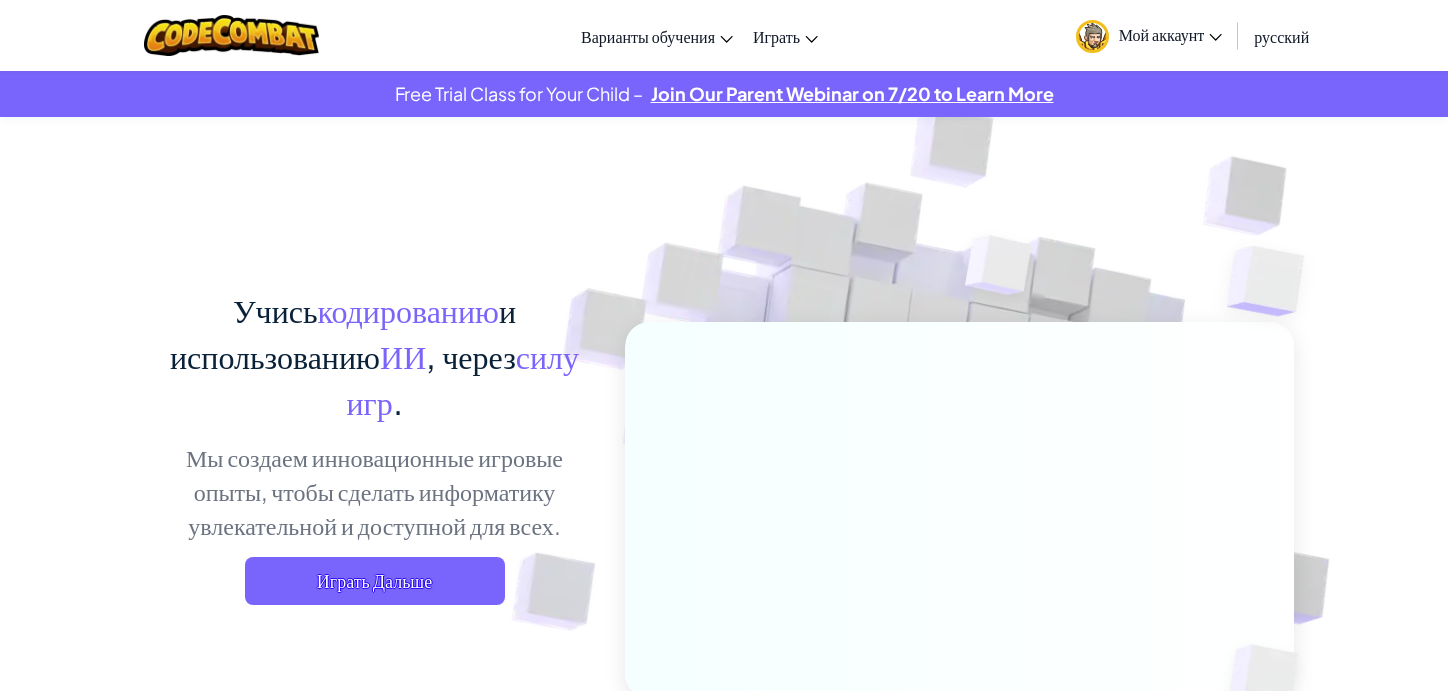 scroll, scrollTop: 0, scrollLeft: 0, axis: both 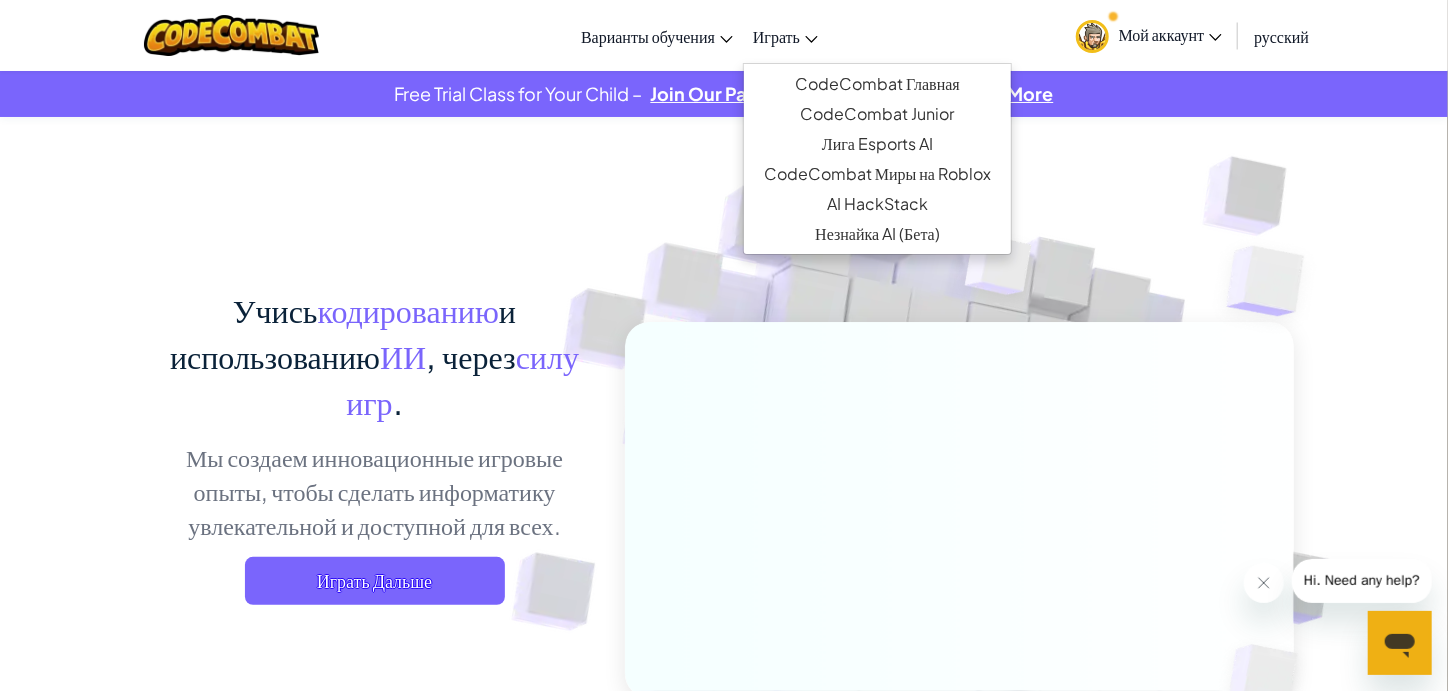 click on "Играть" at bounding box center (785, 36) 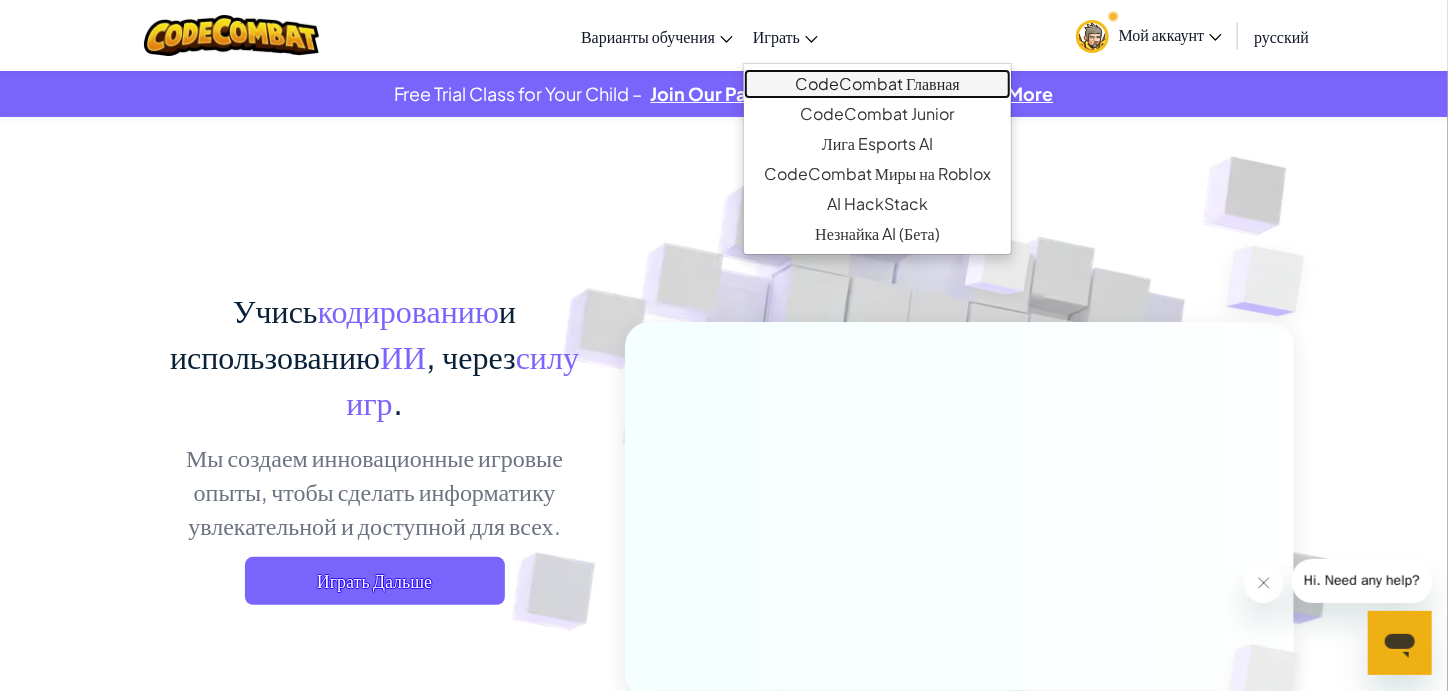 click on "CodeCombat Главная" at bounding box center [877, 84] 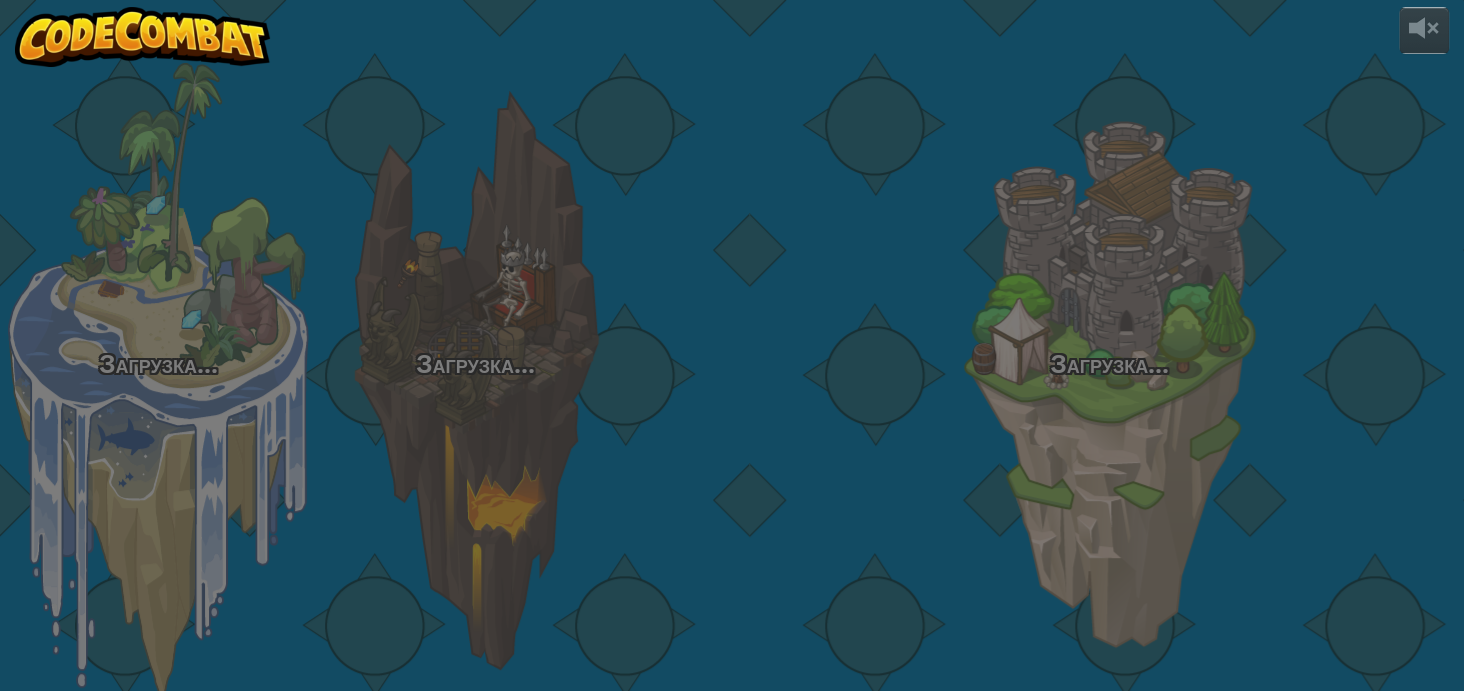 select on "ru" 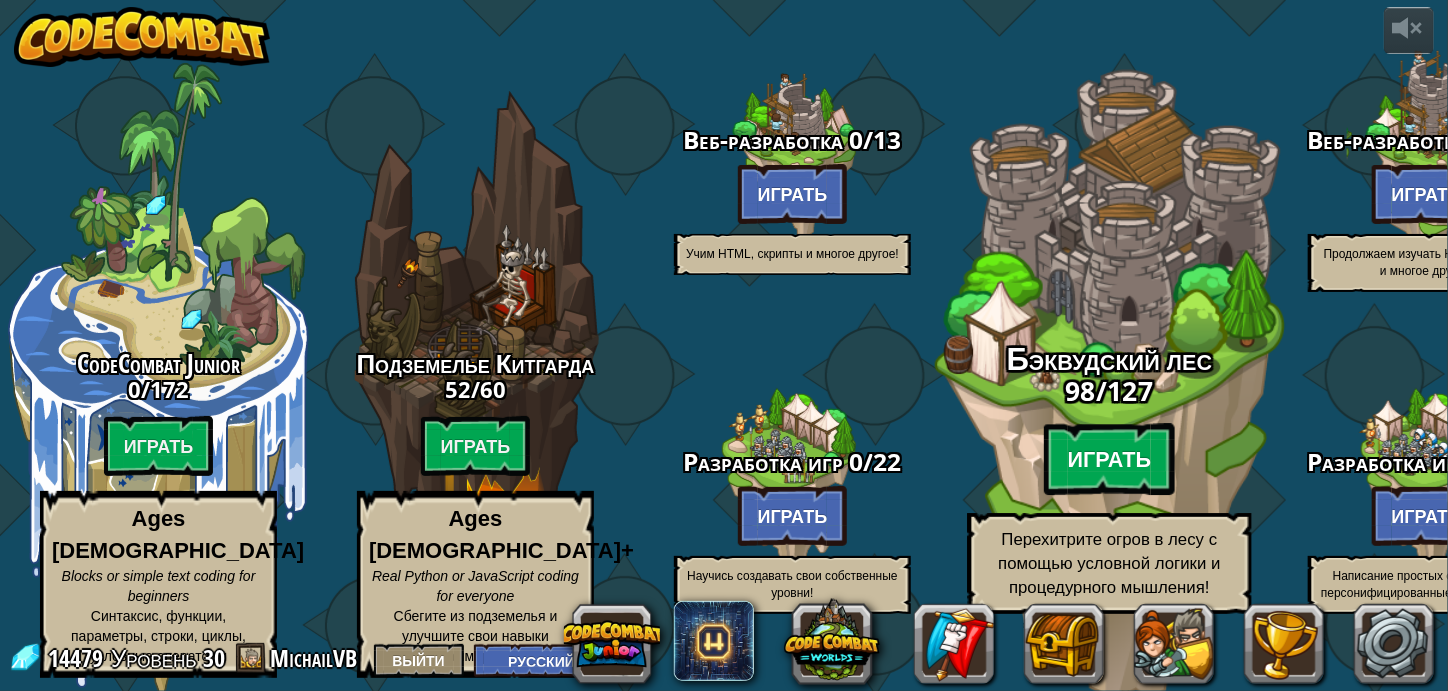 drag, startPoint x: 1060, startPoint y: 438, endPoint x: 1053, endPoint y: 424, distance: 15.652476 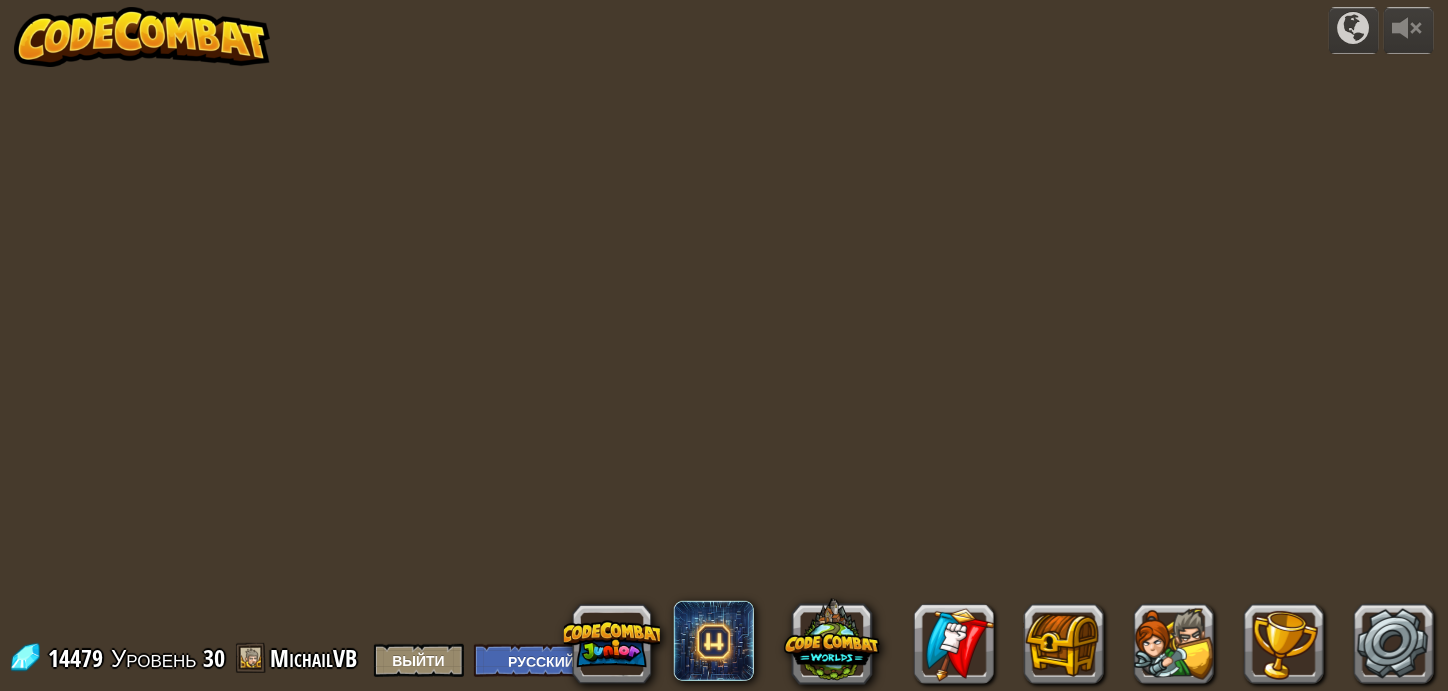 select on "ru" 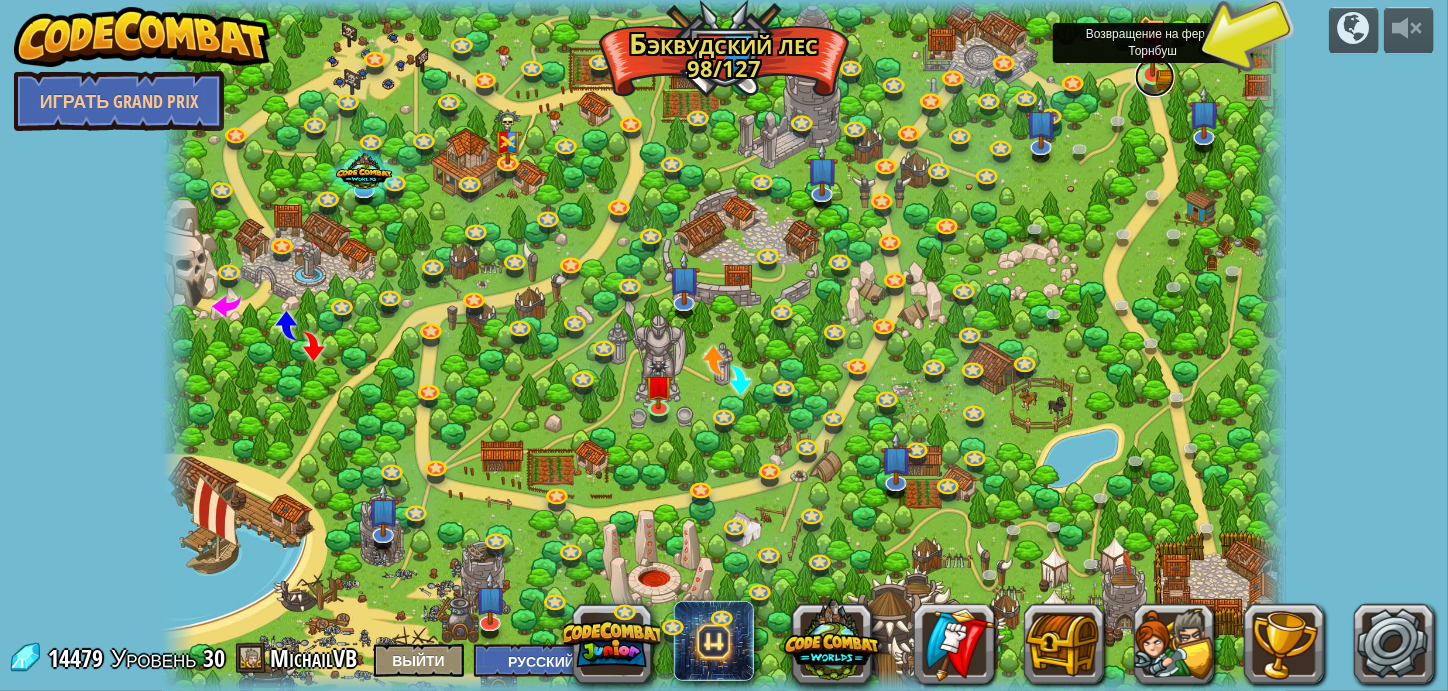 click at bounding box center [1155, 77] 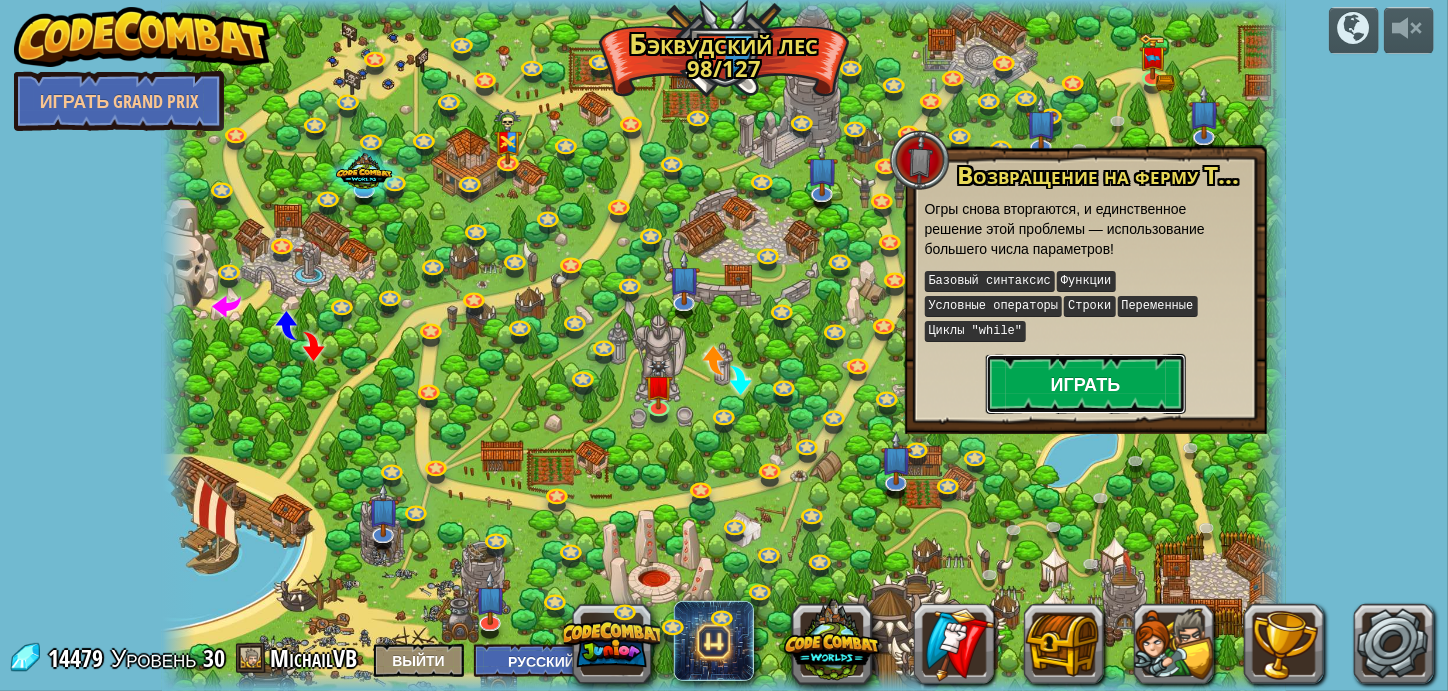 click on "Играть" at bounding box center [1086, 384] 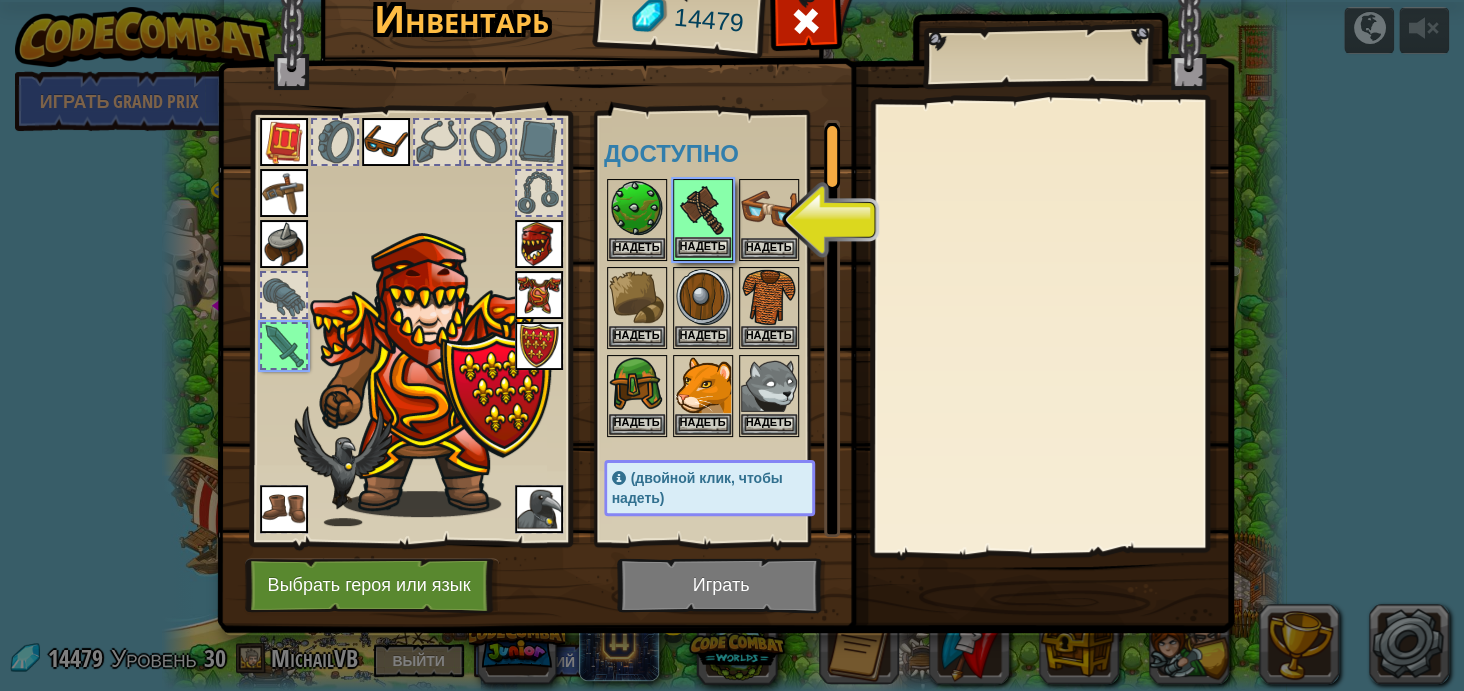 click at bounding box center (703, 209) 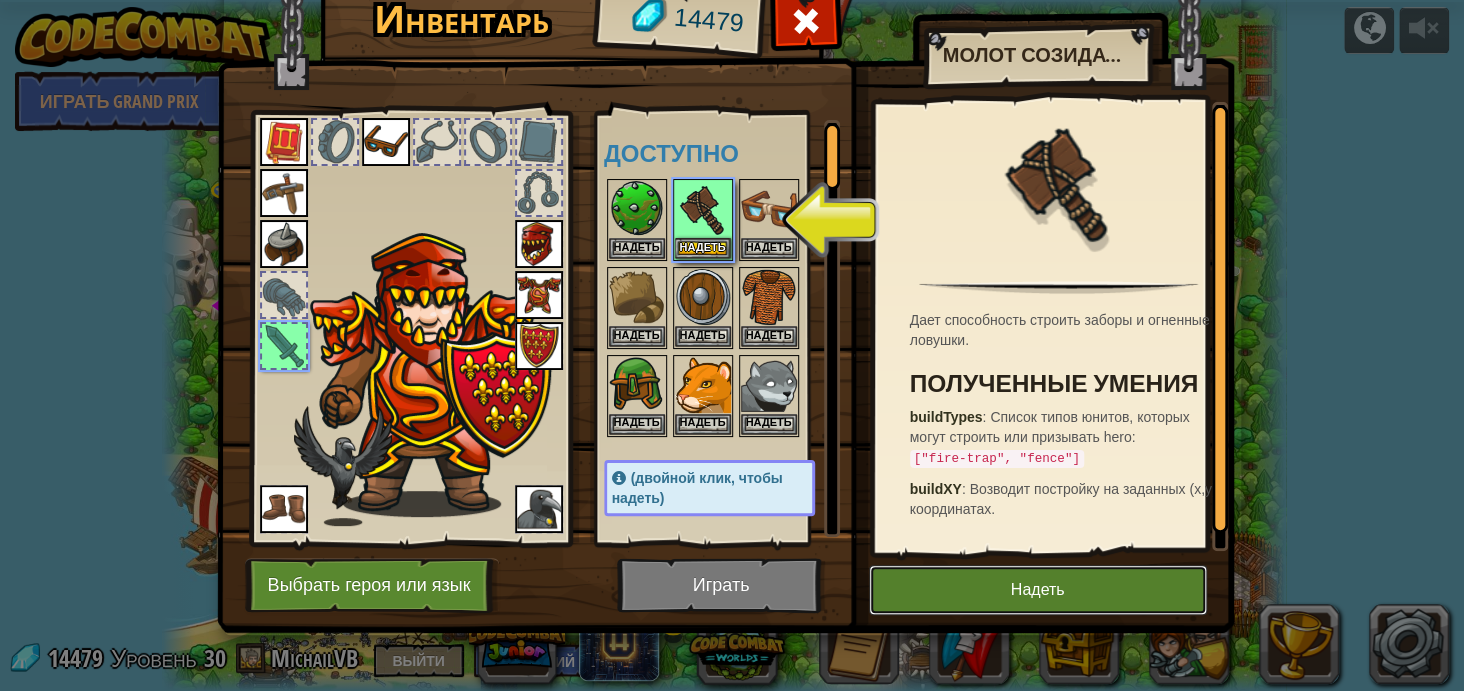 click on "Надеть" at bounding box center (1038, 590) 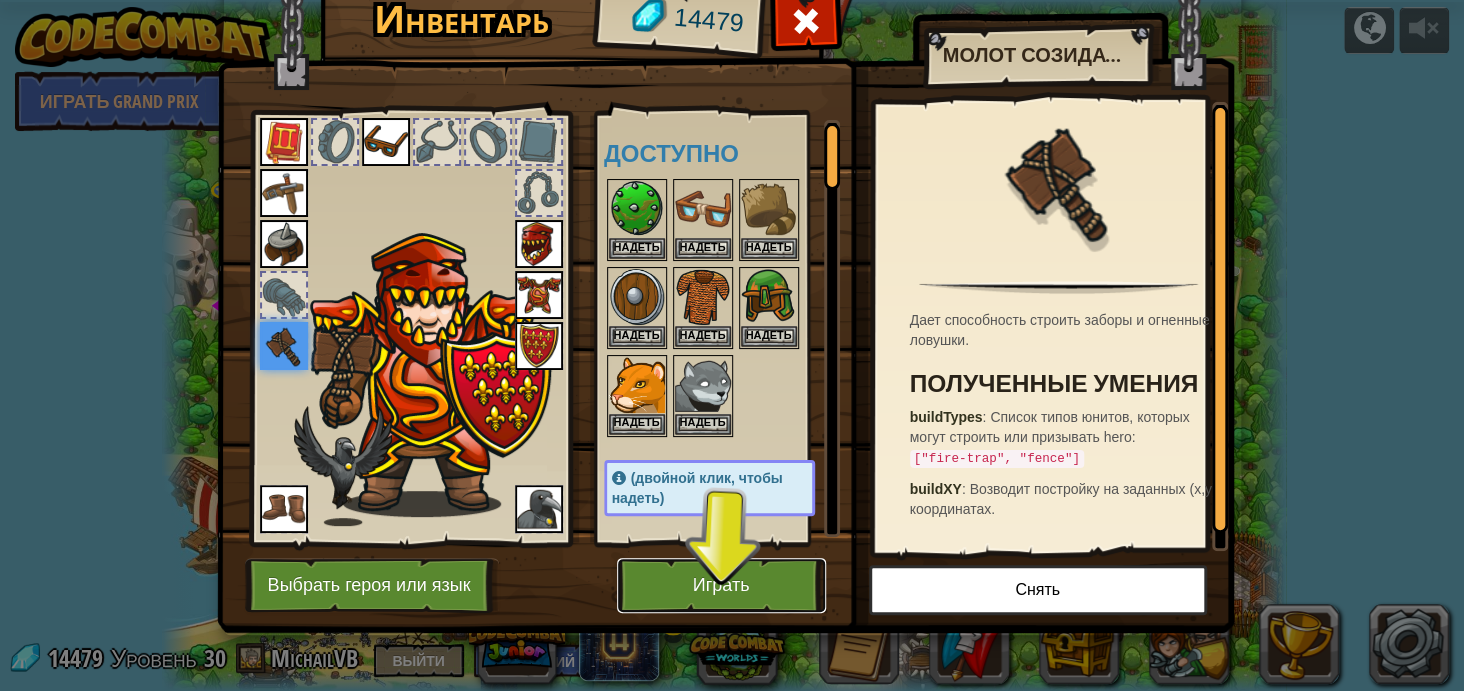 click on "Играть" at bounding box center [721, 585] 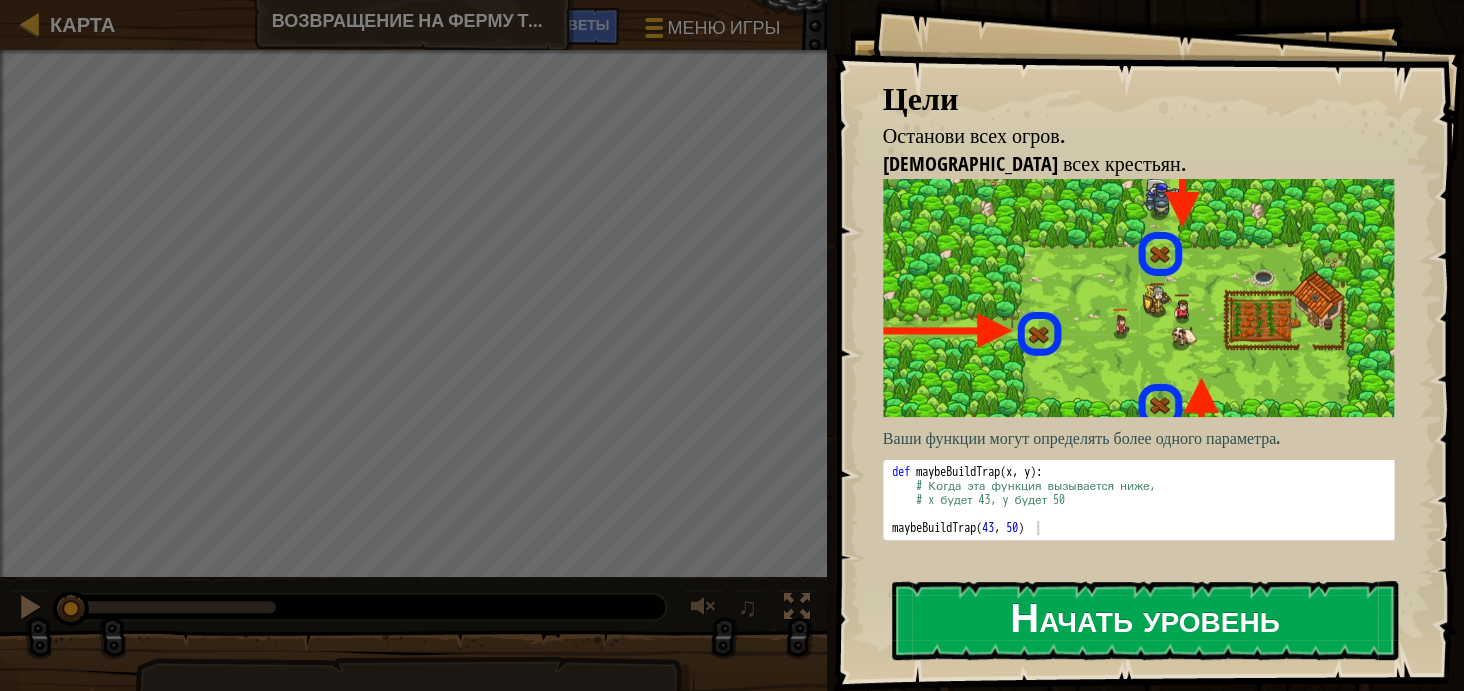 click on "Начать уровень" at bounding box center [1145, 620] 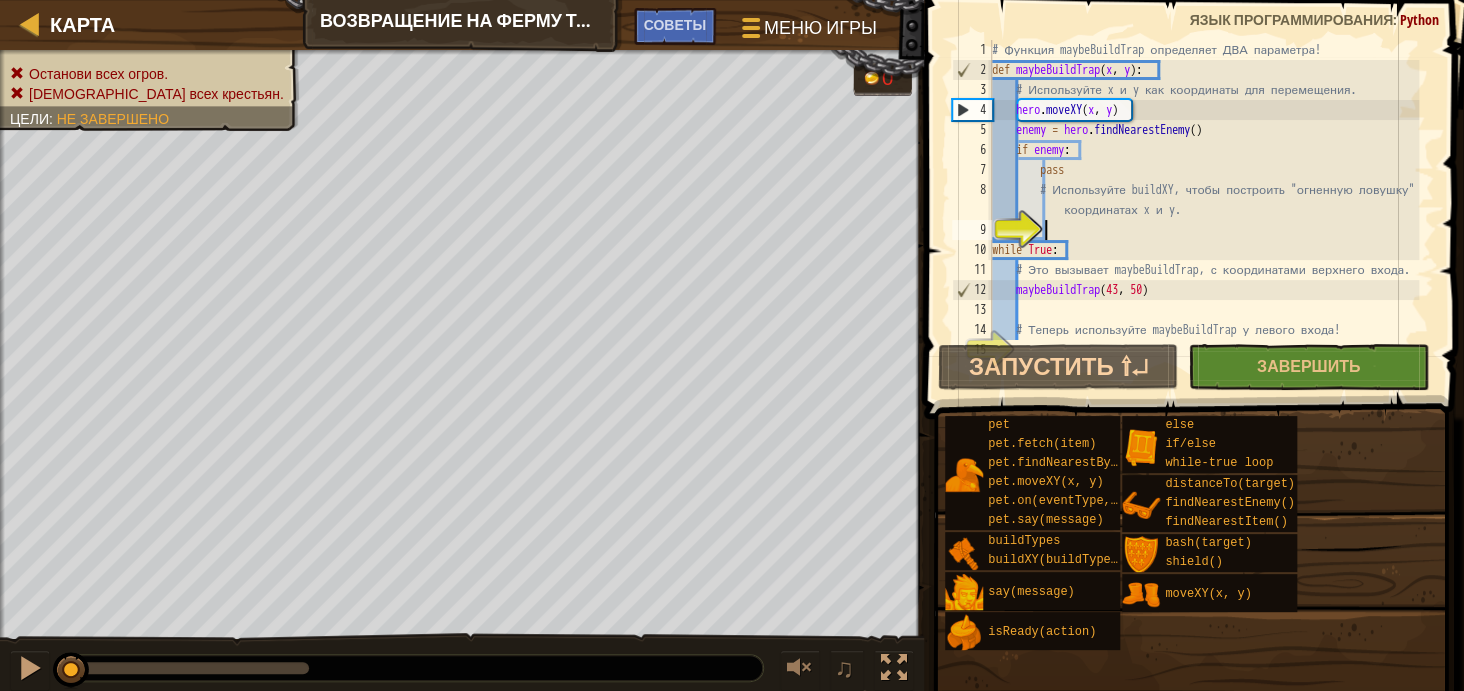 scroll, scrollTop: 29, scrollLeft: 0, axis: vertical 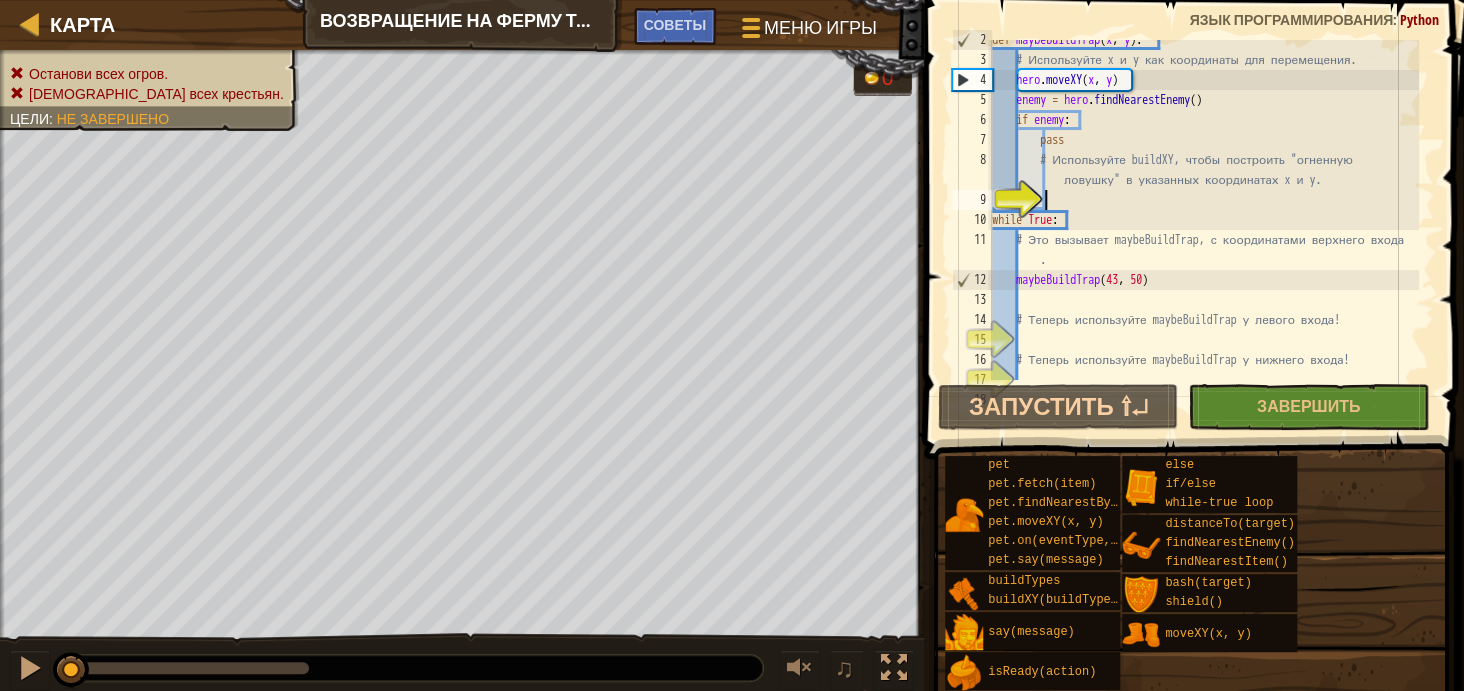 type on "р" 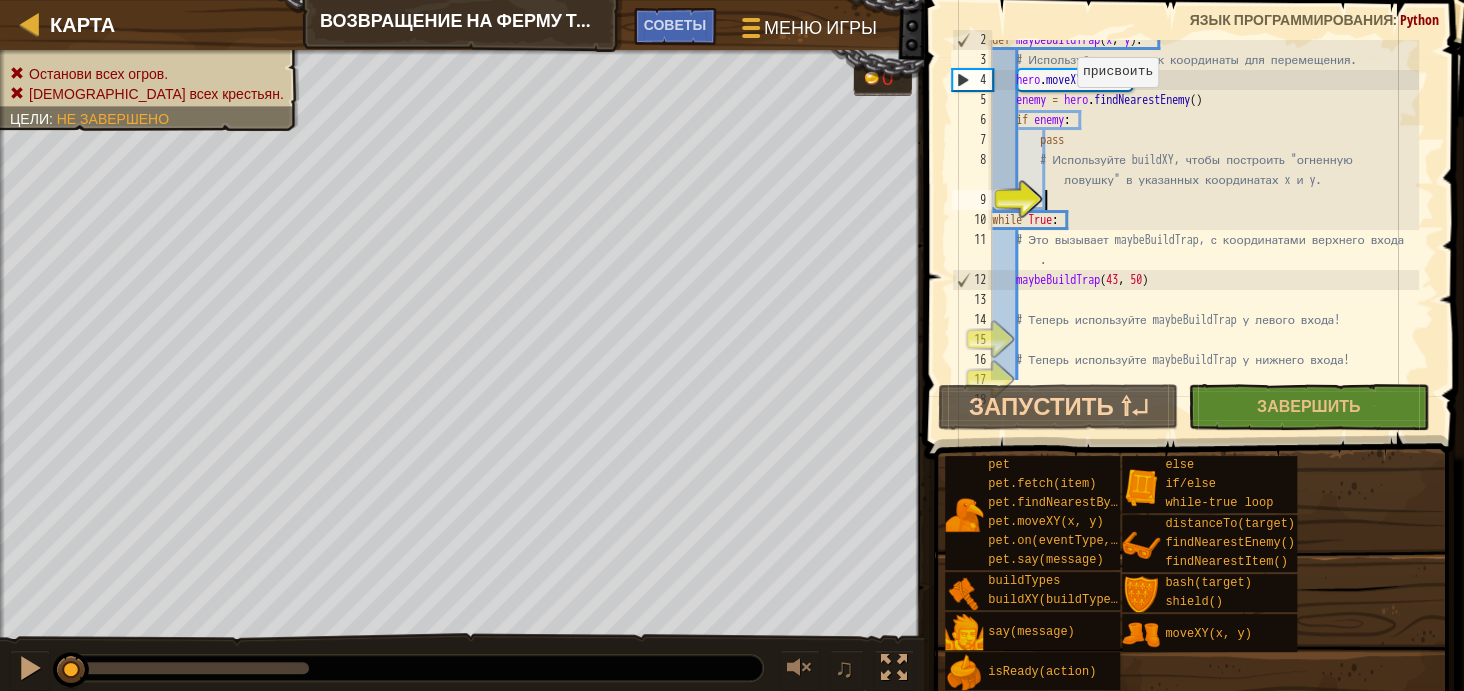 scroll, scrollTop: 8, scrollLeft: 3, axis: both 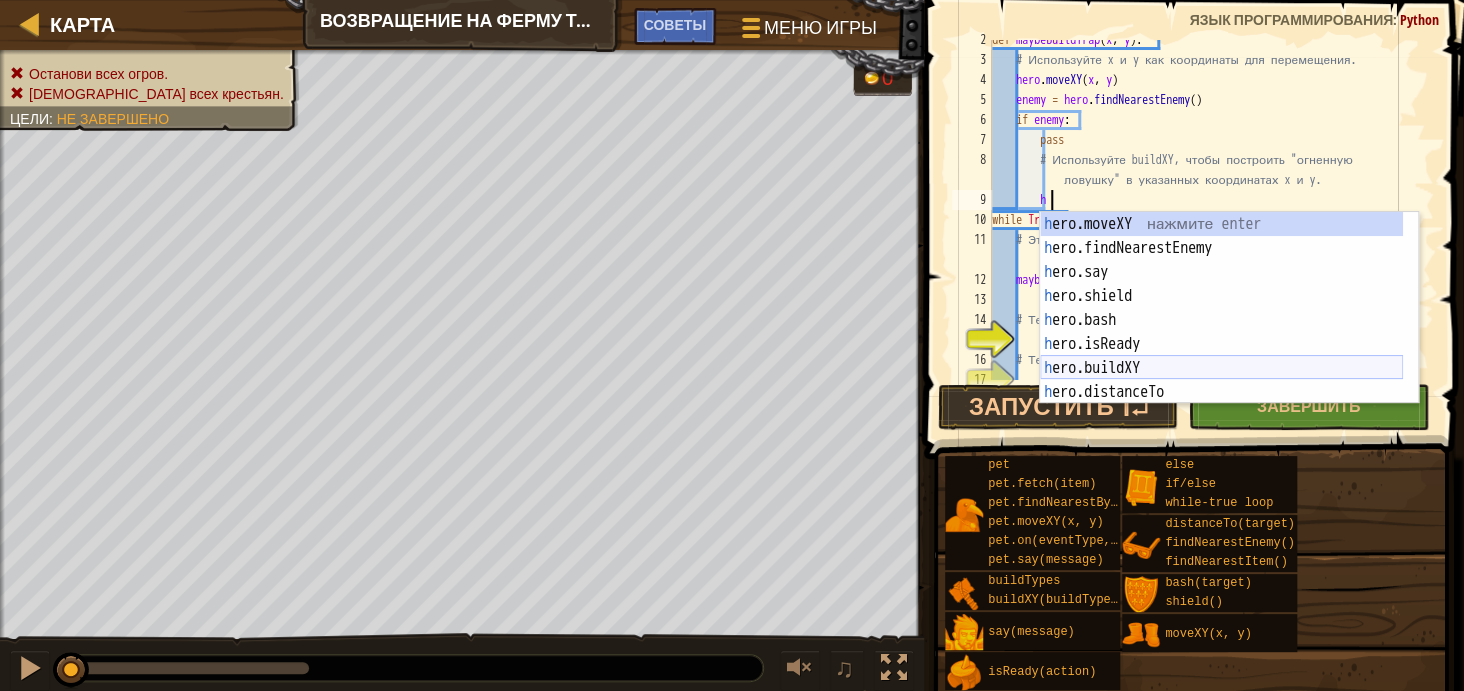 drag, startPoint x: 1126, startPoint y: 367, endPoint x: 1126, endPoint y: 340, distance: 27 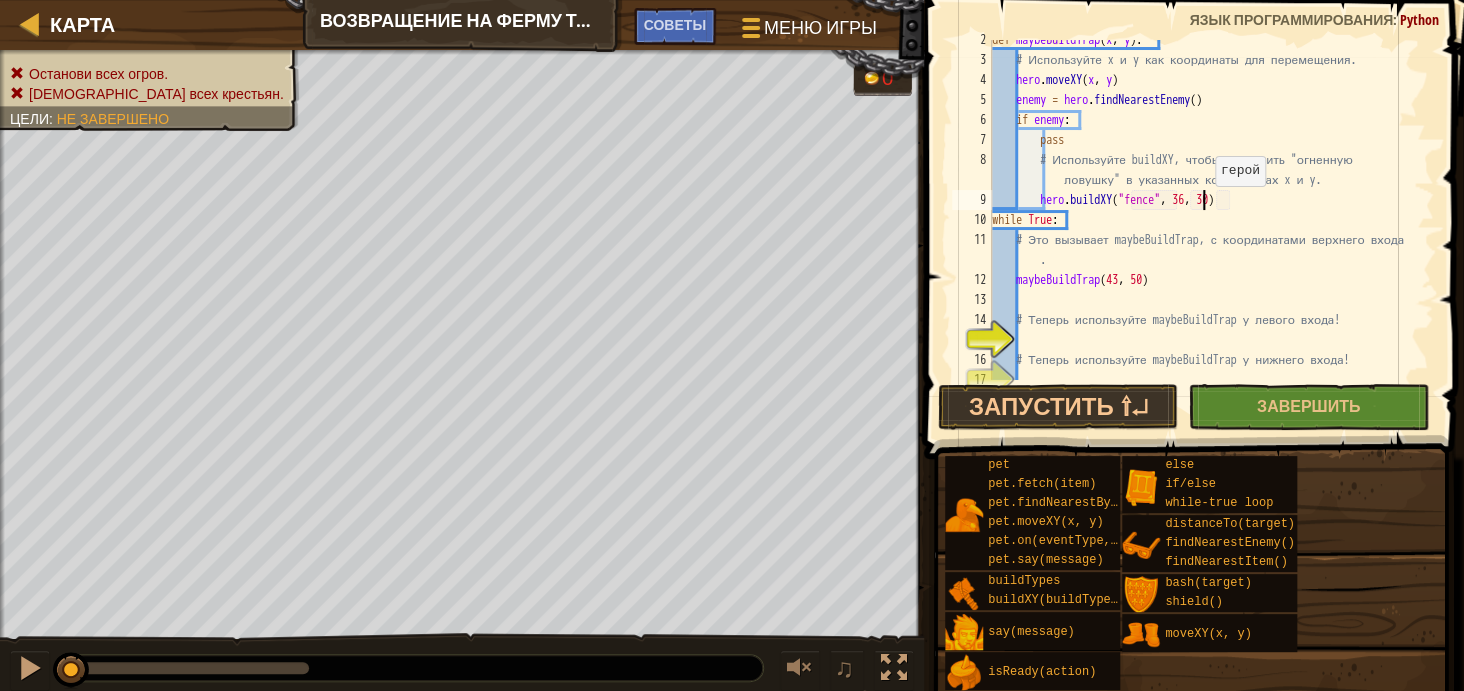 click on "def   maybeBuildTrap ( x ,   y ) :      # Используйте x и y как координаты для перемещения.      hero . moveXY ( x ,   y )      enemy   =   hero . findNearestEnemy ( )      if   enemy :          pass          # Используйте buildXY, чтобы построить "огненную               ловушку" в указанных координатах x и y.          hero . buildXY ( "fence" ,   36 ,   30 ) while   True :      # Это вызывает maybeBuildTrap, с координатами верхнего входа          .      maybeBuildTrap ( 43 ,   50 )           # Теперь используйте maybeBuildTrap у левого входа!           # Теперь используйте maybeBuildTrap у нижнего входа!" at bounding box center [1203, 220] 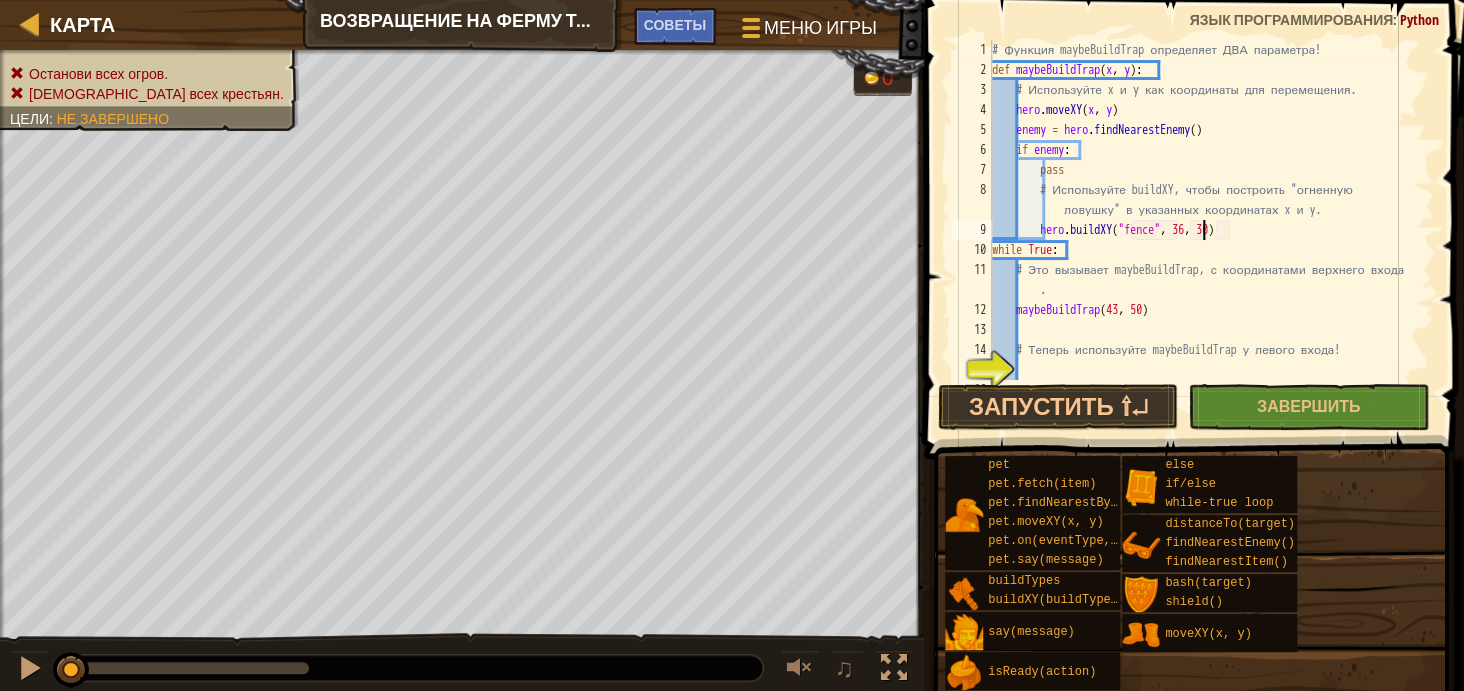 scroll, scrollTop: 60, scrollLeft: 0, axis: vertical 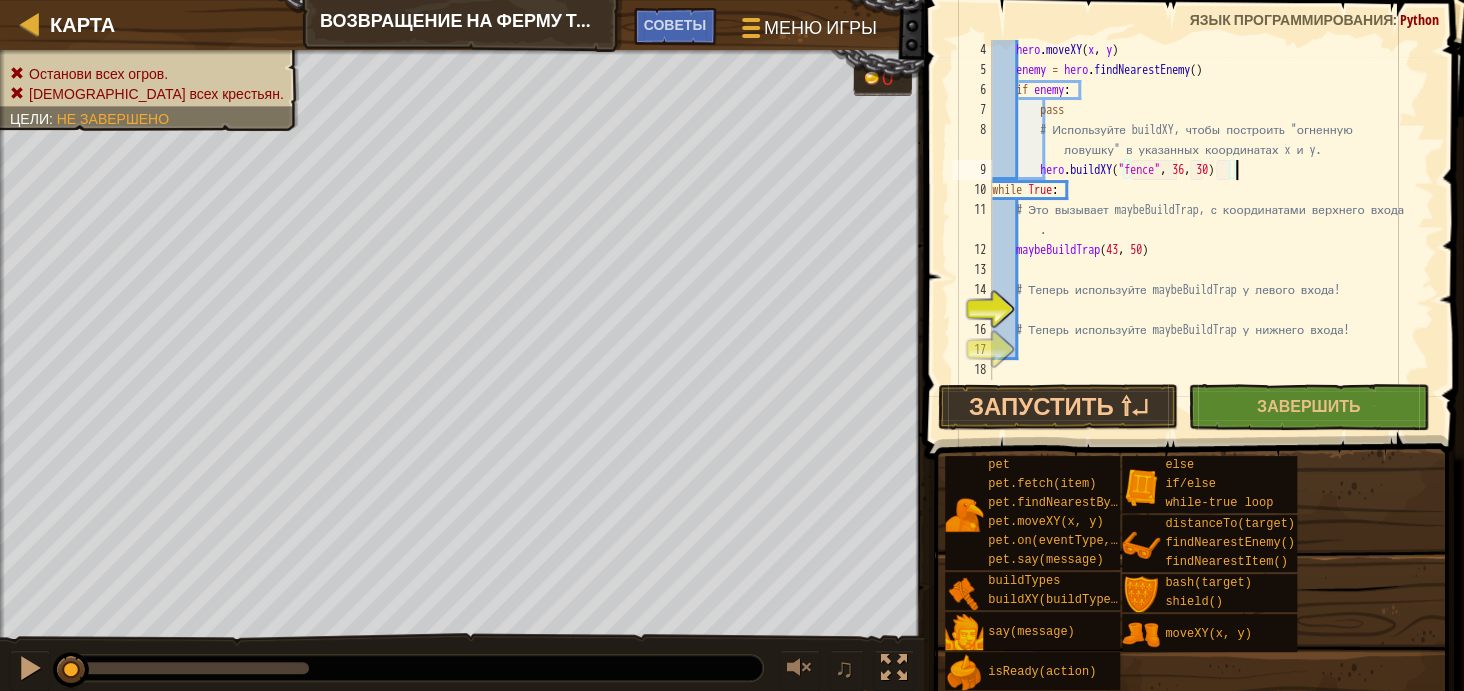 click on "hero . moveXY ( x ,   y )      enemy   =   hero . findNearestEnemy ( )      if   enemy :          pass          # Используйте buildXY, чтобы построить "огненную               ловушку" в указанных координатах x и y.          hero . buildXY ( "fence" ,   36 ,   30 ) while   True :      # Это вызывает maybeBuildTrap, с координатами верхнего входа          .      maybeBuildTrap ( 43 ,   50 )           # Теперь используйте maybeBuildTrap у левого входа!           # Теперь используйте maybeBuildTrap у нижнего входа!" at bounding box center (1203, 230) 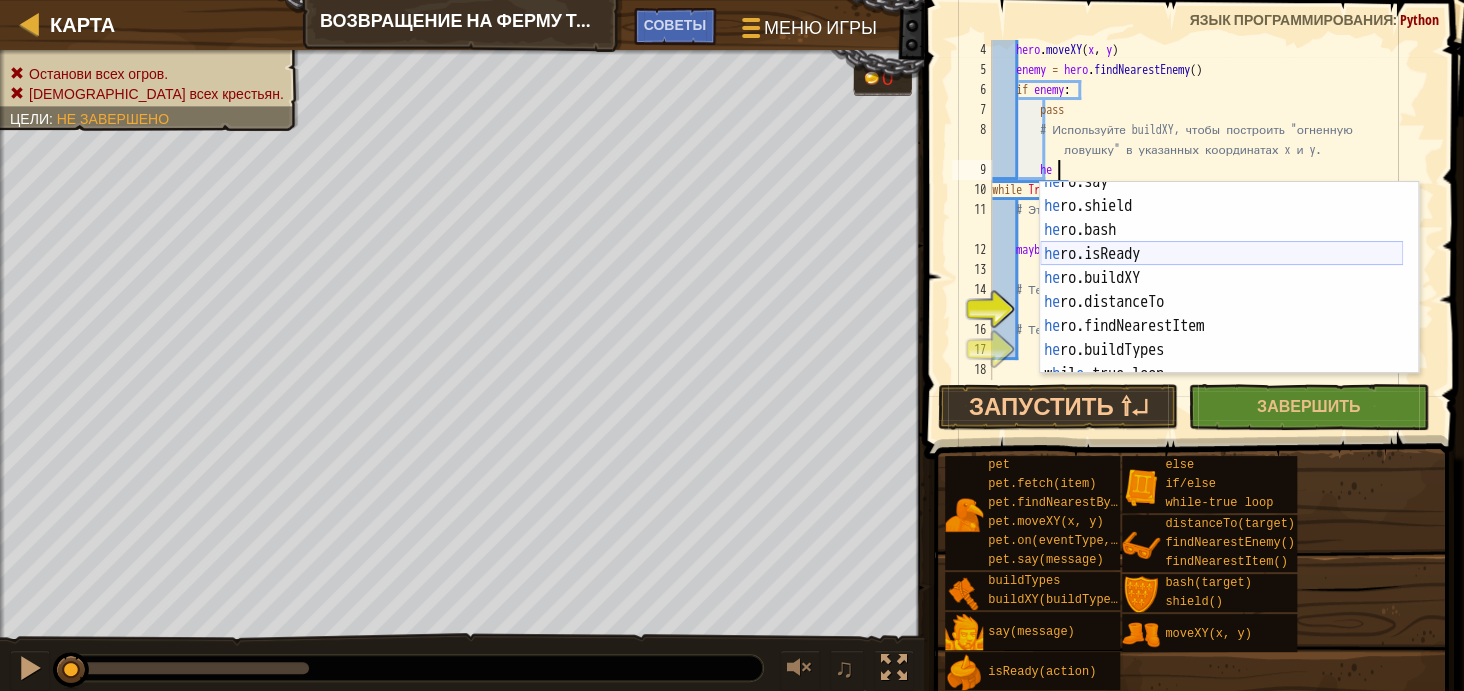 scroll, scrollTop: 60, scrollLeft: 0, axis: vertical 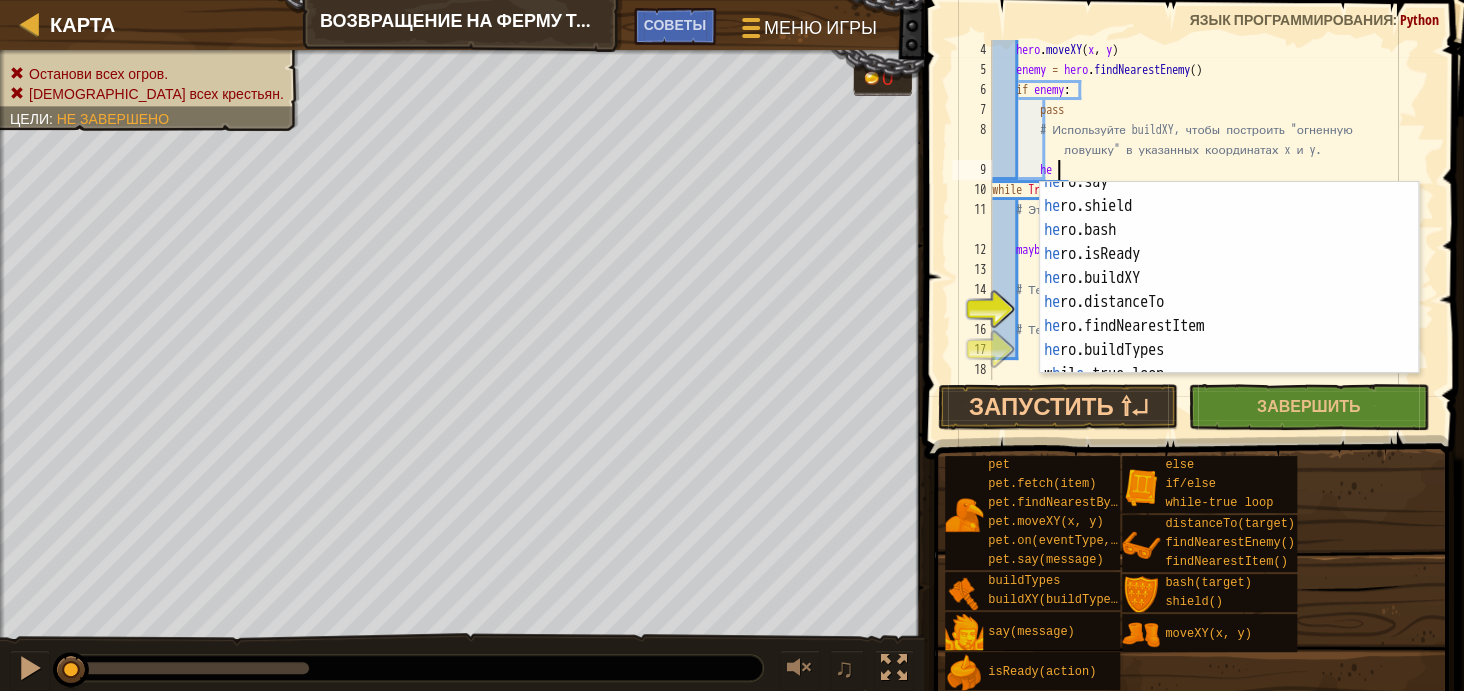 click on "hero . moveXY ( x ,   y )      enemy   =   hero . findNearestEnemy ( )      if   enemy :          pass          # Используйте buildXY, чтобы построить "огненную               ловушку" в указанных координатах x и y.          he while   True :      # Это вызывает maybeBuildTrap, с координатами верхнего входа          .      maybeBuildTrap ( 43 ,   50 )           # Теперь используйте maybeBuildTrap у левого входа!           # Теперь используйте maybeBuildTrap у нижнего входа!" at bounding box center [1203, 230] 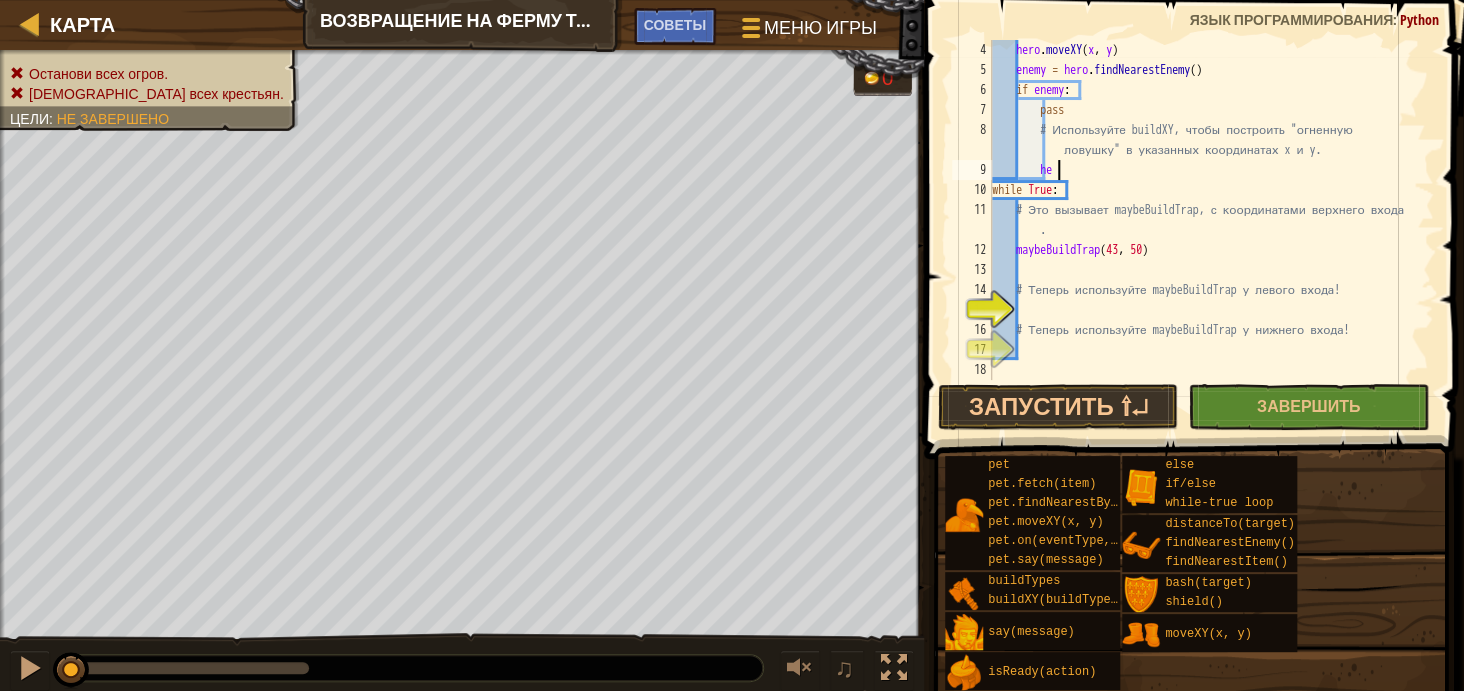 type on "h" 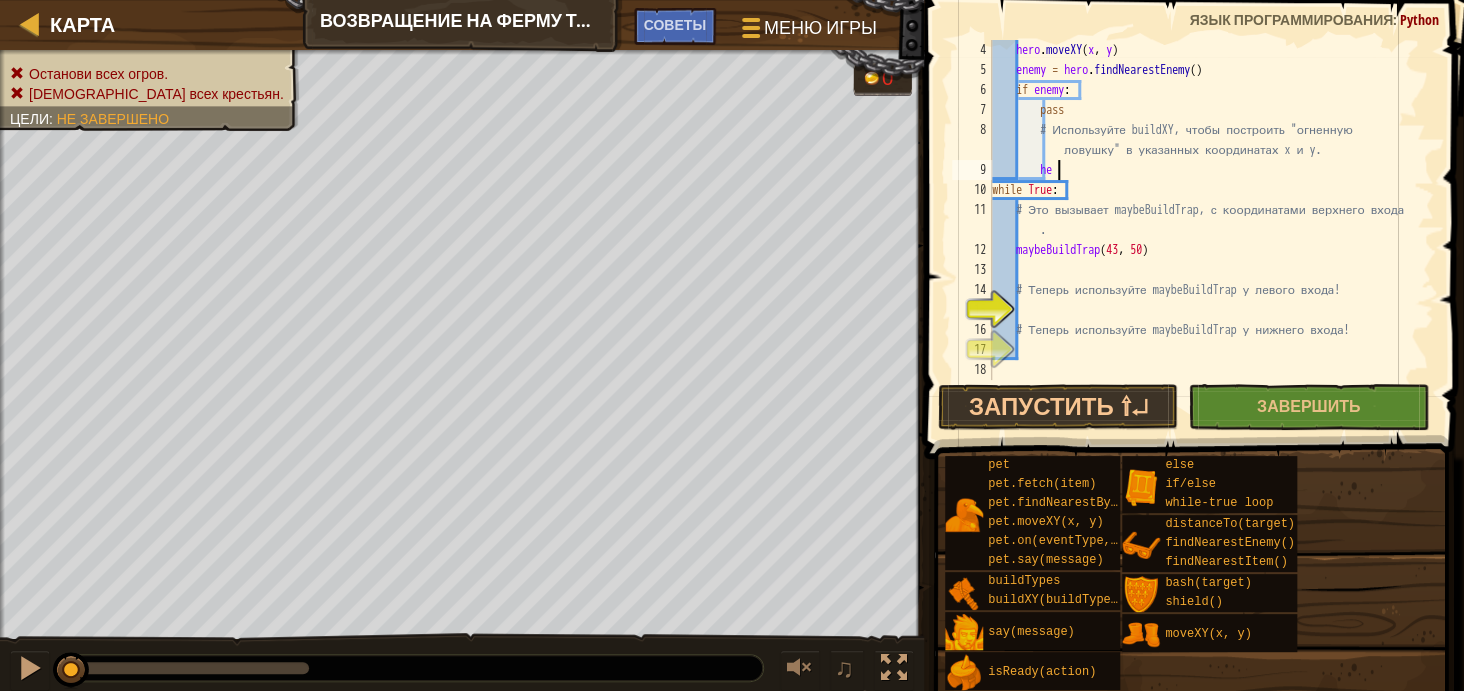 scroll, scrollTop: 0, scrollLeft: 0, axis: both 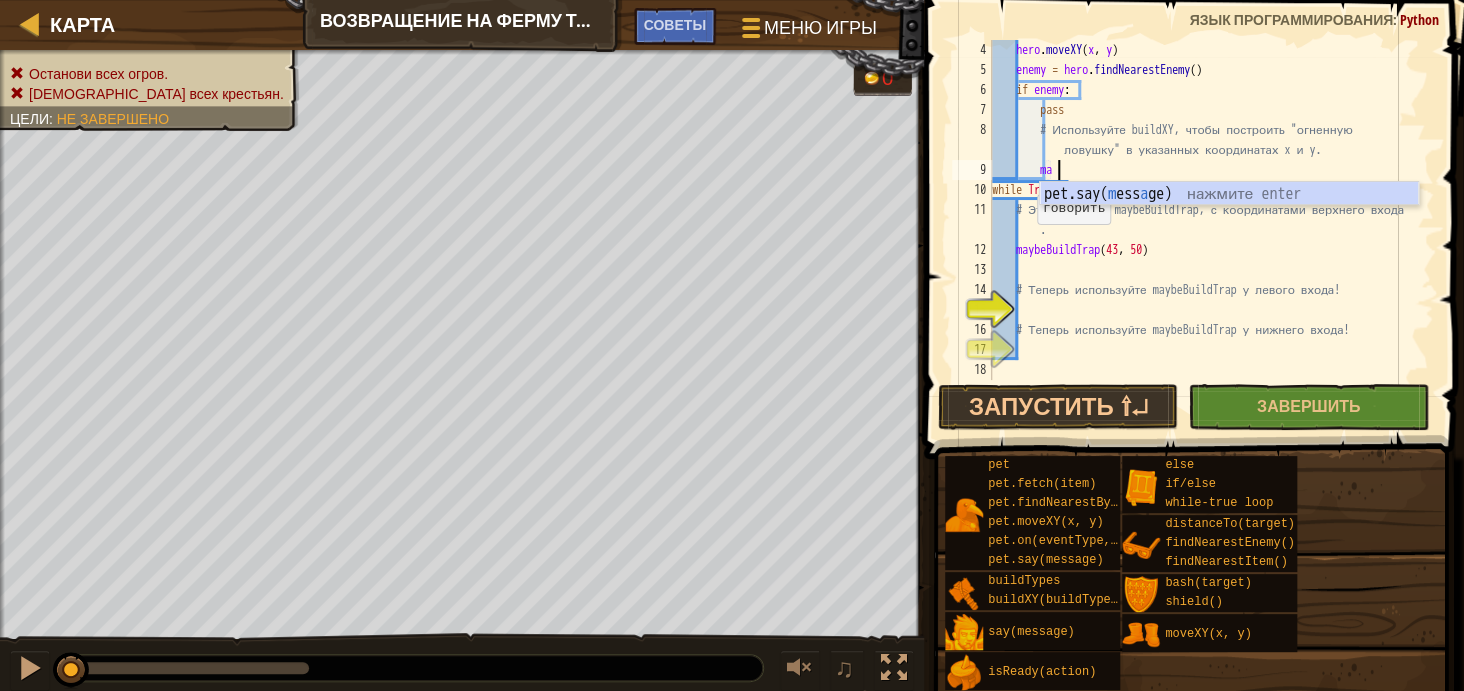 type on "m" 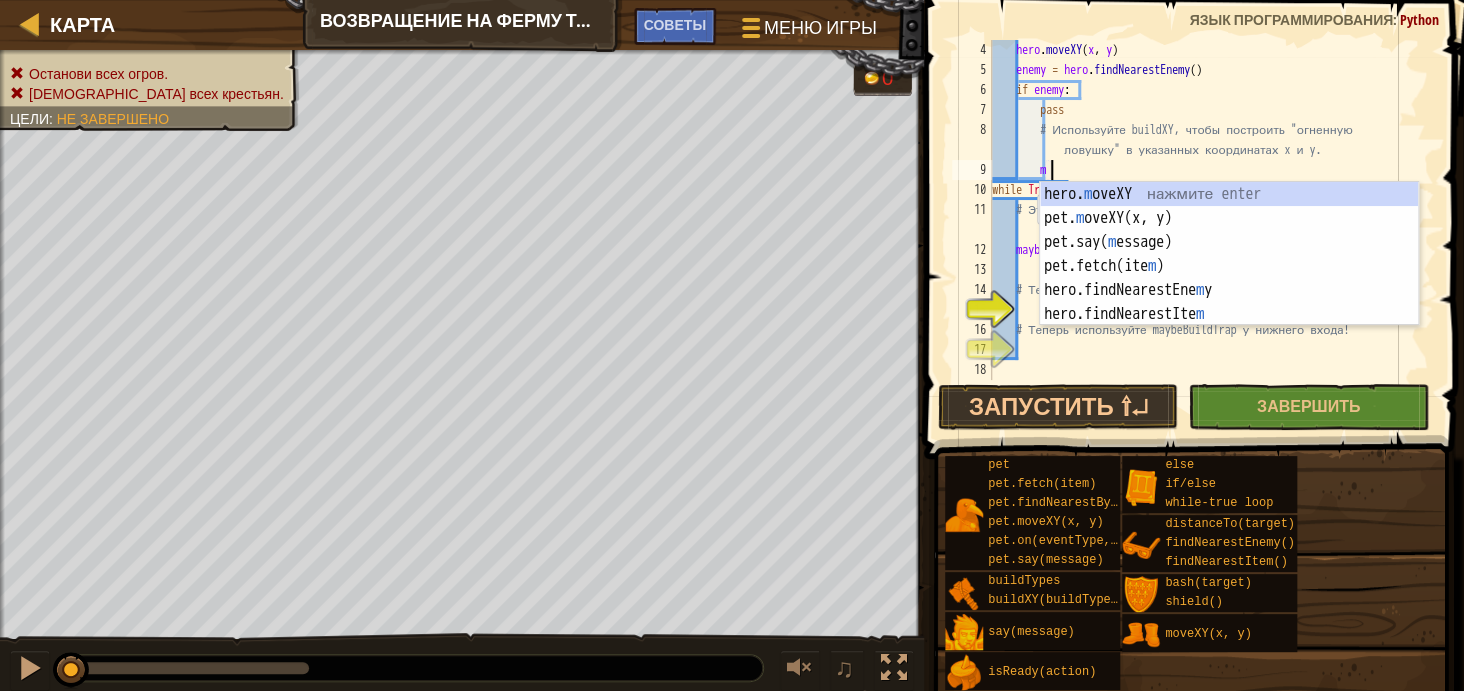scroll, scrollTop: 9, scrollLeft: 3, axis: both 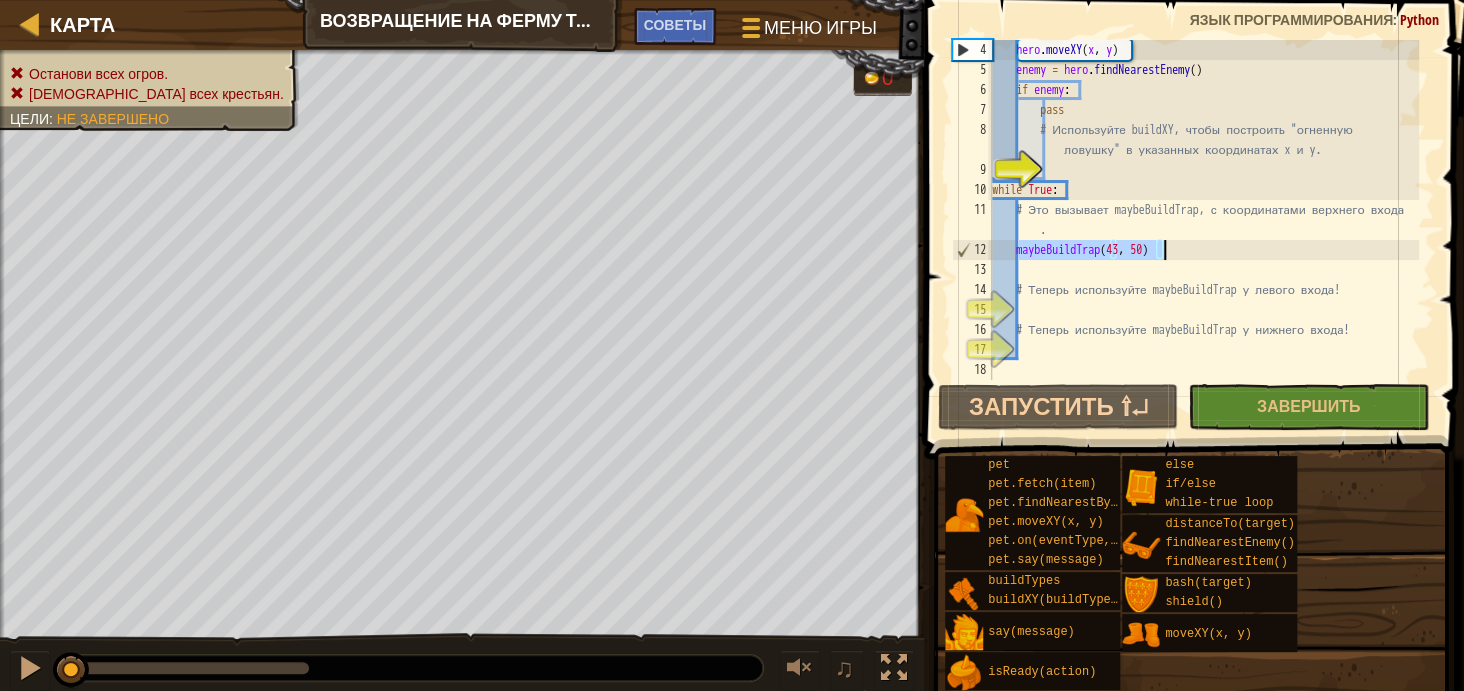 drag, startPoint x: 1018, startPoint y: 253, endPoint x: 1187, endPoint y: 251, distance: 169.01184 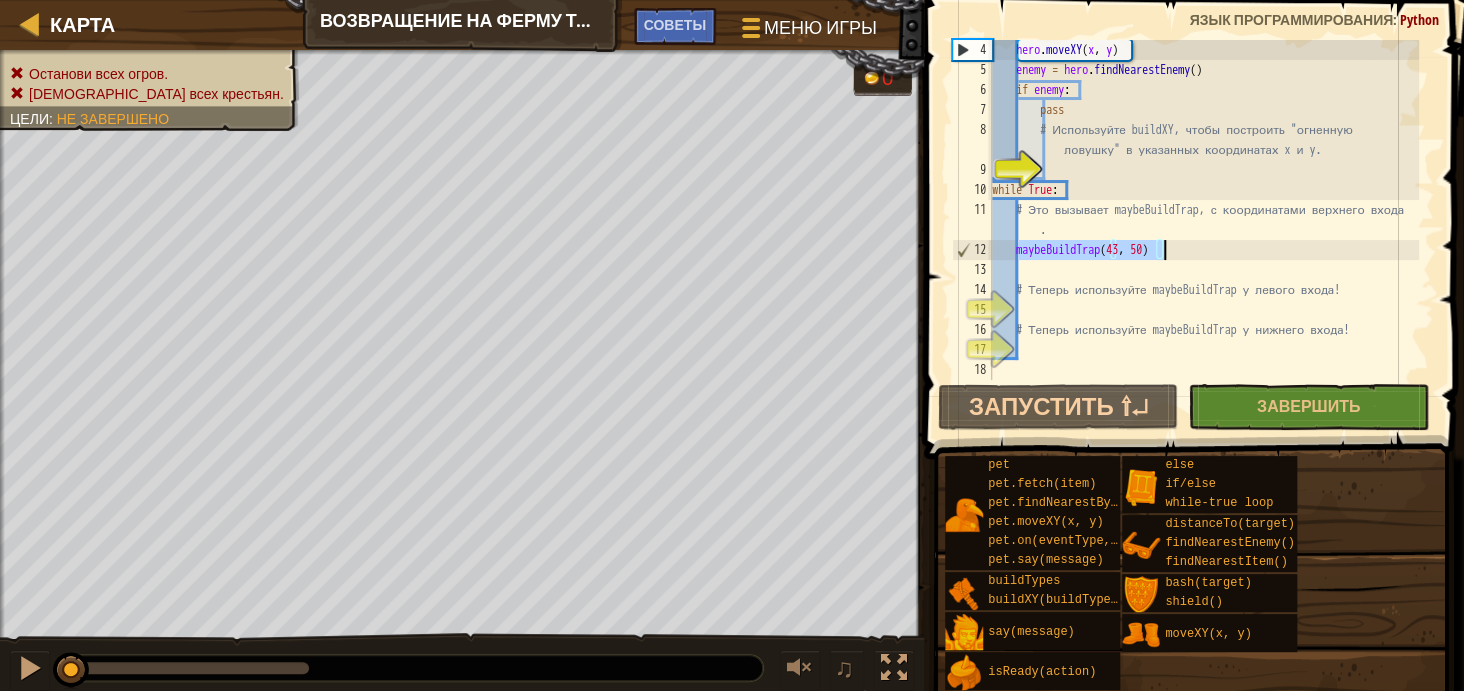 type on "maybeBuildTrap(43, 50)" 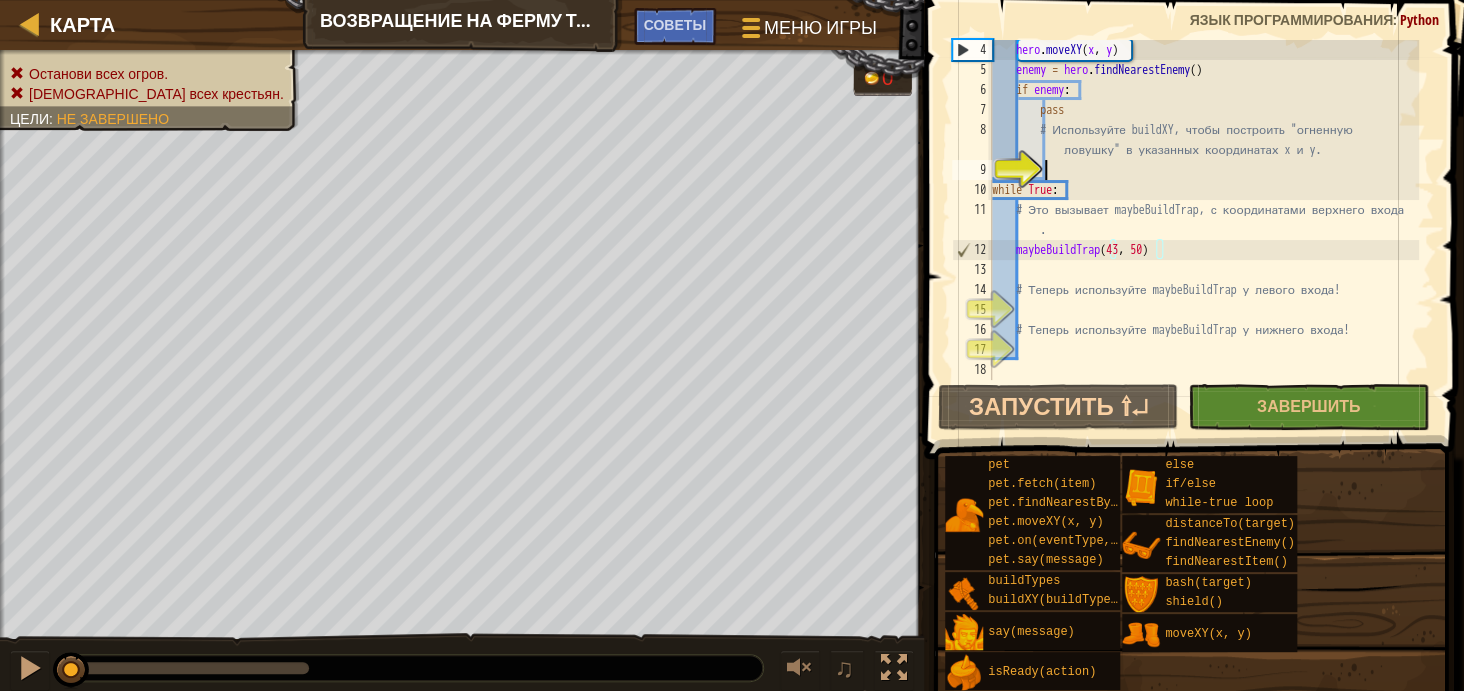 click on "hero . moveXY ( x ,   y )      enemy   =   hero . findNearestEnemy ( )      if   enemy :          pass          # Используйте buildXY, чтобы построить "огненную               ловушку" в указанных координатах x и y.          while   True :      # Это вызывает maybeBuildTrap, с координатами верхнего входа          .      maybeBuildTrap ( 43 ,   50 )           # Теперь используйте maybeBuildTrap у левого входа!           # Теперь используйте maybeBuildTrap у нижнего входа!" at bounding box center (1203, 230) 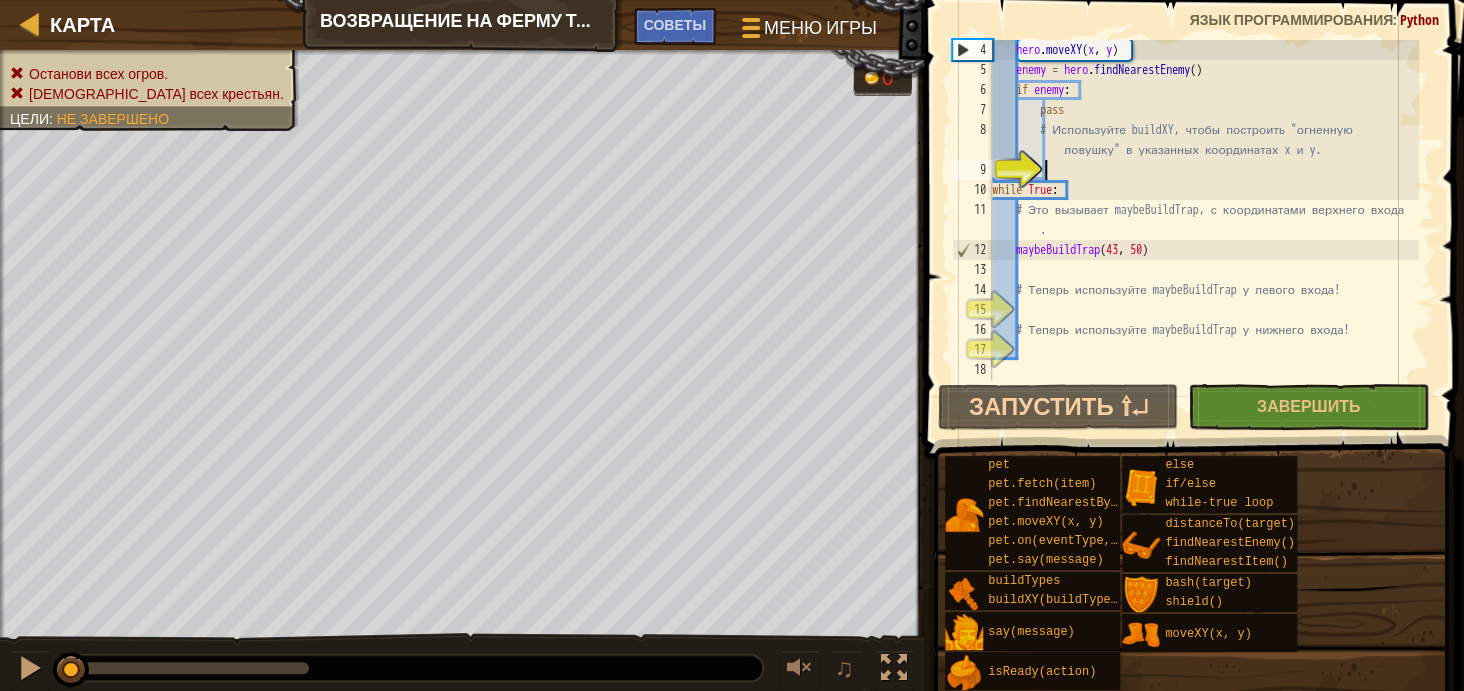 paste on "maybeBuildTrap(43, 50)" 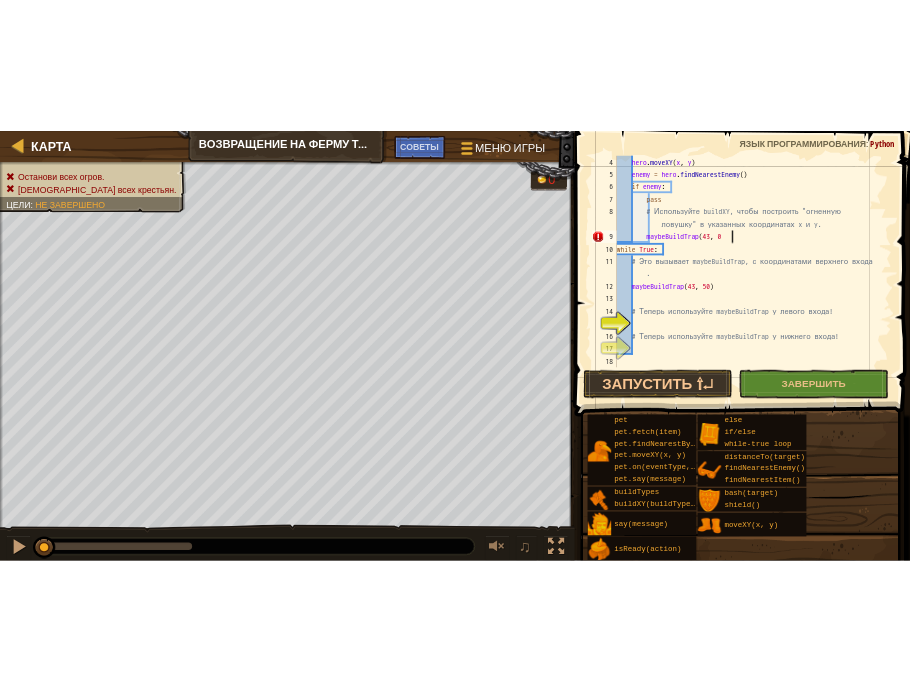 scroll, scrollTop: 9, scrollLeft: 13, axis: both 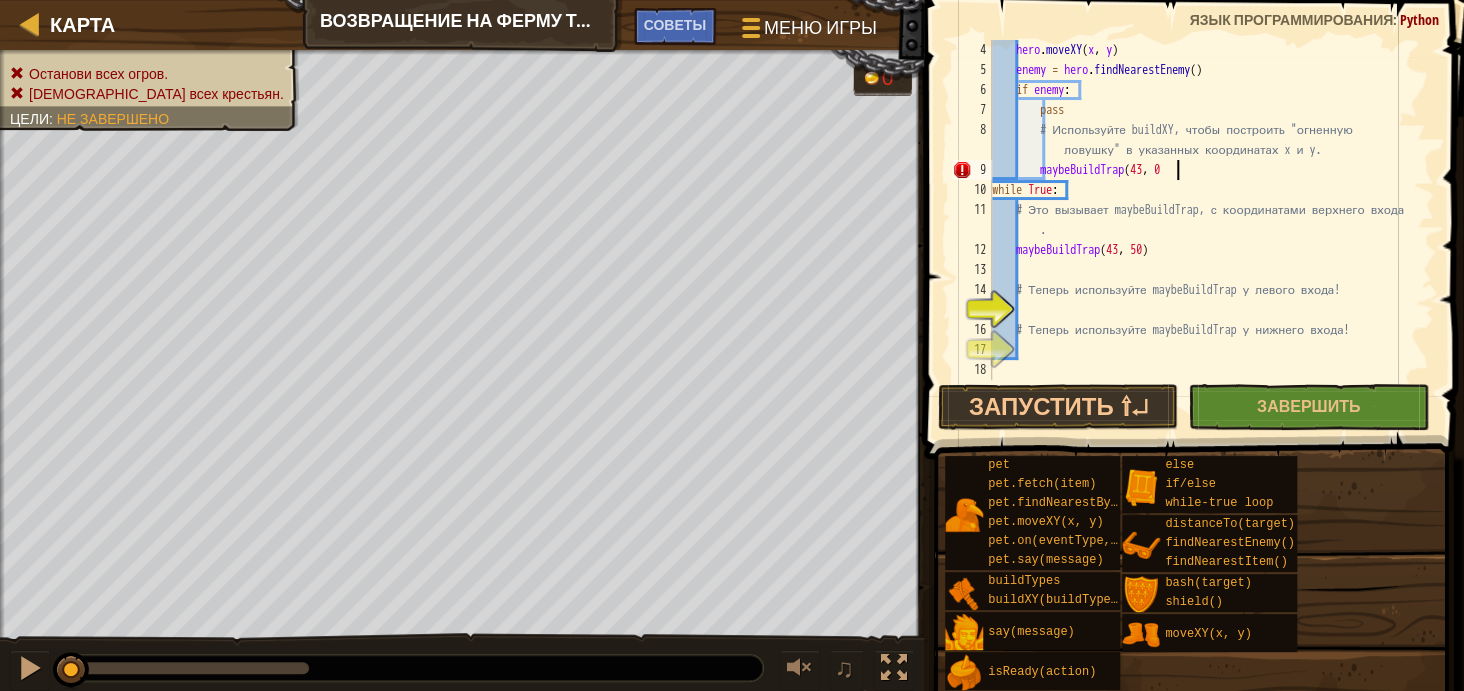 type on "maybeBuildTrap(43, 0" 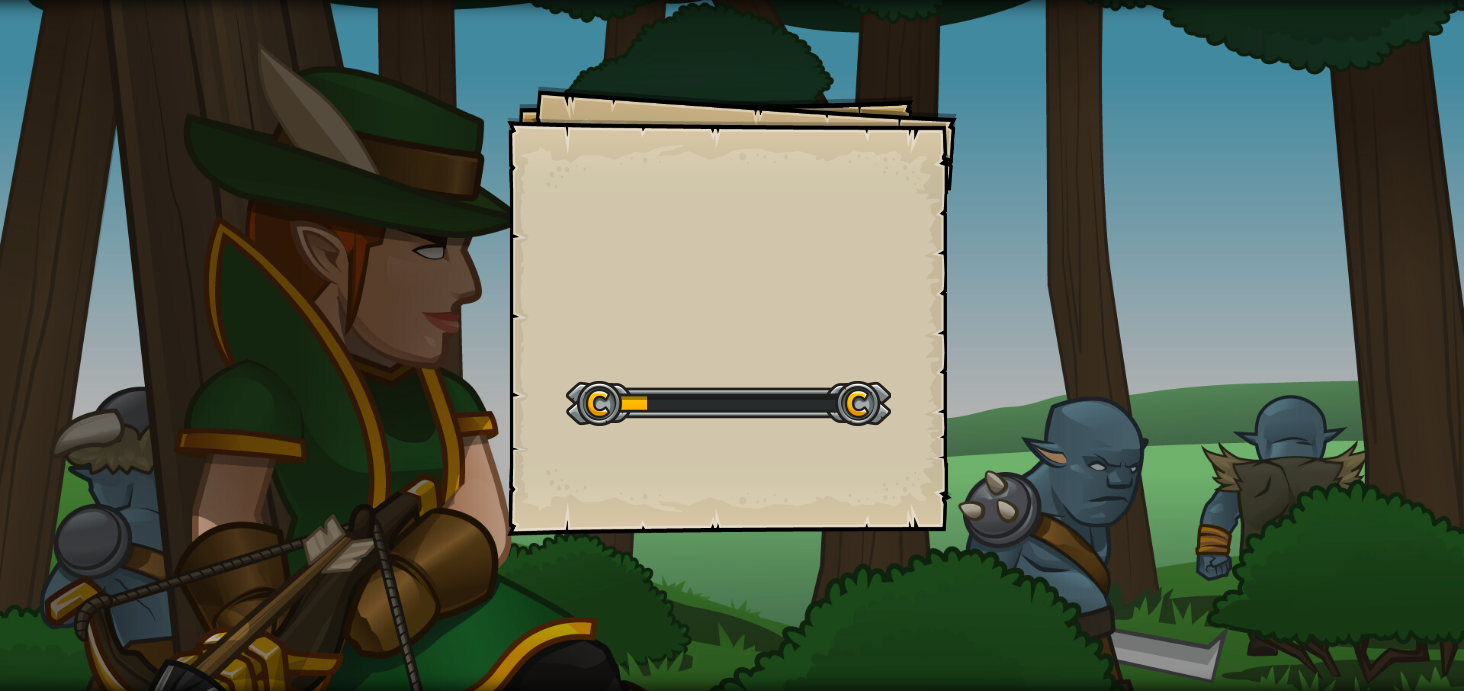 scroll, scrollTop: 0, scrollLeft: 0, axis: both 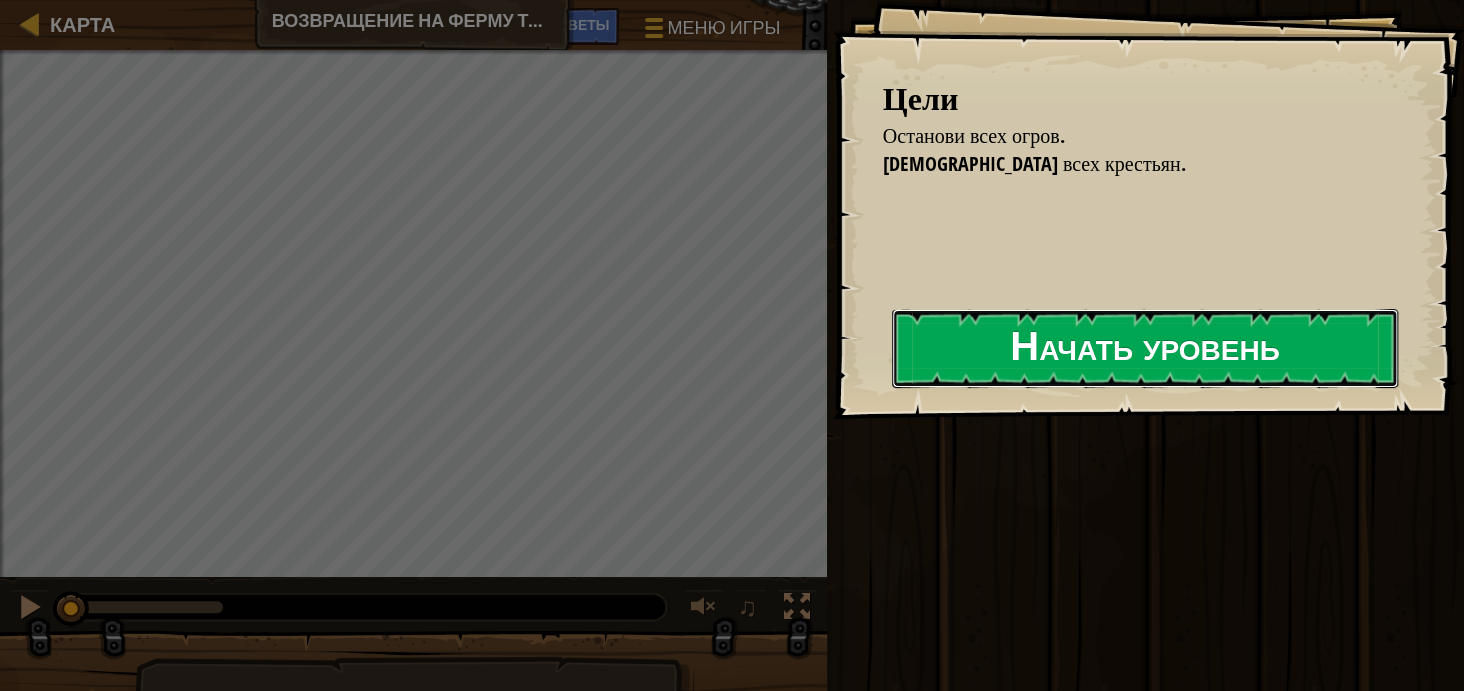 click on "Начать уровень" at bounding box center [1145, 348] 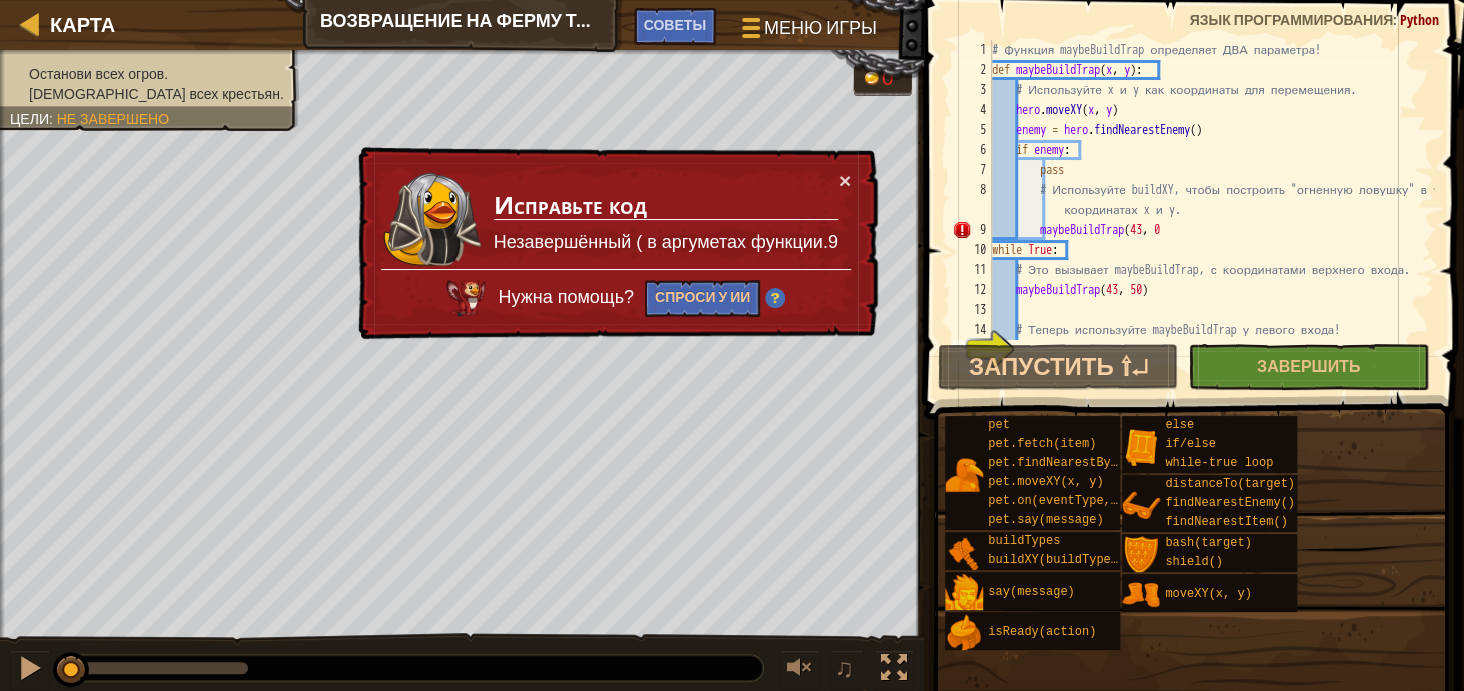 scroll, scrollTop: 60, scrollLeft: 0, axis: vertical 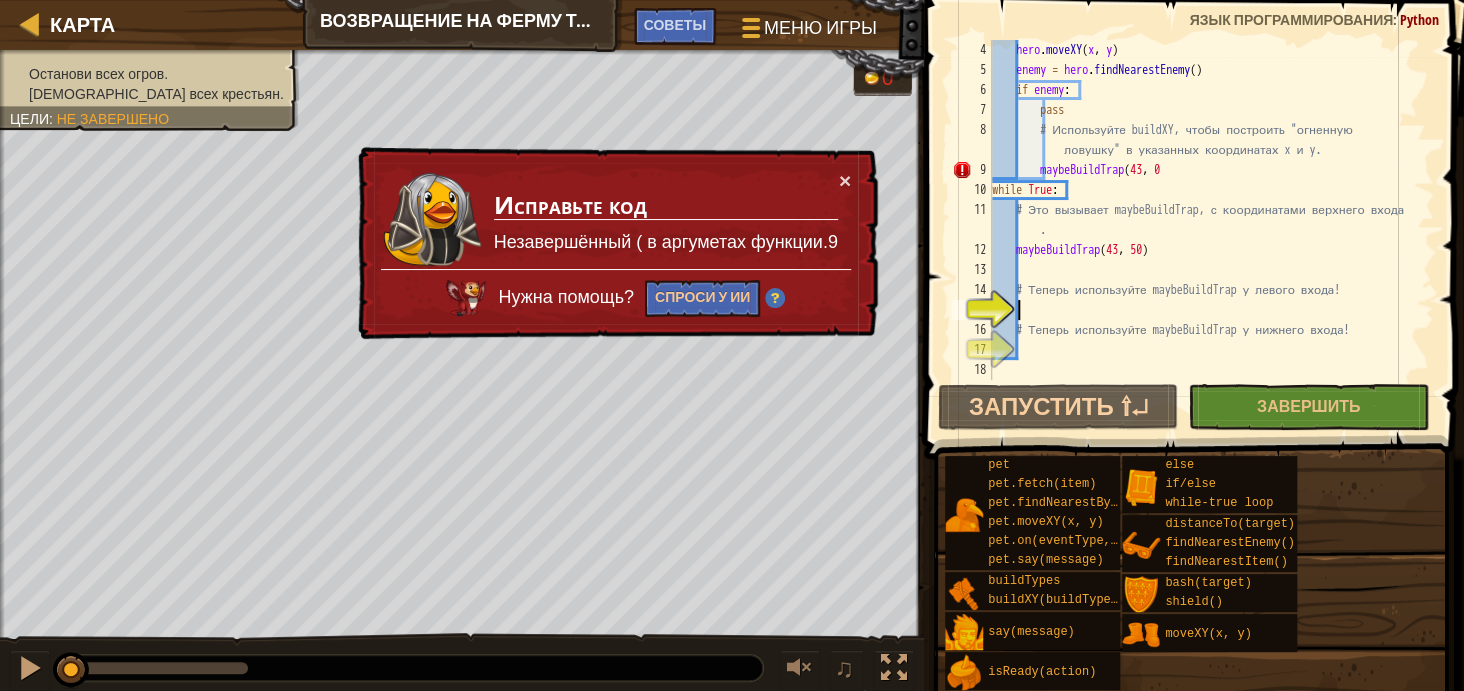 click on "hero . moveXY ( x ,   y )      enemy   =   hero . findNearestEnemy ( )      if   enemy :          pass          # Используйте buildXY, чтобы построить "огненную               ловушку" в указанных координатах x и y.          maybeBuildTrap ( 43 ,   0 while   True :      # Это вызывает maybeBuildTrap, с координатами верхнего входа          .      maybeBuildTrap ( 43 ,   50 )           # Теперь используйте maybeBuildTrap у левого входа!           # Теперь используйте maybeBuildTrap у нижнего входа!" at bounding box center [1203, 230] 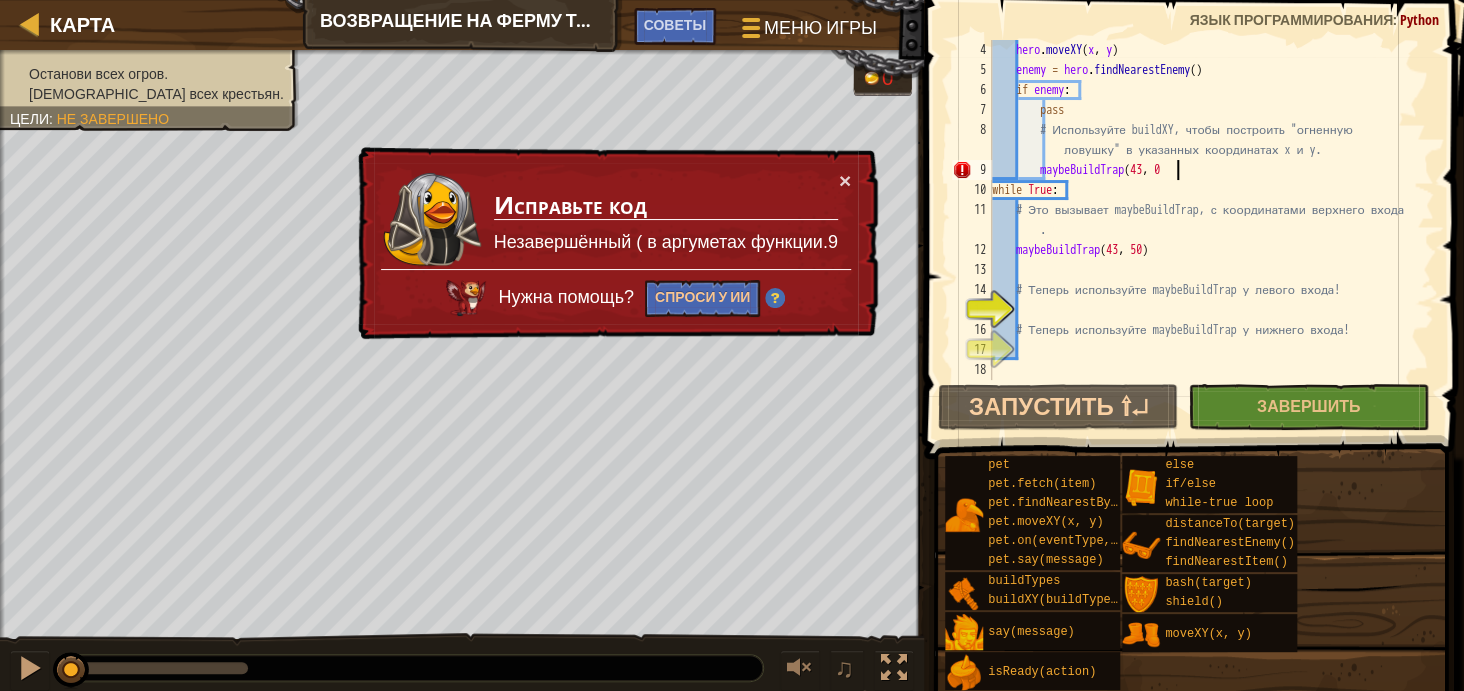 click on "hero . moveXY ( x ,   y )      enemy   =   hero . findNearestEnemy ( )      if   enemy :          pass          # Используйте buildXY, чтобы построить "огненную               ловушку" в указанных координатах x и y.          maybeBuildTrap ( 43 ,   0 while   True :      # Это вызывает maybeBuildTrap, с координатами верхнего входа          .      maybeBuildTrap ( 43 ,   50 )           # Теперь используйте maybeBuildTrap у левого входа!           # Теперь используйте maybeBuildTrap у нижнего входа!" at bounding box center [1203, 230] 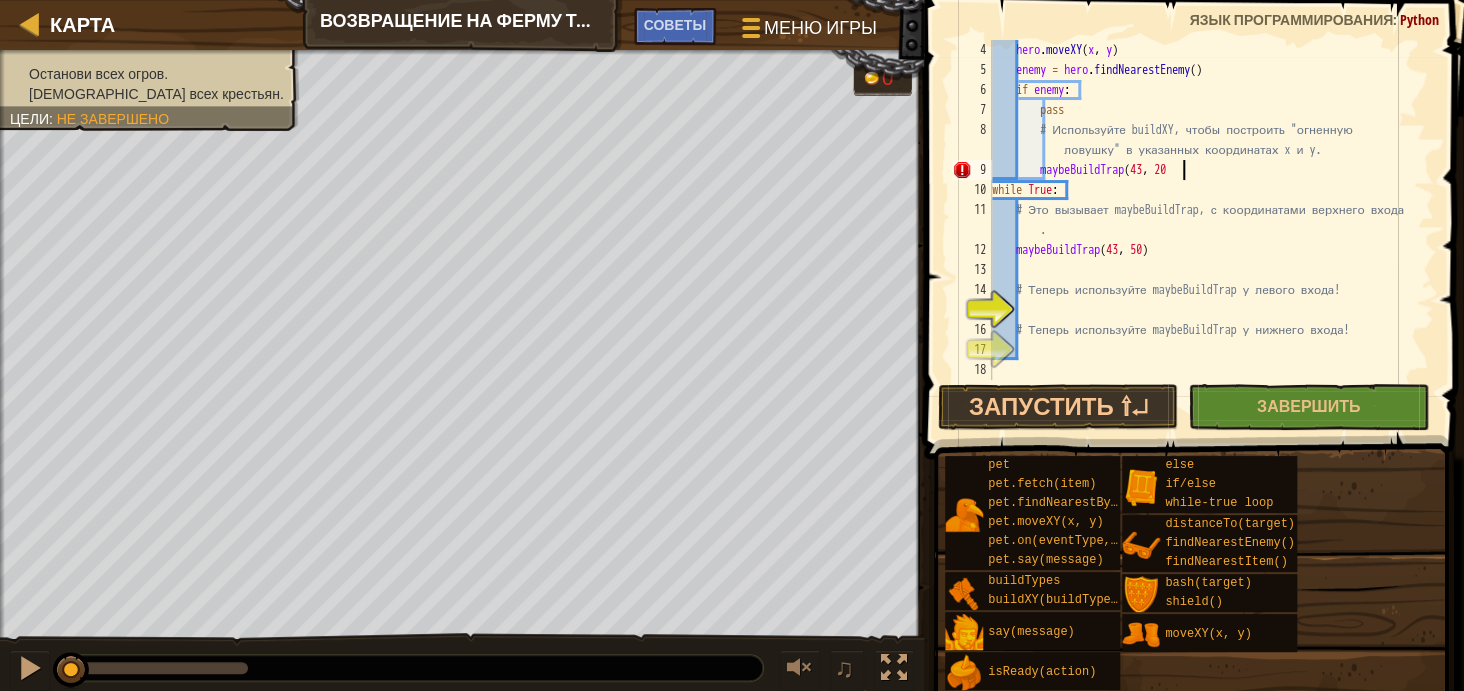 scroll, scrollTop: 9, scrollLeft: 15, axis: both 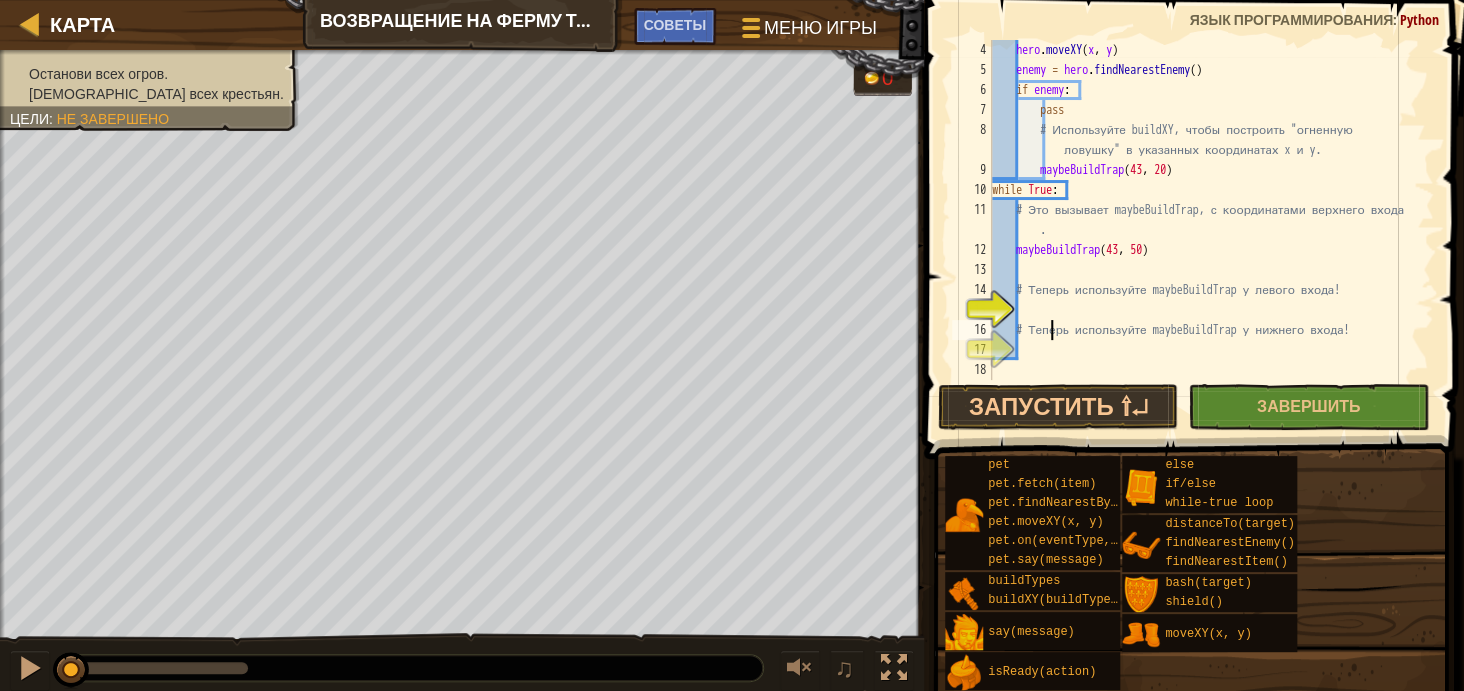 click on "hero . moveXY ( x ,   y )      enemy   =   hero . findNearestEnemy ( )      if   enemy :          pass          # Используйте buildXY, чтобы построить "огненную               ловушку" в указанных координатах x и y.          maybeBuildTrap ( 43 ,   20 ) while   True :      # Это вызывает maybeBuildTrap, с координатами верхнего входа          .      maybeBuildTrap ( 43 ,   50 )           # Теперь используйте maybeBuildTrap у левого входа!           # Теперь используйте maybeBuildTrap у нижнего входа!" at bounding box center [1203, 230] 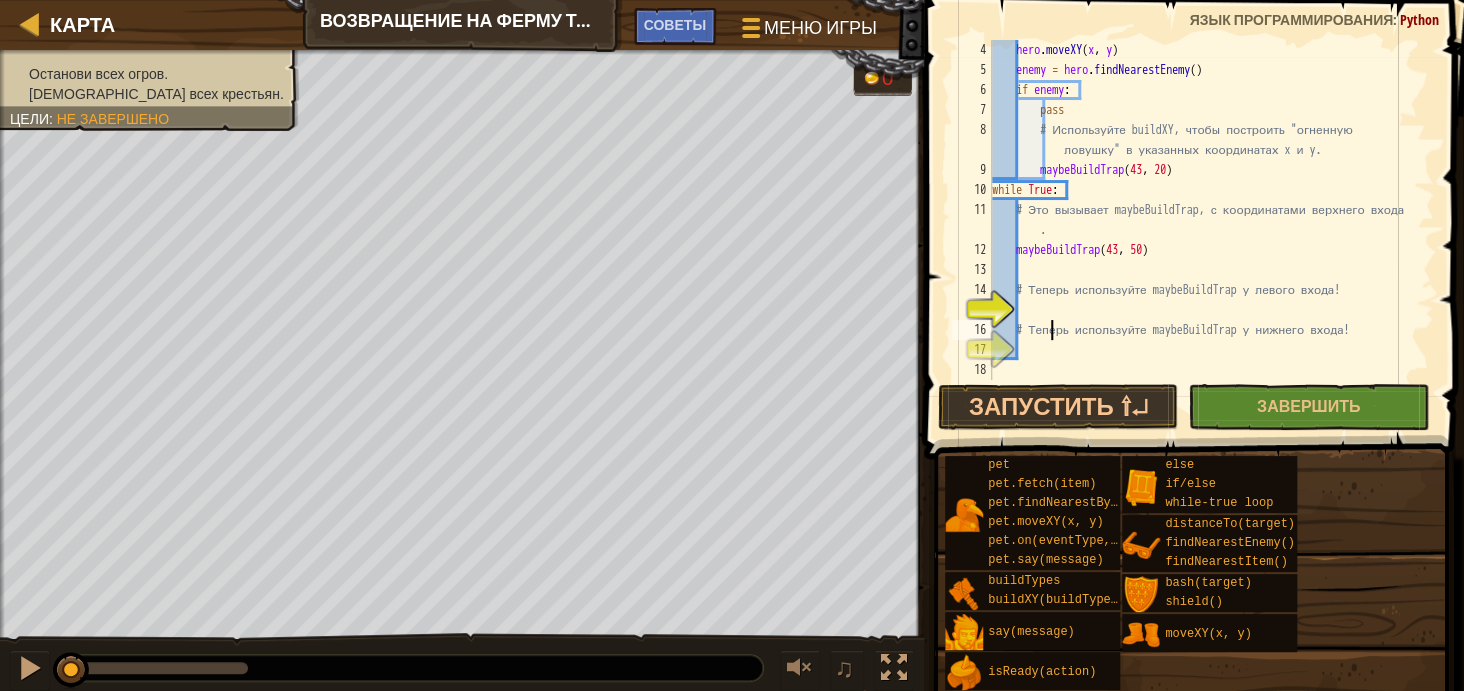 type on "# Теперь используйте maybeBuildTrap у нижнего входа!" 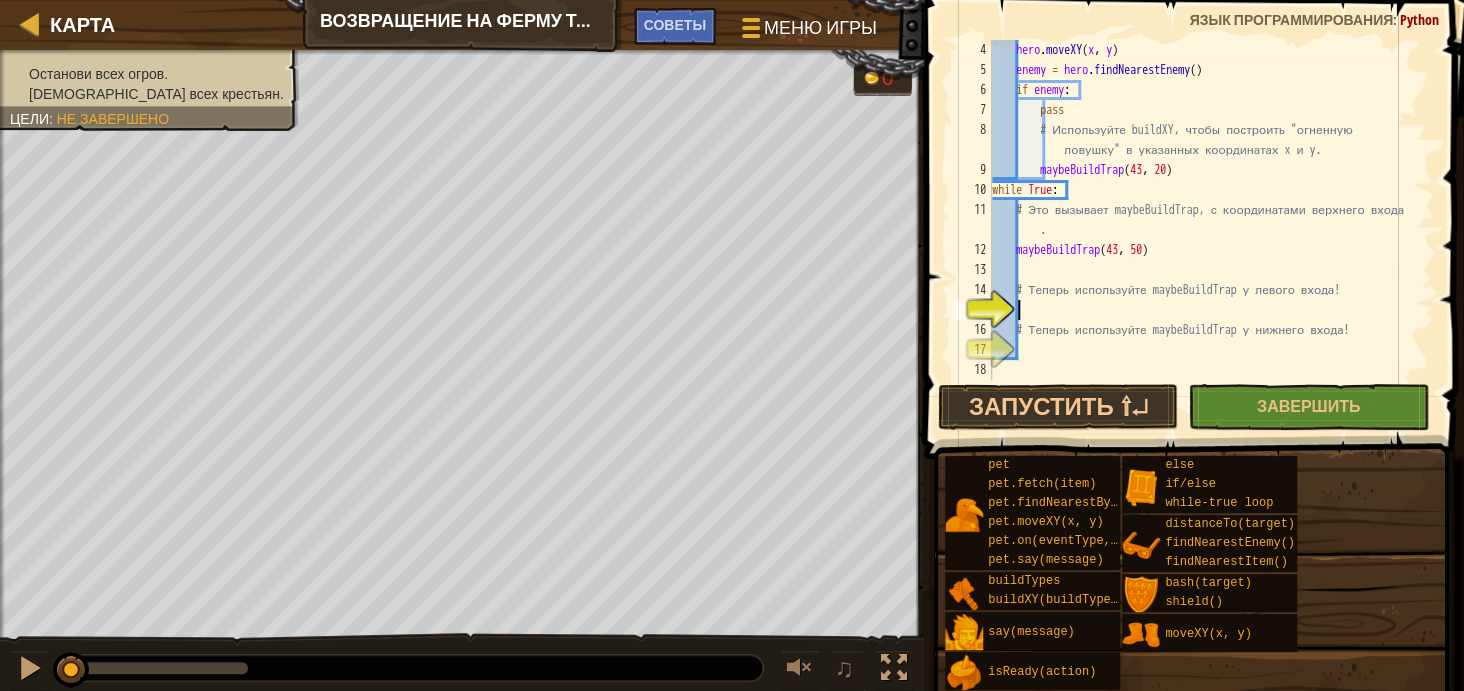 click on "hero . moveXY ( x ,   y )      enemy   =   hero . findNearestEnemy ( )      if   enemy :          pass          # Используйте buildXY, чтобы построить "огненную               ловушку" в указанных координатах x и y.          maybeBuildTrap ( 43 ,   20 ) while   True :      # Это вызывает maybeBuildTrap, с координатами верхнего входа          .      maybeBuildTrap ( 43 ,   50 )           # Теперь используйте maybeBuildTrap у левого входа!           # Теперь используйте maybeBuildTrap у нижнего входа!" at bounding box center [1203, 230] 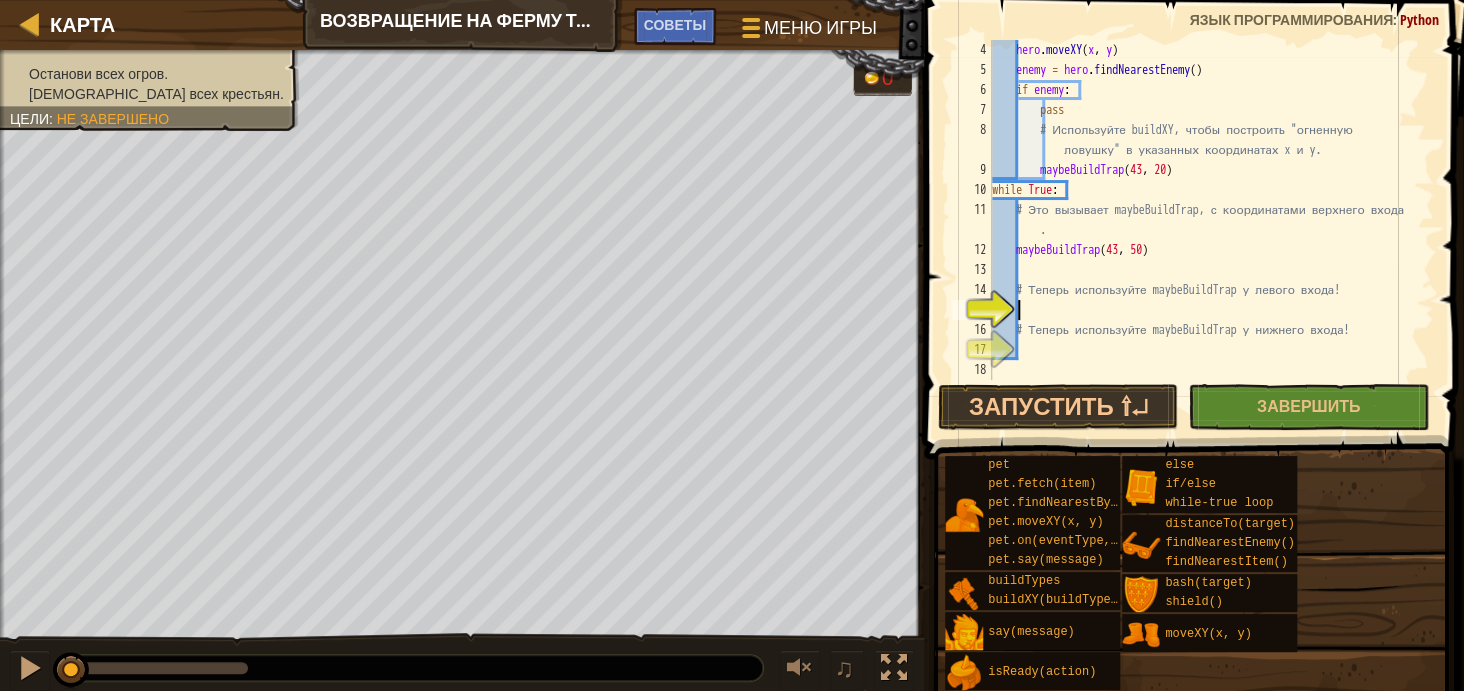 scroll, scrollTop: 9, scrollLeft: 0, axis: vertical 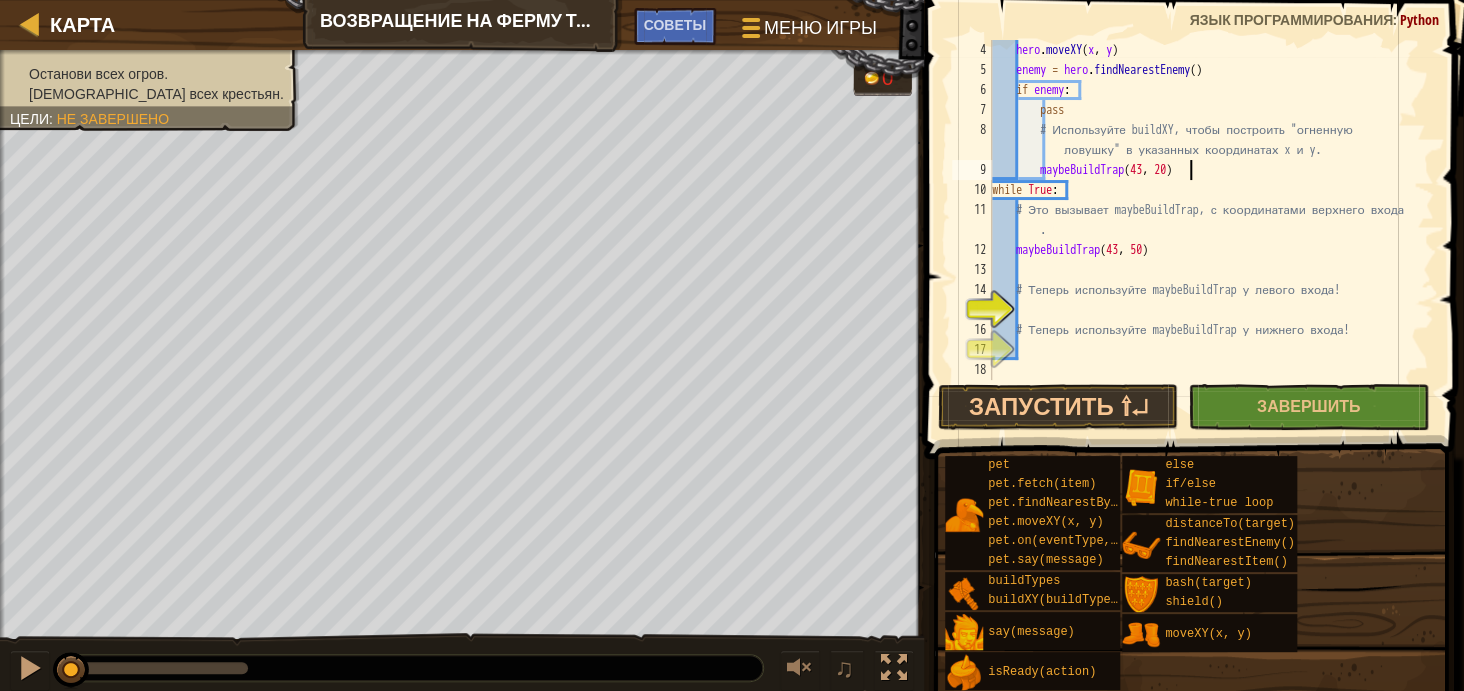 click on "hero . moveXY ( x ,   y )      enemy   =   hero . findNearestEnemy ( )      if   enemy :          pass          # Используйте buildXY, чтобы построить "огненную               ловушку" в указанных координатах x и y.          maybeBuildTrap ( 43 ,   20 ) while   True :      # Это вызывает maybeBuildTrap, с координатами верхнего входа          .      maybeBuildTrap ( 43 ,   50 )           # Теперь используйте maybeBuildTrap у левого входа!           # Теперь используйте maybeBuildTrap у нижнего входа!" at bounding box center [1203, 230] 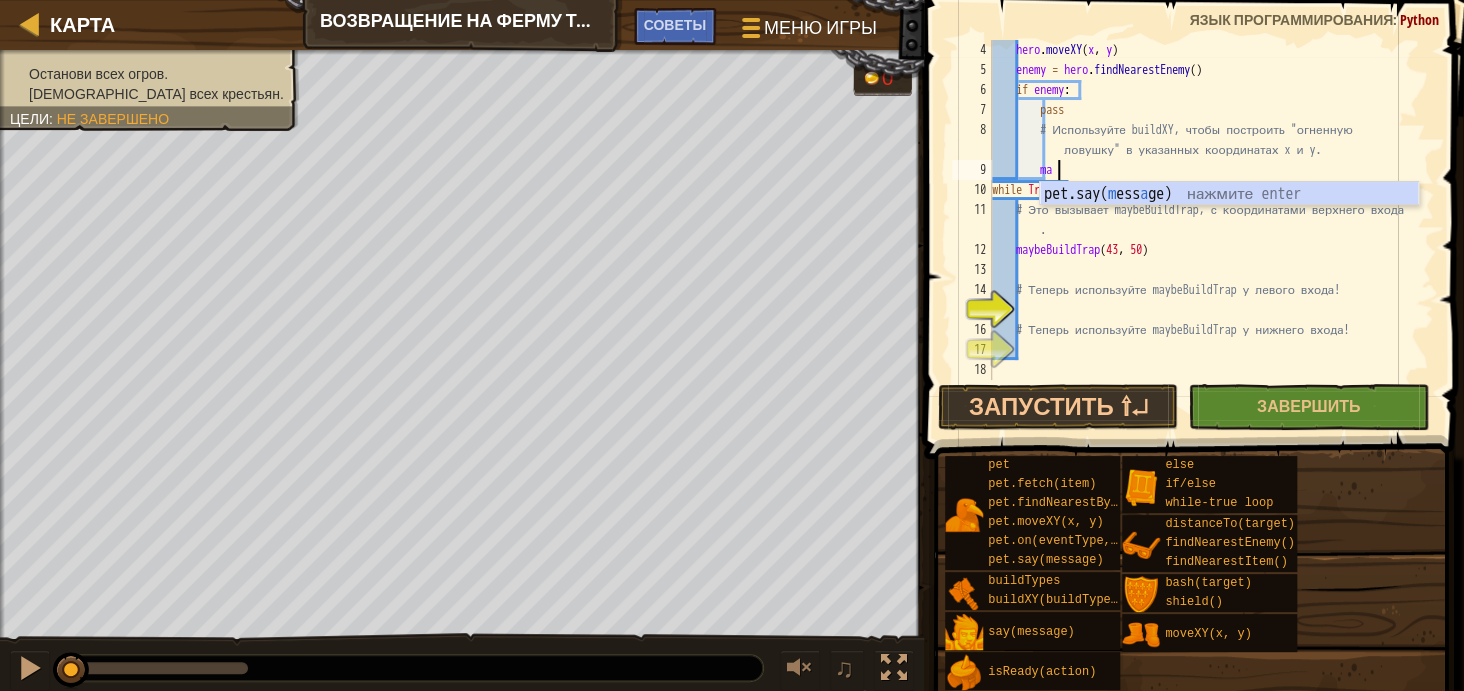 type on "m" 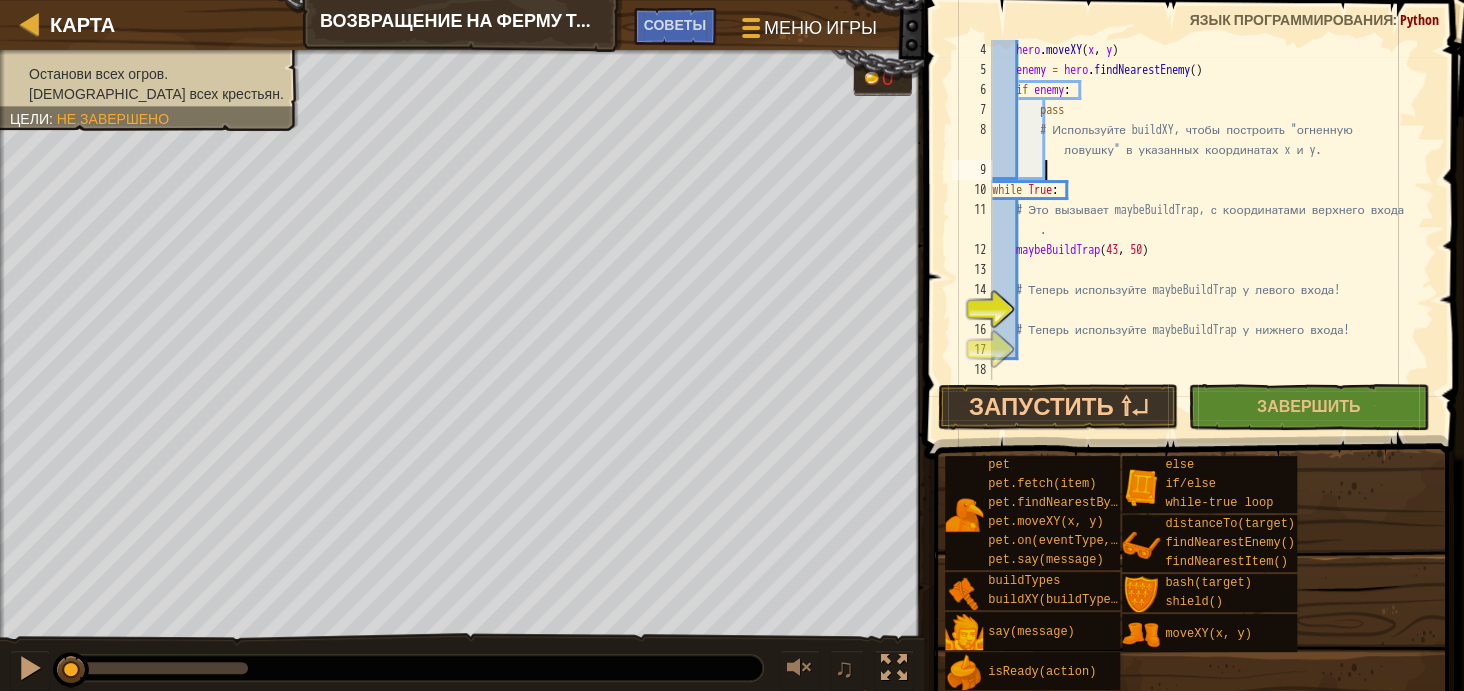 scroll, scrollTop: 9, scrollLeft: 3, axis: both 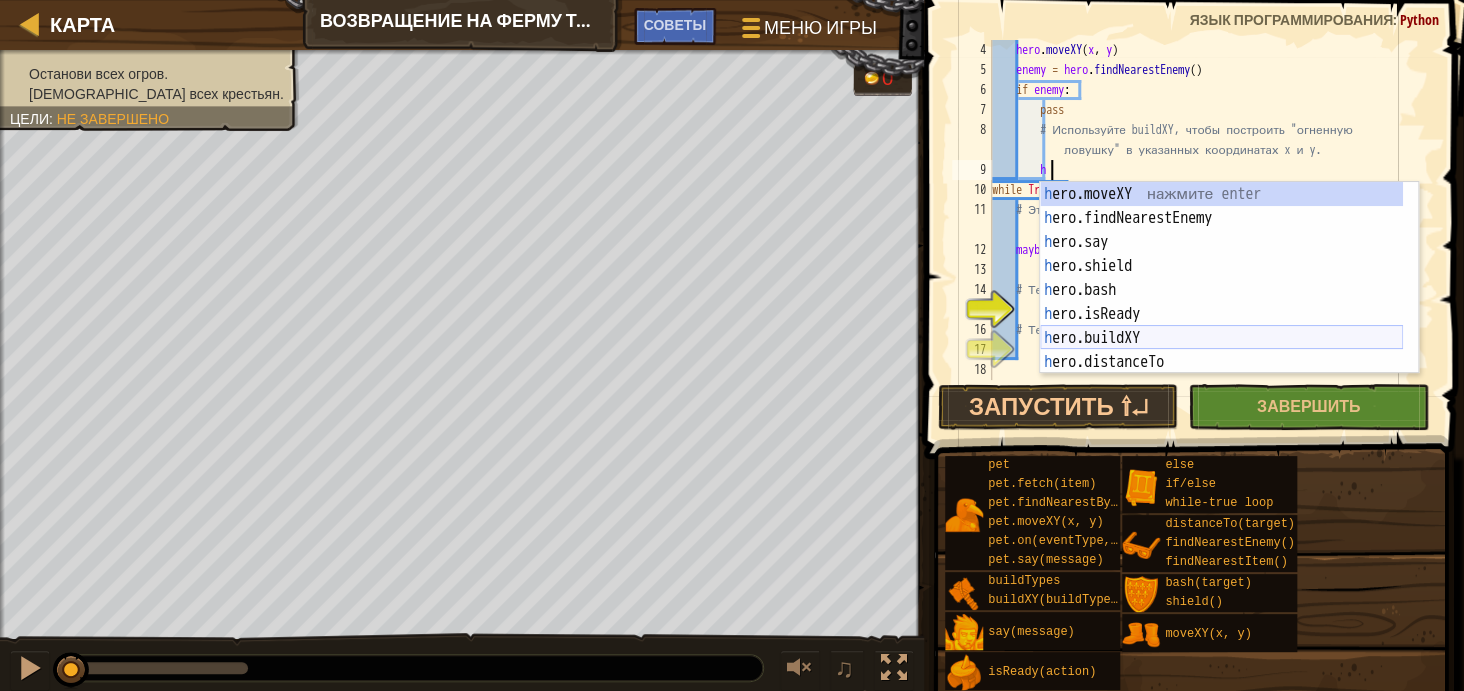 click on "h ero.moveXY нажмите enter h ero.findNearestEnemy нажмите enter h ero.say нажмите enter h ero.shield нажмите enter h ero.bash нажмите enter h ero.isReady нажмите enter h ero.buildXY нажмите enter h ero.distanceTo нажмите enter h ero.findNearestItem нажмите enter" at bounding box center (1221, 302) 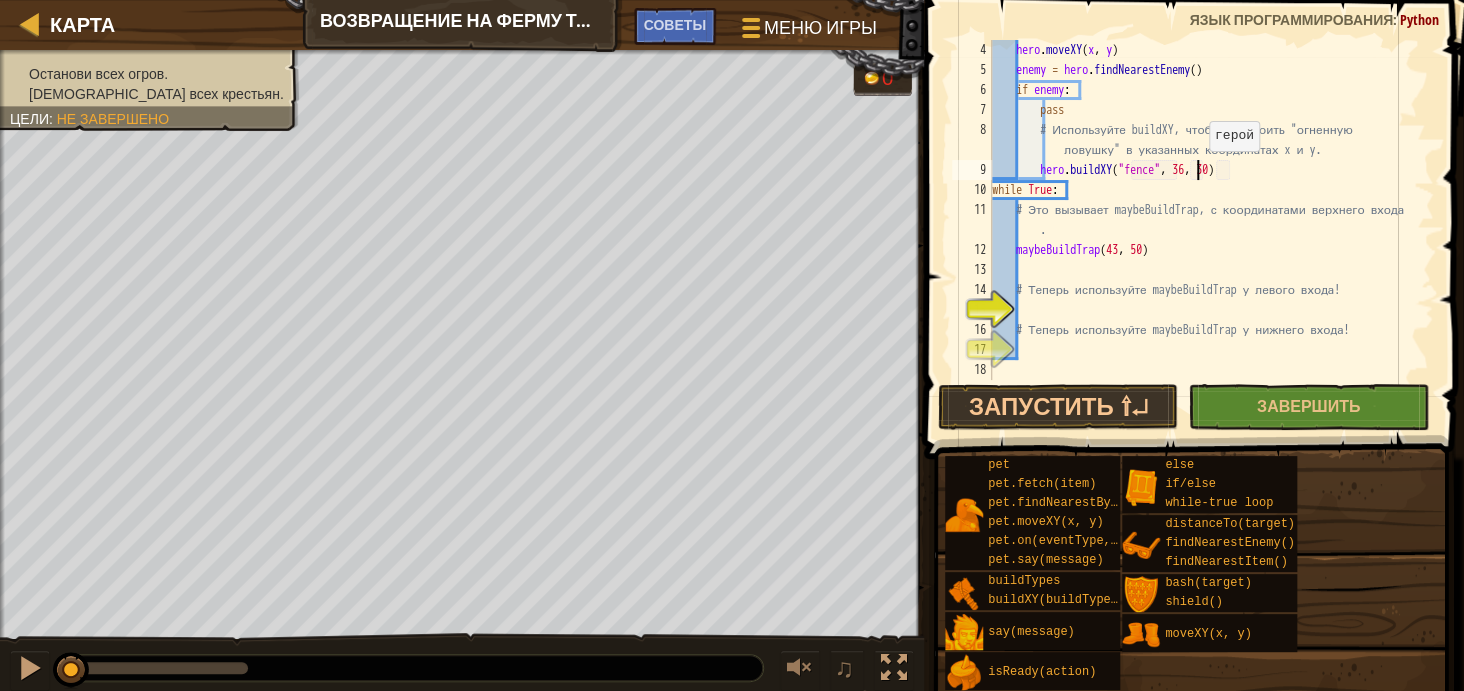 click on "hero . moveXY ( x ,   y )      enemy   =   hero . findNearestEnemy ( )      if   enemy :          pass          # Используйте buildXY, чтобы построить "огненную               ловушку" в указанных координатах x и y.          hero . buildXY ( "fence" ,   36 ,   30 ) while   True :      # Это вызывает maybeBuildTrap, с координатами верхнего входа          .      maybeBuildTrap ( 43 ,   50 )           # Теперь используйте maybeBuildTrap у левого входа!           # Теперь используйте maybeBuildTrap у нижнего входа!" at bounding box center (1203, 230) 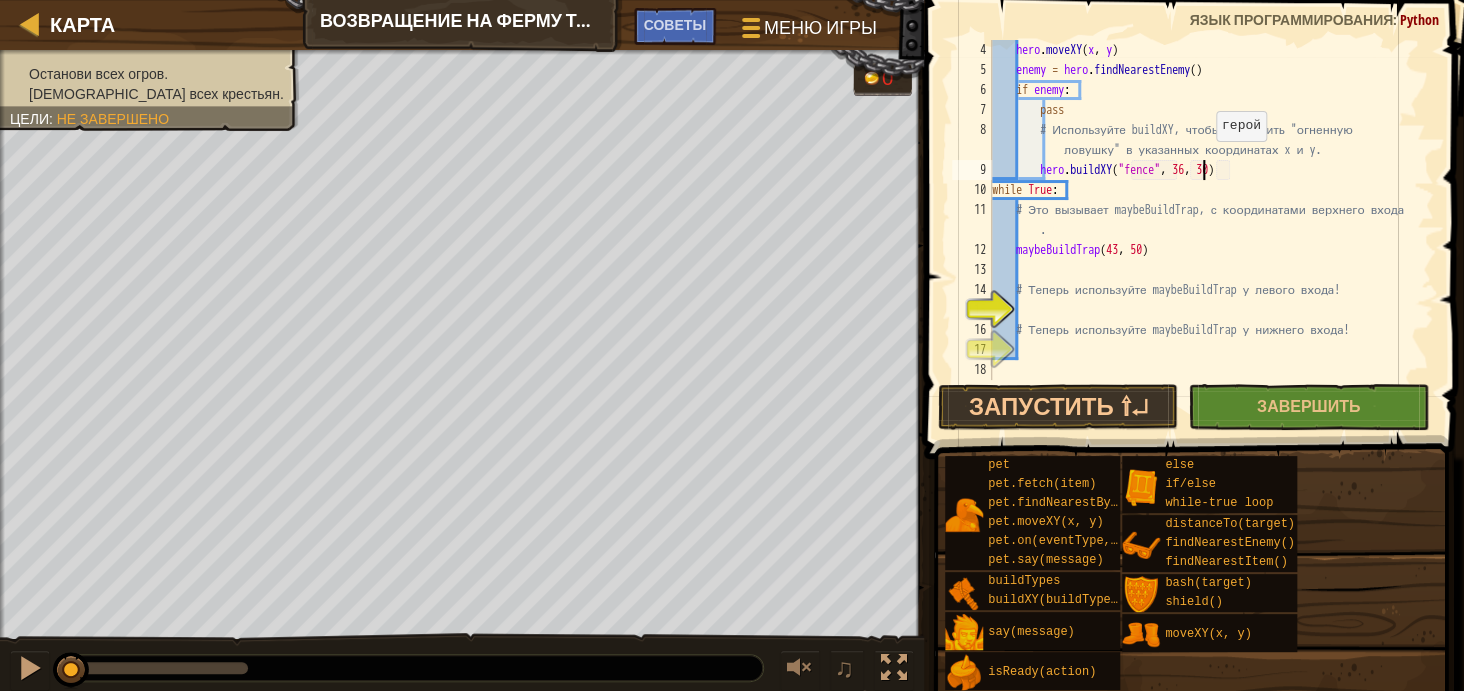click on "hero . moveXY ( x ,   y )      enemy   =   hero . findNearestEnemy ( )      if   enemy :          pass          # Используйте buildXY, чтобы построить "огненную               ловушку" в указанных координатах x и y.          hero . buildXY ( "fence" ,   36 ,   30 ) while   True :      # Это вызывает maybeBuildTrap, с координатами верхнего входа          .      maybeBuildTrap ( 43 ,   50 )           # Теперь используйте maybeBuildTrap у левого входа!           # Теперь используйте maybeBuildTrap у нижнего входа!" at bounding box center (1203, 230) 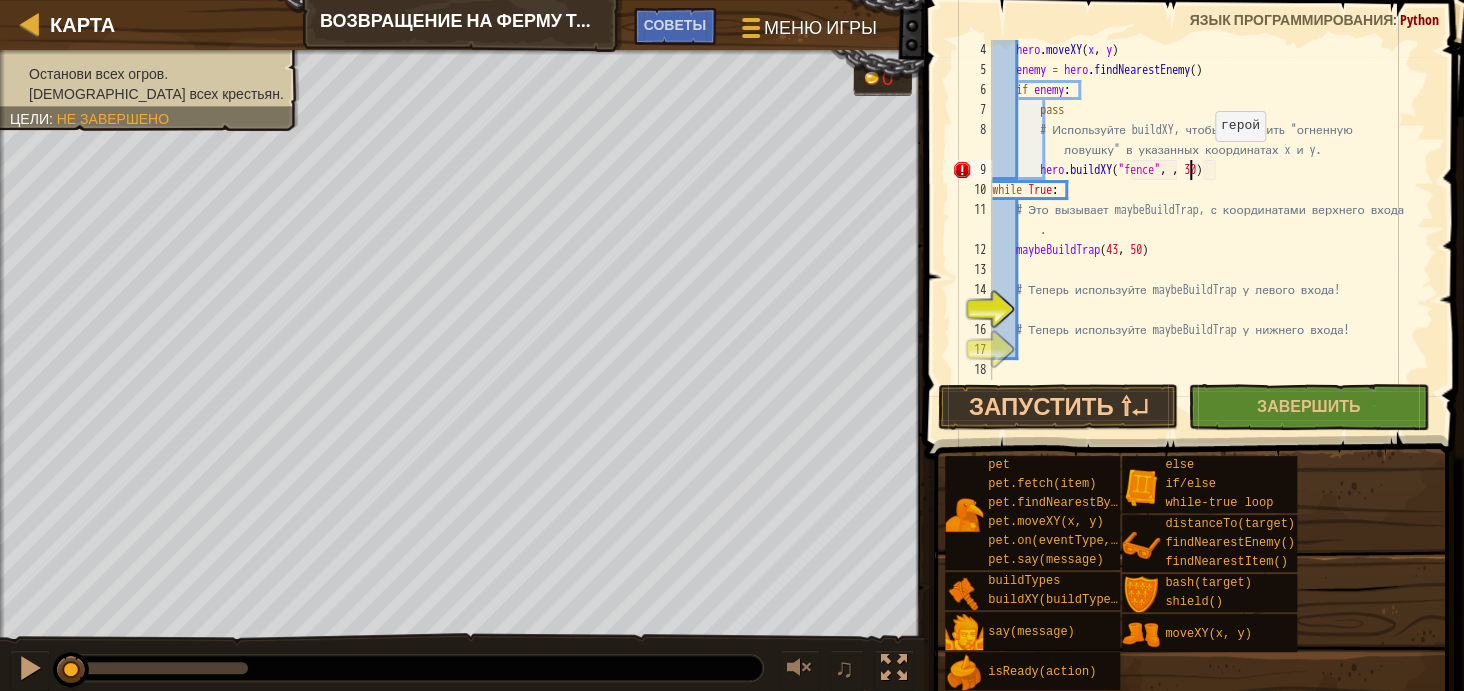 scroll, scrollTop: 9, scrollLeft: 17, axis: both 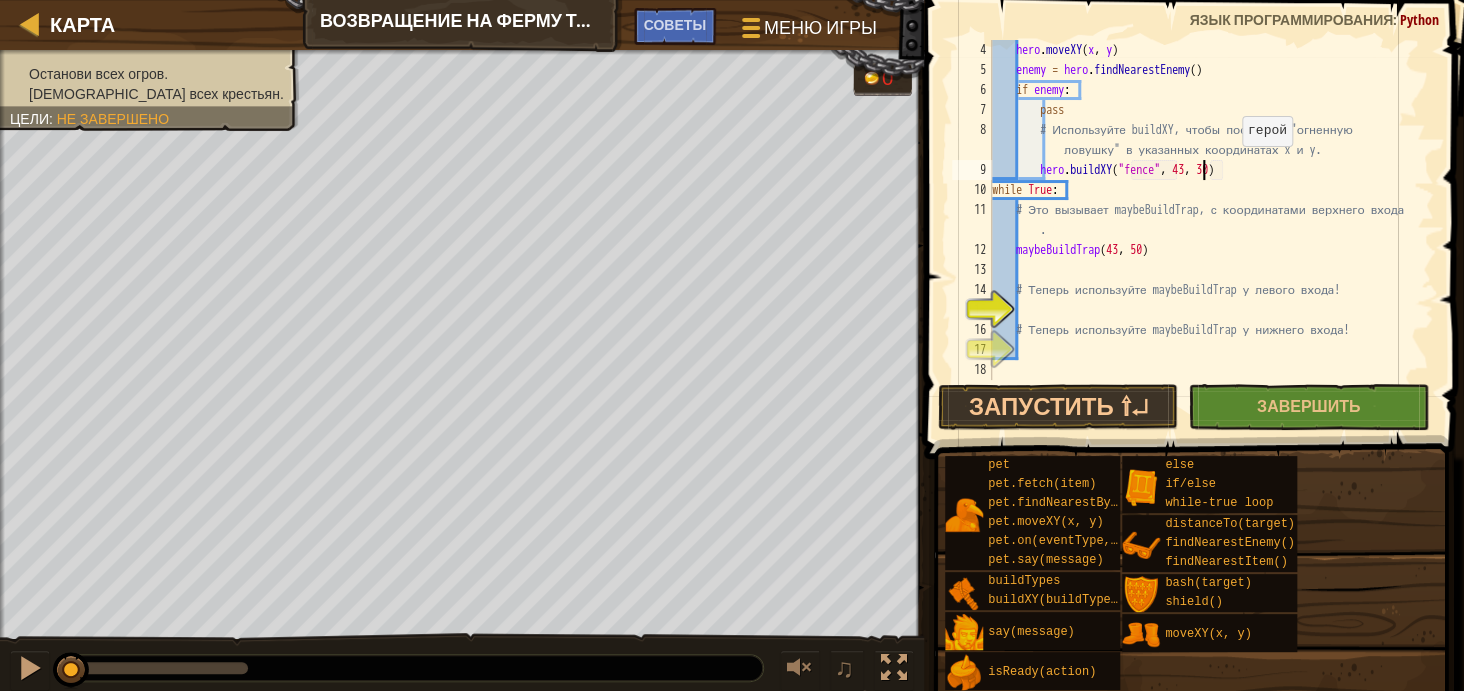 click on "hero . moveXY ( x ,   y )      enemy   =   hero . findNearestEnemy ( )      if   enemy :          pass          # Используйте buildXY, чтобы построить "огненную               ловушку" в указанных координатах x и y.          hero . buildXY ( "fence" ,   43 ,   30 ) while   True :      # Это вызывает maybeBuildTrap, с координатами верхнего входа          .      maybeBuildTrap ( 43 ,   50 )           # Теперь используйте maybeBuildTrap у левого входа!           # Теперь используйте maybeBuildTrap у нижнего входа!" at bounding box center (1203, 230) 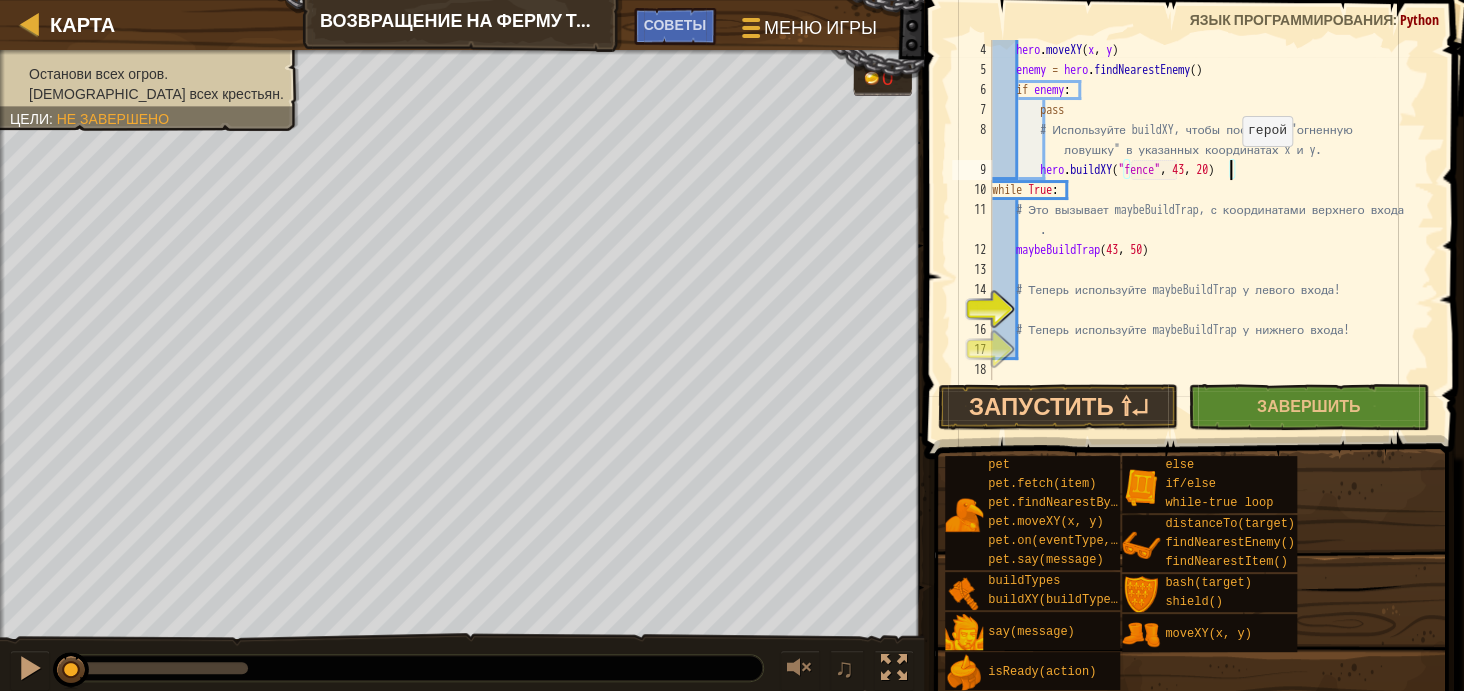 scroll, scrollTop: 9, scrollLeft: 19, axis: both 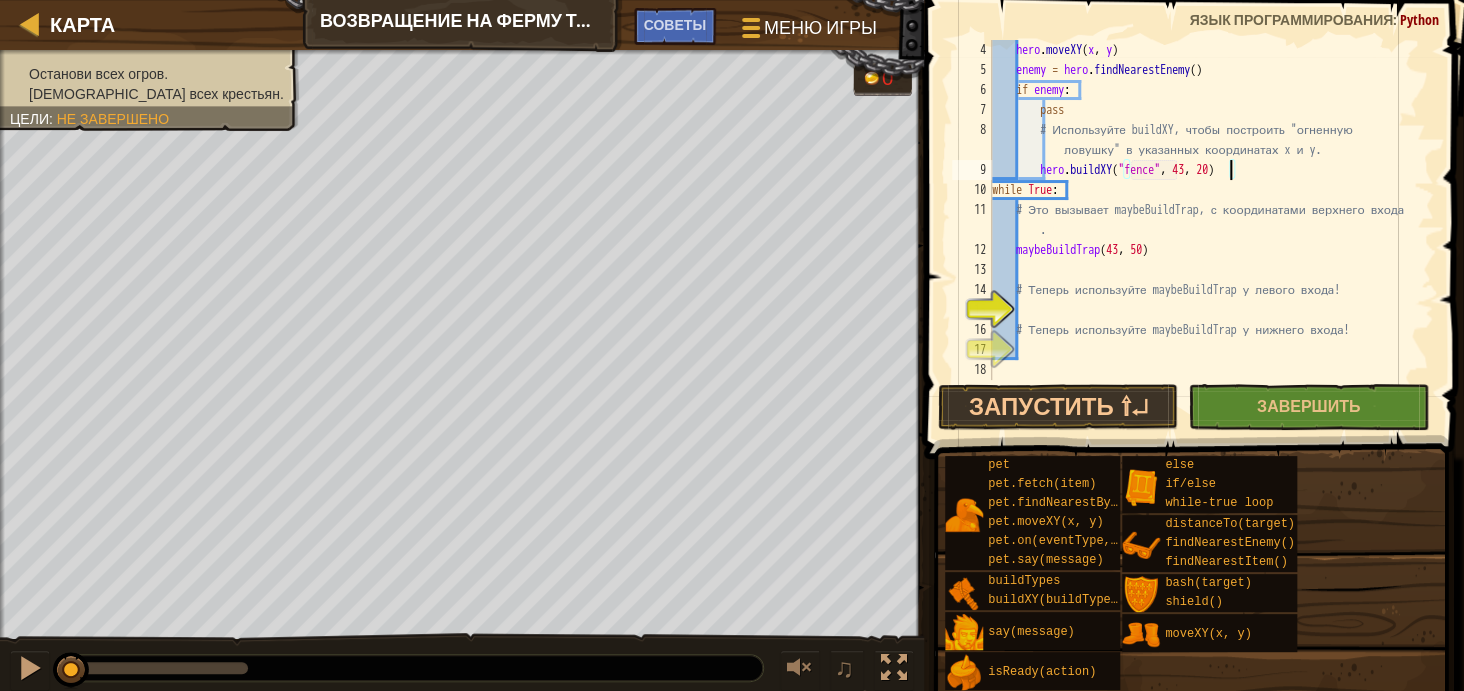 click on "hero . moveXY ( x ,   y )      enemy   =   hero . findNearestEnemy ( )      if   enemy :          pass          # Используйте buildXY, чтобы построить "огненную               ловушку" в указанных координатах x и y.          hero . buildXY ( "fence" ,   43 ,   20 ) while   True :      # Это вызывает maybeBuildTrap, с координатами верхнего входа          .      maybeBuildTrap ( 43 ,   50 )           # Теперь используйте maybeBuildTrap у левого входа!           # Теперь используйте maybeBuildTrap у нижнего входа!" at bounding box center [1203, 230] 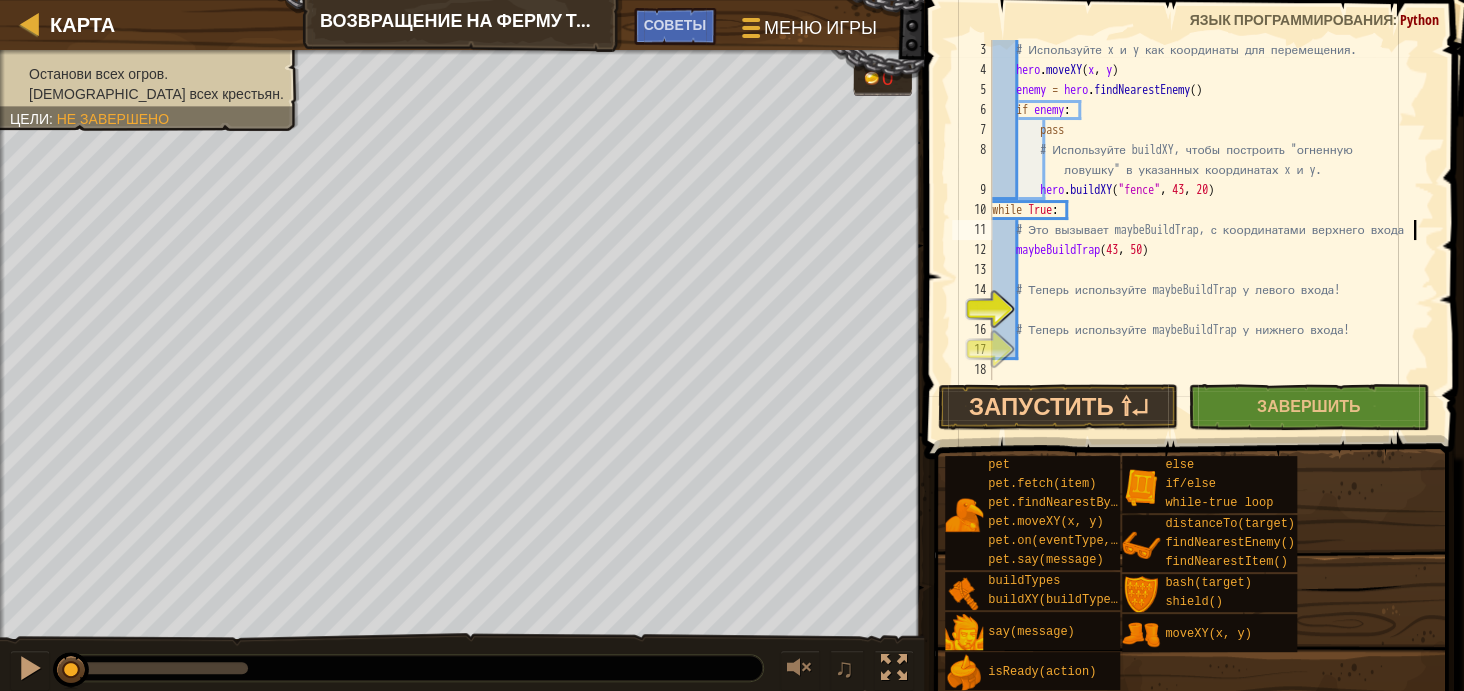 scroll, scrollTop: 40, scrollLeft: 0, axis: vertical 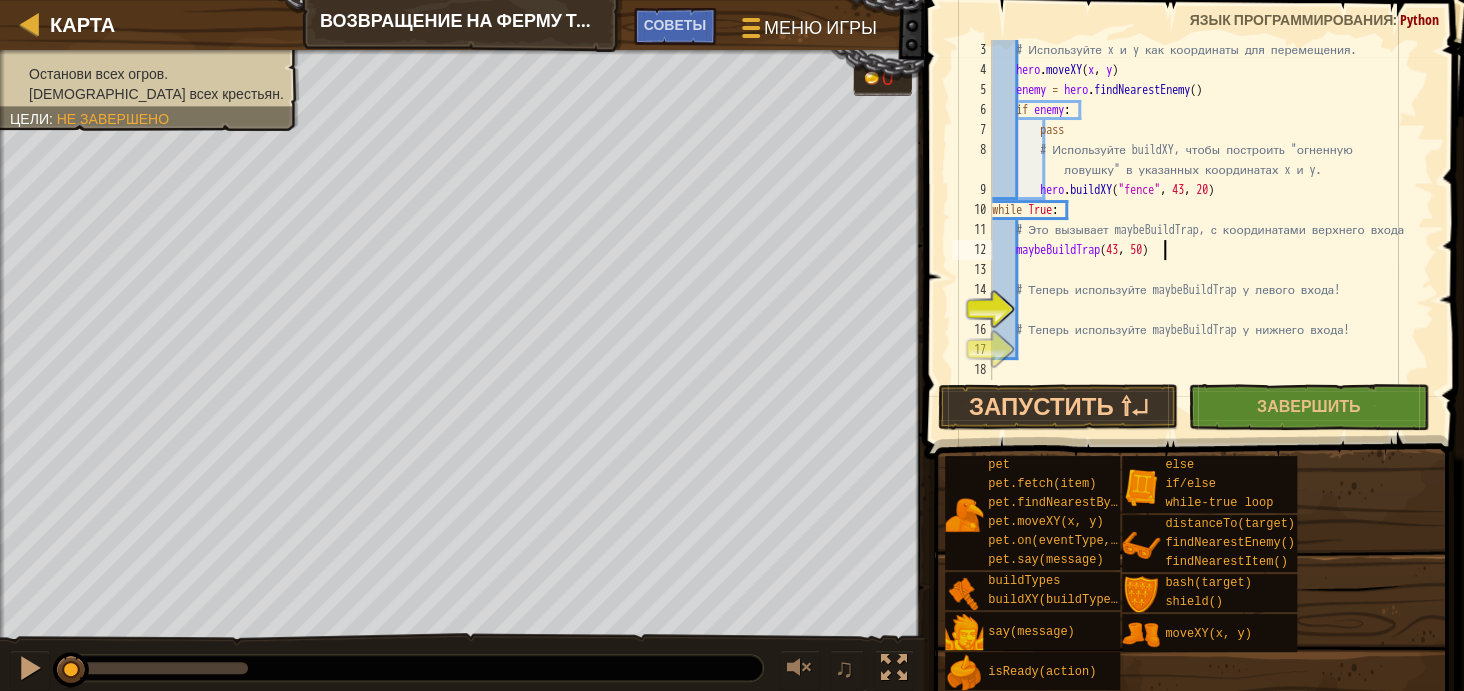 click on "# Используйте x и y как координаты для перемещения.      hero . moveXY ( x ,   y )      enemy   =   hero . findNearestEnemy ( )      if   enemy :          pass          # Используйте buildXY, чтобы построить "огненную               ловушку" в указанных координатах x и y.          hero . buildXY ( "fence" ,   43 ,   20 ) while   True :      # Это вызывает maybeBuildTrap, с координатами верхнего входа      maybeBuildTrap ( 43 ,   50 )           # Теперь используйте maybeBuildTrap у левого входа!           # Теперь используйте maybeBuildTrap у нижнего входа!" at bounding box center [1203, 230] 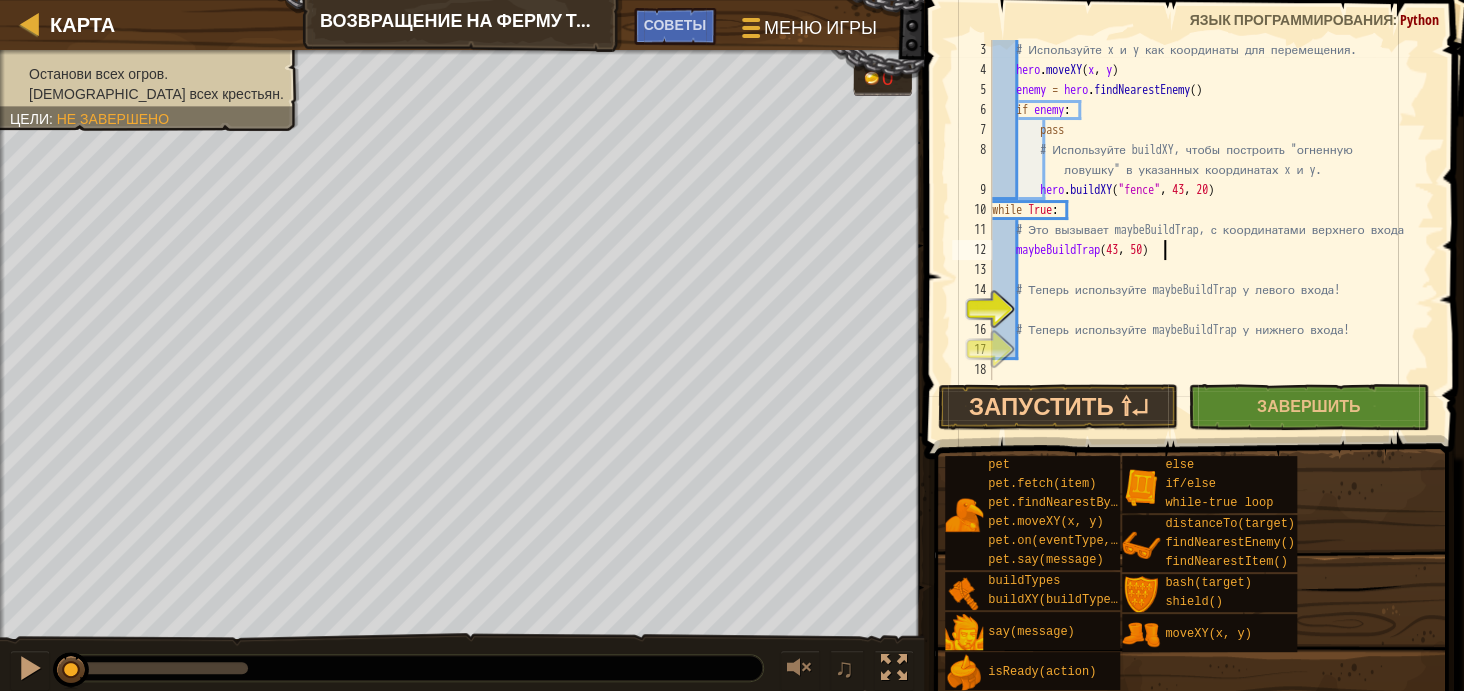 scroll, scrollTop: 9, scrollLeft: 12, axis: both 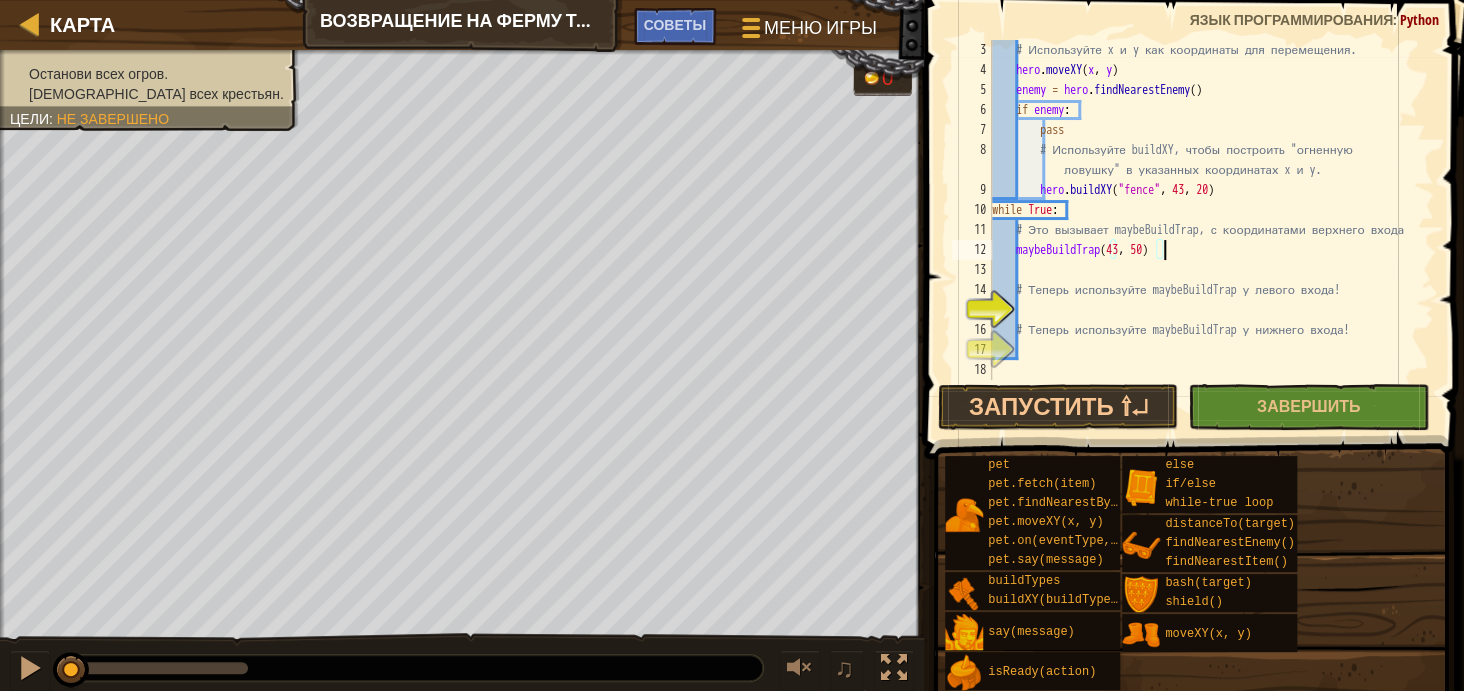 click on "# Используйте x и y как координаты для перемещения.      hero . moveXY ( x ,   y )      enemy   =   hero . findNearestEnemy ( )      if   enemy :          pass          # Используйте buildXY, чтобы построить "огненную               ловушку" в указанных координатах x и y.          hero . buildXY ( "fence" ,   43 ,   20 ) while   True :      # Это вызывает maybeBuildTrap, с координатами верхнего входа      maybeBuildTrap ( 43 ,   50 )           # Теперь используйте maybeBuildTrap у левого входа!           # Теперь используйте maybeBuildTrap у нижнего входа!" at bounding box center (1203, 230) 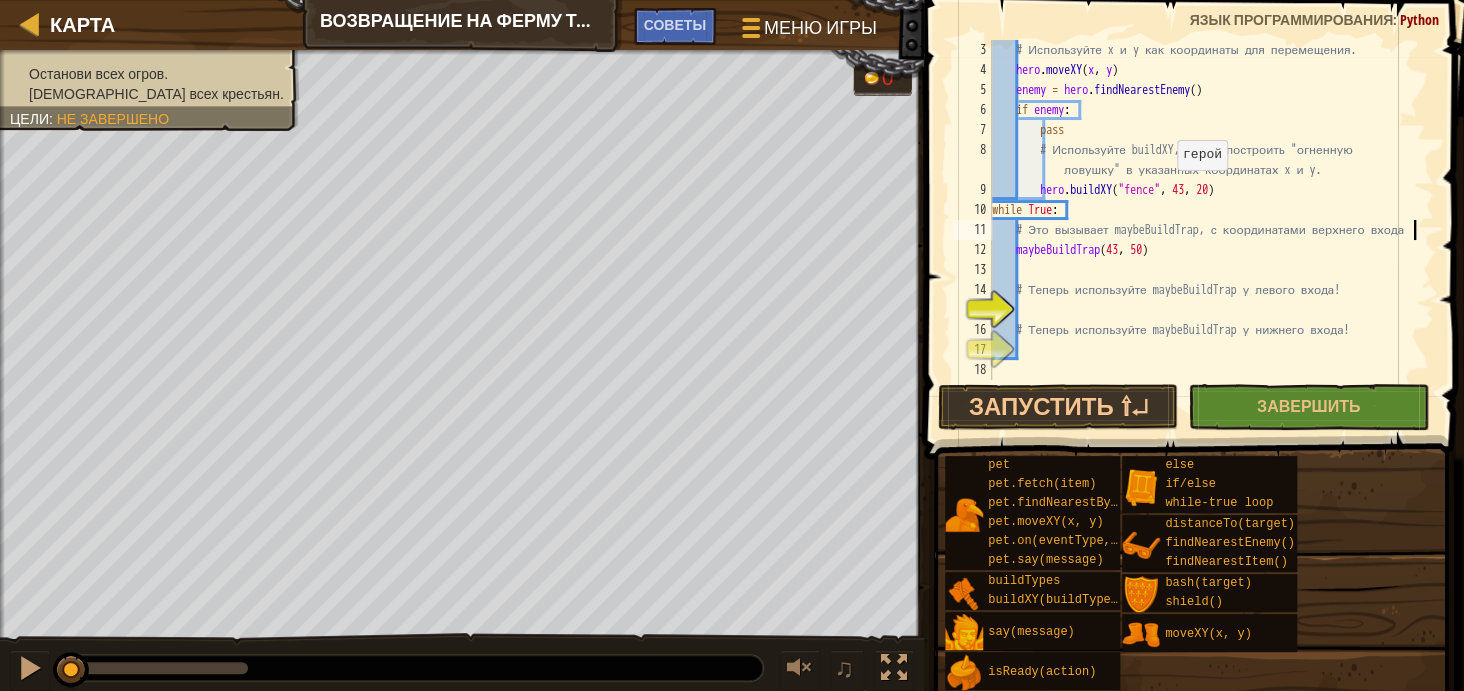 click on "# Используйте x и y как координаты для перемещения.      hero . moveXY ( x ,   y )      enemy   =   hero . findNearestEnemy ( )      if   enemy :          pass          # Используйте buildXY, чтобы построить "огненную               ловушку" в указанных координатах x и y.          hero . buildXY ( "fence" ,   43 ,   20 ) while   True :      # Это вызывает maybeBuildTrap, с координатами верхнего входа      maybeBuildTrap ( 43 ,   50 )           # Теперь используйте maybeBuildTrap у левого входа!           # Теперь используйте maybeBuildTrap у нижнего входа!" at bounding box center [1203, 230] 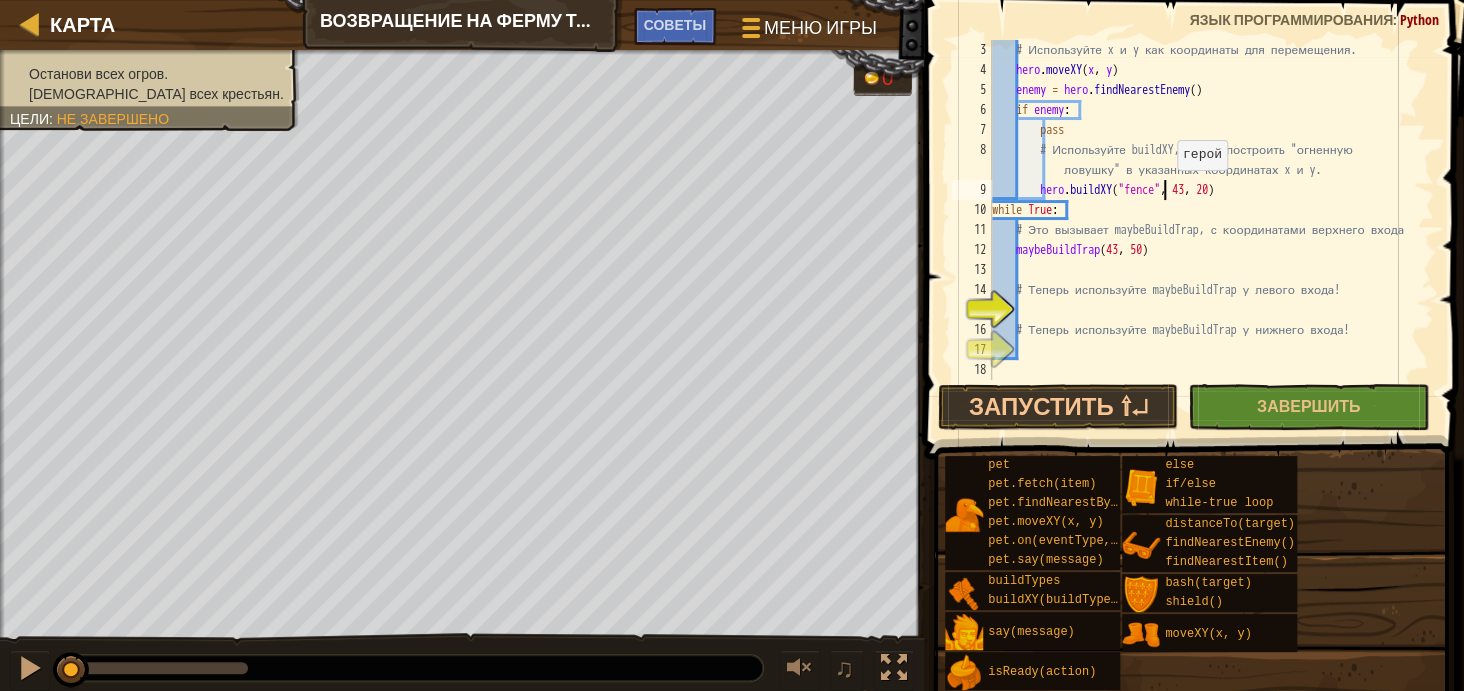 click on "# Используйте x и y как координаты для перемещения.      hero . moveXY ( x ,   y )      enemy   =   hero . findNearestEnemy ( )      if   enemy :          pass          # Используйте buildXY, чтобы построить "огненную               ловушку" в указанных координатах x и y.          hero . buildXY ( "fence" ,   43 ,   20 ) while   True :      # Это вызывает maybeBuildTrap, с координатами верхнего входа      maybeBuildTrap ( 43 ,   50 )           # Теперь используйте maybeBuildTrap у левого входа!           # Теперь используйте maybeBuildTrap у нижнего входа!" at bounding box center (1203, 230) 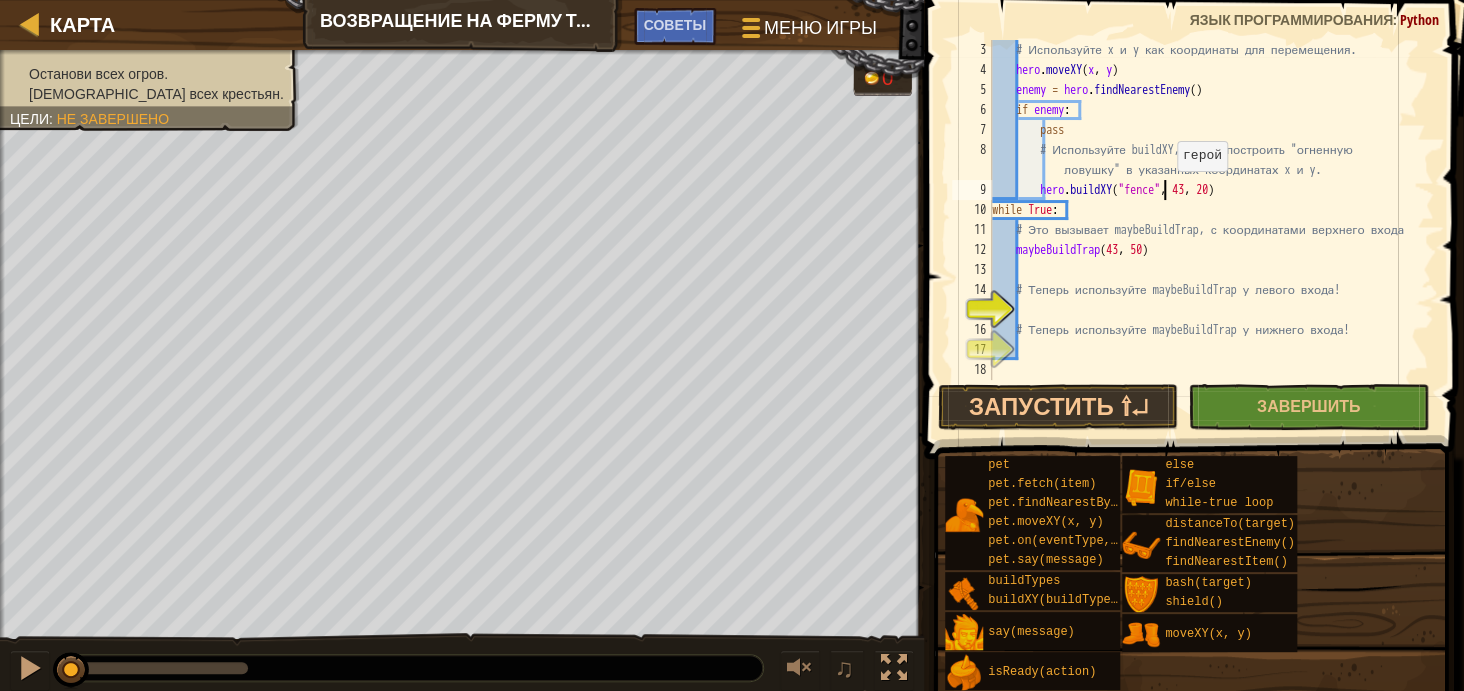 click on "# Используйте x и y как координаты для перемещения.      hero . moveXY ( x ,   y )      enemy   =   hero . findNearestEnemy ( )      if   enemy :          pass          # Используйте buildXY, чтобы построить "огненную               ловушку" в указанных координатах x и y.          hero . buildXY ( "fence" ,   43 ,   20 ) while   True :      # Это вызывает maybeBuildTrap, с координатами верхнего входа      maybeBuildTrap ( 43 ,   50 )           # Теперь используйте maybeBuildTrap у левого входа!           # Теперь используйте maybeBuildTrap у нижнего входа!" at bounding box center [1203, 230] 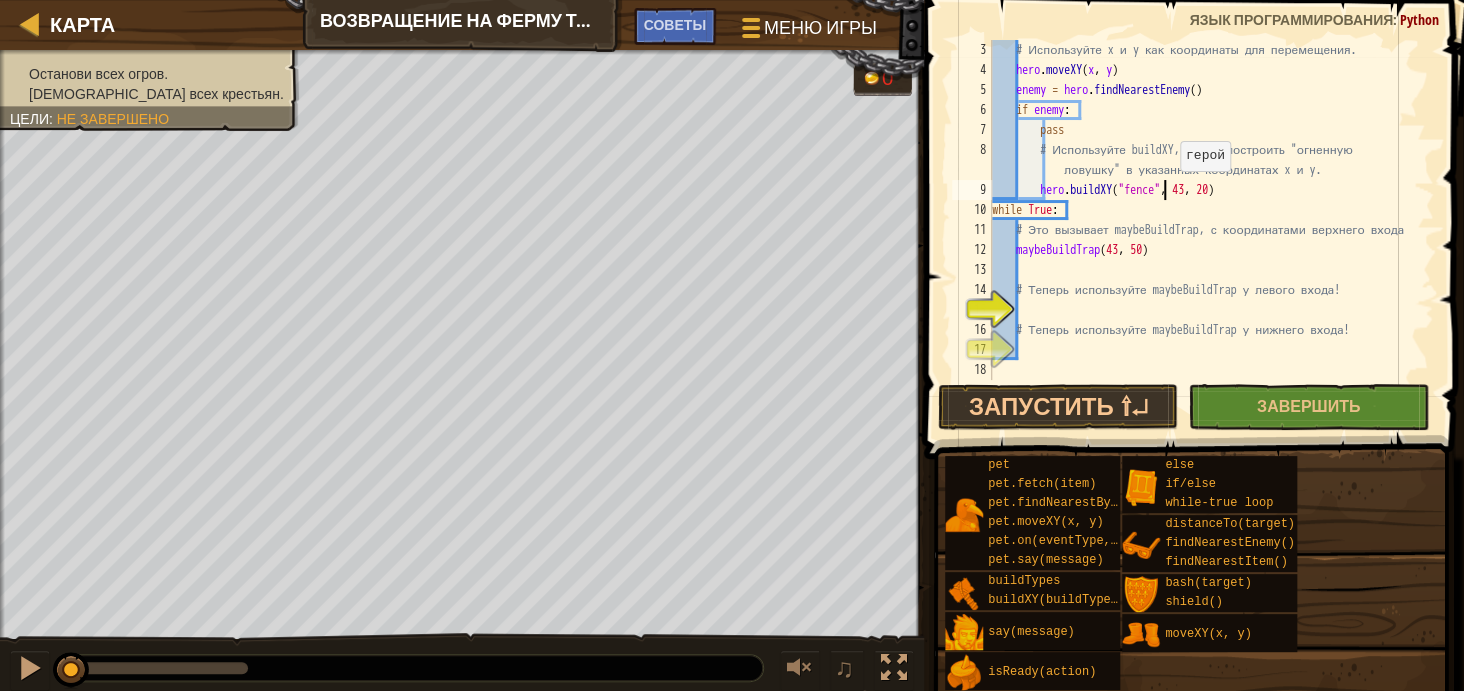 click on "# Используйте x и y как координаты для перемещения.      hero . moveXY ( x ,   y )      enemy   =   hero . findNearestEnemy ( )      if   enemy :          pass          # Используйте buildXY, чтобы построить "огненную               ловушку" в указанных координатах x и y.          hero . buildXY ( "fence" ,   43 ,   20 ) while   True :      # Это вызывает maybeBuildTrap, с координатами верхнего входа      maybeBuildTrap ( 43 ,   50 )           # Теперь используйте maybeBuildTrap у левого входа!           # Теперь используйте maybeBuildTrap у нижнего входа!" at bounding box center (1203, 230) 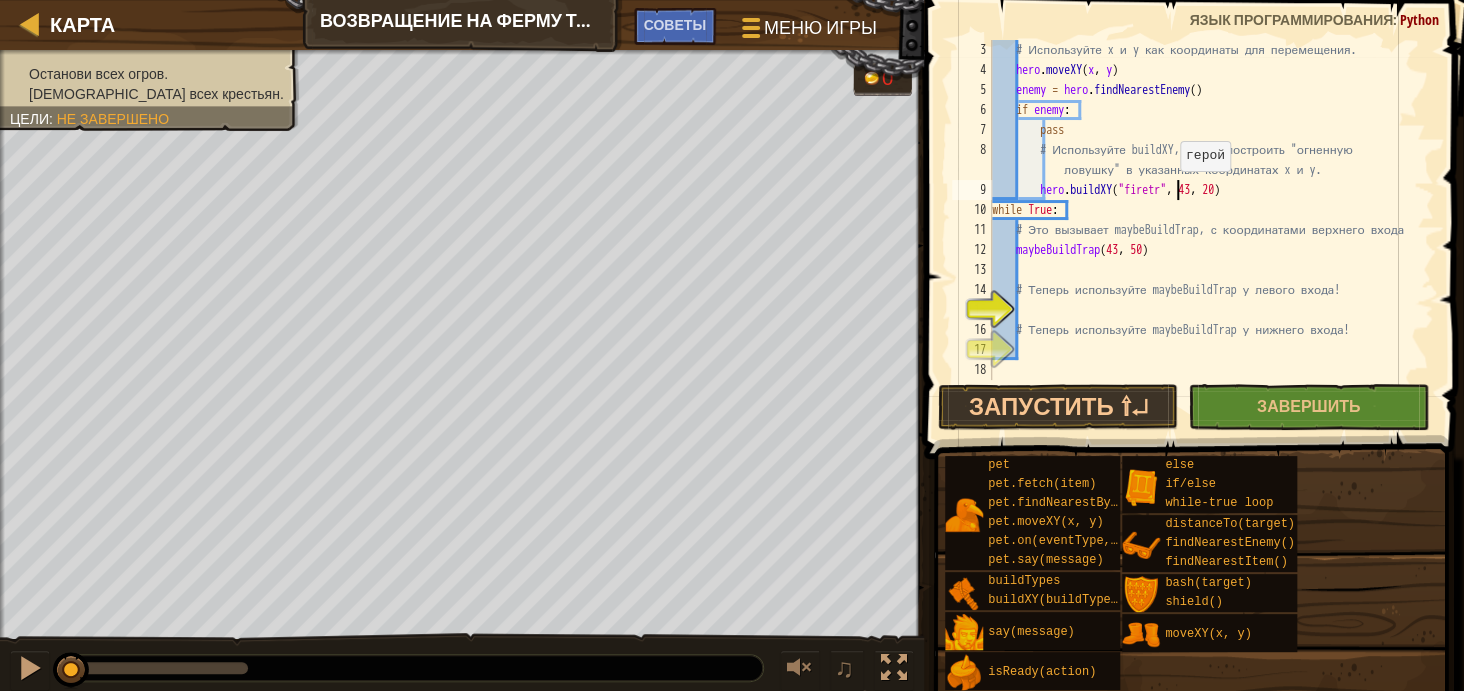 scroll, scrollTop: 9, scrollLeft: 16, axis: both 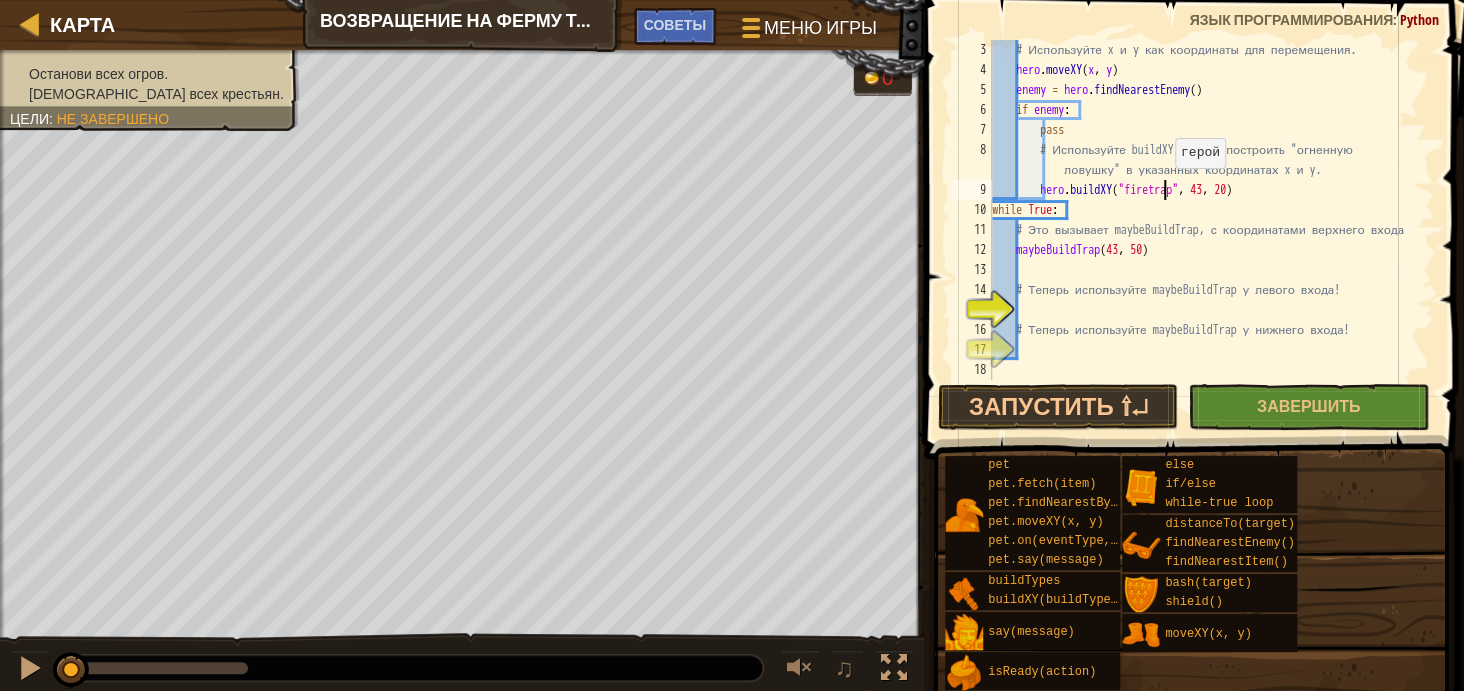 click on "# Используйте x и y как координаты для перемещения.      hero . moveXY ( x ,   y )      enemy   =   hero . findNearestEnemy ( )      if   enemy :          pass          # Используйте buildXY, чтобы построить "огненную               ловушку" в указанных координатах x и y.          hero . buildXY ( "firetrap" ,   43 ,   20 ) while   True :      # Это вызывает maybeBuildTrap, с координатами верхнего входа      maybeBuildTrap ( 43 ,   50 )           # Теперь используйте maybeBuildTrap у левого входа!           # Теперь используйте maybeBuildTrap у нижнего входа!" at bounding box center (1203, 230) 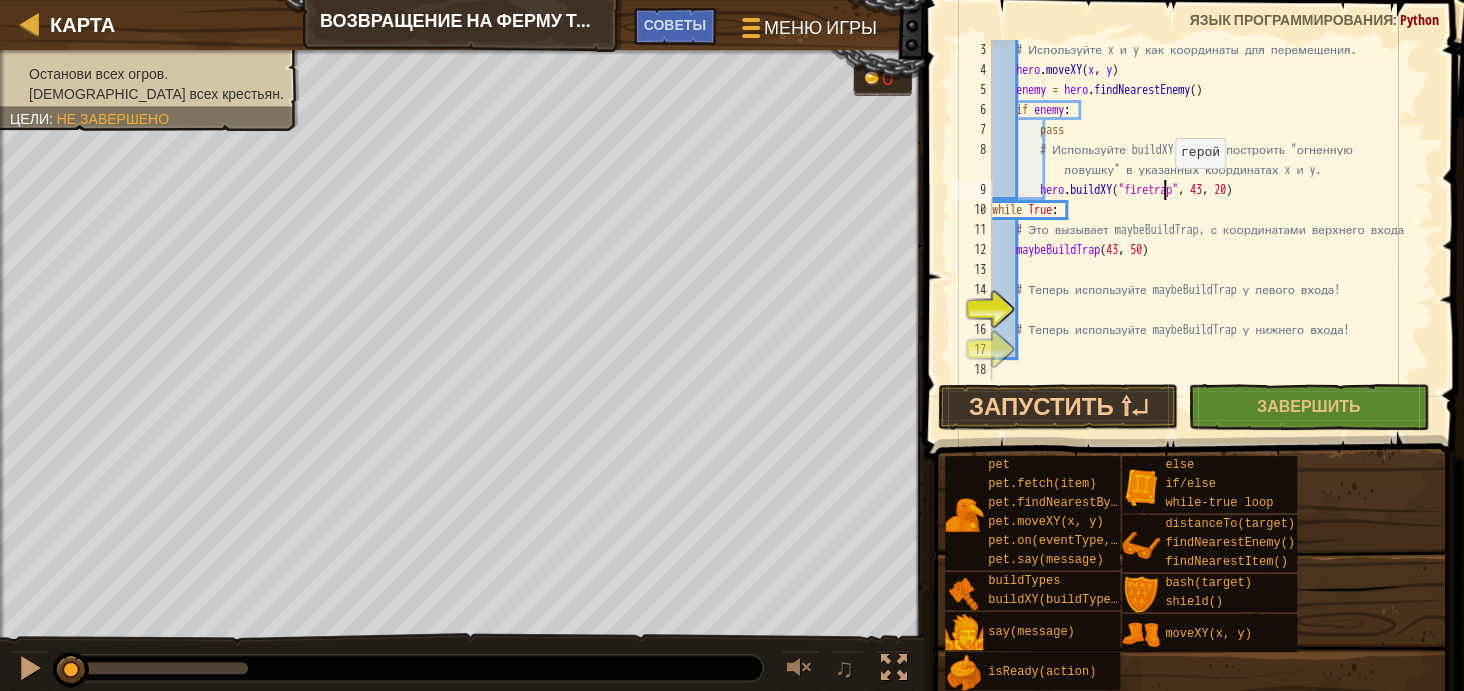 scroll, scrollTop: 9, scrollLeft: 15, axis: both 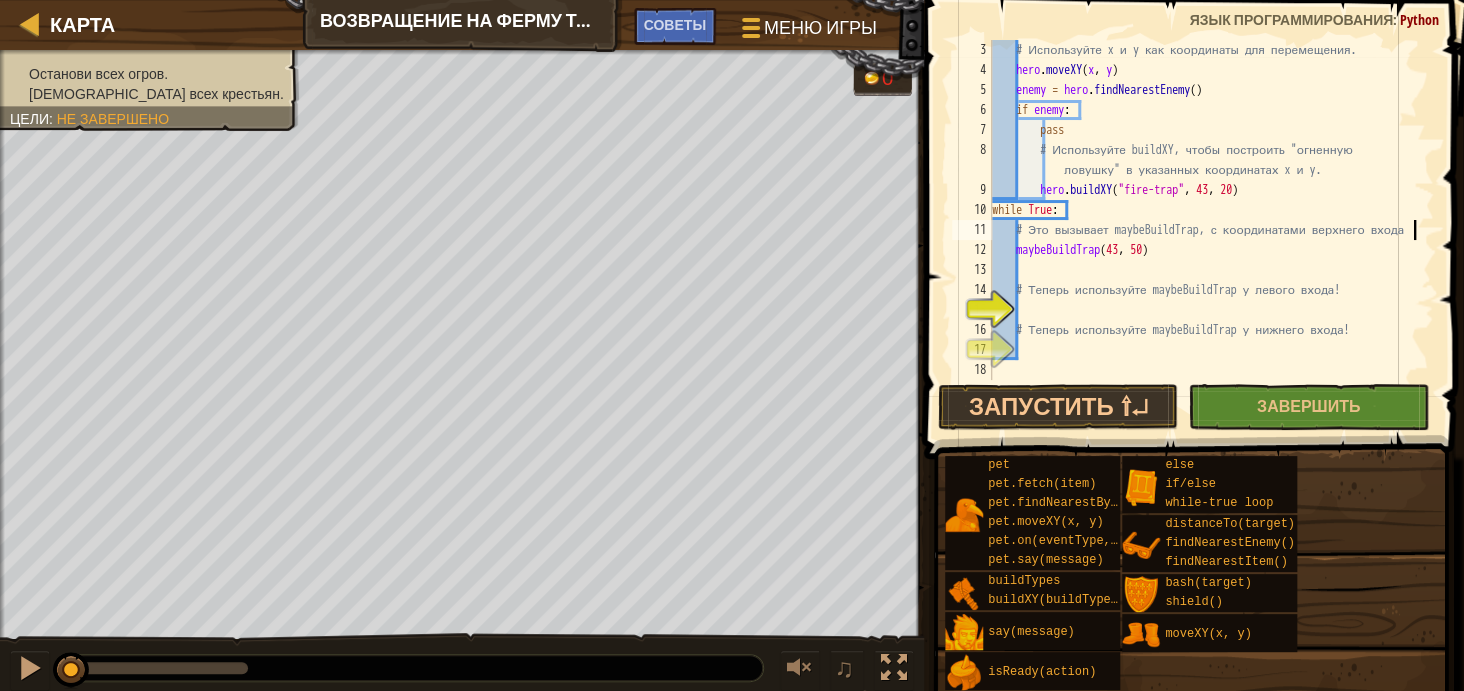 click at bounding box center (1424, 190) 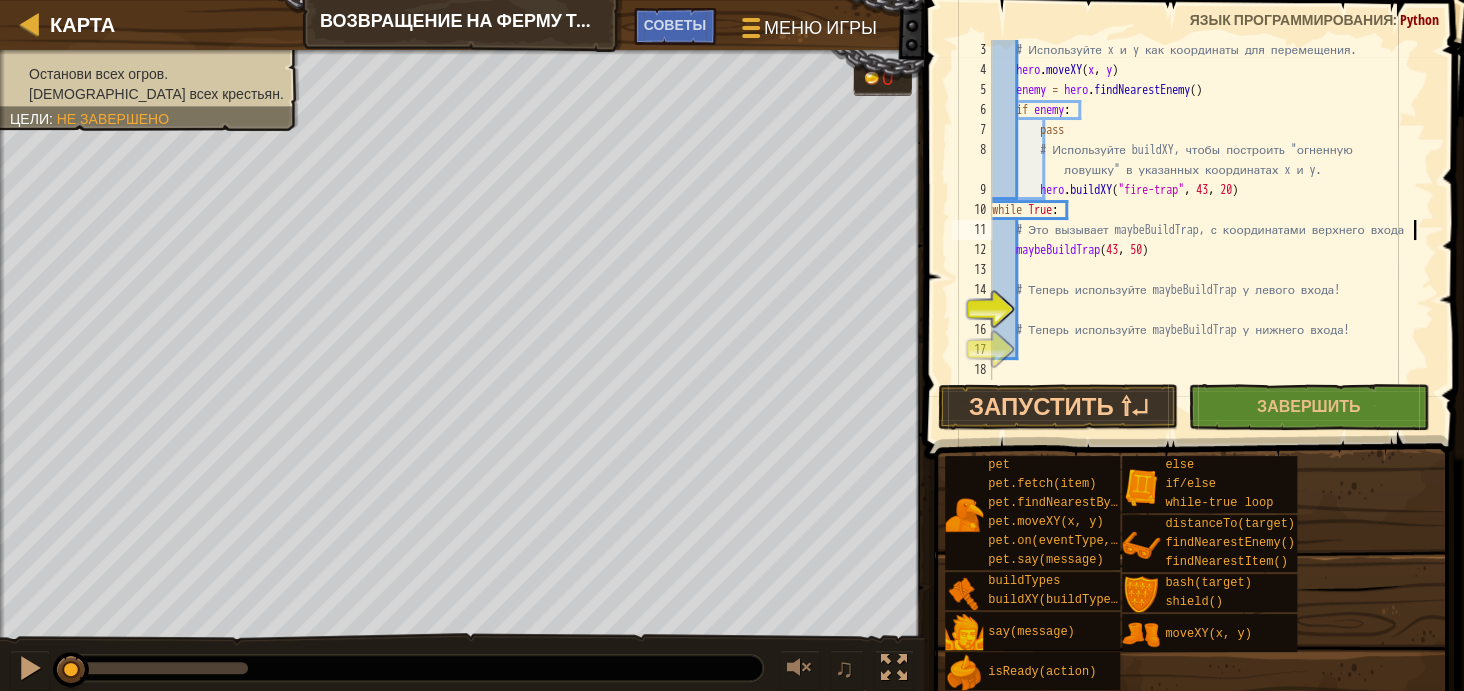 scroll, scrollTop: 9, scrollLeft: 34, axis: both 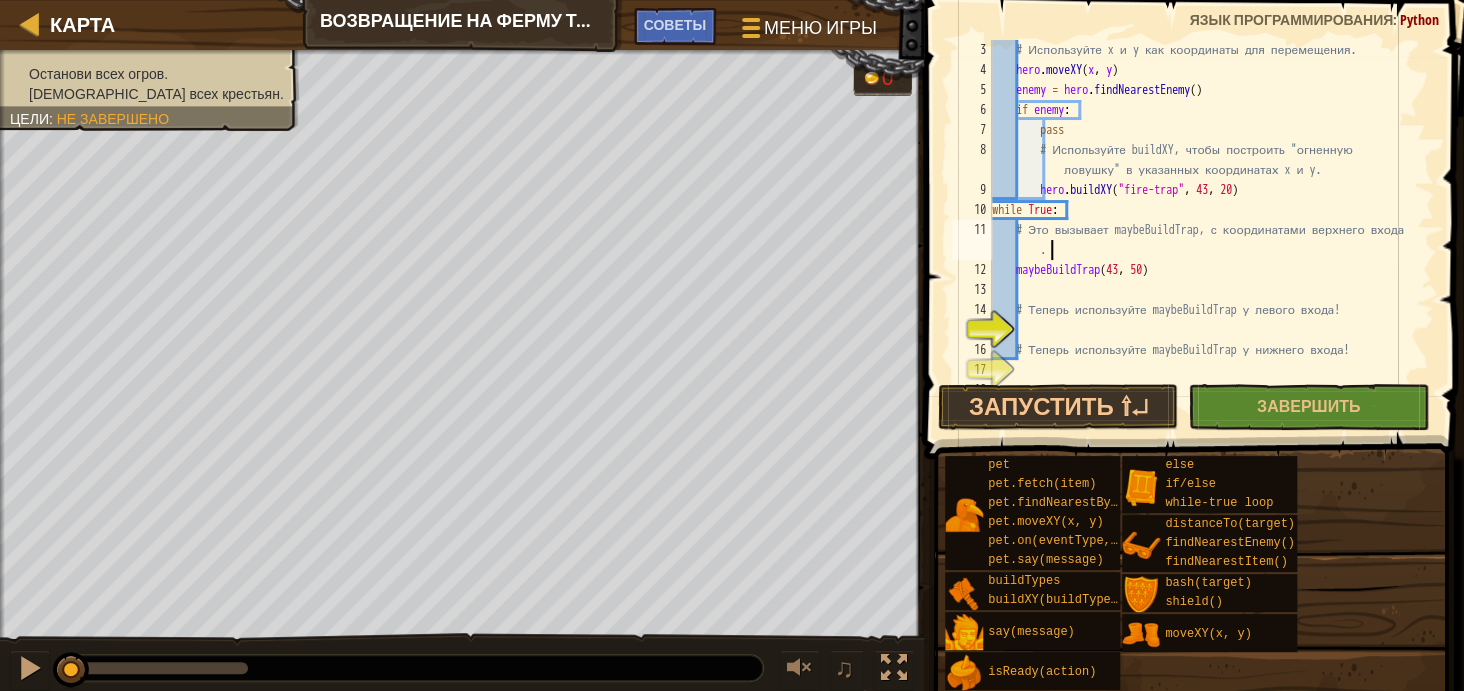 click on "# Используйте x и y как координаты для перемещения.      hero . moveXY ( x ,   y )      enemy   =   hero . findNearestEnemy ( )      if   enemy :          pass          # Используйте buildXY, чтобы построить "огненную               ловушку" в указанных координатах x и y.          hero . buildXY ( "fire-trap" ,   43 ,   20 ) while   True :      # Это вызывает maybeBuildTrap, с координатами верхнего входа          .      maybeBuildTrap ( 43 ,   50 )           # Теперь используйте maybeBuildTrap у левого входа!           # Теперь используйте maybeBuildTrap у нижнего входа!" at bounding box center [1203, 230] 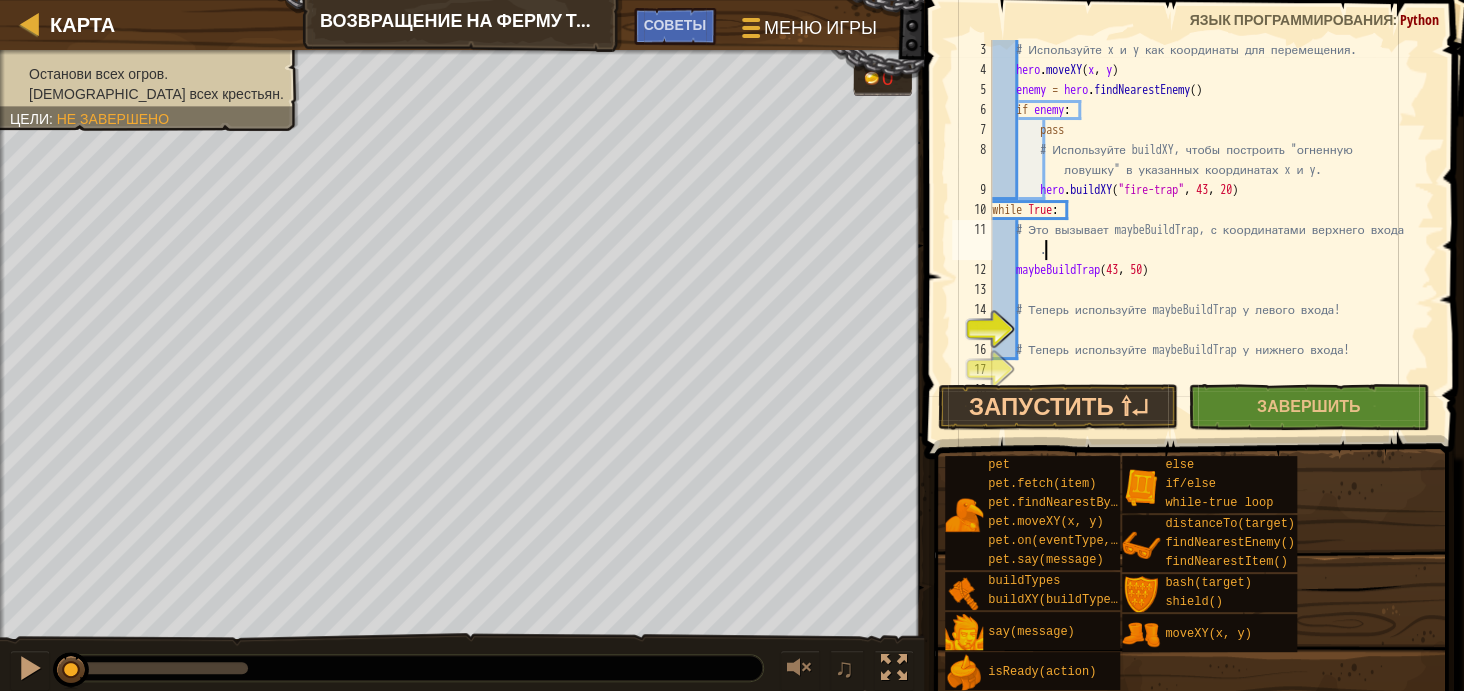 scroll, scrollTop: 9, scrollLeft: 33, axis: both 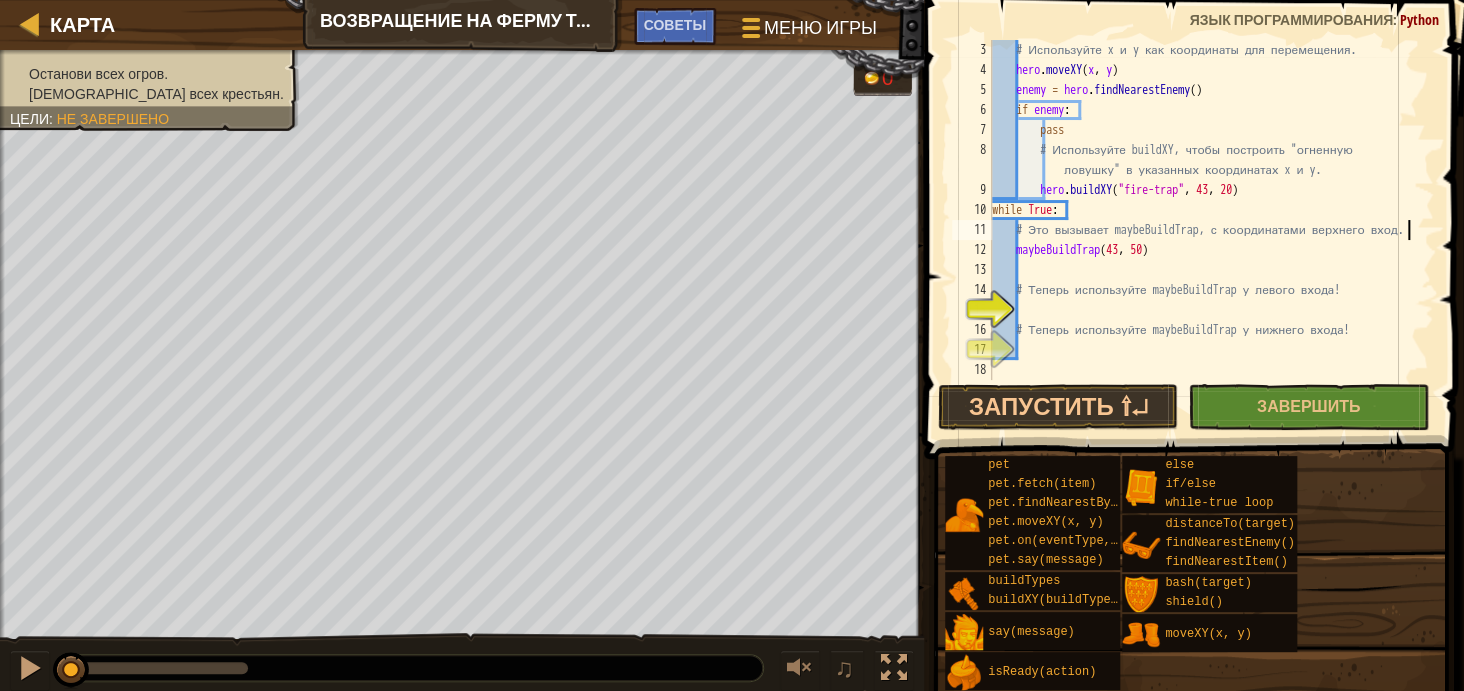 click on "# Используйте x и y как координаты для перемещения.      hero . moveXY ( x ,   y )      enemy   =   hero . findNearestEnemy ( )      if   enemy :          pass          # Используйте buildXY, чтобы построить "огненную               ловушку" в указанных координатах x и y.          hero . buildXY ( "fire-trap" ,   43 ,   20 ) while   True :      # Это вызывает maybeBuildTrap, с координатами верхнего вход.      maybeBuildTrap ( 43 ,   50 )           # Теперь используйте maybeBuildTrap у левого входа!           # Теперь используйте maybeBuildTrap у нижнего входа!" at bounding box center (1203, 230) 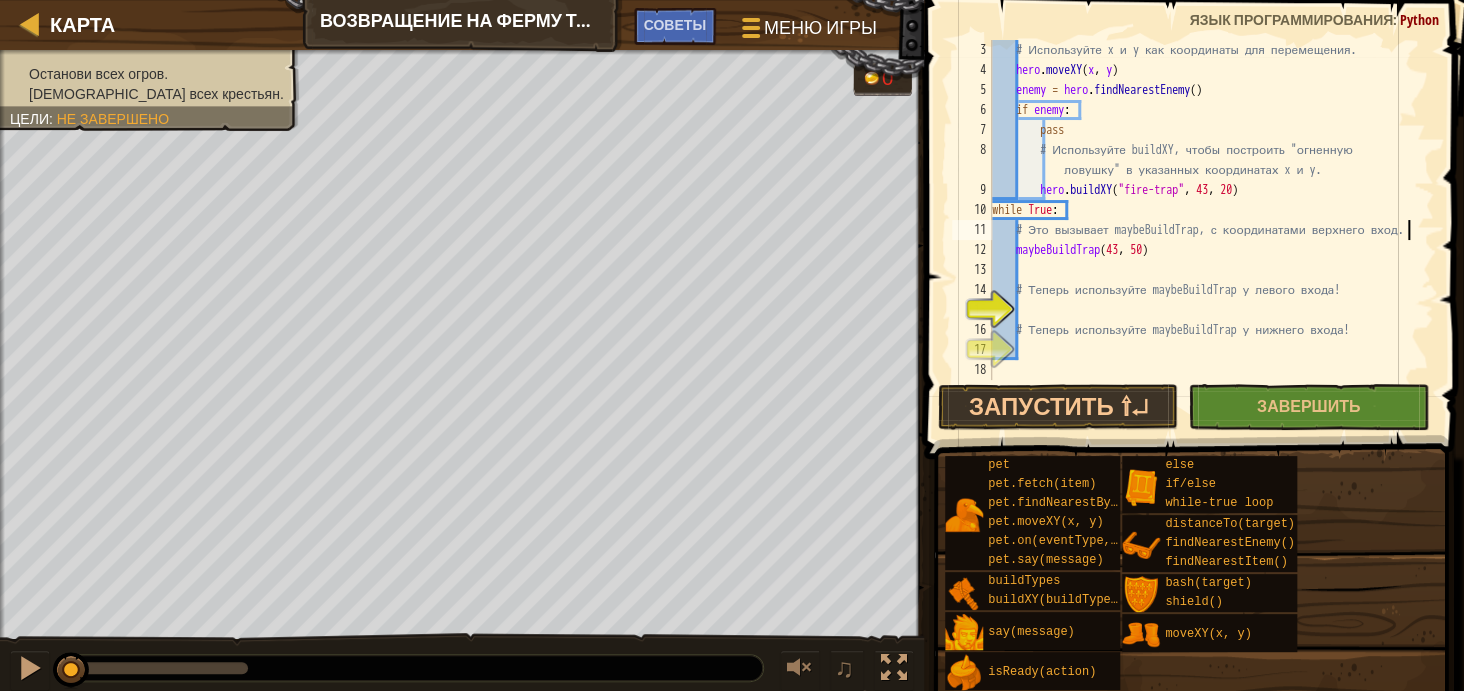 scroll, scrollTop: 9, scrollLeft: 12, axis: both 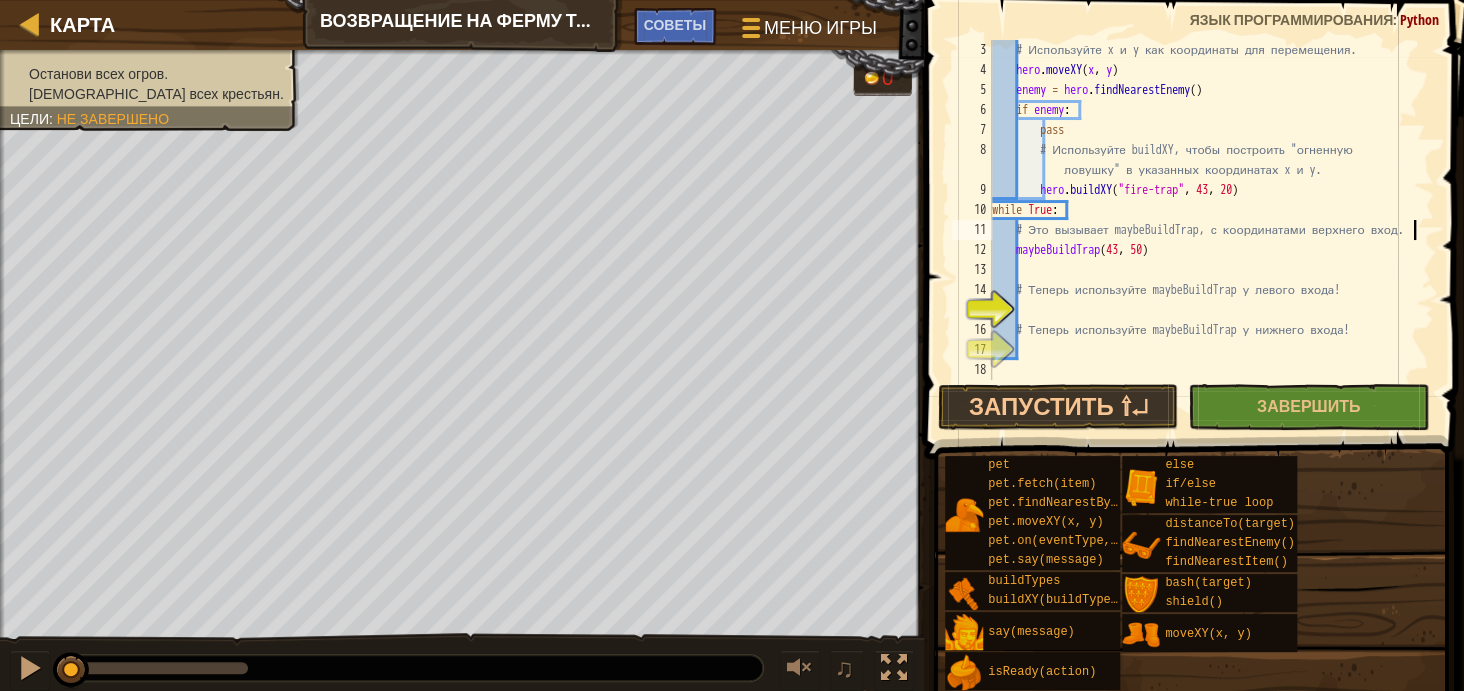 click on "# Используйте x и y как координаты для перемещения.      hero . moveXY ( x ,   y )      enemy   =   hero . findNearestEnemy ( )      if   enemy :          pass          # Используйте buildXY, чтобы построить "огненную               ловушку" в указанных координатах x и y.          hero . buildXY ( "fire-trap" ,   43 ,   20 ) while   True :      # Это вызывает maybeBuildTrap, с координатами верхнего вход.      maybeBuildTrap ( 43 ,   50 )           # Теперь используйте maybeBuildTrap у левого входа!           # Теперь используйте maybeBuildTrap у нижнего входа!" at bounding box center [1203, 230] 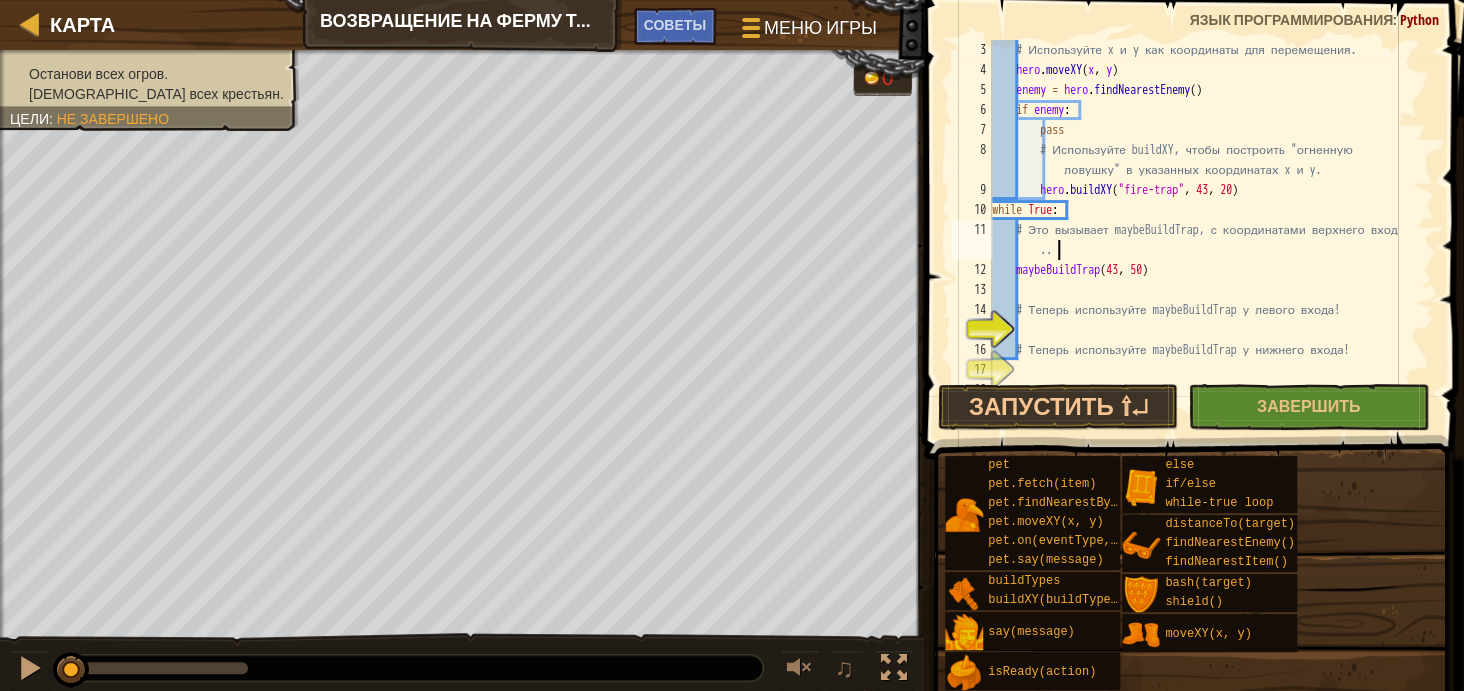 scroll, scrollTop: 9, scrollLeft: 33, axis: both 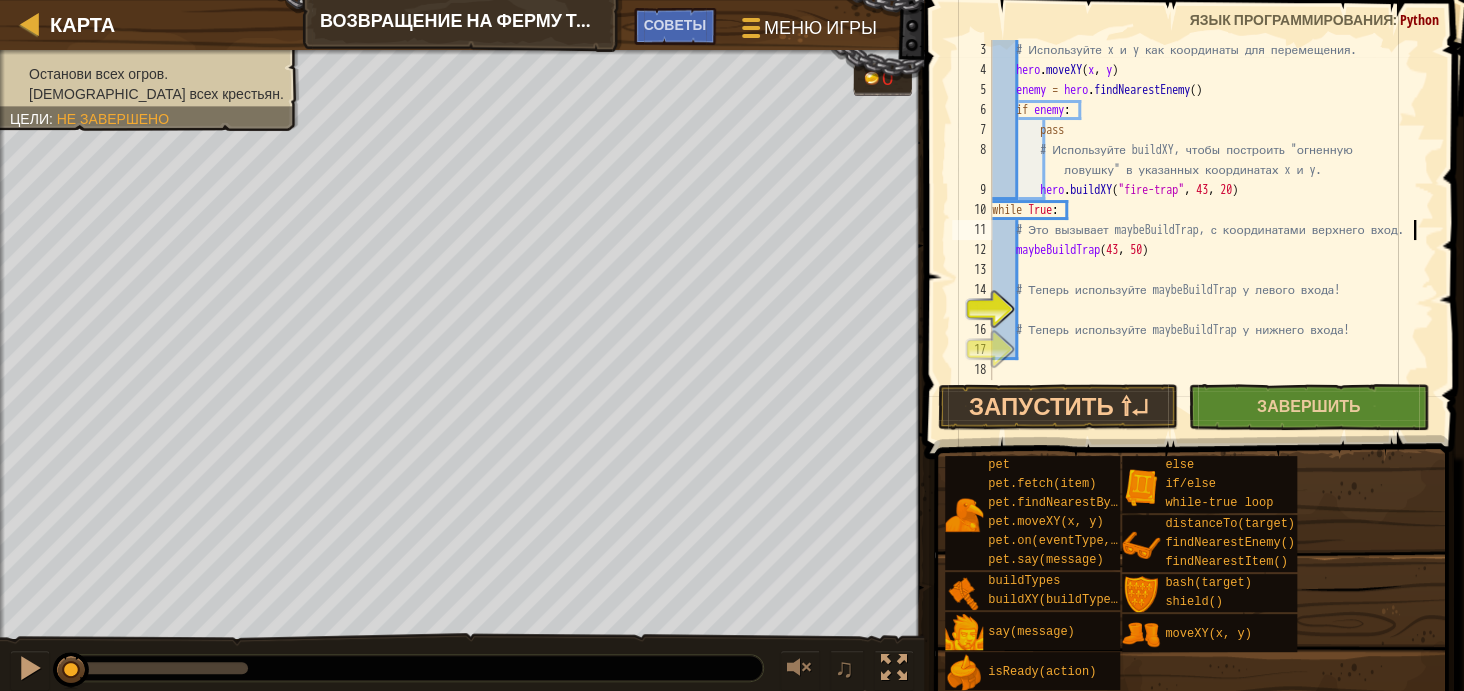 type on "# Это вызывает maybeBuildTrap, с координатами верхнего вход." 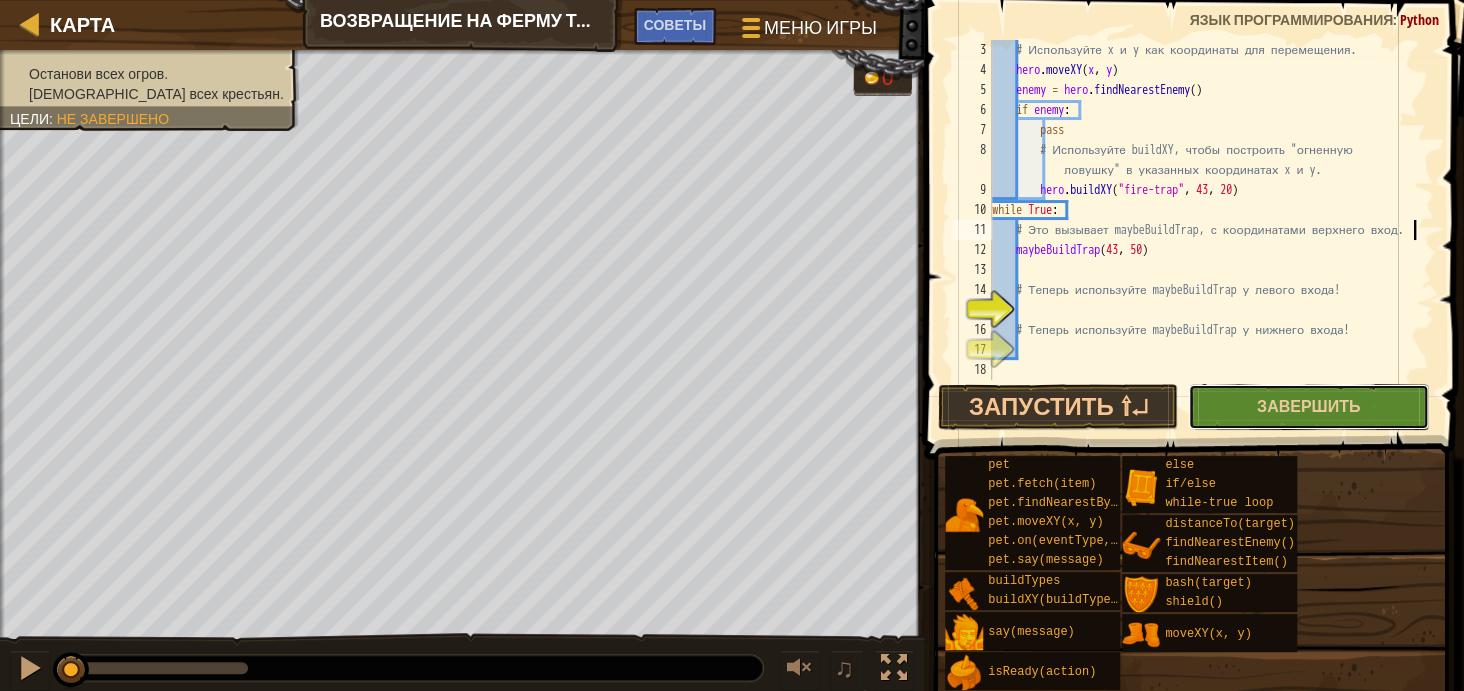 click on "Завершить" at bounding box center [1308, 407] 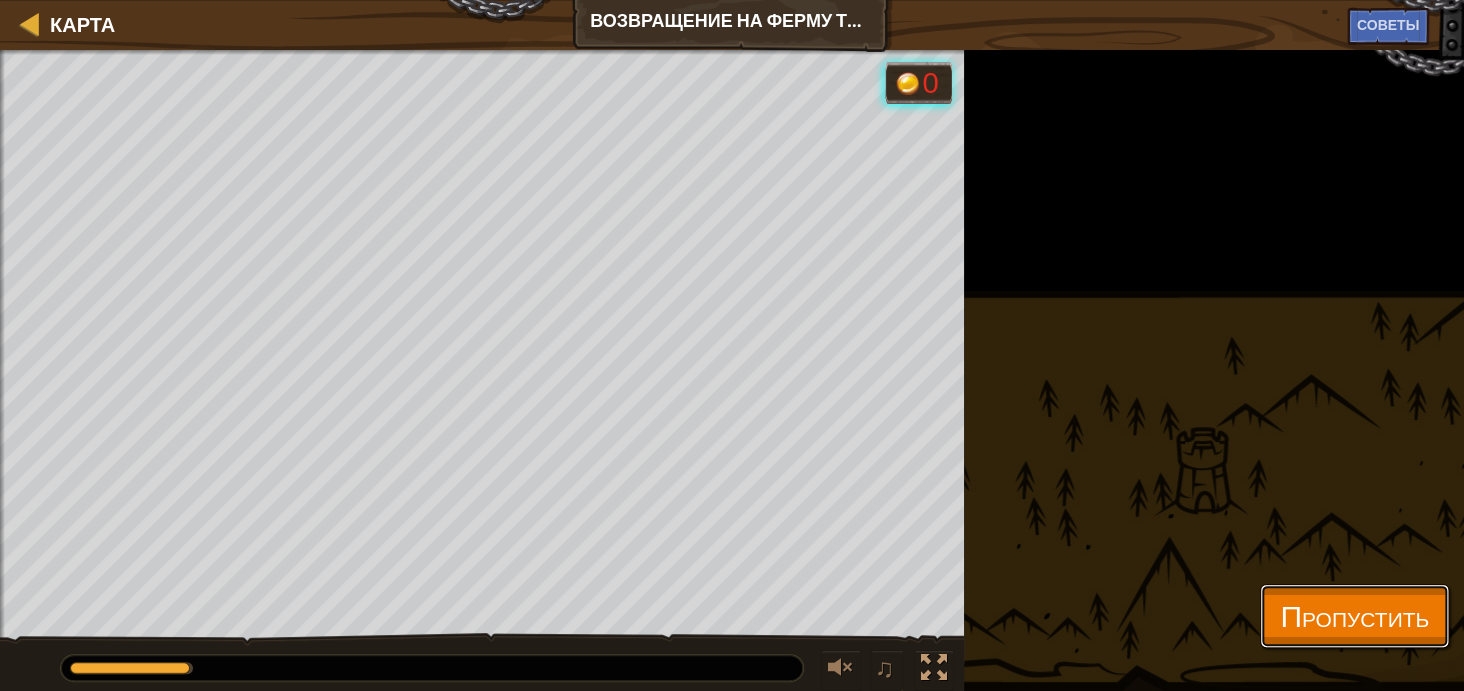 click on "Пропустить" at bounding box center (1354, 615) 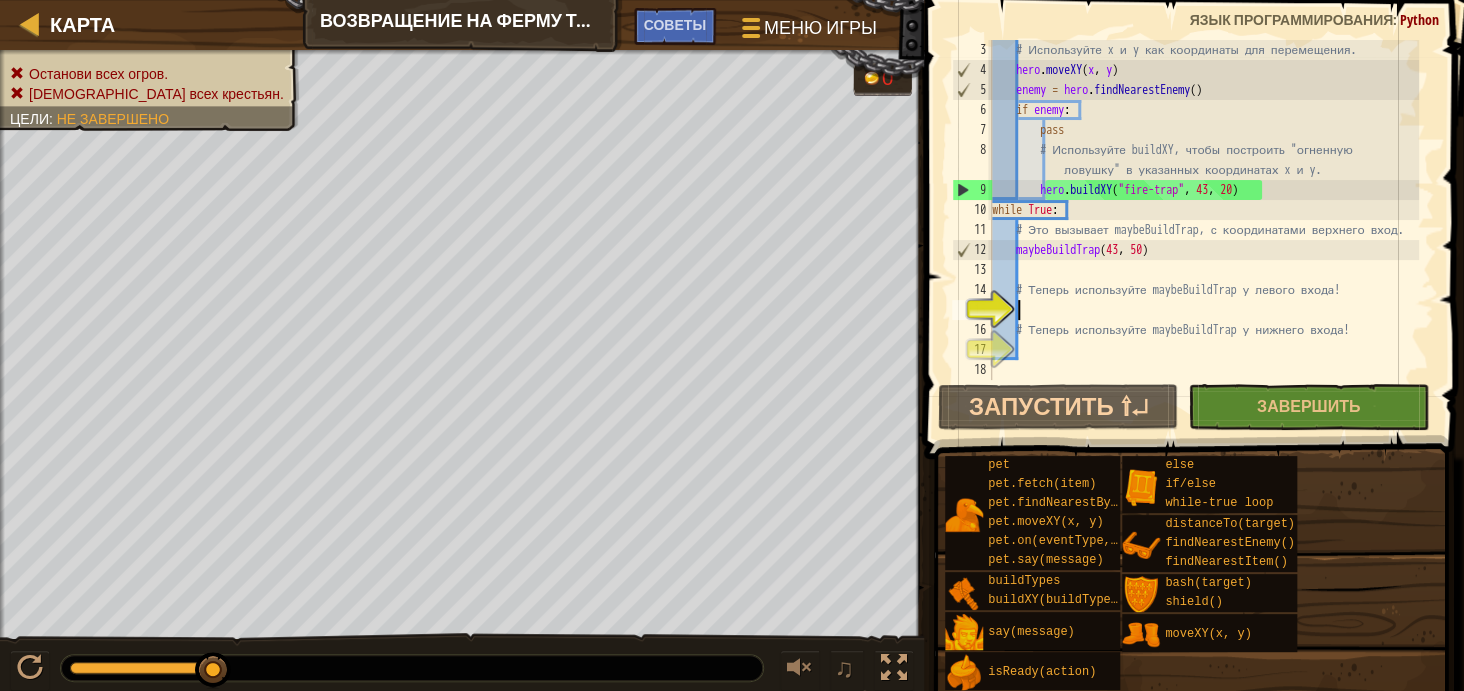 scroll, scrollTop: 9, scrollLeft: 0, axis: vertical 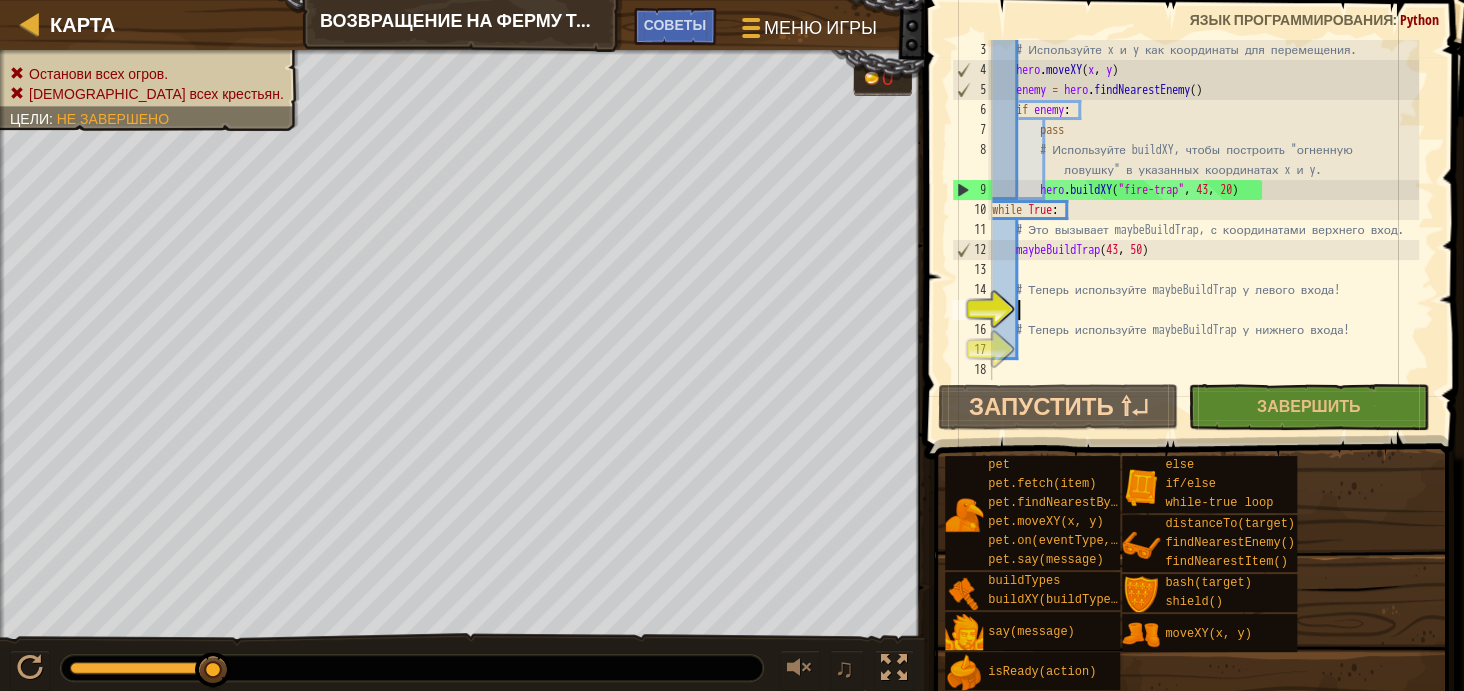 type on "ь" 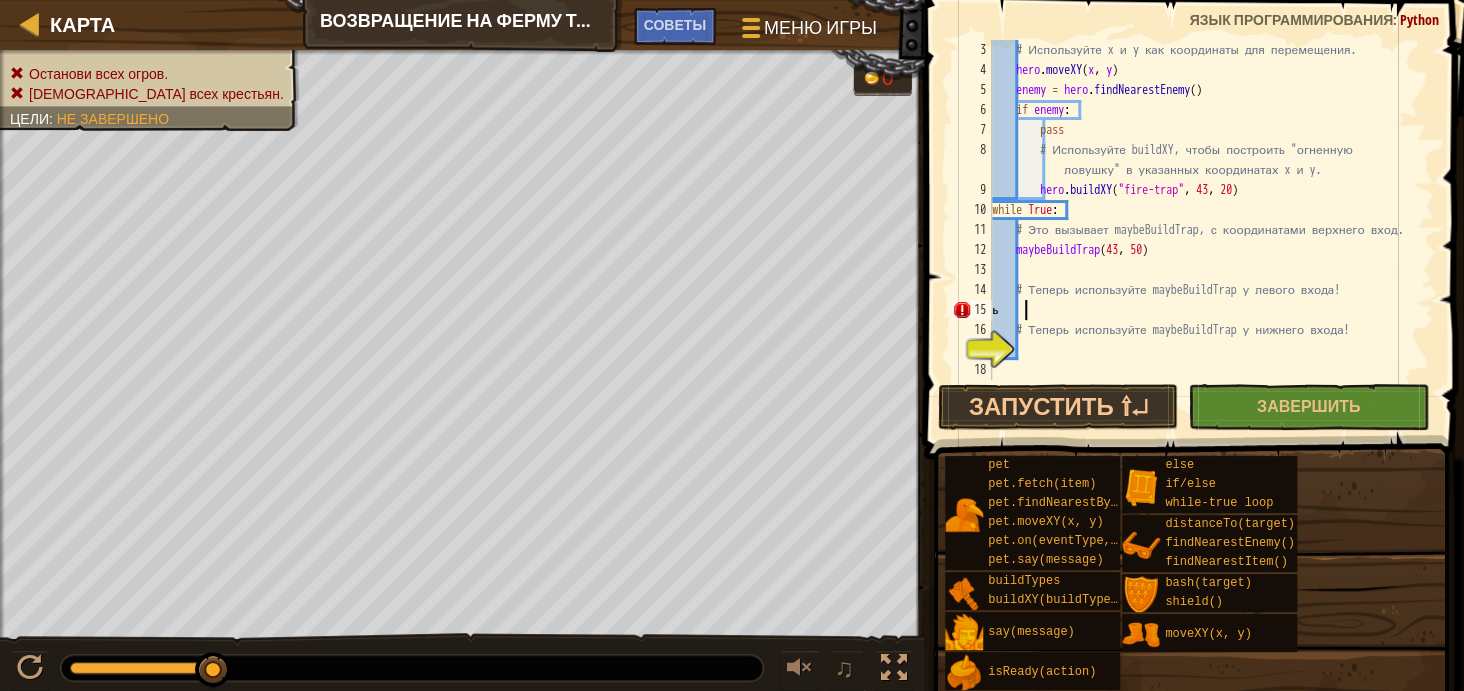 scroll, scrollTop: 9, scrollLeft: 0, axis: vertical 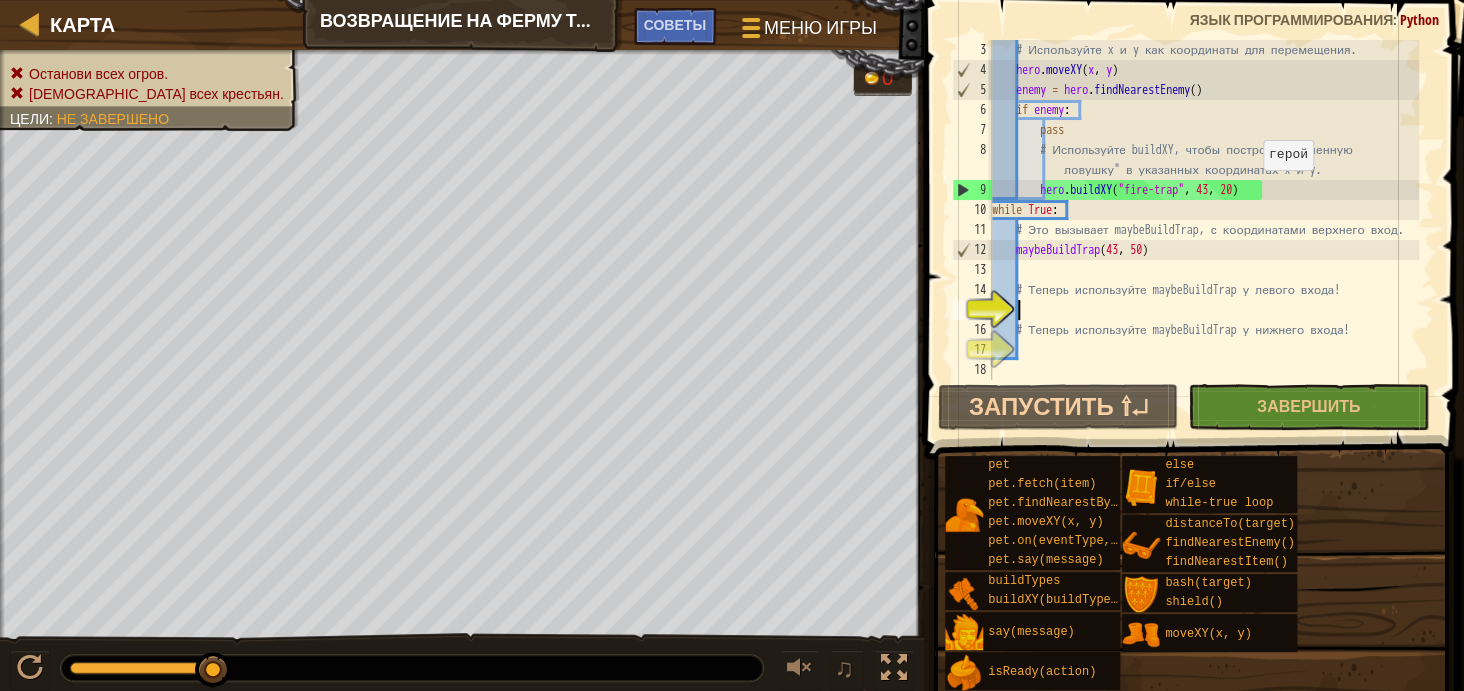 click on "# Используйте x и y как координаты для перемещения.      hero . moveXY ( x ,   y )      enemy   =   hero . findNearestEnemy ( )      if   enemy :          pass          # Используйте buildXY, чтобы построить "огненную               ловушку" в указанных координатах x и y.          hero . buildXY ( "fire-trap" ,   43 ,   20 ) while   True :      # Это вызывает maybeBuildTrap, с координатами верхнего вход.      maybeBuildTrap ( 43 ,   50 )           # Теперь используйте maybeBuildTrap у левого входа!           # Теперь используйте maybeBuildTrap у нижнего входа!" at bounding box center (1203, 230) 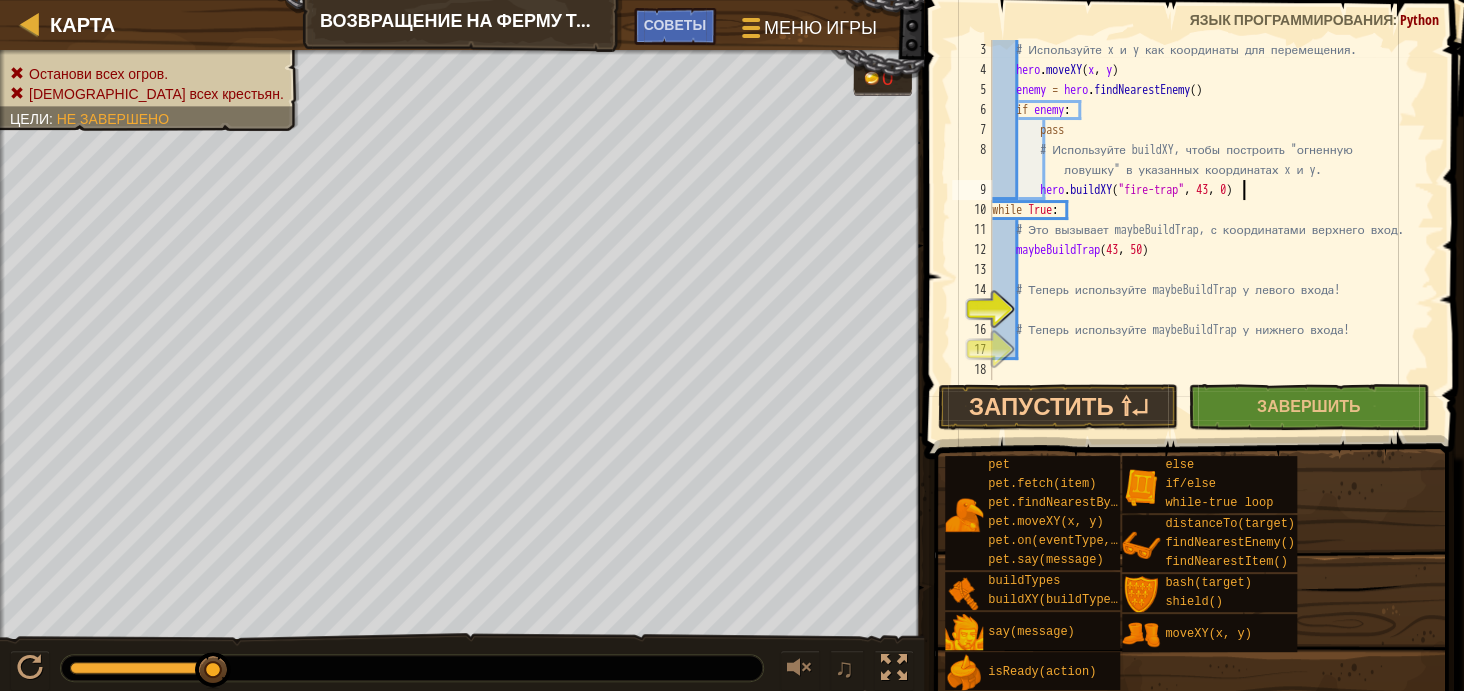 type on "hero.buildXY("fire-trap", 43, 50)" 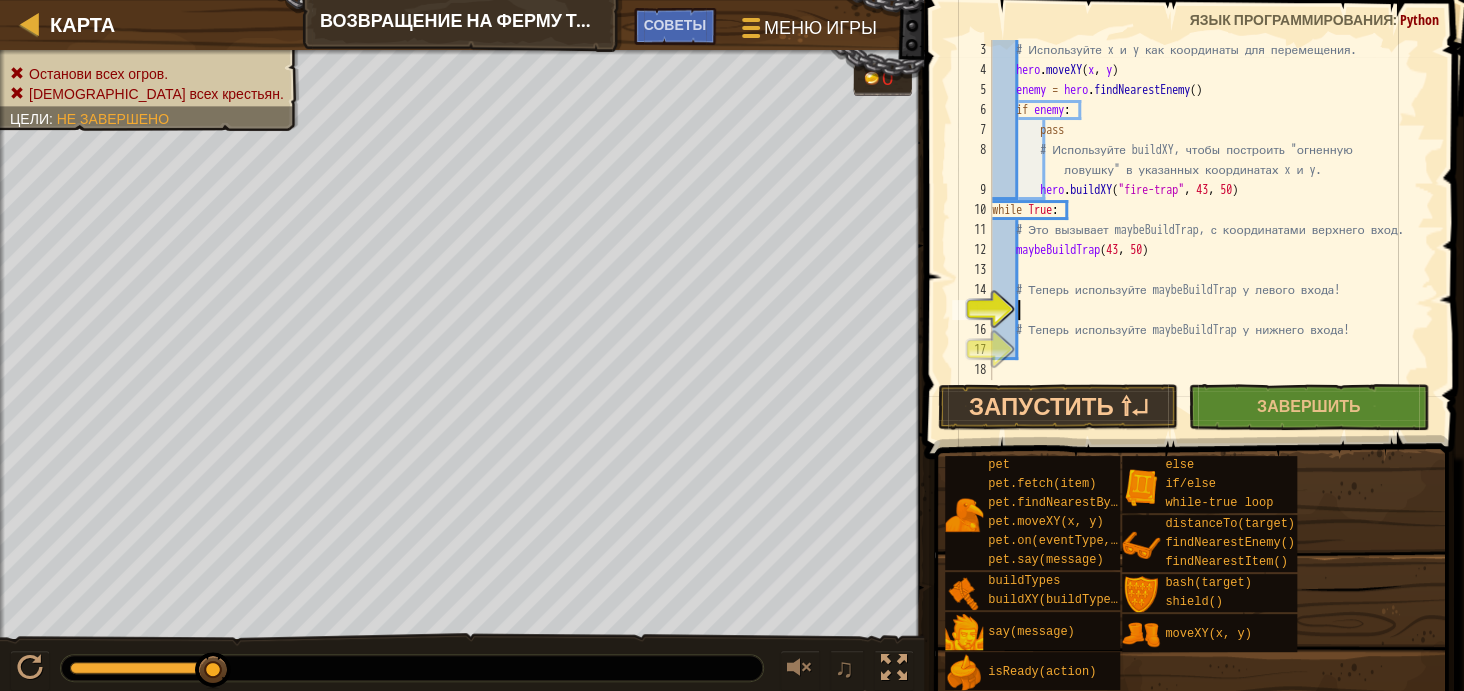 click on "# Используйте x и y как координаты для перемещения.      hero . moveXY ( x ,   y )      enemy   =   hero . findNearestEnemy ( )      if   enemy :          pass          # Используйте buildXY, чтобы построить "огненную               ловушку" в указанных координатах x и y.          hero . buildXY ( "fire-trap" ,   43 ,   50 ) while   True :      # Это вызывает maybeBuildTrap, с координатами верхнего вход.      maybeBuildTrap ( 43 ,   50 )           # Теперь используйте maybeBuildTrap у левого входа!           # Теперь используйте maybeBuildTrap у нижнего входа!" at bounding box center (1203, 230) 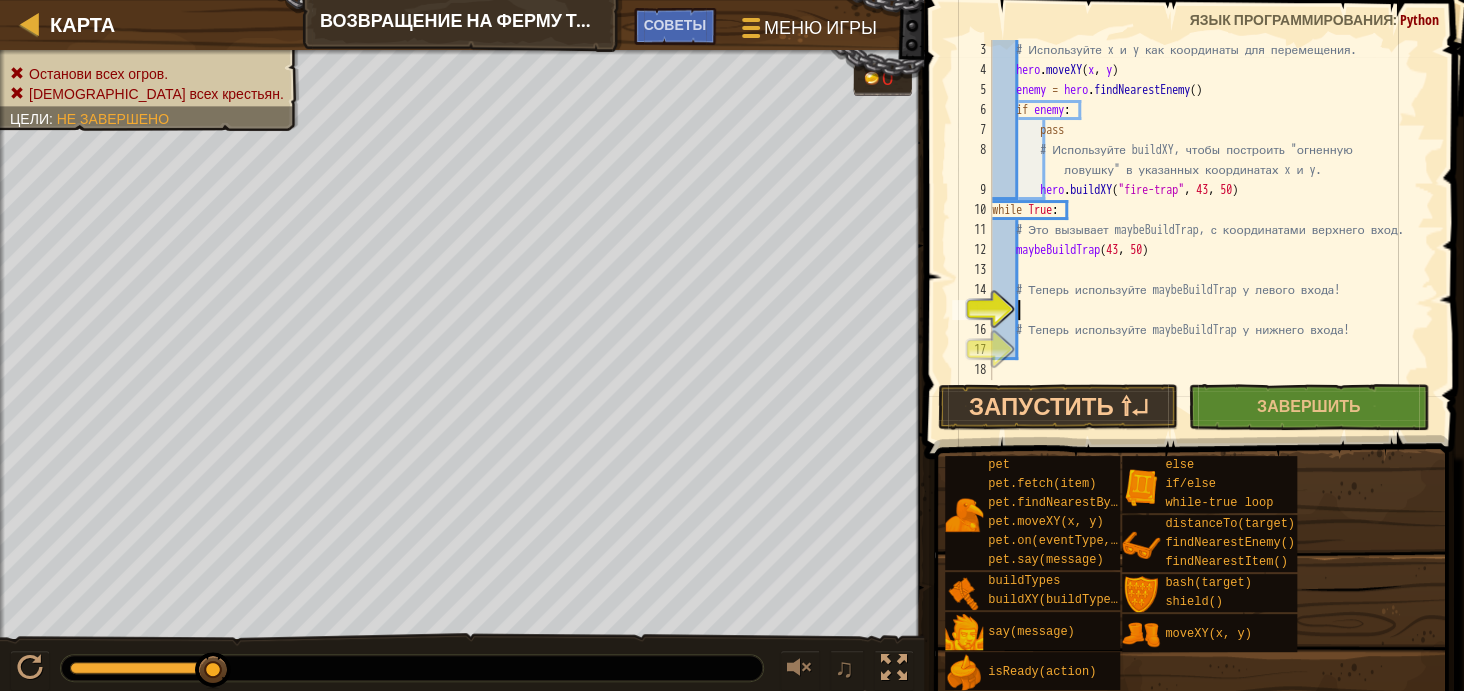 scroll, scrollTop: 9, scrollLeft: 0, axis: vertical 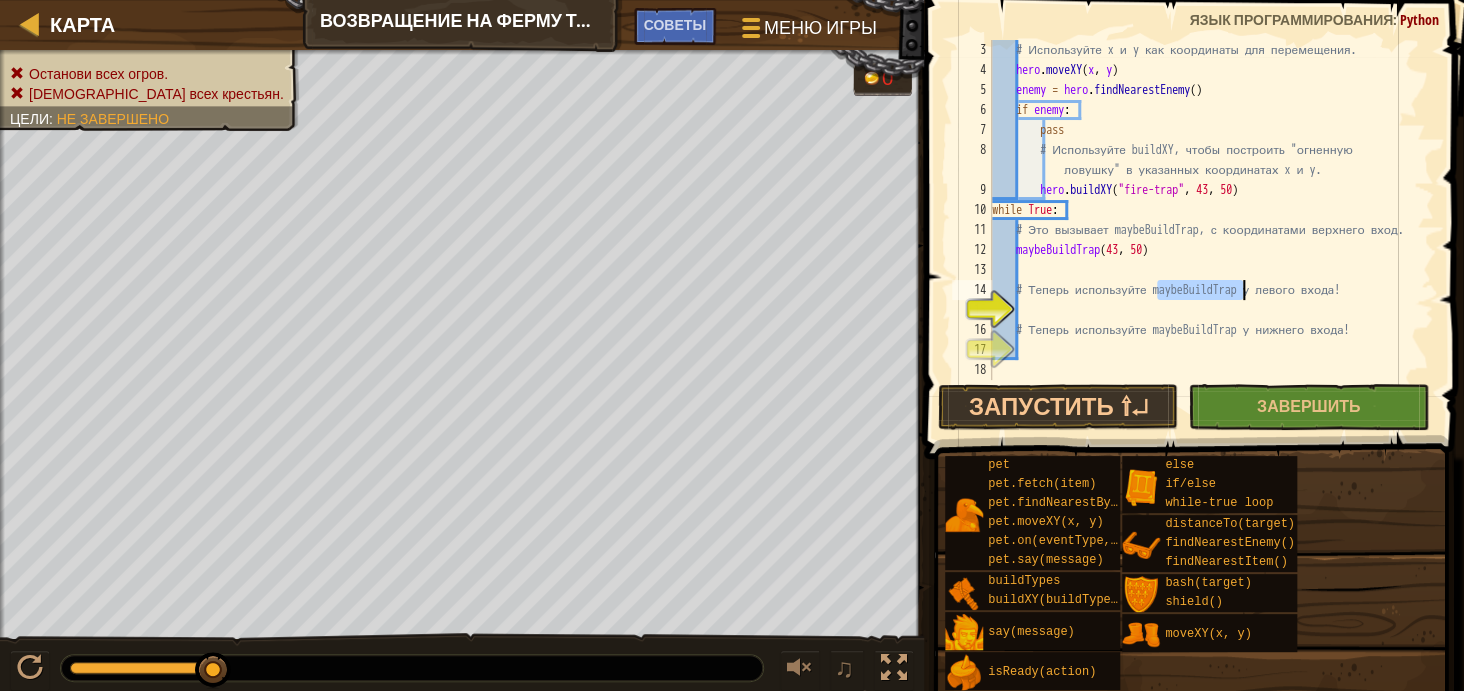drag, startPoint x: 1155, startPoint y: 290, endPoint x: 1247, endPoint y: 289, distance: 92.00543 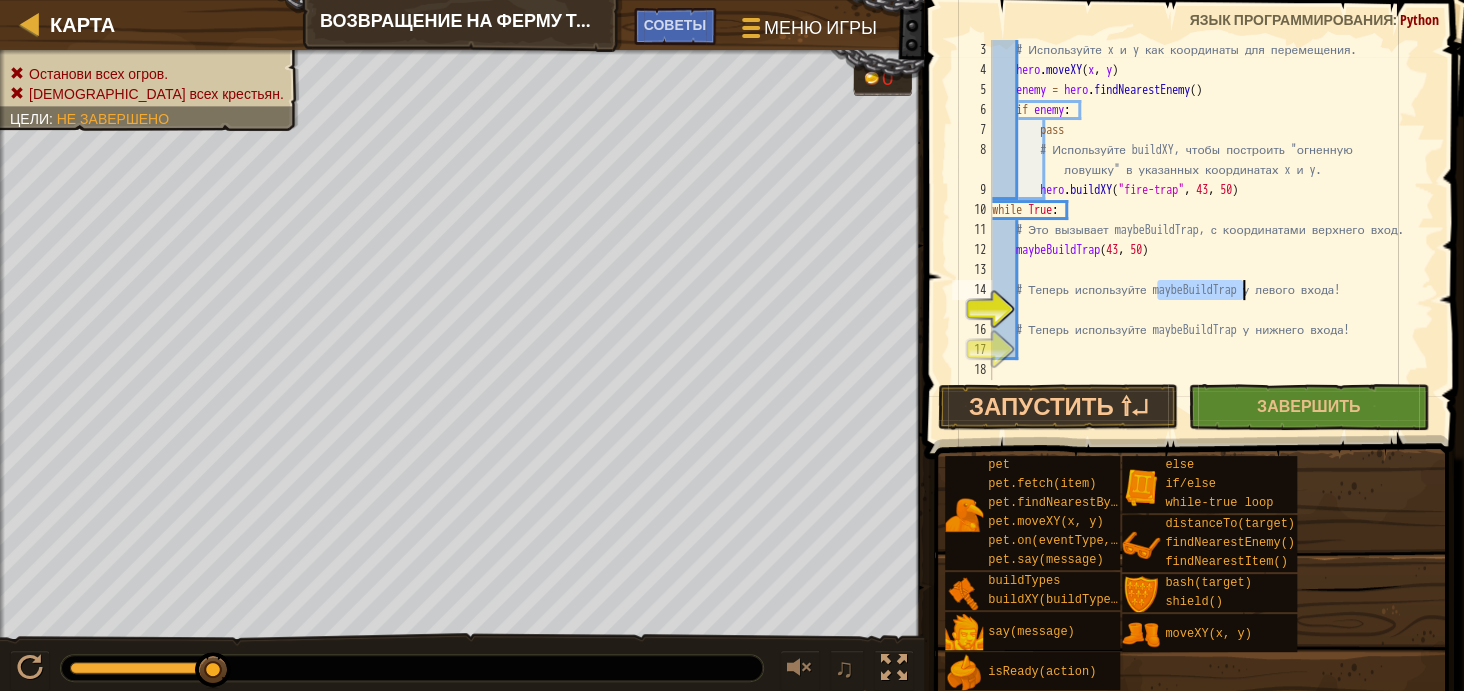 click on "# Используйте x и y как координаты для перемещения.      hero . moveXY ( x ,   y )      enemy   =   hero . findNearestEnemy ( )      if   enemy :          pass          # Используйте buildXY, чтобы построить "огненную               ловушку" в указанных координатах x и y.          hero . buildXY ( "fire-trap" ,   43 ,   50 ) while   True :      # Это вызывает maybeBuildTrap, с координатами верхнего вход.      maybeBuildTrap ( 43 ,   50 )           # Теперь используйте maybeBuildTrap у левого входа!           # Теперь используйте maybeBuildTrap у нижнего входа!" at bounding box center [1203, 230] 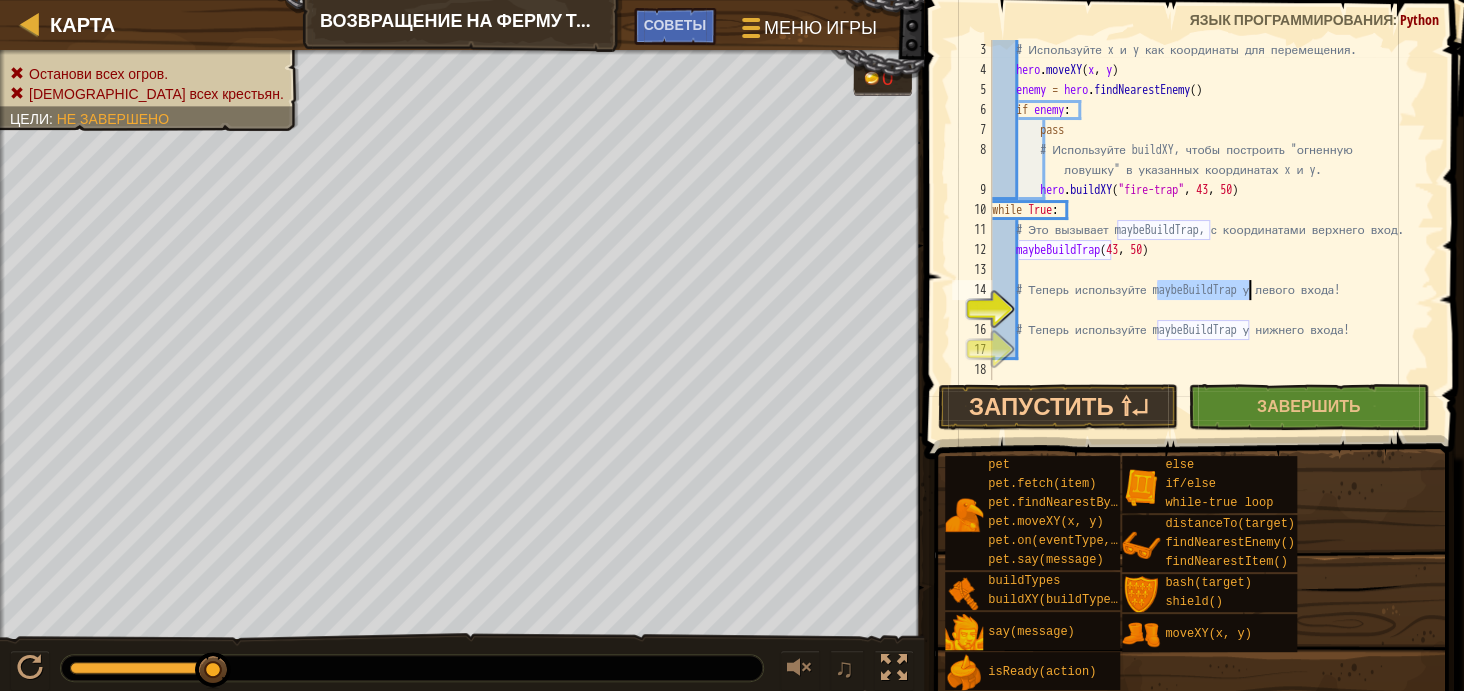 click on "# Используйте x и y как координаты для перемещения.      hero . moveXY ( x ,   y )      enemy   =   hero . findNearestEnemy ( )      if   enemy :          pass          # Используйте buildXY, чтобы построить "огненную               ловушку" в указанных координатах x и y.          hero . buildXY ( "fire-trap" ,   43 ,   50 ) while   True :      # Это вызывает maybeBuildTrap, с координатами верхнего вход.      maybeBuildTrap ( 43 ,   50 )           # Теперь используйте maybeBuildTrap у левого входа!           # Теперь используйте maybeBuildTrap у нижнего входа!" at bounding box center (1203, 230) 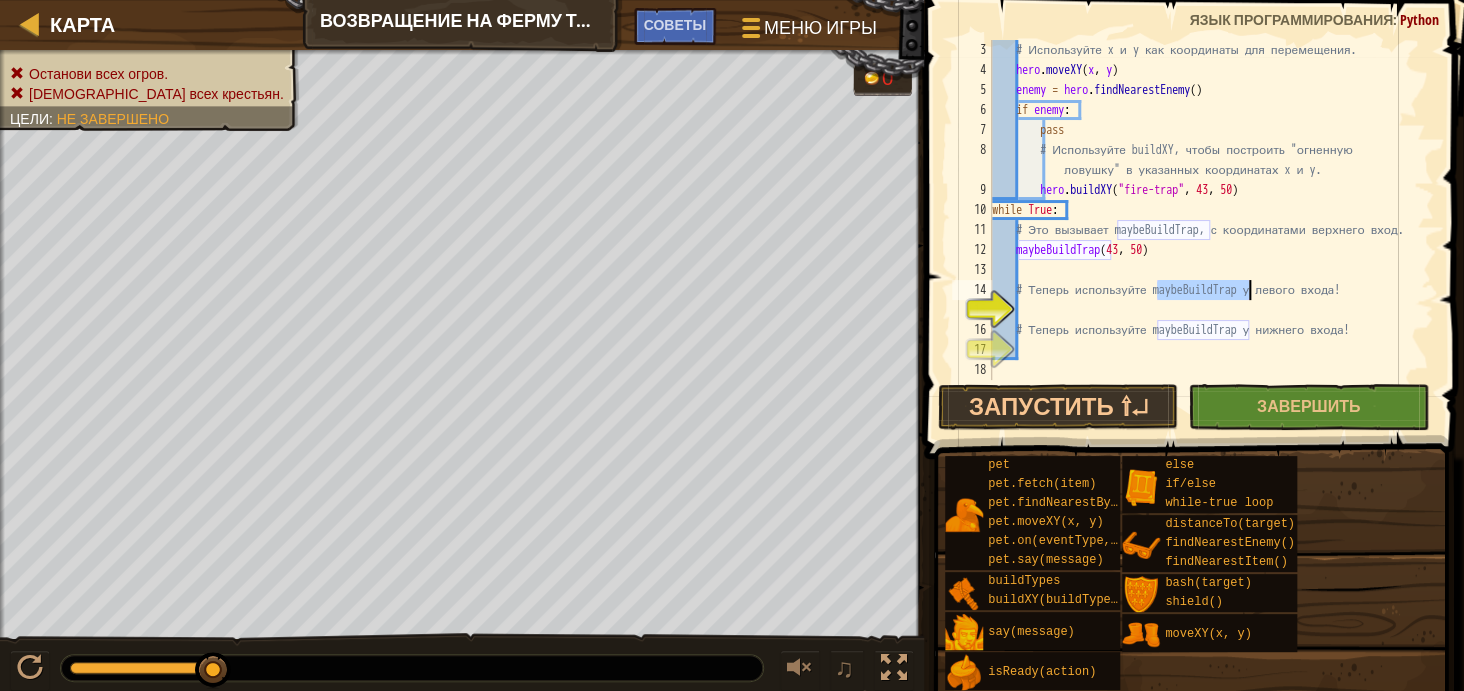 type on "maybeBuildTrap(43, 50)" 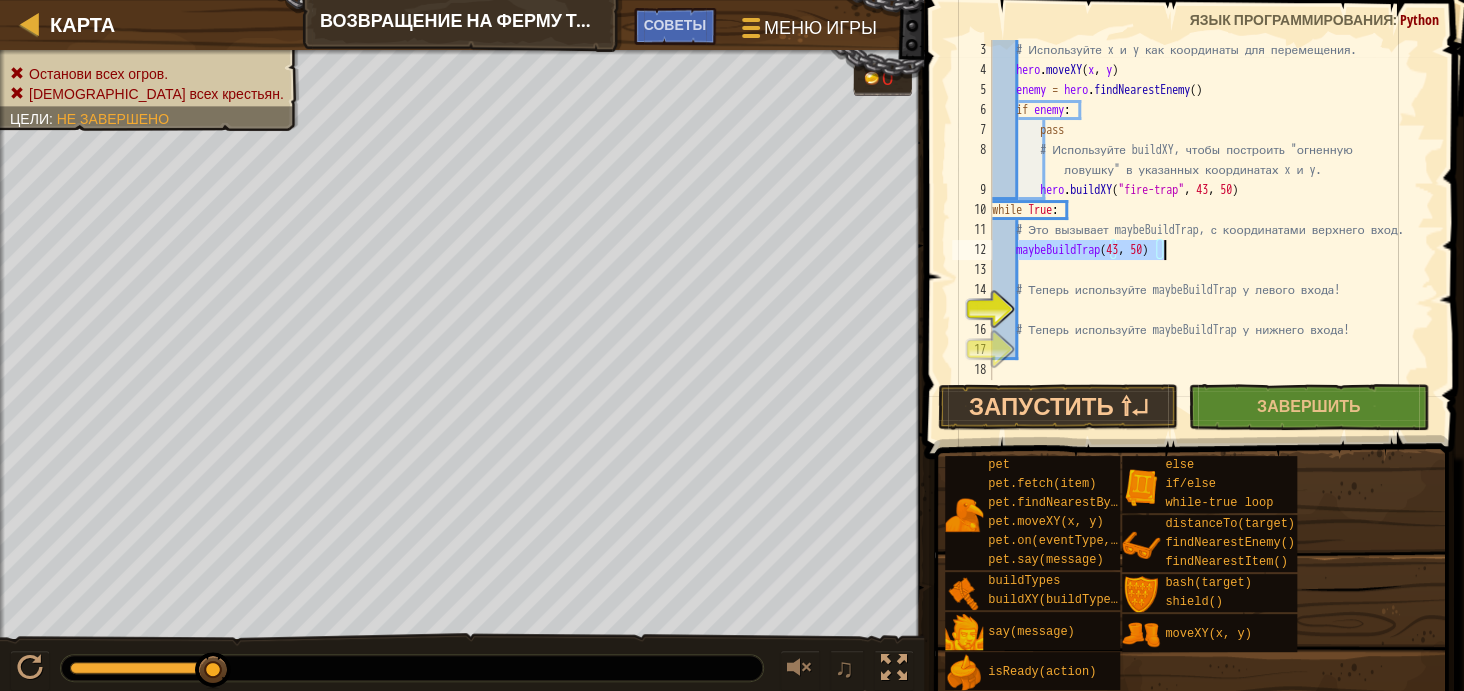 drag, startPoint x: 1018, startPoint y: 250, endPoint x: 1165, endPoint y: 245, distance: 147.085 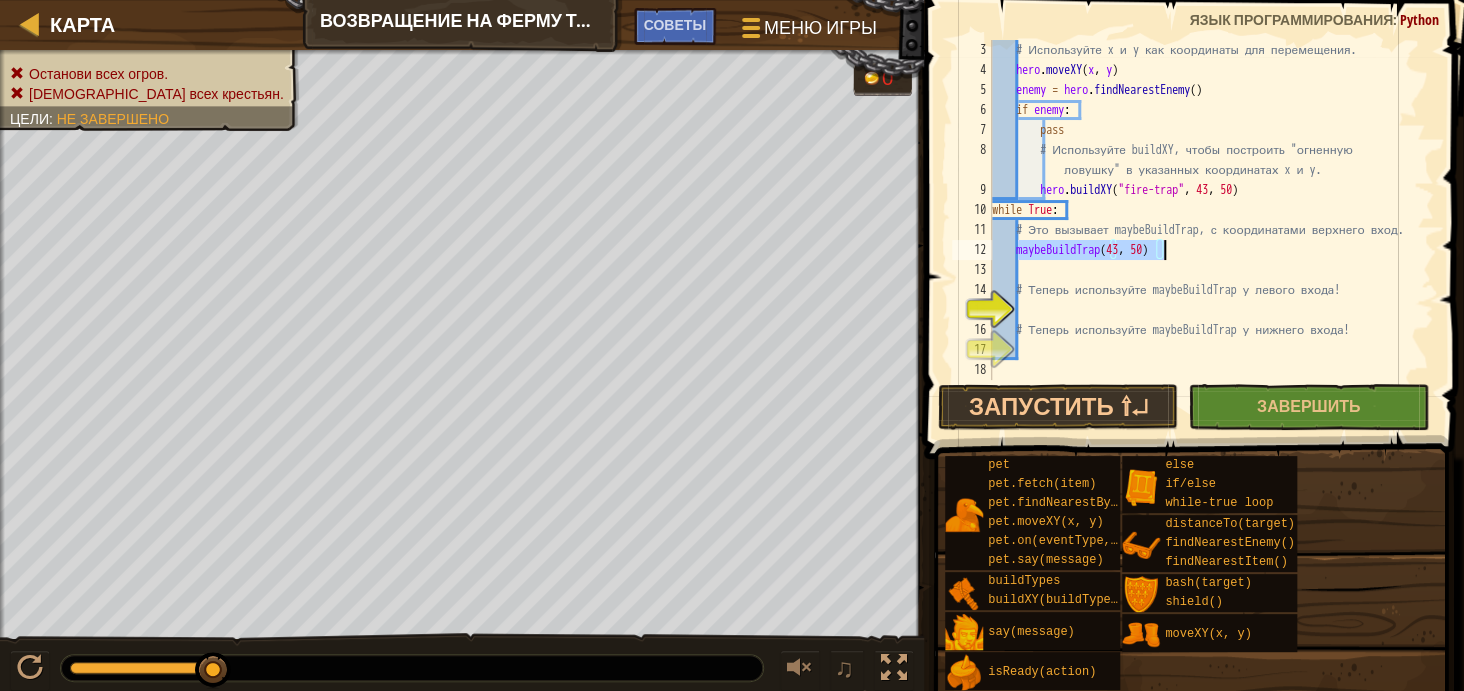 click on "# Используйте x и y как координаты для перемещения.      hero . moveXY ( x ,   y )      enemy   =   hero . findNearestEnemy ( )      if   enemy :          pass          # Используйте buildXY, чтобы построить "огненную               ловушку" в указанных координатах x и y.          hero . buildXY ( "fire-trap" ,   43 ,   50 ) while   True :      # Это вызывает maybeBuildTrap, с координатами верхнего вход.      maybeBuildTrap ( 43 ,   50 )           # Теперь используйте maybeBuildTrap у левого входа!           # Теперь используйте maybeBuildTrap у нижнего входа!" at bounding box center [1203, 230] 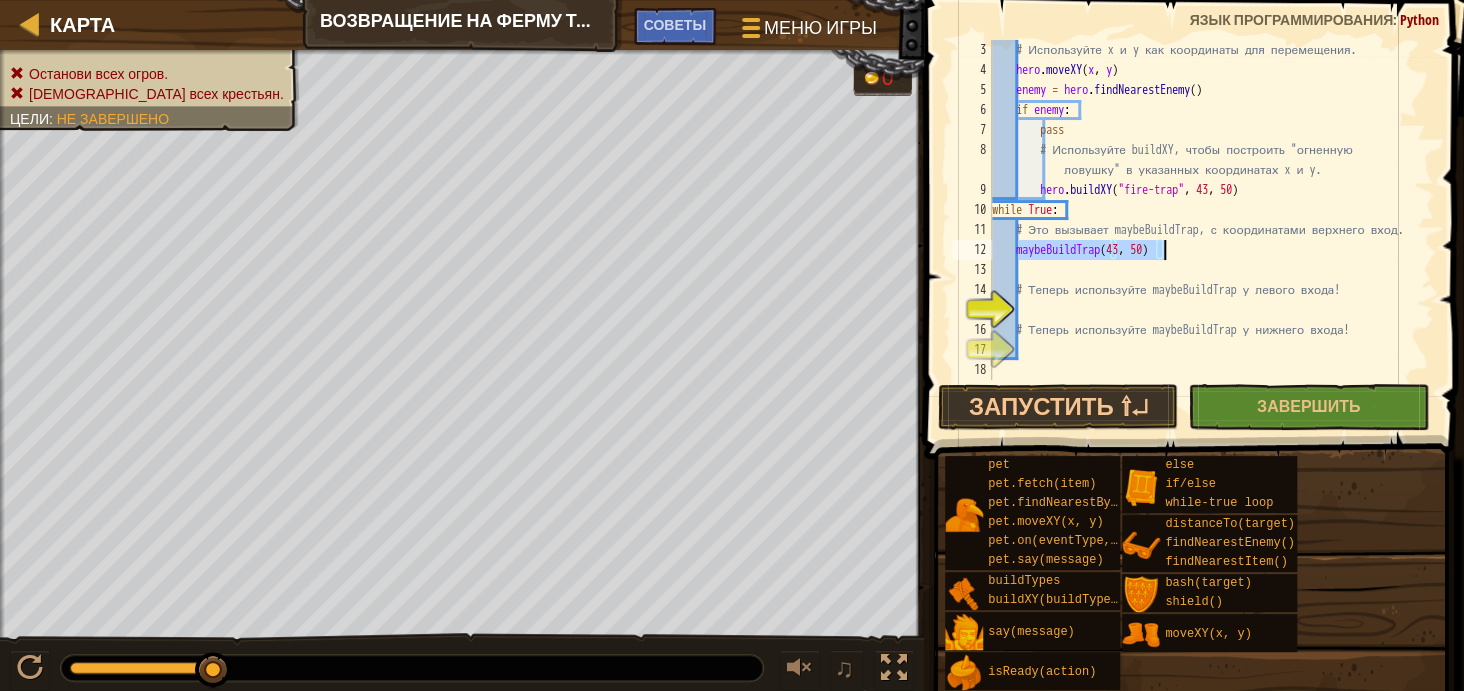 click on "# Используйте x и y как координаты для перемещения.      hero . moveXY ( x ,   y )      enemy   =   hero . findNearestEnemy ( )      if   enemy :          pass          # Используйте buildXY, чтобы построить "огненную               ловушку" в указанных координатах x и y.          hero . buildXY ( "fire-trap" ,   43 ,   50 ) while   True :      # Это вызывает maybeBuildTrap, с координатами верхнего вход.      maybeBuildTrap ( 43 ,   50 )           # Теперь используйте maybeBuildTrap у левого входа!           # Теперь используйте maybeBuildTrap у нижнего входа!" at bounding box center [1203, 230] 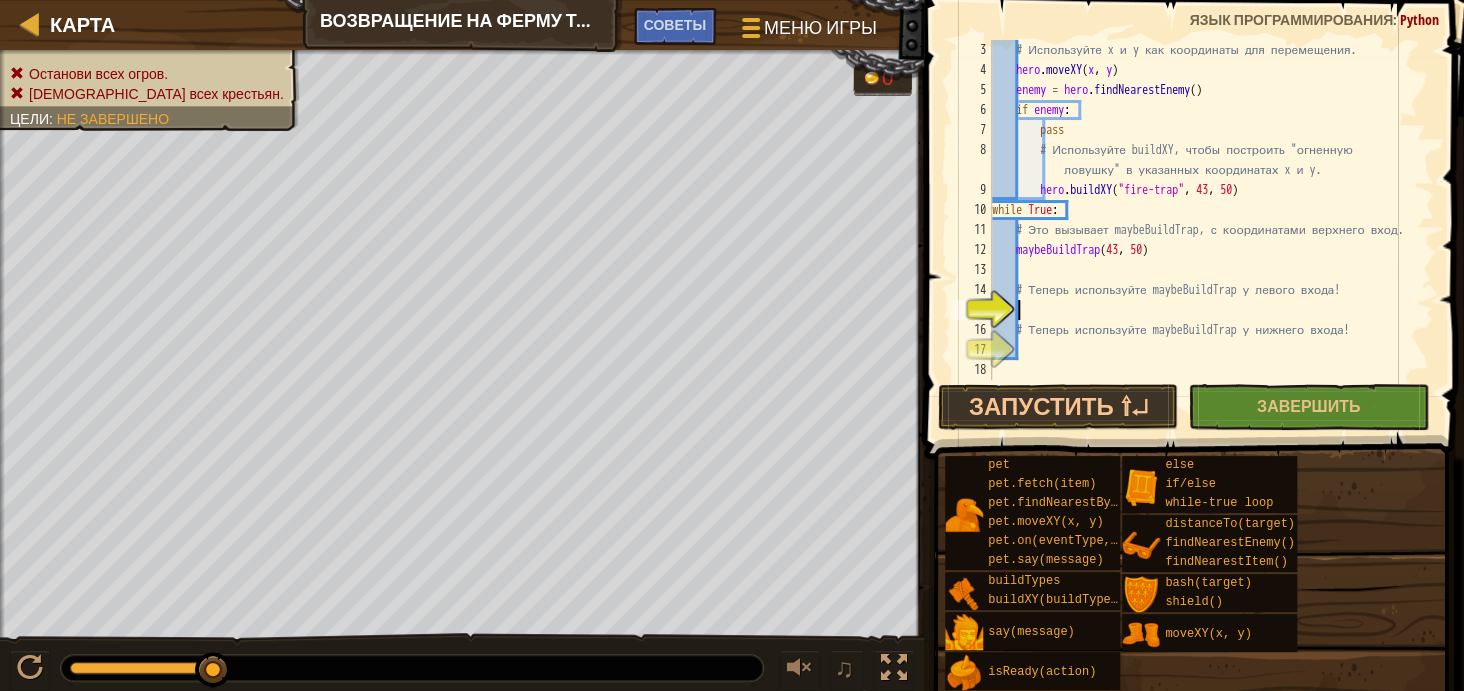 paste on "maybeBuildTrap(43, 50)" 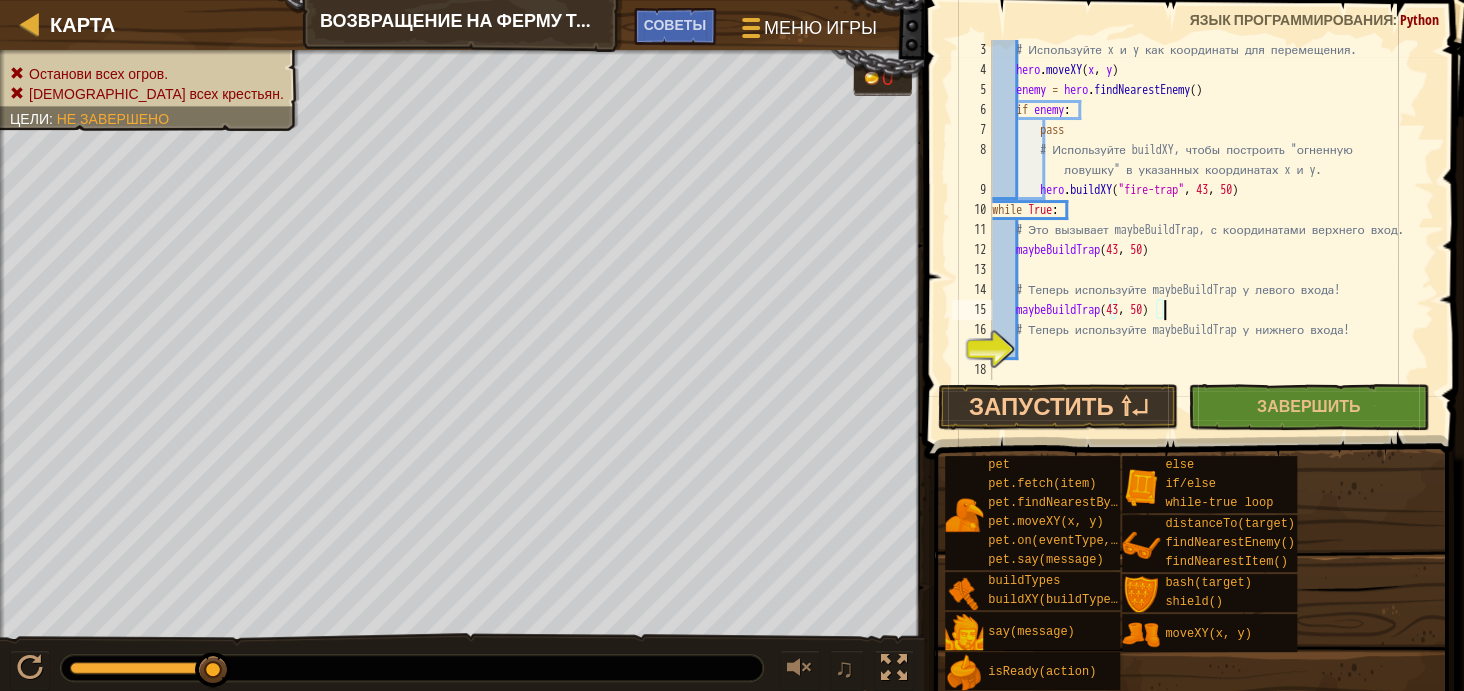 click on "# Используйте x и y как координаты для перемещения.      hero . moveXY ( x ,   y )      enemy   =   hero . findNearestEnemy ( )      if   enemy :          pass          # Используйте buildXY, чтобы построить "огненную               ловушку" в указанных координатах x и y.          hero . buildXY ( "fire-trap" ,   43 ,   50 ) while   True :      # Это вызывает maybeBuildTrap, с координатами верхнего вход.      maybeBuildTrap ( 43 ,   50 )           # Теперь используйте maybeBuildTrap у левого входа!      maybeBuildTrap ( 43 ,   50 )      # Теперь используйте maybeBuildTrap у нижнего входа!" at bounding box center (1203, 230) 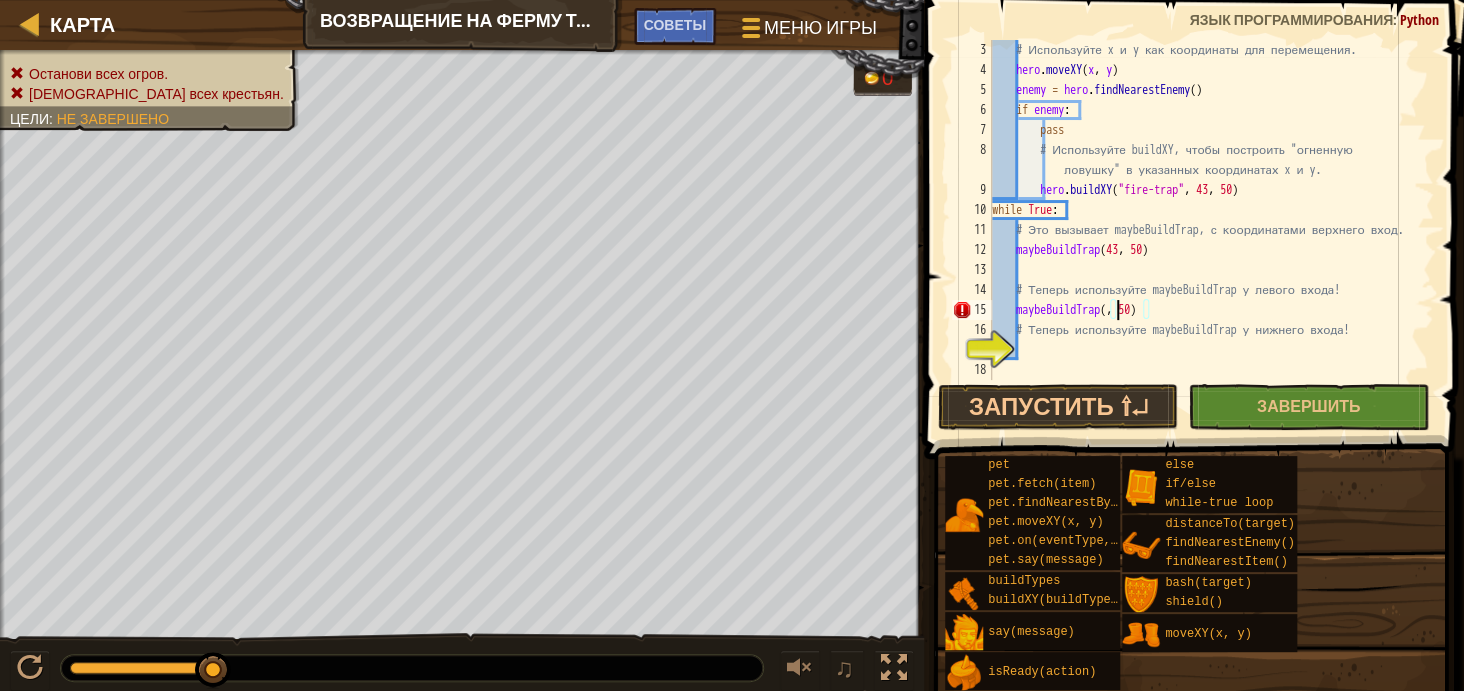 scroll, scrollTop: 9, scrollLeft: 10, axis: both 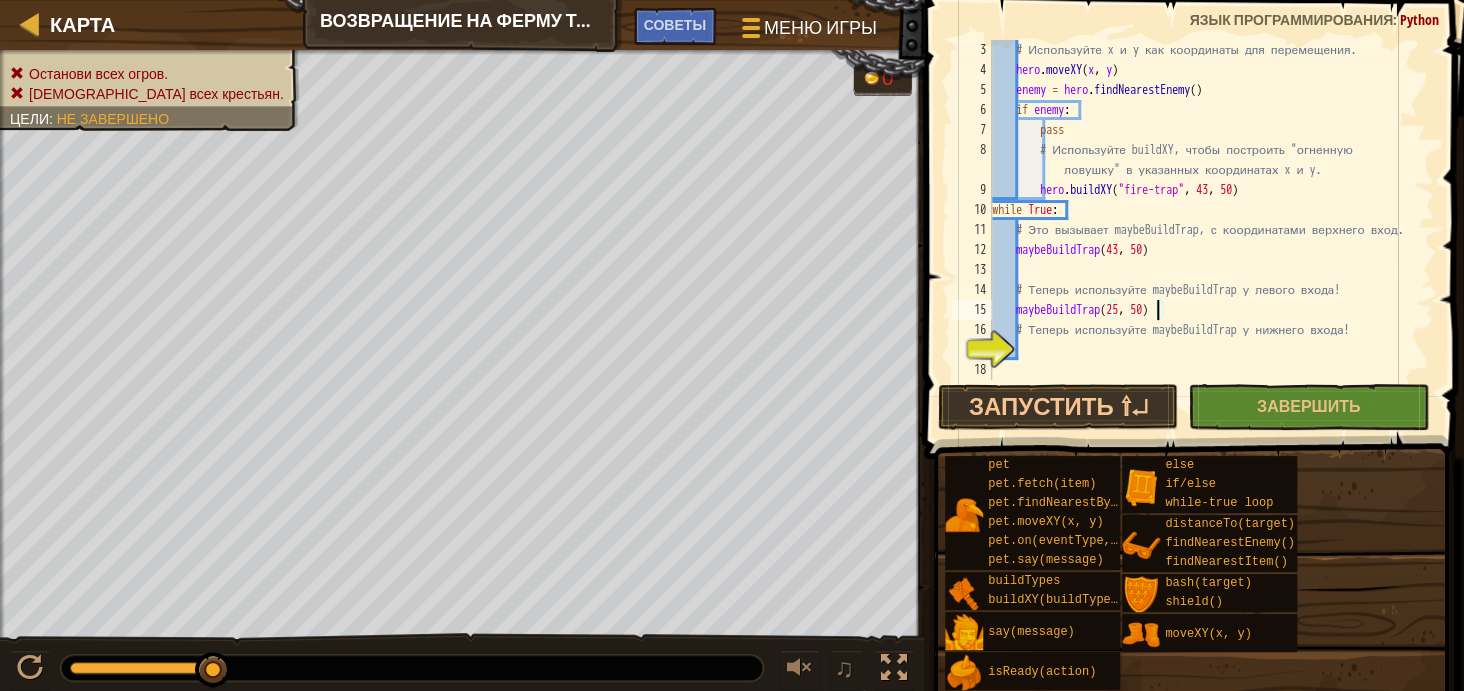 click on "# Используйте x и y как координаты для перемещения.      hero . moveXY ( x ,   y )      enemy   =   hero . findNearestEnemy ( )      if   enemy :          pass          # Используйте buildXY, чтобы построить "огненную               ловушку" в указанных координатах x и y.          hero . buildXY ( "fire-trap" ,   43 ,   50 ) while   True :      # Это вызывает maybeBuildTrap, с координатами верхнего вход.      maybeBuildTrap ( 43 ,   50 )           # Теперь используйте maybeBuildTrap у левого входа!      maybeBuildTrap ( 25 ,   50 )      # Теперь используйте maybeBuildTrap у нижнего входа!" at bounding box center [1203, 230] 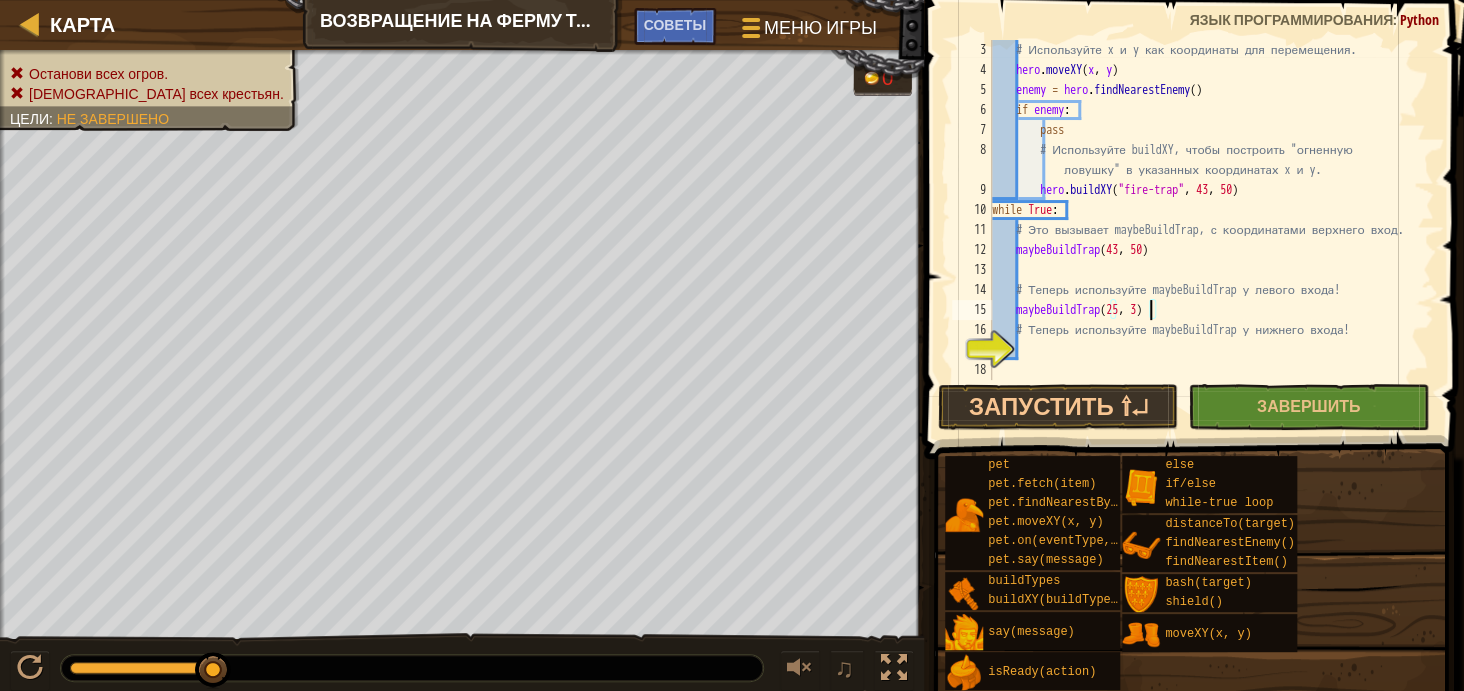 type on "maybeBuildTrap(25, 34)" 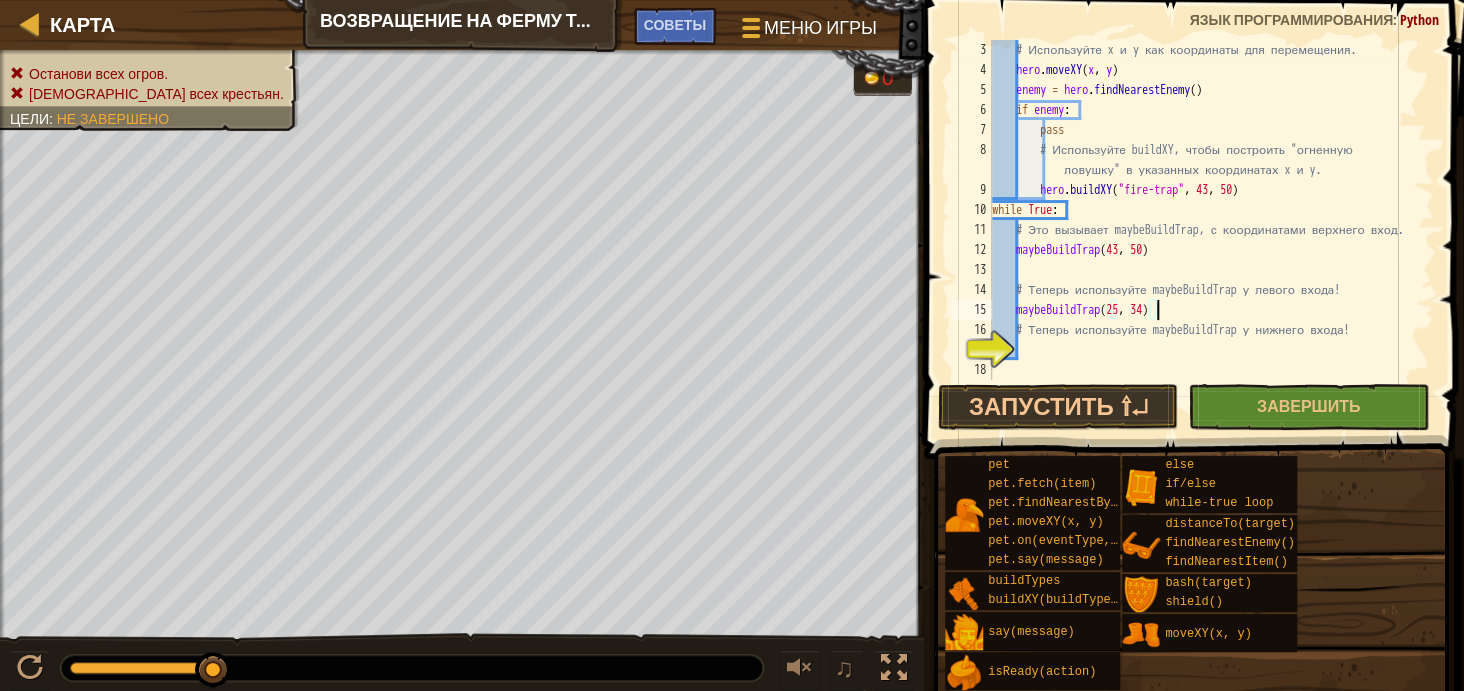 scroll, scrollTop: 9, scrollLeft: 12, axis: both 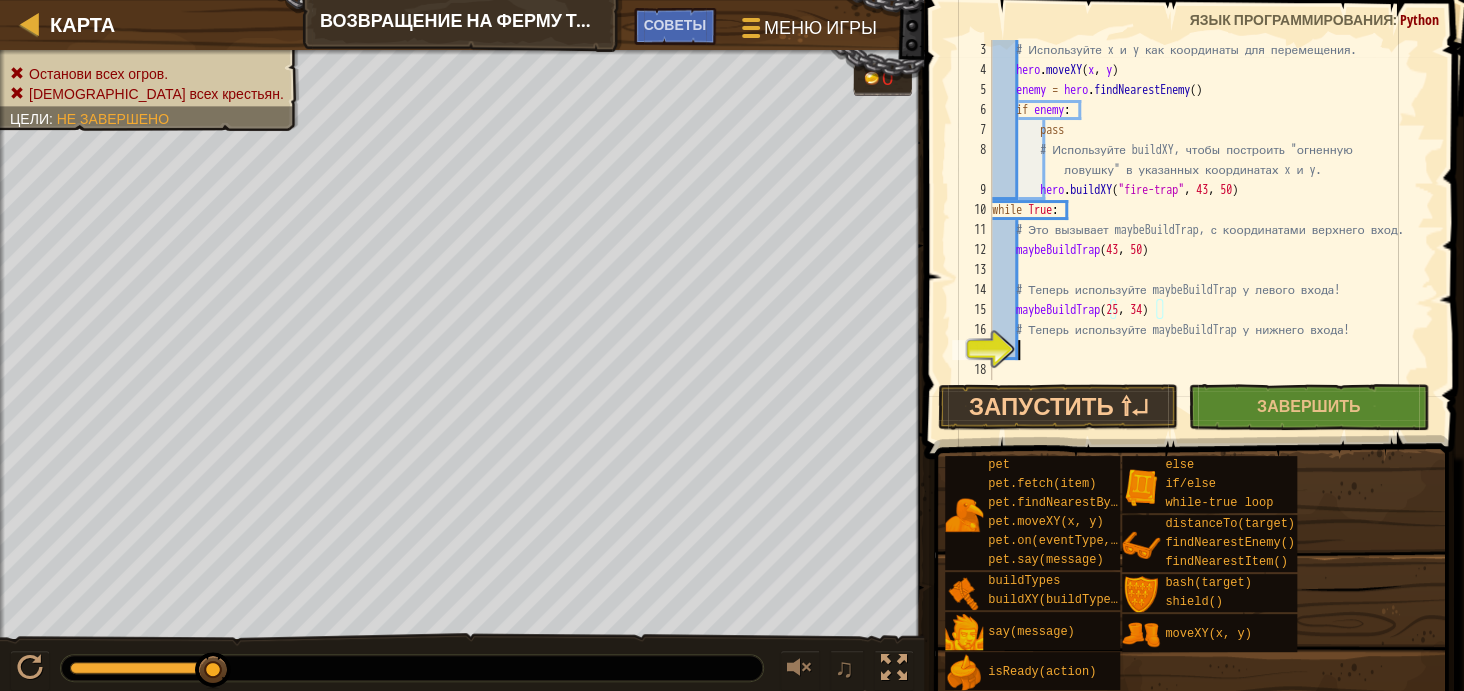 click on "# Используйте x и y как координаты для перемещения.      hero . moveXY ( x ,   y )      enemy   =   hero . findNearestEnemy ( )      if   enemy :          pass          # Используйте buildXY, чтобы построить "огненную               ловушку" в указанных координатах x и y.          hero . buildXY ( "fire-trap" ,   43 ,   50 ) while   True :      # Это вызывает maybeBuildTrap, с координатами верхнего вход.      maybeBuildTrap ( 43 ,   50 )           # Теперь используйте maybeBuildTrap у левого входа!      maybeBuildTrap ( 25 ,   34 )      # Теперь используйте maybeBuildTrap у нижнего входа!" at bounding box center [1203, 230] 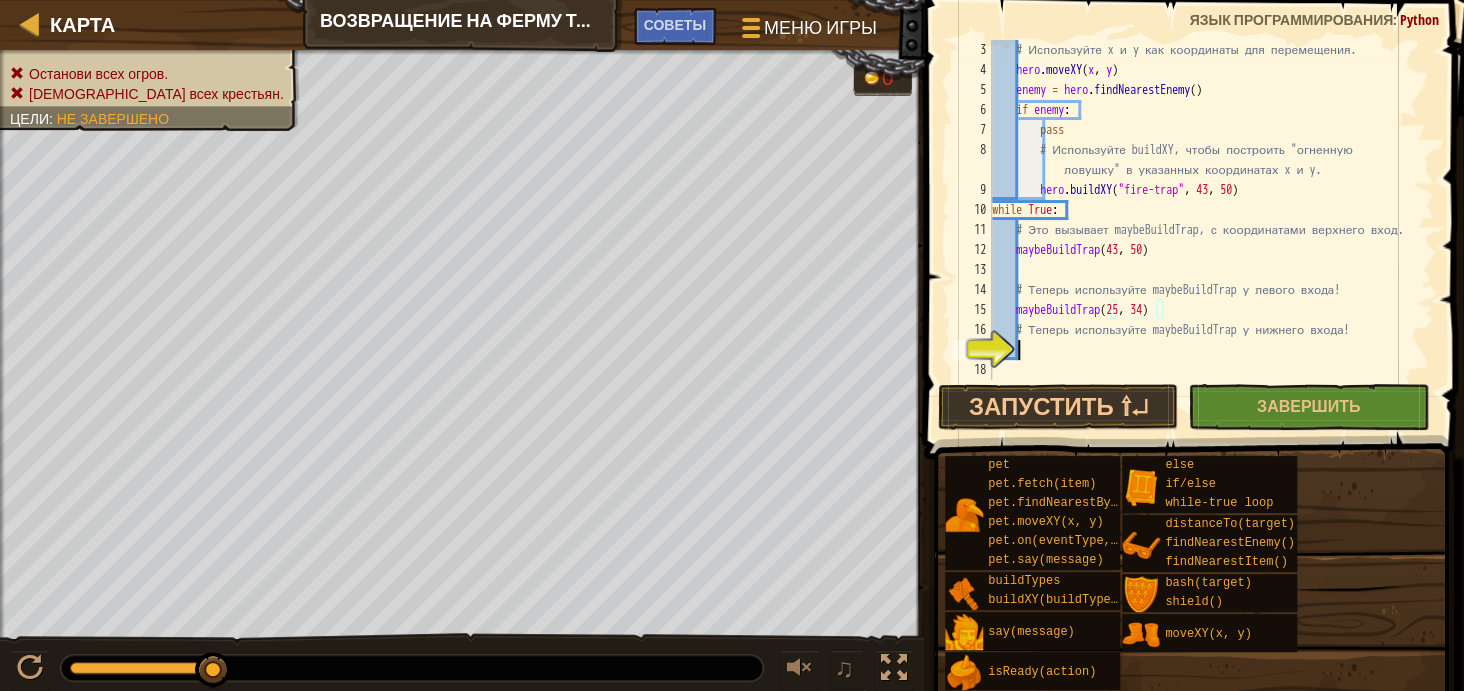 scroll, scrollTop: 9, scrollLeft: 0, axis: vertical 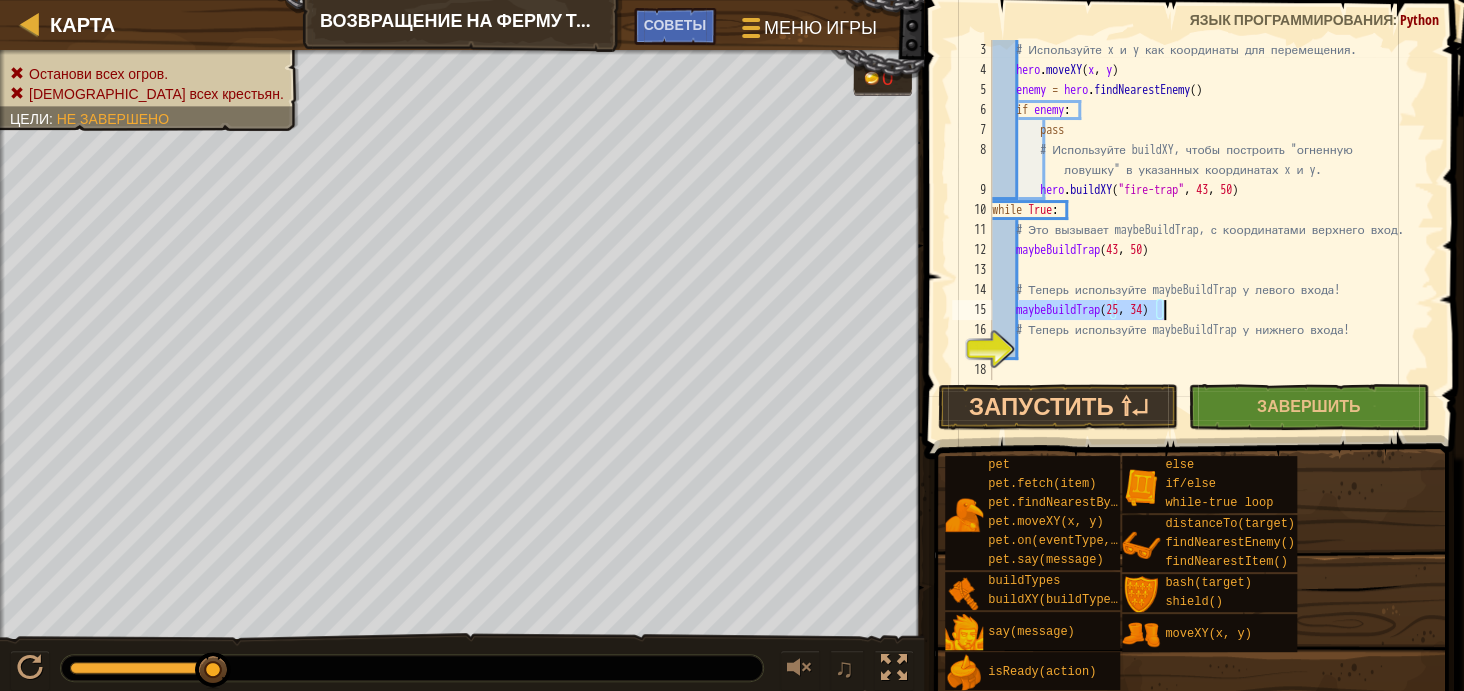 drag, startPoint x: 1020, startPoint y: 308, endPoint x: 1161, endPoint y: 312, distance: 141.05673 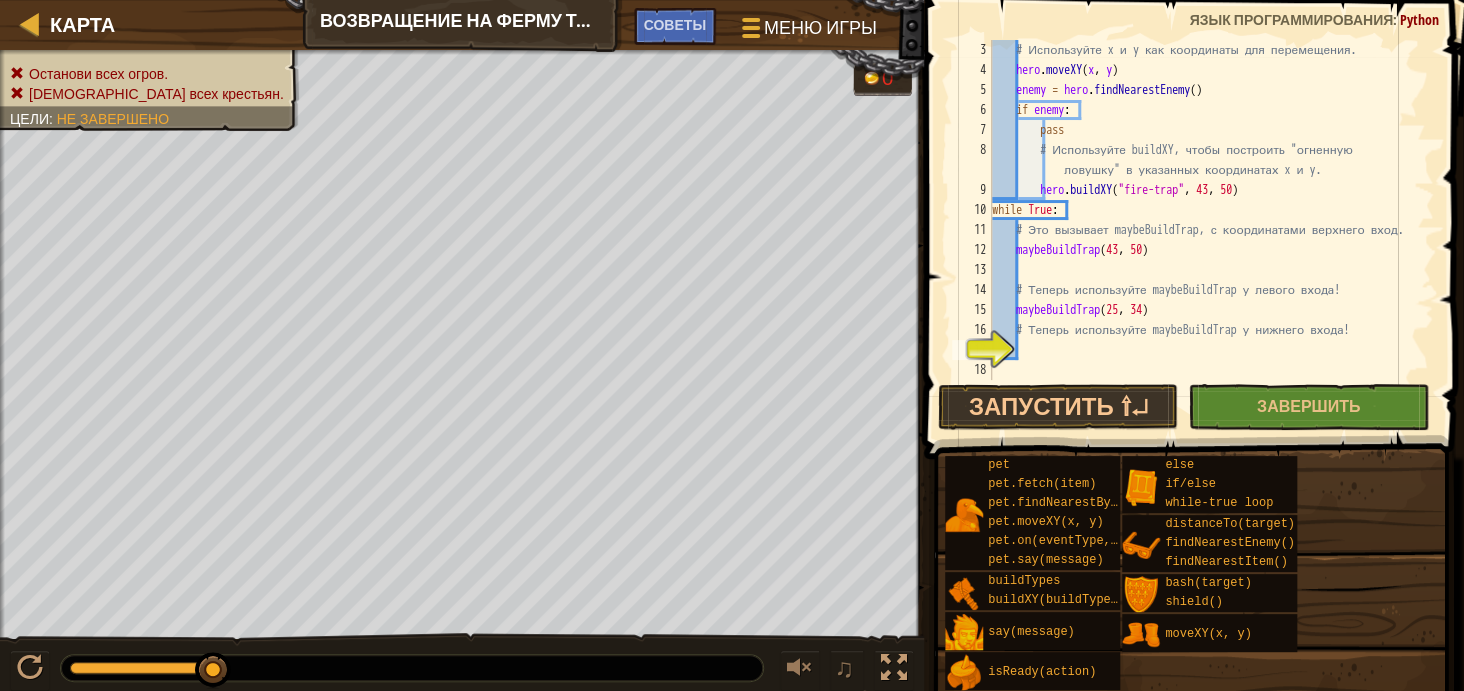 click on "# Используйте x и y как координаты для перемещения.      hero . moveXY ( x ,   y )      enemy   =   hero . findNearestEnemy ( )      if   enemy :          pass          # Используйте buildXY, чтобы построить "огненную               ловушку" в указанных координатах x и y.          hero . buildXY ( "fire-trap" ,   43 ,   50 ) while   True :      # Это вызывает maybeBuildTrap, с координатами верхнего вход.      maybeBuildTrap ( 43 ,   50 )           # Теперь используйте maybeBuildTrap у левого входа!      maybeBuildTrap ( 25 ,   34 )      # Теперь используйте maybeBuildTrap у нижнего входа!" at bounding box center (1203, 230) 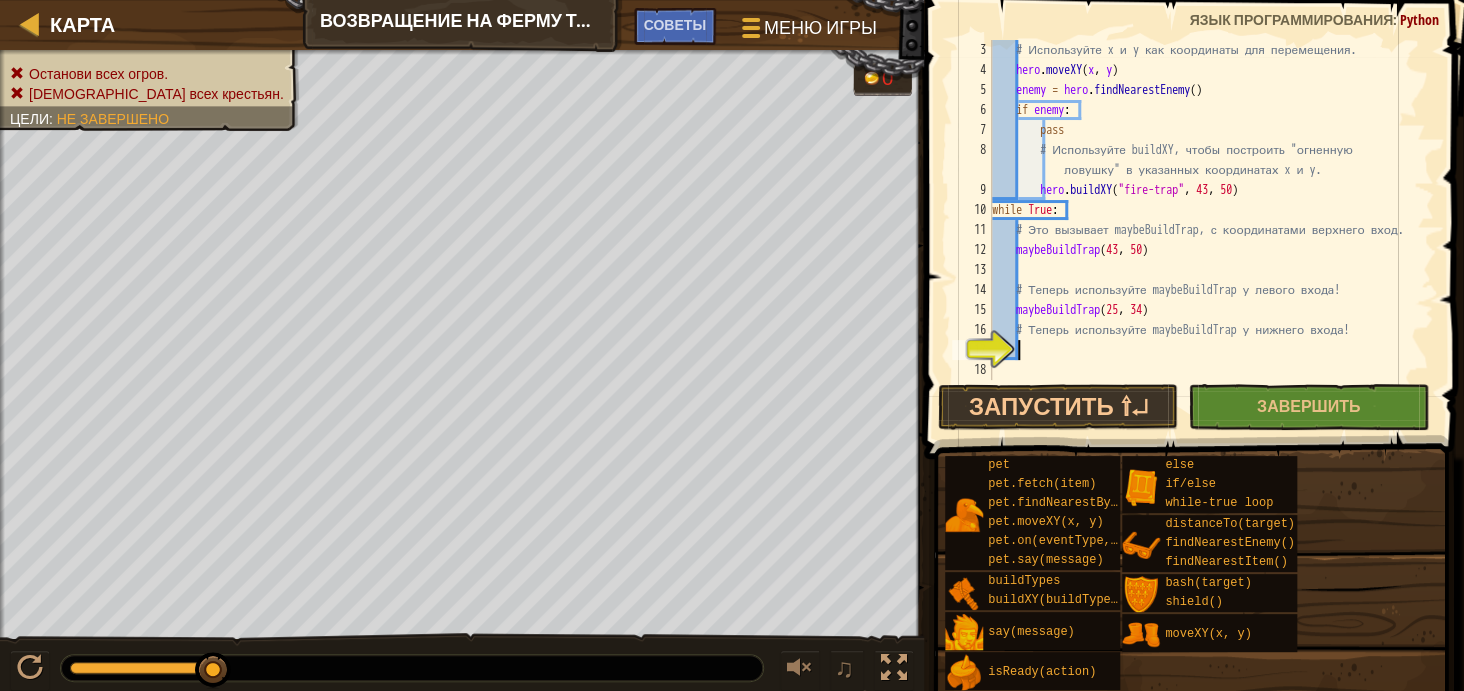 paste on "maybeBuildTrap(25, 34)" 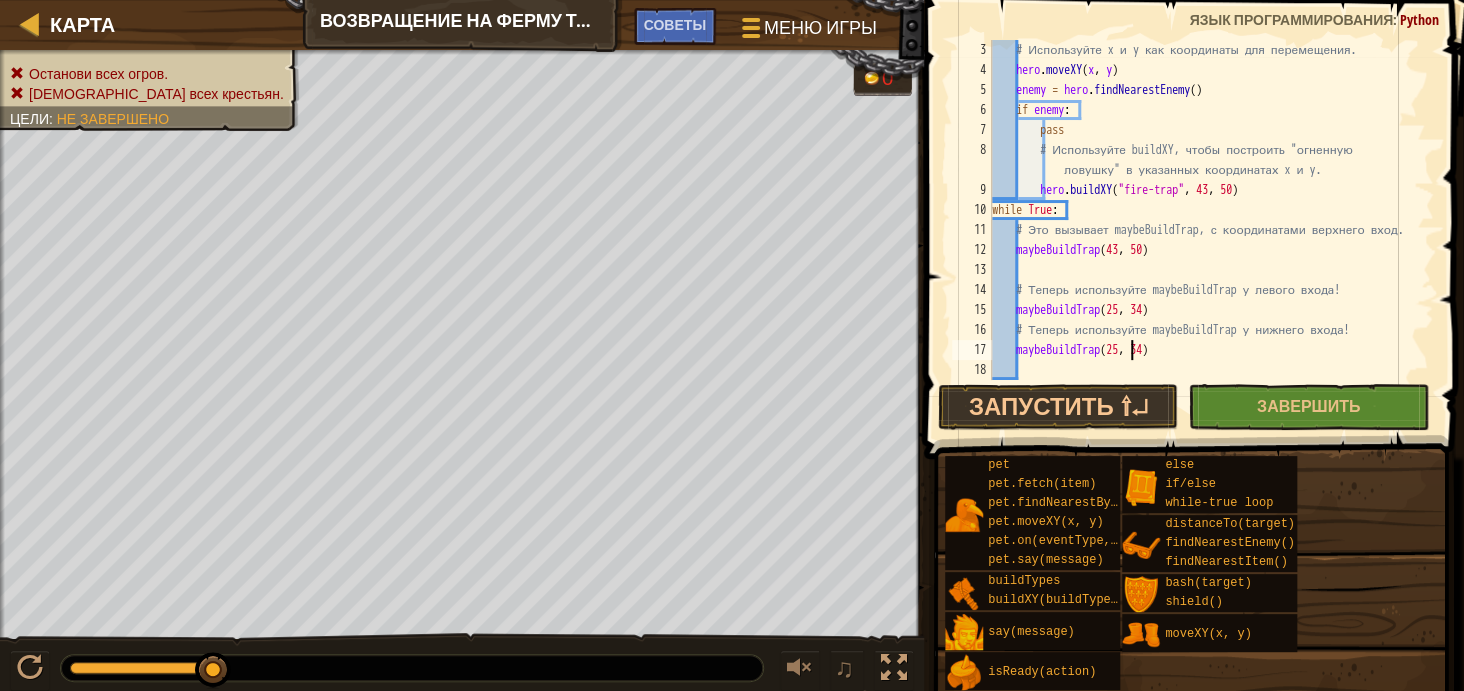 click on "# Используйте x и y как координаты для перемещения.      hero . moveXY ( x ,   y )      enemy   =   hero . findNearestEnemy ( )      if   enemy :          pass          # Используйте buildXY, чтобы построить "огненную               ловушку" в указанных координатах x и y.          hero . buildXY ( "fire-trap" ,   43 ,   50 ) while   True :      # Это вызывает maybeBuildTrap, с координатами верхнего вход.      maybeBuildTrap ( 43 ,   50 )           # Теперь используйте maybeBuildTrap у левого входа!      maybeBuildTrap ( 25 ,   34 )      # Теперь используйте maybeBuildTrap у нижнего входа!      maybeBuildTrap ( 25 ,   34 )" at bounding box center (1203, 230) 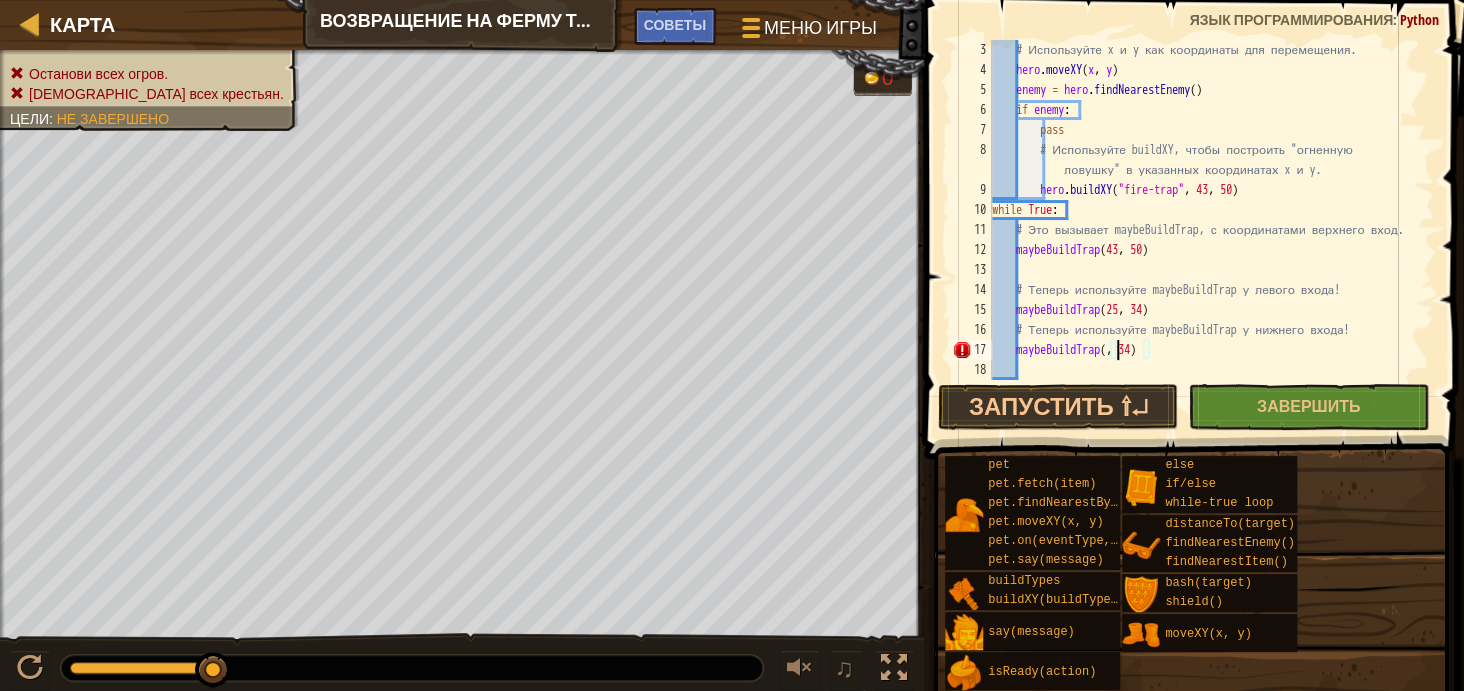 scroll, scrollTop: 9, scrollLeft: 10, axis: both 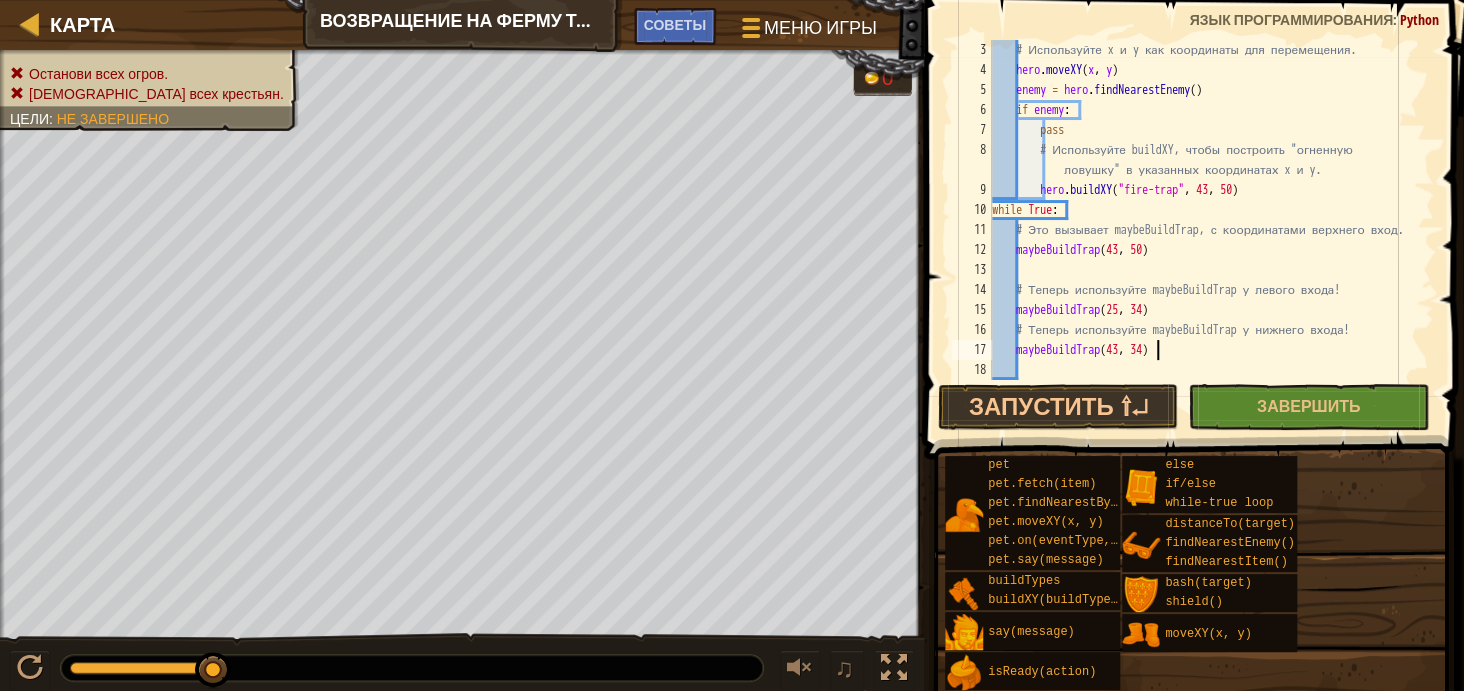 click on "# Используйте x и y как координаты для перемещения.      hero . moveXY ( x ,   y )      enemy   =   hero . findNearestEnemy ( )      if   enemy :          pass          # Используйте buildXY, чтобы построить "огненную               ловушку" в указанных координатах x и y.          hero . buildXY ( "fire-trap" ,   43 ,   50 ) while   True :      # Это вызывает maybeBuildTrap, с координатами верхнего вход.      maybeBuildTrap ( 43 ,   50 )           # Теперь используйте maybeBuildTrap у левого входа!      maybeBuildTrap ( 25 ,   34 )      # Теперь используйте maybeBuildTrap у нижнего входа!      maybeBuildTrap ( 43 ,   34 )" at bounding box center (1203, 230) 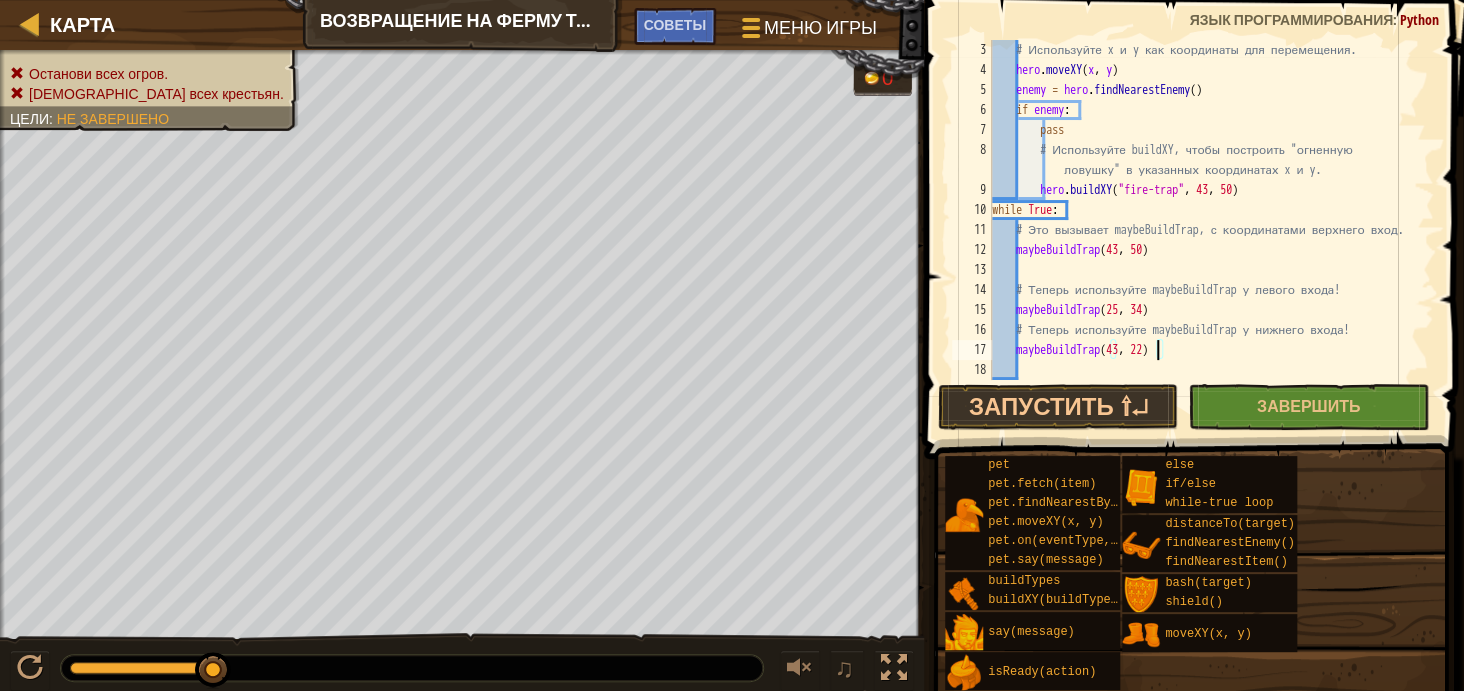 scroll, scrollTop: 9, scrollLeft: 13, axis: both 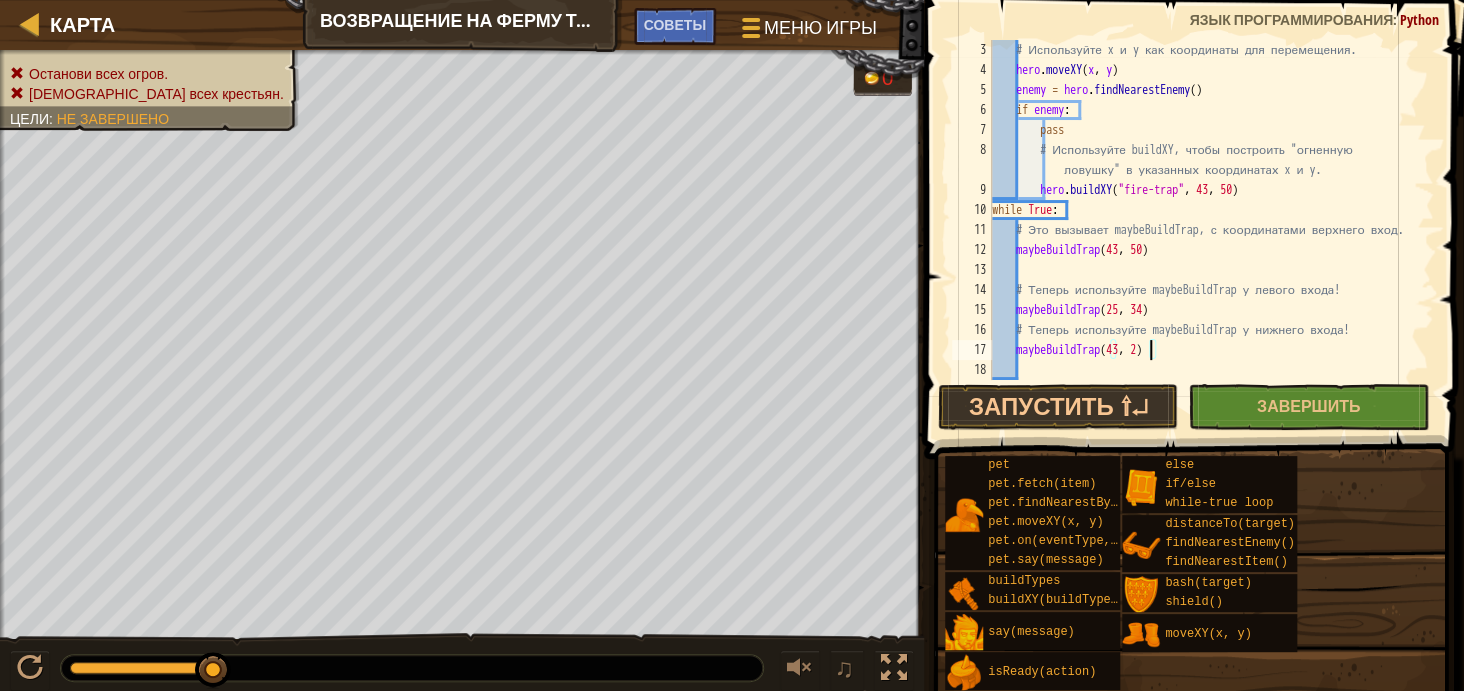 type on "maybeBuildTrap(43, 20)" 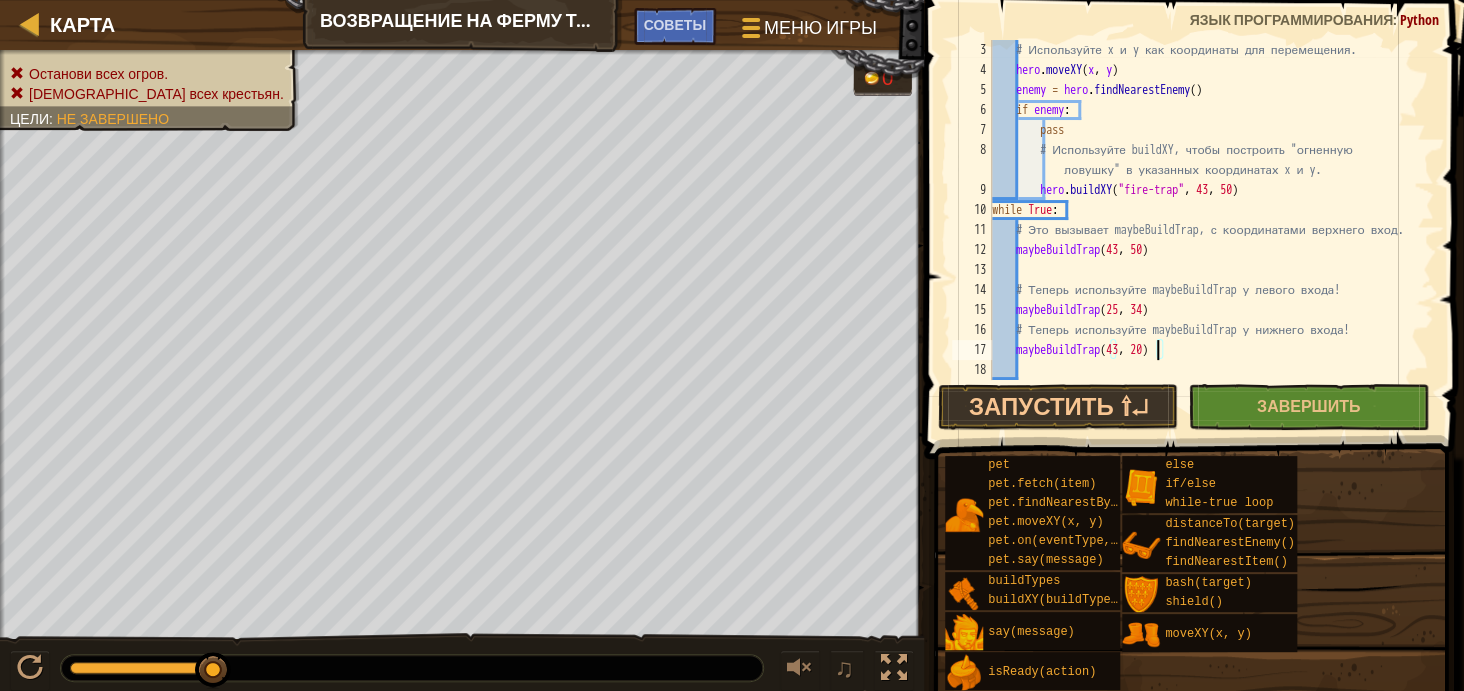 scroll, scrollTop: 9, scrollLeft: 0, axis: vertical 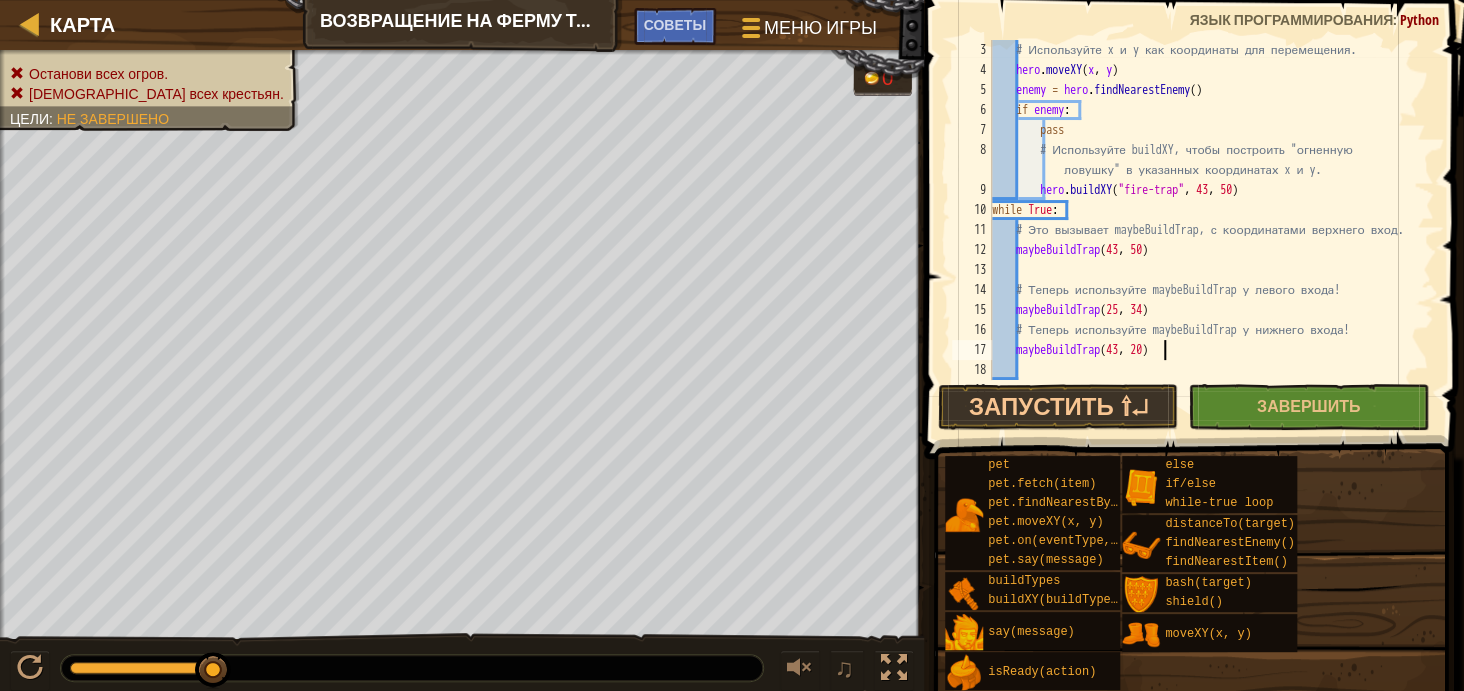drag, startPoint x: 1308, startPoint y: 351, endPoint x: 1291, endPoint y: 396, distance: 48.104053 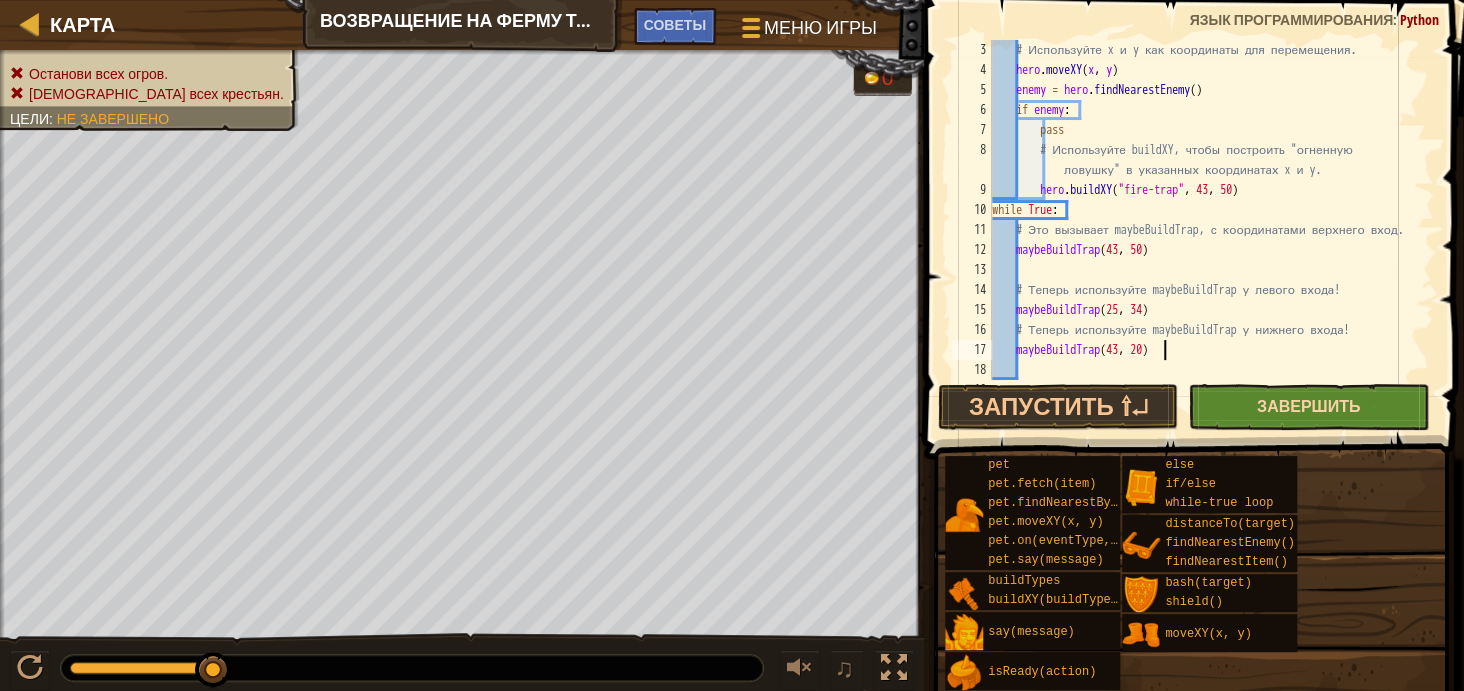 click on "# Используйте x и y как координаты для перемещения.      hero . moveXY ( x ,   y )      enemy   =   hero . findNearestEnemy ( )      if   enemy :          pass          # Используйте buildXY, чтобы построить "огненную               ловушку" в указанных координатах x и y.          hero . buildXY ( "fire-trap" ,   43 ,   50 ) while   True :      # Это вызывает maybeBuildTrap, с координатами верхнего вход.      maybeBuildTrap ( 43 ,   50 )           # Теперь используйте maybeBuildTrap у левого входа!      maybeBuildTrap ( 25 ,   34 )      # Теперь используйте maybeBuildTrap у нижнего входа!      maybeBuildTrap ( 43 ,   20 )" at bounding box center [1203, 230] 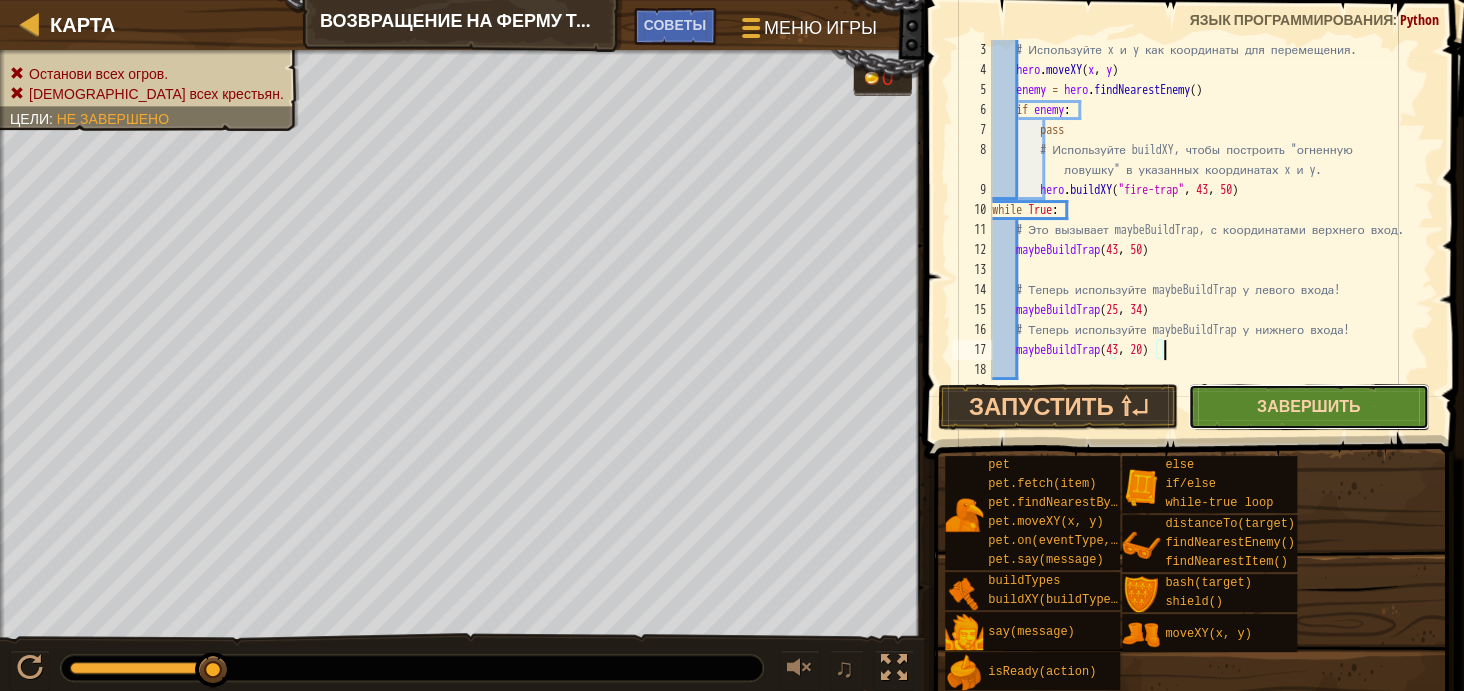 click on "Завершить" at bounding box center [1308, 406] 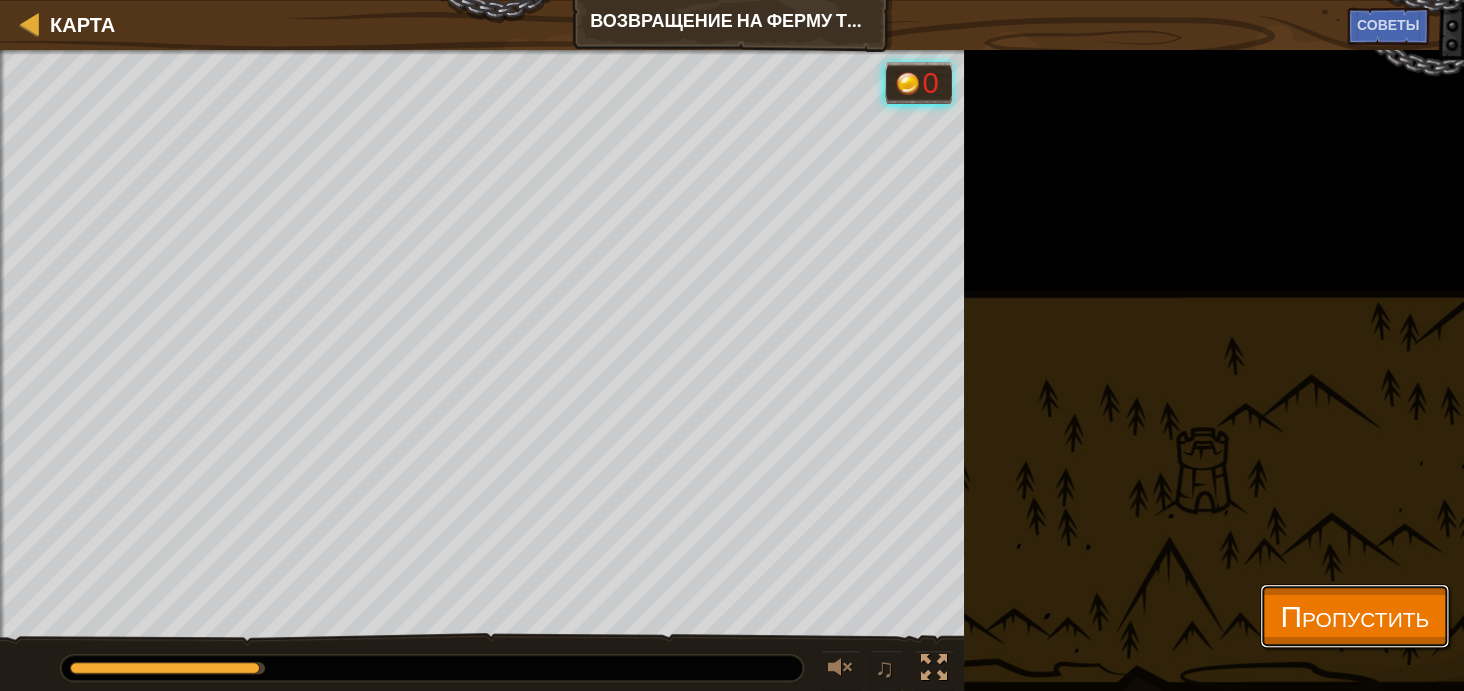 click on "Пропустить" at bounding box center (1354, 615) 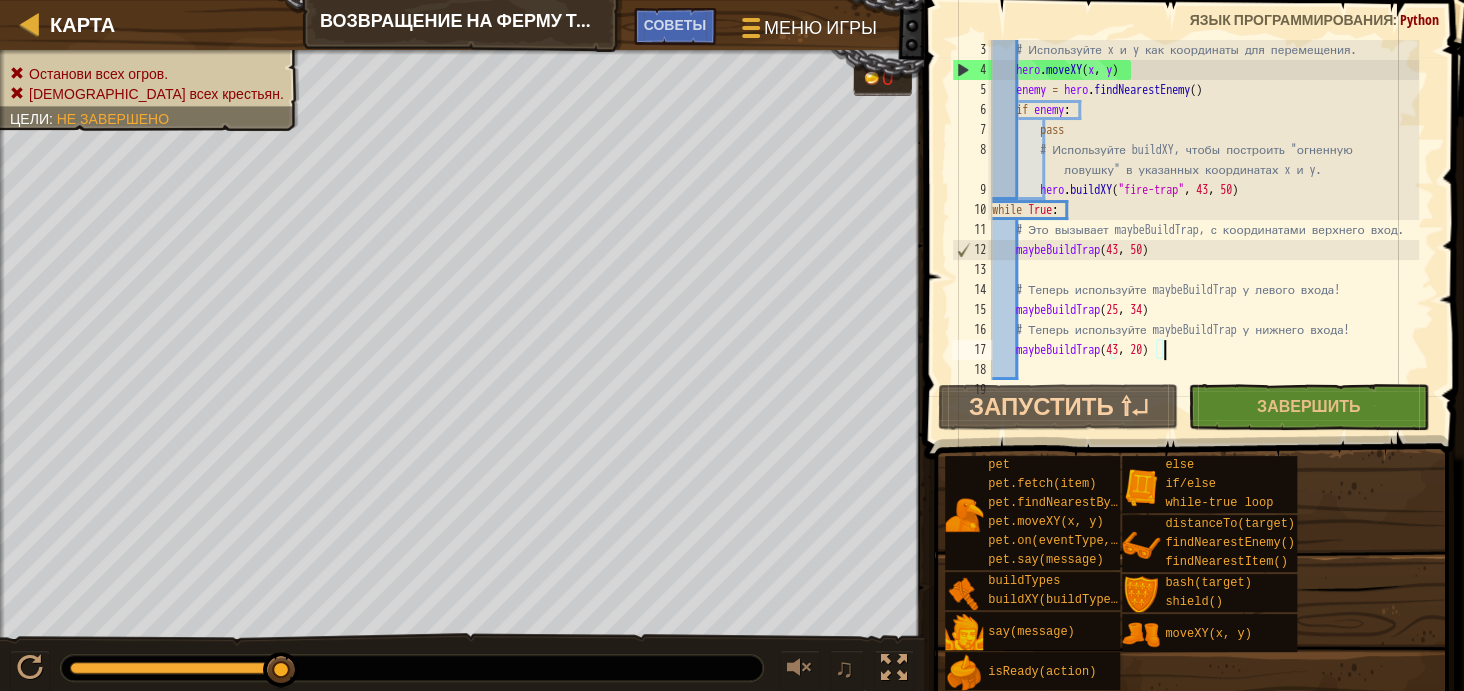 drag, startPoint x: 960, startPoint y: 125, endPoint x: 998, endPoint y: 133, distance: 38.832977 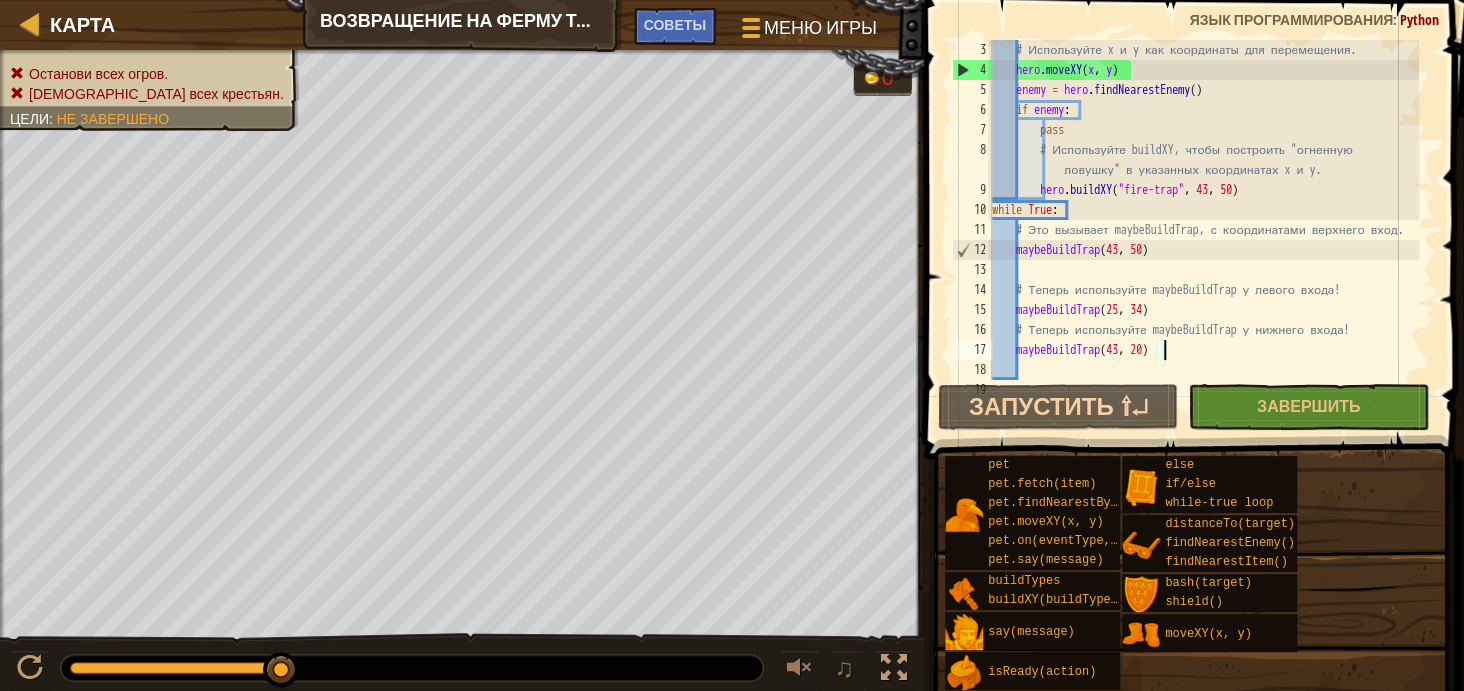 click on "maybeBuildTrap(43, 20) 3 4 5 6 7 8 9 10 11 12 13 14 15 16 17 18 19      # Используйте x и y как координаты для перемещения.      hero . moveXY ( x ,   y )      enemy   =   hero . findNearestEnemy ( )      if   enemy :          pass          # Используйте buildXY, чтобы построить "огненную               ловушку" в указанных координатах x и y.          hero . buildXY ( "fire-trap" ,   43 ,   50 ) while   True :      # Это вызывает maybeBuildTrap, с координатами верхнего вход.      maybeBuildTrap ( 43 ,   50 )           # Теперь используйте maybeBuildTrap у левого входа!      maybeBuildTrap ( 25 ,   34 )      # Теперь используйте maybeBuildTrap у нижнего входа!      maybeBuildTrap ( 43 ,   20 )" at bounding box center (1191, 210) 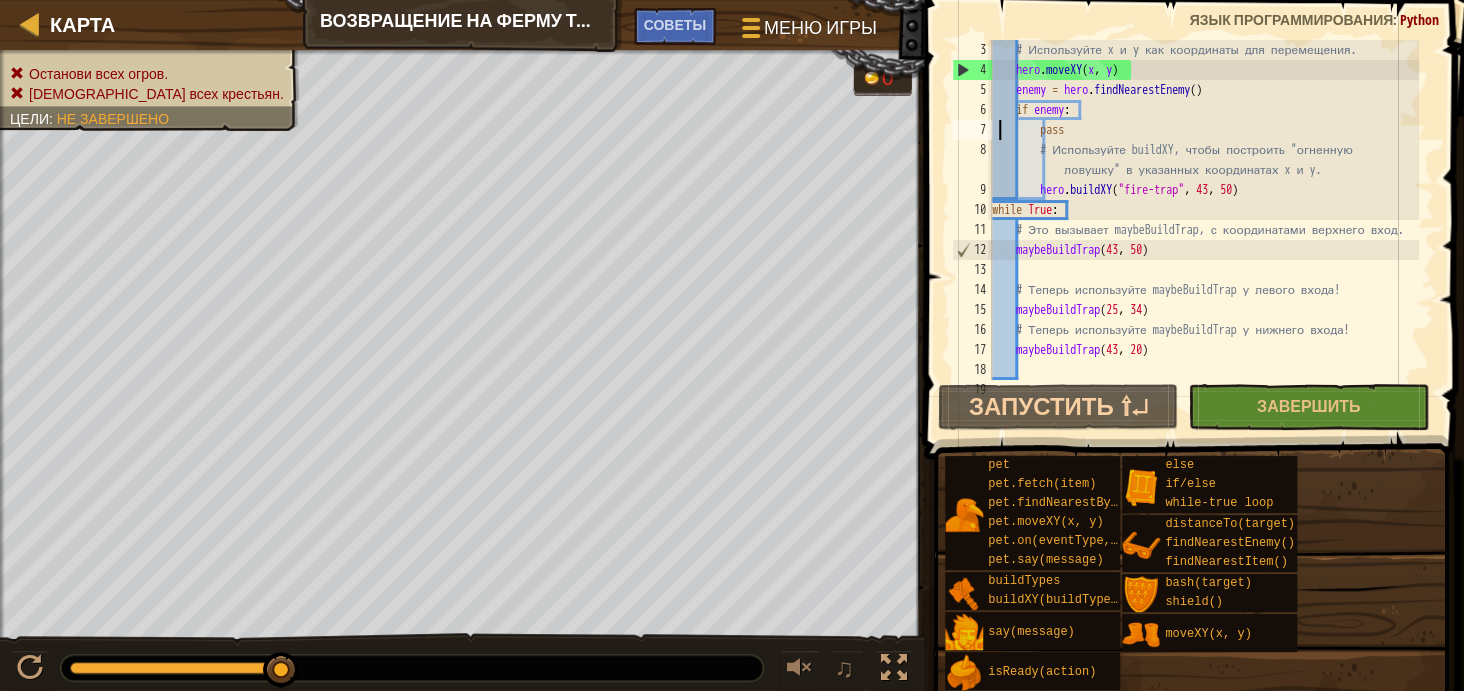 drag, startPoint x: 998, startPoint y: 133, endPoint x: 909, endPoint y: 31, distance: 135.36986 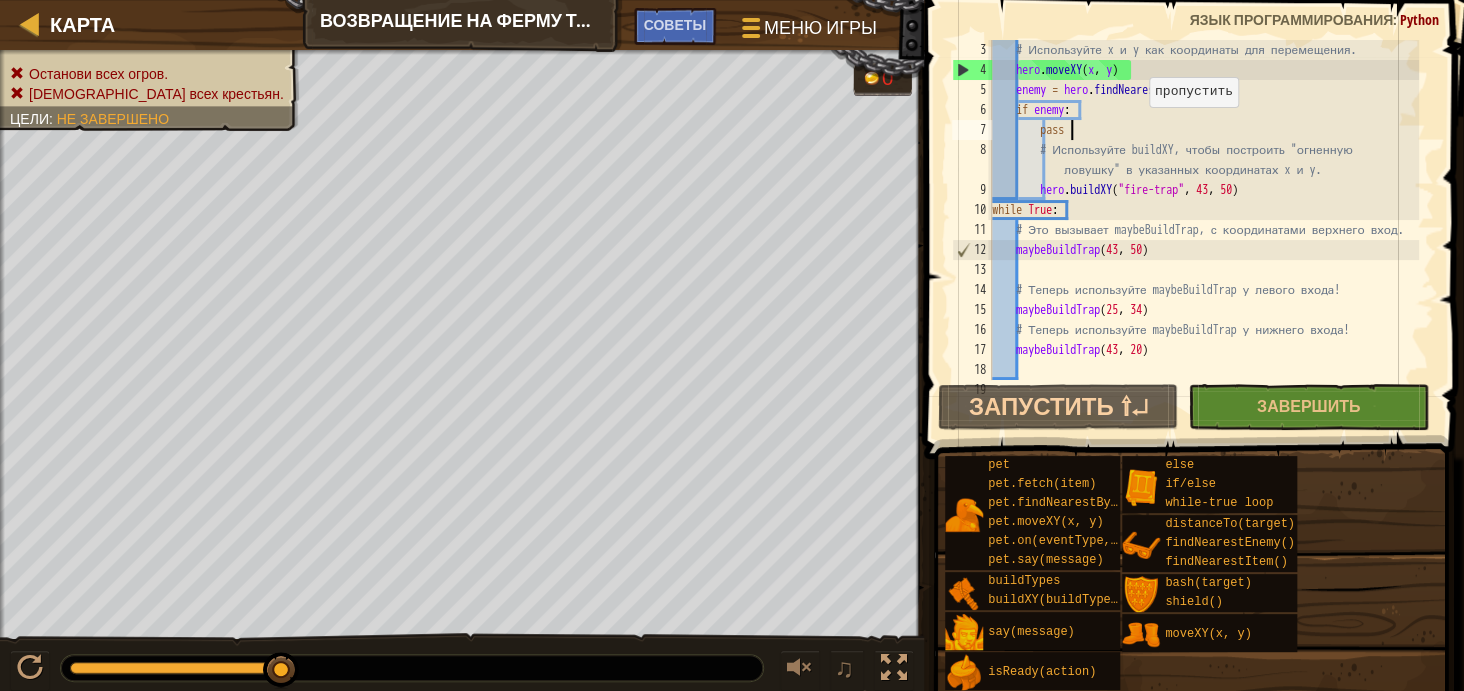 click on "# Используйте x и y как координаты для перемещения.      hero . moveXY ( x ,   y )      enemy   =   hero . findNearestEnemy ( )      if   enemy :          pass          # Используйте buildXY, чтобы построить "огненную               ловушку" в указанных координатах x и y.          hero . buildXY ( "fire-trap" ,   43 ,   50 ) while   True :      # Это вызывает maybeBuildTrap, с координатами верхнего вход.      maybeBuildTrap ( 43 ,   50 )           # Теперь используйте maybeBuildTrap у левого входа!      maybeBuildTrap ( 25 ,   34 )      # Теперь используйте maybeBuildTrap у нижнего входа!      maybeBuildTrap ( 43 ,   20 )" at bounding box center (1203, 230) 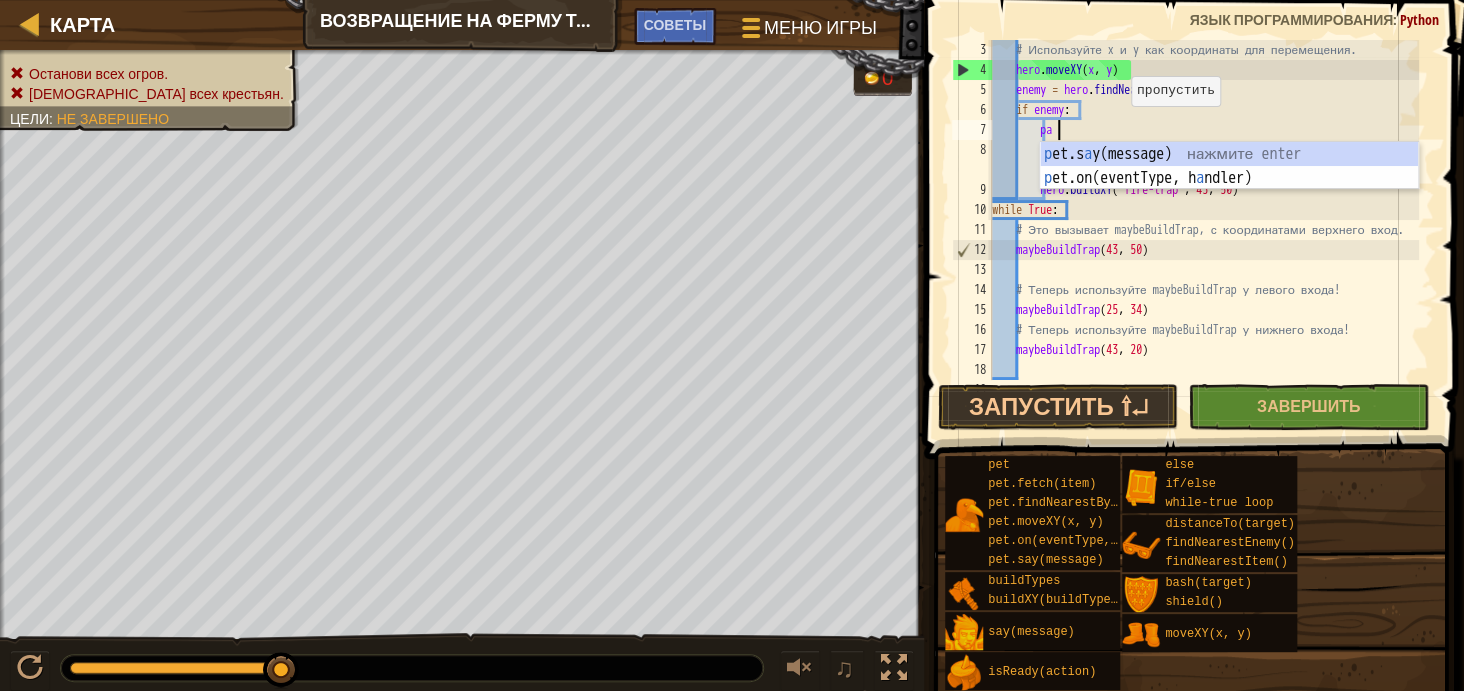 type on "p" 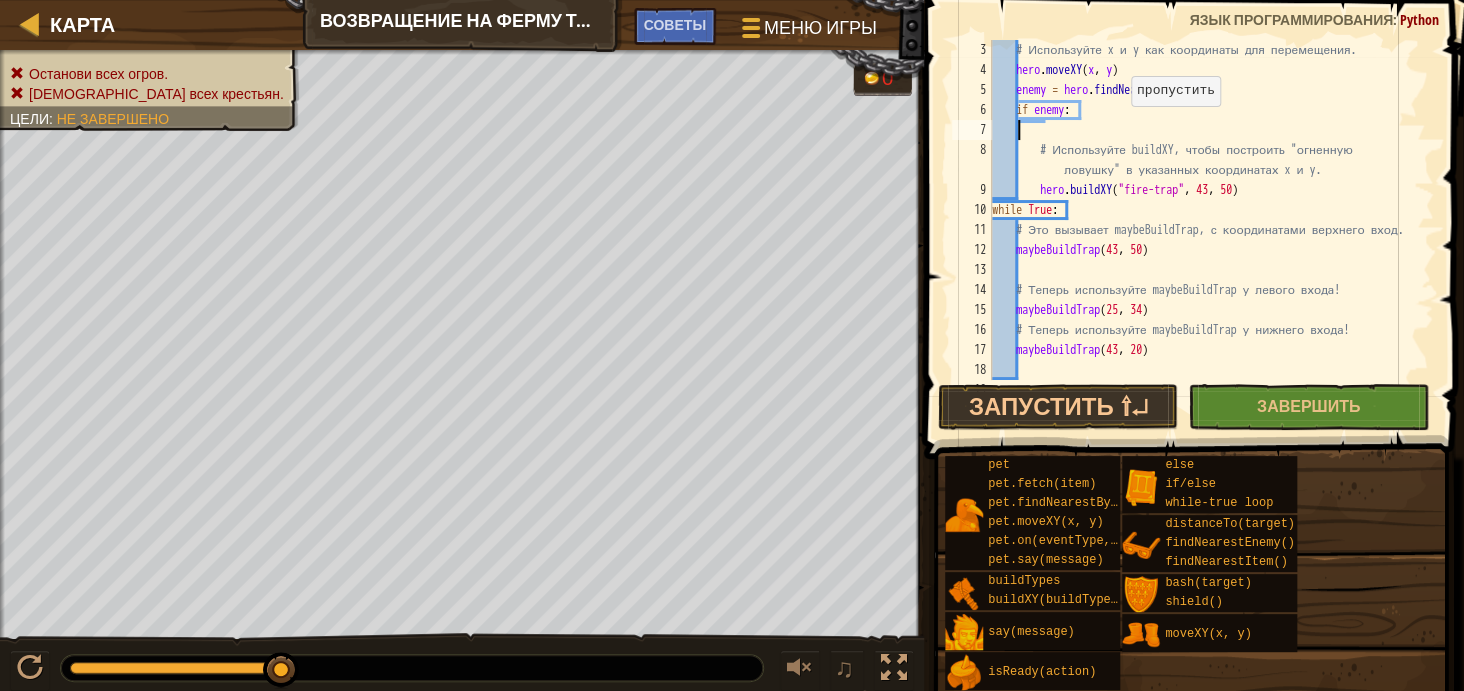 scroll, scrollTop: 9, scrollLeft: 0, axis: vertical 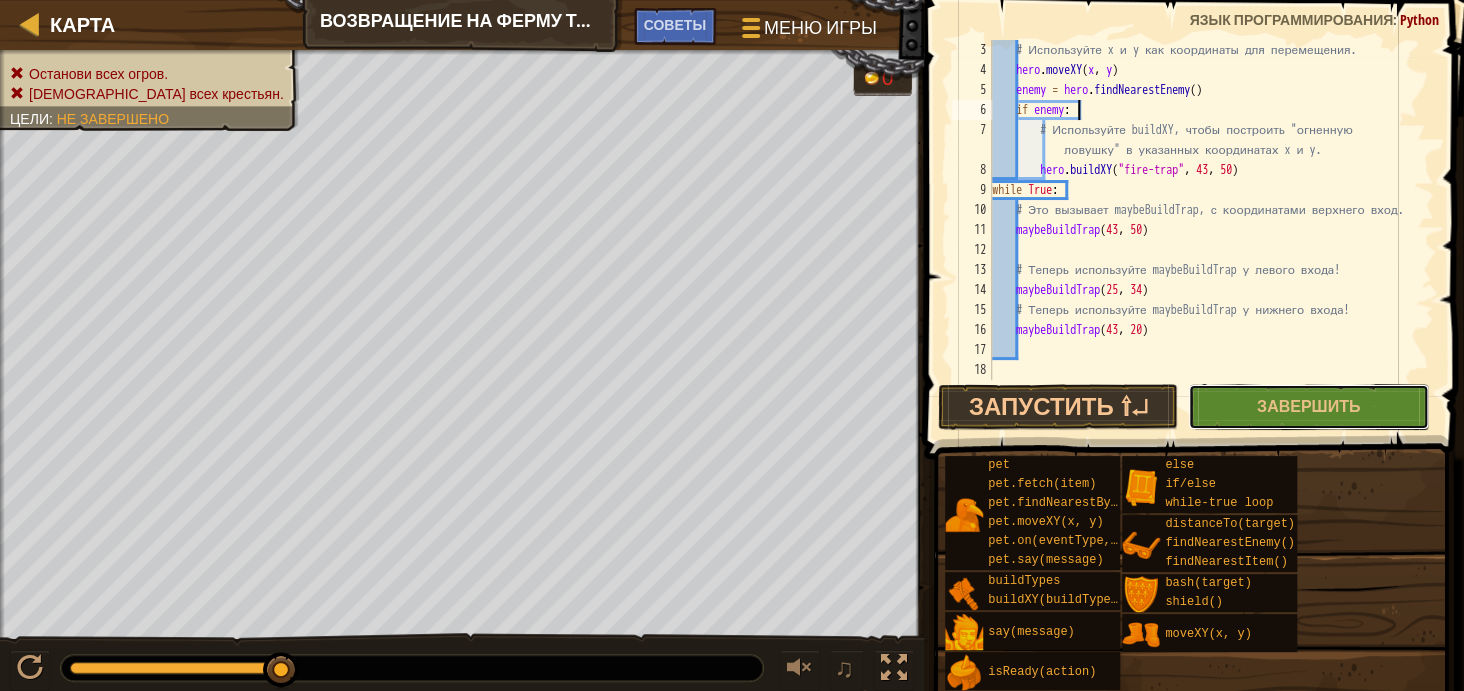 click on "Завершить" at bounding box center (1308, 406) 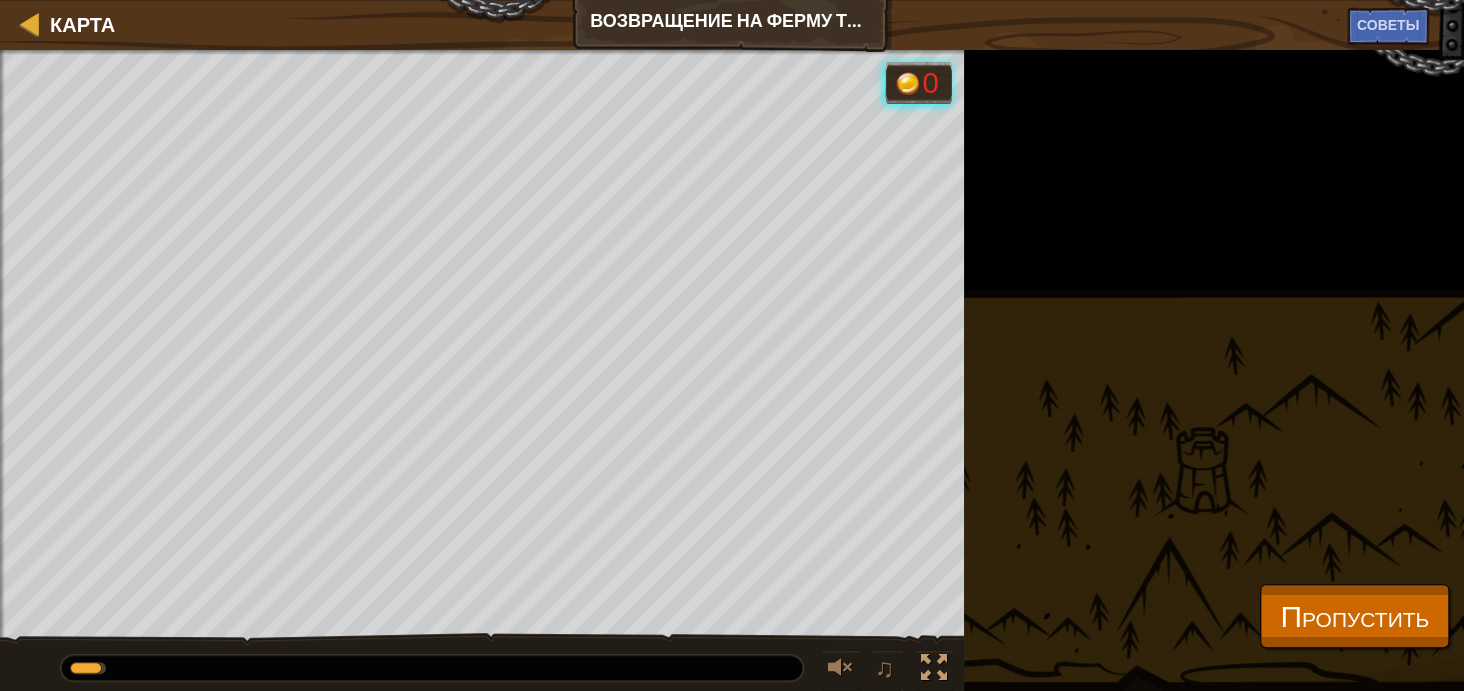 drag, startPoint x: 96, startPoint y: 670, endPoint x: 233, endPoint y: 633, distance: 141.90842 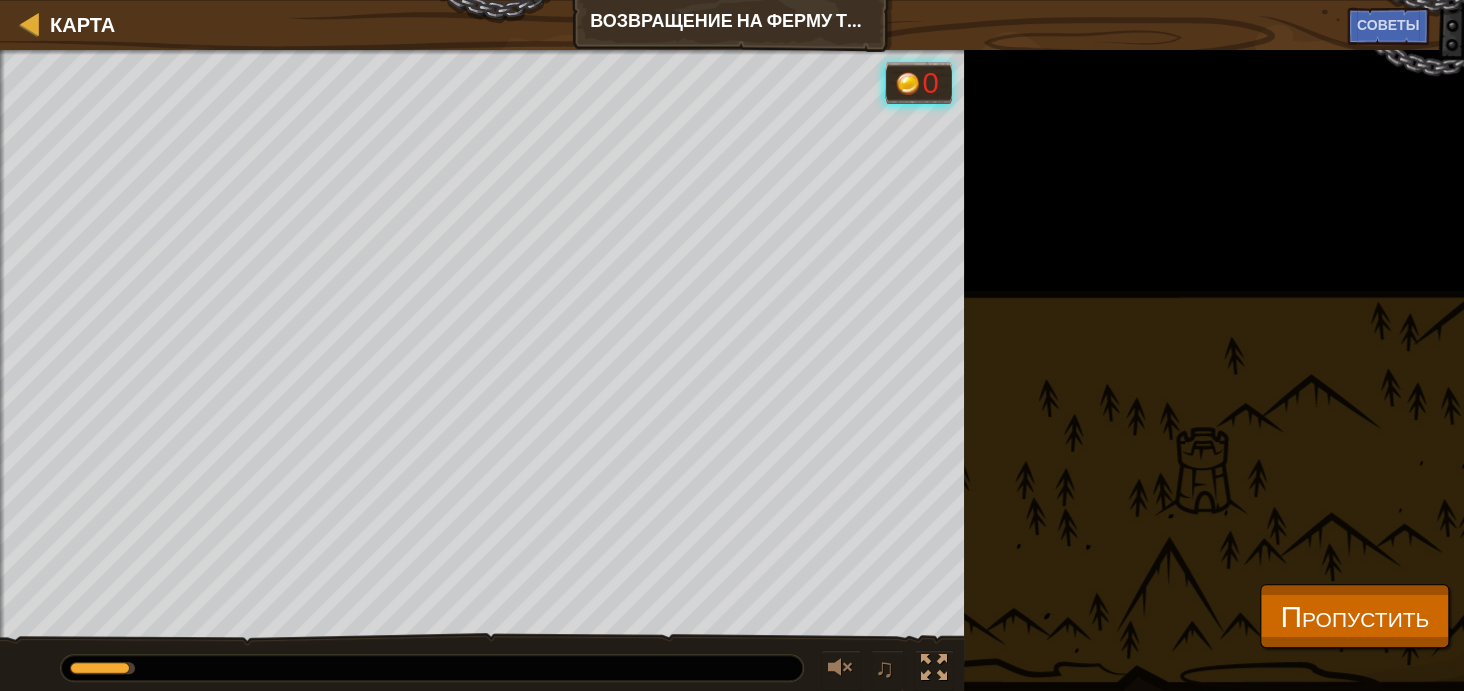 drag, startPoint x: 122, startPoint y: 667, endPoint x: 533, endPoint y: 633, distance: 412.40393 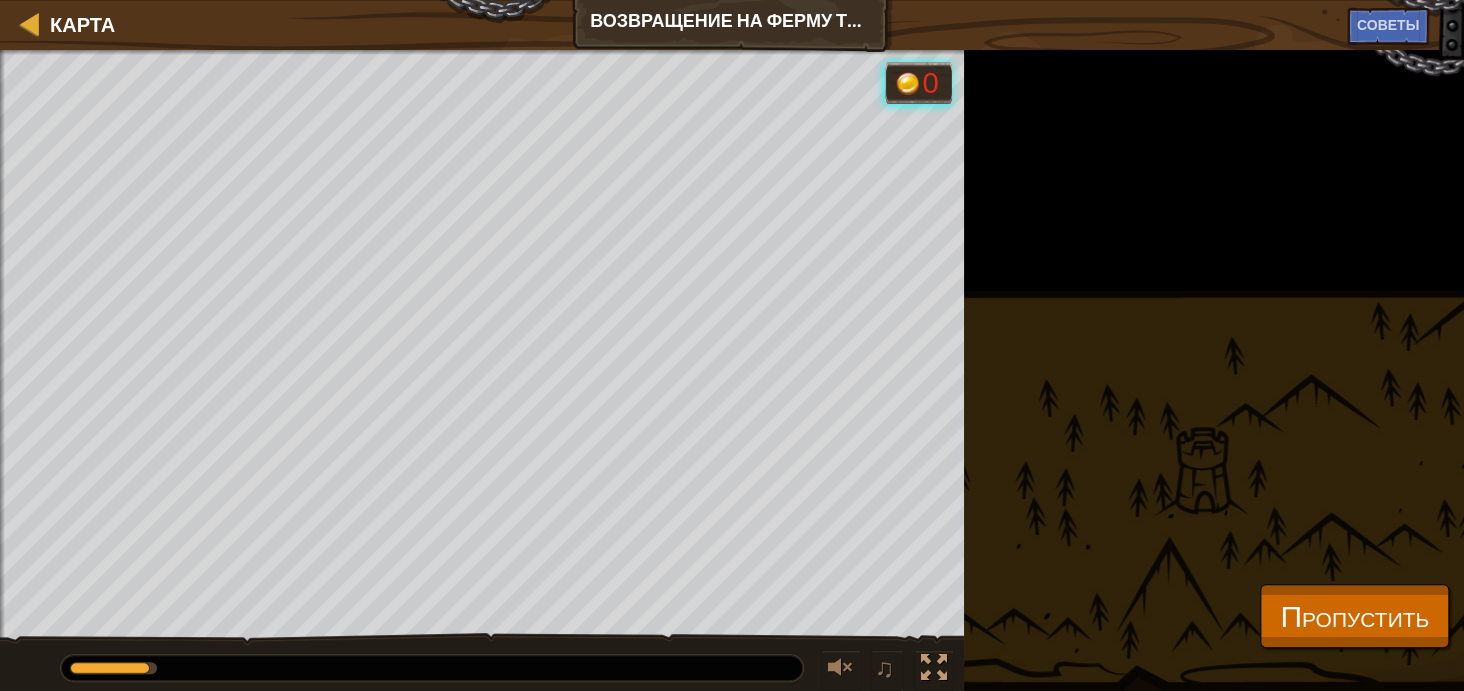 drag, startPoint x: 1224, startPoint y: 592, endPoint x: 1233, endPoint y: 604, distance: 15 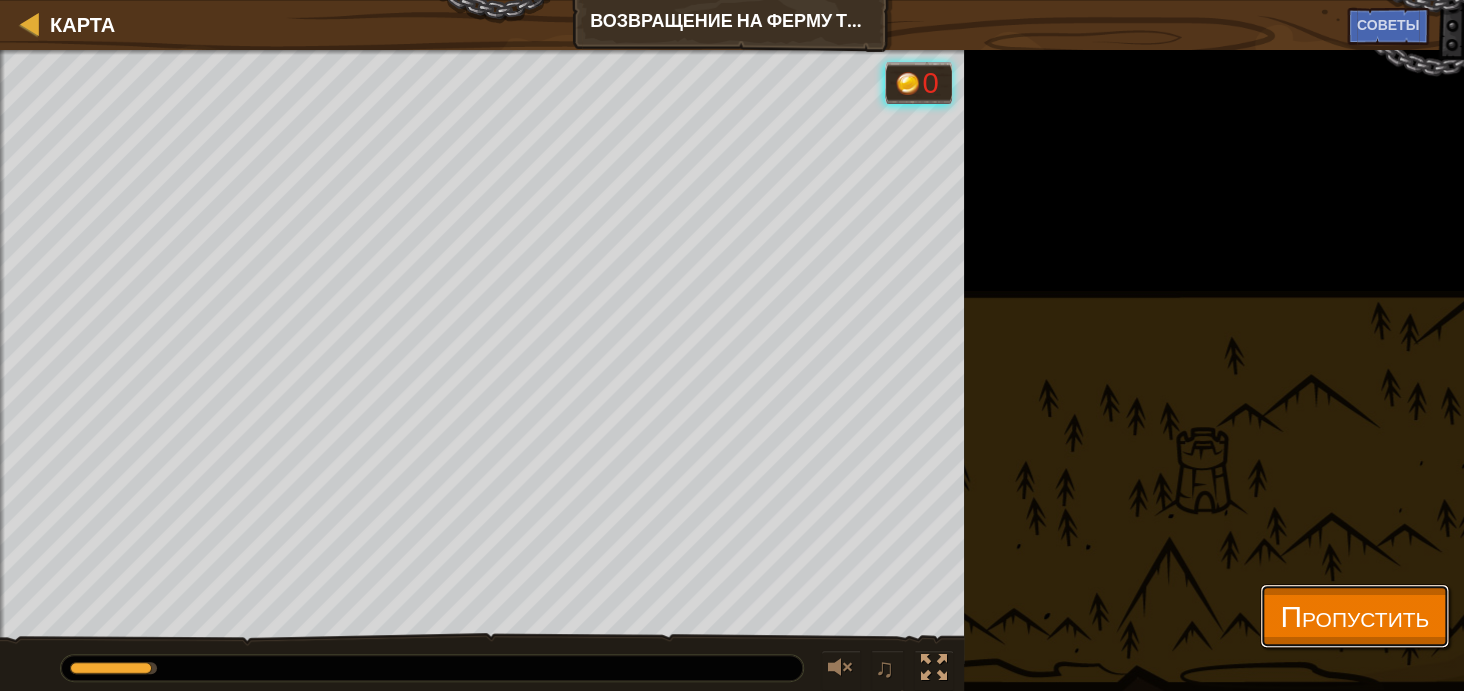 click on "Пропустить" at bounding box center [1354, 615] 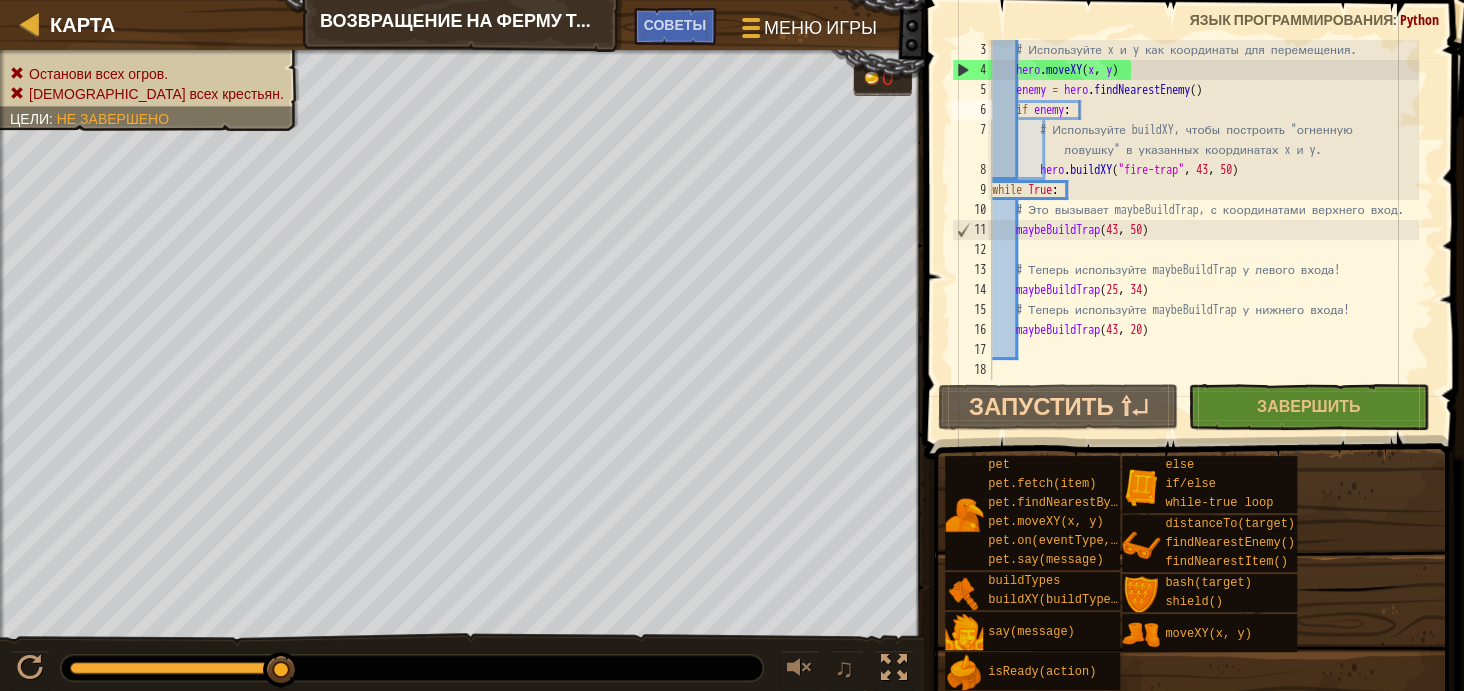 type on "# Теперь используйте maybeBuildTrap у левого входа!" 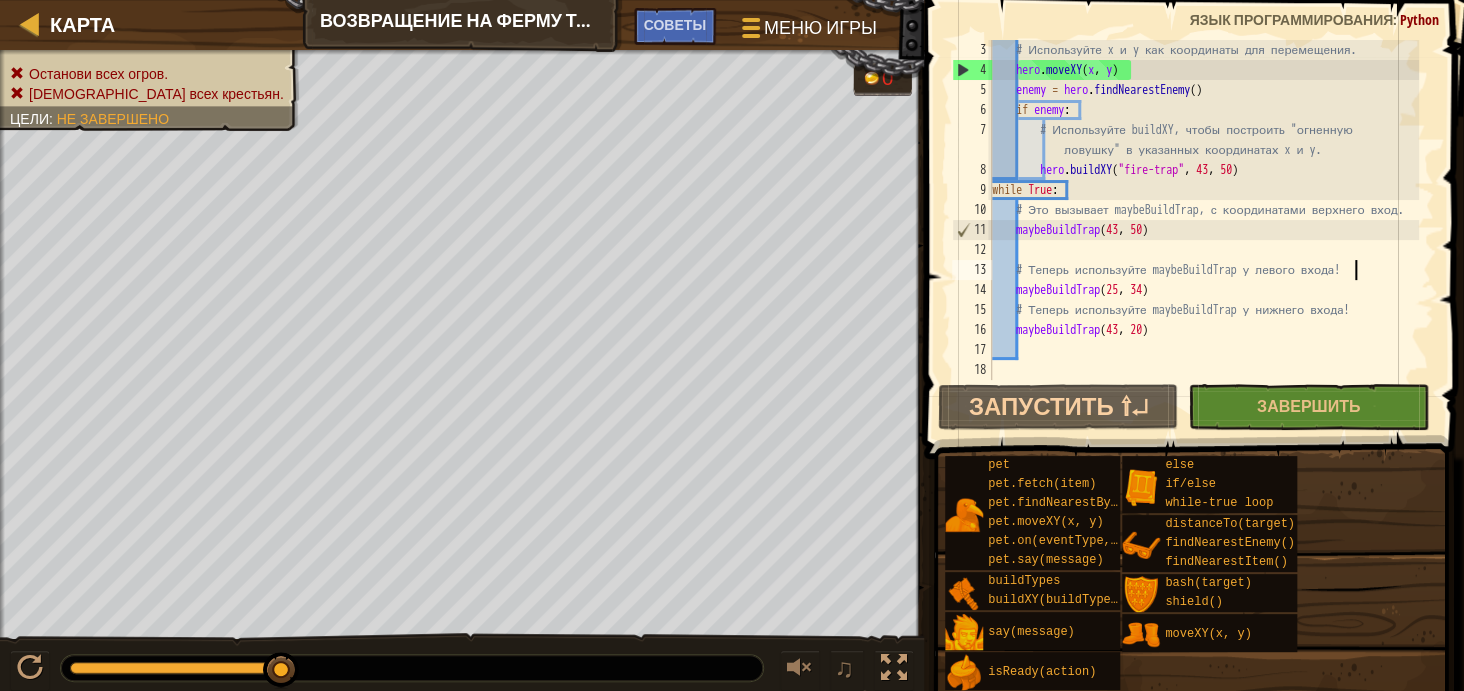 click on "# Используйте x и y как координаты для перемещения.      hero . moveXY ( x ,   y )      enemy   =   hero . findNearestEnemy ( )      if   enemy :          # Используйте buildXY, чтобы построить "огненную               ловушку" в указанных координатах x и y.          hero . buildXY ( "fire-trap" ,   43 ,   50 ) while   True :      # Это вызывает maybeBuildTrap, с координатами верхнего вход.      maybeBuildTrap ( 43 ,   50 )           # Теперь используйте maybeBuildTrap у левого входа!      maybeBuildTrap ( 25 ,   34 )      # Теперь используйте maybeBuildTrap у нижнего входа!      maybeBuildTrap ( 43 ,   20 )" at bounding box center (1203, 230) 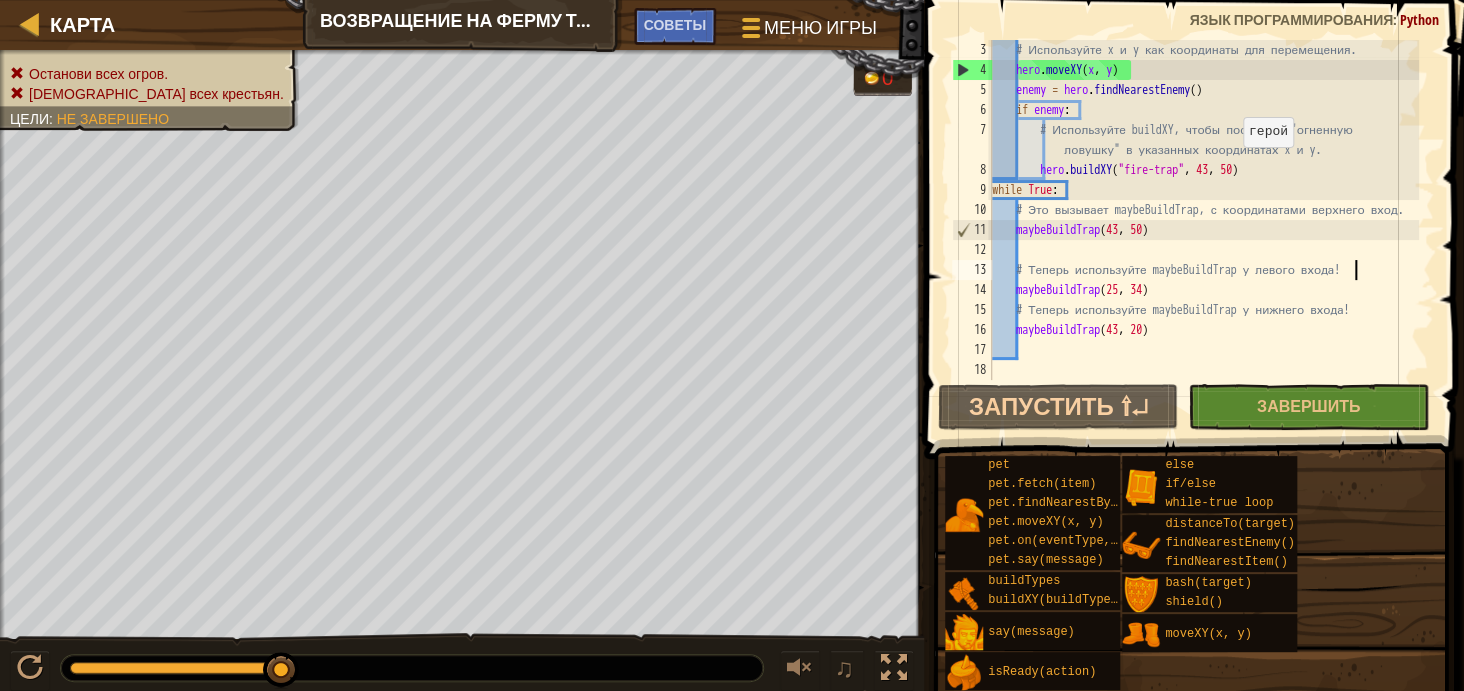 click on "# Используйте x и y как координаты для перемещения.      hero . moveXY ( x ,   y )      enemy   =   hero . findNearestEnemy ( )      if   enemy :          # Используйте buildXY, чтобы построить "огненную               ловушку" в указанных координатах x и y.          hero . buildXY ( "fire-trap" ,   43 ,   50 ) while   True :      # Это вызывает maybeBuildTrap, с координатами верхнего вход.      maybeBuildTrap ( 43 ,   50 )           # Теперь используйте maybeBuildTrap у левого входа!      maybeBuildTrap ( 25 ,   34 )      # Теперь используйте maybeBuildTrap у нижнего входа!      maybeBuildTrap ( 43 ,   20 )" at bounding box center (1203, 230) 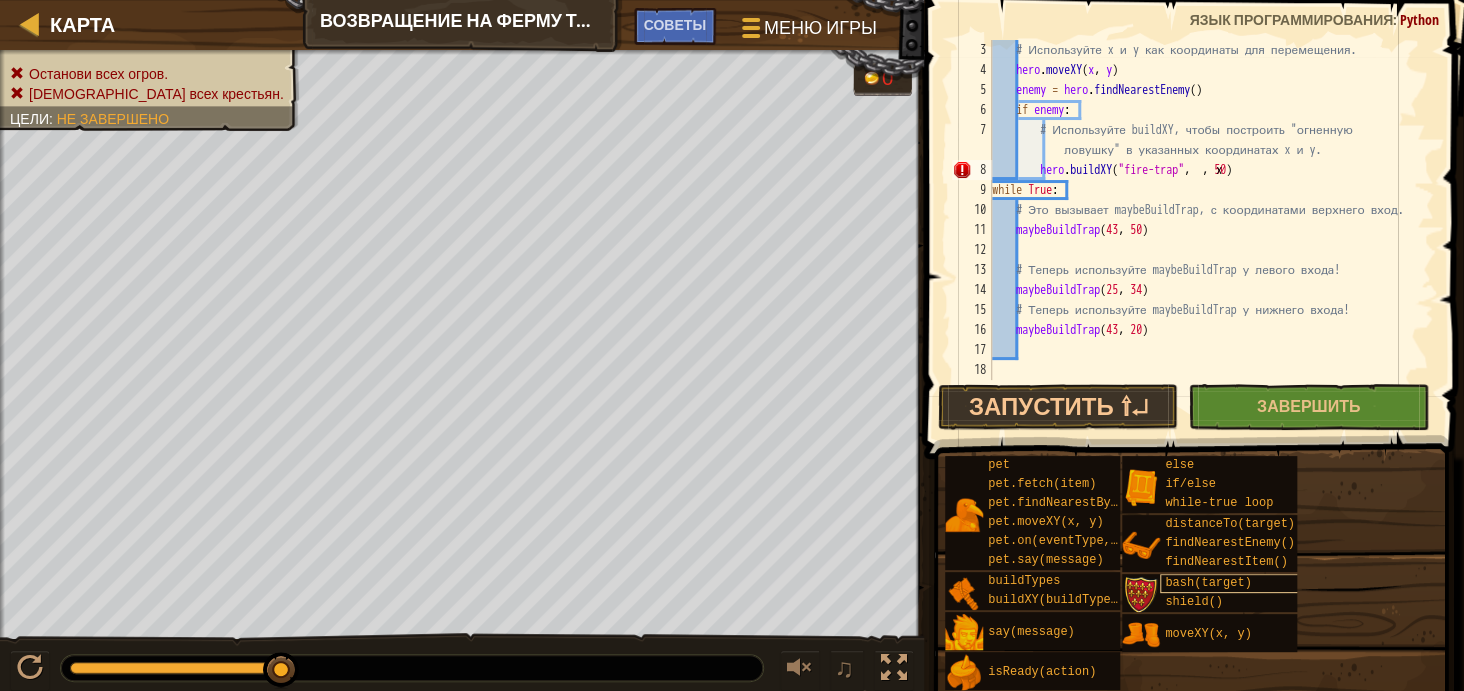 scroll, scrollTop: 0, scrollLeft: 0, axis: both 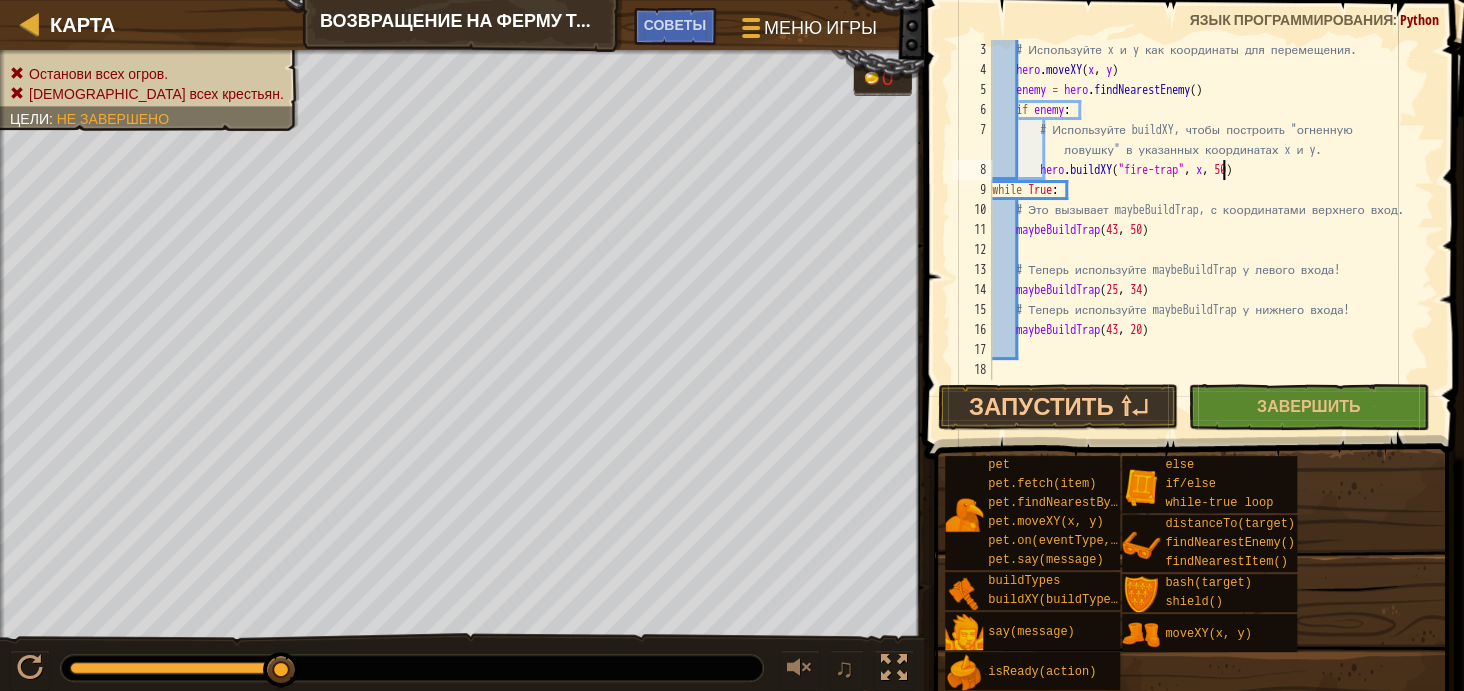 click on "# Используйте x и y как координаты для перемещения.      hero . moveXY ( x ,   y )      enemy   =   hero . findNearestEnemy ( )      if   enemy :          # Используйте buildXY, чтобы построить "огненную               ловушку" в указанных координатах x и y.          hero . buildXY ( "fire-trap" ,   x ,   50 ) while   True :      # Это вызывает maybeBuildTrap, с координатами верхнего вход.      maybeBuildTrap ( 43 ,   50 )           # Теперь используйте maybeBuildTrap у левого входа!      maybeBuildTrap ( 25 ,   34 )      # Теперь используйте maybeBuildTrap у нижнего входа!      maybeBuildTrap ( 43 ,   20 )" at bounding box center (1203, 230) 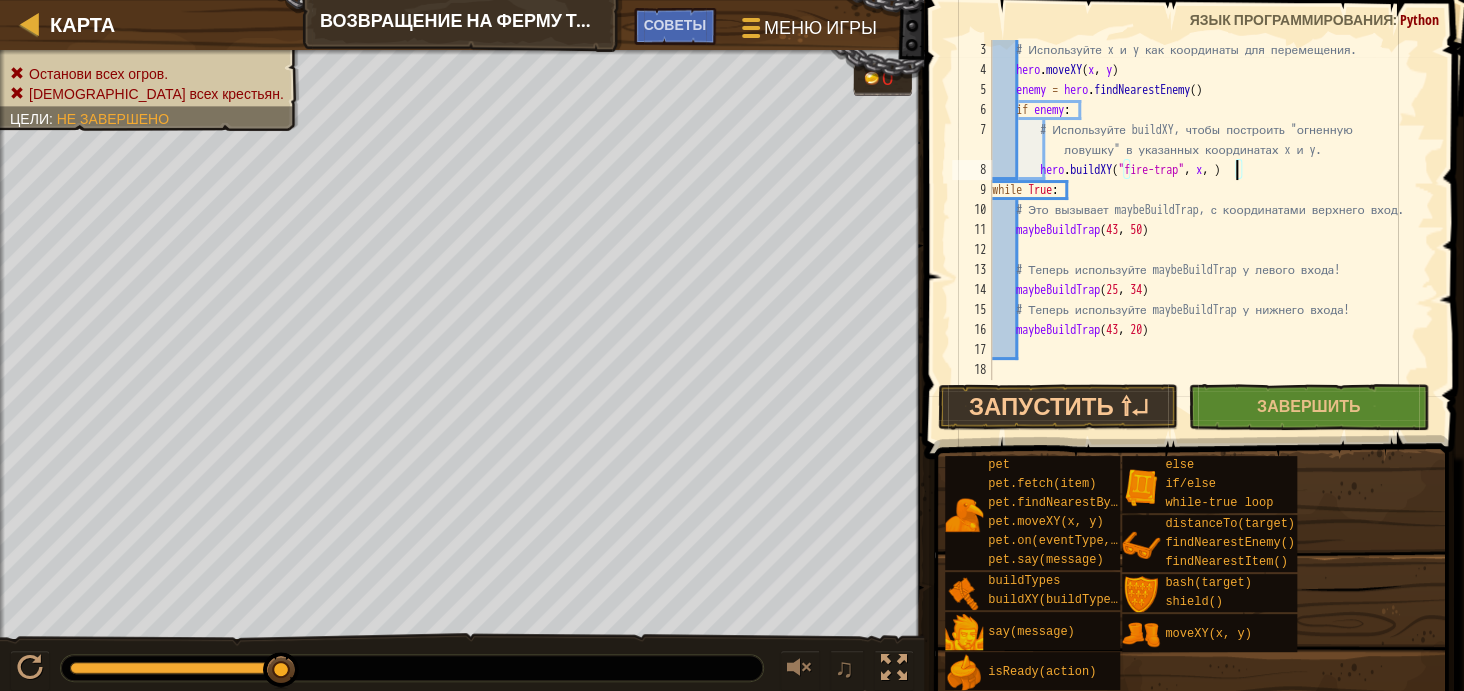 scroll, scrollTop: 9, scrollLeft: 19, axis: both 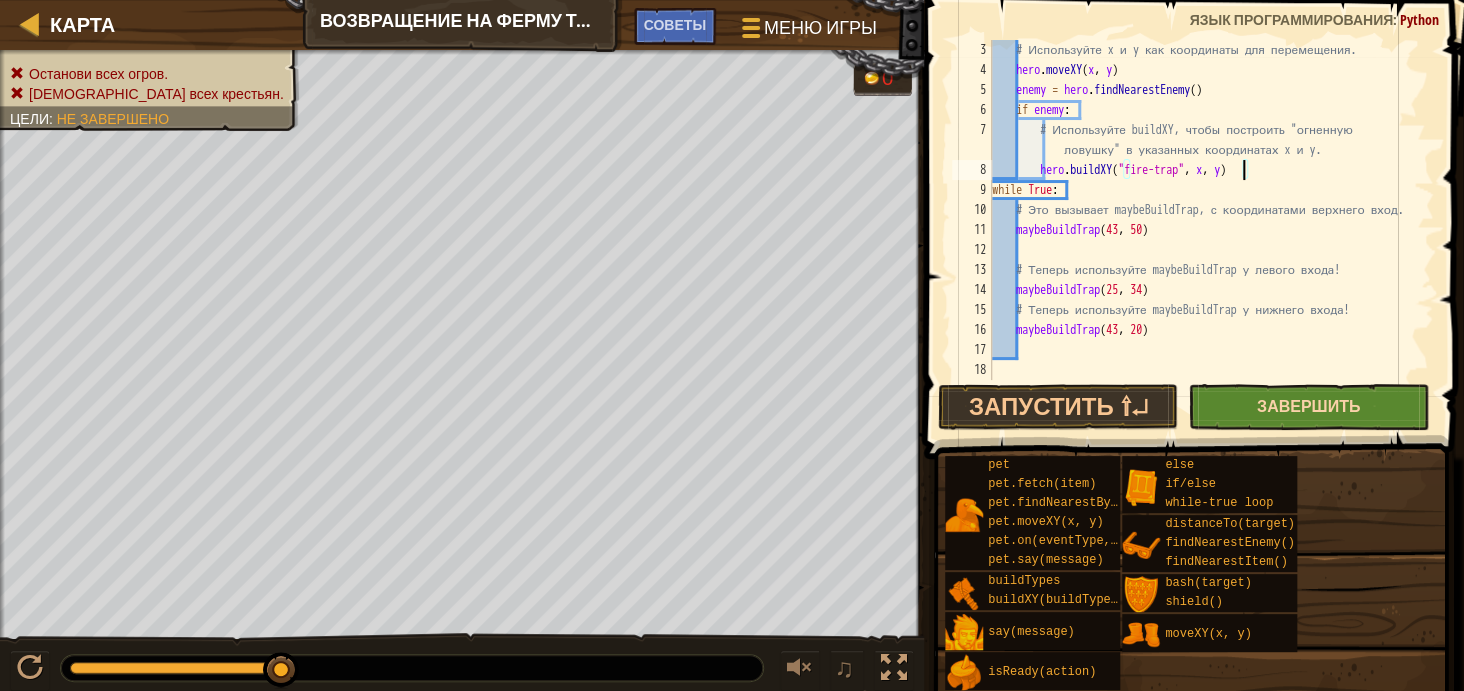 type on "hero.buildXY("fire-trap", x, y)" 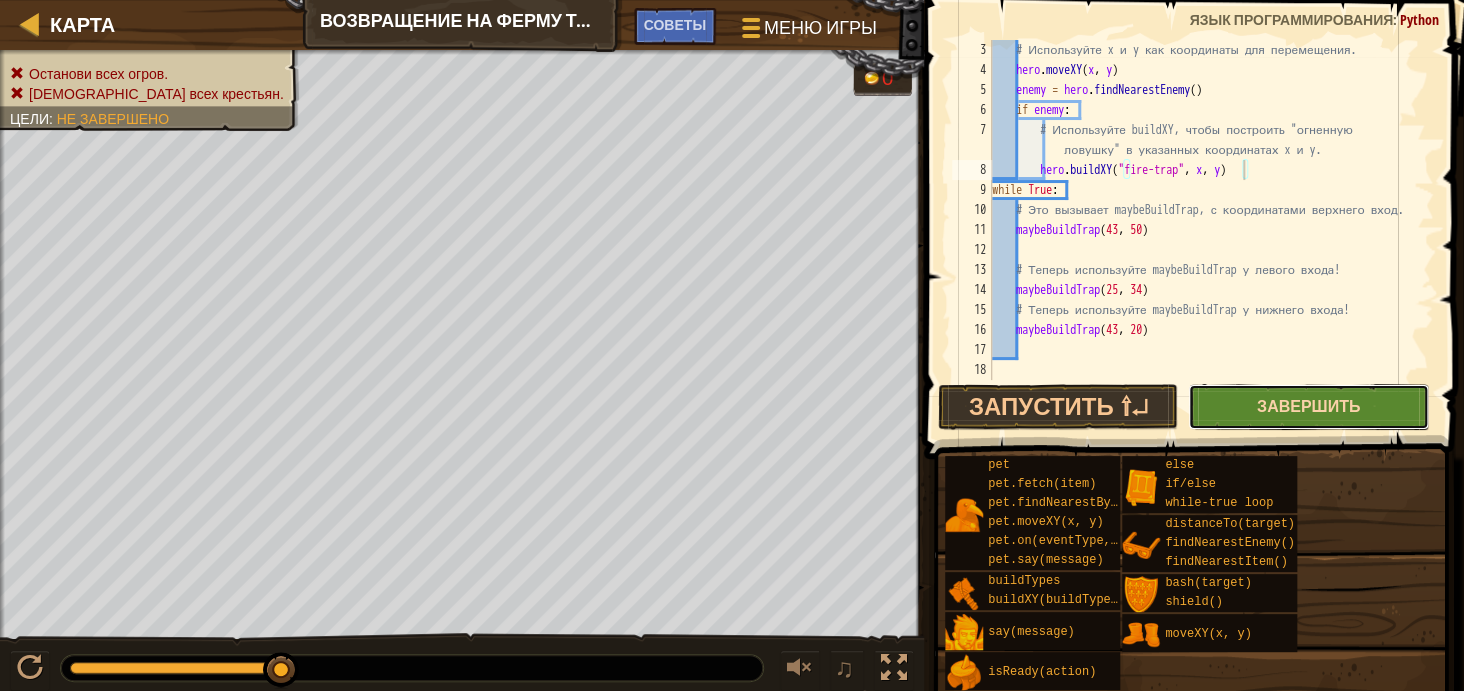 click on "Завершить" at bounding box center [1308, 406] 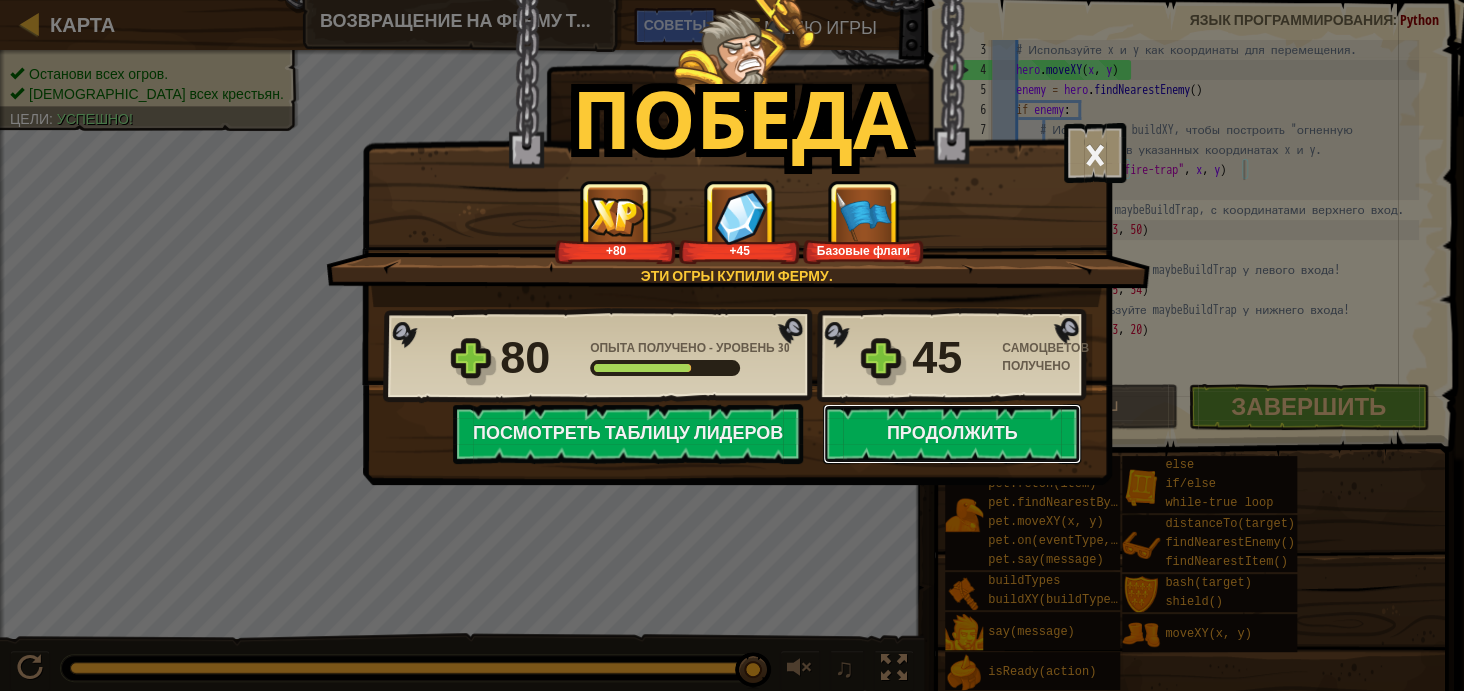 click on "80 Опыта получено - Уровень 30 45 Самоцветов получено Сохранить прогресс Продолжить Посмотреть Таблицу лидеров" at bounding box center [737, 385] 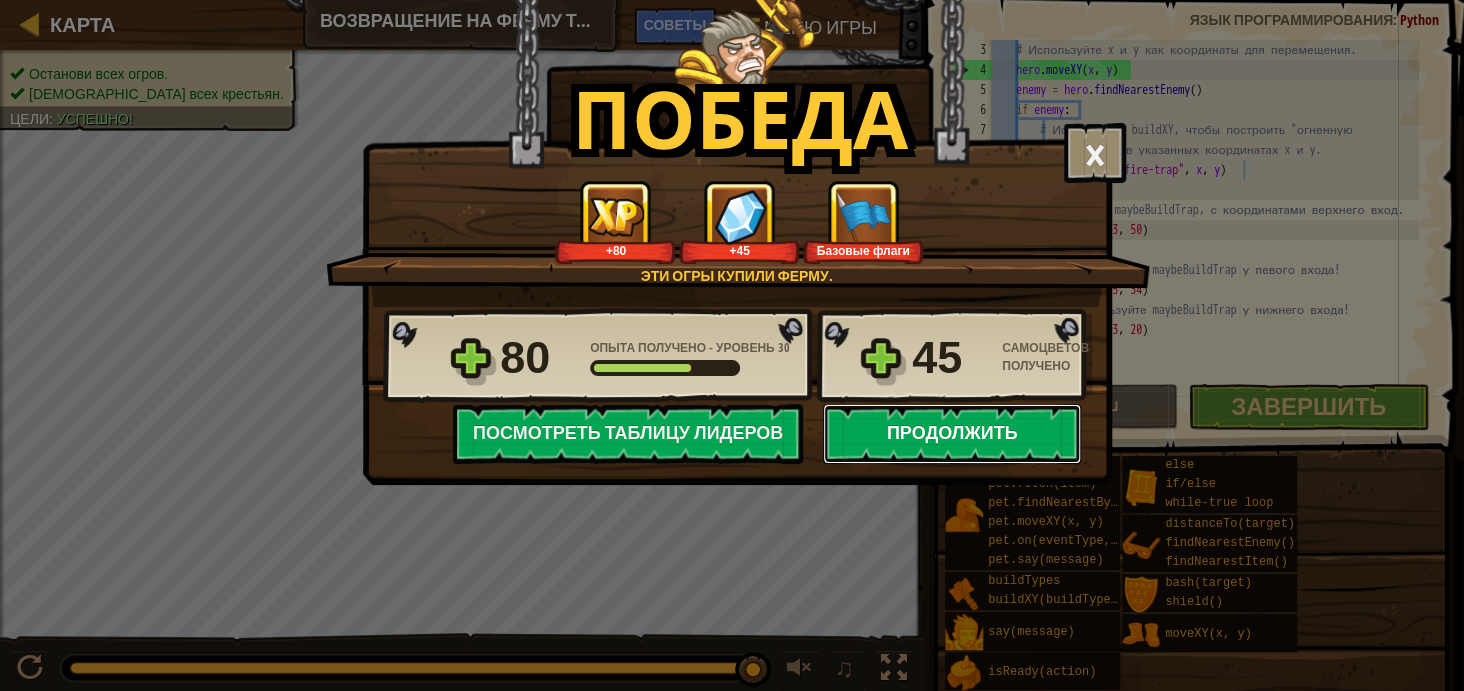 click on "Продолжить" at bounding box center (952, 434) 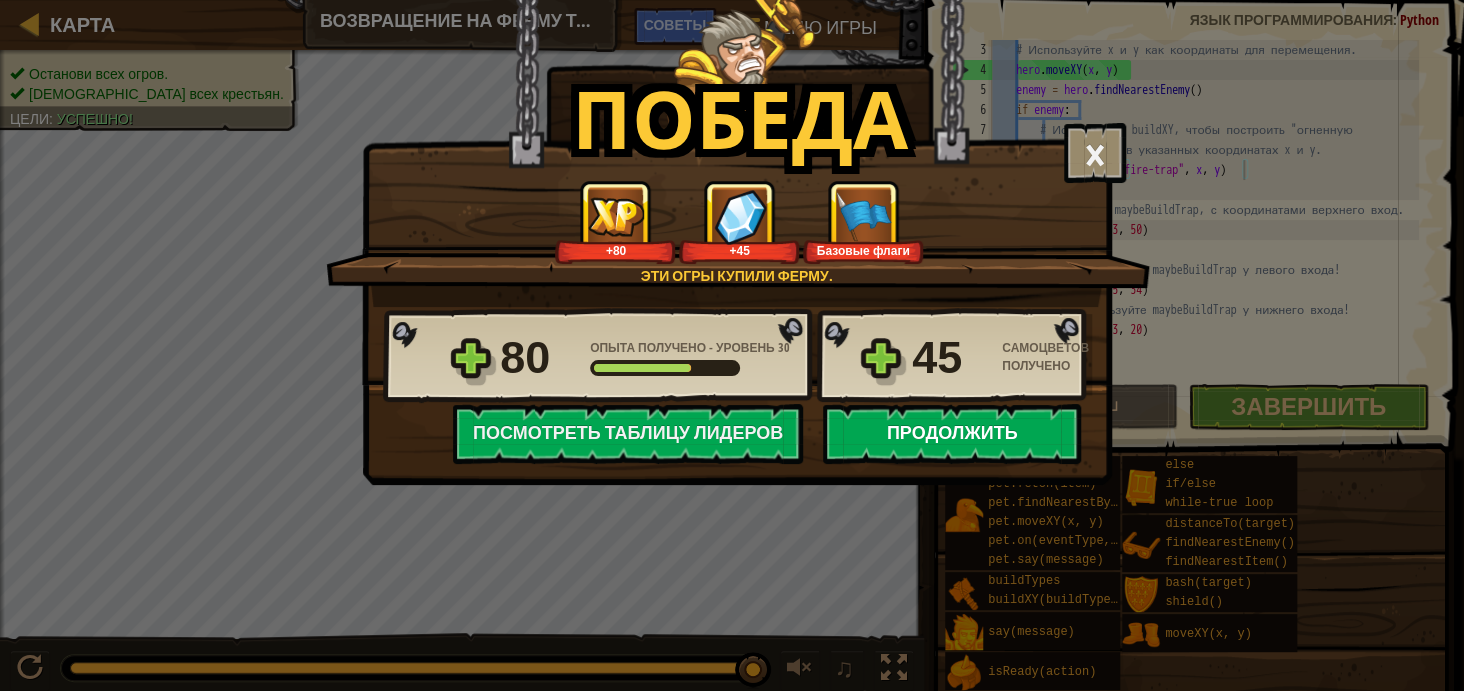 select on "ru" 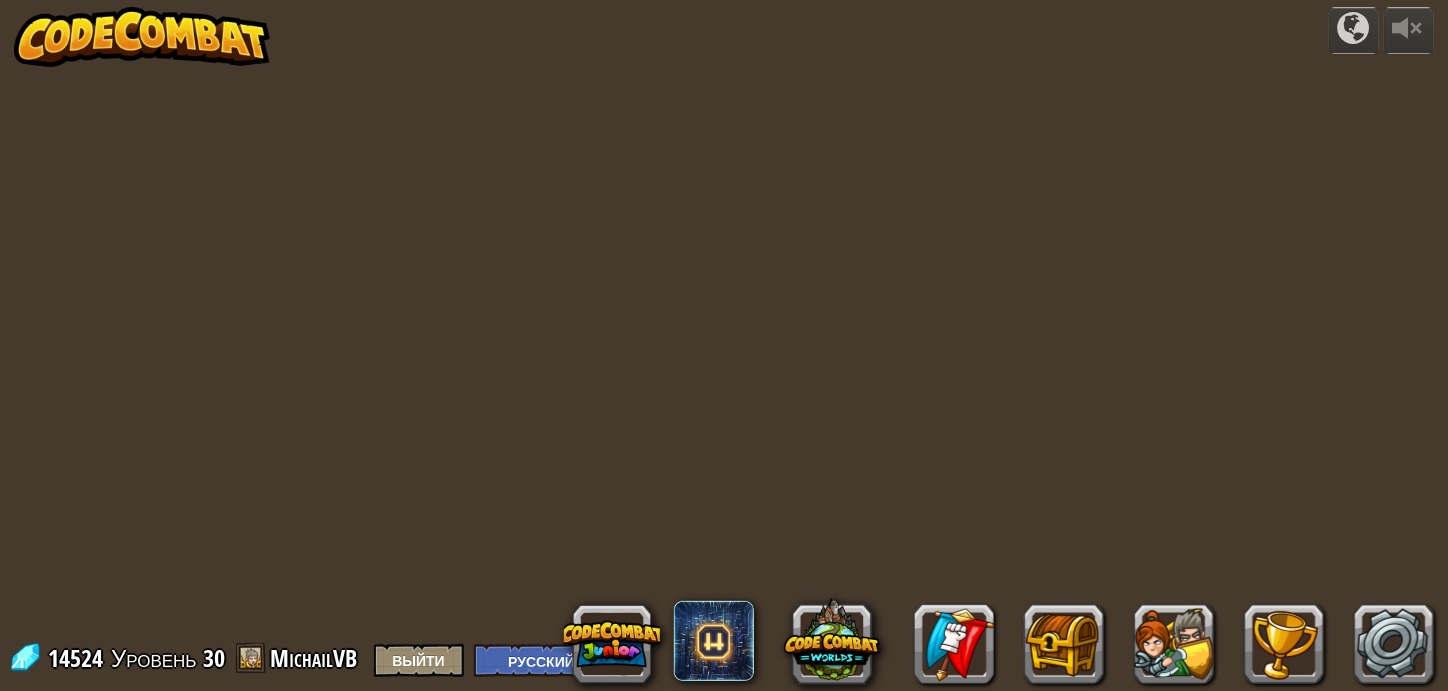select on "ru" 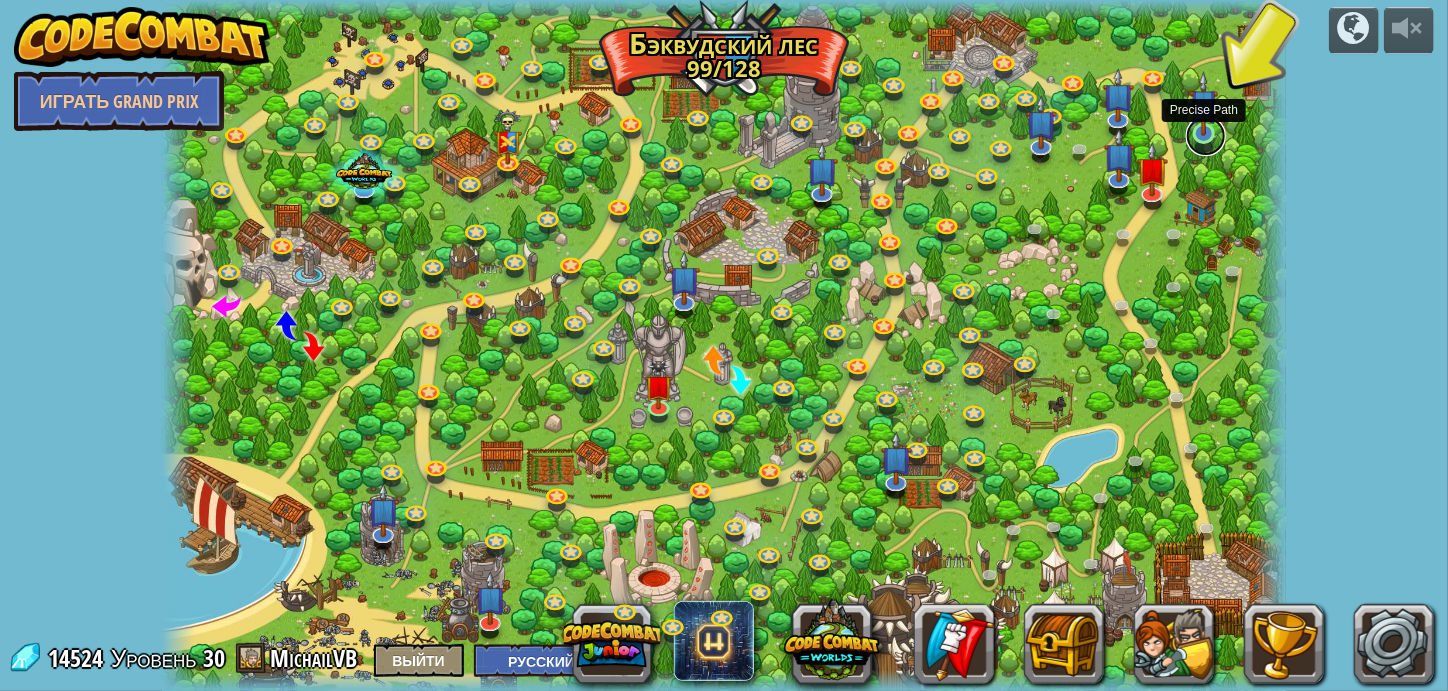 click at bounding box center (1206, 136) 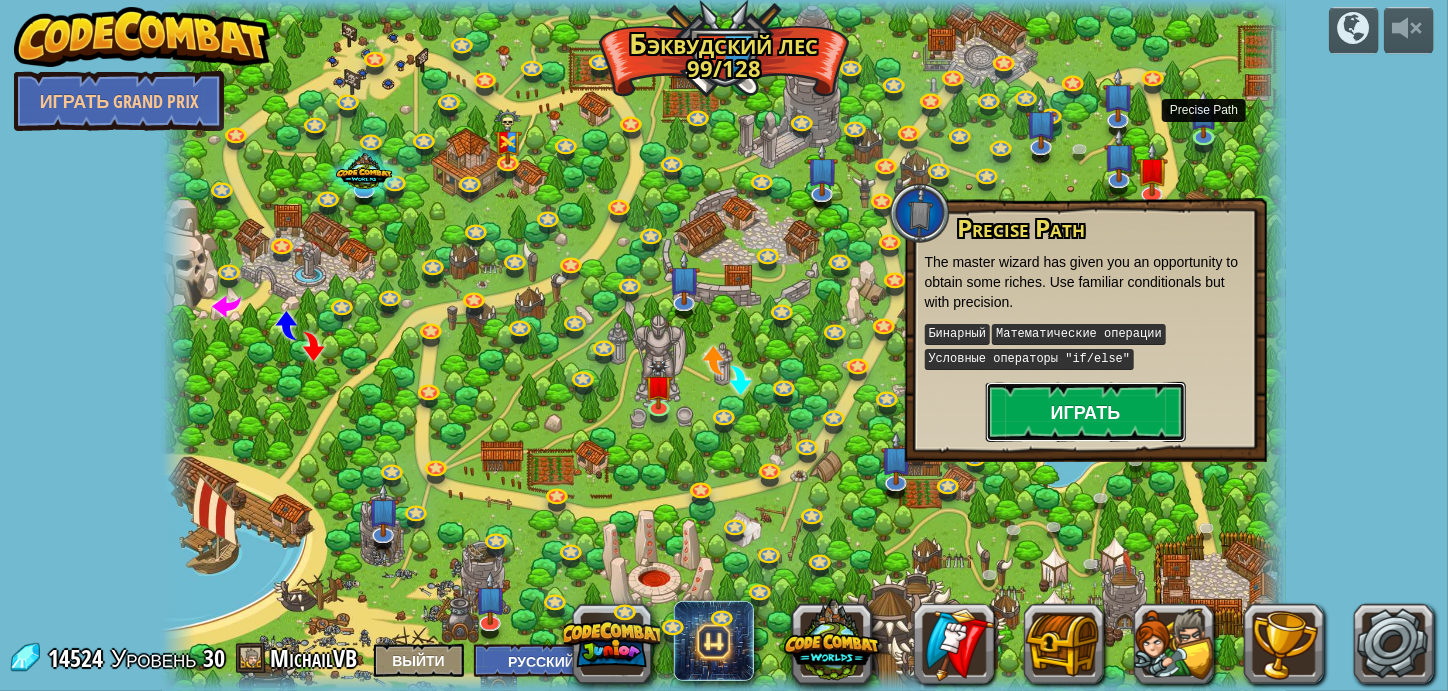 click on "Играть" at bounding box center [1086, 412] 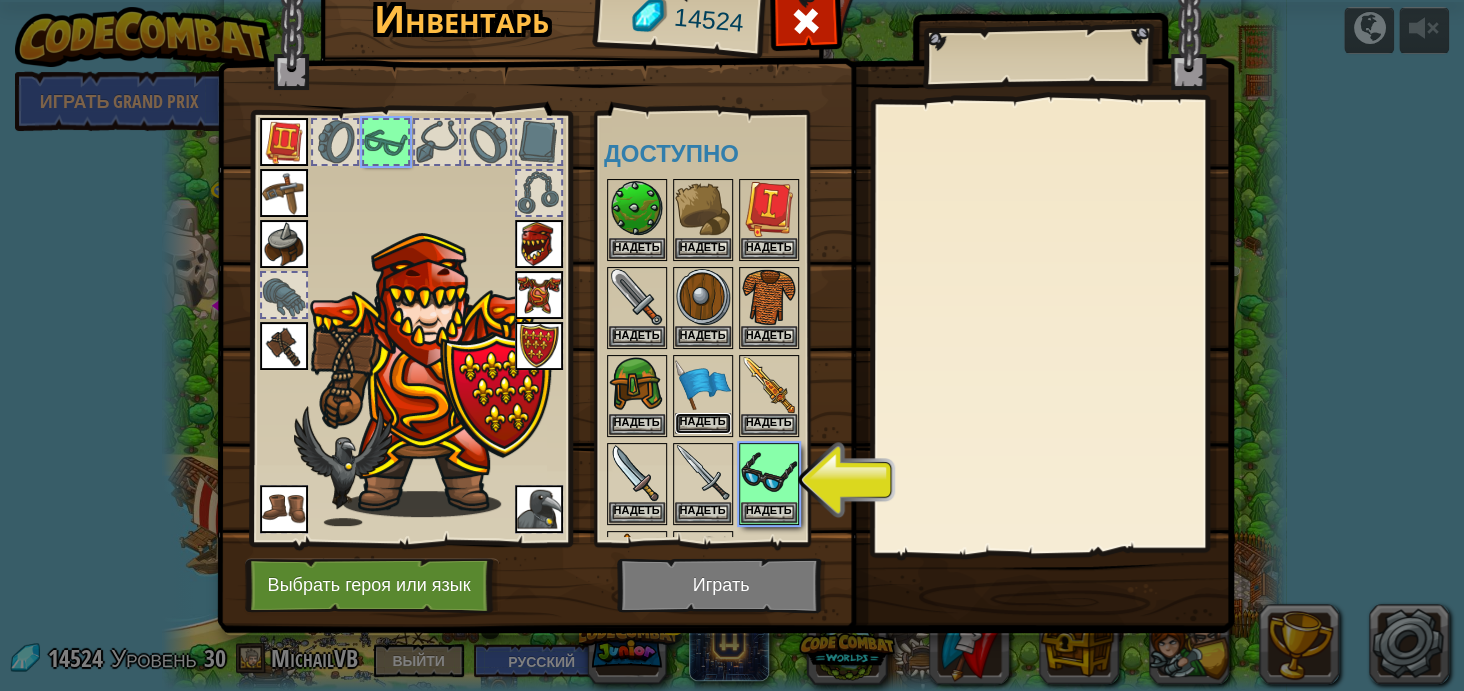click on "Надеть" at bounding box center [703, 423] 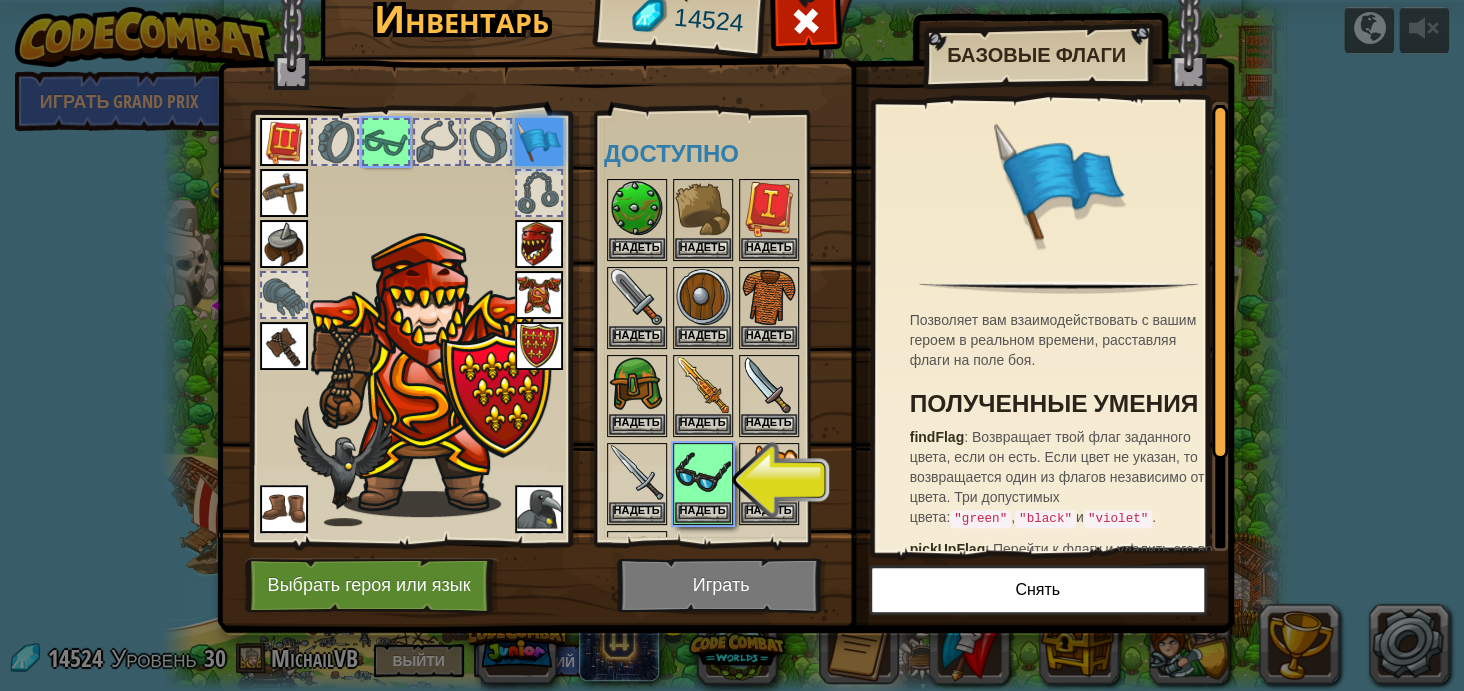 click at bounding box center (729, 395) 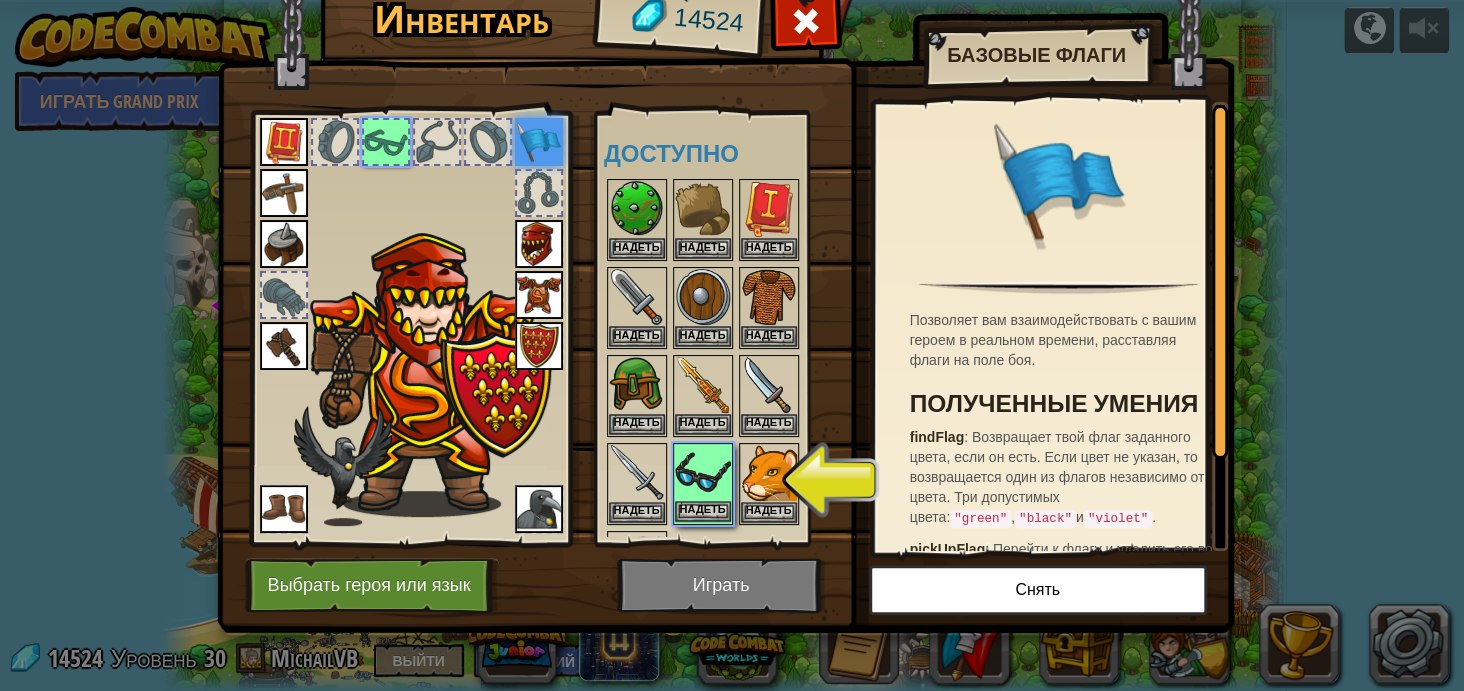 click at bounding box center [703, 473] 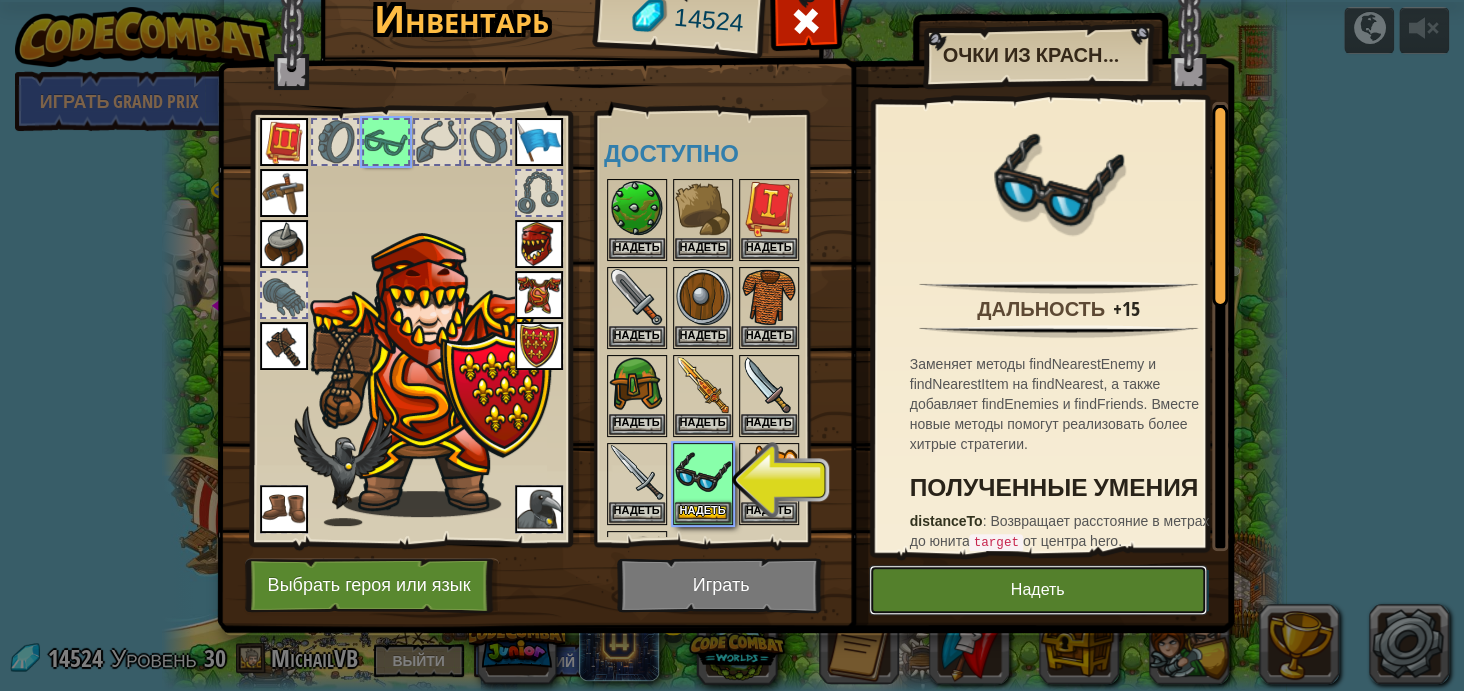click on "Надеть" at bounding box center (1038, 590) 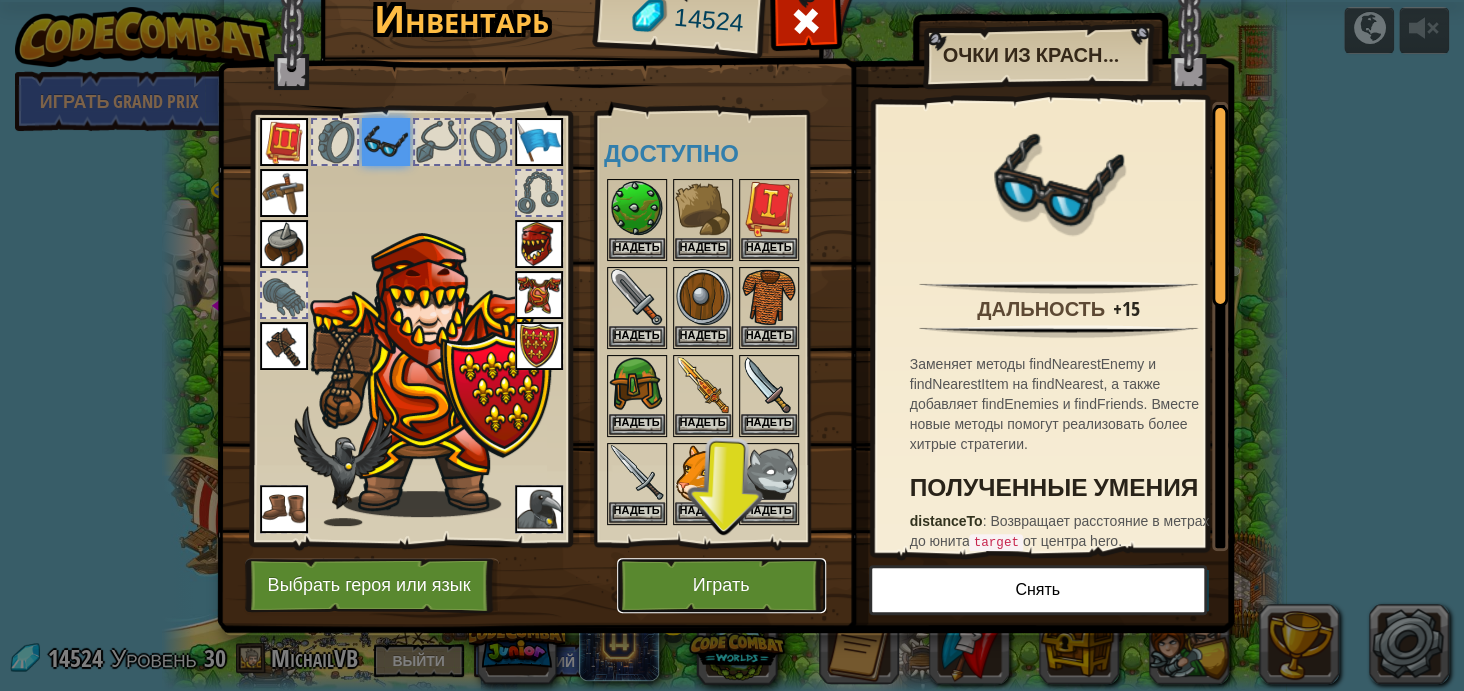 click on "Играть" at bounding box center (721, 585) 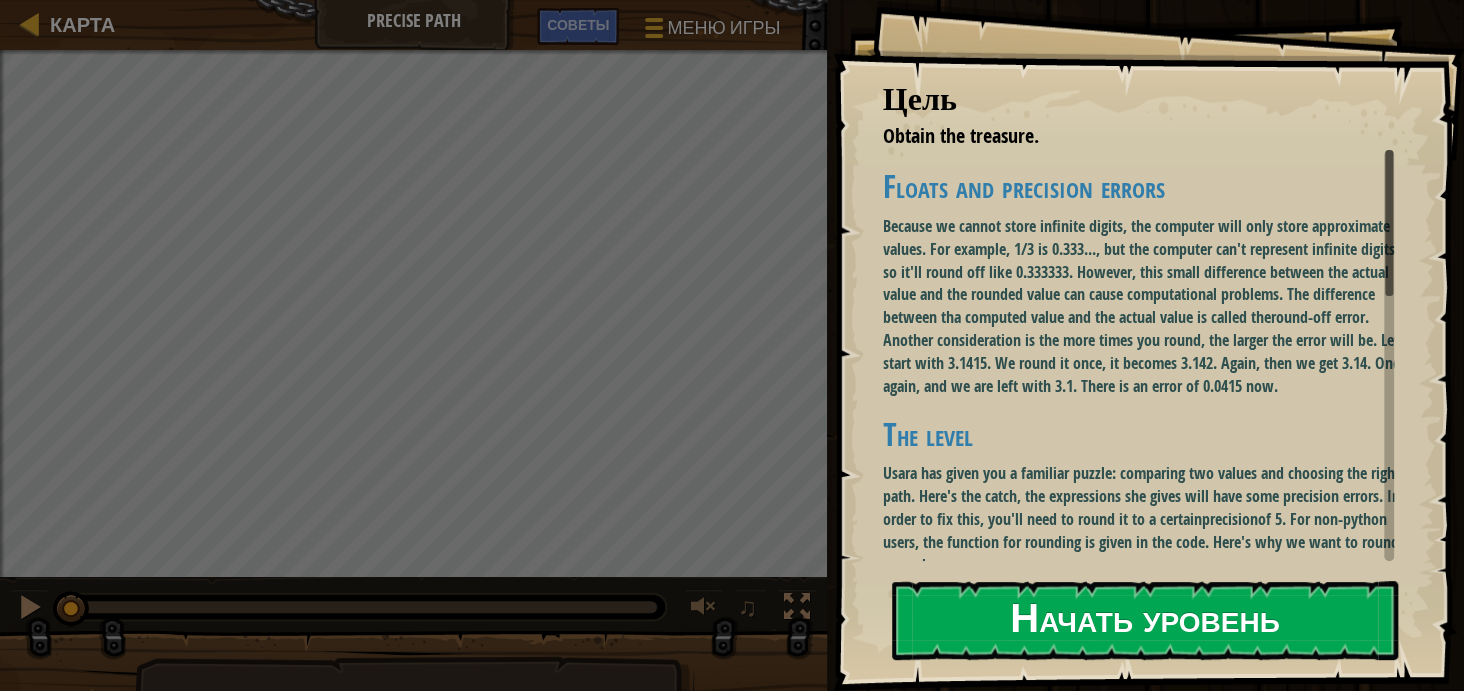 click on "Начать уровень" at bounding box center (1145, 620) 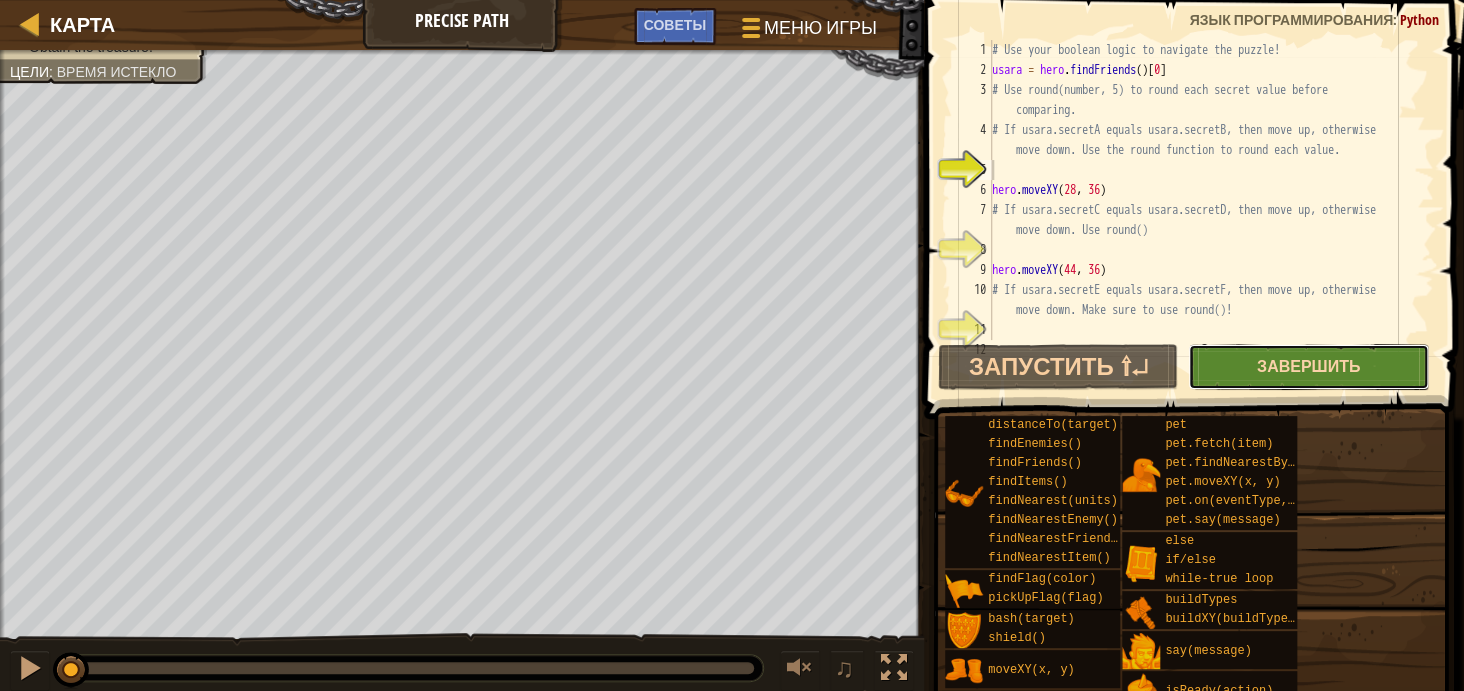 click on "Завершить" at bounding box center [1308, 366] 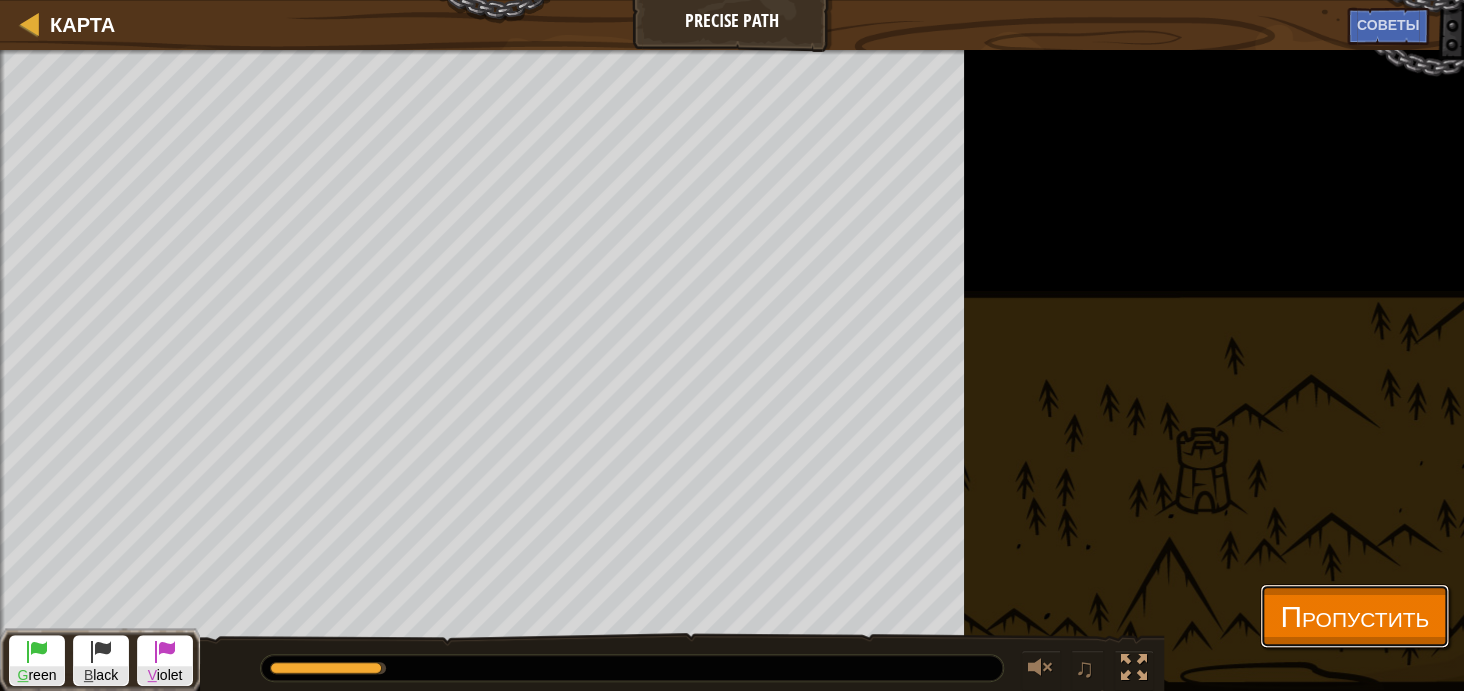 click on "Пропустить" at bounding box center (1354, 615) 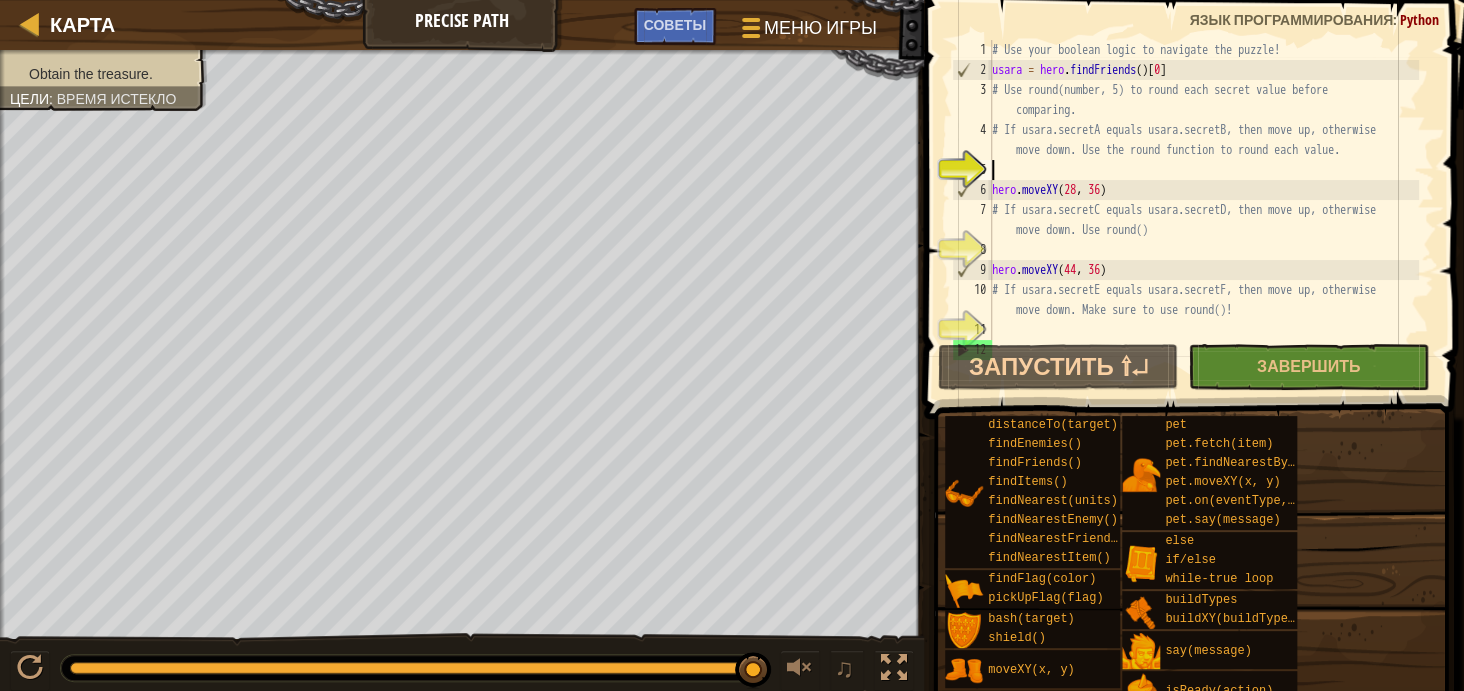 scroll, scrollTop: 39, scrollLeft: 0, axis: vertical 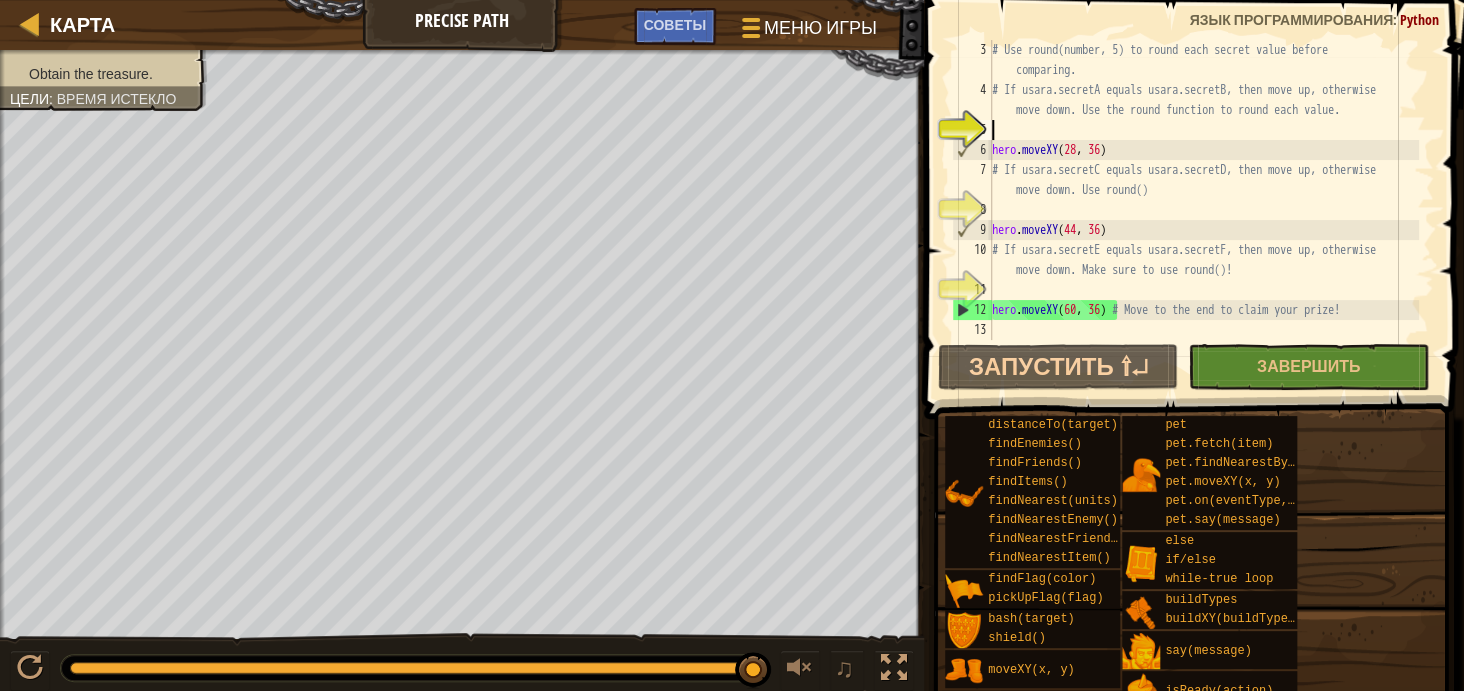 click on "# Use round(number, 5) to round each secret value before       comparing. # If usara.secretA equals usara.secretB, then move up, otherwise       move down. Use the round function to round each value. hero . moveXY ( 28 ,   36 ) # If usara.secretC equals usara.secretD, then move up, otherwise       move down. Use round() hero . moveXY ( 44 ,   36 ) # If usara.secretE equals usara.secretF, then move up, otherwise       move down. Make sure to use round()! hero . moveXY ( 60 ,   36 )   # Move to the end to claim your prize!" at bounding box center [1203, 220] 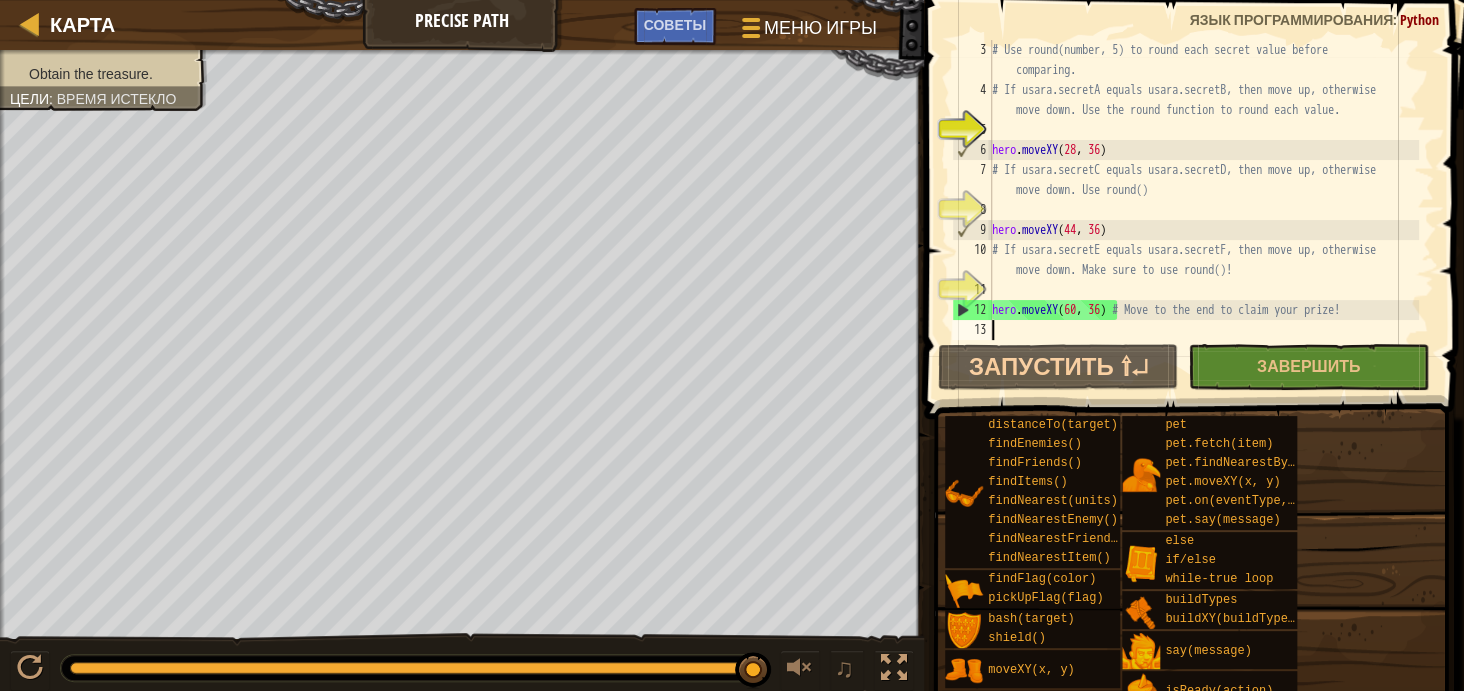 scroll, scrollTop: 8, scrollLeft: 0, axis: vertical 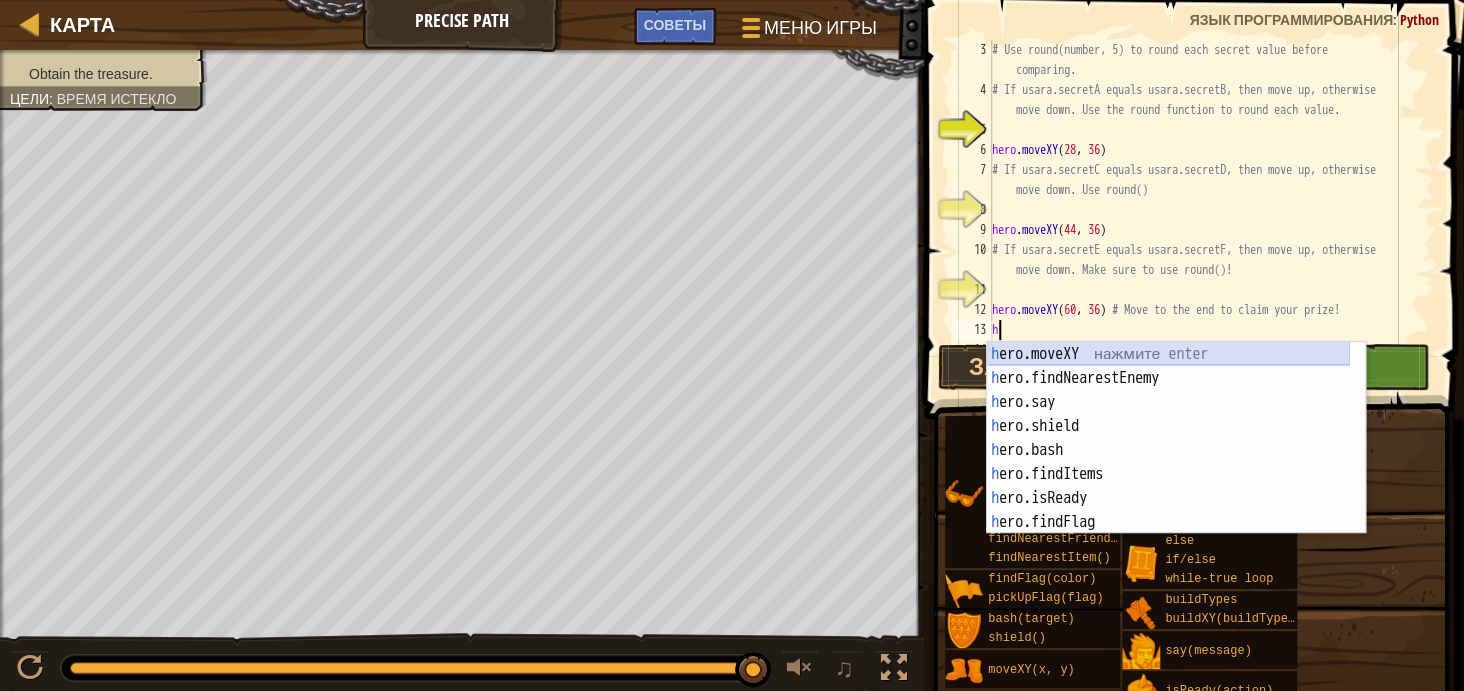 click on "h ero.moveXY нажмите enter h ero.findNearestEnemy нажмите enter h ero.say нажмите enter h ero.shield нажмите enter h ero.bash нажмите enter h ero.findItems нажмите enter h ero.isReady нажмите enter h ero.findFlag нажмите enter h ero.buildXY нажмите enter" at bounding box center (1168, 462) 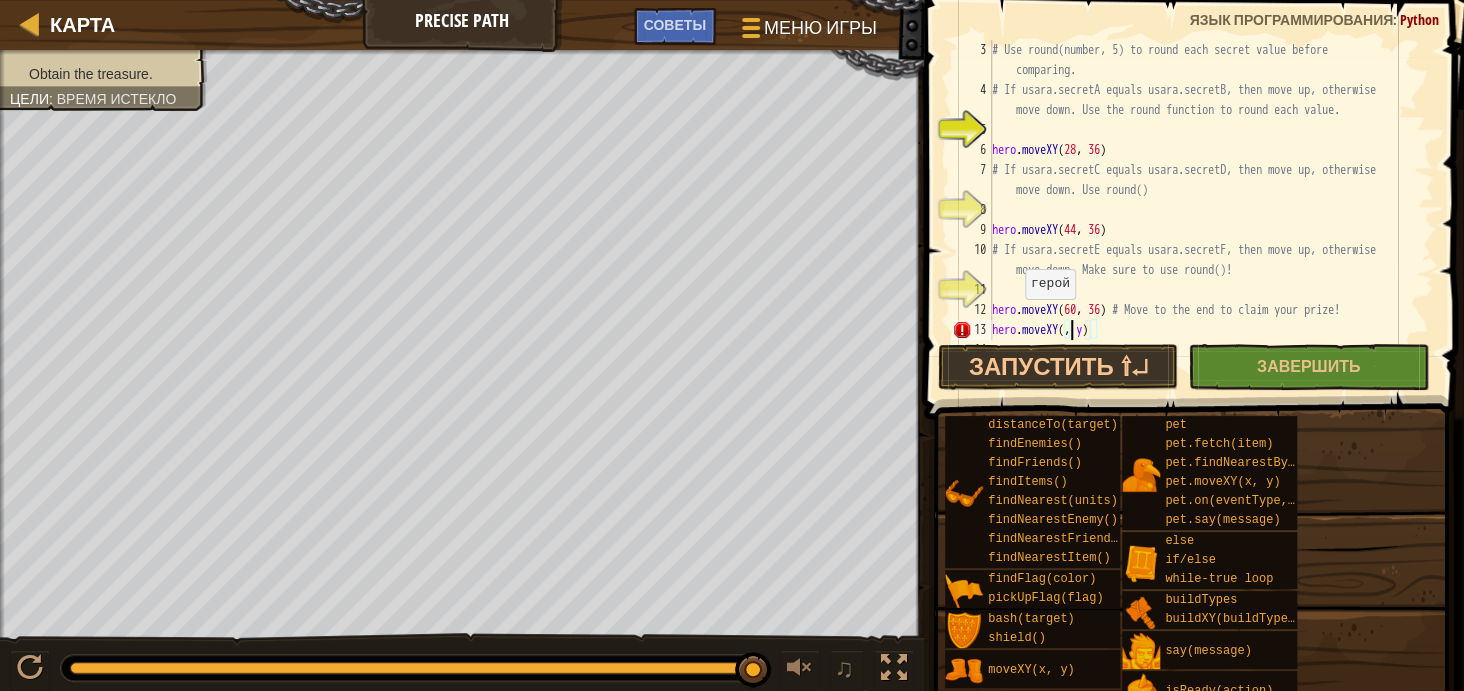scroll, scrollTop: 8, scrollLeft: 7, axis: both 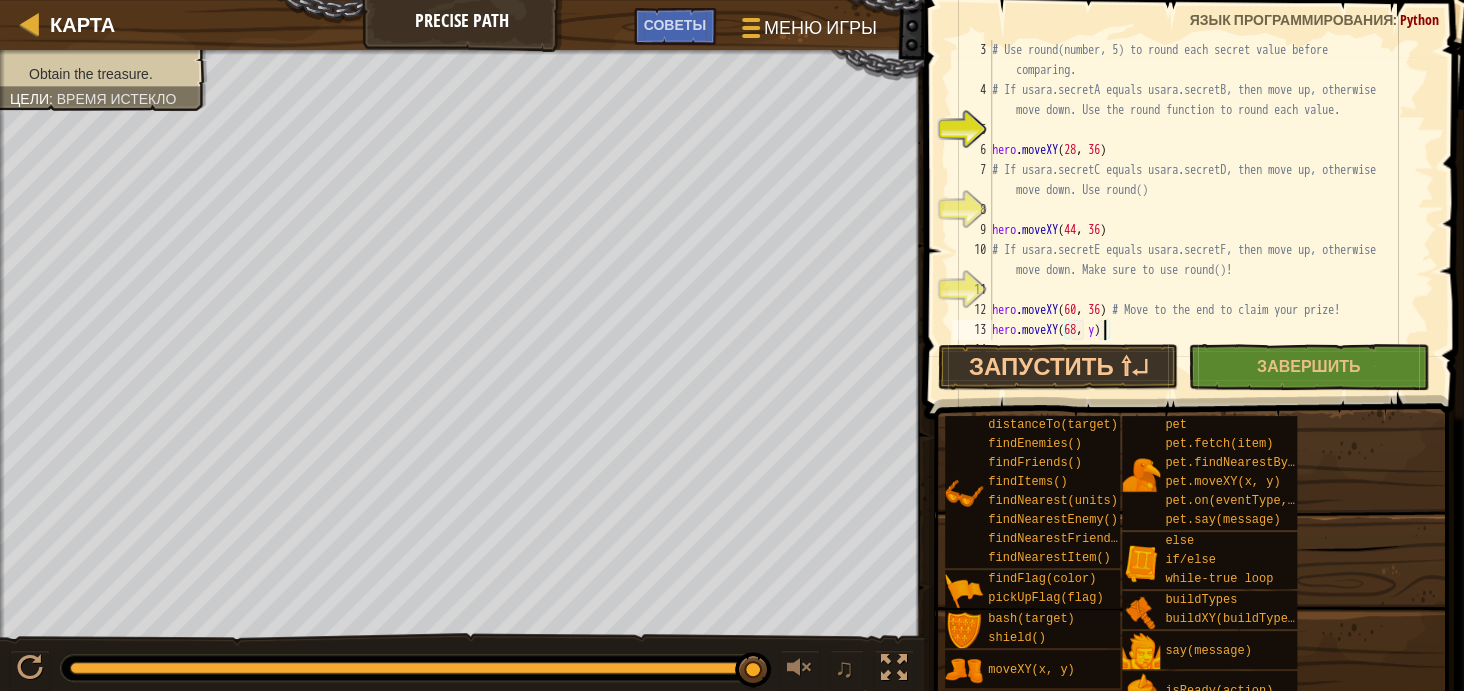 click on "# Use round(number, 5) to round each secret value before       comparing. # If usara.secretA equals usara.secretB, then move up, otherwise       move down. Use the round function to round each value. hero . moveXY ( 28 ,   36 ) # If usara.secretC equals usara.secretD, then move up, otherwise       move down. Use round() hero . moveXY ( 44 ,   36 ) # If usara.secretE equals usara.secretF, then move up, otherwise       move down. Make sure to use round()! hero . moveXY ( 60 ,   36 )   # Move to the end to claim your prize! hero . moveXY ( 68 ,   y )" at bounding box center [1203, 220] 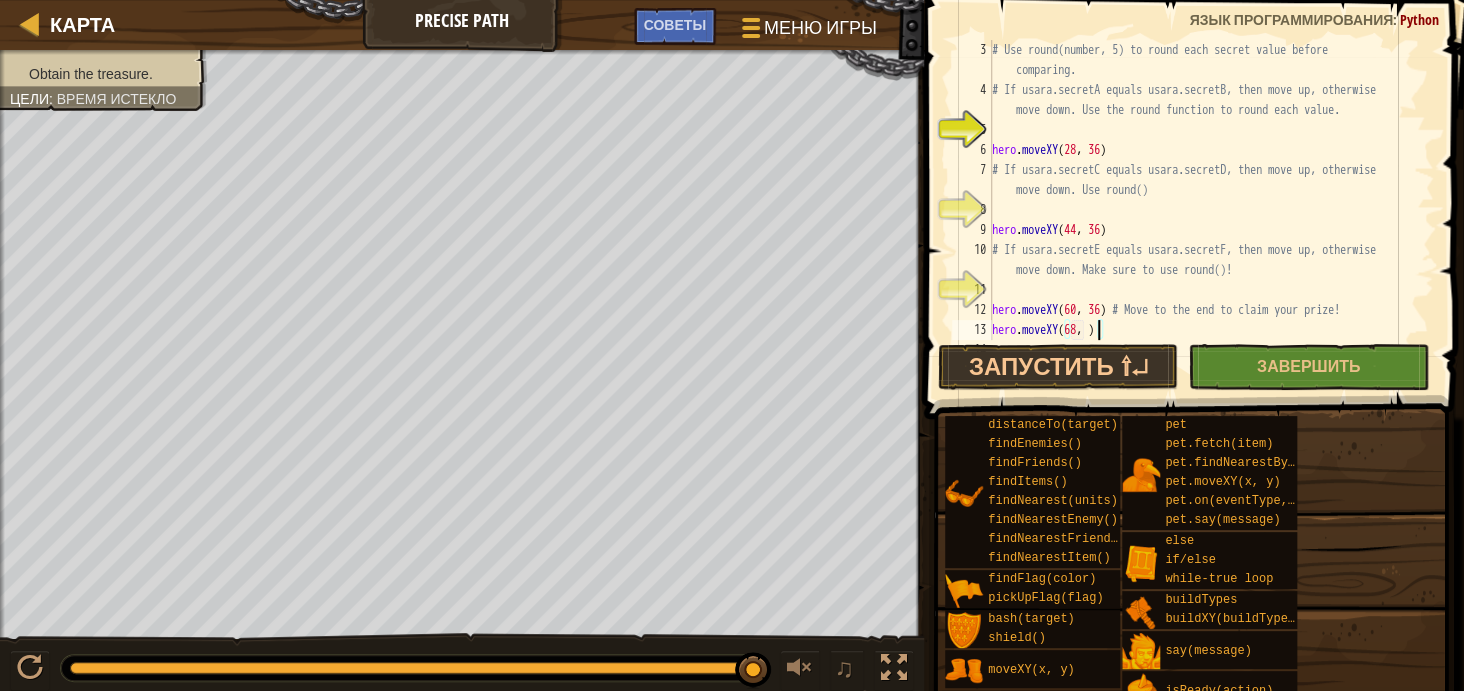 scroll, scrollTop: 8, scrollLeft: 9, axis: both 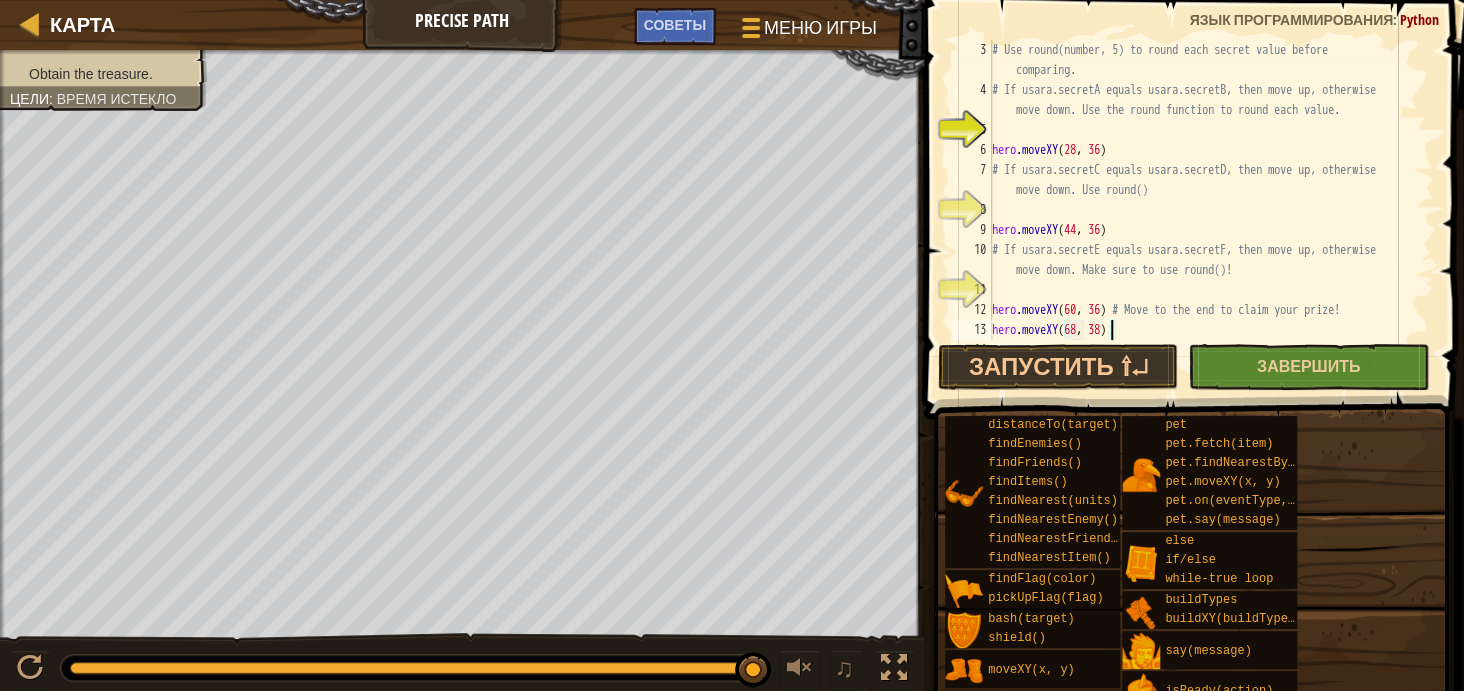 click at bounding box center (1196, 181) 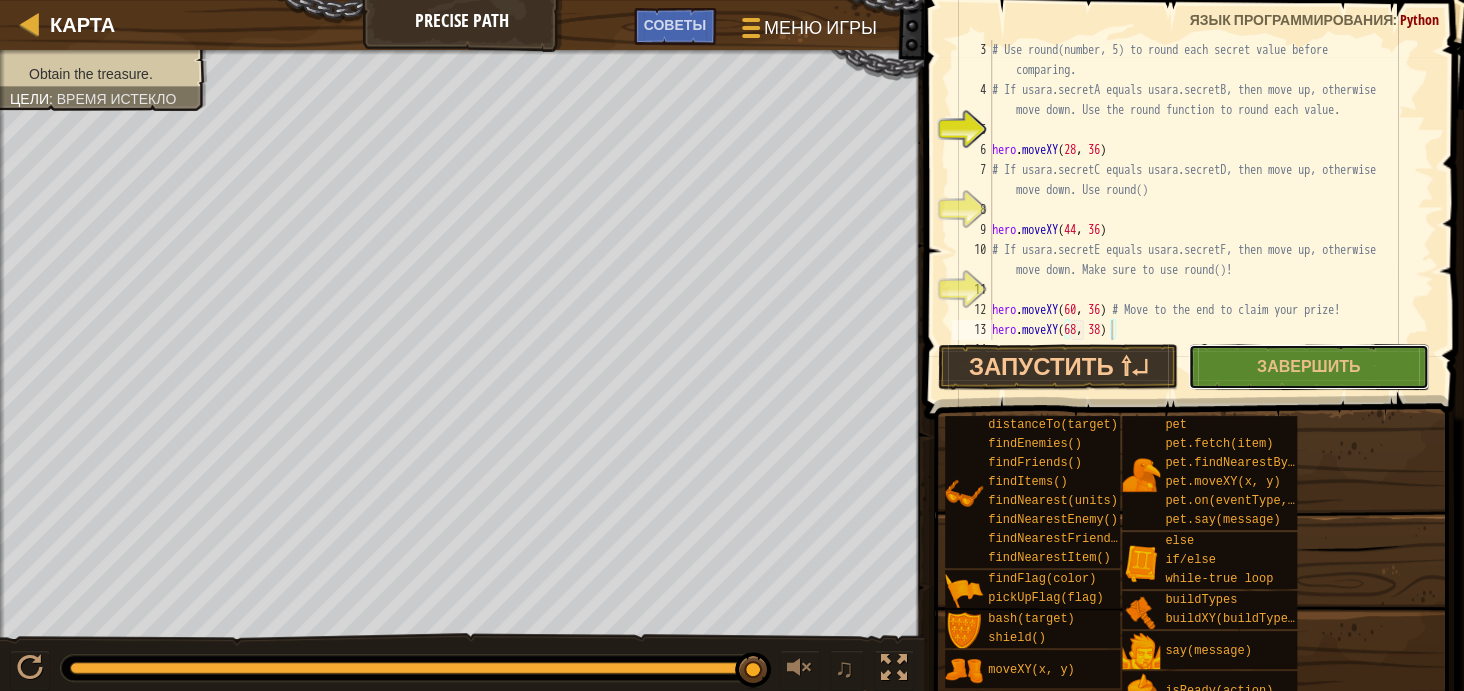 click on "Завершить" at bounding box center (1308, 367) 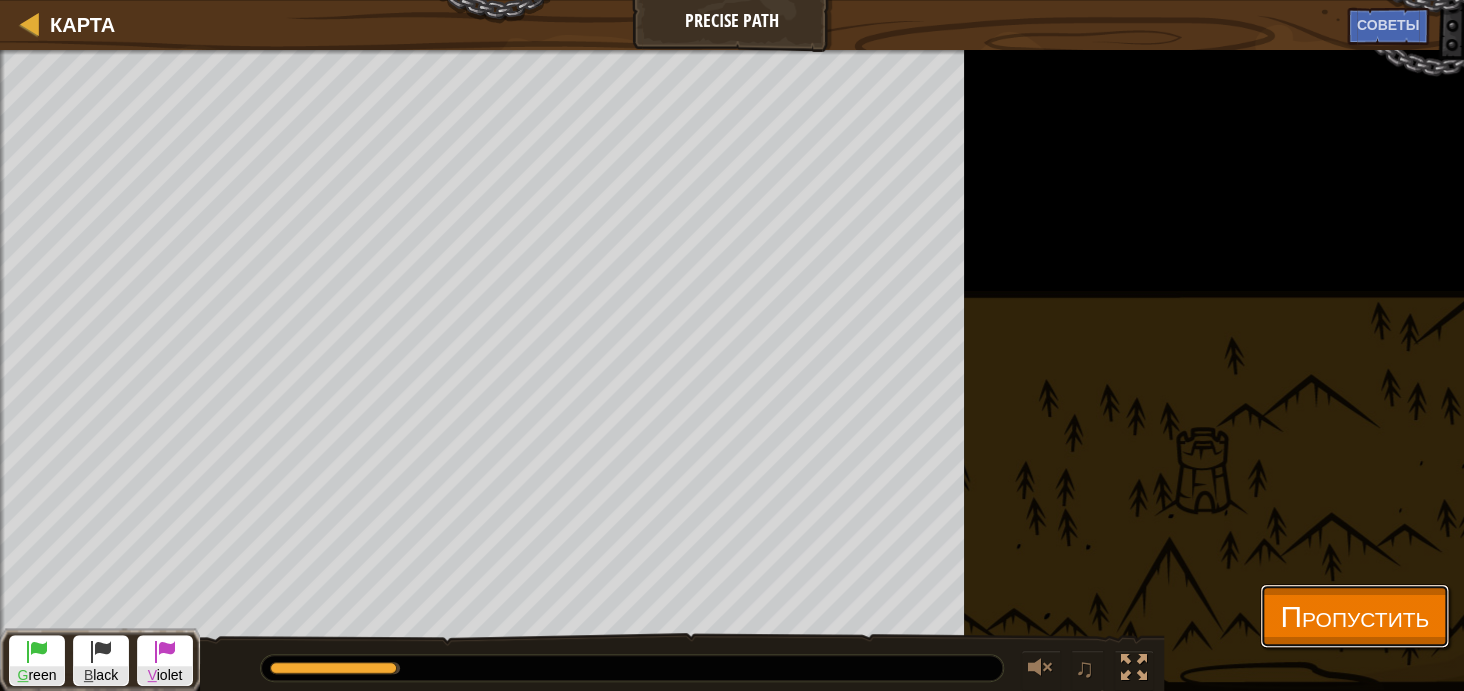 click on "Пропустить" at bounding box center (1354, 615) 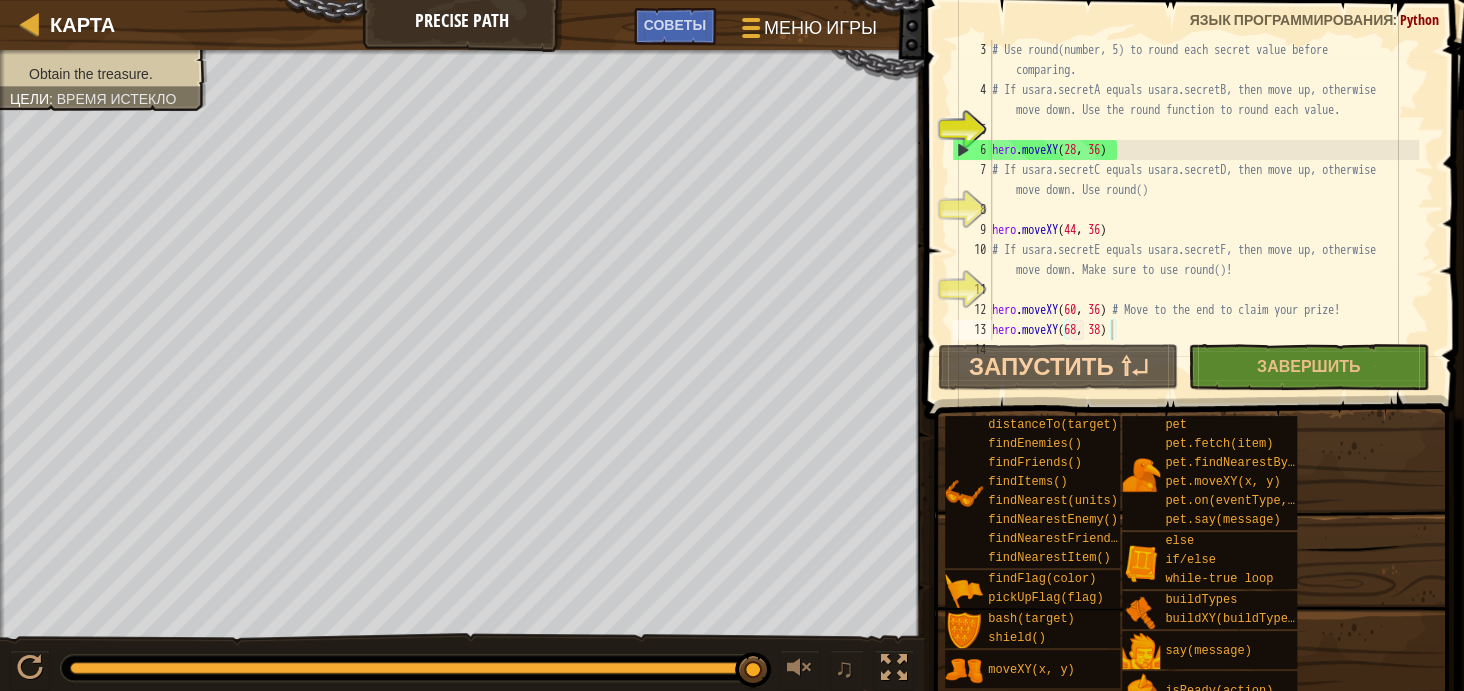 click on "# Use round(number, 5) to round each secret value before       comparing. # If usara.secretA equals usara.secretB, then move up, otherwise       move down. Use the round function to round each value. hero . moveXY ( 28 ,   36 ) # If usara.secretC equals usara.secretD, then move up, otherwise       move down. Use round() hero . moveXY ( 44 ,   36 ) # If usara.secretE equals usara.secretF, then move up, otherwise       move down. Make sure to use round()! hero . moveXY ( 60 ,   36 )   # Move to the end to claim your prize! hero . moveXY ( 68 ,   38 )" at bounding box center [1203, 220] 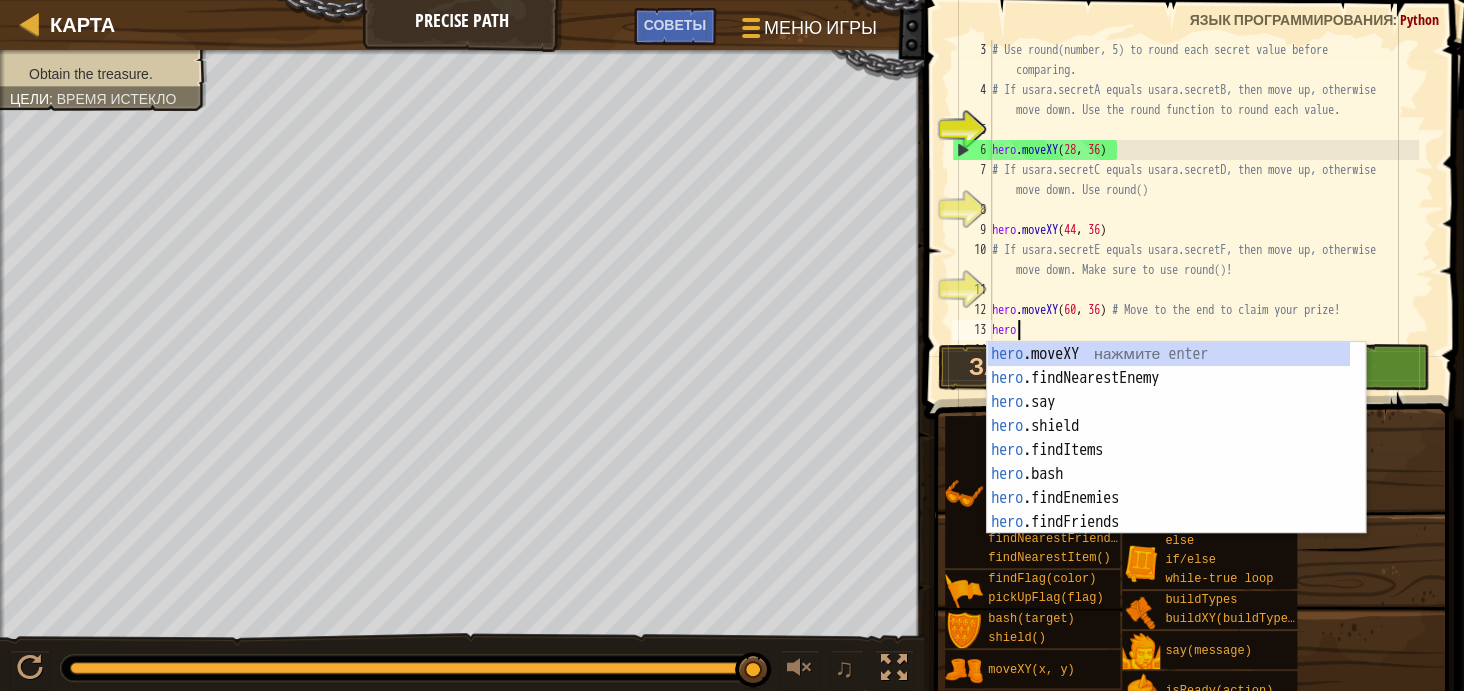 scroll, scrollTop: 8, scrollLeft: 0, axis: vertical 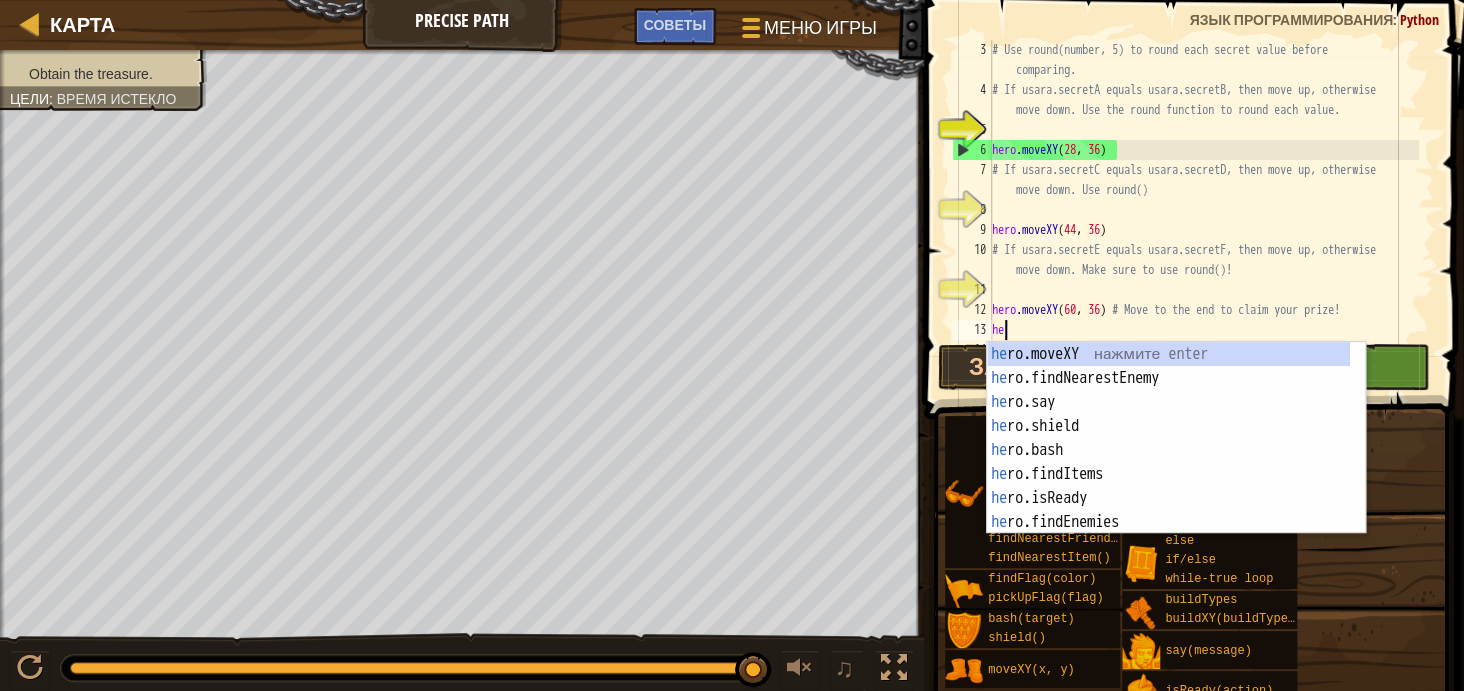 type on "h" 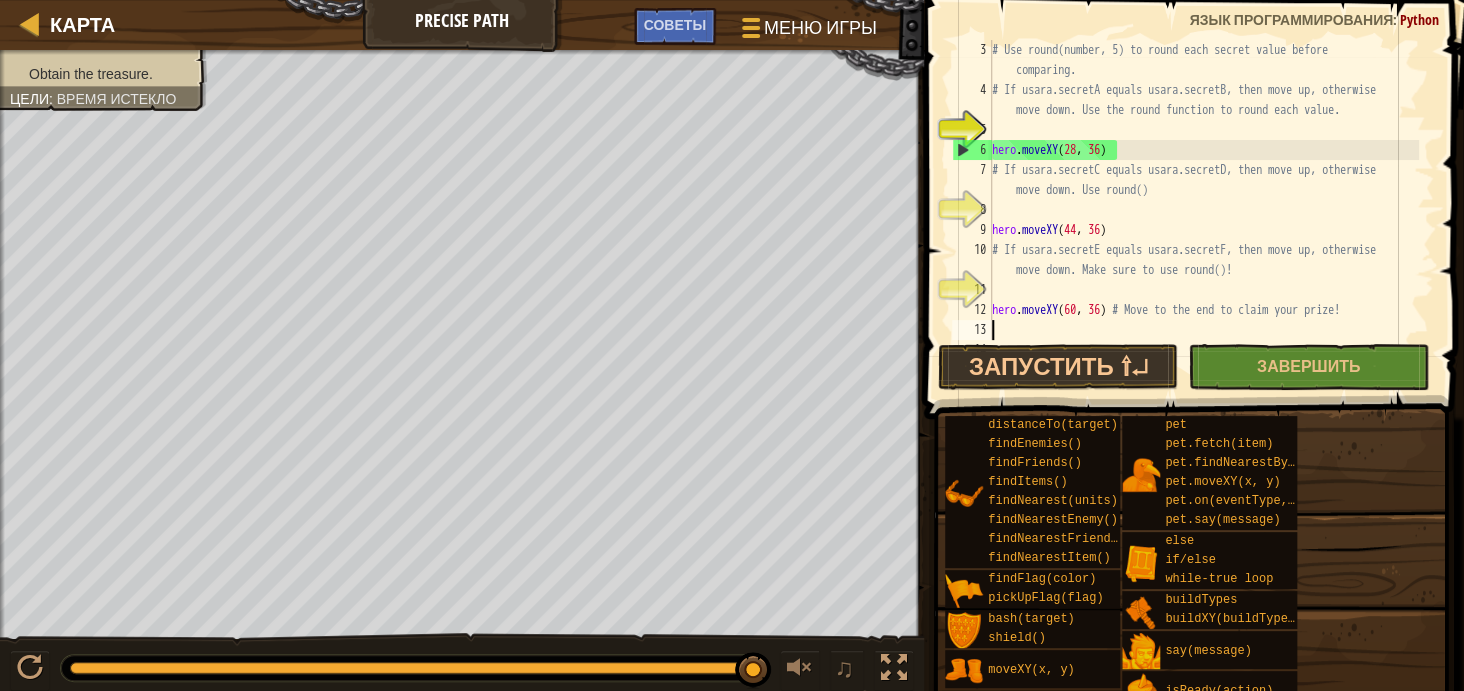 scroll, scrollTop: 39, scrollLeft: 0, axis: vertical 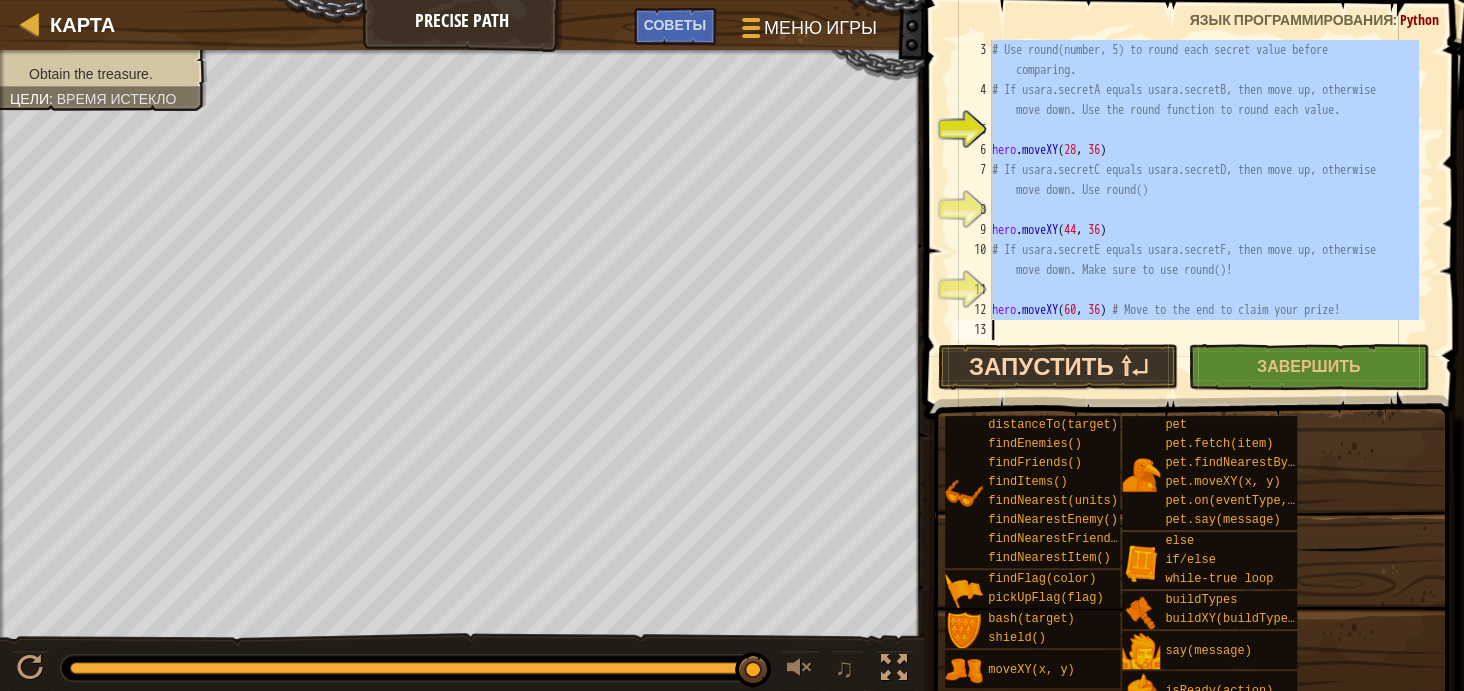 drag, startPoint x: 992, startPoint y: 48, endPoint x: 1142, endPoint y: 354, distance: 340.78732 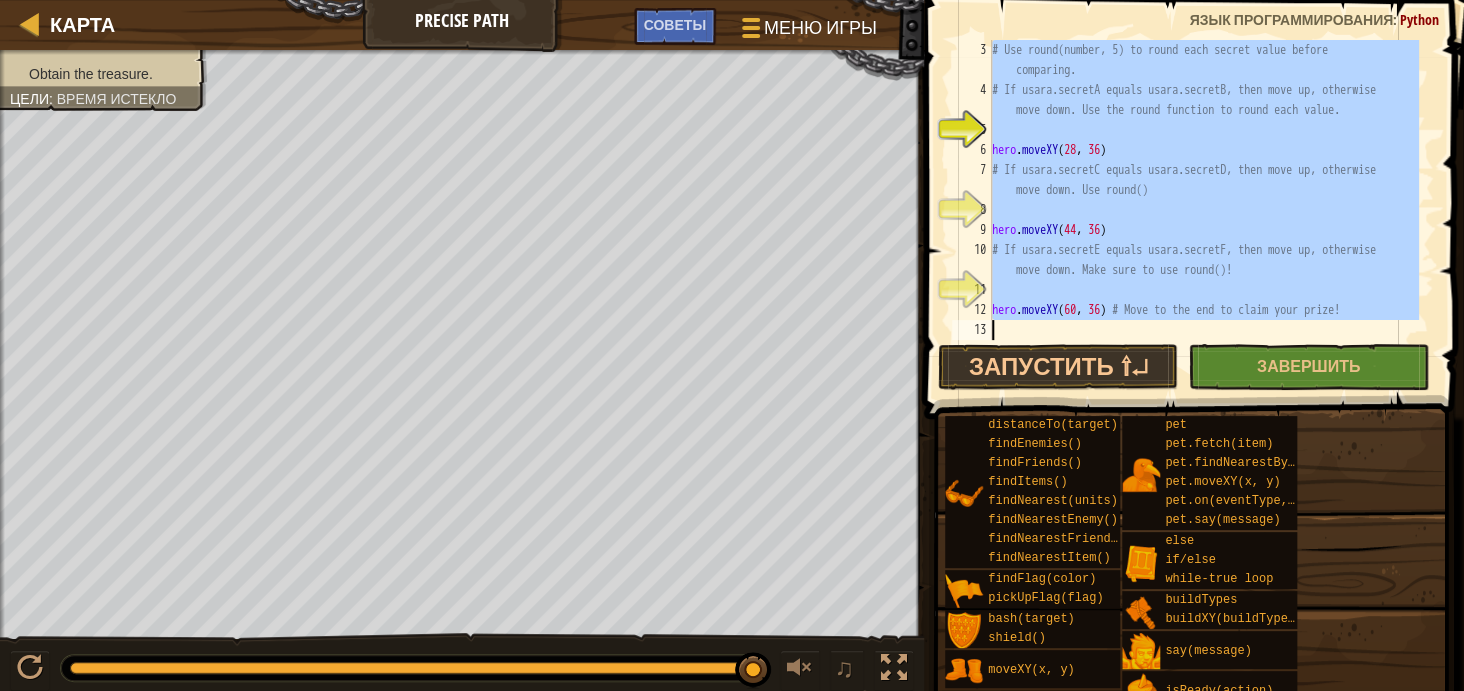 paste 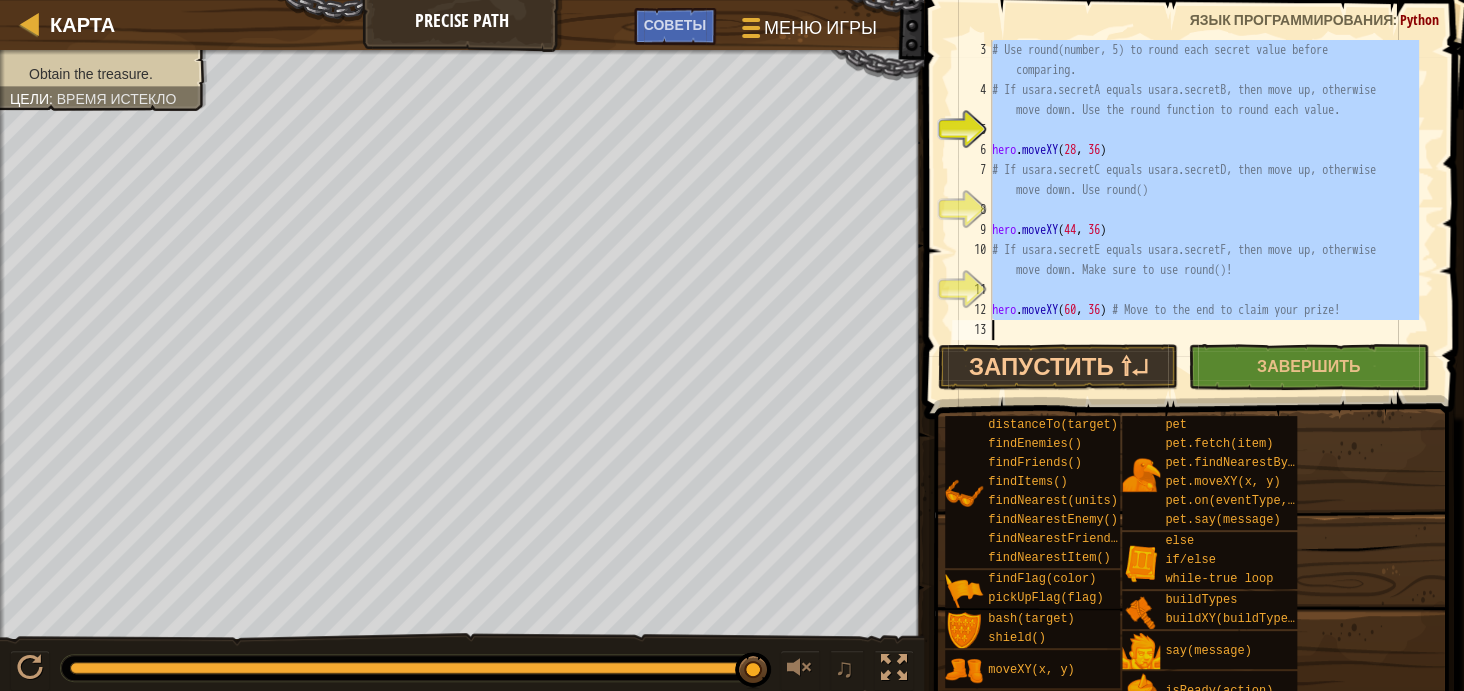 type on "hero.moveXY(60, 36) # Move to the end to claim your prize!" 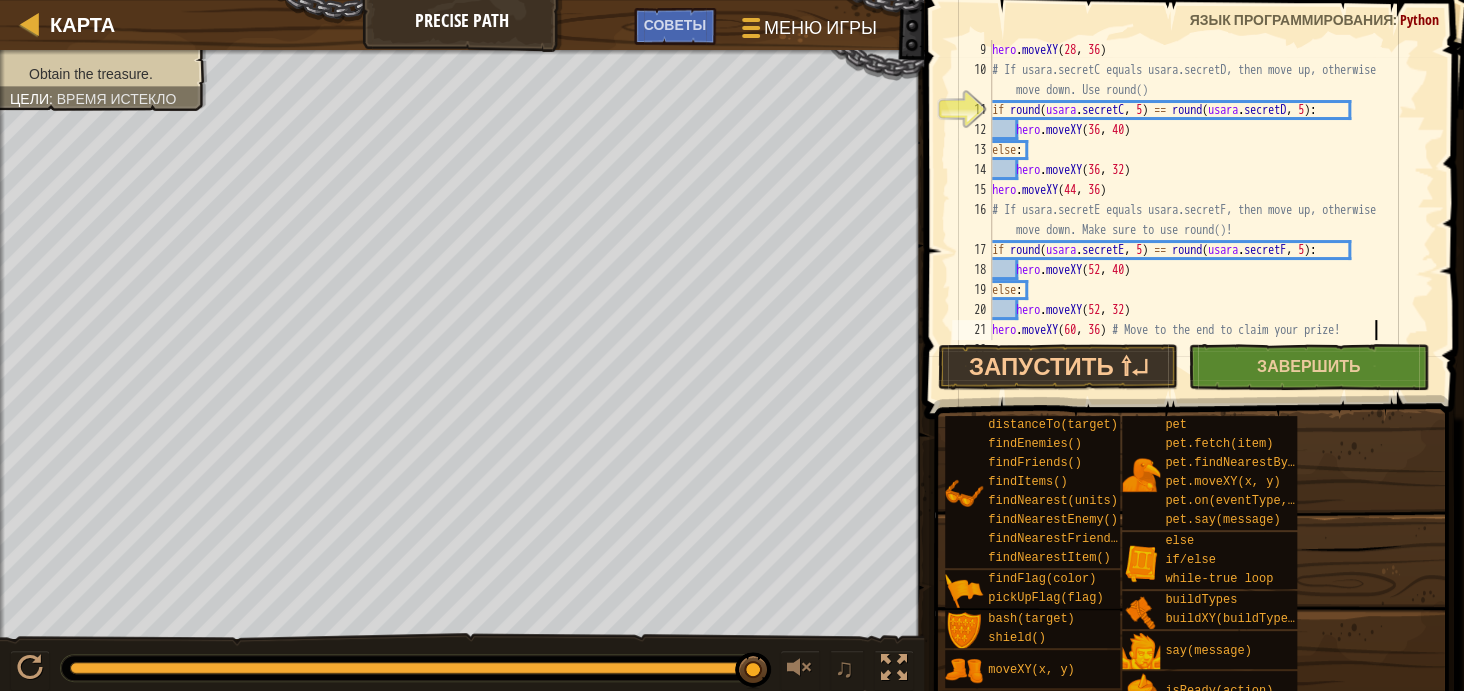 scroll, scrollTop: 199, scrollLeft: 0, axis: vertical 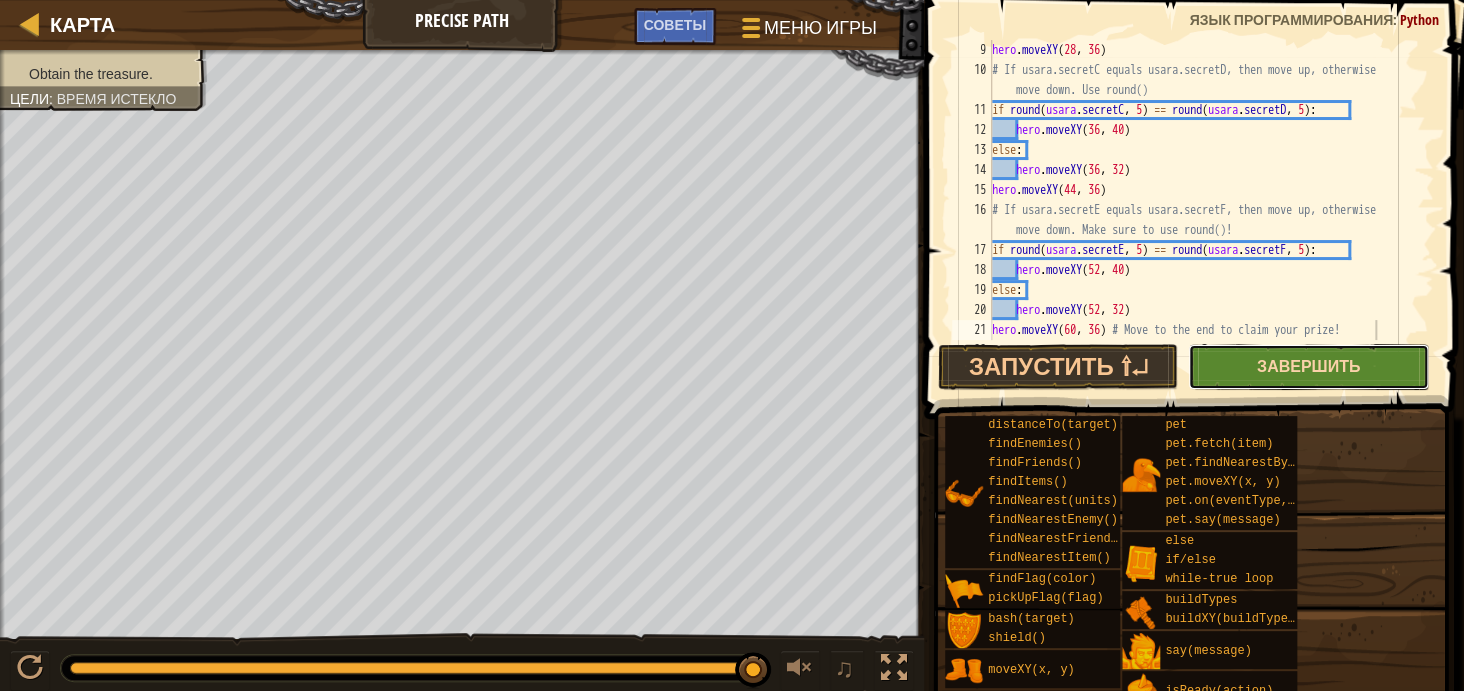 click on "Завершить" at bounding box center [1308, 366] 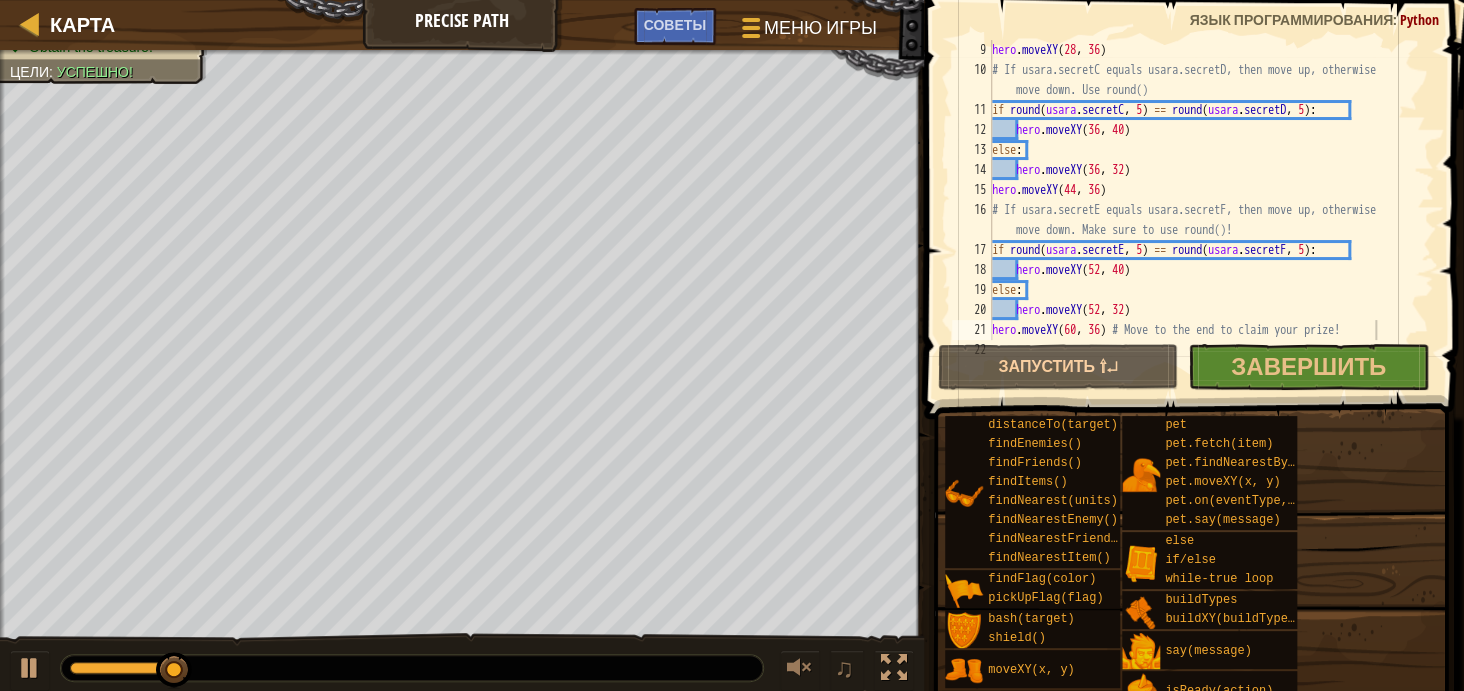 scroll, scrollTop: 200, scrollLeft: 0, axis: vertical 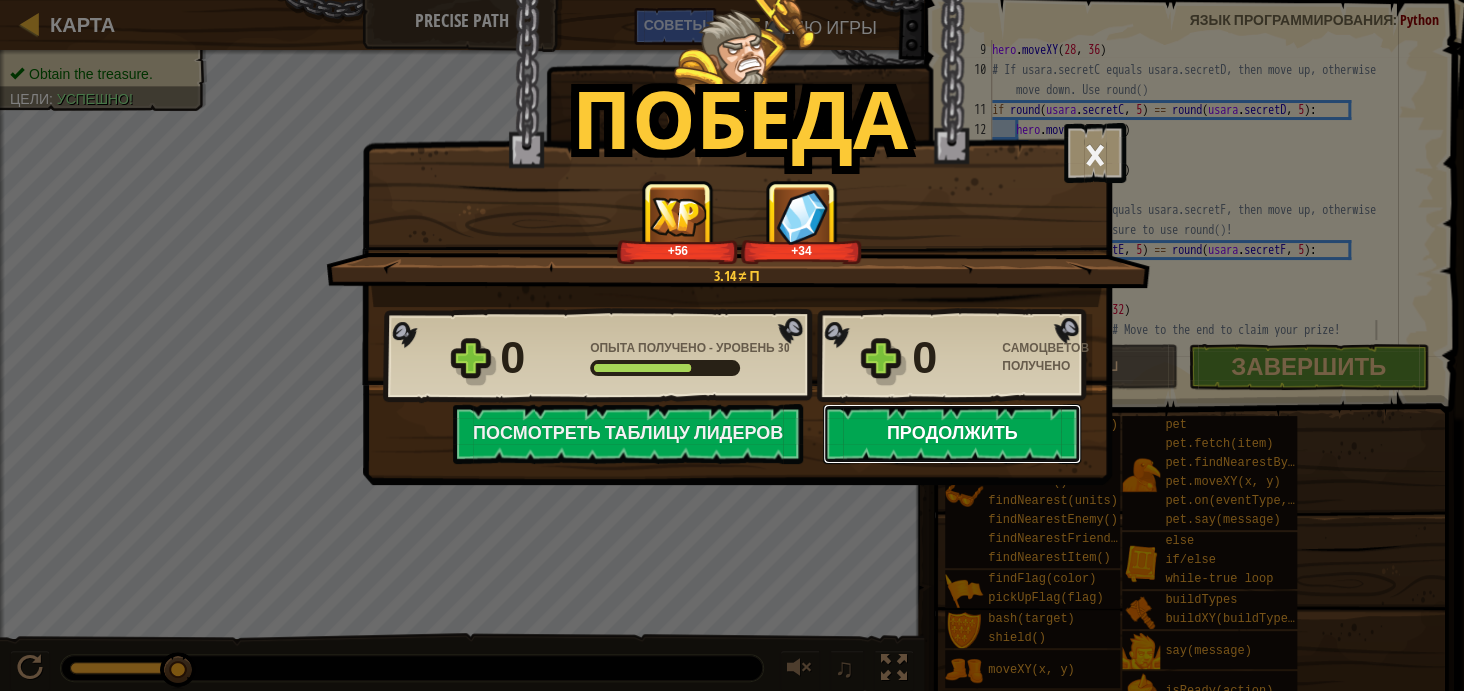 click on "Продолжить" at bounding box center [952, 434] 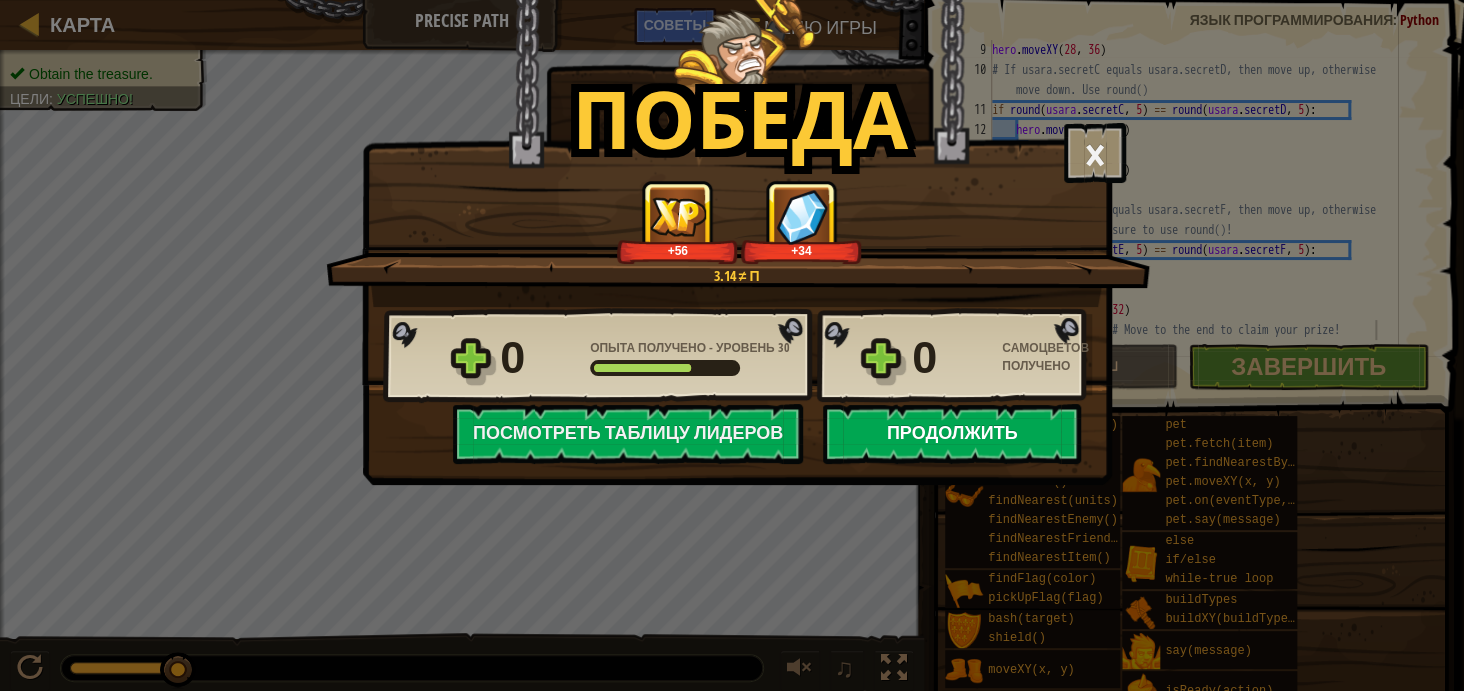 select on "ru" 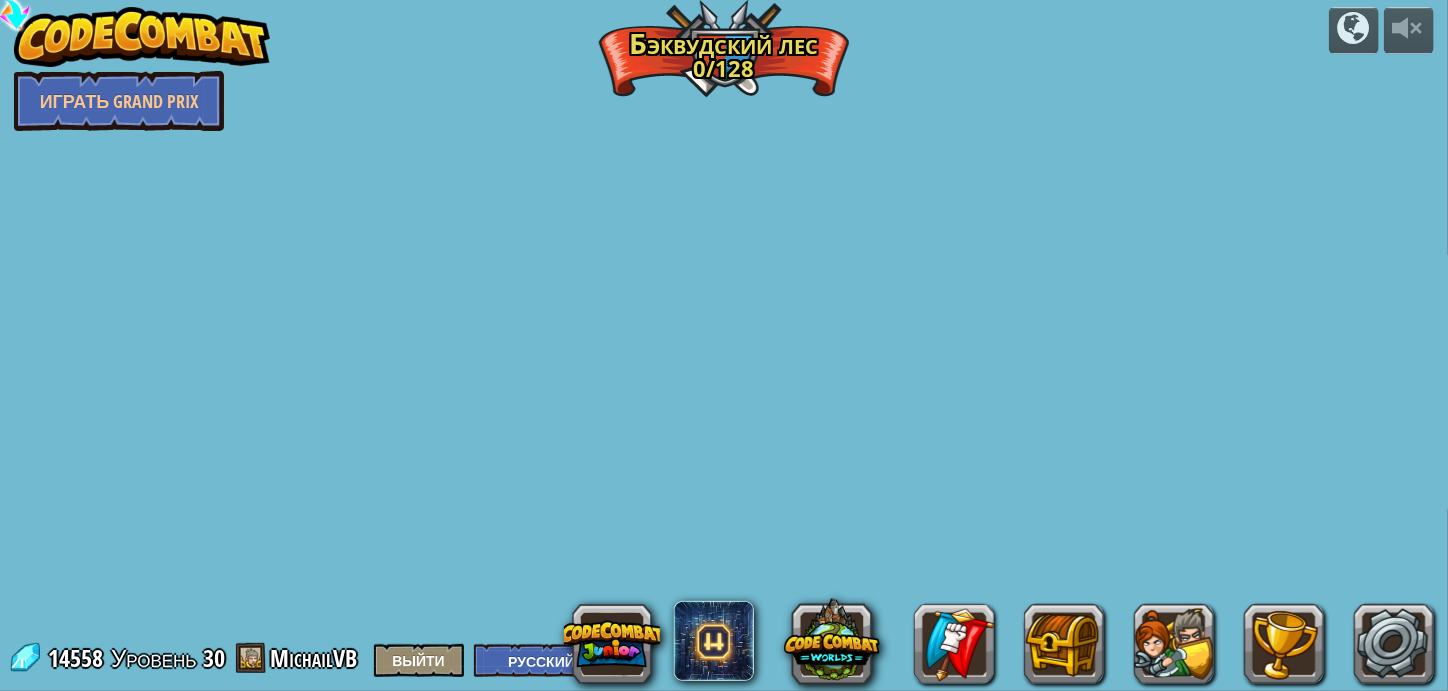 select on "ru" 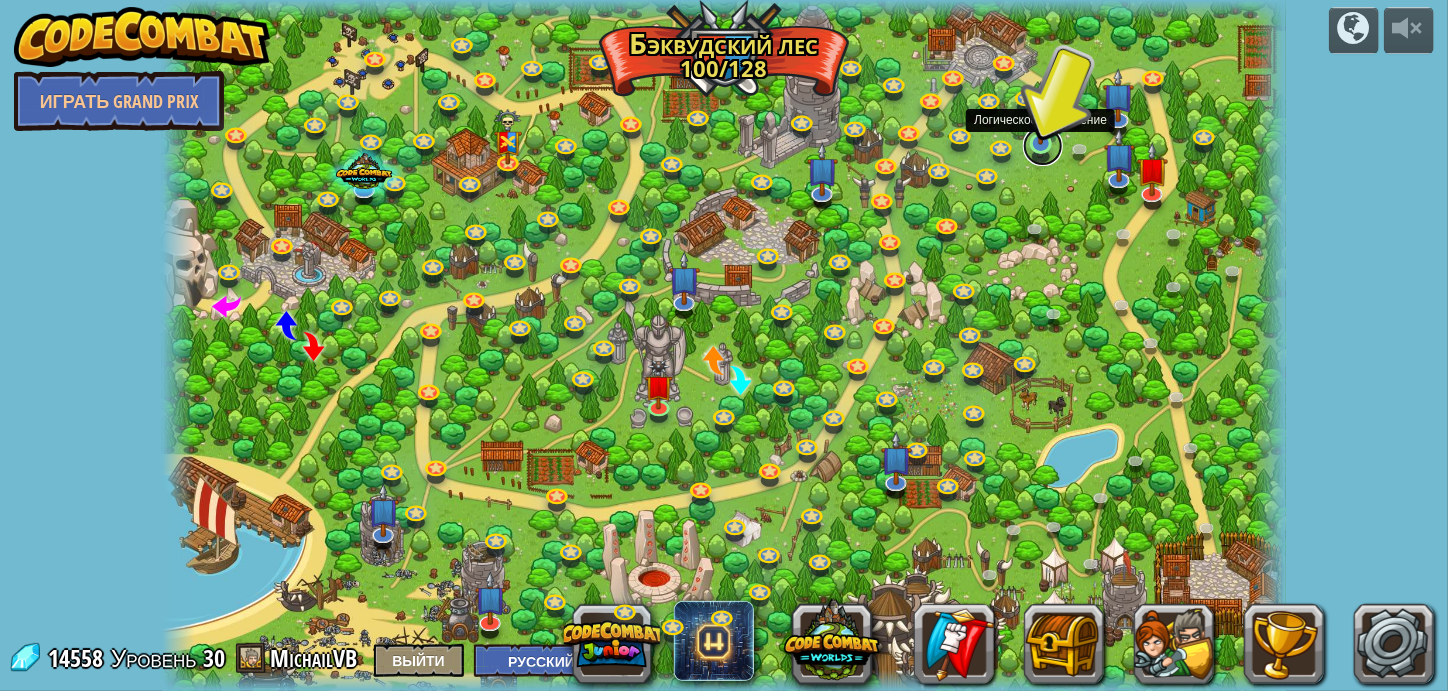 click at bounding box center (1043, 146) 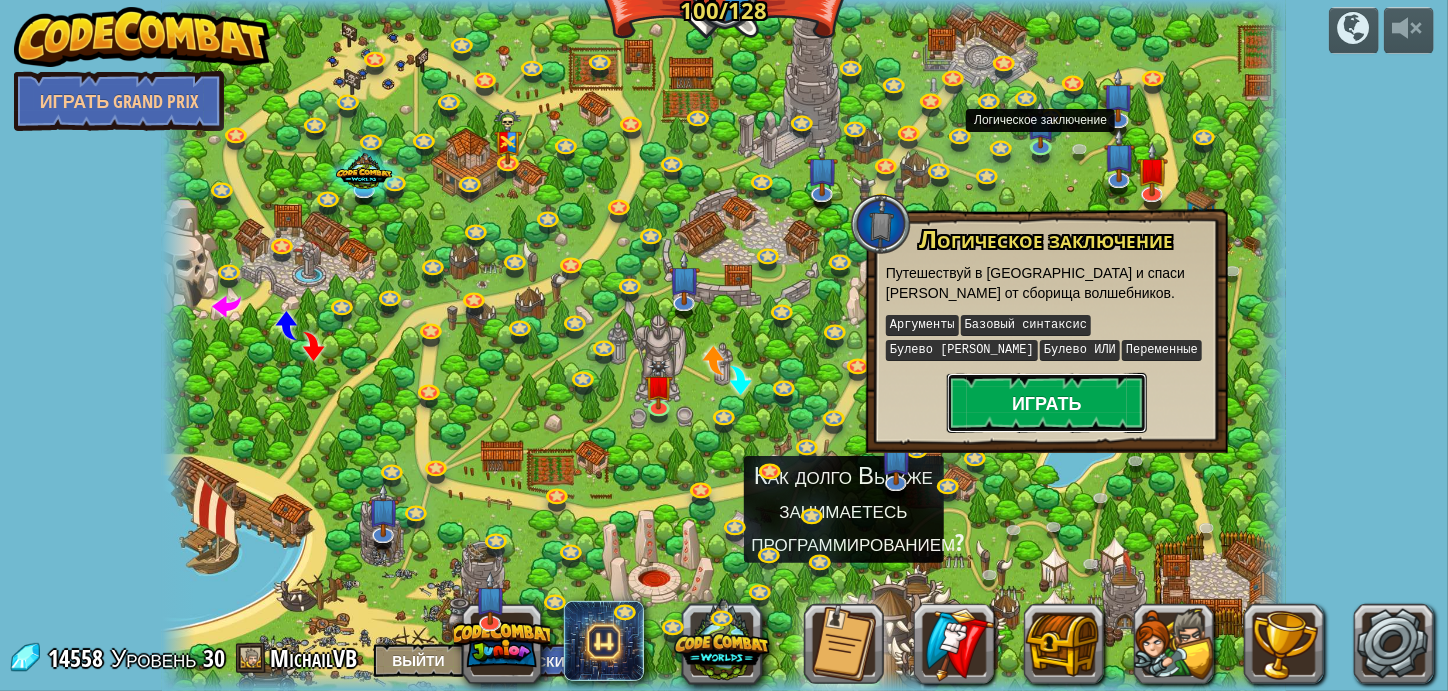 click on "Играть" at bounding box center (1047, 403) 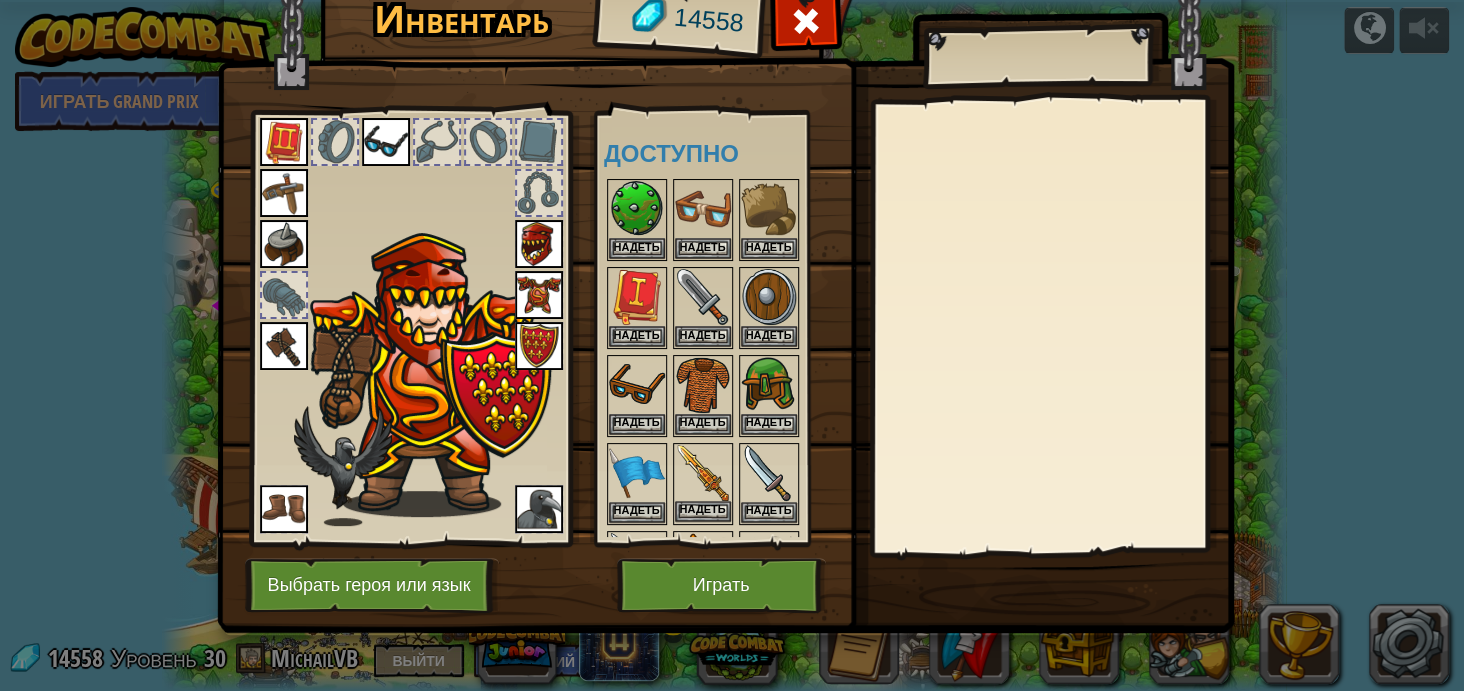 click at bounding box center [703, 473] 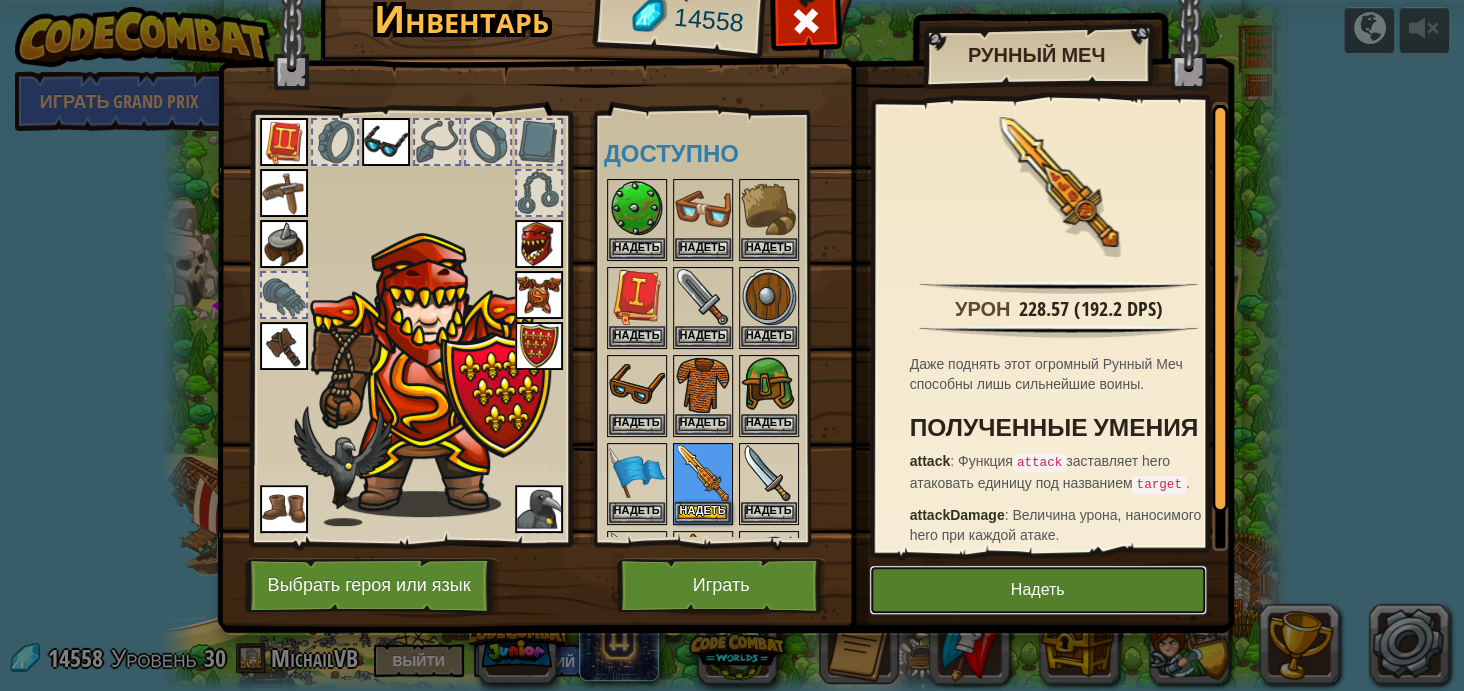 drag, startPoint x: 1017, startPoint y: 582, endPoint x: 998, endPoint y: 623, distance: 45.188496 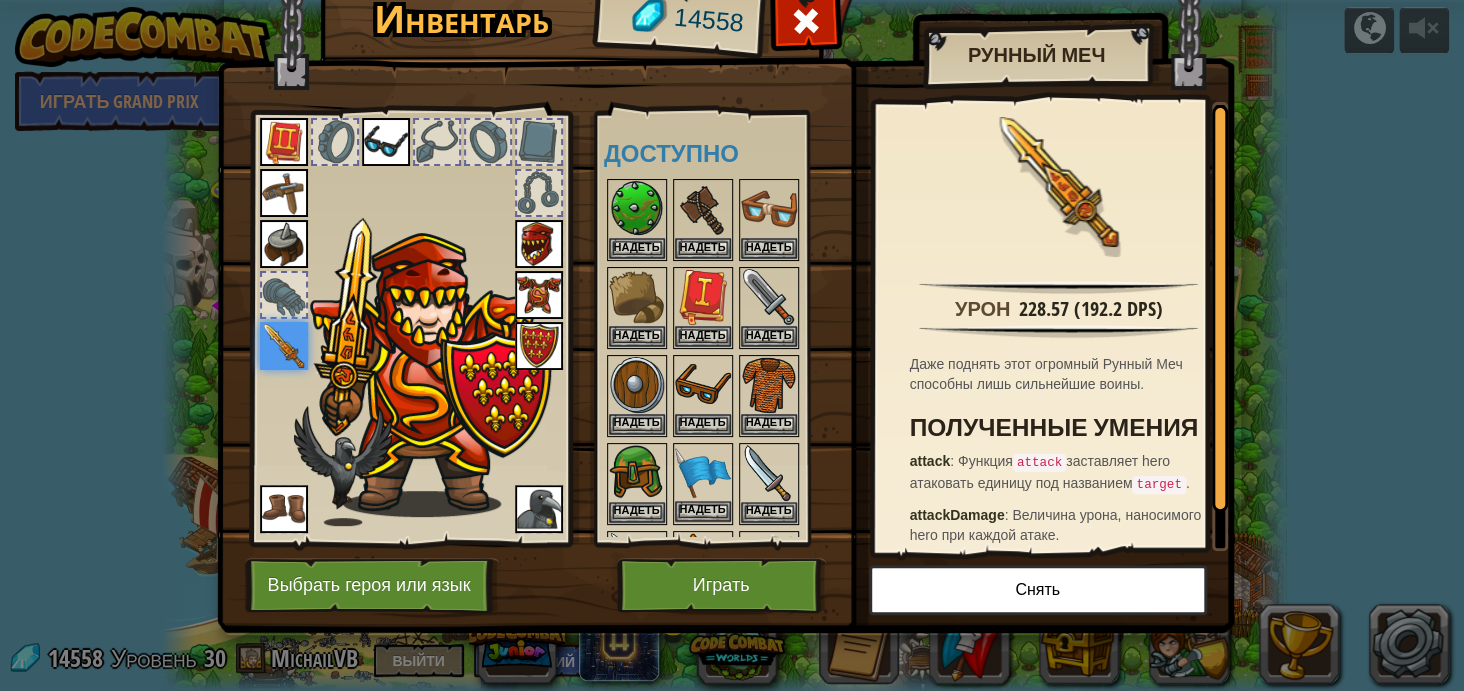 click at bounding box center [703, 473] 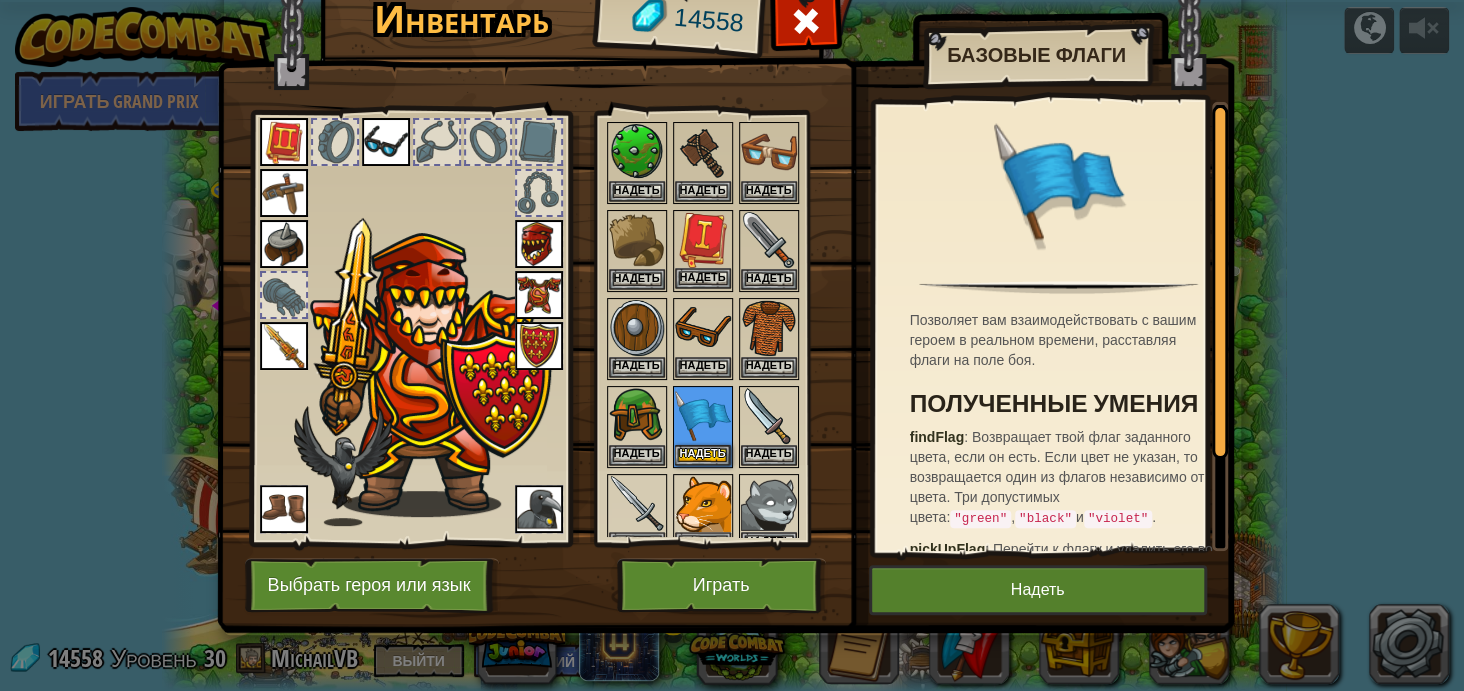 scroll, scrollTop: 0, scrollLeft: 0, axis: both 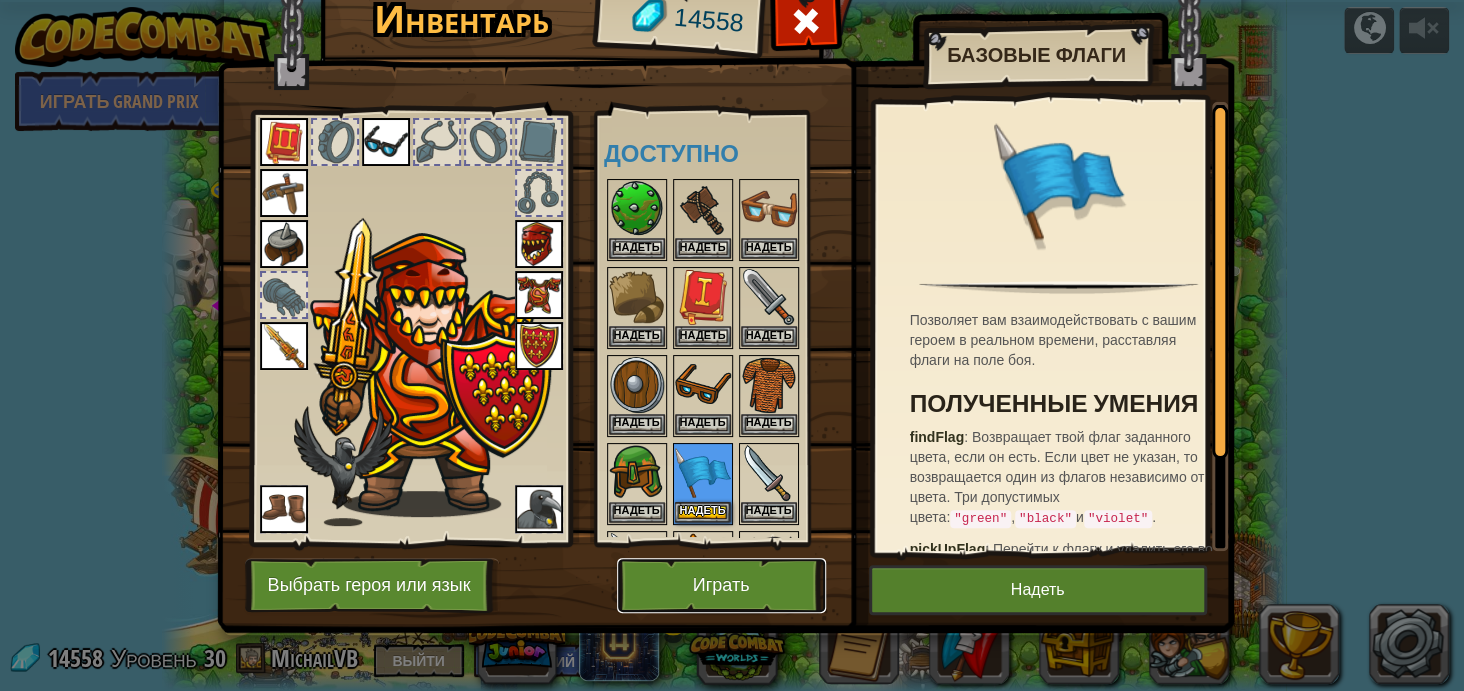 click on "Играть" at bounding box center (721, 585) 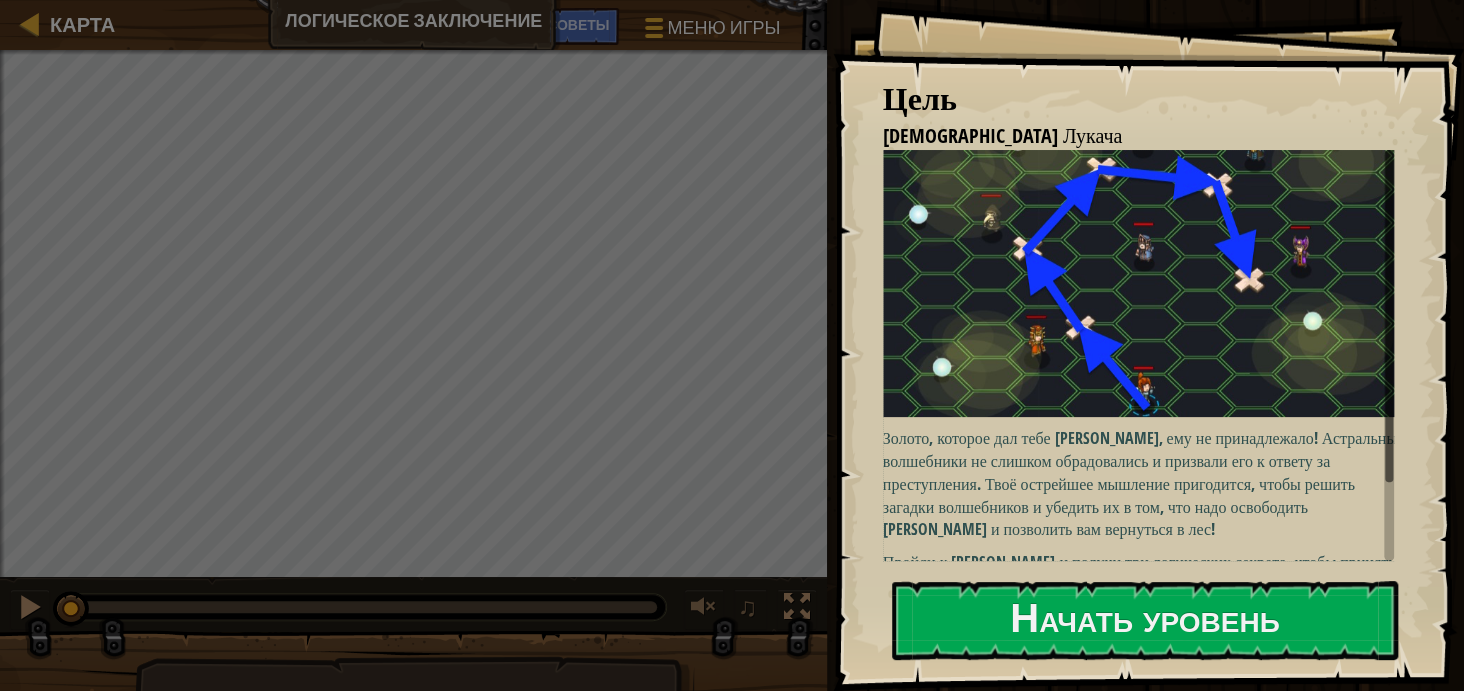 drag, startPoint x: 1072, startPoint y: 489, endPoint x: 1048, endPoint y: 506, distance: 29.410883 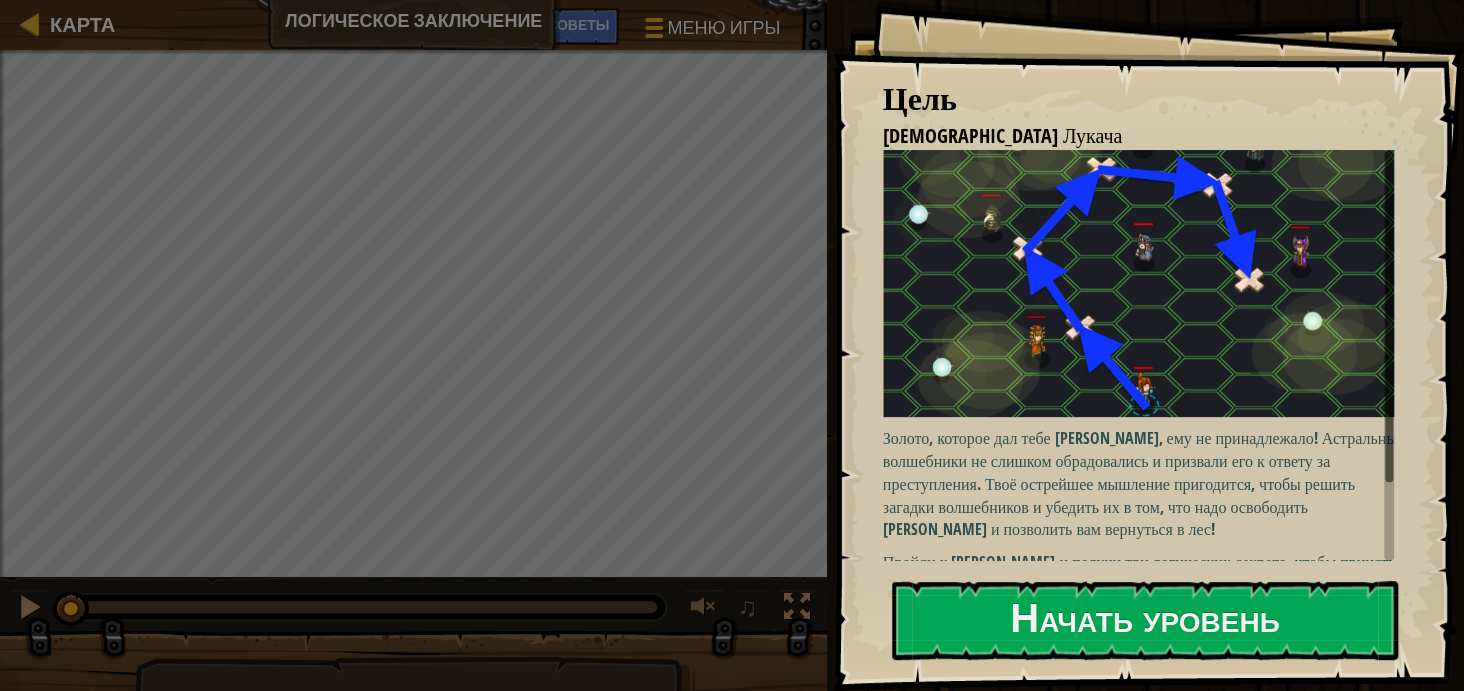 click on "Цель Спаси [PERSON_NAME], которое дал тебе [PERSON_NAME], ему не принадлежало!
Астральные волшебники не слишком обрадовались и призвали его к ответу за преступления.
Твоё острейшее мышление пригодится, чтобы решить загадки волшебников и убедить их в том, что надо освободить [PERSON_NAME] и позволить вам вернуться в лес!
Пройди к [PERSON_NAME] и получи три логических секрета, чтобы принять вызов.
Затем пройди через строй волшебников и выдай каждому определённое логическое значение.
Используй скобки, чтобы убедиться в правильном порядке вычислений!
Начать уровень" at bounding box center (1148, 345) 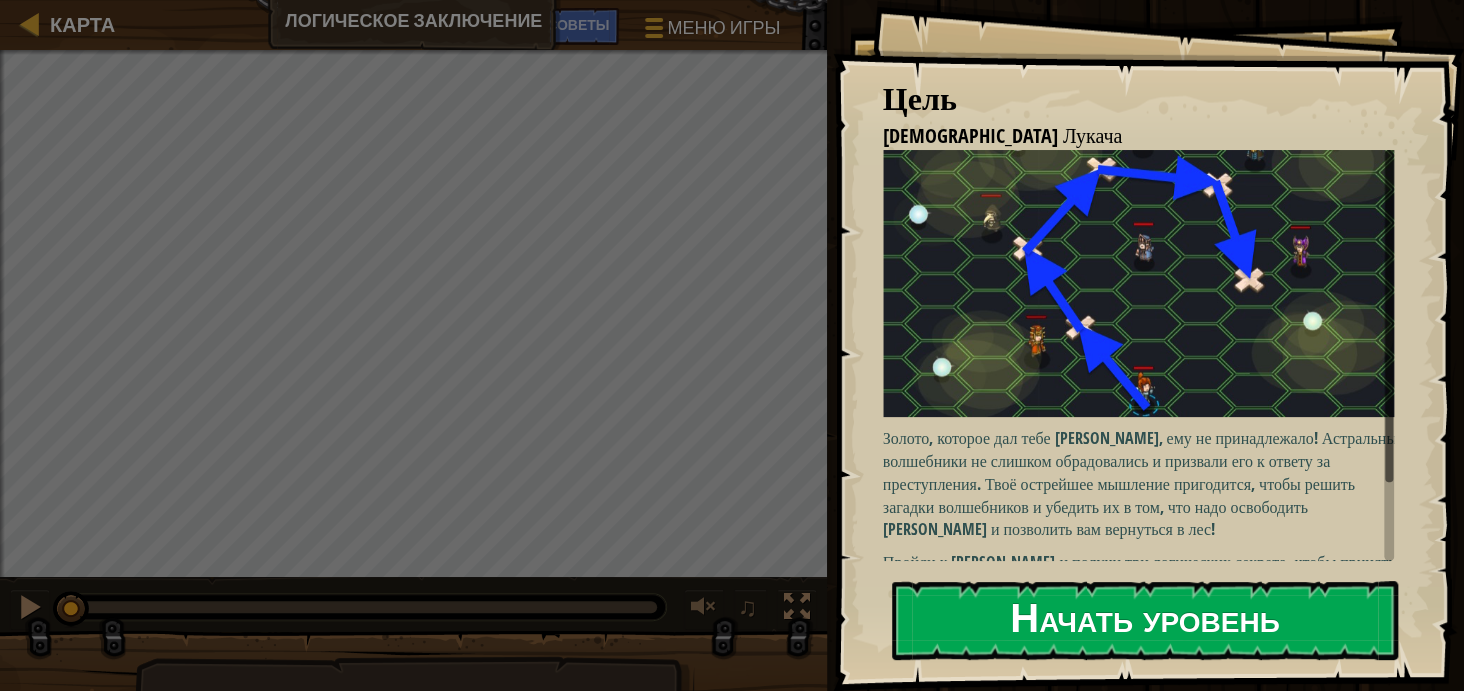 click on "Начать уровень" at bounding box center [1145, 620] 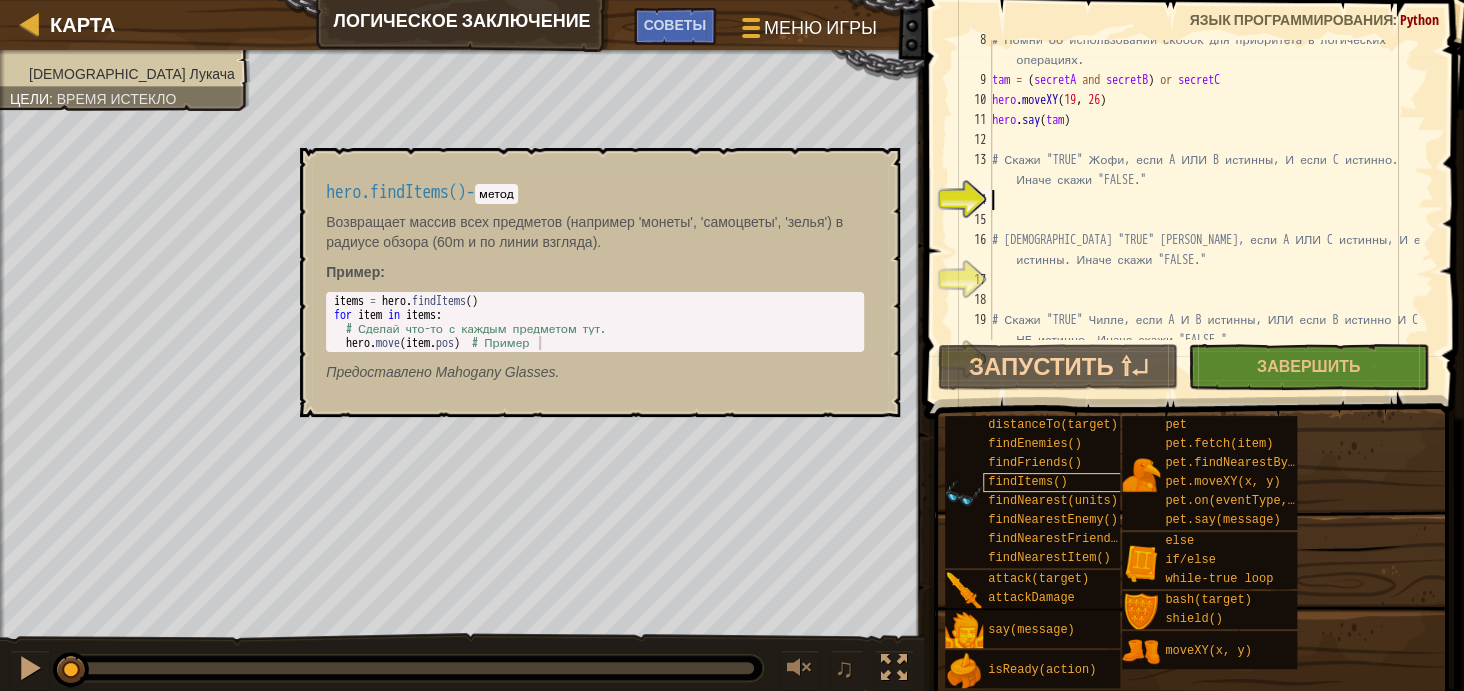 scroll, scrollTop: 169, scrollLeft: 0, axis: vertical 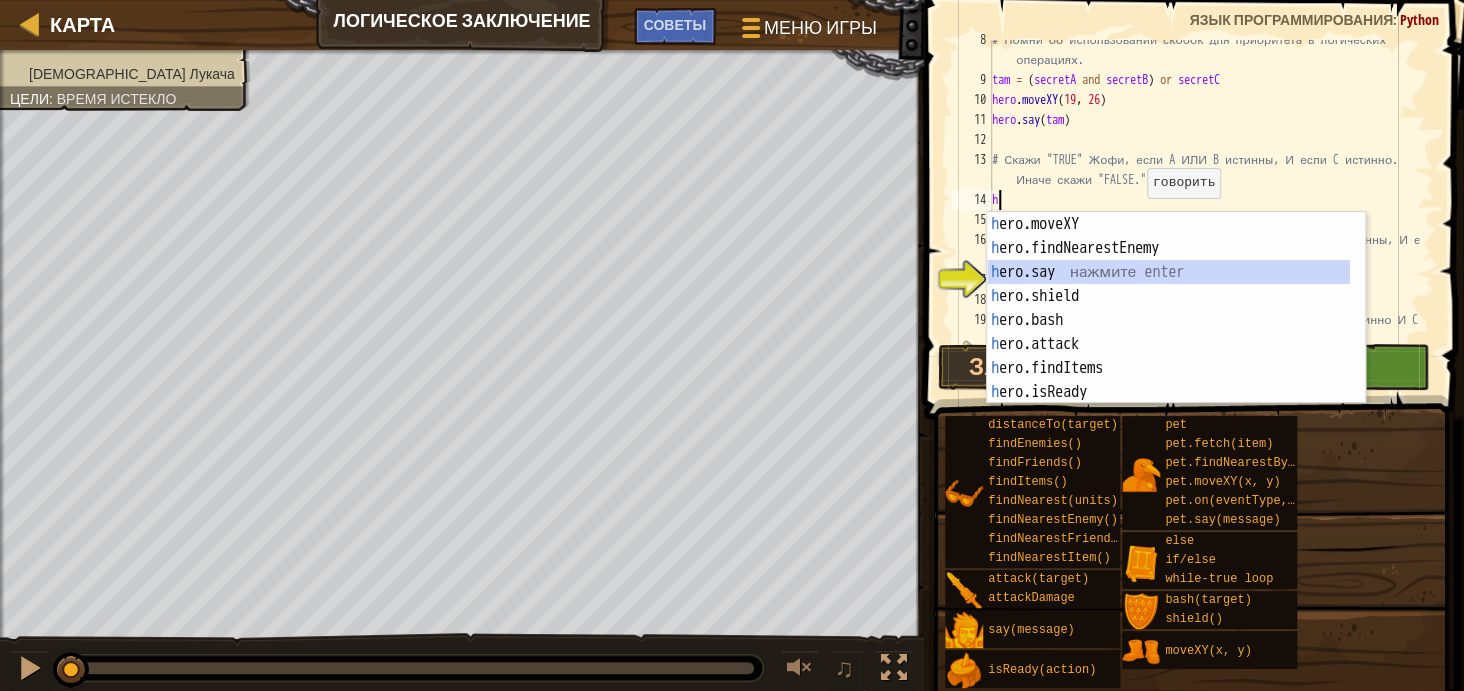 click on "h ero.moveXY нажмите enter h ero.findNearestEnemy нажмите enter h ero.say нажмите enter h ero.shield нажмите enter h ero.bash нажмите enter h ero.attack нажмите enter h ero.findItems нажмите enter h ero.isReady нажмите enter h ero.findEnemies нажмите enter" at bounding box center (1168, 332) 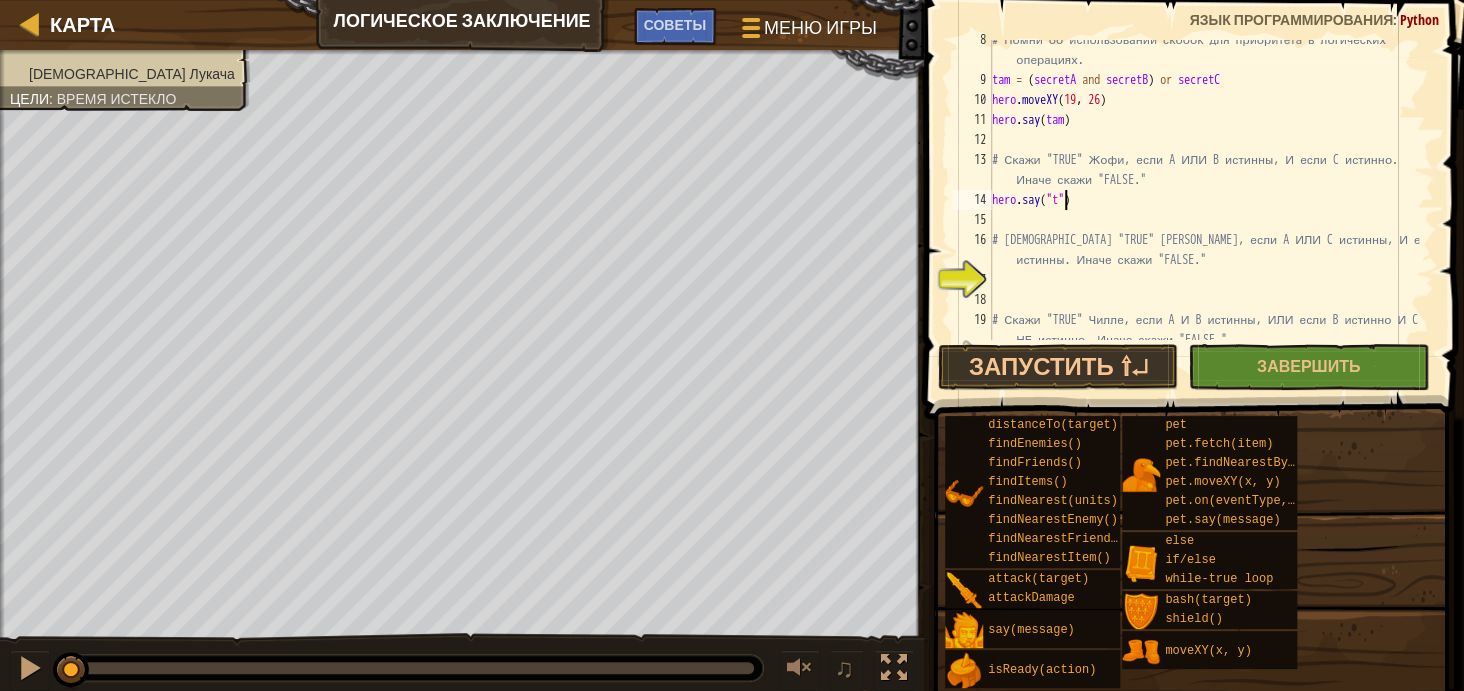 scroll, scrollTop: 8, scrollLeft: 5, axis: both 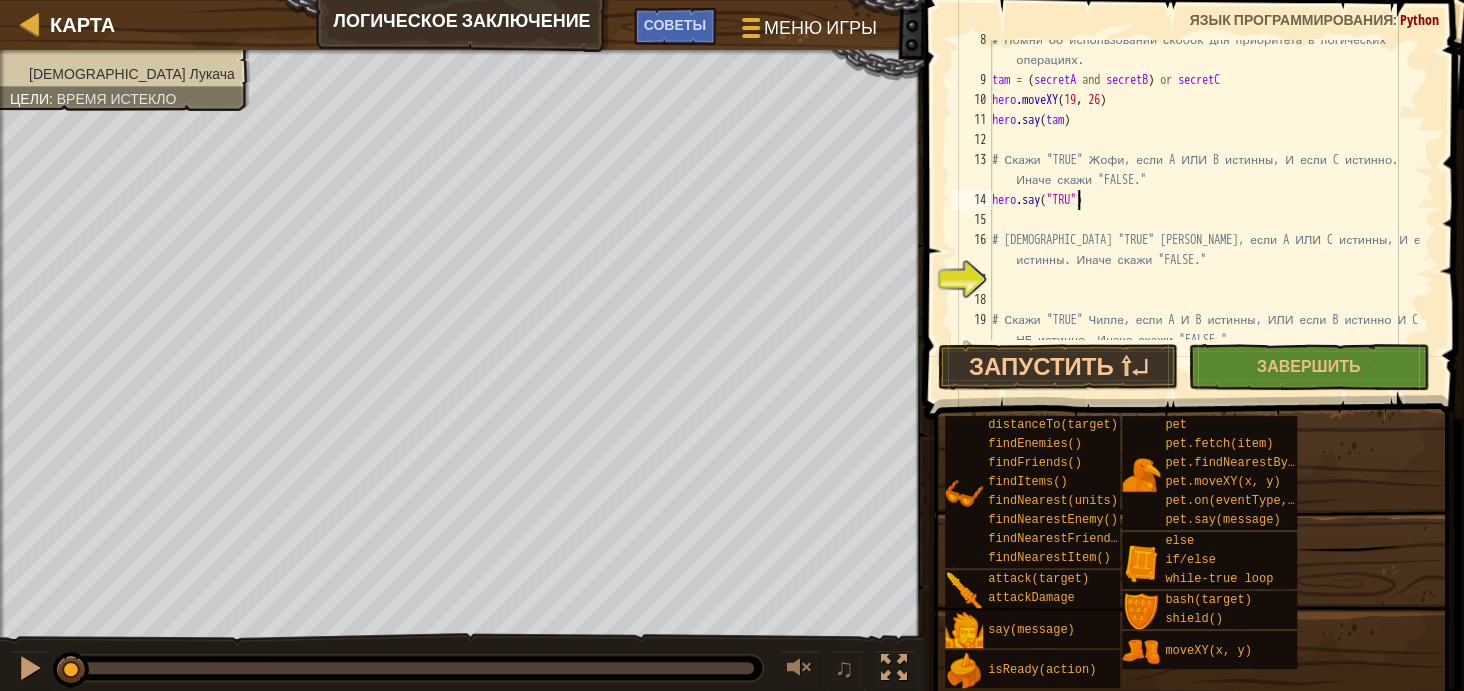 type on "hero.say("TRUE")" 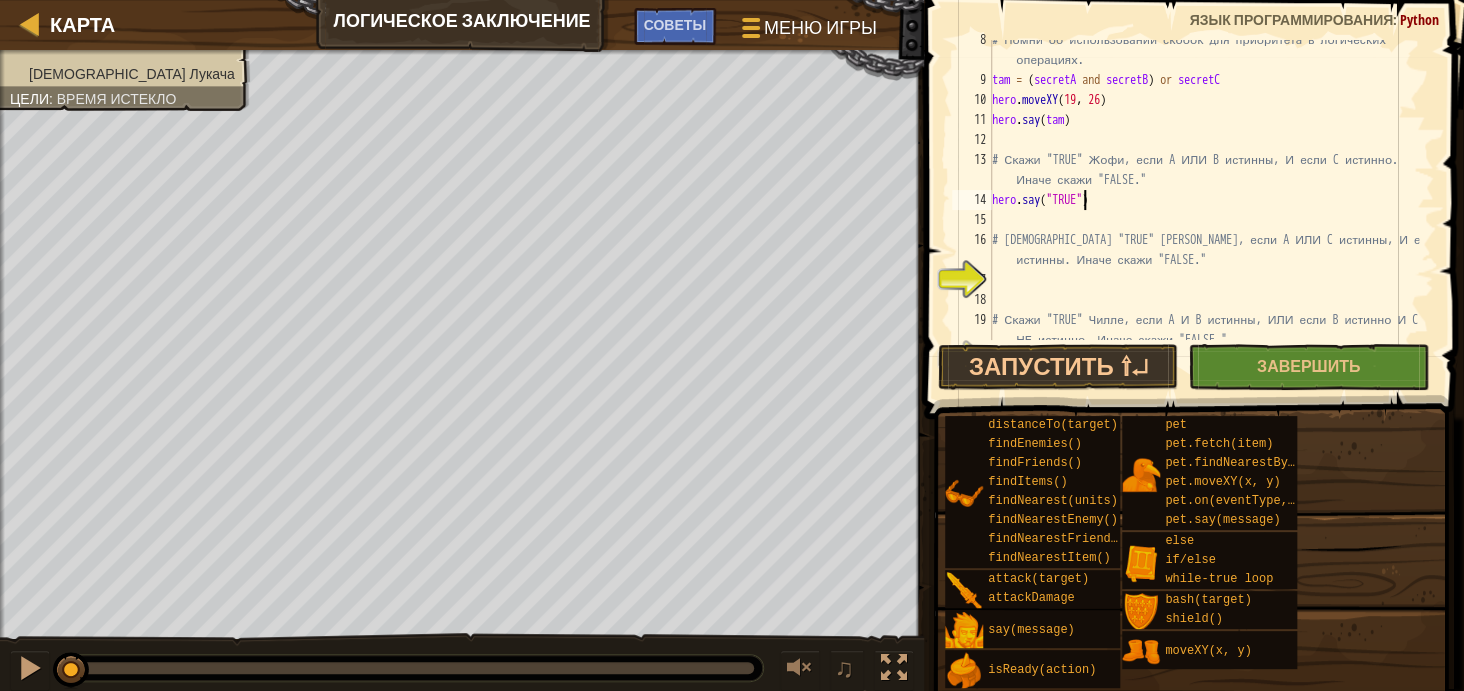 click on "# Помни об использовании скобок для приоритета в логических       операциях. tam   =   ( secretA   and   secretB )   or   secretC hero . moveXY ( 19 ,   26 ) hero . say ( tam ) # Скажи "TRUE" Жофи, если A ИЛИ B истинны, И если C истинно.       Иначе скажи "FALSE." hero . say ( "TRUE" ) # Скажи "TRUE" Иштвану, если A ИЛИ C истинны, И если B ИЛИ C       истинны. Иначе скажи "FALSE." # Скажи "TRUE" Чилле, если A И B истинны, ИЛИ если B истинно И C       НЕ истинно. Иначе скажи "FALSE."" at bounding box center [1203, 220] 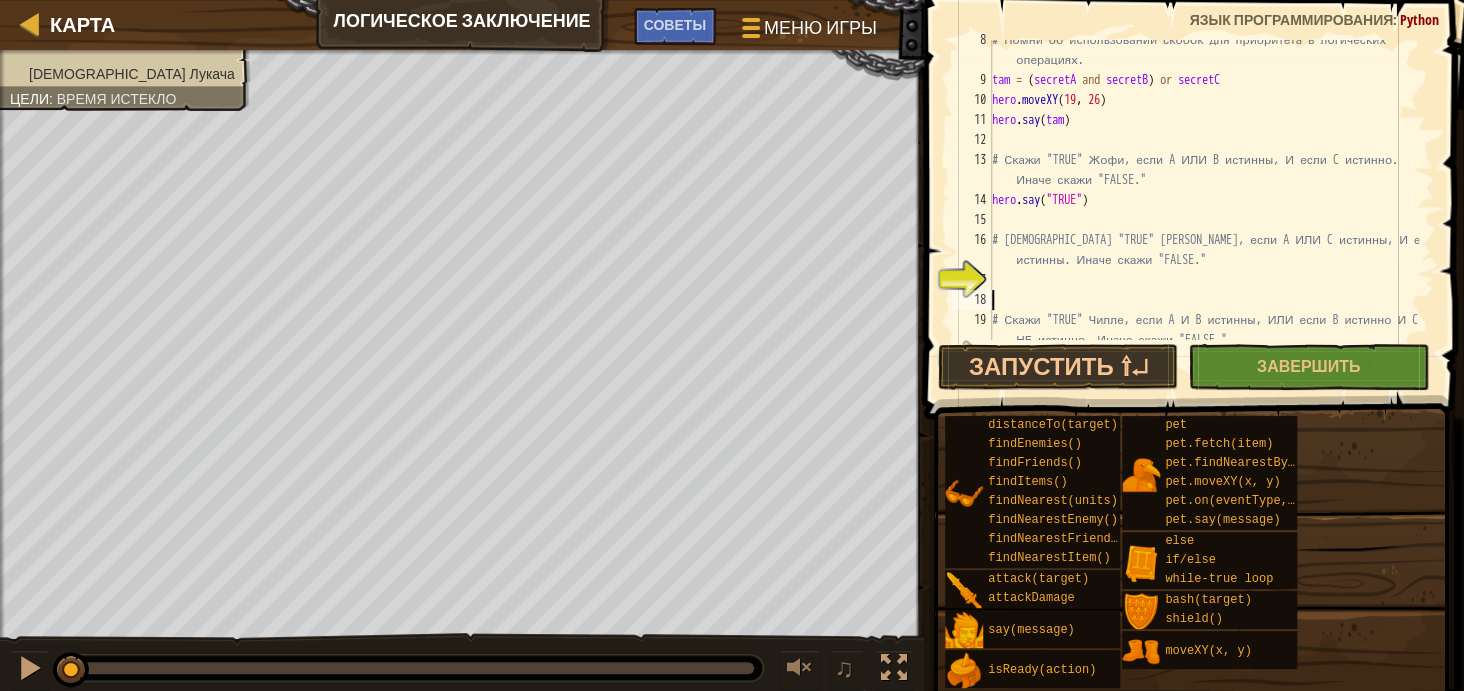 scroll, scrollTop: 8, scrollLeft: 0, axis: vertical 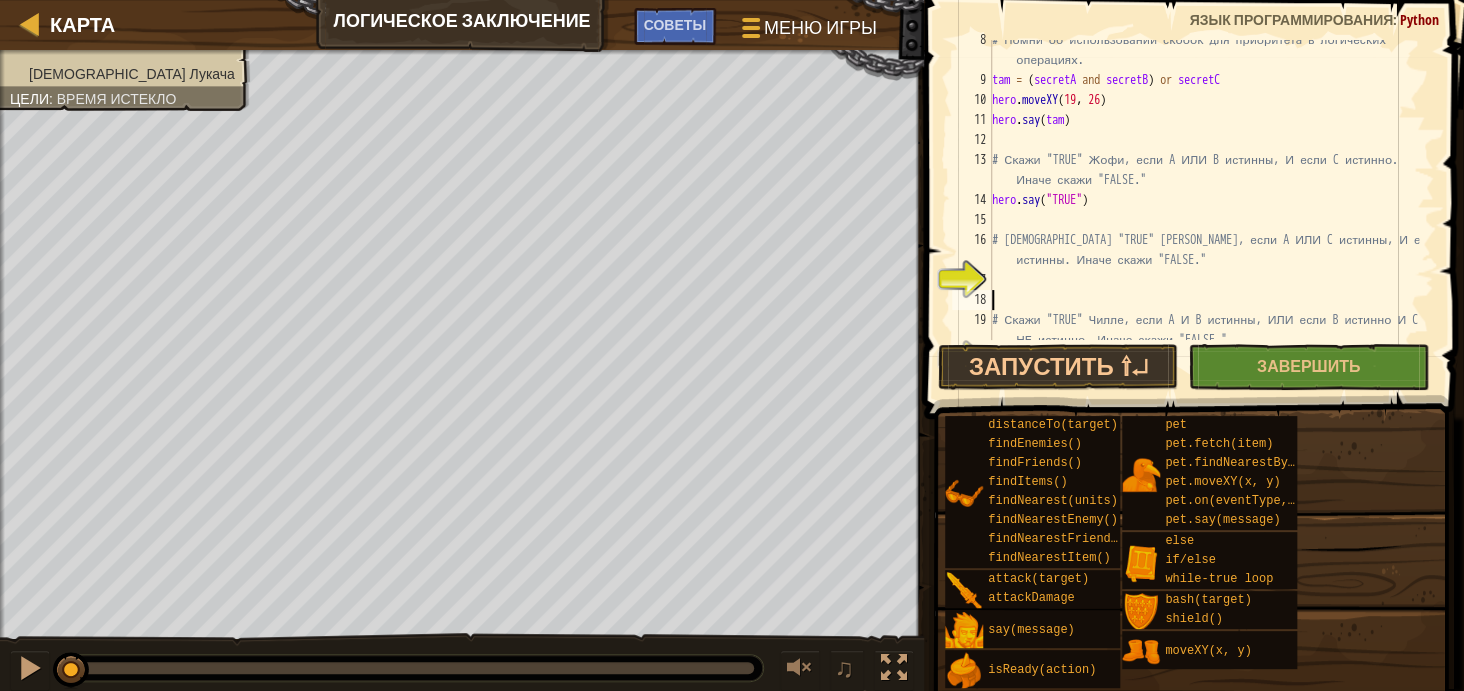 click on "# Помни об использовании скобок для приоритета в логических       операциях. tam   =   ( secretA   and   secretB )   or   secretC hero . moveXY ( 19 ,   26 ) hero . say ( tam ) # Скажи "TRUE" Жофи, если A ИЛИ B истинны, И если C истинно.       Иначе скажи "FALSE." hero . say ( "TRUE" ) # Скажи "TRUE" Иштвану, если A ИЛИ C истинны, И если B ИЛИ C       истинны. Иначе скажи "FALSE." # Скажи "TRUE" Чилле, если A И B истинны, ИЛИ если B истинно И C       НЕ истинно. Иначе скажи "FALSE."" at bounding box center [1203, 220] 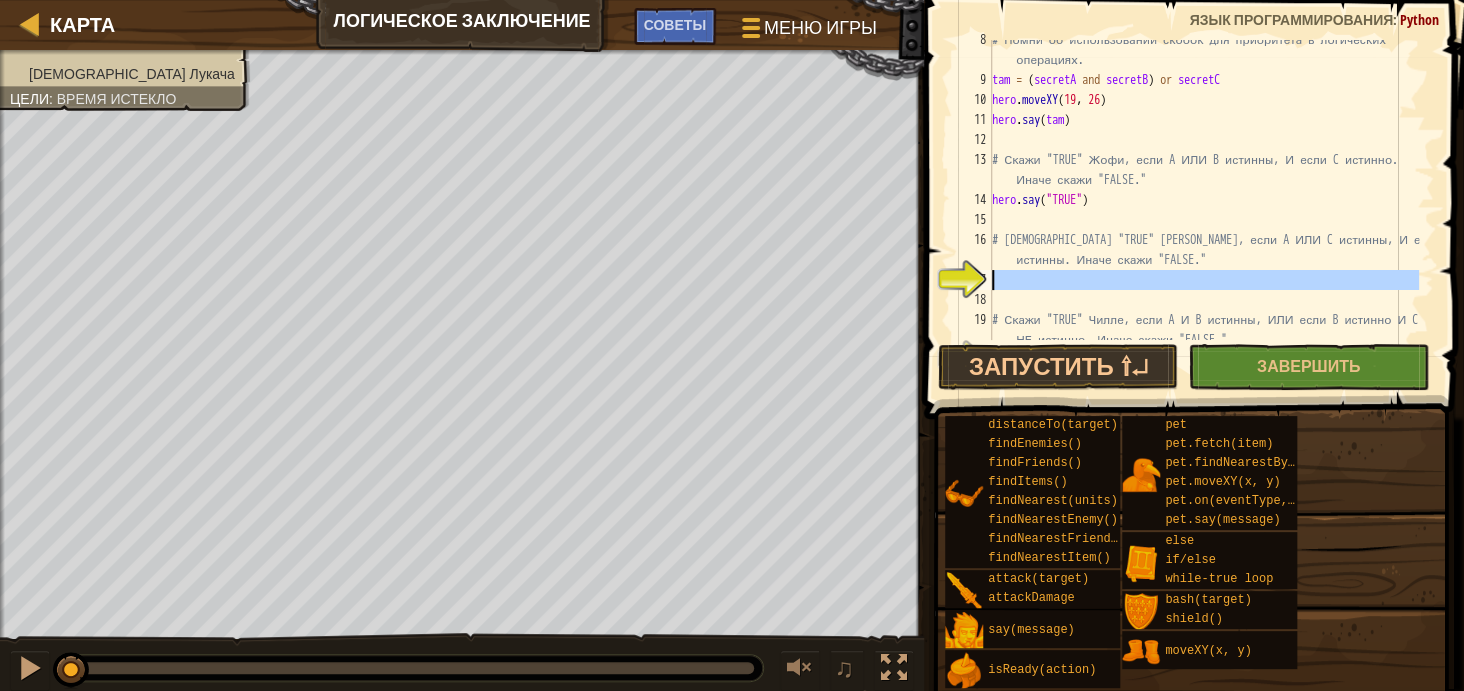 click on "# Помни об использовании скобок для приоритета в логических       операциях. tam   =   ( secretA   and   secretB )   or   secretC hero . moveXY ( 19 ,   26 ) hero . say ( tam ) # Скажи "TRUE" Жофи, если A ИЛИ B истинны, И если C истинно.       Иначе скажи "FALSE." hero . say ( "TRUE" ) # Скажи "TRUE" Иштвану, если A ИЛИ C истинны, И если B ИЛИ C       истинны. Иначе скажи "FALSE." # Скажи "TRUE" Чилле, если A И B истинны, ИЛИ если B истинно И C       НЕ истинно. Иначе скажи "FALSE."" at bounding box center (1203, 190) 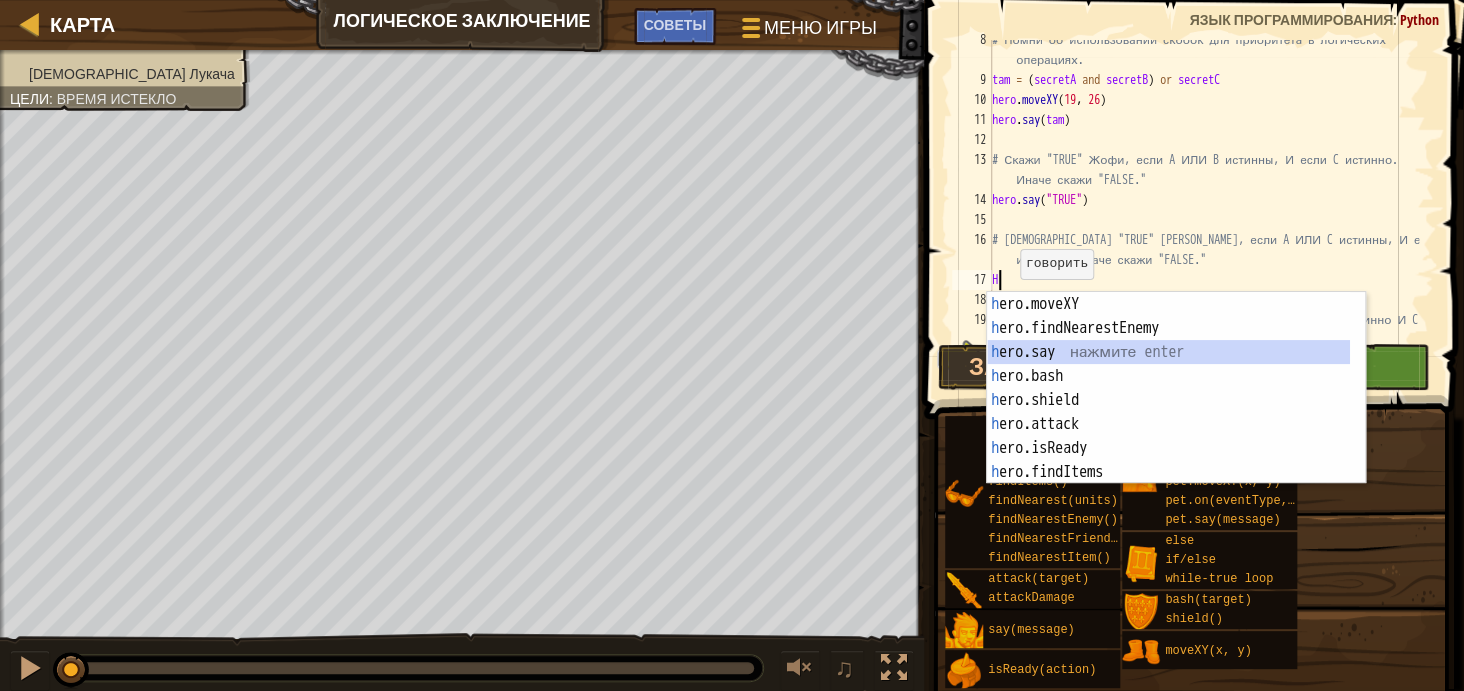 click on "h ero.moveXY нажмите enter h ero.findNearestEnemy нажмите enter h ero.say нажмите enter h ero.bash нажмите enter h ero.shield нажмите enter h ero.attack нажмите enter h ero.isReady нажмите enter h ero.findItems нажмите enter h ero.distanceTo нажмите enter" at bounding box center (1168, 412) 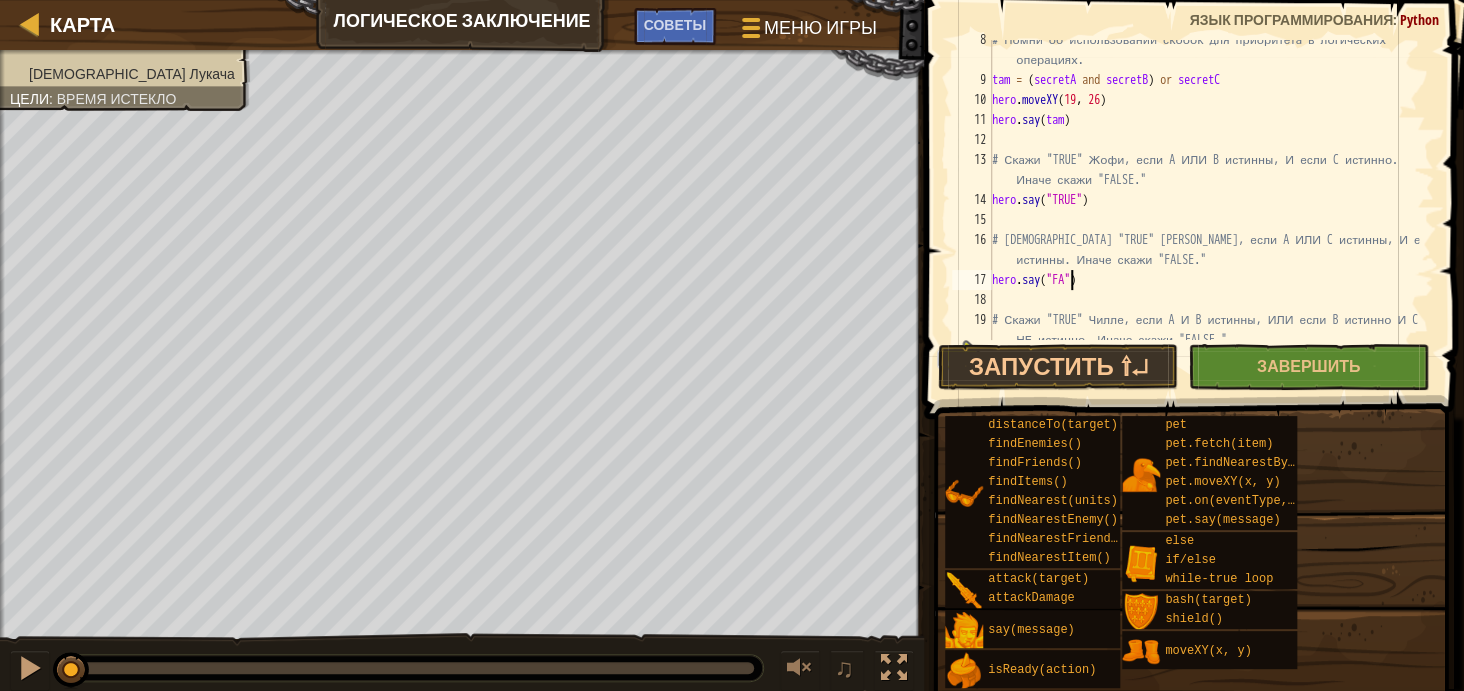 scroll, scrollTop: 8, scrollLeft: 7, axis: both 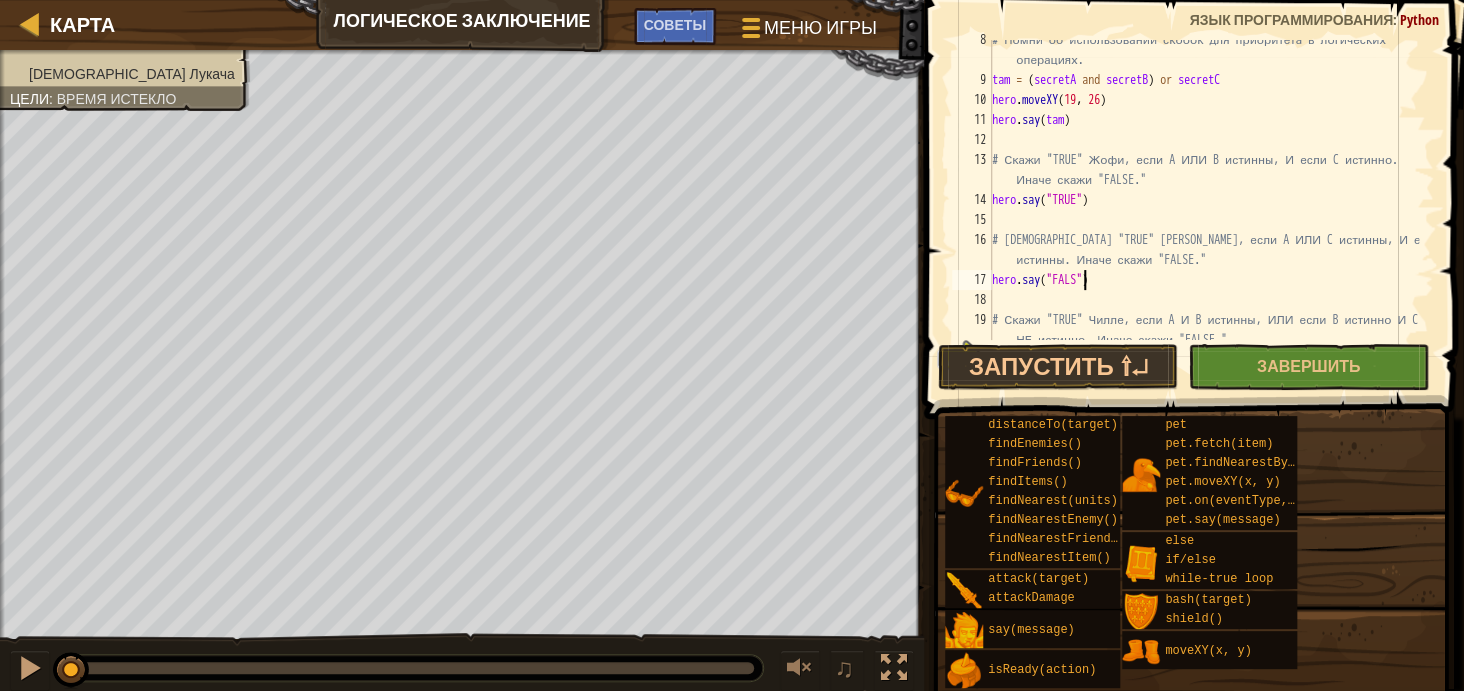 type on "hero.say("FALSE")" 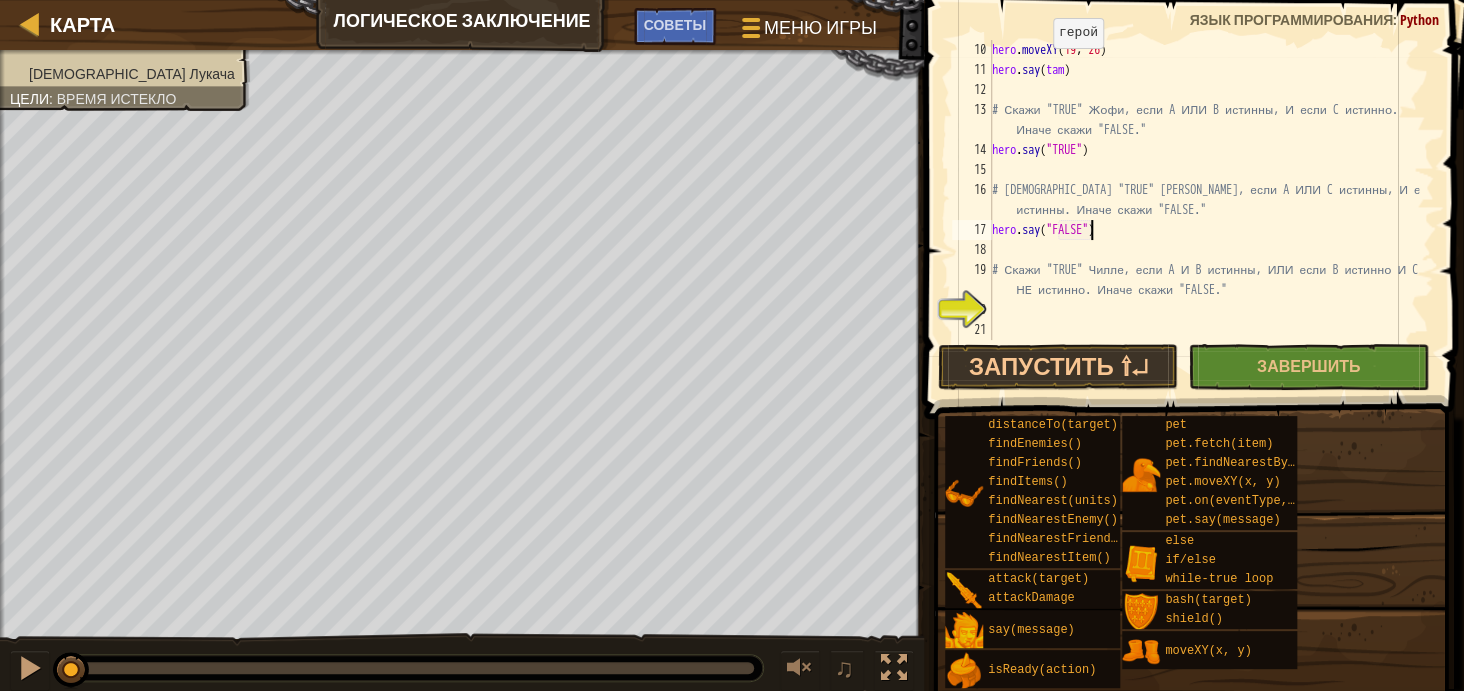 scroll, scrollTop: 220, scrollLeft: 0, axis: vertical 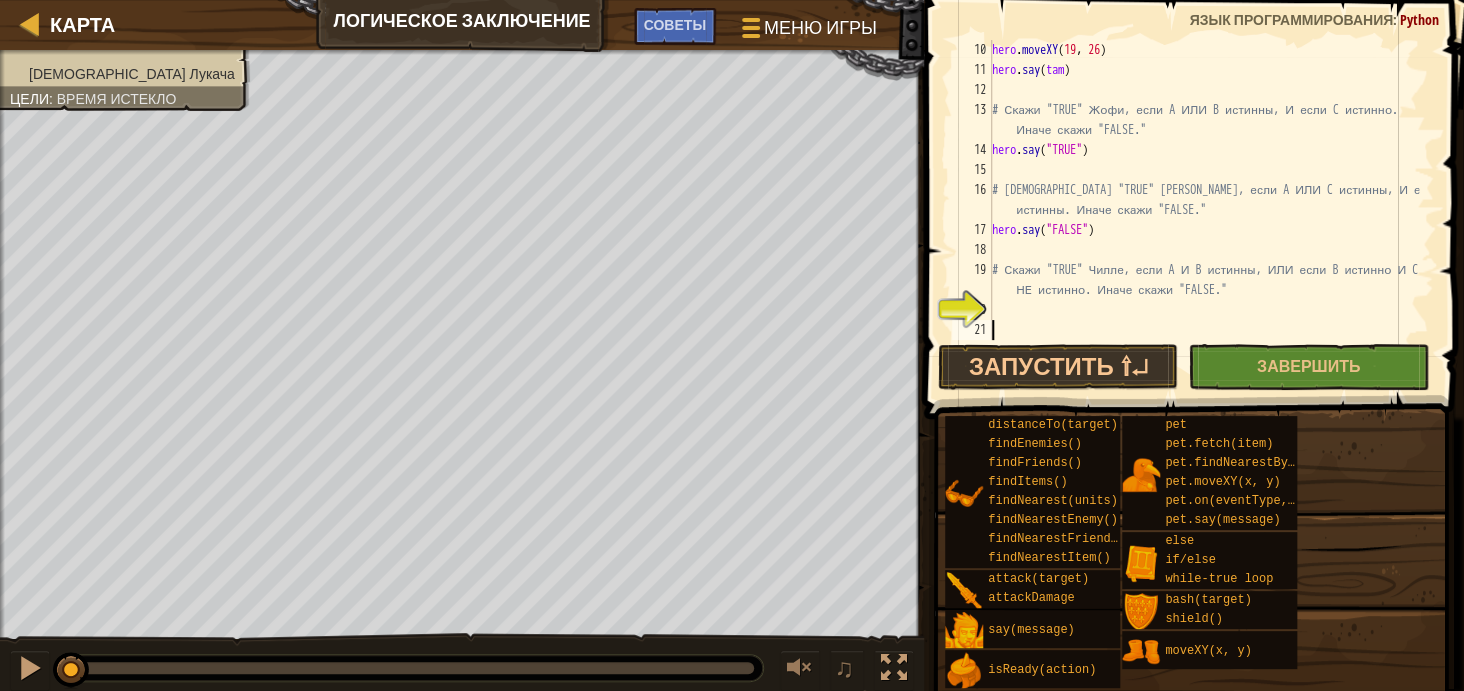 click on "hero . moveXY ( 19 ,   26 ) hero . say ( tam ) # Скажи "TRUE" Жофи, если A ИЛИ B истинны, И если C истинно.       Иначе скажи "FALSE." hero . say ( "TRUE" ) # Скажи "TRUE" Иштвану, если A ИЛИ C истинны, И если B ИЛИ C       истинны. Иначе скажи "FALSE." hero . say ( "FALSE" ) # Скажи "TRUE" Чилле, если A И B истинны, ИЛИ если B истинно И C       НЕ истинно. Иначе скажи "FALSE."" at bounding box center [1203, 210] 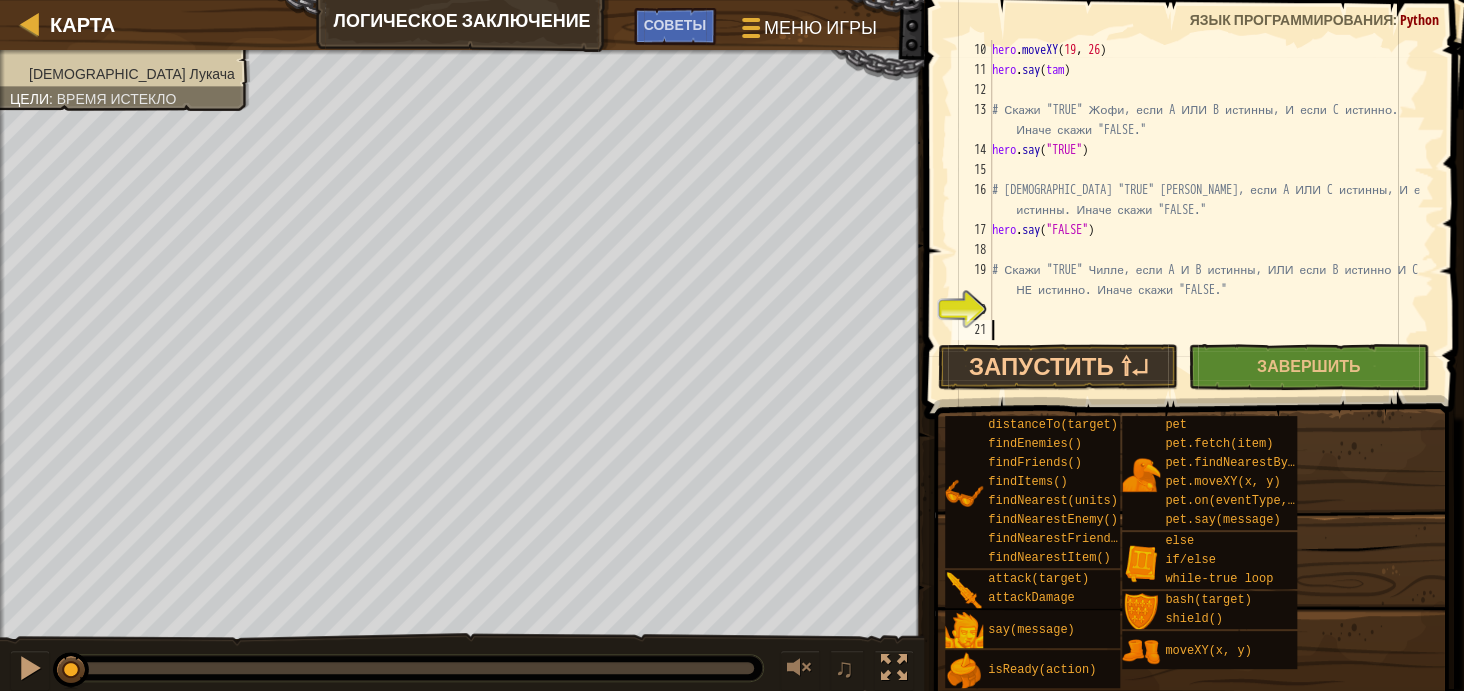 scroll, scrollTop: 8, scrollLeft: 0, axis: vertical 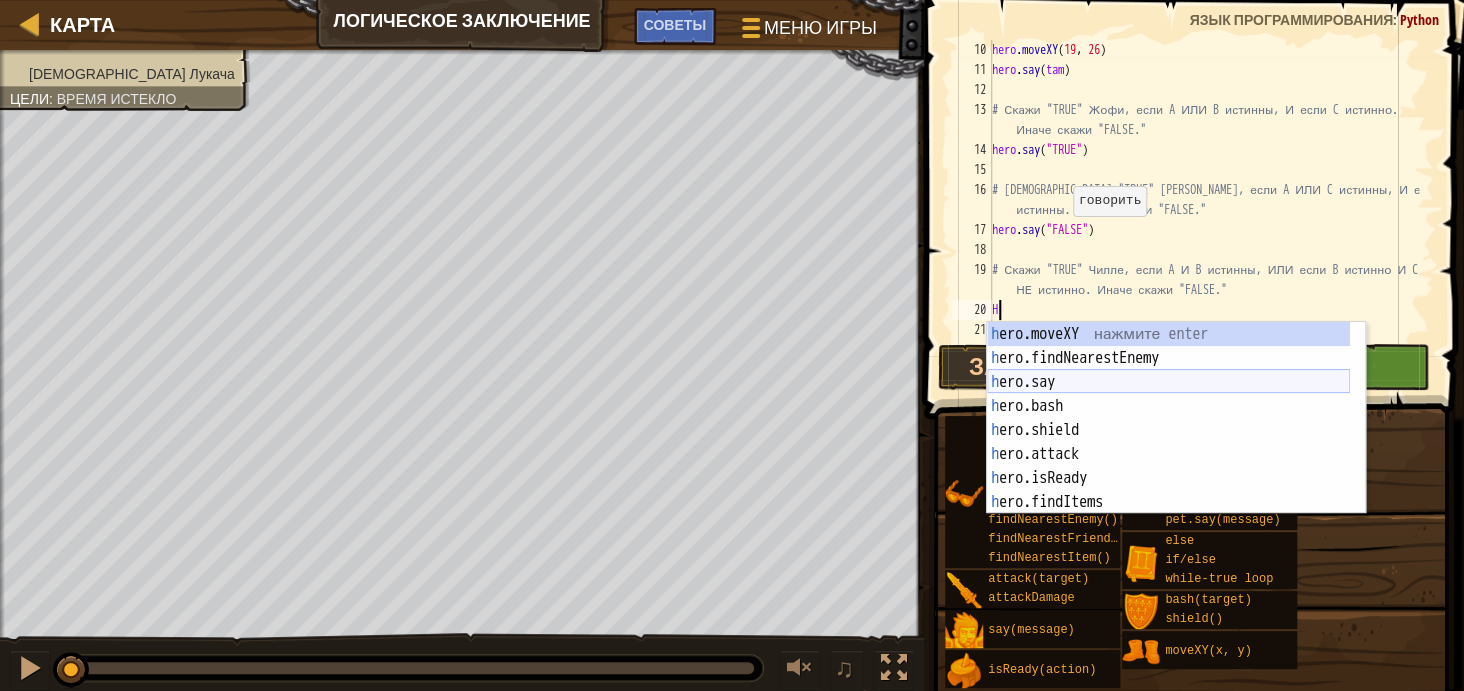 click on "h ero.moveXY нажмите enter h ero.findNearestEnemy нажмите enter h ero.say нажмите enter h ero.bash нажмите enter h ero.shield нажмите enter h ero.attack нажмите enter h ero.isReady нажмите enter h ero.findItems нажмите enter h ero.distanceTo нажмите enter" at bounding box center [1168, 442] 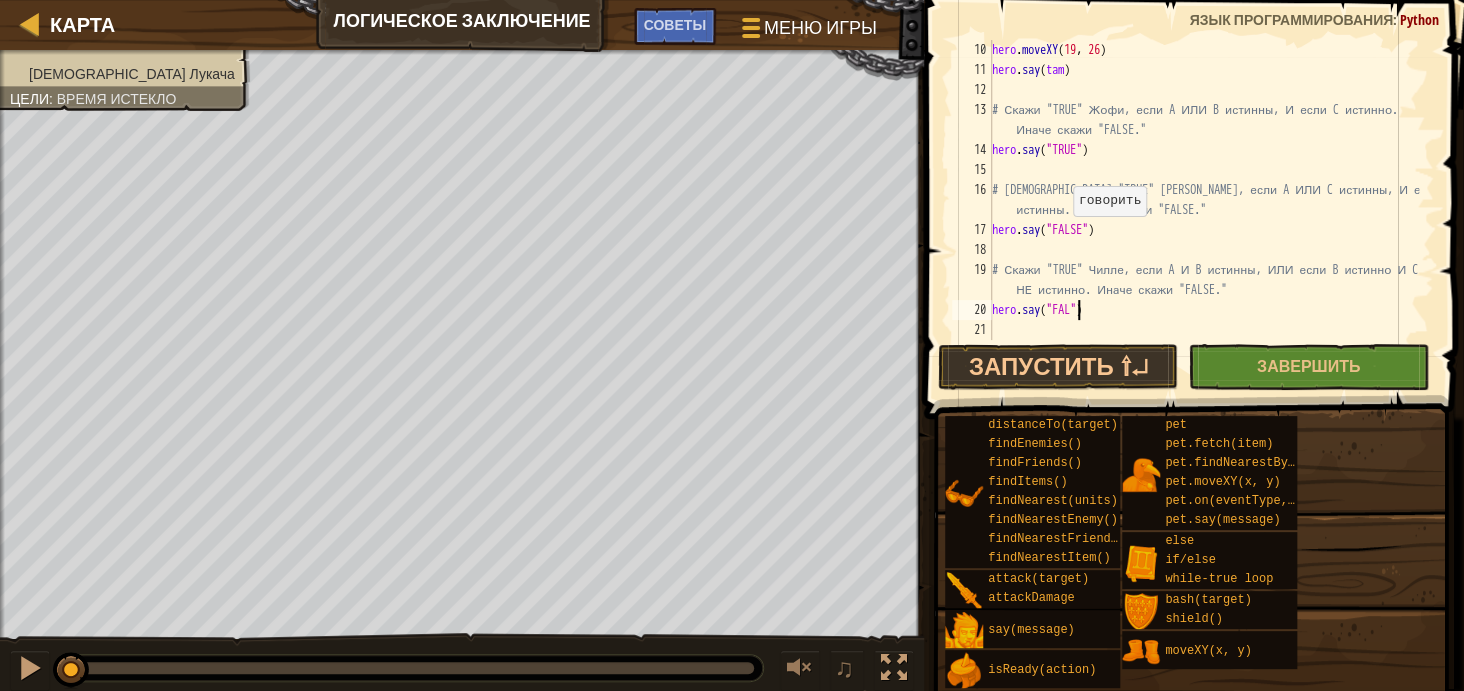 scroll, scrollTop: 9, scrollLeft: 7, axis: both 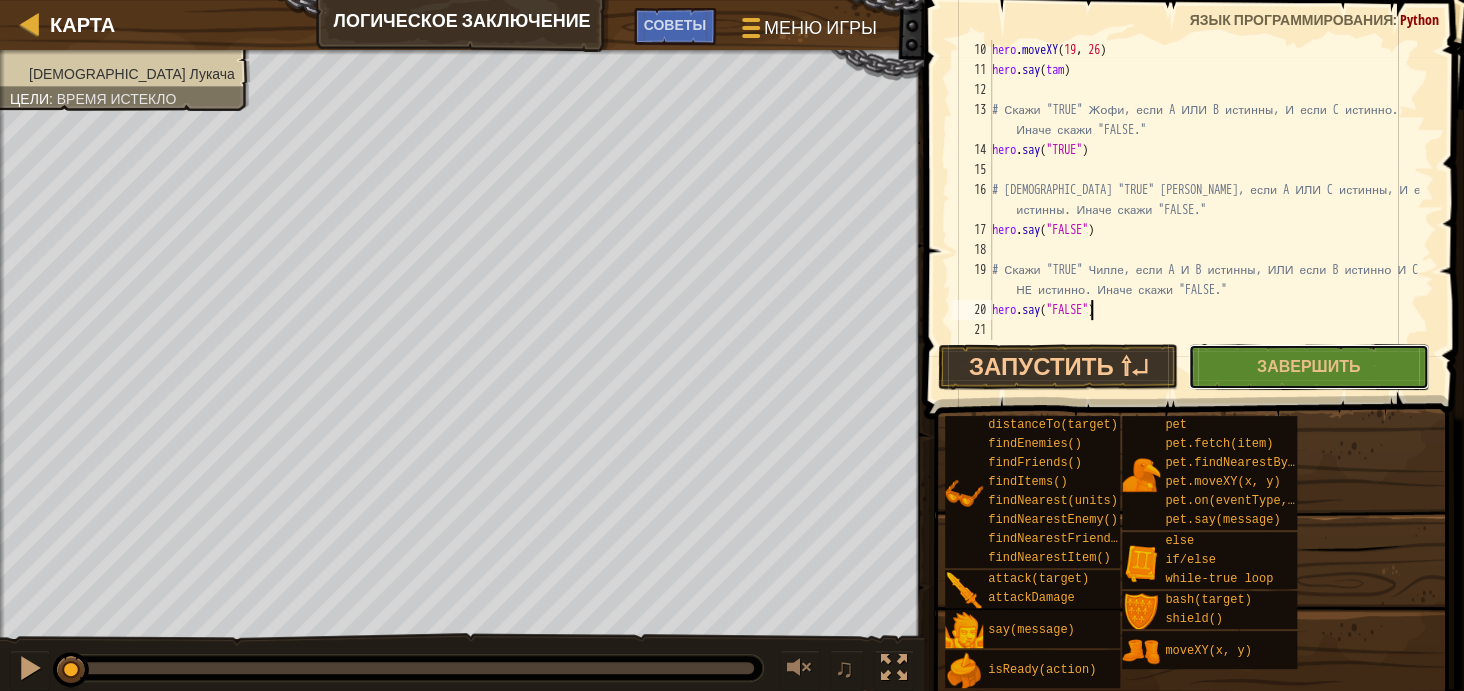 click on "Завершить" at bounding box center [1308, 367] 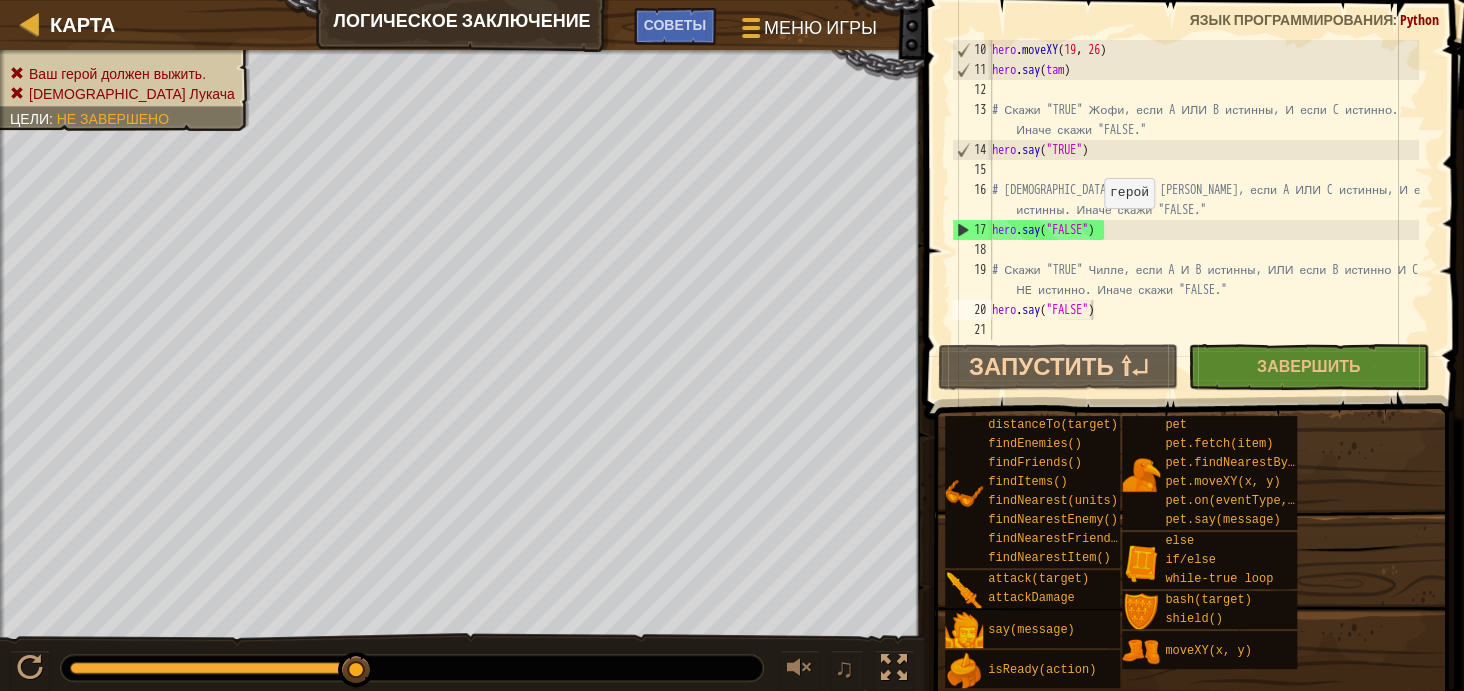 click on "hero . moveXY ( 19 ,   26 ) hero . say ( tam ) # Скажи "TRUE" Жофи, если A ИЛИ B истинны, И если C истинно.       Иначе скажи "FALSE." hero . say ( "TRUE" ) # Скажи "TRUE" Иштвану, если A ИЛИ C истинны, И если B ИЛИ C       истинны. Иначе скажи "FALSE." hero . say ( "FALSE" ) # Скажи "TRUE" Чилле, если A И B истинны, ИЛИ если B истинно И C       НЕ истинно. Иначе скажи "FALSE." hero . say ( "FALSE" )" at bounding box center [1203, 210] 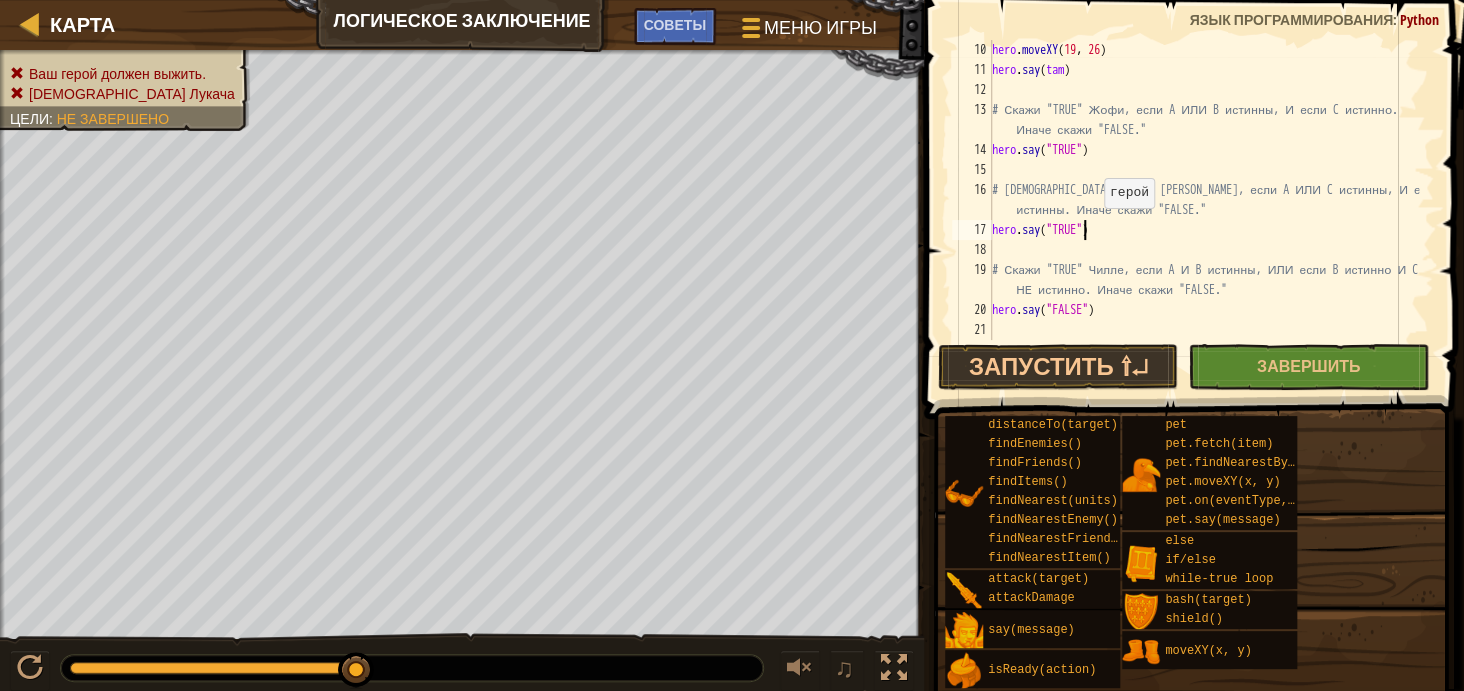 scroll, scrollTop: 9, scrollLeft: 7, axis: both 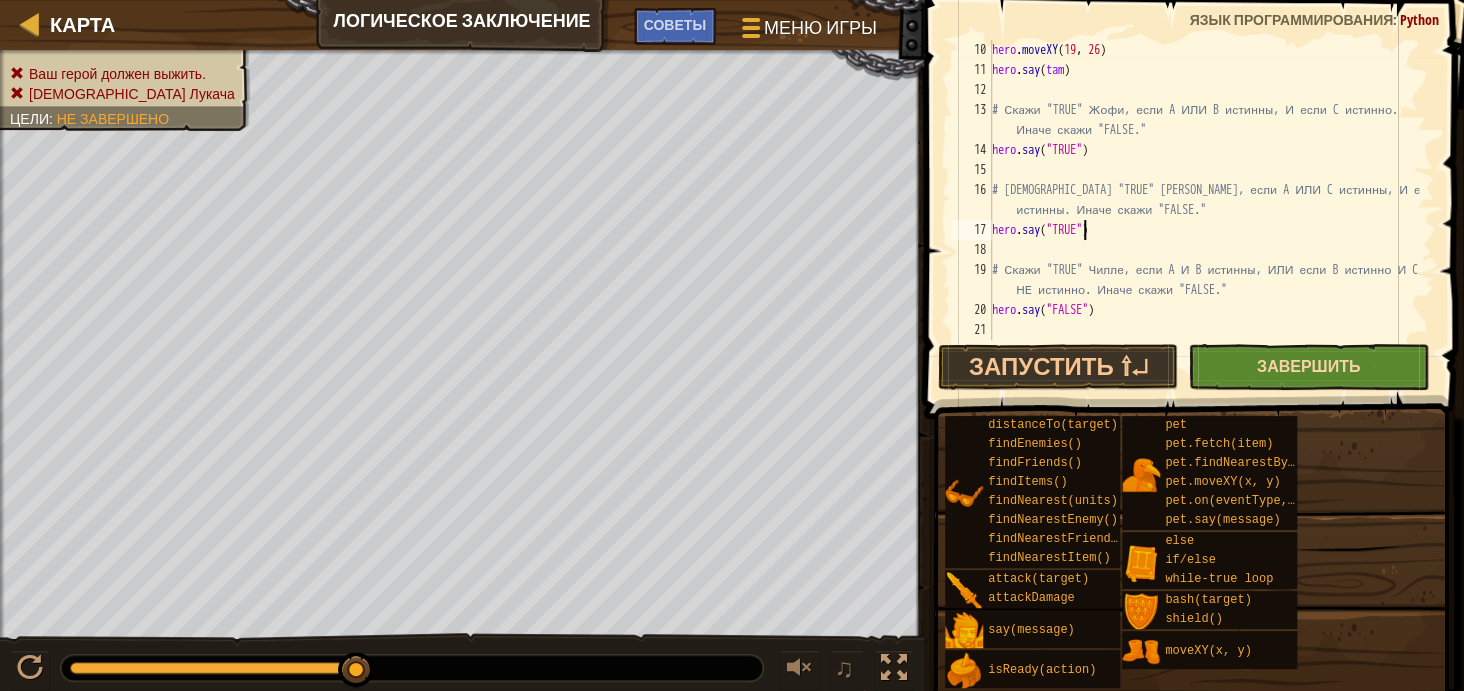type on "hero.say("TRUE")" 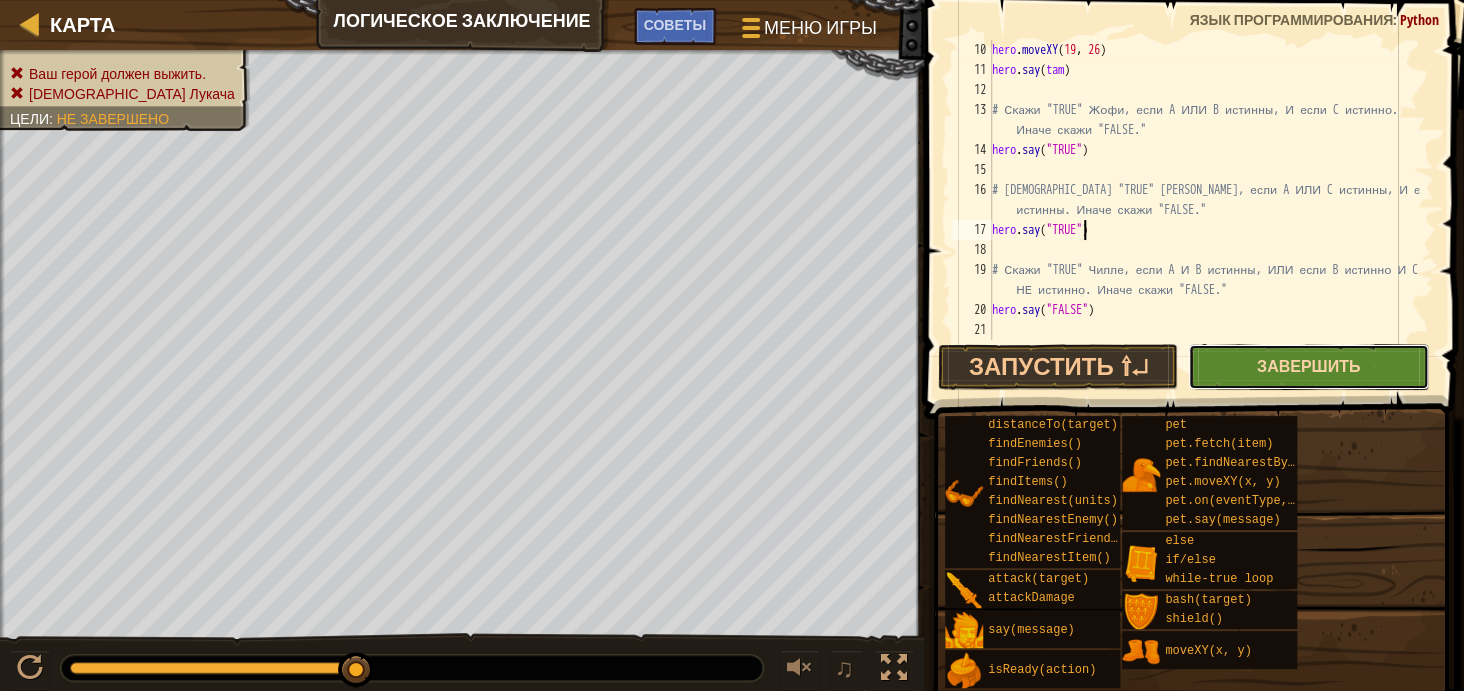 click on "Завершить" at bounding box center [1308, 366] 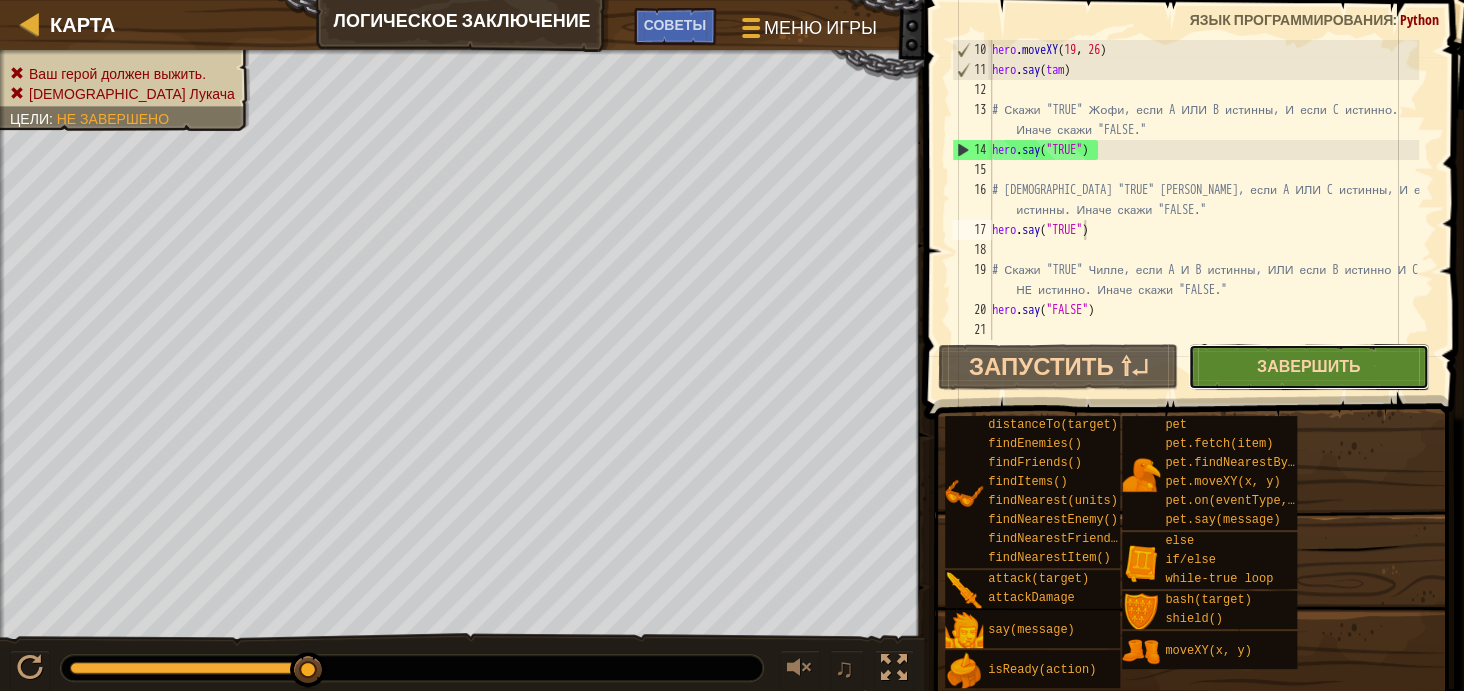 click on "Завершить" at bounding box center (1308, 366) 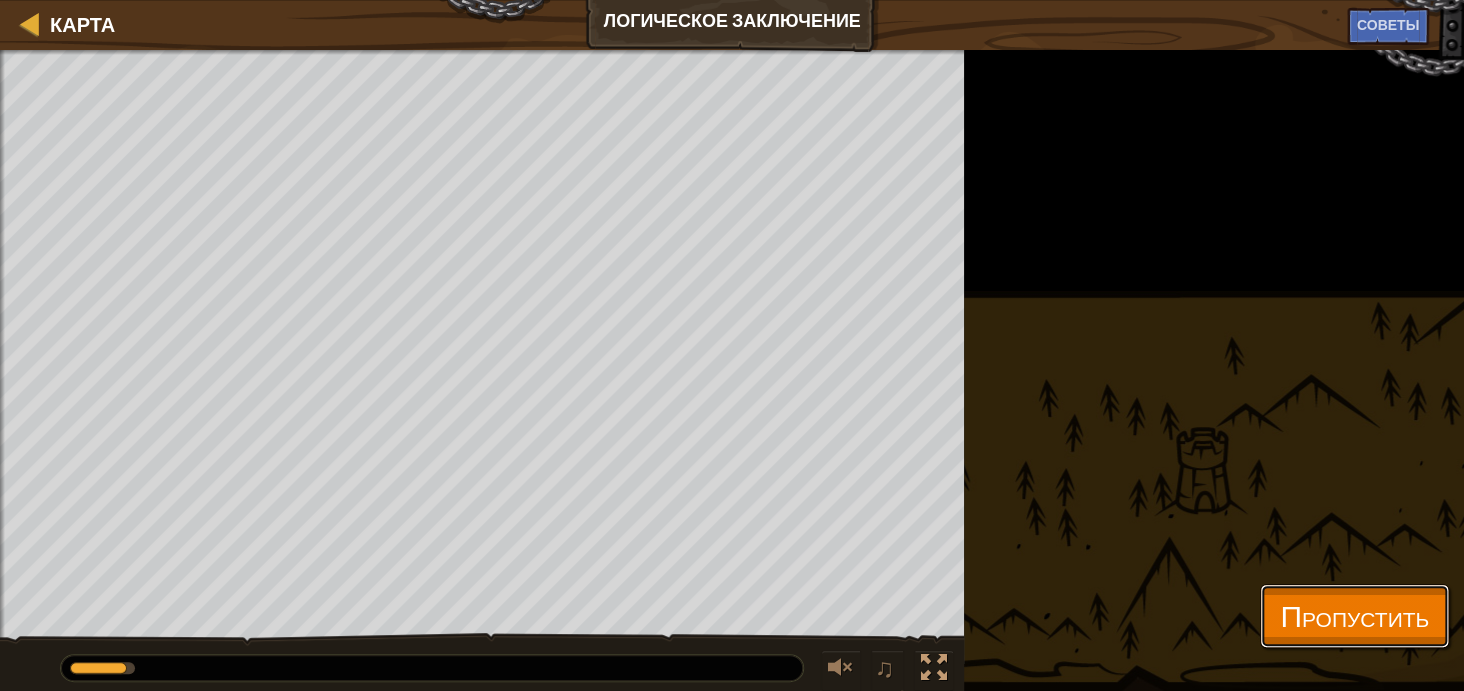 drag, startPoint x: 1244, startPoint y: 594, endPoint x: 1273, endPoint y: 605, distance: 31.016125 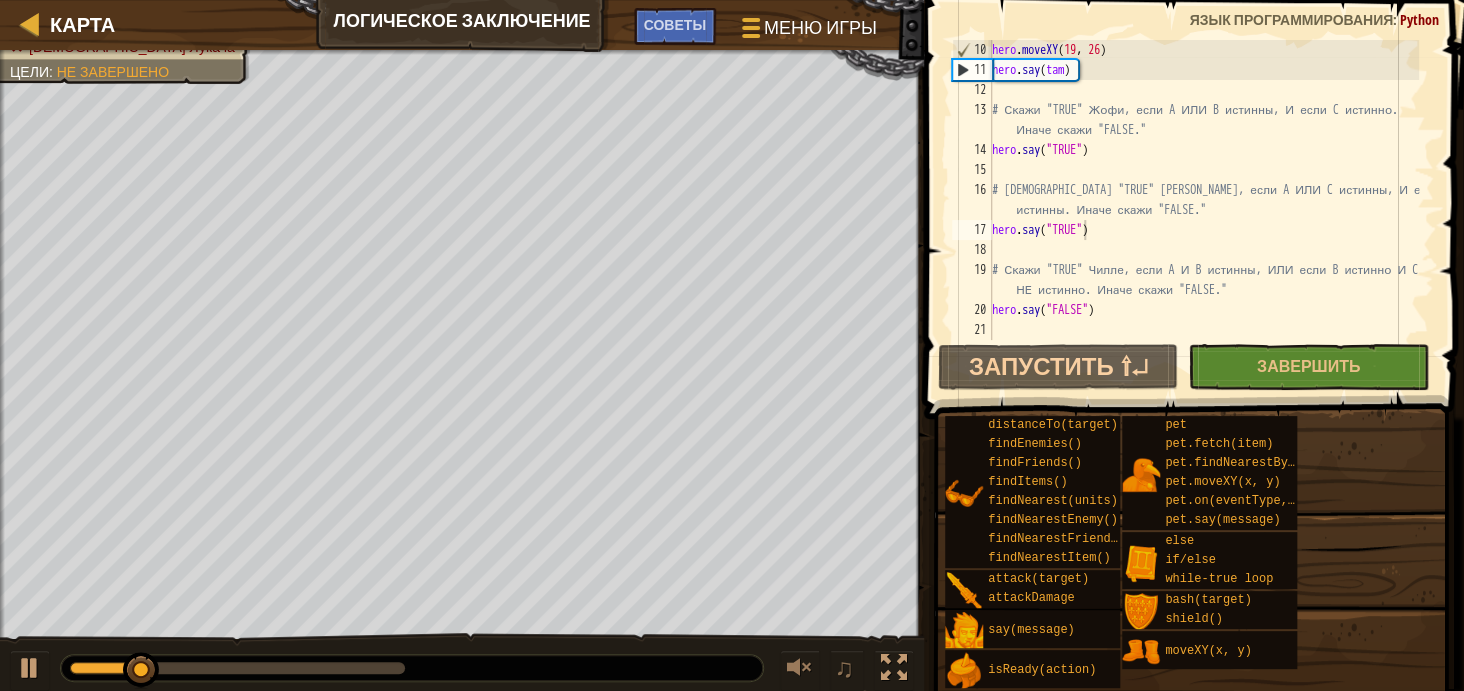 click on "distanceTo(target) findEnemies() findFriends() findItems() findNearest(units) findNearestEnemy() findNearestFriend() findNearestItem() attack(target) attackDamage say(message) isReady(action) pet pet.fetch(item) pet.findNearestByType(type) pet.moveXY(x, y) pet.on(eventType, handler) pet.say(message) else if/else while-true loop bash(target) shield() moveXY(x, y)" at bounding box center (1197, 552) 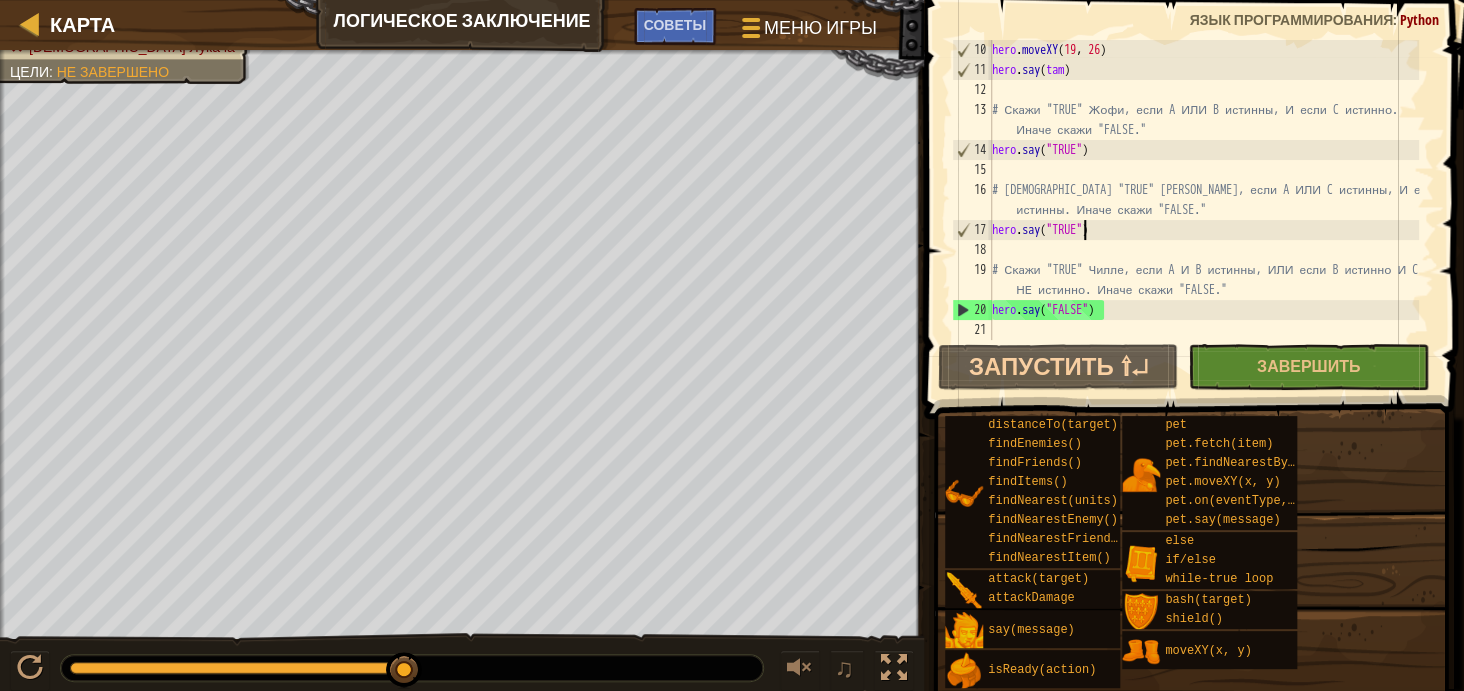 click on "hero . moveXY ( 19 ,   26 ) hero . say ( tam ) # Скажи "TRUE" Жофи, если A ИЛИ B истинны, И если C истинно.       Иначе скажи "FALSE." hero . say ( "TRUE" ) # Скажи "TRUE" Иштвану, если A ИЛИ C истинны, И если B ИЛИ C       истинны. Иначе скажи "FALSE." hero . say ( "TRUE" ) # Скажи "TRUE" Чилле, если A И B истинны, ИЛИ если B истинно И C       НЕ истинно. Иначе скажи "FALSE." hero . say ( "FALSE" )" at bounding box center (1203, 210) 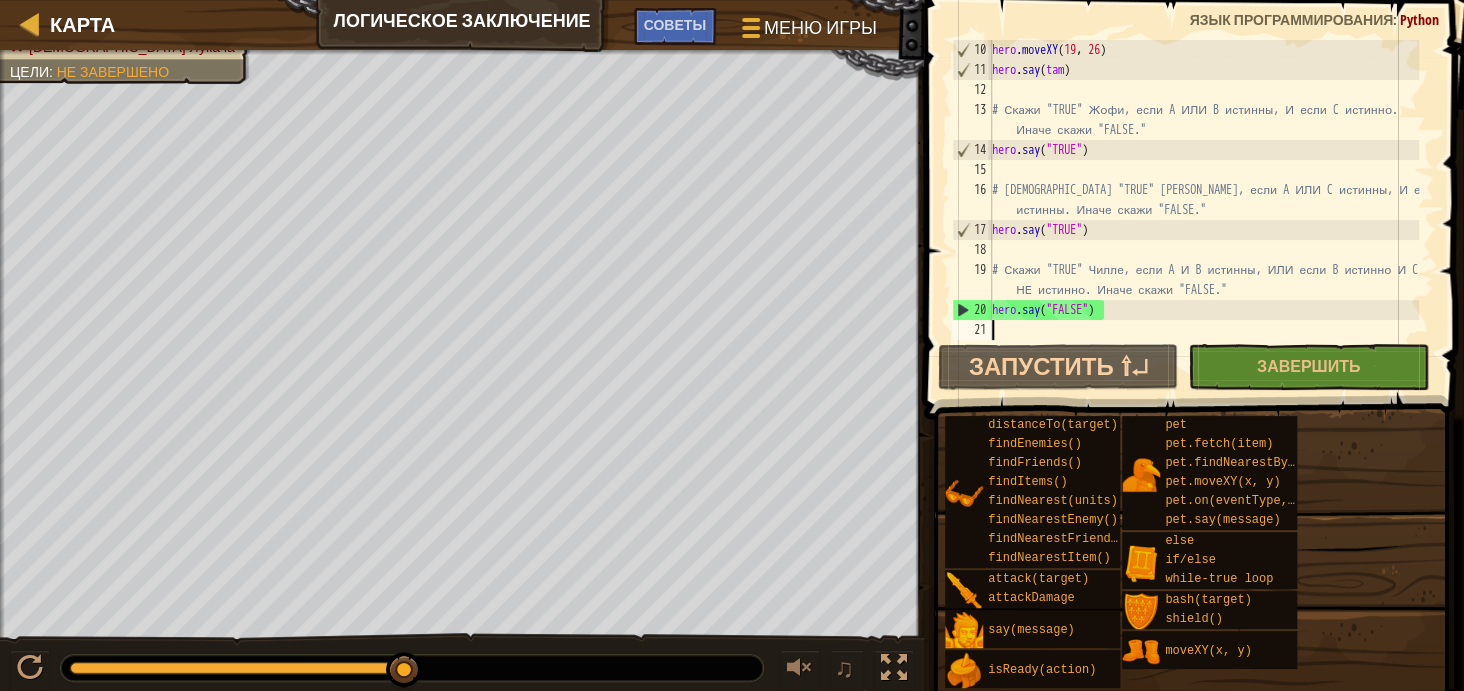 scroll, scrollTop: 9, scrollLeft: 0, axis: vertical 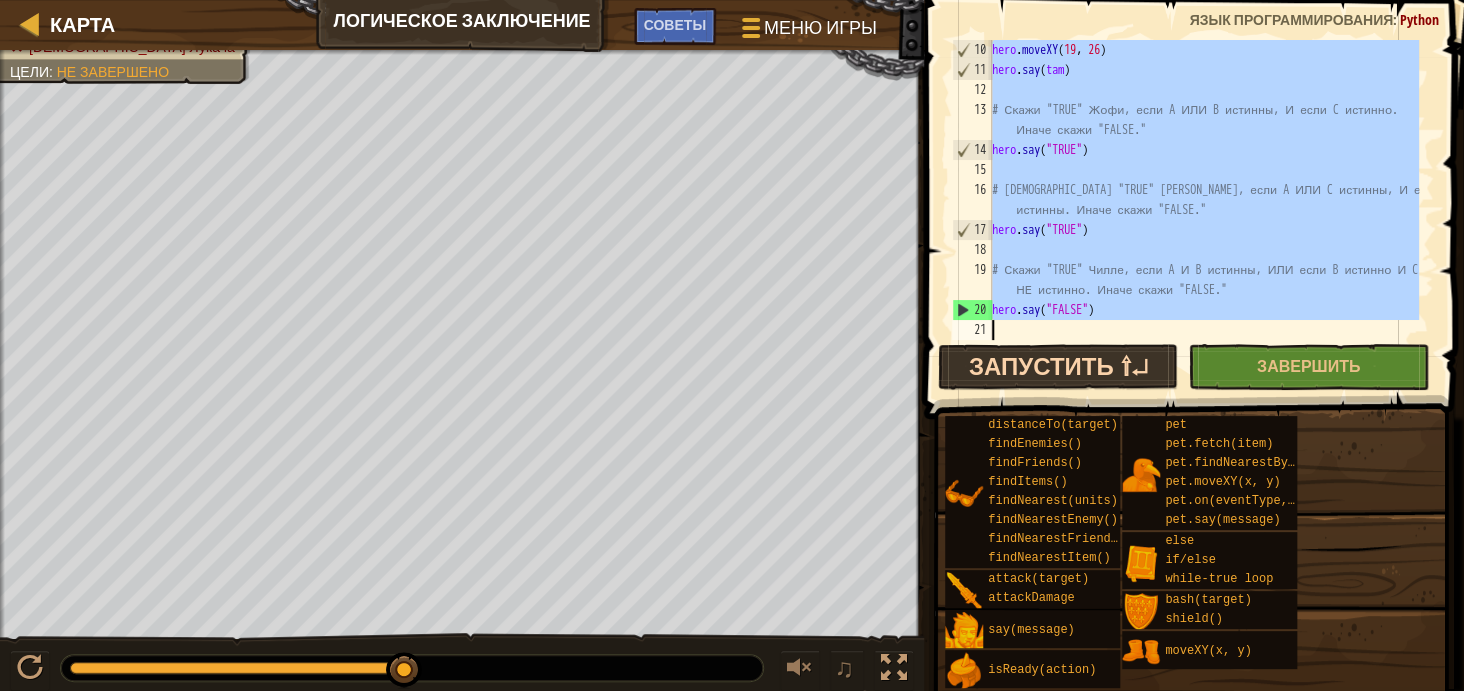 drag, startPoint x: 990, startPoint y: 50, endPoint x: 1142, endPoint y: 386, distance: 368.78177 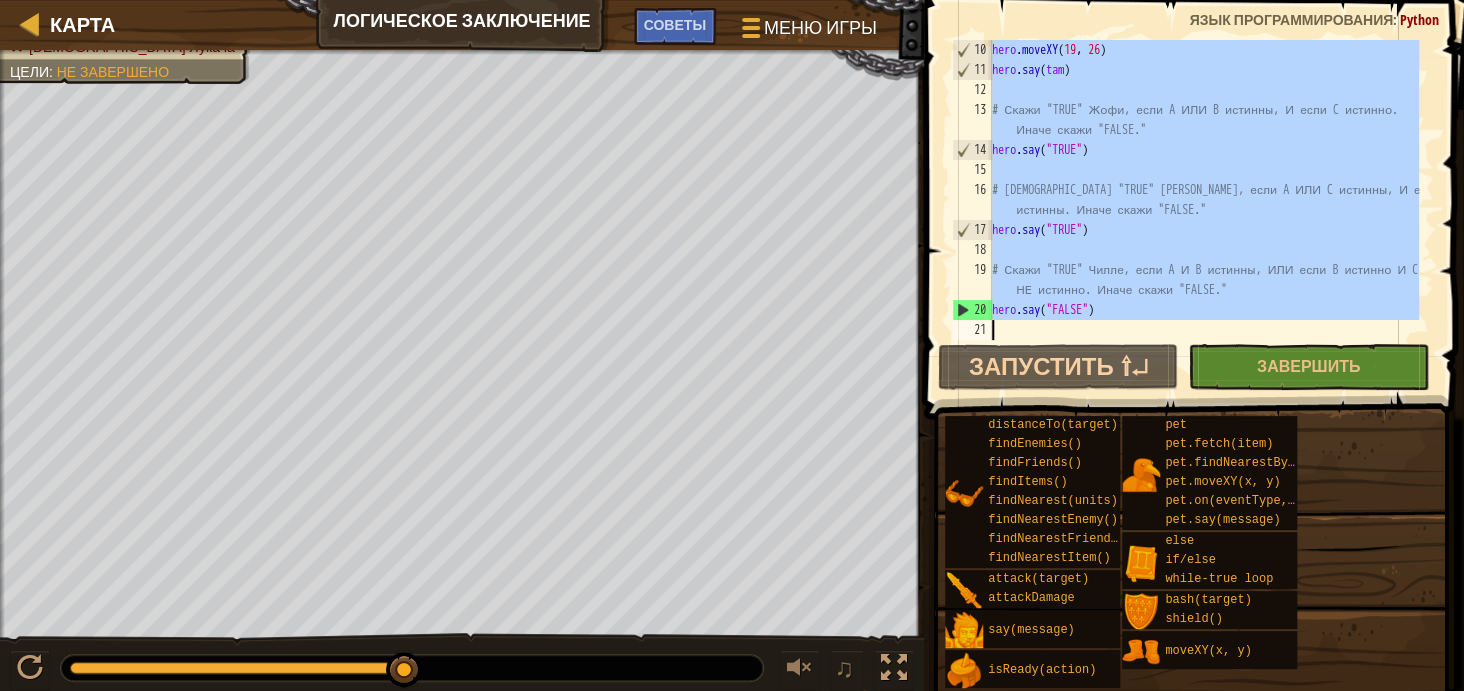 paste on "j)" 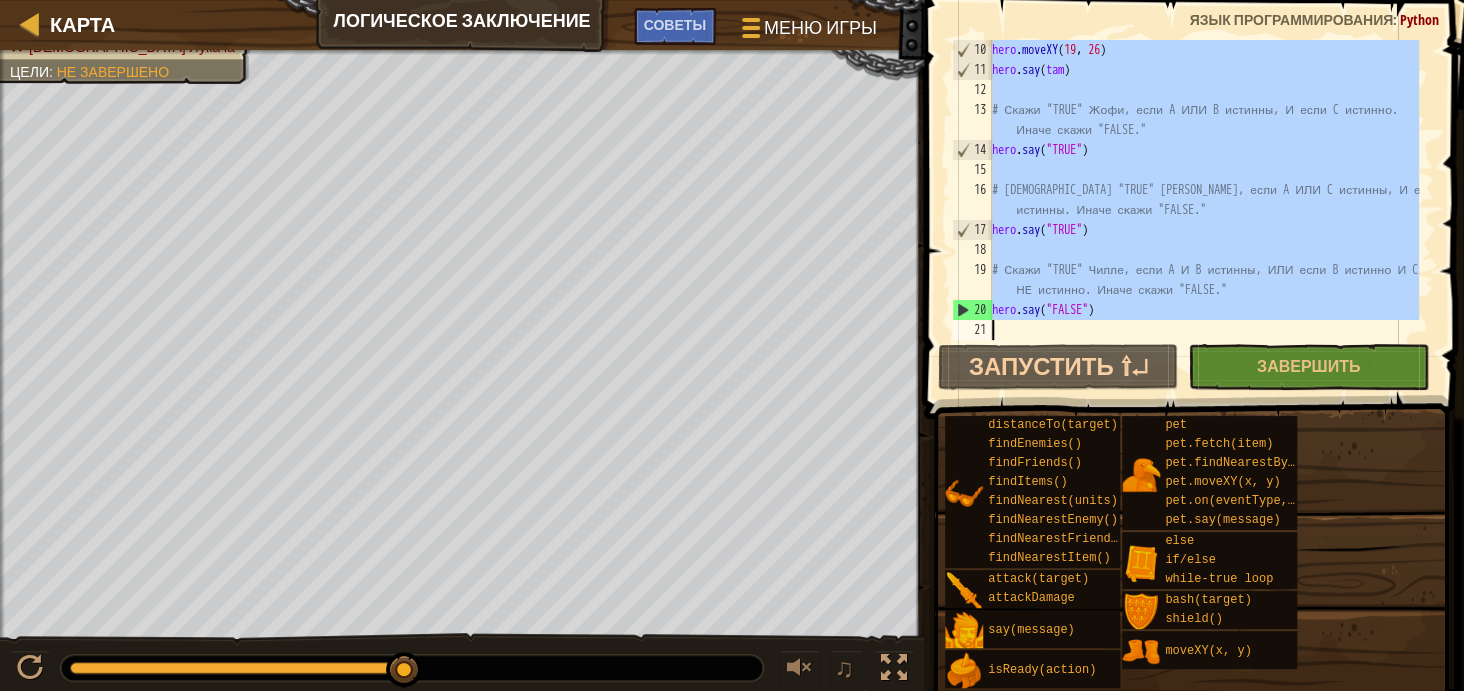 scroll, scrollTop: 300, scrollLeft: 0, axis: vertical 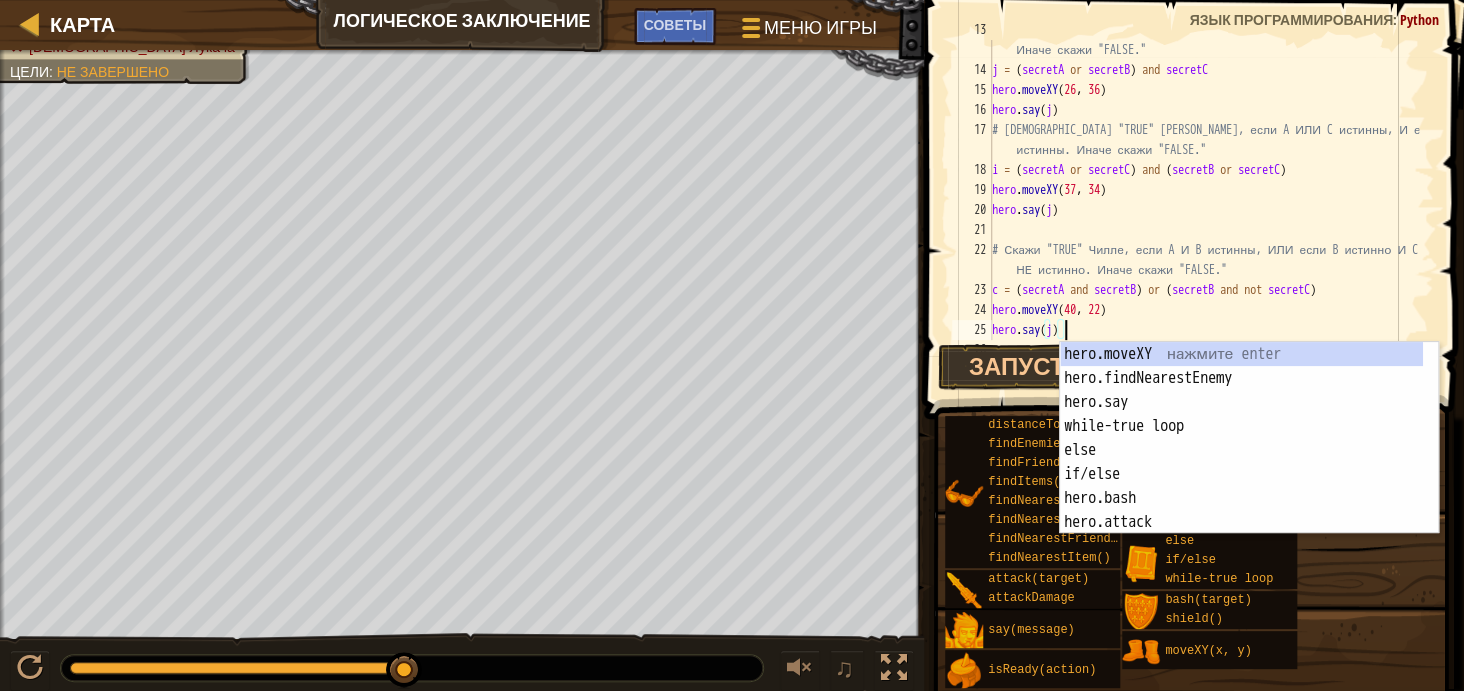 click on "# Скажи "TRUE" Жофи, если A ИЛИ B истинны, И если C истинно.       Иначе скажи "FALSE." j   =   ( secretA   or   secretB )   and   secretC hero . moveXY ( 26 ,   36 ) hero . say ( j ) # Скажи "TRUE" [PERSON_NAME], если A ИЛИ C истинны, И если B ИЛИ C       истинны. Иначе скажи "FALSE." i   =   ( secretA   or   secretC )   and   ( secretB   or   secretC ) hero . moveXY ( 37 ,   34 ) hero . say ( j ) # Скажи "TRUE" Чилле, если A И B истинны, ИЛИ если B истинно И C       НЕ истинно. Иначе скажи "FALSE." c   =   ( secretA   and   secretB )   or   ( secretB   and   not   secretC ) hero . moveXY ( 40 ,   22 ) hero . say ( j )" at bounding box center [1203, 200] 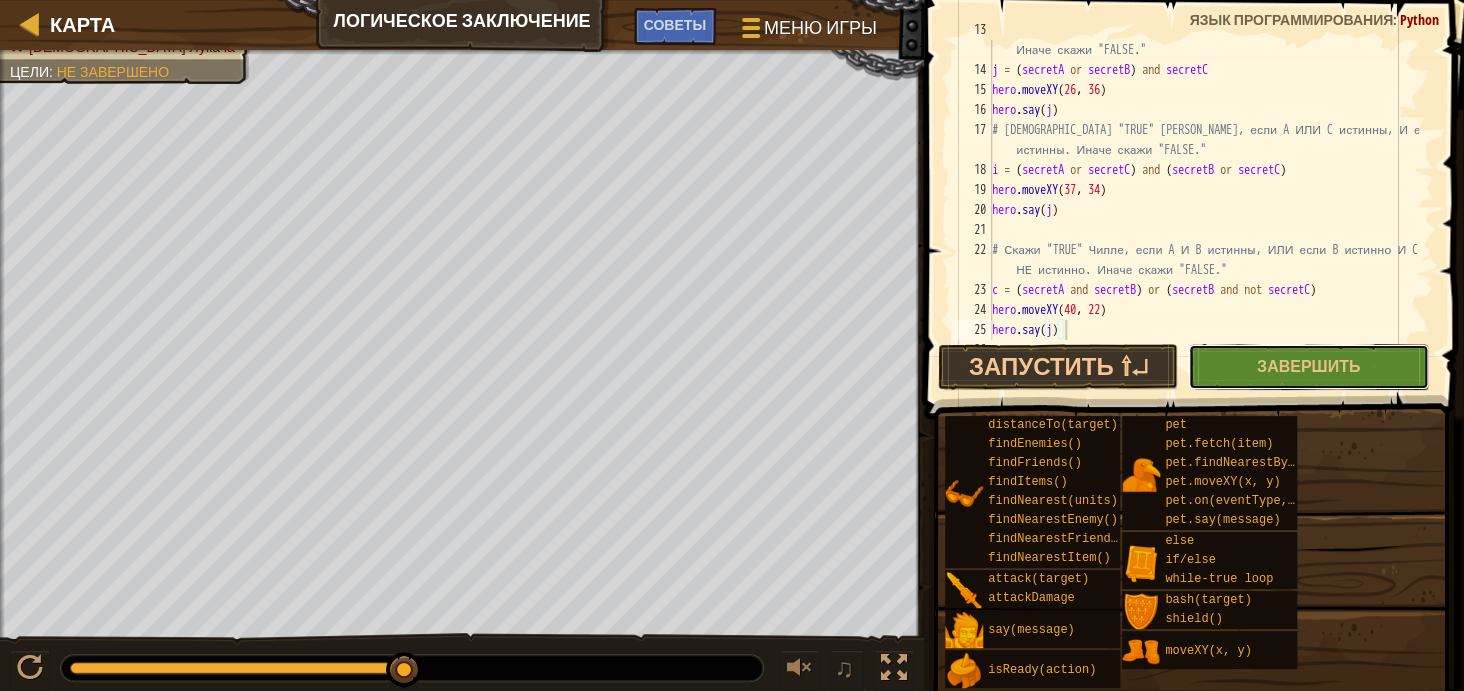 drag, startPoint x: 1283, startPoint y: 363, endPoint x: 1286, endPoint y: 388, distance: 25.179358 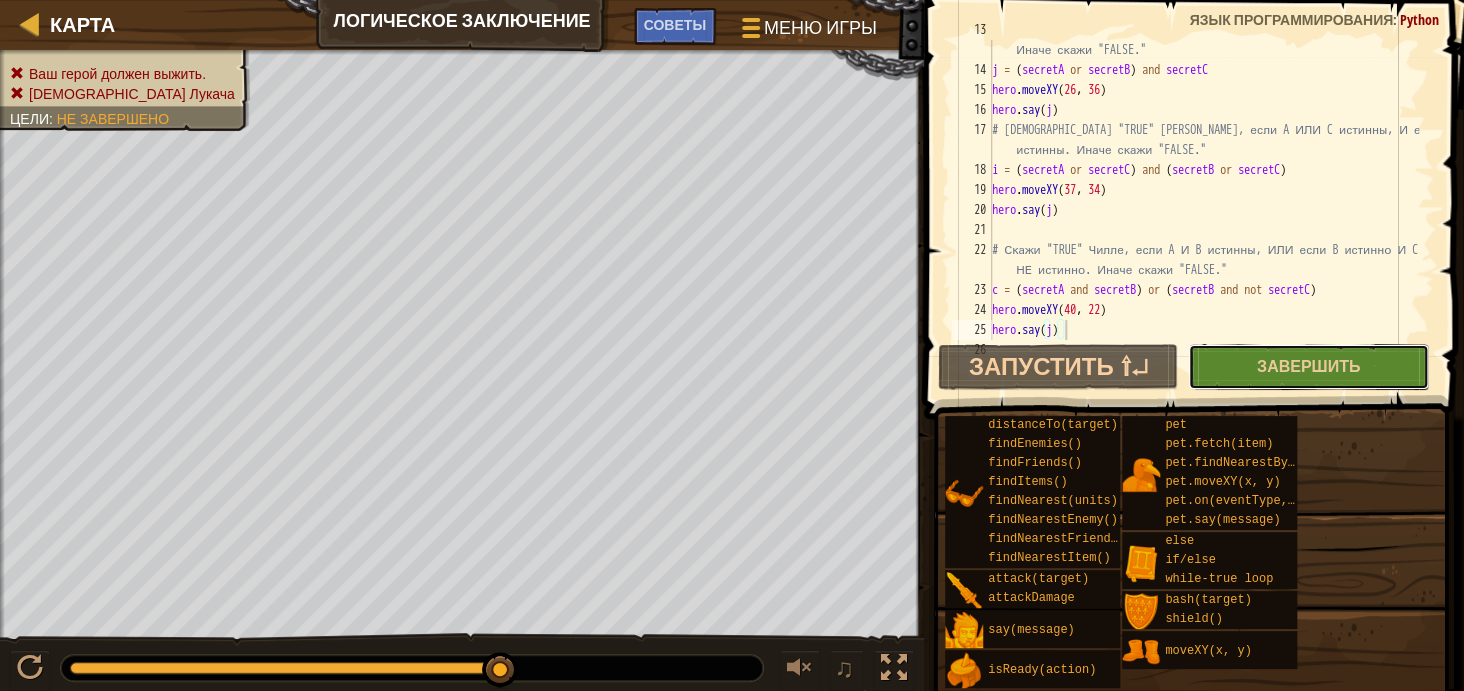 click on "Завершить" at bounding box center (1308, 367) 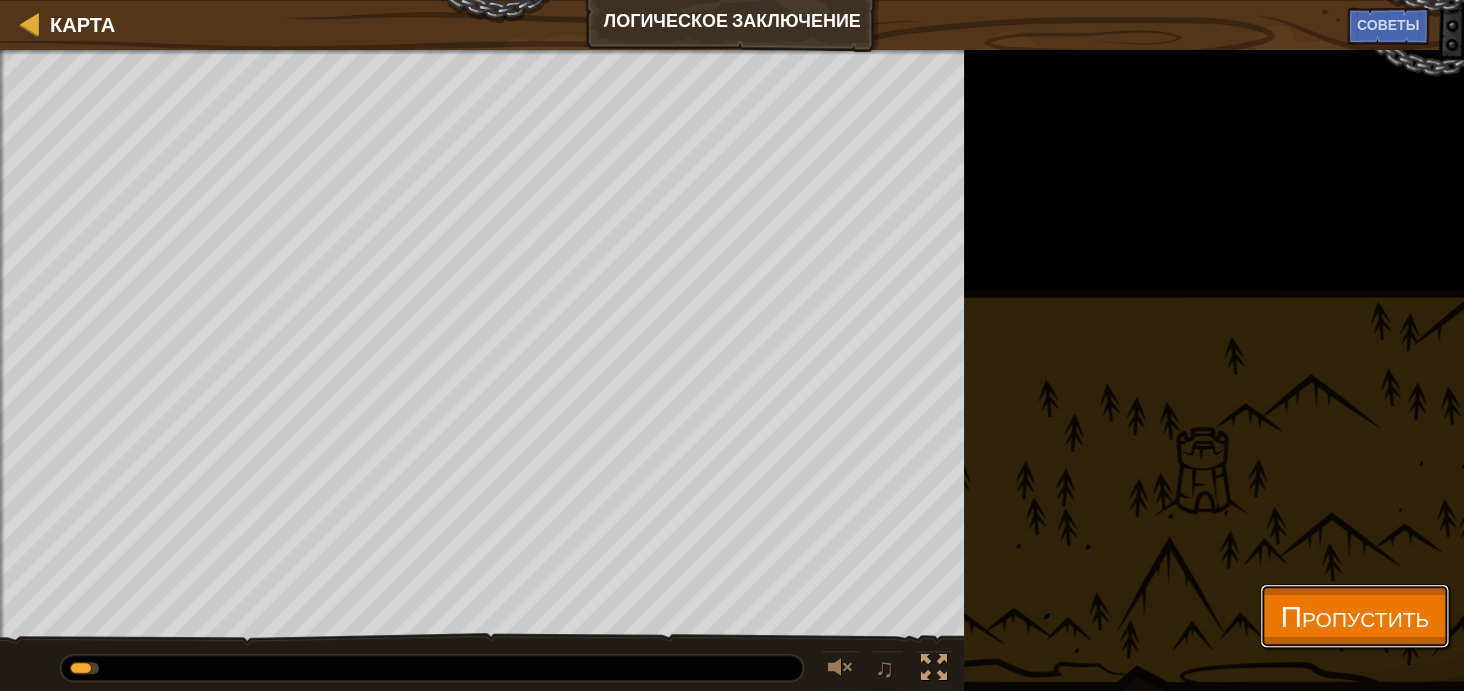 click on "Пропустить" at bounding box center (1354, 615) 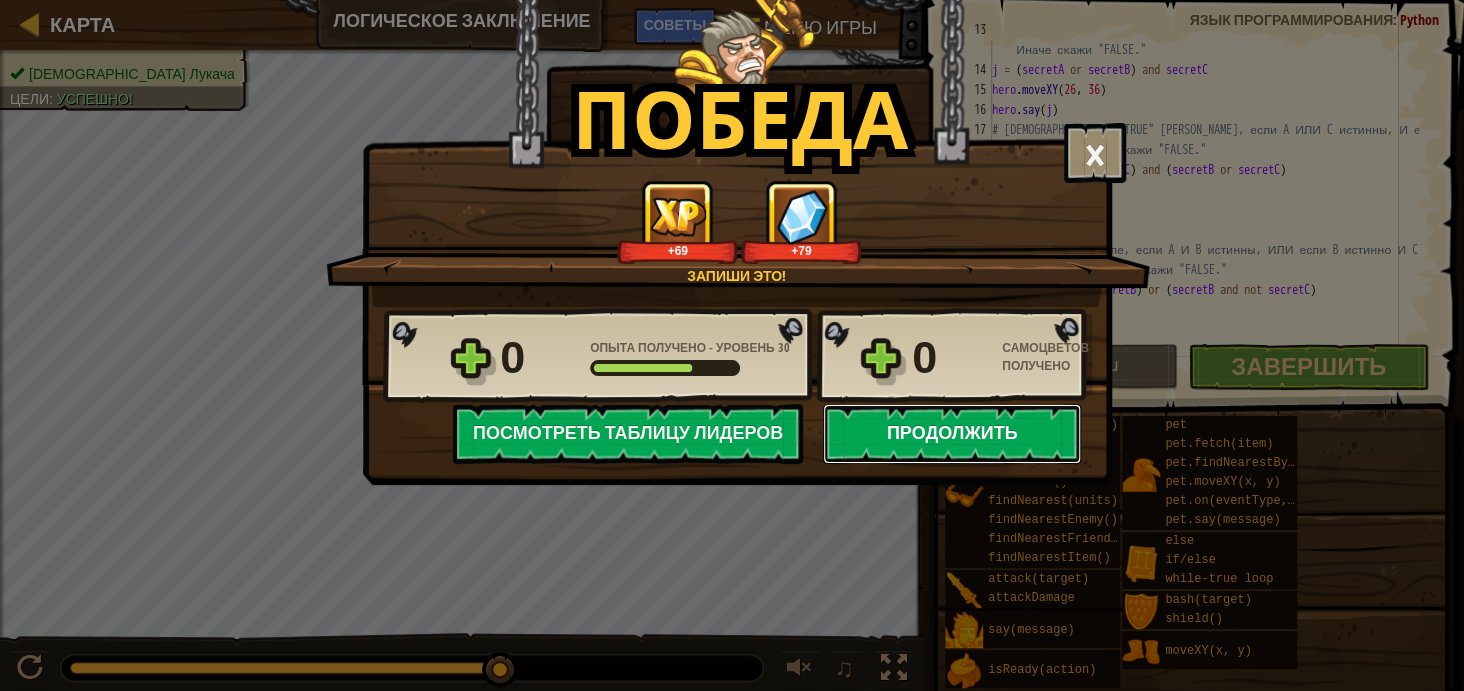 click on "Продолжить" at bounding box center [952, 434] 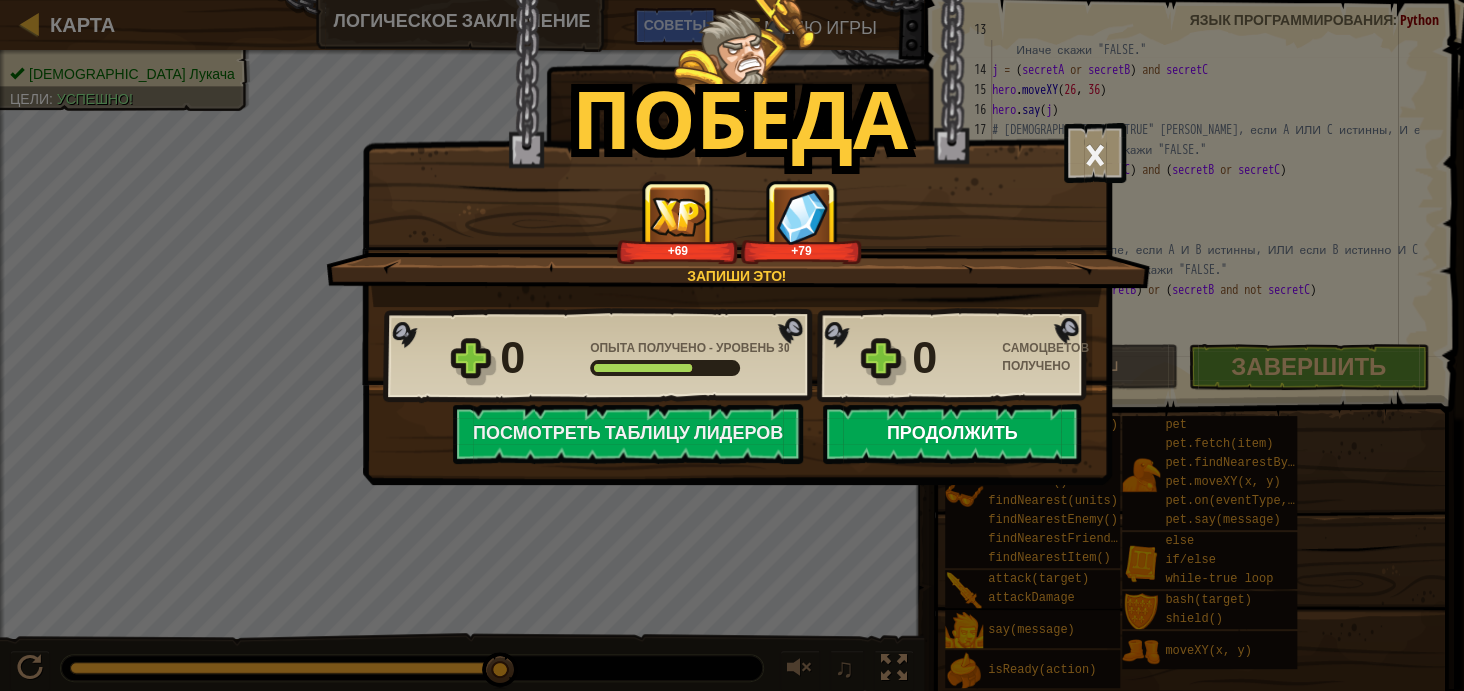 select on "ru" 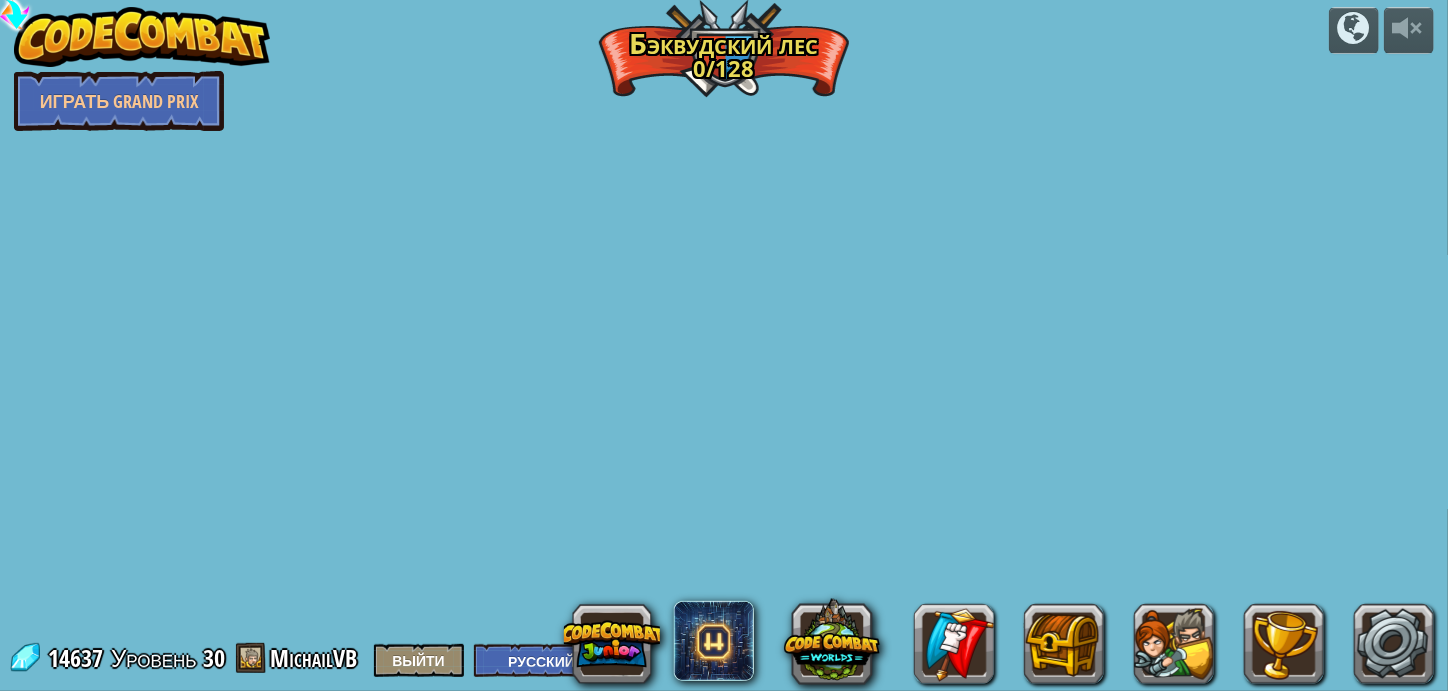 select on "ru" 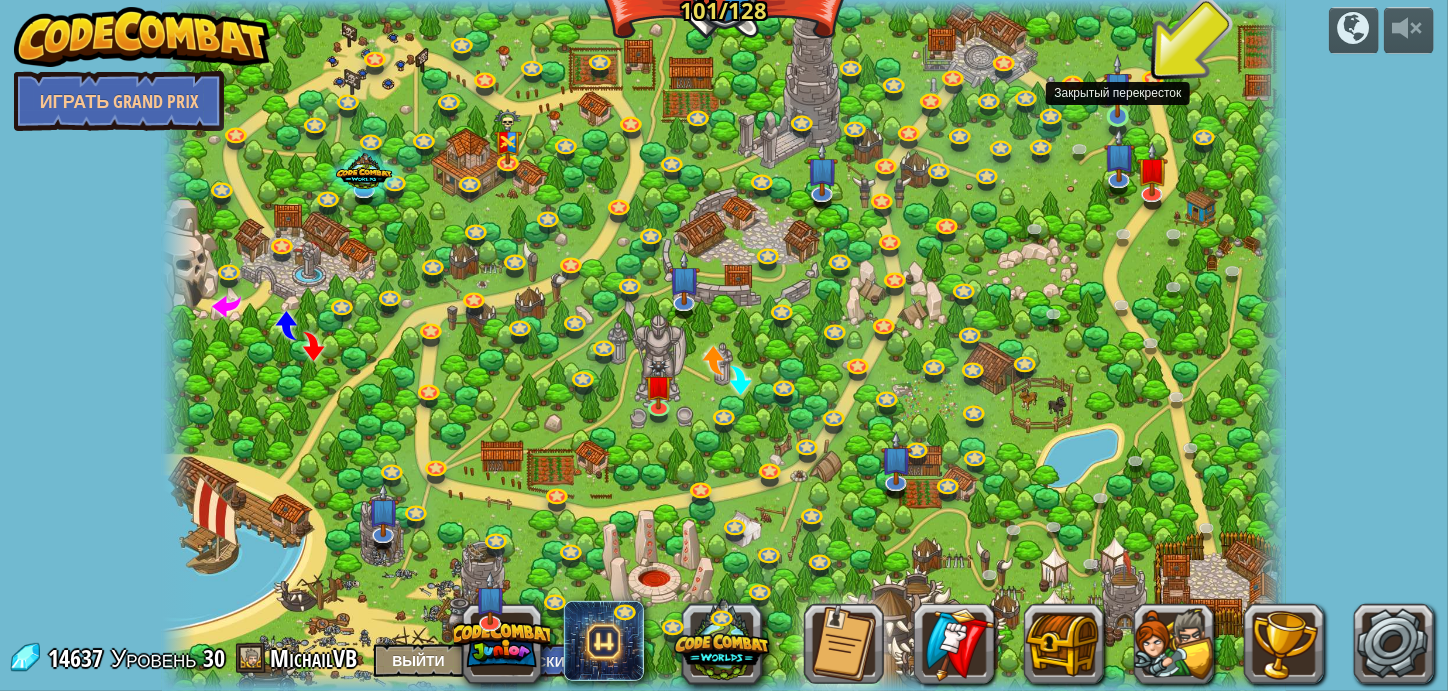 click at bounding box center (1118, 86) 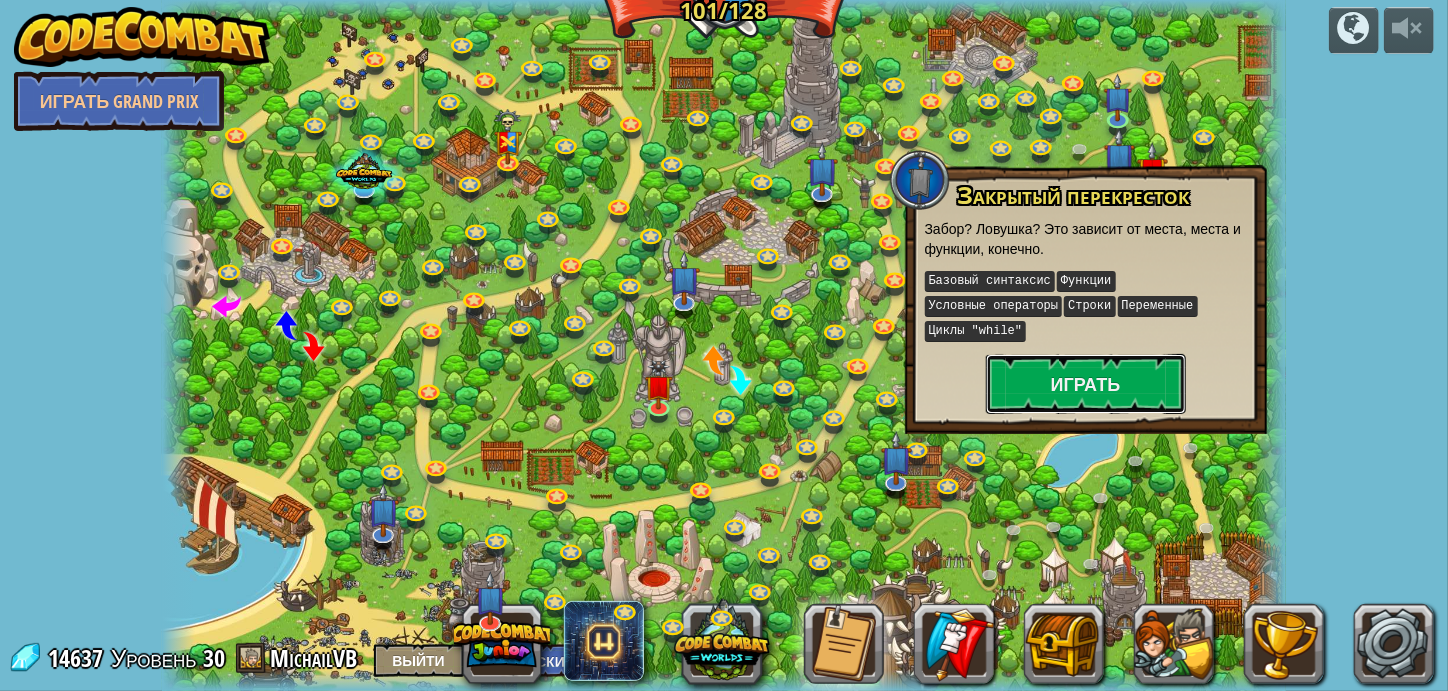 click on "Играть" at bounding box center [1086, 384] 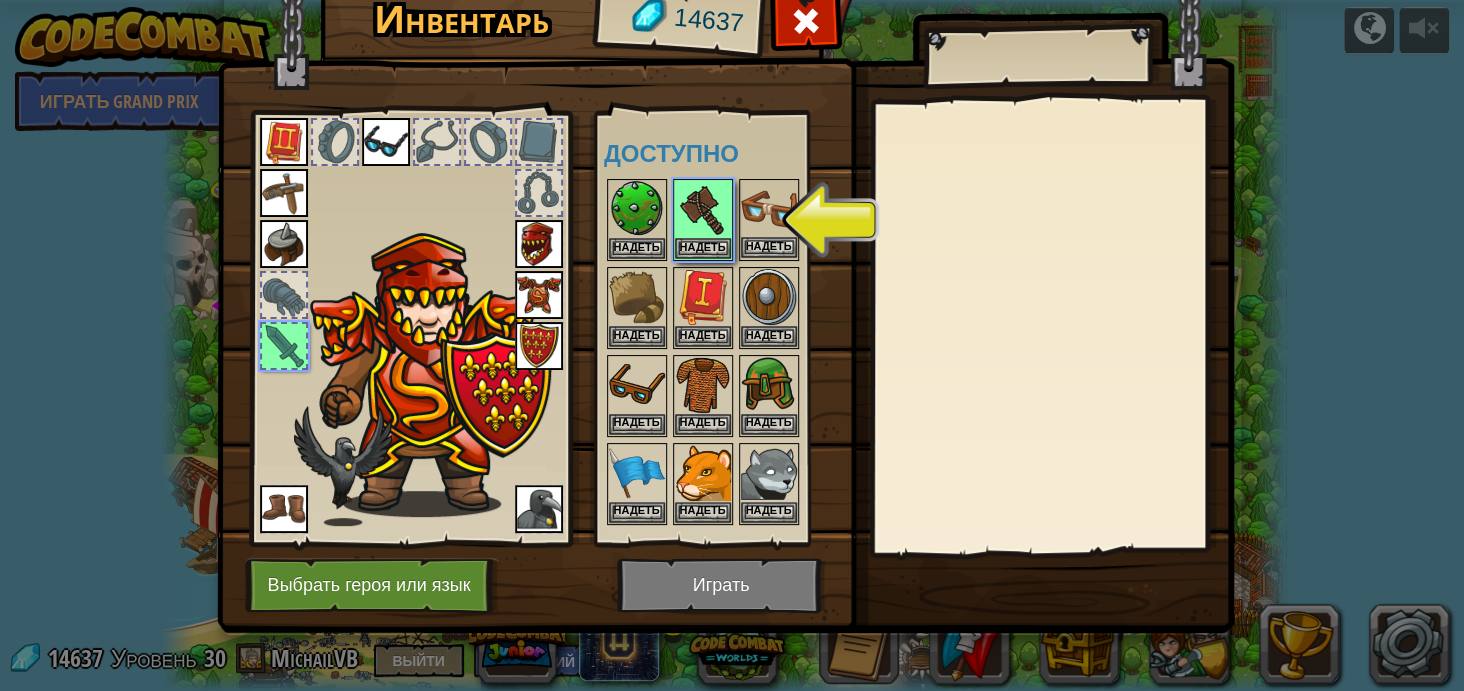 click on "Инвентарь 14637 Доступно Надеть Надеть Надеть Надеть Надеть Надеть Надеть Надеть Надеть Надеть Надеть Надеть Надеть Надеть Надеть Надеть Надеть Надеть Надеть Надеть (двойной клик, чтобы надеть) Ограничено Заблокировано Надеть Снять Подписаться для разблокировки! (запрещён на этом уровне) Выбрать героя или язык Играть" at bounding box center (732, 345) 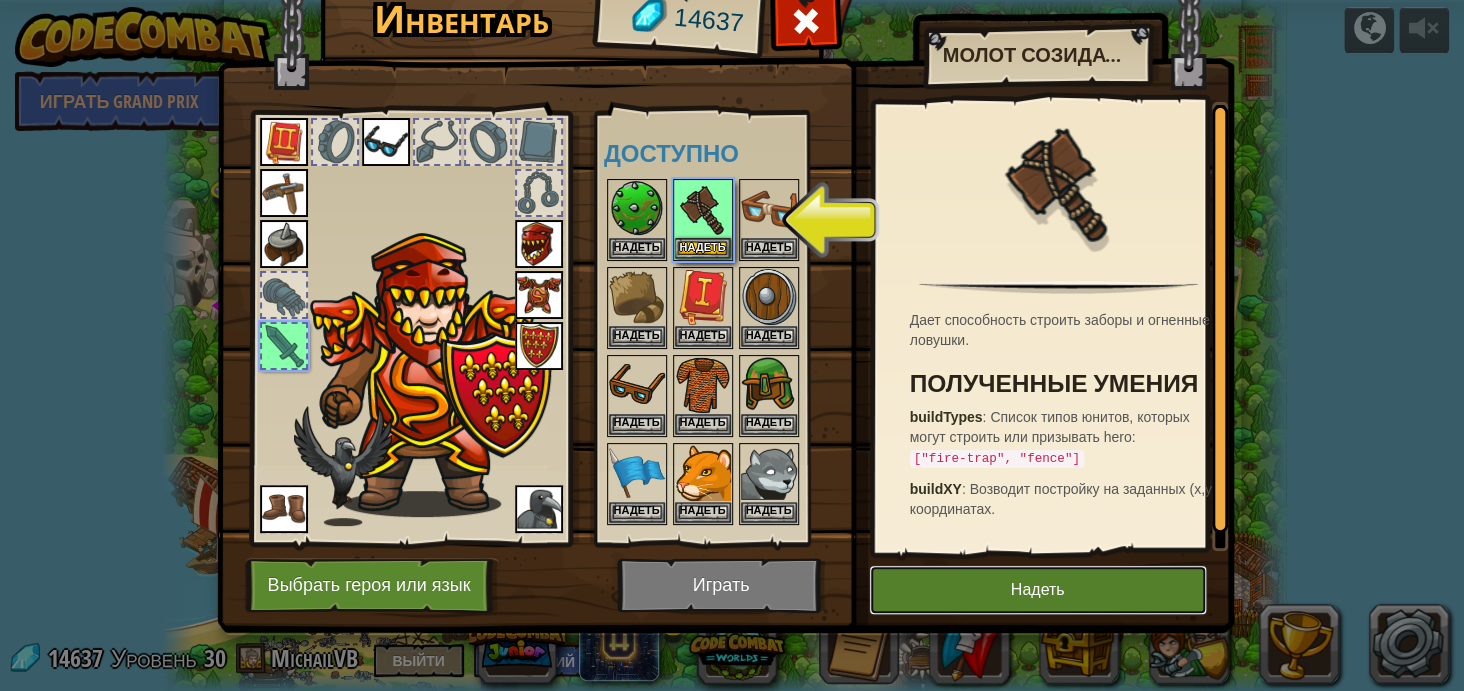 click on "Надеть" at bounding box center [1038, 590] 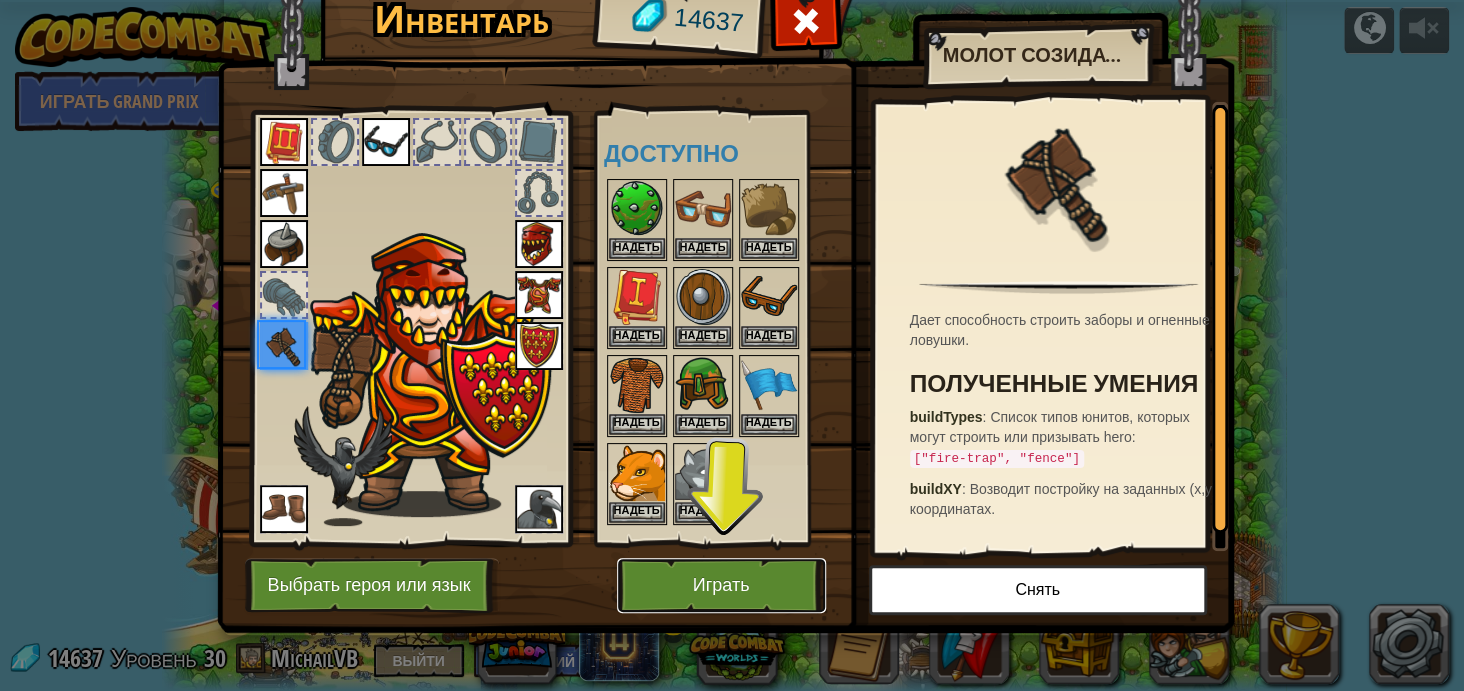 click on "Играть" at bounding box center [721, 585] 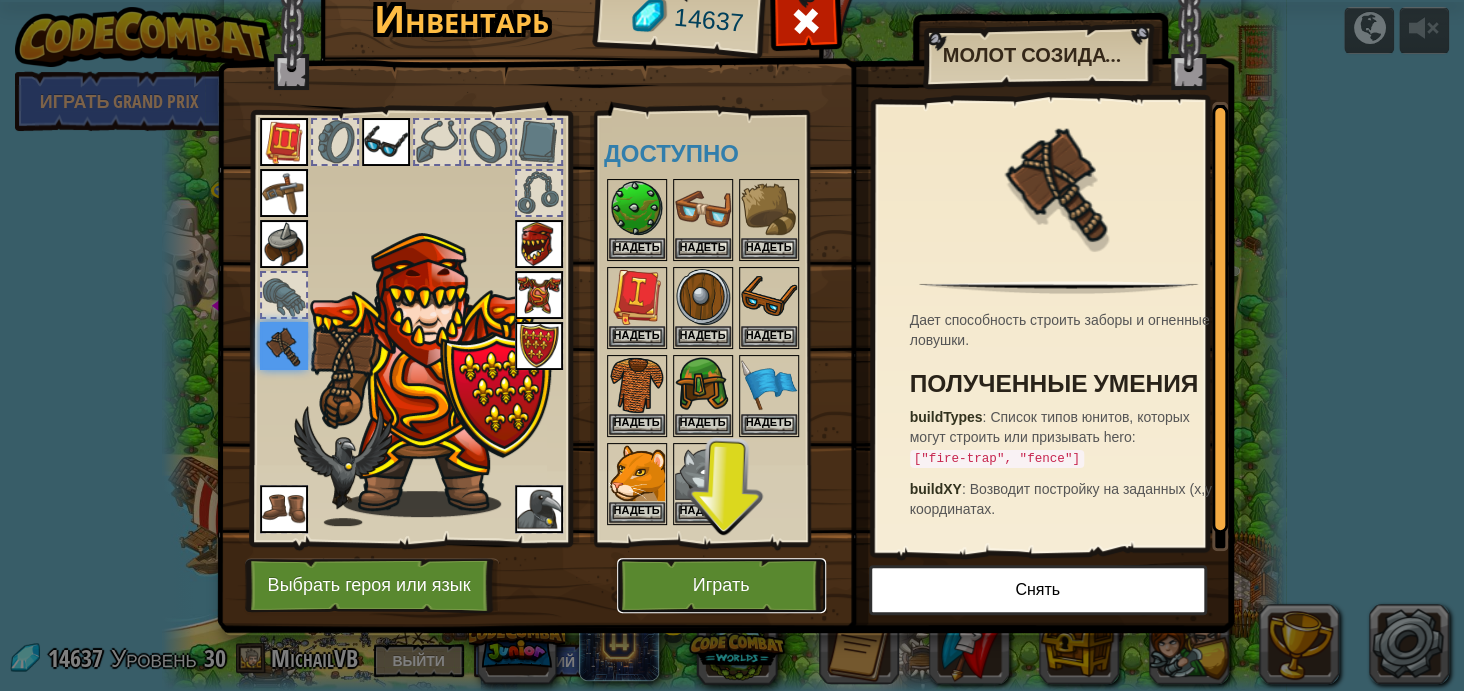click on "Играть" at bounding box center (721, 585) 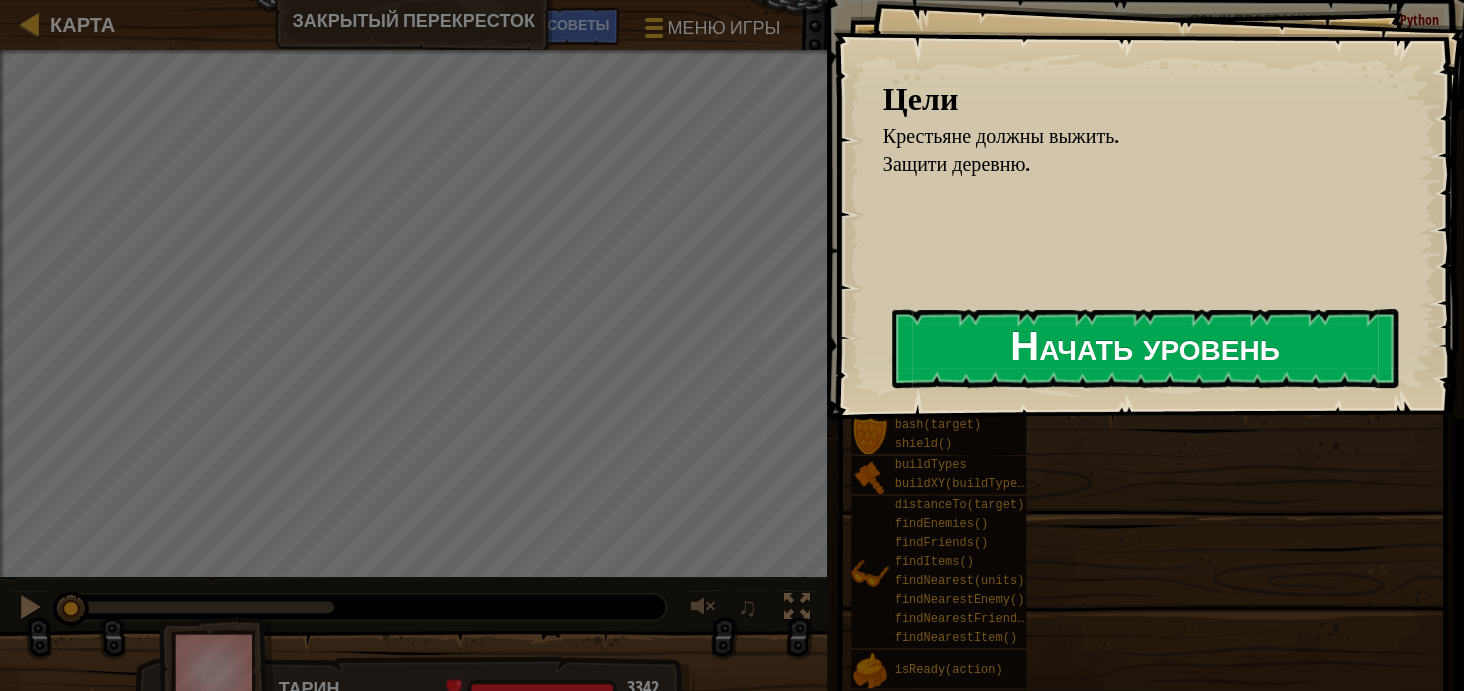 click on "Начать уровень" at bounding box center (1145, 348) 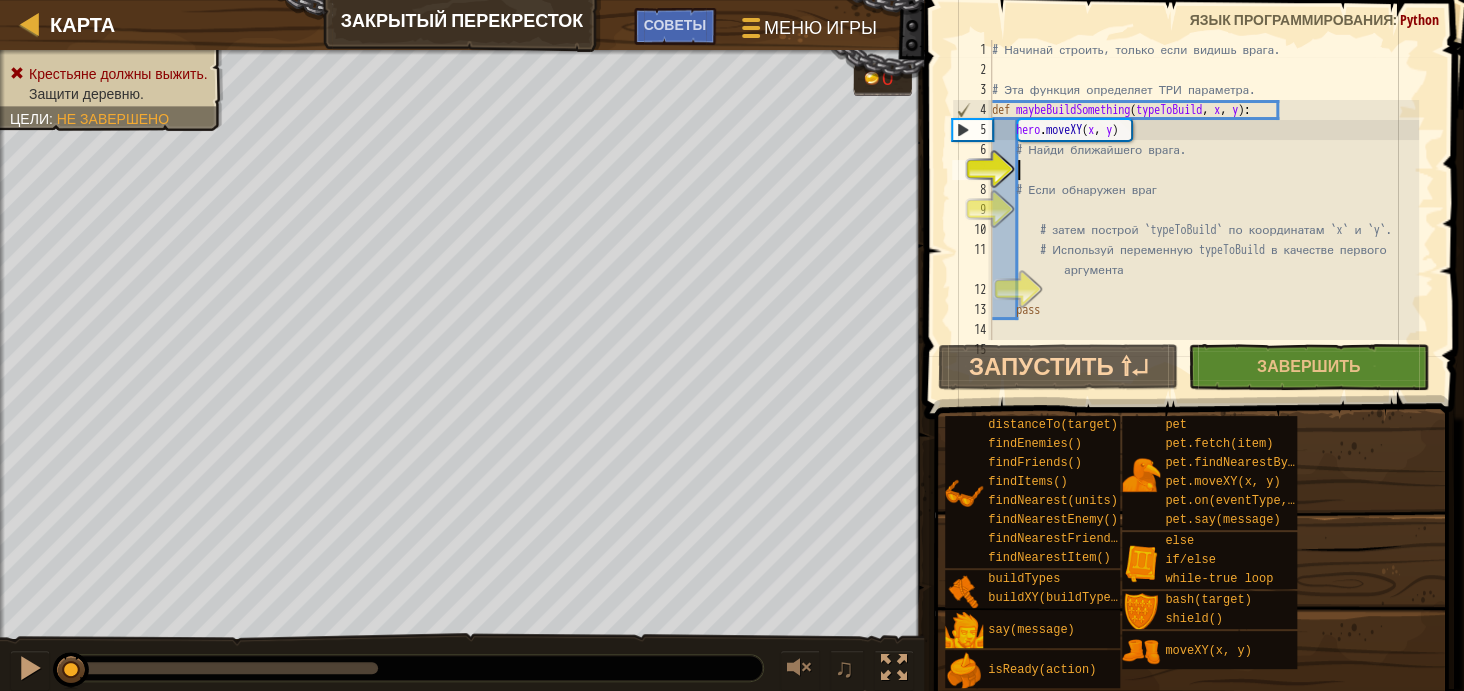 type on "H" 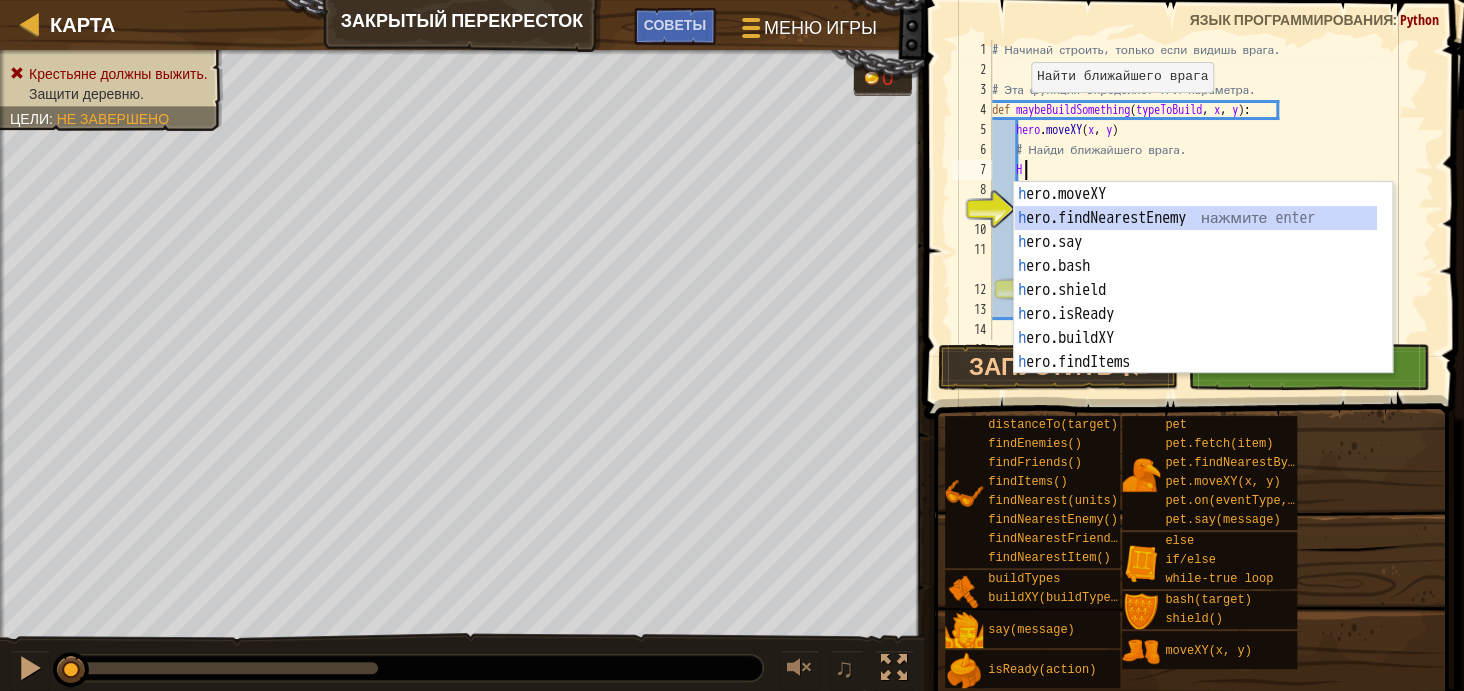 click on "h ero.moveXY нажмите enter h ero.findNearestEnemy нажмите enter h ero.say нажмите enter h ero.bash нажмите enter h ero.shield нажмите enter h ero.isReady нажмите enter h ero.buildXY нажмите enter h ero.findItems нажмите enter h ero.distanceTo нажмите enter" at bounding box center [1195, 302] 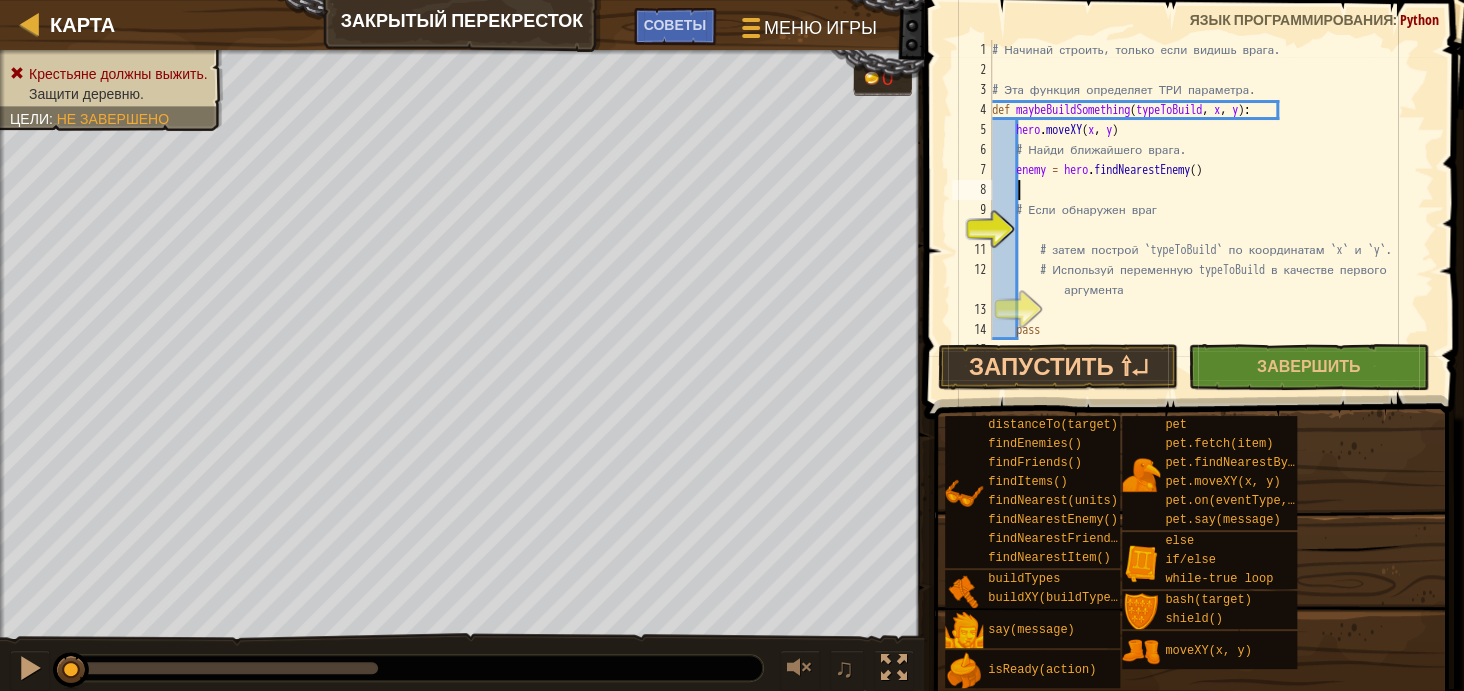 click on "# Начинай строить, только если видишь врага. # Эта функция определяет ТРИ параметра. def   maybeBuildSomething ( typeToBuild ,   x ,   y ) :      hero . moveXY ( x ,   y )      # Найди ближайшего врага.      enemy   =   hero . findNearestEnemy ( )           # Если обнаружен враг               # затем построй `typeToBuild` по координатам `x` и `y`.          # Используй переменную typeToBuild в качестве первого               аргумента               pass" at bounding box center (1203, 210) 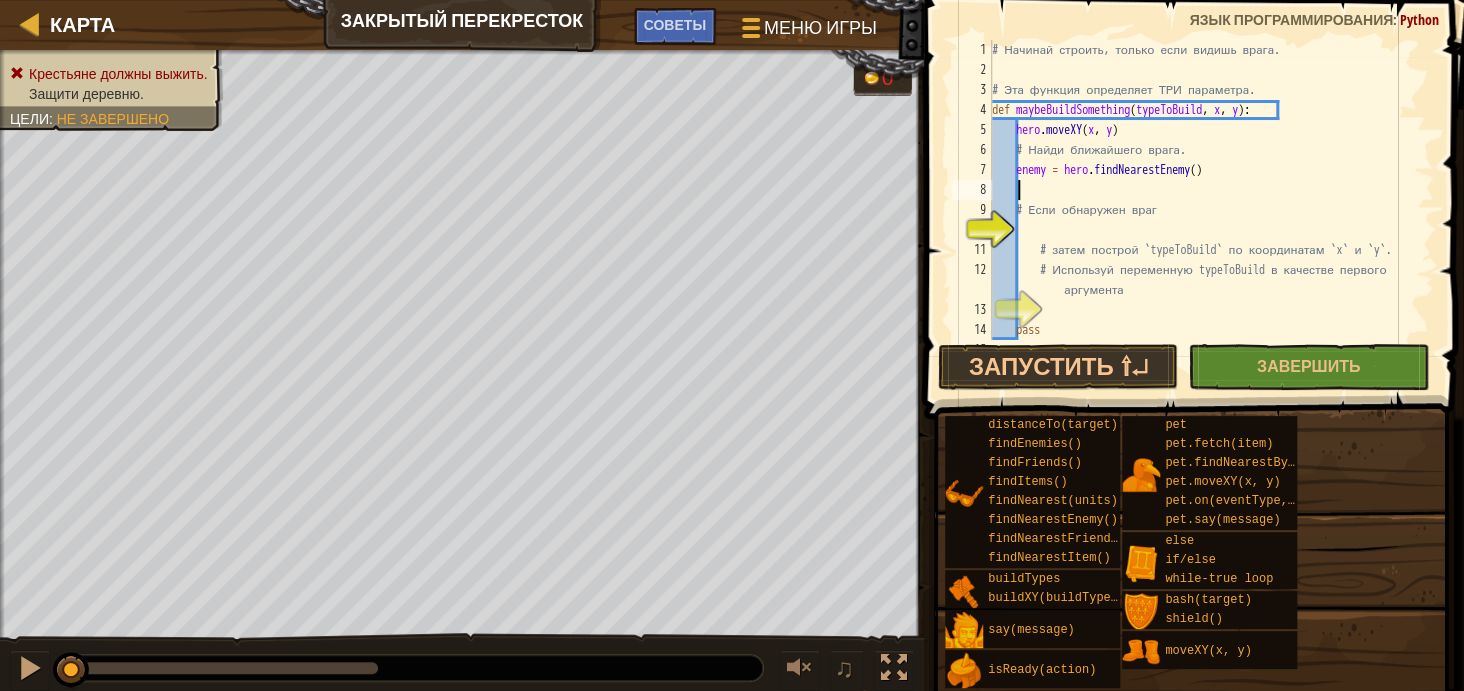 type on "# затем построй `typeToBuild` по координатам `x` и `y`." 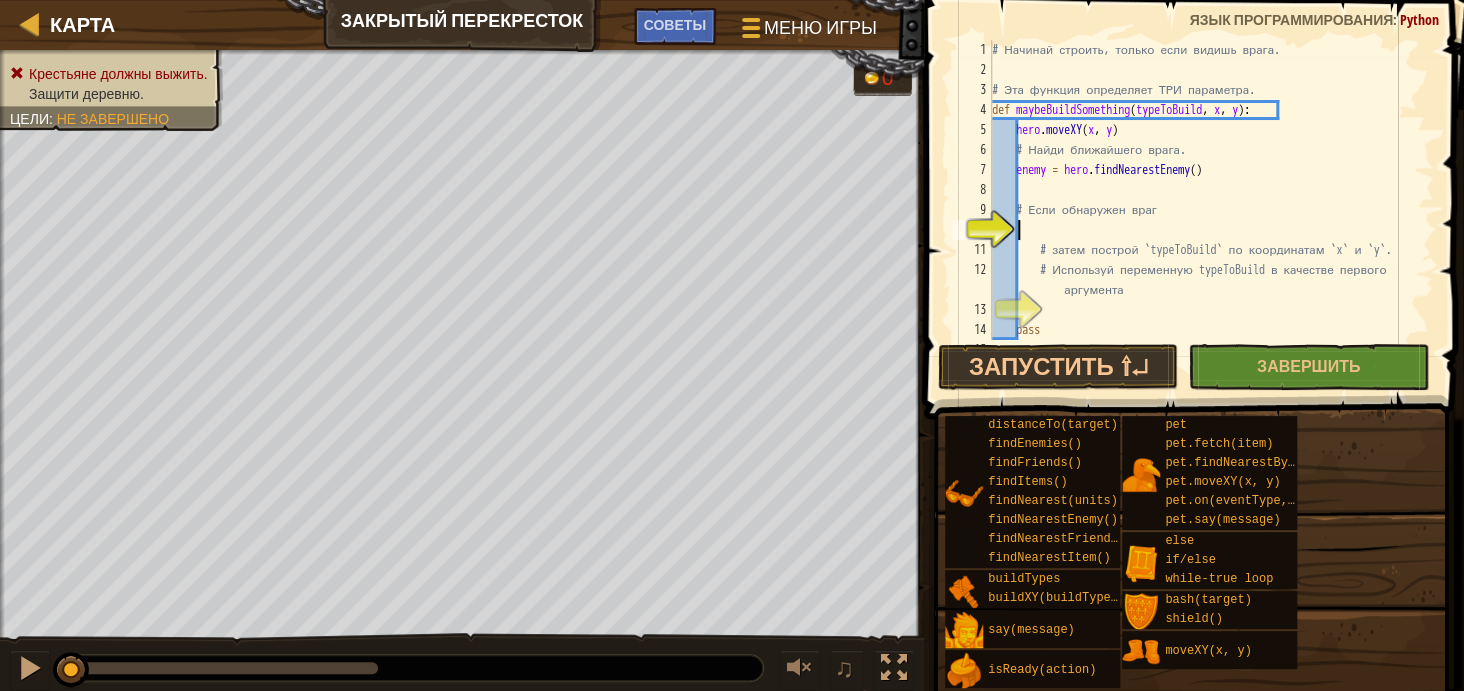 click on "# Начинай строить, только если видишь врага. # Эта функция определяет ТРИ параметра. def   maybeBuildSomething ( typeToBuild ,   x ,   y ) :      hero . moveXY ( x ,   y )      # Найди ближайшего врага.      enemy   =   hero . findNearestEnemy ( )           # Если обнаружен враг               # затем построй `typeToBuild` по координатам `x` и `y`.          # Используй переменную typeToBuild в качестве первого               аргумента               pass" at bounding box center (1203, 210) 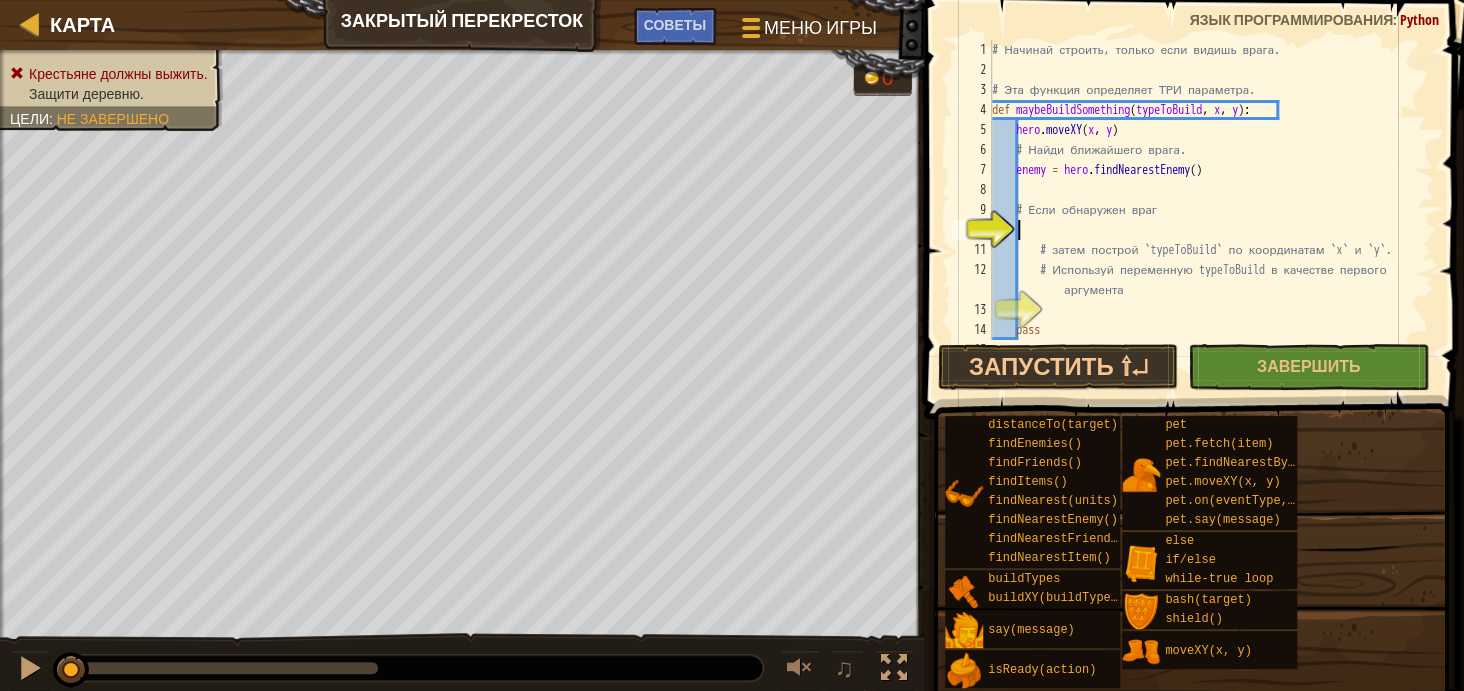 scroll, scrollTop: 9, scrollLeft: 1, axis: both 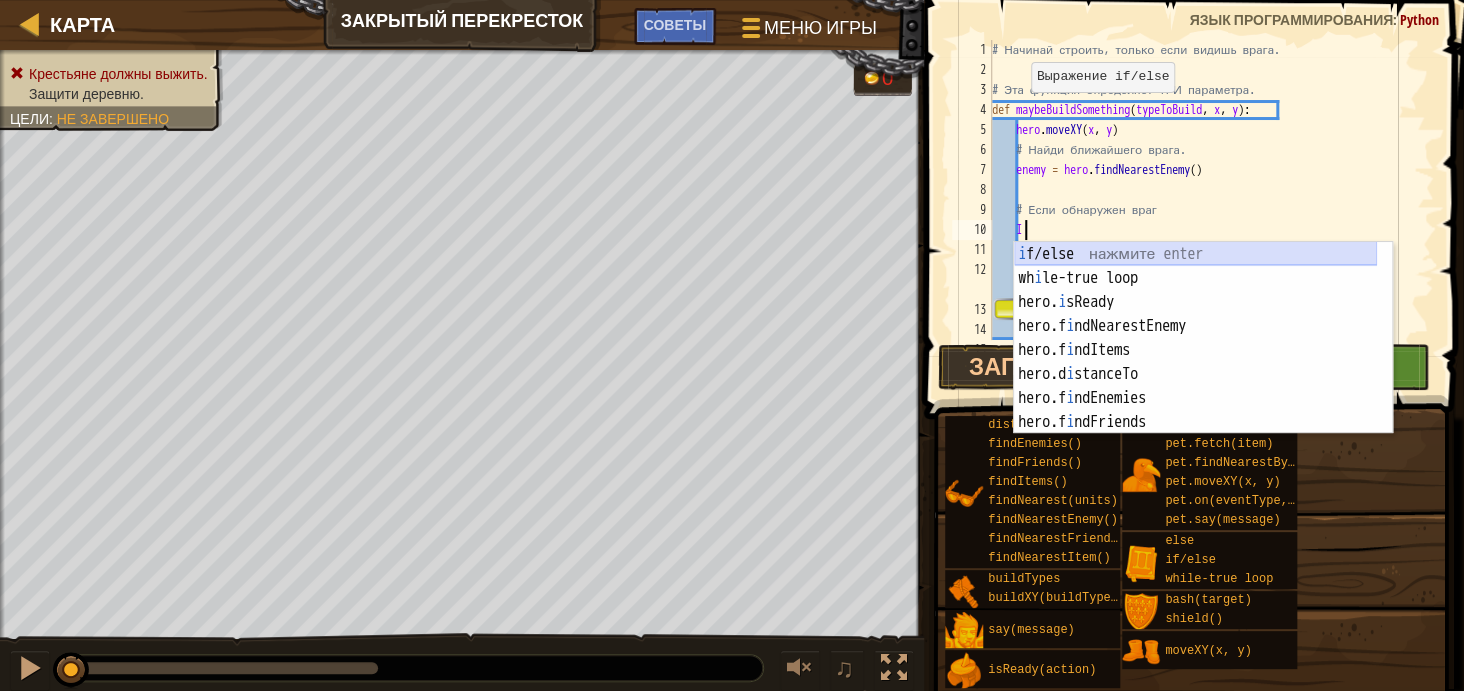 click on "i f/else нажмите enter wh i le-true loop нажмите enter hero. i sReady нажмите enter hero.f i ndNearestEnemy нажмите enter hero.f i ndItems нажмите enter hero.d i stanceTo нажмите enter hero.f i ndEnemies нажмите enter hero.f i ndFriends нажмите enter hero.f i ndNearest нажмите enter" at bounding box center [1195, 362] 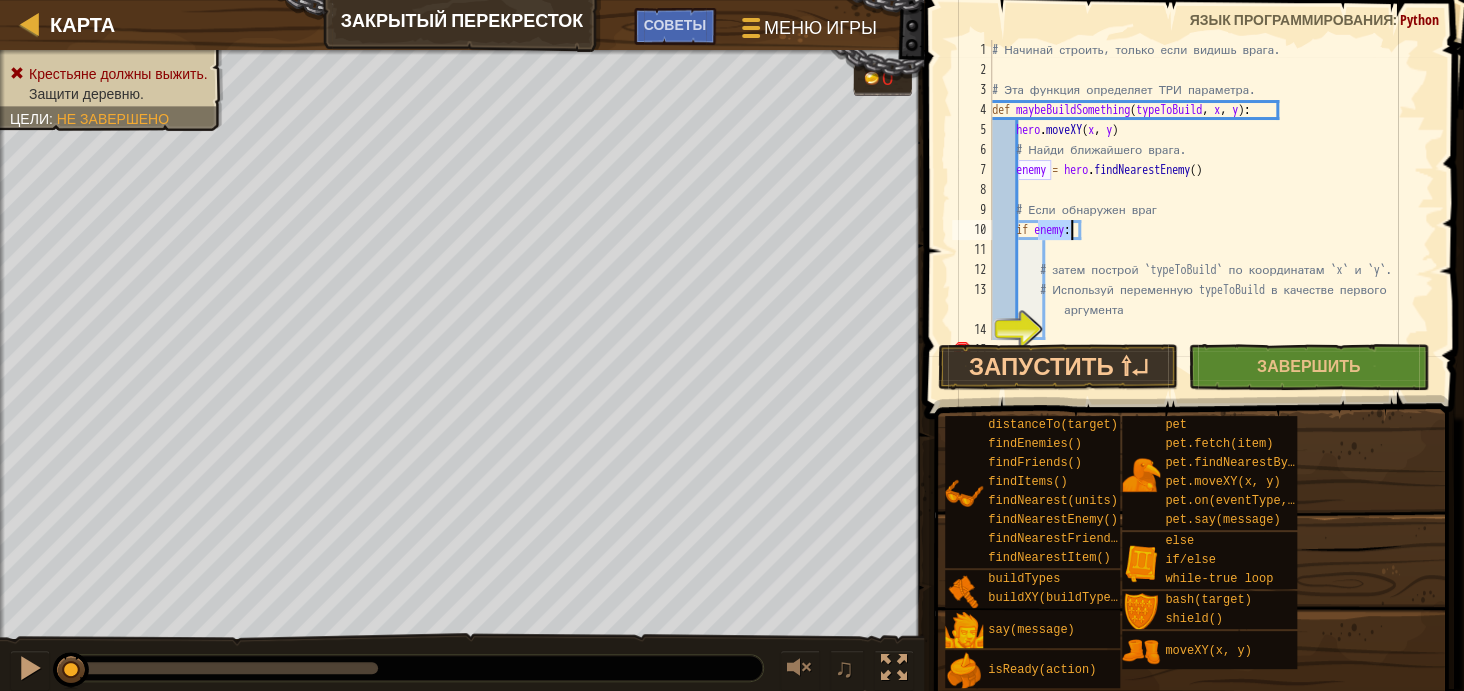 scroll, scrollTop: 120, scrollLeft: 0, axis: vertical 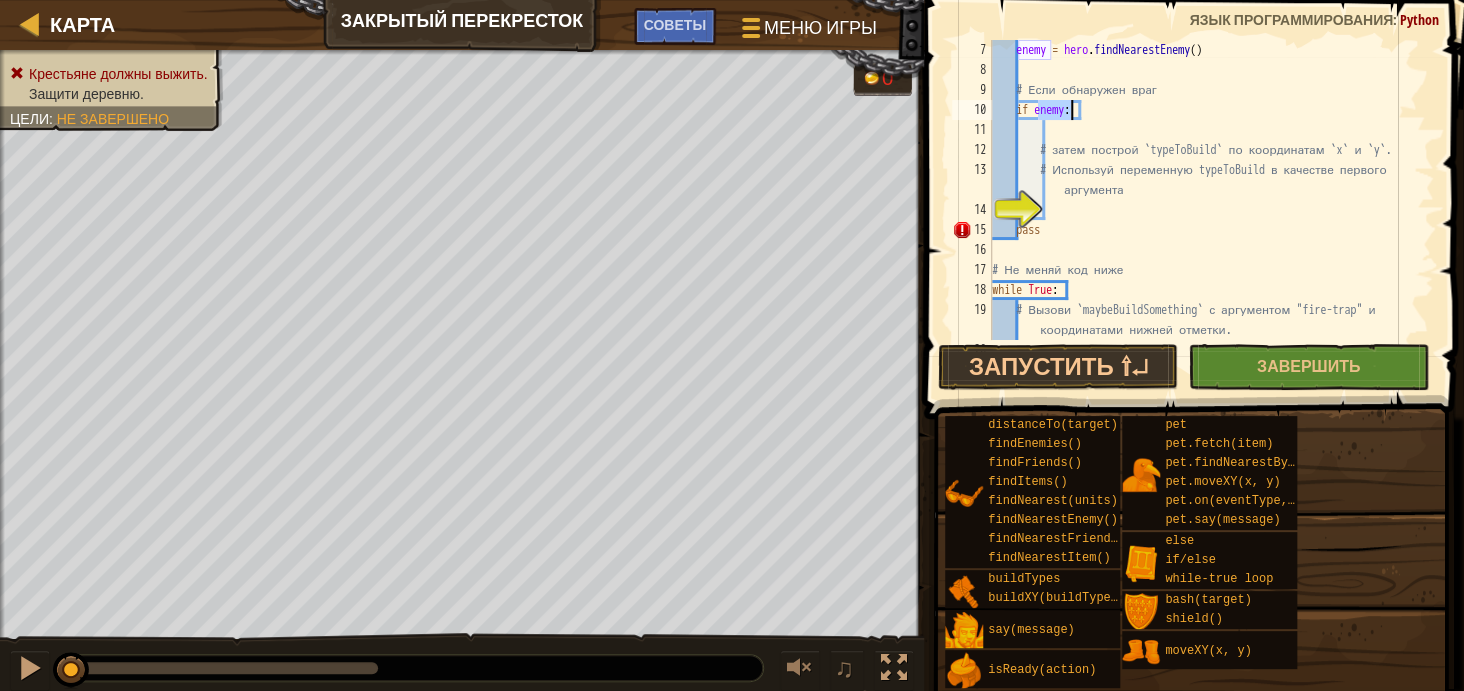 click on "enemy   =   hero . findNearestEnemy ( )           # Если обнаружен враг      if   enemy :                   # затем построй `typeToBuild` по координатам `x` и `y`.          # Используй переменную typeToBuild в качестве первого               аргумента               pass # Не меняй код ниже while   True :      # Вызови `maybeBuildSomething` с аргументом "fire-trap" и           координатами нижней отметки.      maybeBuildSomething ( "fire-trap" ,   40 ,   20 )" at bounding box center [1203, 210] 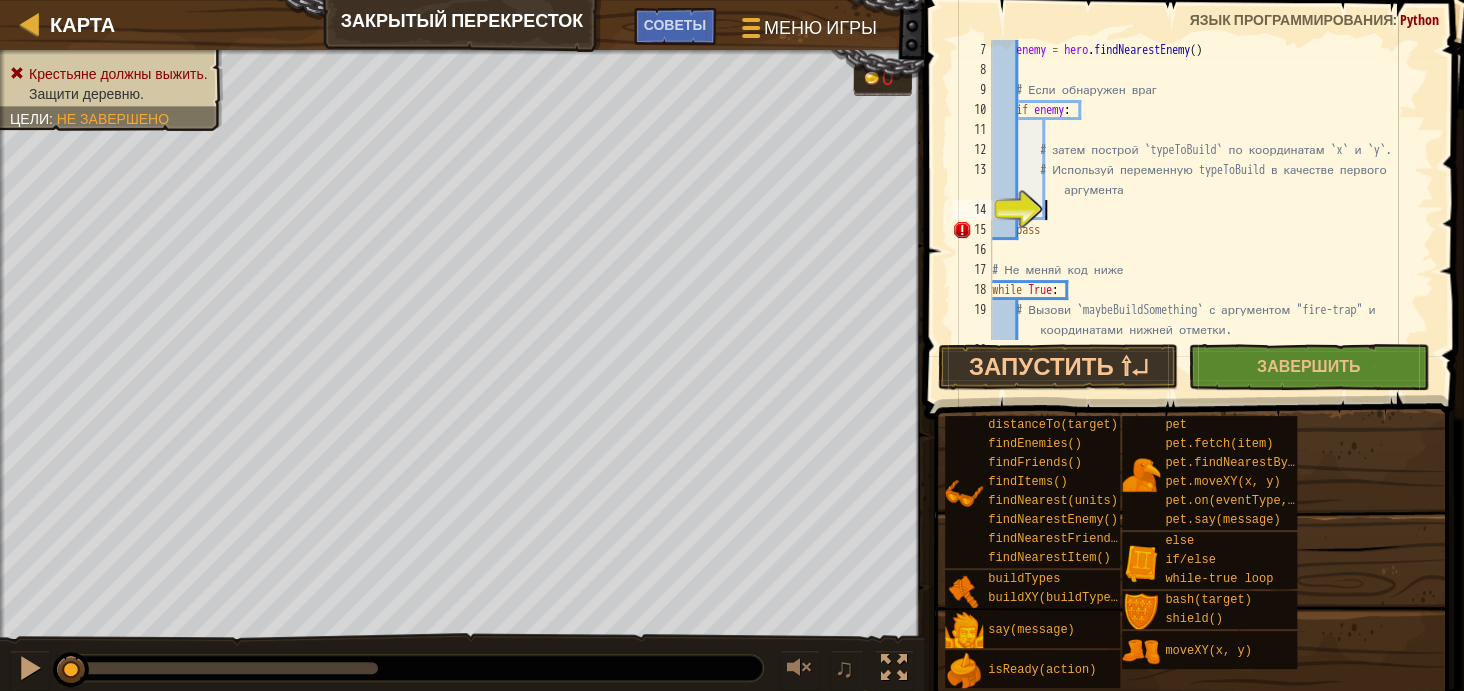 type on "T" 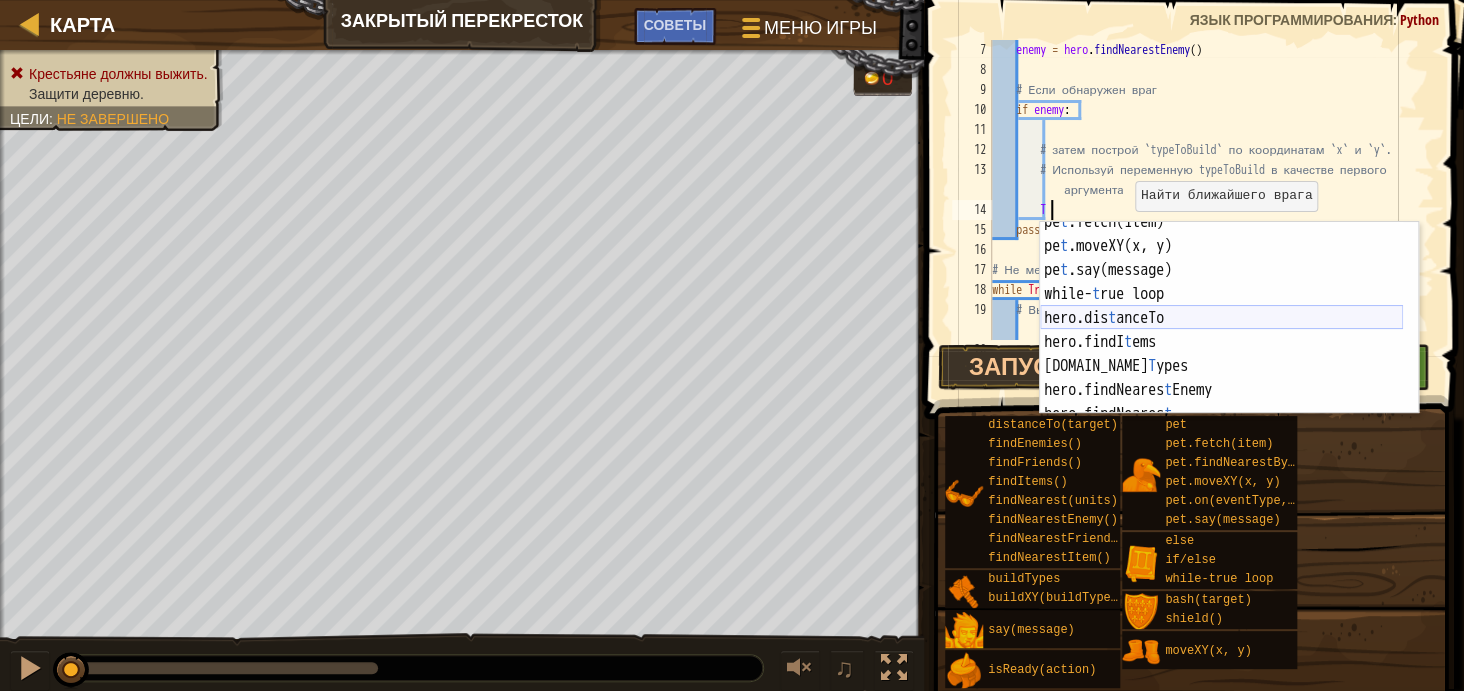 scroll, scrollTop: 0, scrollLeft: 0, axis: both 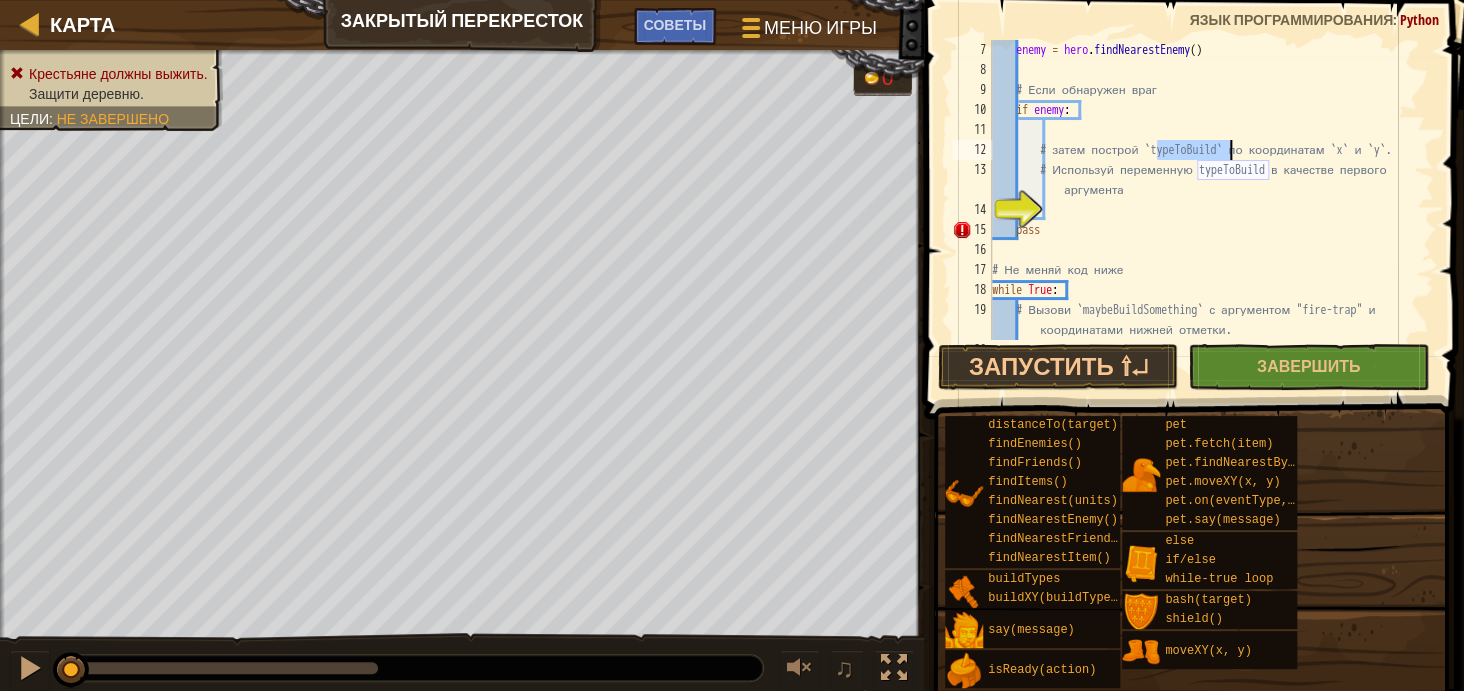 drag, startPoint x: 1154, startPoint y: 150, endPoint x: 1232, endPoint y: 153, distance: 78.05767 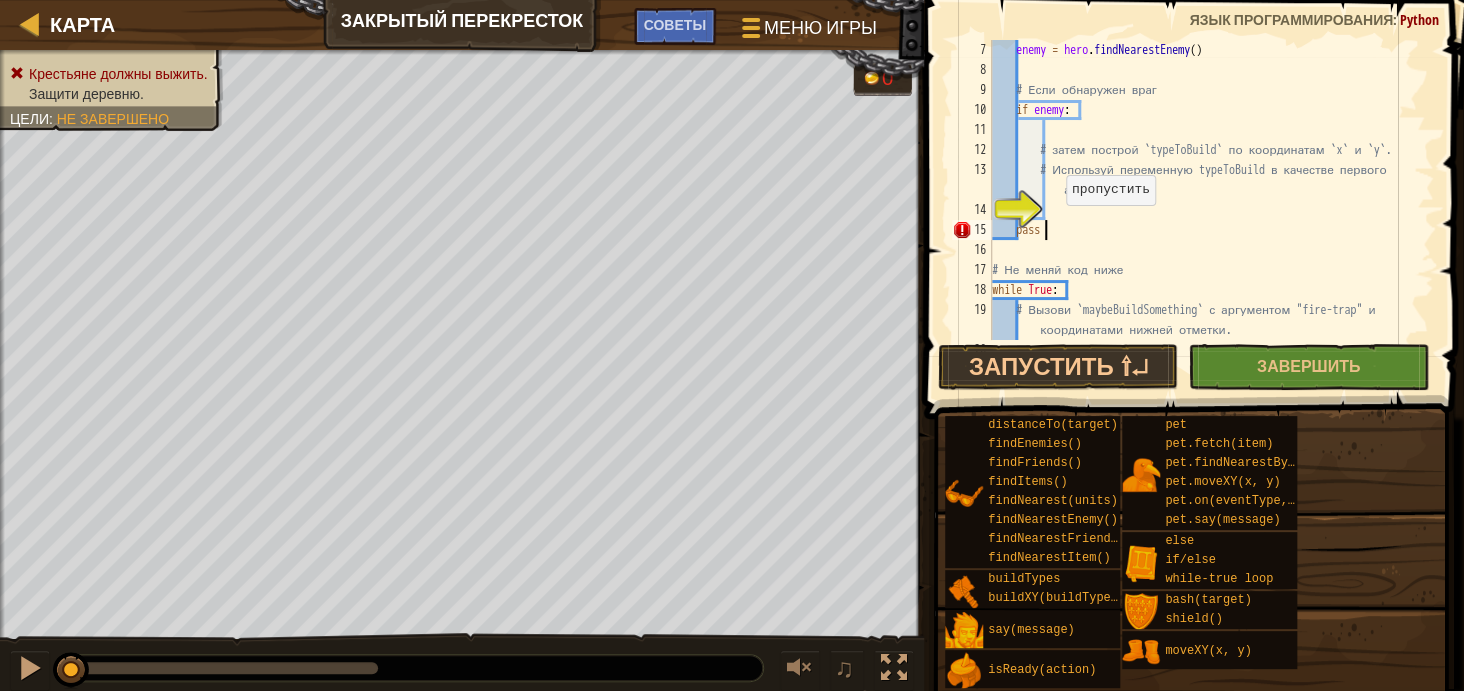 drag, startPoint x: 1055, startPoint y: 225, endPoint x: 1058, endPoint y: 211, distance: 14.3178215 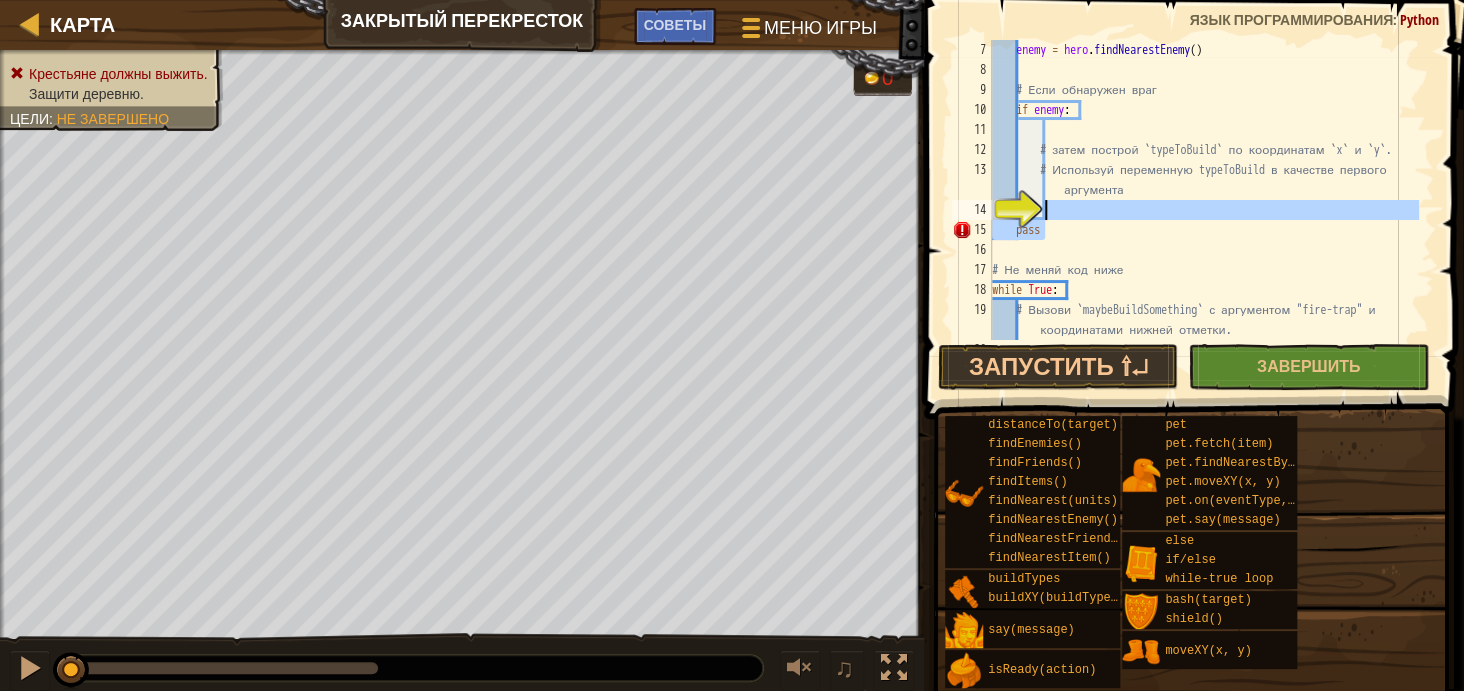 type on "pass" 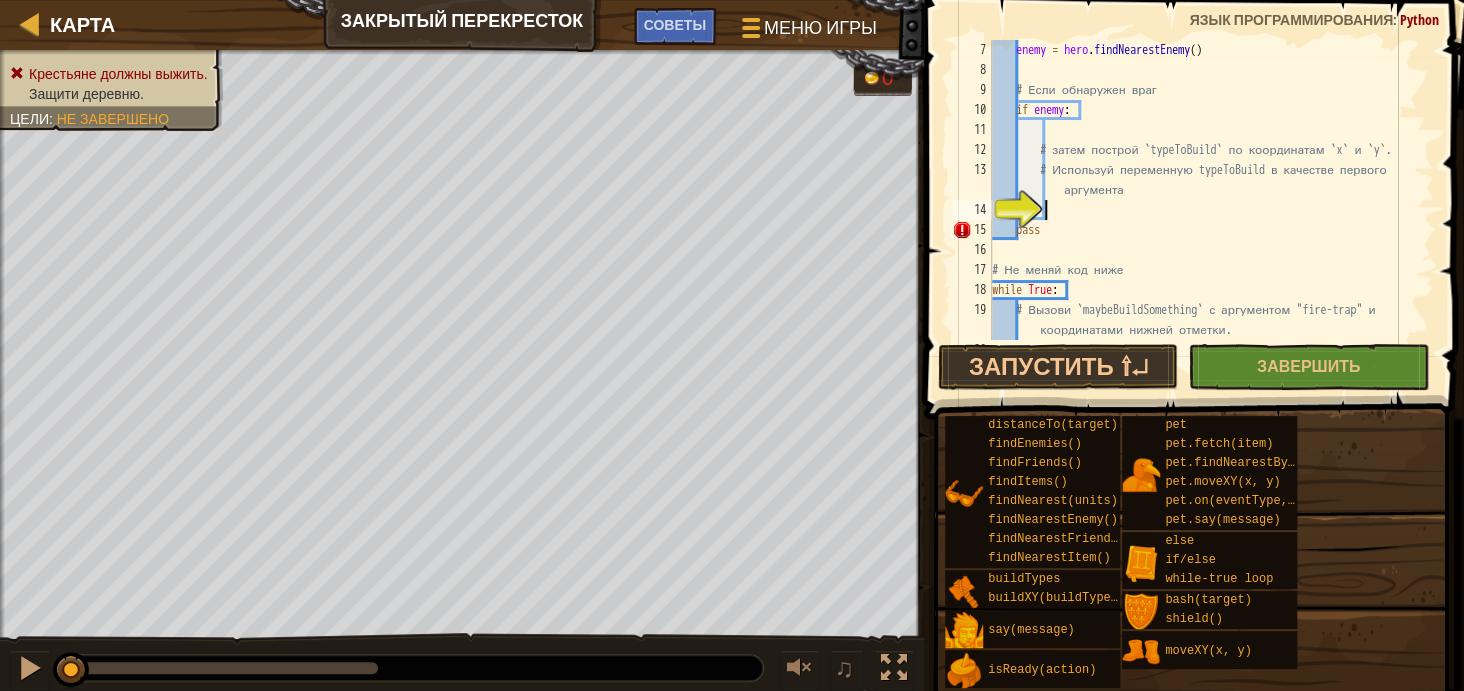 paste on "typeToBuild" 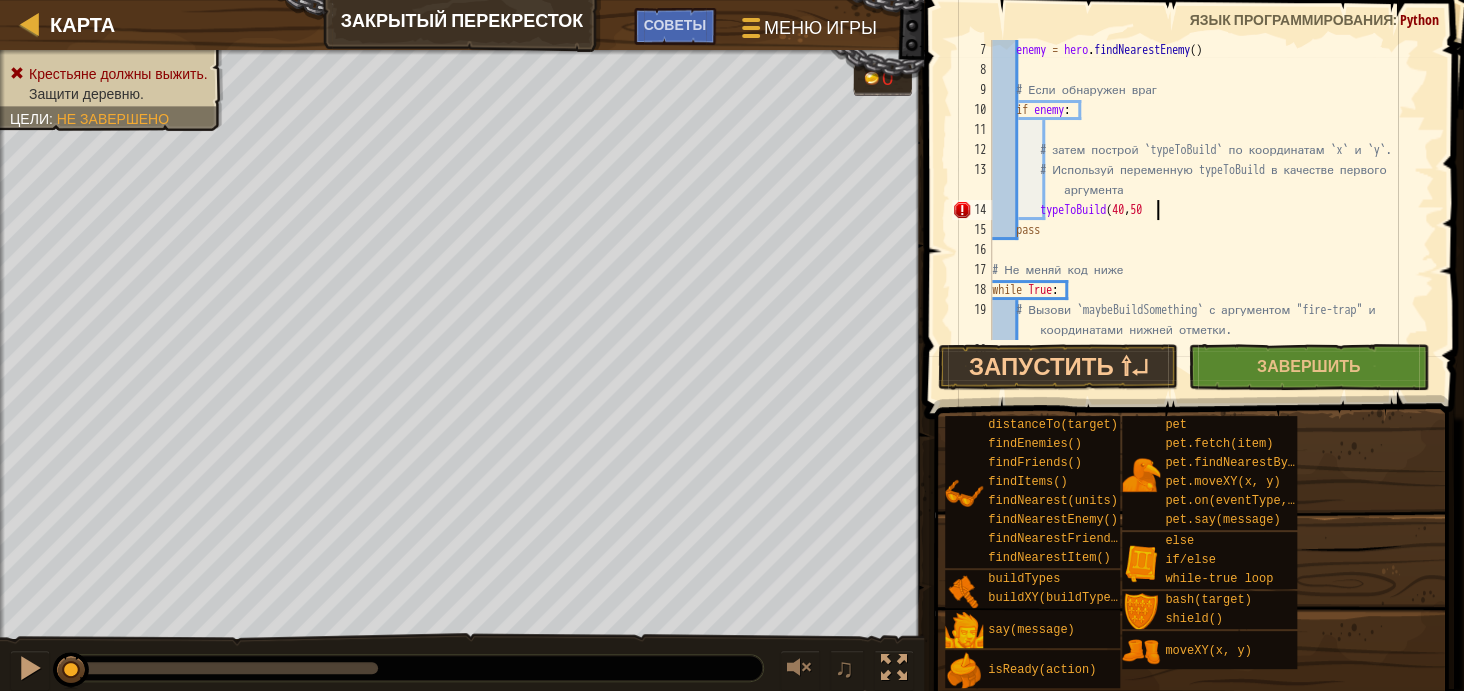 scroll, scrollTop: 9, scrollLeft: 12, axis: both 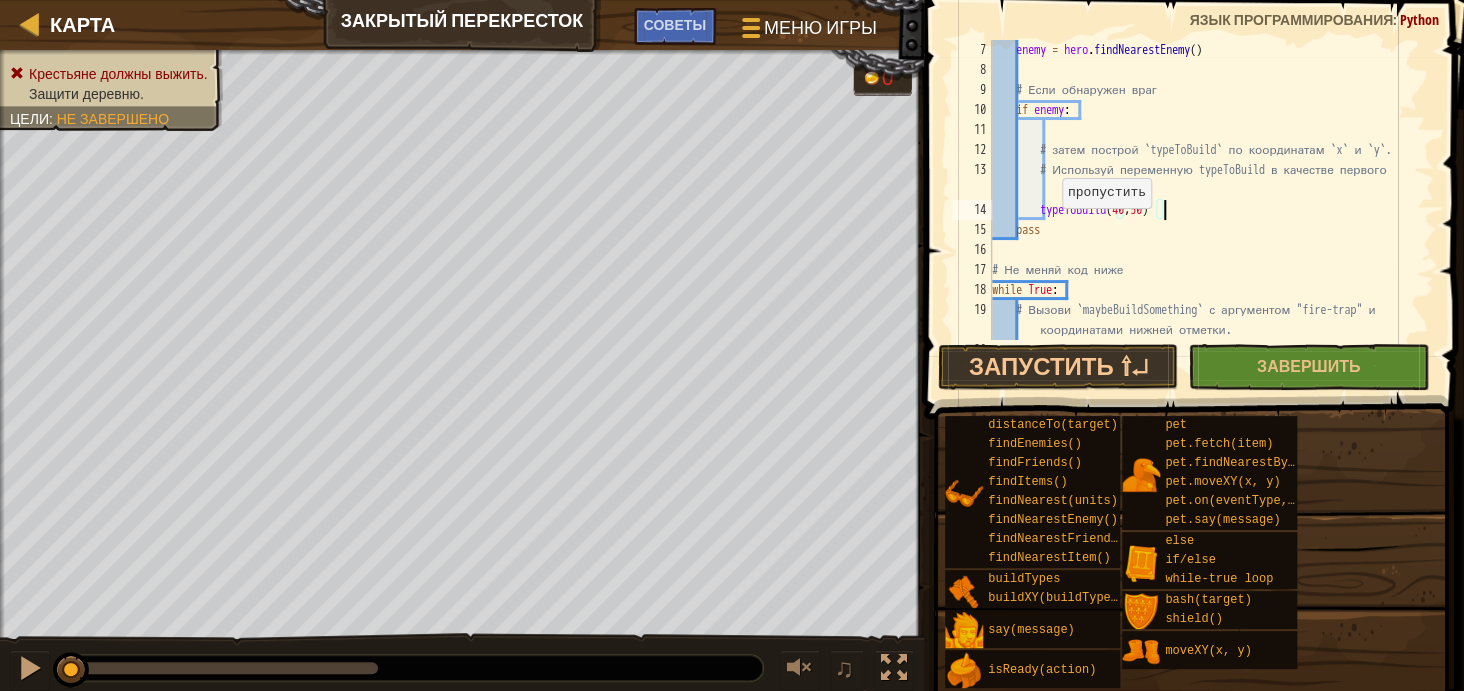 click on "enemy   =   hero . findNearestEnemy ( )           # Если обнаружен враг      if   enemy :                   # затем построй `typeToBuild` по координатам `x` и `y`.          # Используй переменную typeToBuild в качестве первого               аргумента          typeToBuild ( 40 , 50 )      pass # Не меняй код ниже while   True :      # Вызови `maybeBuildSomething` с аргументом "fire-trap" и           координатами нижней отметки.      maybeBuildSomething ( "fire-trap" ,   40 ,   20 )" at bounding box center [1203, 210] 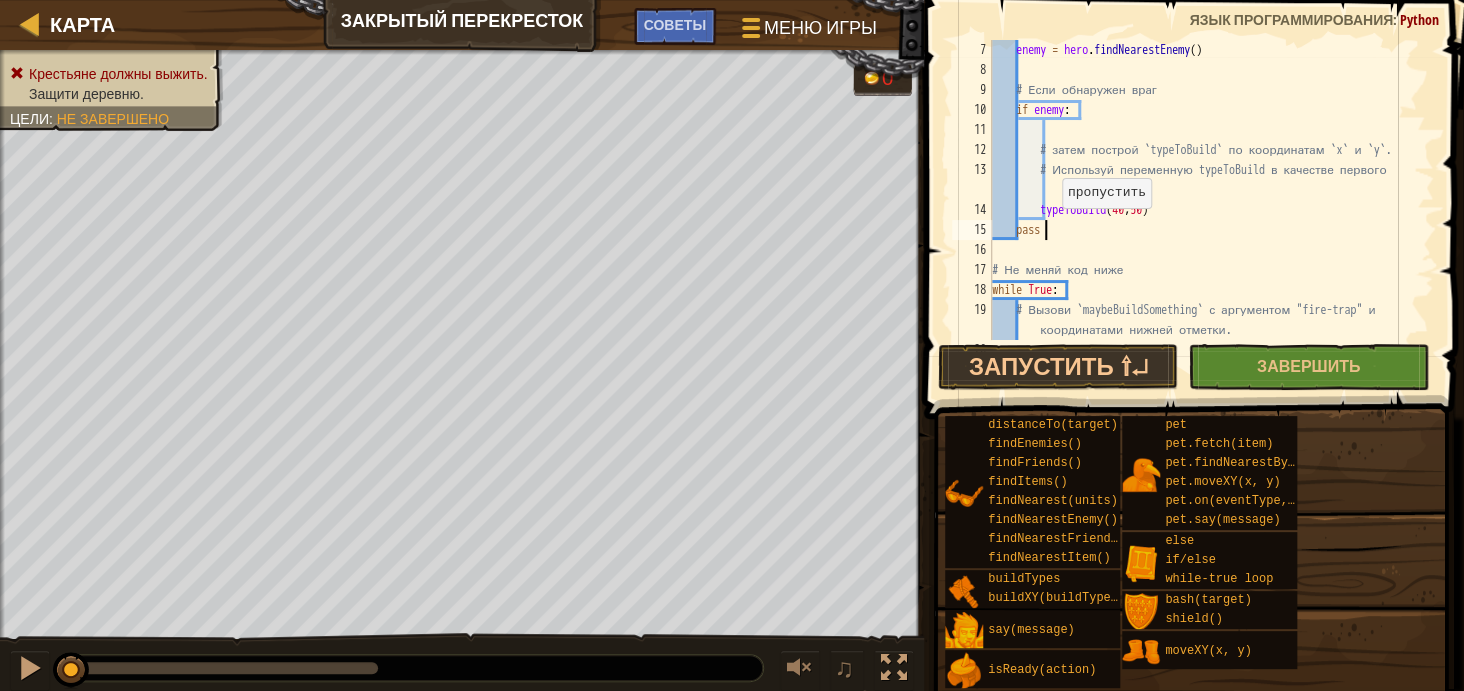 scroll, scrollTop: 9, scrollLeft: 3, axis: both 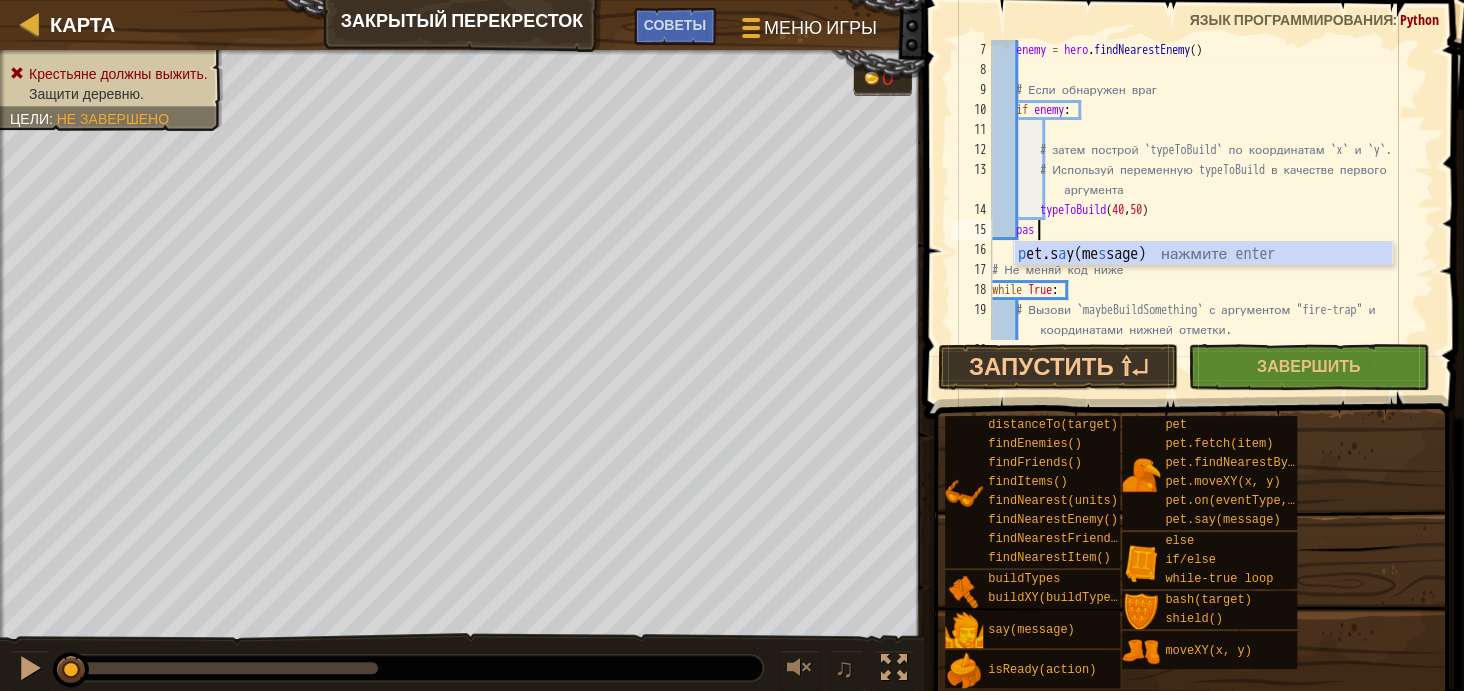 type on "p" 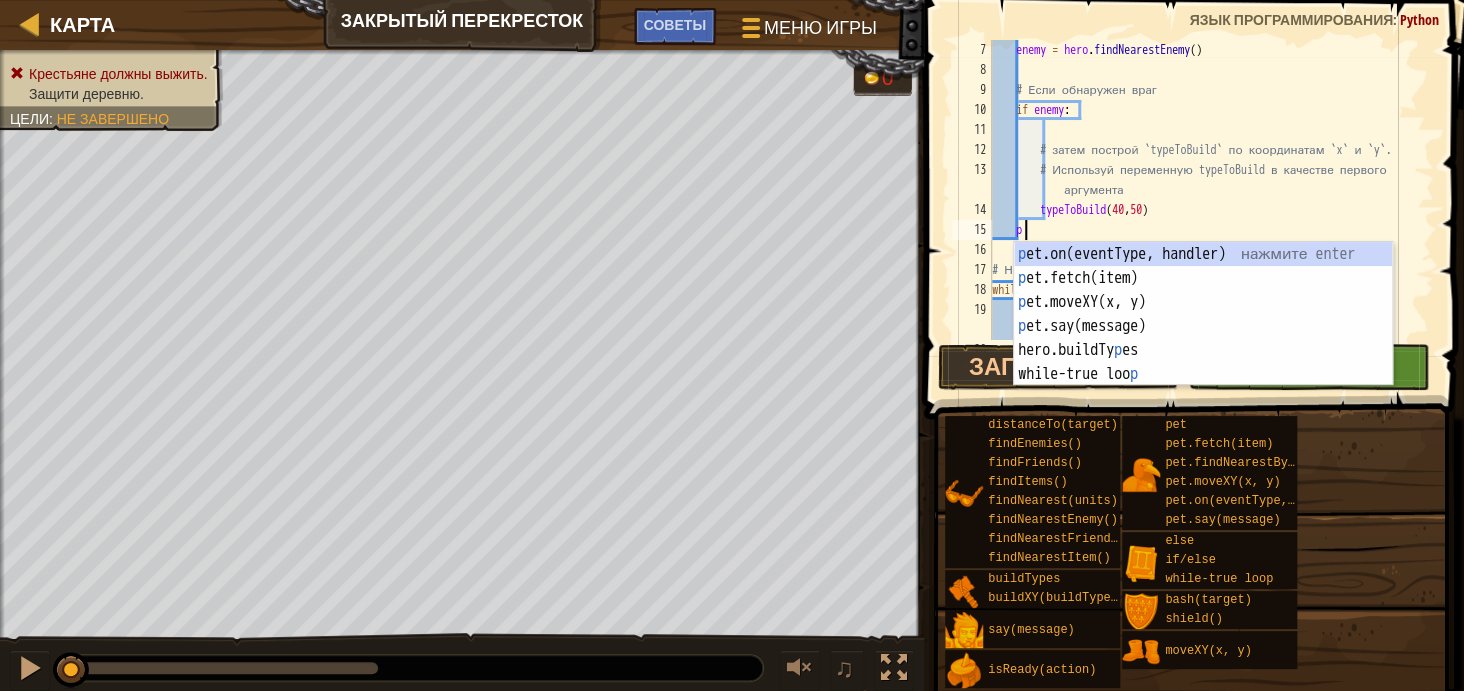scroll, scrollTop: 9, scrollLeft: 0, axis: vertical 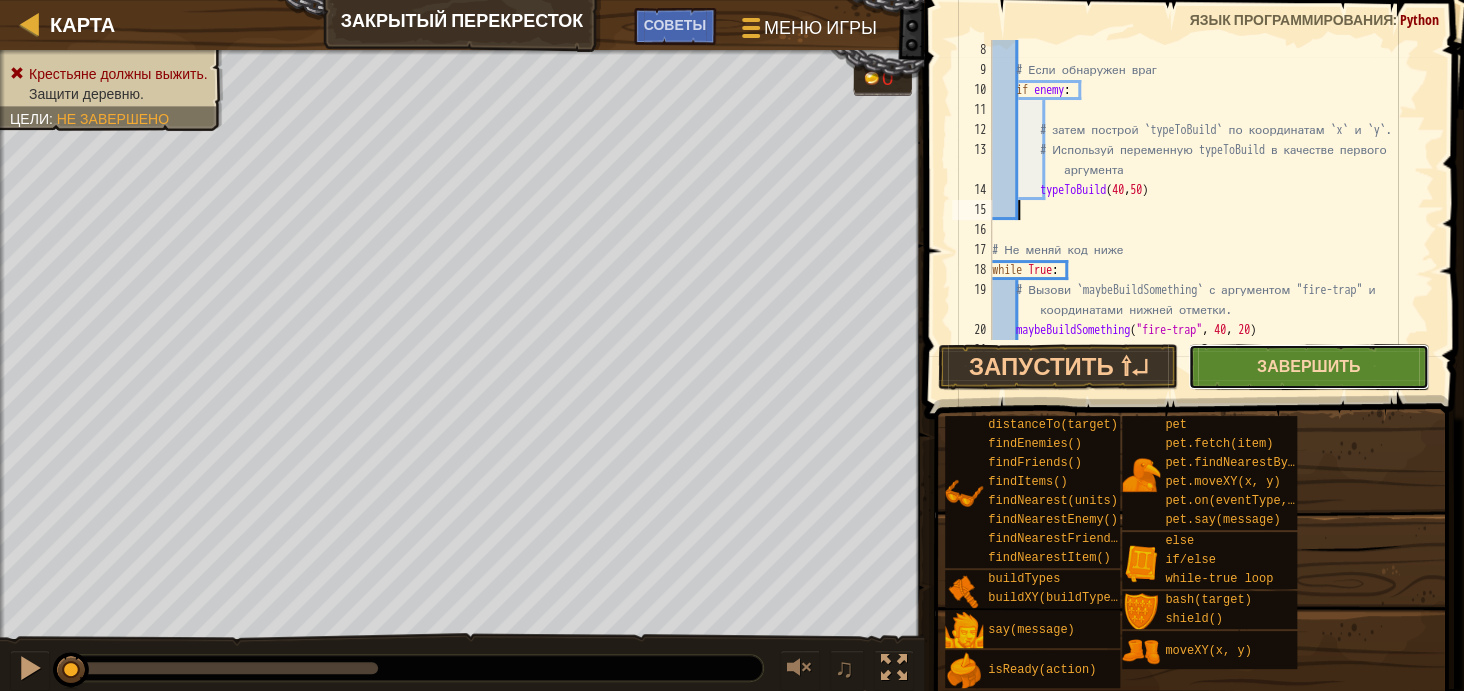 click on "Завершить" at bounding box center (1308, 366) 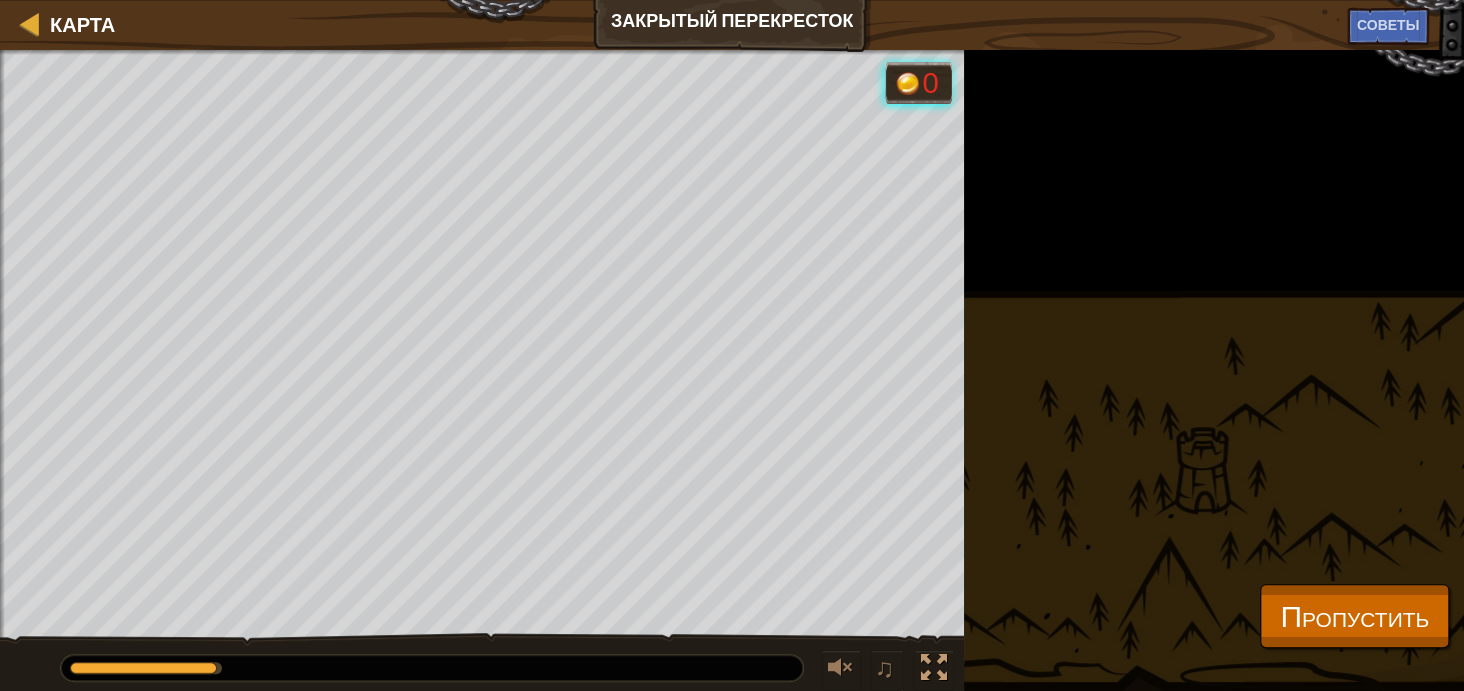click on "Крестьяне должны выжить. Защити деревню. Цели : Выполняется... 0 ♫ Тарин 3342 x: 40 y: 34 x: 40 y: 20" at bounding box center [732, 371] 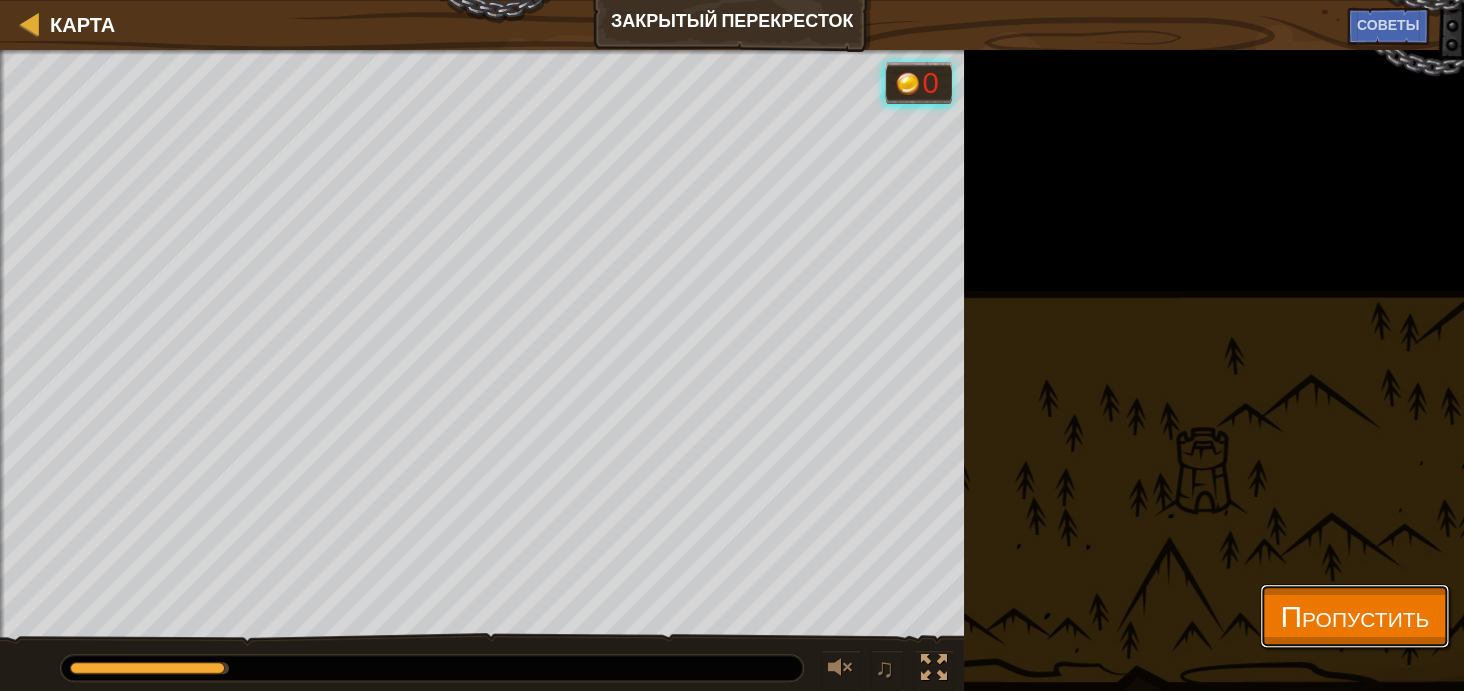 click on "Пропустить" at bounding box center (1354, 615) 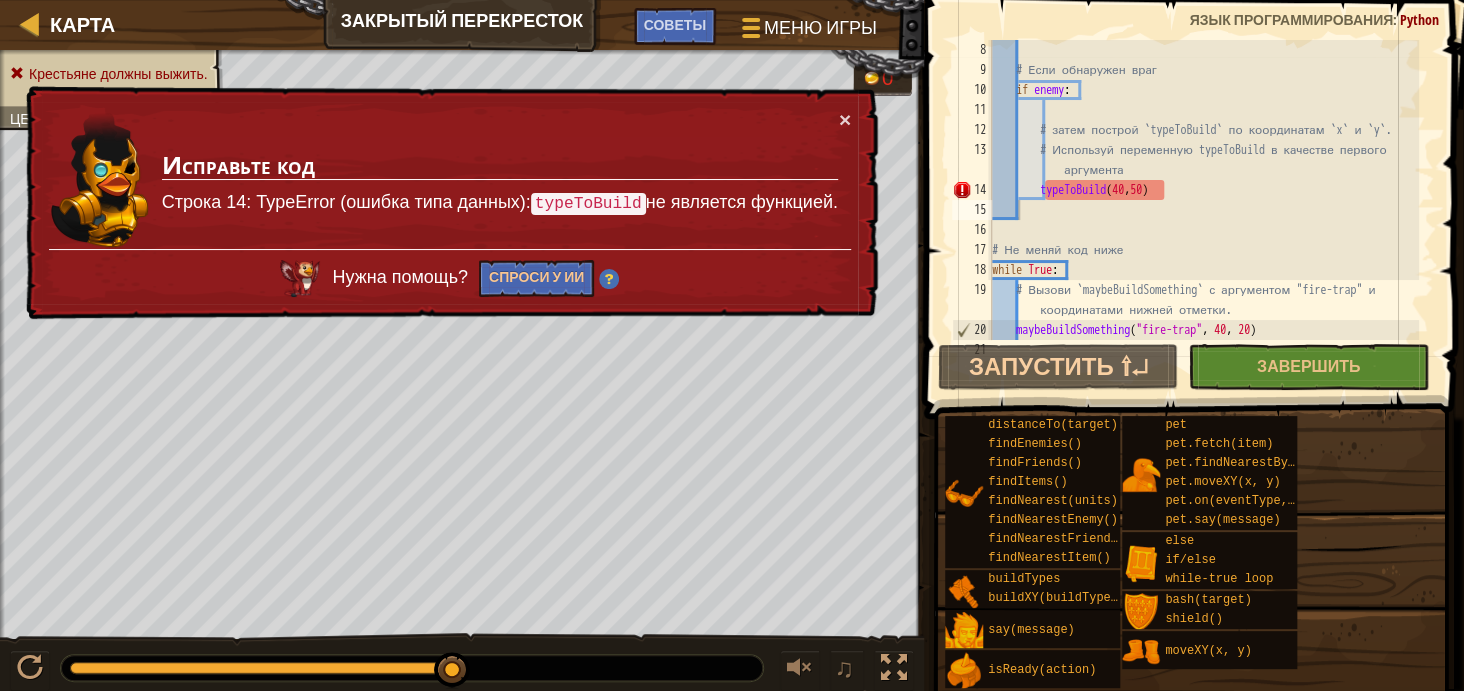 click on "# Если обнаружен враг      if   enemy :                   # затем построй `typeToBuild` по координатам `x` и `y`.          # Используй переменную typeToBuild в качестве первого               аргумента          typeToBuild ( 40 , 50 )      # Не меняй код ниже while   True :      # Вызови `maybeBuildSomething` с аргументом "fire-trap" и           координатами нижней отметки.      maybeBuildSomething ( "fire-trap" ,   40 ,   20 )      # Далее используй её с аргументом `fence` для левой отметки." at bounding box center (1203, 210) 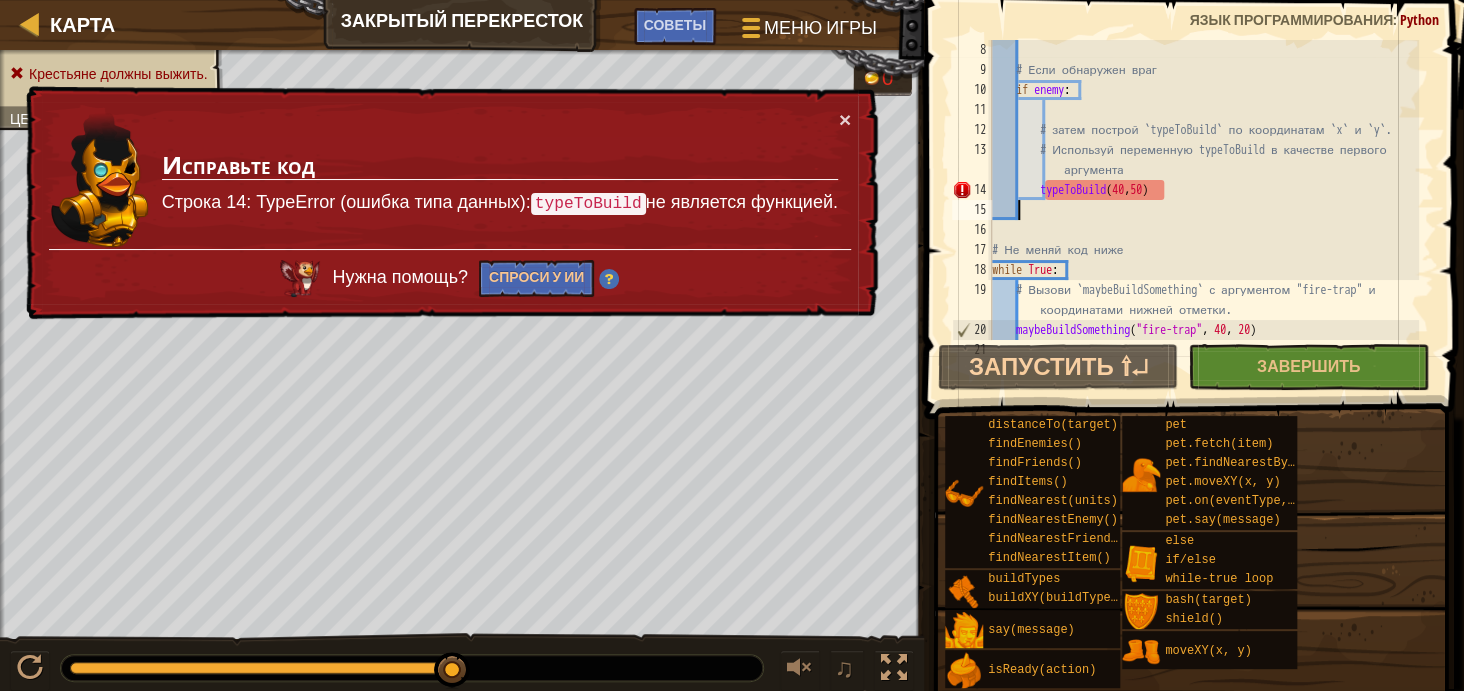 click on "# Если обнаружен враг      if   enemy :                   # затем построй `typeToBuild` по координатам `x` и `y`.          # Используй переменную typeToBuild в качестве первого               аргумента          typeToBuild ( 40 , 50 )      # Не меняй код ниже while   True :      # Вызови `maybeBuildSomething` с аргументом "fire-trap" и           координатами нижней отметки.      maybeBuildSomething ( "fire-trap" ,   40 ,   20 )      # Далее используй её с аргументом `fence` для левой отметки." at bounding box center [1203, 210] 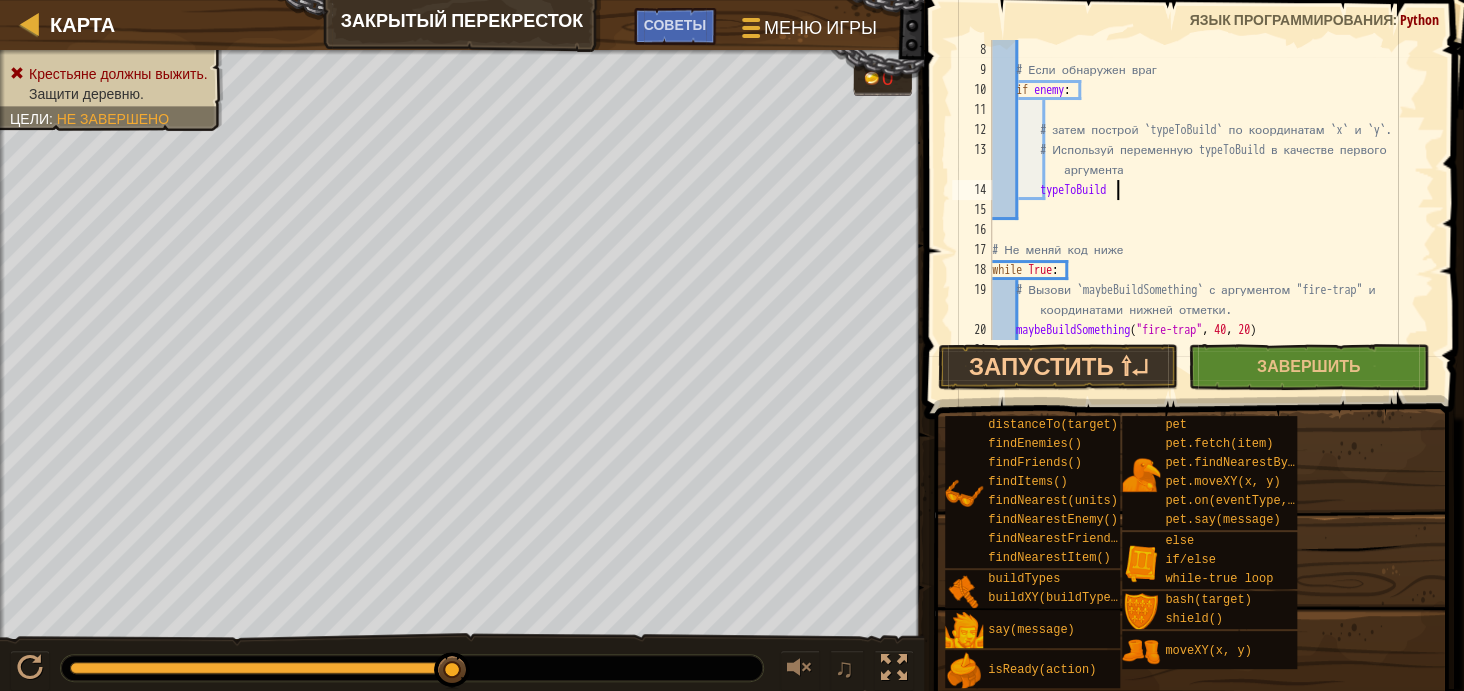 click on "# Если обнаружен враг      if   enemy :                   # затем построй `typeToBuild` по координатам `x` и `y`.          # Используй переменную typeToBuild в качестве первого               аргумента          typeToBuild      # Не меняй код ниже while   True :      # Вызови `maybeBuildSomething` с аргументом "fire-trap" и           координатами нижней отметки.      maybeBuildSomething ( "fire-trap" ,   40 ,   20 )      # Далее используй её с аргументом `fence` для левой отметки." at bounding box center (1203, 210) 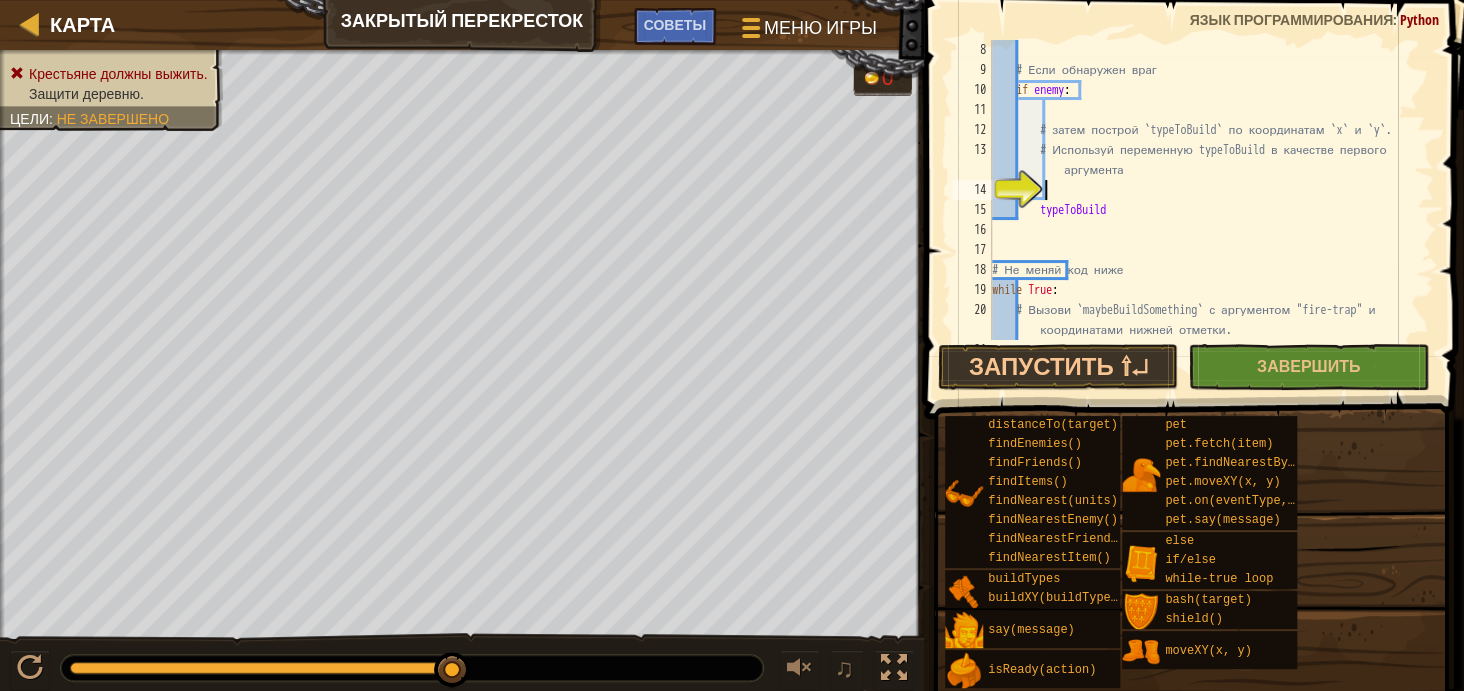 scroll, scrollTop: 9, scrollLeft: 3, axis: both 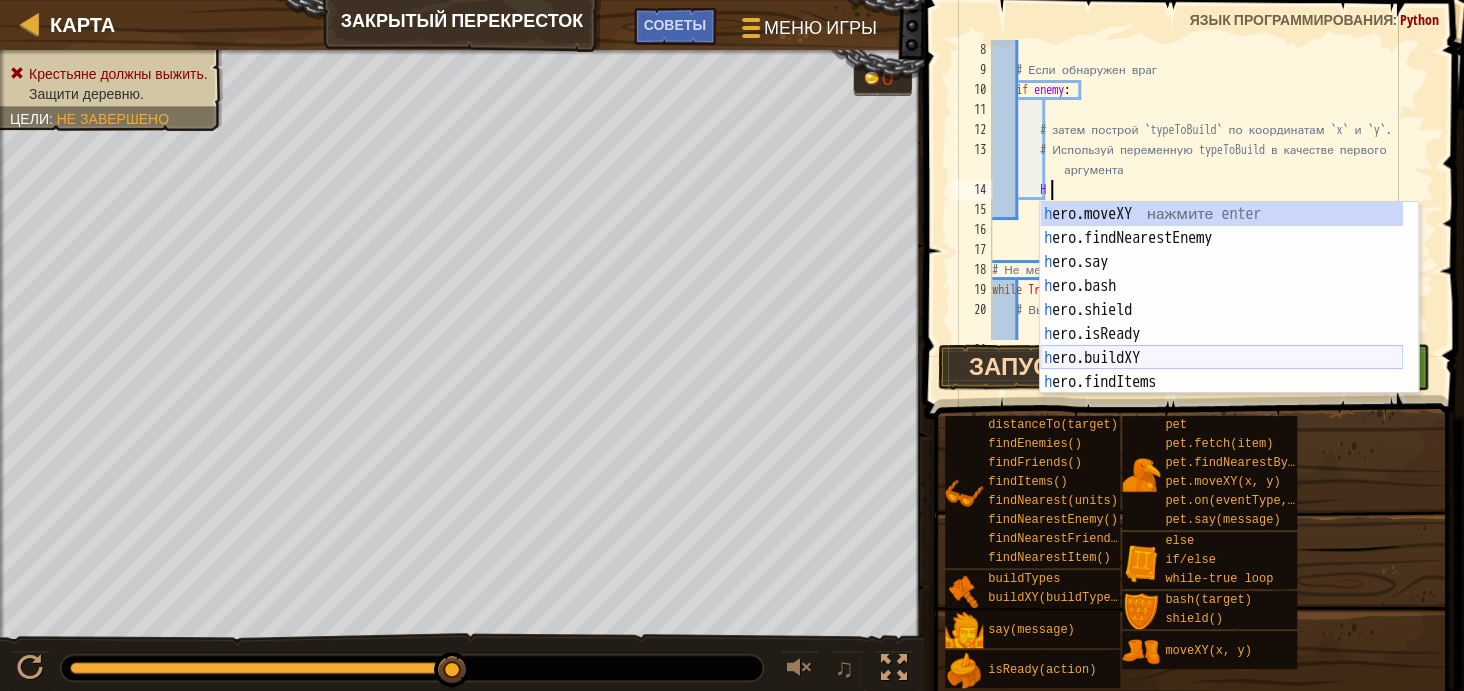 click on "h ero.moveXY нажмите enter h ero.findNearestEnemy нажмите enter h ero.say нажмите enter h ero.bash нажмите enter h ero.shield нажмите enter h ero.isReady нажмите enter h ero.buildXY нажмите enter h ero.findItems нажмите enter h ero.distanceTo нажмите enter" at bounding box center (1221, 322) 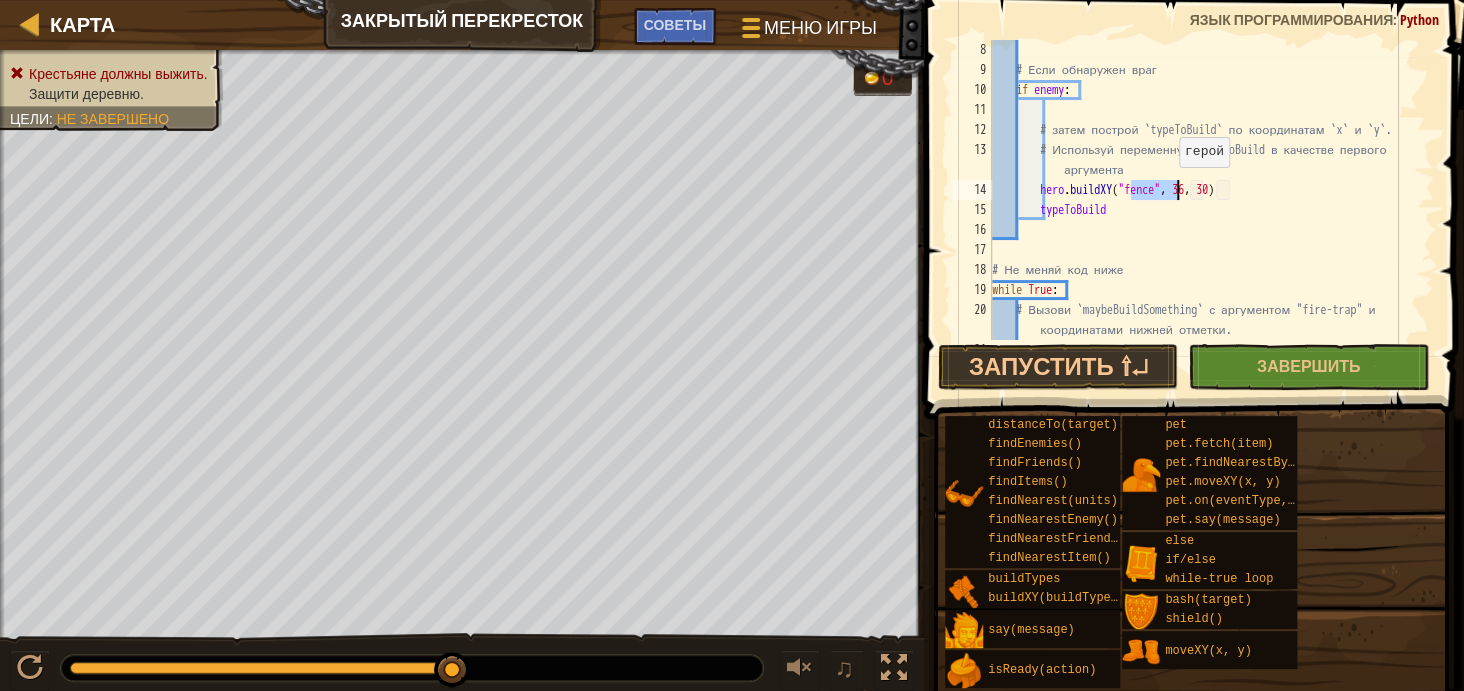 click on "# Если обнаружен враг      if   enemy :                   # затем построй `typeToBuild` по координатам `x` и `y`.          # Используй переменную typeToBuild в качестве первого               аргумента          hero . buildXY ( "fence" ,   36 ,   30 )          typeToBuild      # Не меняй код ниже while   True :      # Вызови `maybeBuildSomething` с аргументом "fire-trap" и           координатами нижней отметки.      maybeBuildSomething ( "fire-trap" ,   40 ,   20 )" at bounding box center [1203, 190] 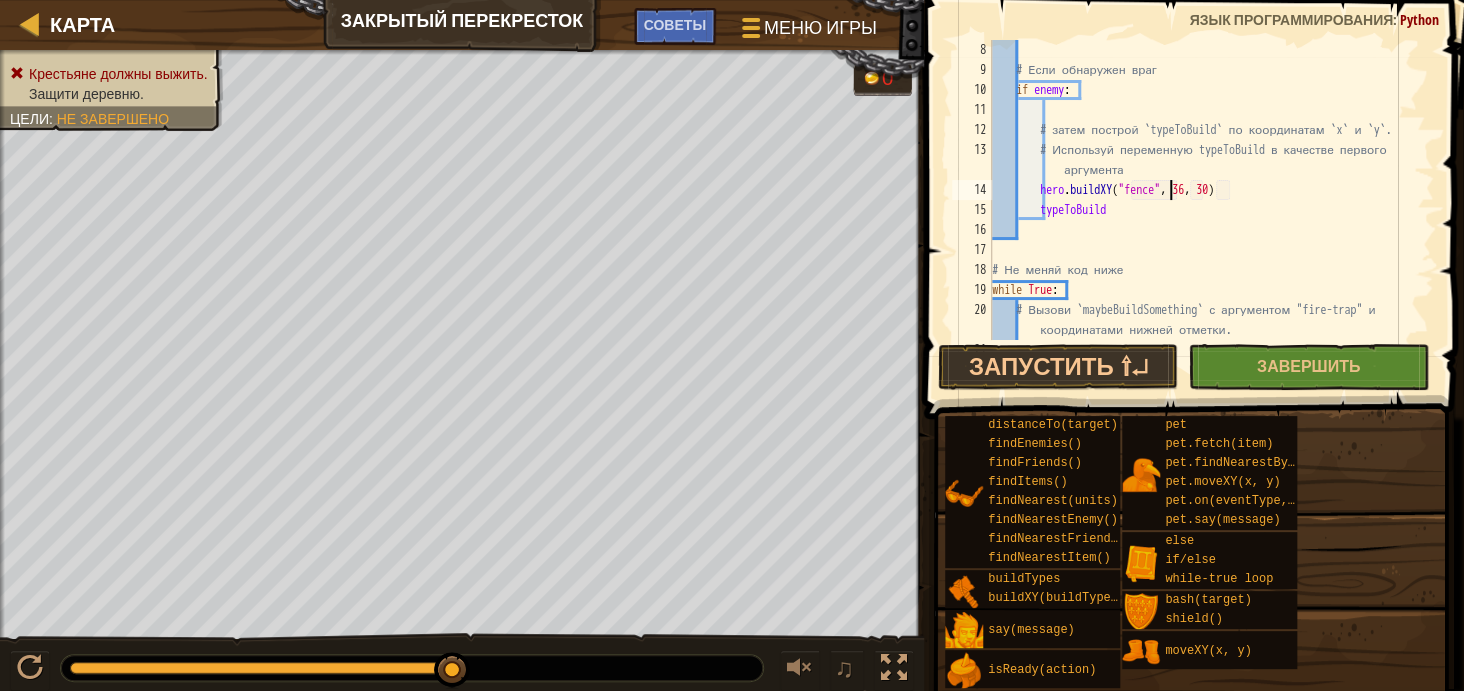 click on "# Если обнаружен враг      if   enemy :                   # затем построй `typeToBuild` по координатам `x` и `y`.          # Используй переменную typeToBuild в качестве первого               аргумента          hero . buildXY ( "fence" ,   36 ,   30 )          typeToBuild      # Не меняй код ниже while   True :      # Вызови `maybeBuildSomething` с аргументом "fire-trap" и           координатами нижней отметки.      maybeBuildSomething ( "fire-trap" ,   40 ,   20 )" at bounding box center (1203, 210) 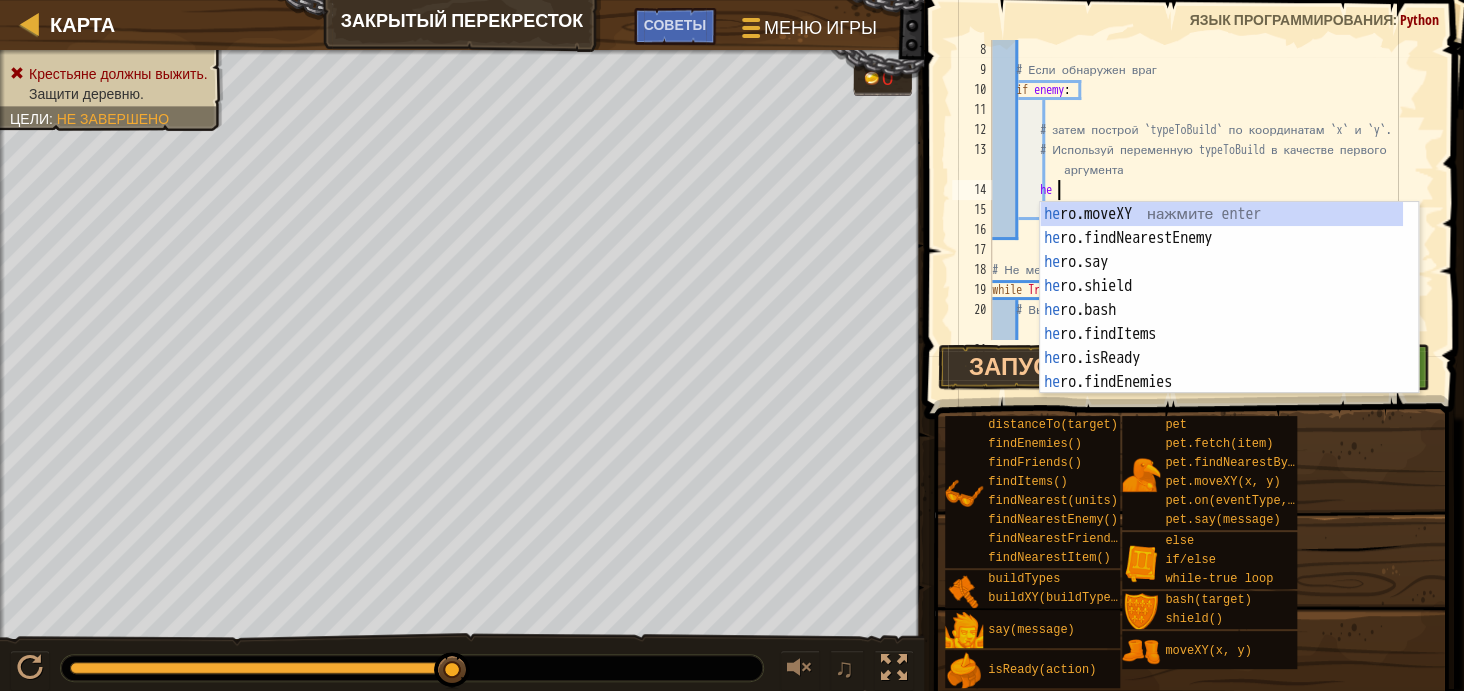type on "h" 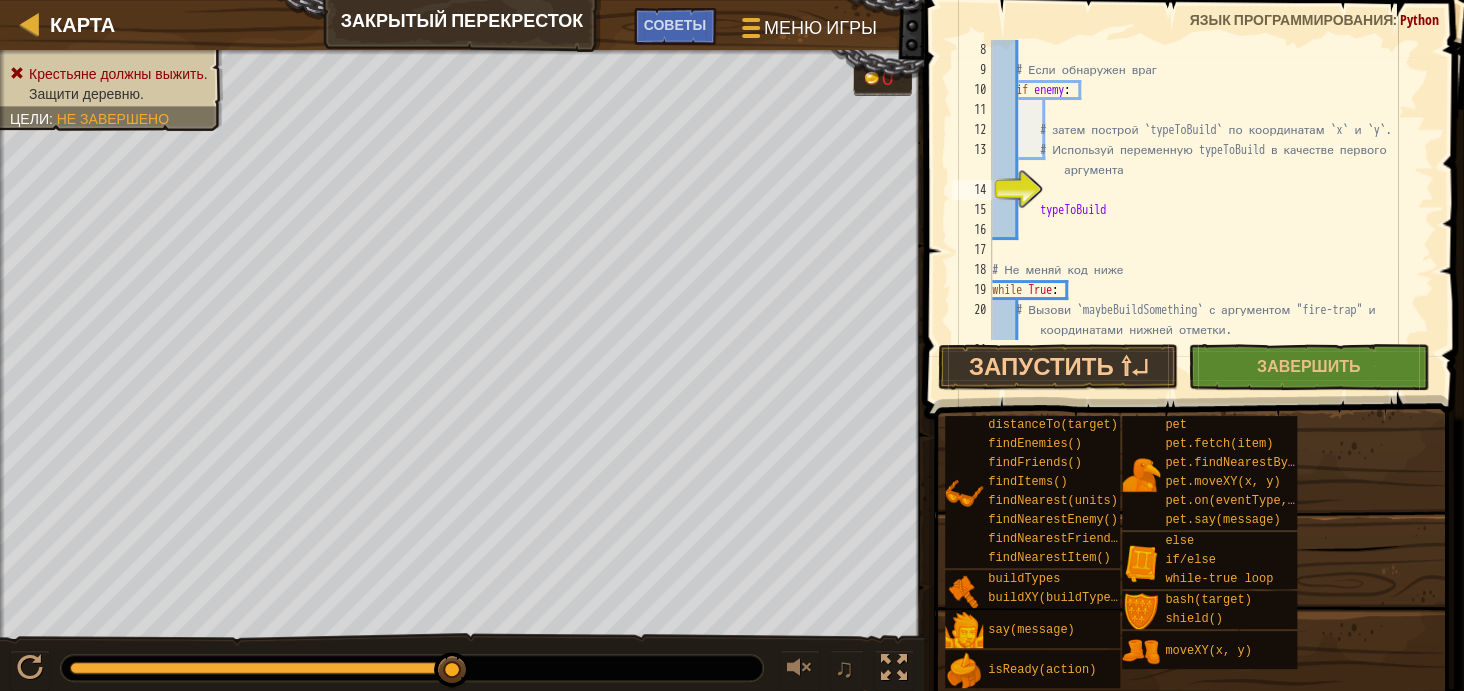 scroll, scrollTop: 9, scrollLeft: 0, axis: vertical 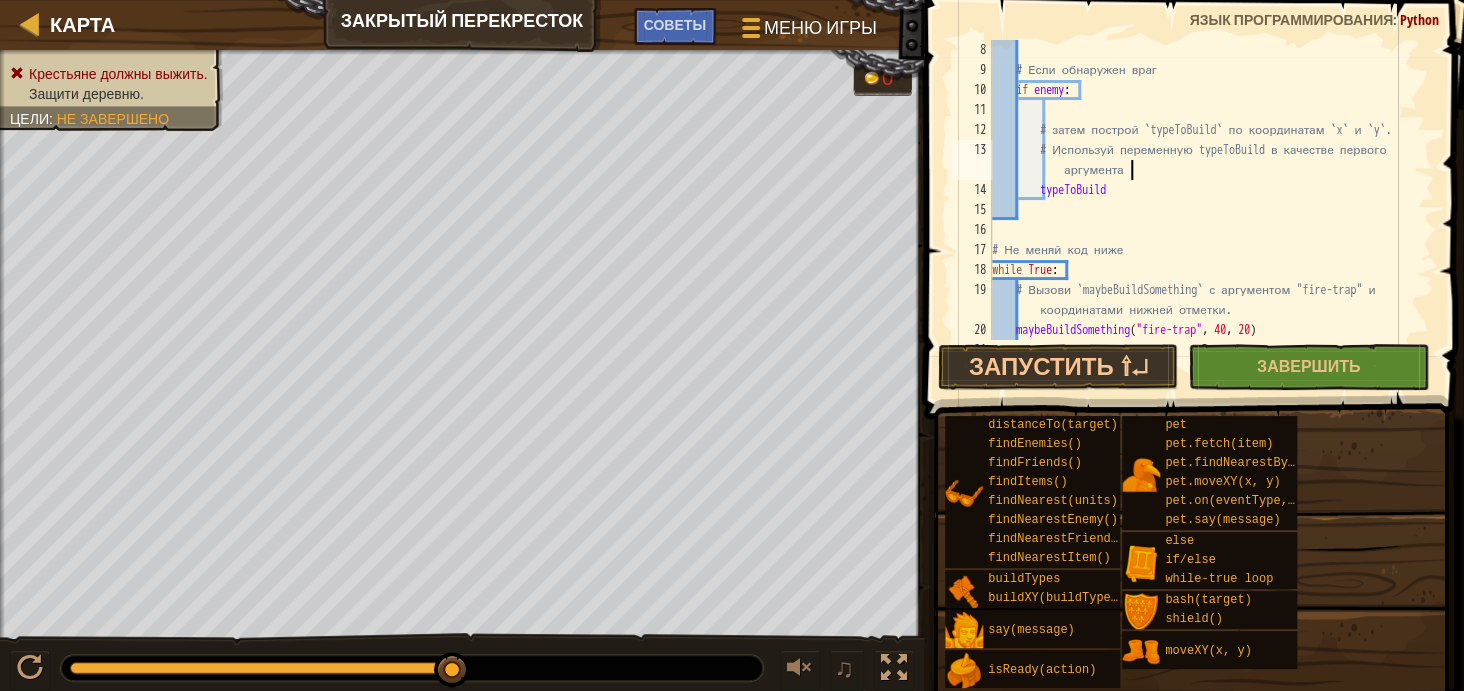 click on "# Если обнаружен враг      if   enemy :                   # затем построй `typeToBuild` по координатам `x` и `y`.          # Используй переменную typeToBuild в качестве первого               аргумента          typeToBuild      # Не меняй код ниже while   True :      # Вызови `maybeBuildSomething` с аргументом "fire-trap" и           координатами нижней отметки.      maybeBuildSomething ( "fire-trap" ,   40 ,   20 )      # Далее используй её с аргументом `fence` для левой отметки." at bounding box center [1203, 210] 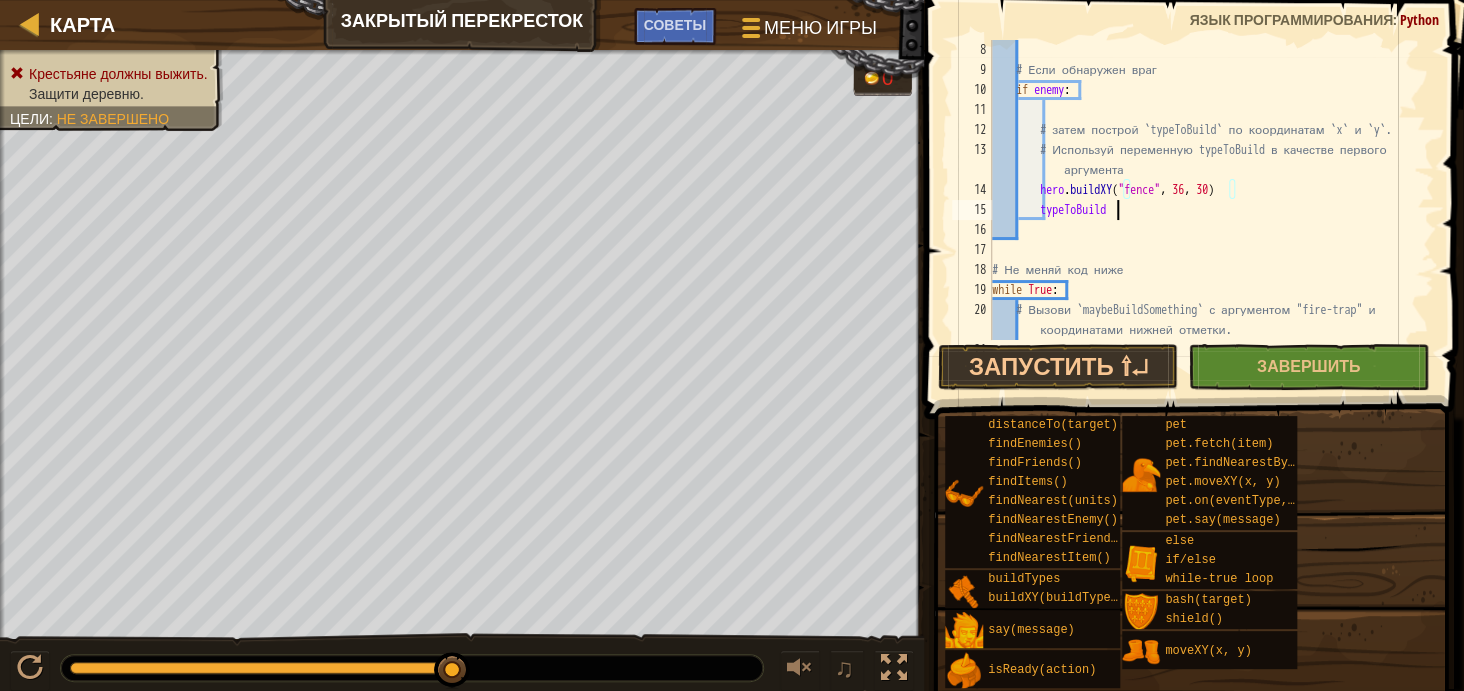click on "# Если обнаружен враг      if   enemy :                   # затем построй `typeToBuild` по координатам `x` и `y`.          # Используй переменную typeToBuild в качестве первого               аргумента          hero . buildXY ( "fence" ,   36 ,   30 )          typeToBuild      # Не меняй код ниже while   True :      # Вызови `maybeBuildSomething` с аргументом "fire-trap" и           координатами нижней отметки.      maybeBuildSomething ( "fire-trap" ,   40 ,   20 )" at bounding box center (1203, 210) 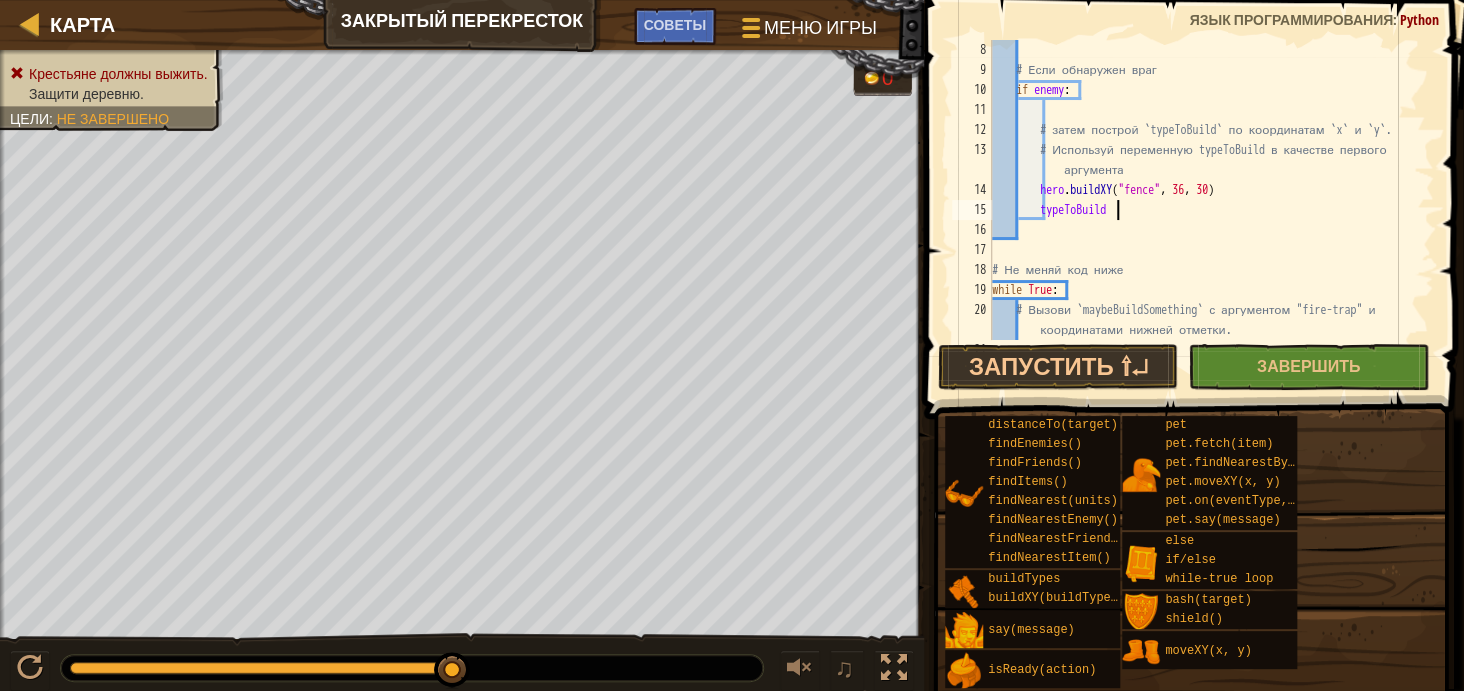 click on "# Если обнаружен враг      if   enemy :                   # затем построй `typeToBuild` по координатам `x` и `y`.          # Используй переменную typeToBuild в качестве первого               аргумента          hero . buildXY ( "fence" ,   36 ,   30 )          typeToBuild      # Не меняй код ниже while   True :      # Вызови `maybeBuildSomething` с аргументом "fire-trap" и           координатами нижней отметки.      maybeBuildSomething ( "fire-trap" ,   40 ,   20 )" at bounding box center (1203, 210) 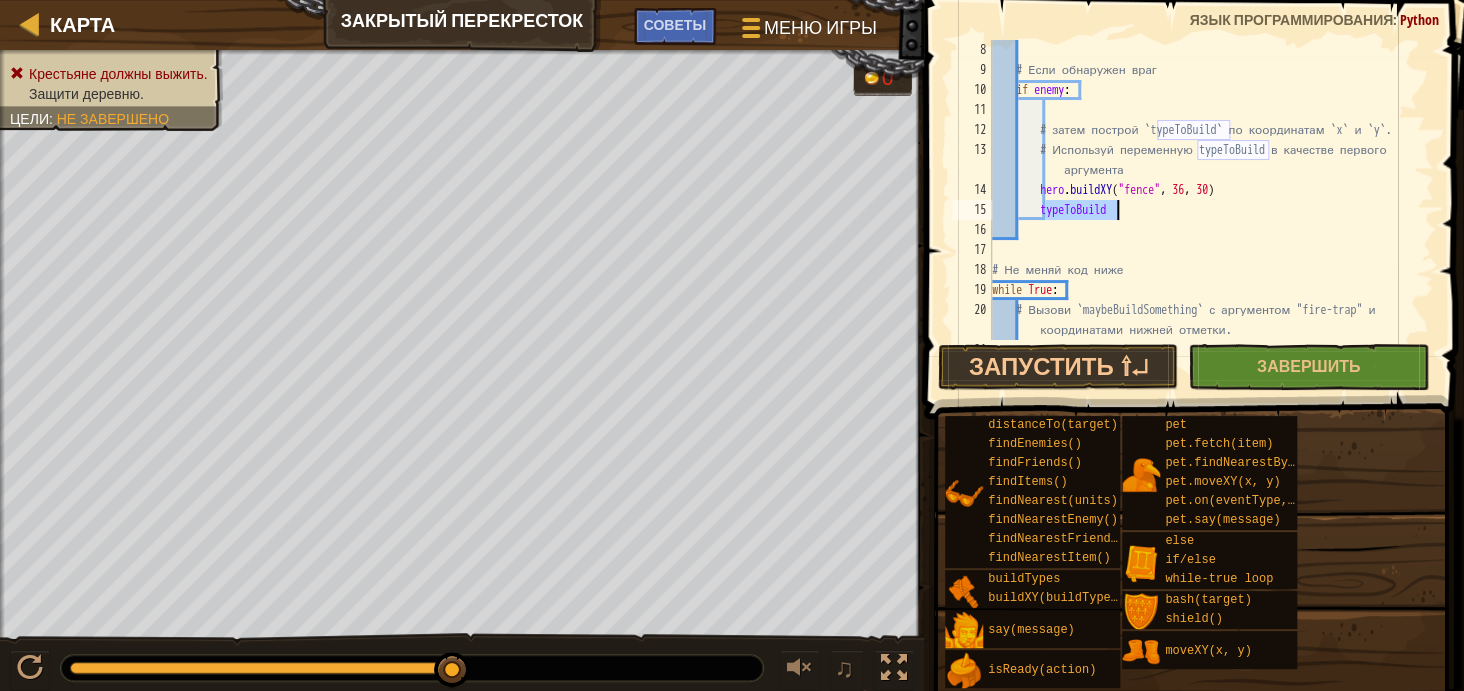 drag, startPoint x: 1041, startPoint y: 210, endPoint x: 1123, endPoint y: 209, distance: 82.006096 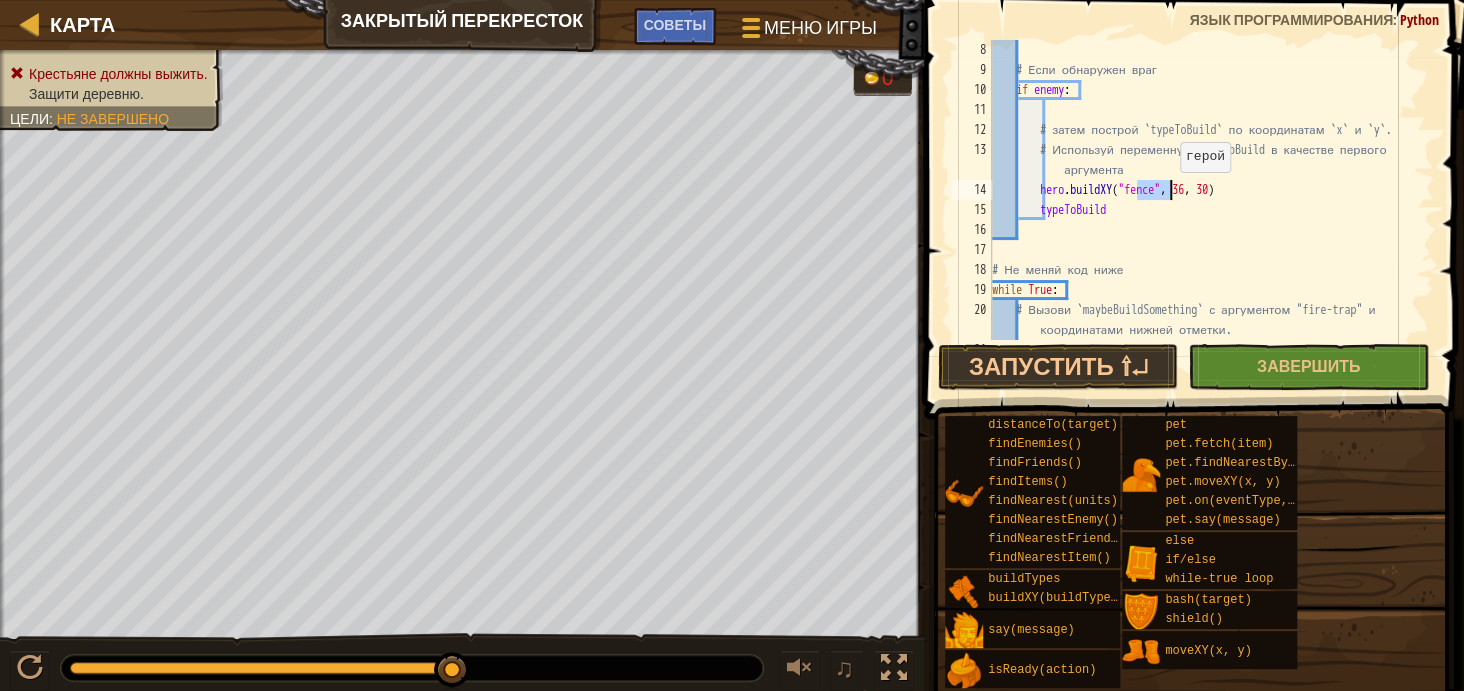 drag, startPoint x: 1135, startPoint y: 191, endPoint x: 1169, endPoint y: 191, distance: 34 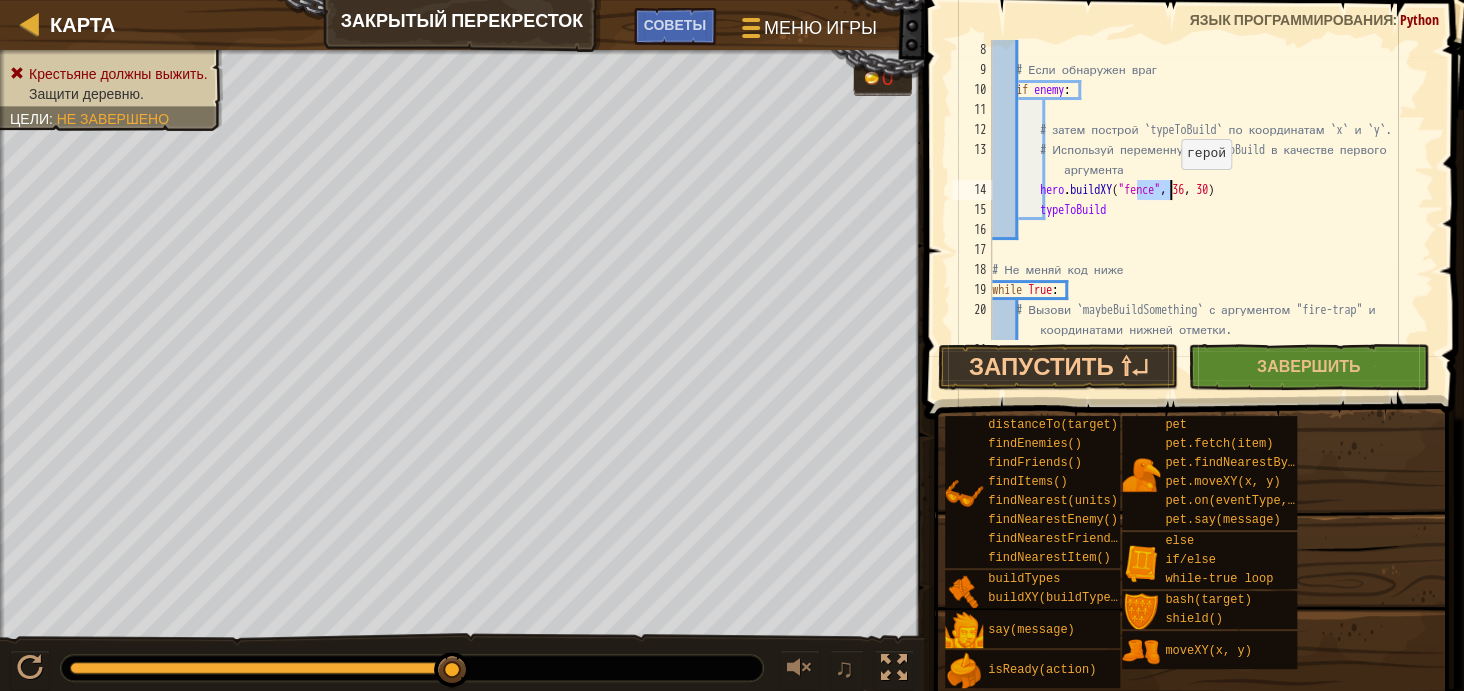 paste on "typeToBuild" 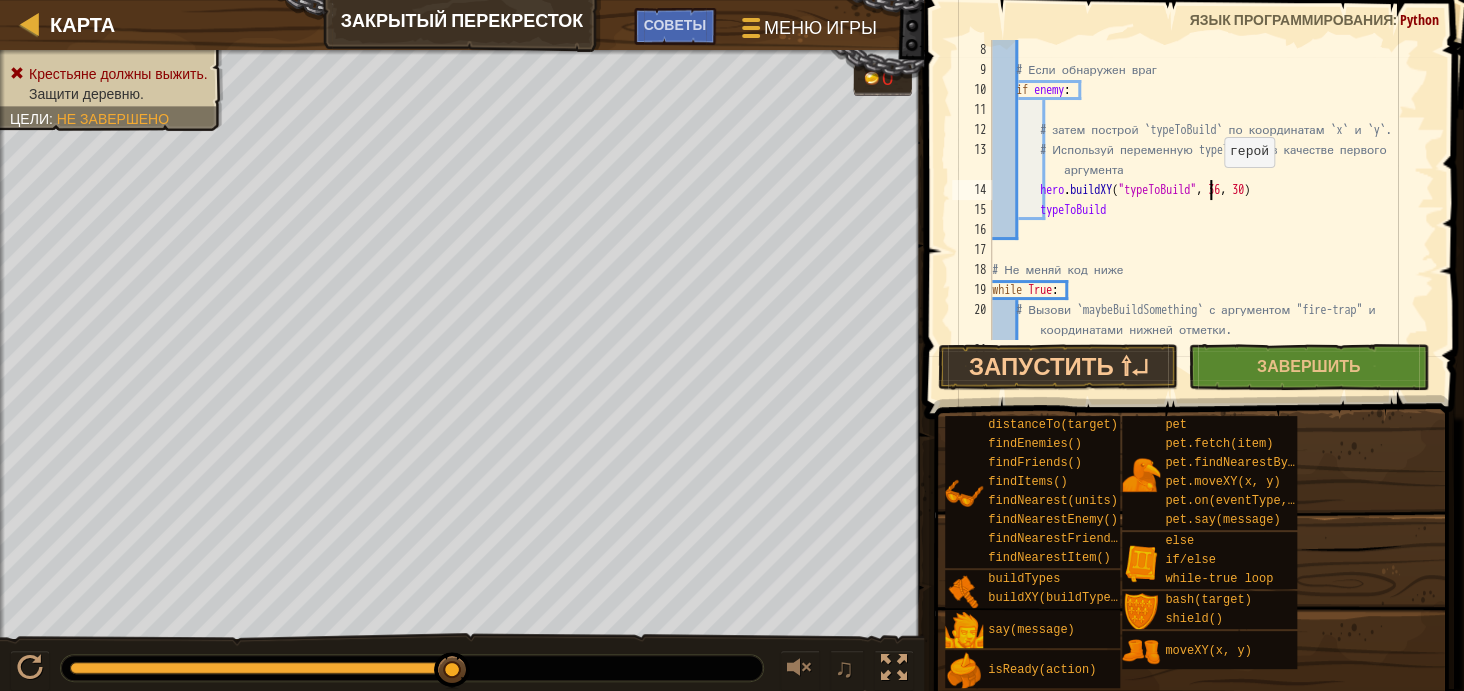 click on "# Если обнаружен враг      if   enemy :                   # затем построй `typeToBuild` по координатам `x` и `y`.          # Используй переменную typeToBuild в качестве первого               аргумента          hero . buildXY ( "typeToBuild" ,   36 ,   30 )          typeToBuild      # Не меняй код ниже while   True :      # Вызови `maybeBuildSomething` с аргументом "fire-trap" и           координатами нижней отметки.      maybeBuildSomething ( "fire-trap" ,   40 ,   20 )" at bounding box center (1203, 210) 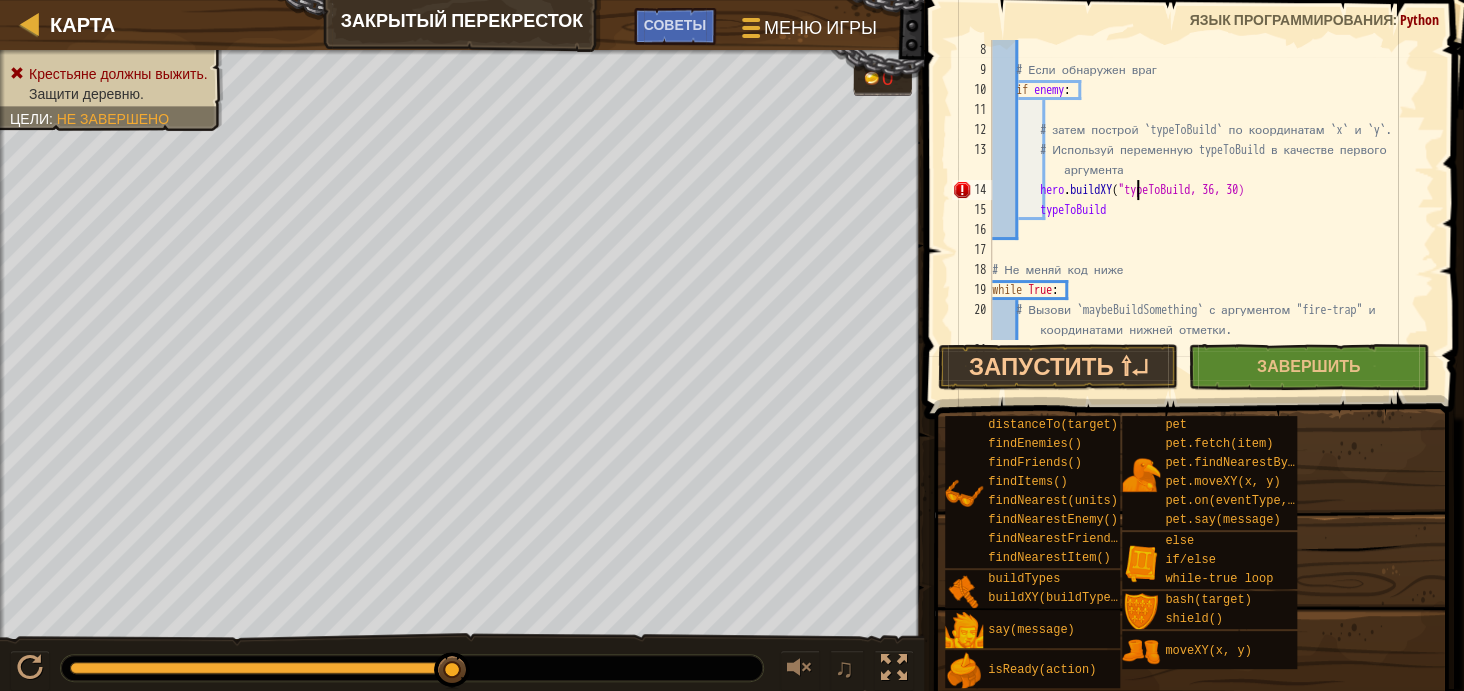 click on "# Если обнаружен враг      if   enemy :                   # затем построй `typeToBuild` по координатам `x` и `y`.          # Используй переменную typeToBuild в качестве первого               аргумента          hero . buildXY ( "typeToBuild, 36, 30)          typeToBuild      # Не меняй код ниже while   True :      # Вызови `maybeBuildSomething` с аргументом "fire-trap" и           координатами нижней отметки.      maybeBuildSomething ( "fire-trap" ,   40 ,   20 )" at bounding box center (1203, 210) 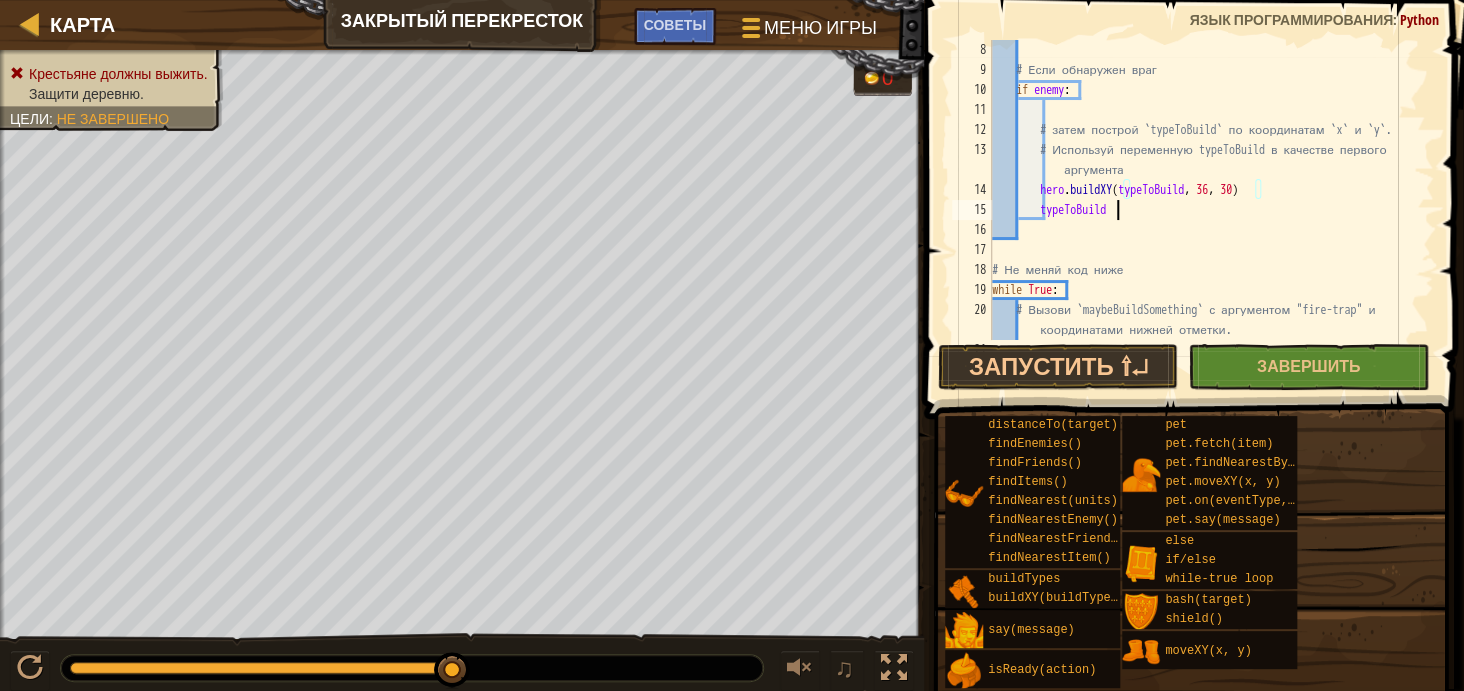 click on "# Если обнаружен враг      if   enemy :                   # затем построй `typeToBuild` по координатам `x` и `y`.          # Используй переменную typeToBuild в качестве первого               аргумента          hero . buildXY ( typeToBuild ,   36 ,   30 )          typeToBuild      # Не меняй код ниже while   True :      # Вызови `maybeBuildSomething` с аргументом "fire-trap" и           координатами нижней отметки.      maybeBuildSomething ( "fire-trap" ,   40 ,   20 )" at bounding box center [1203, 210] 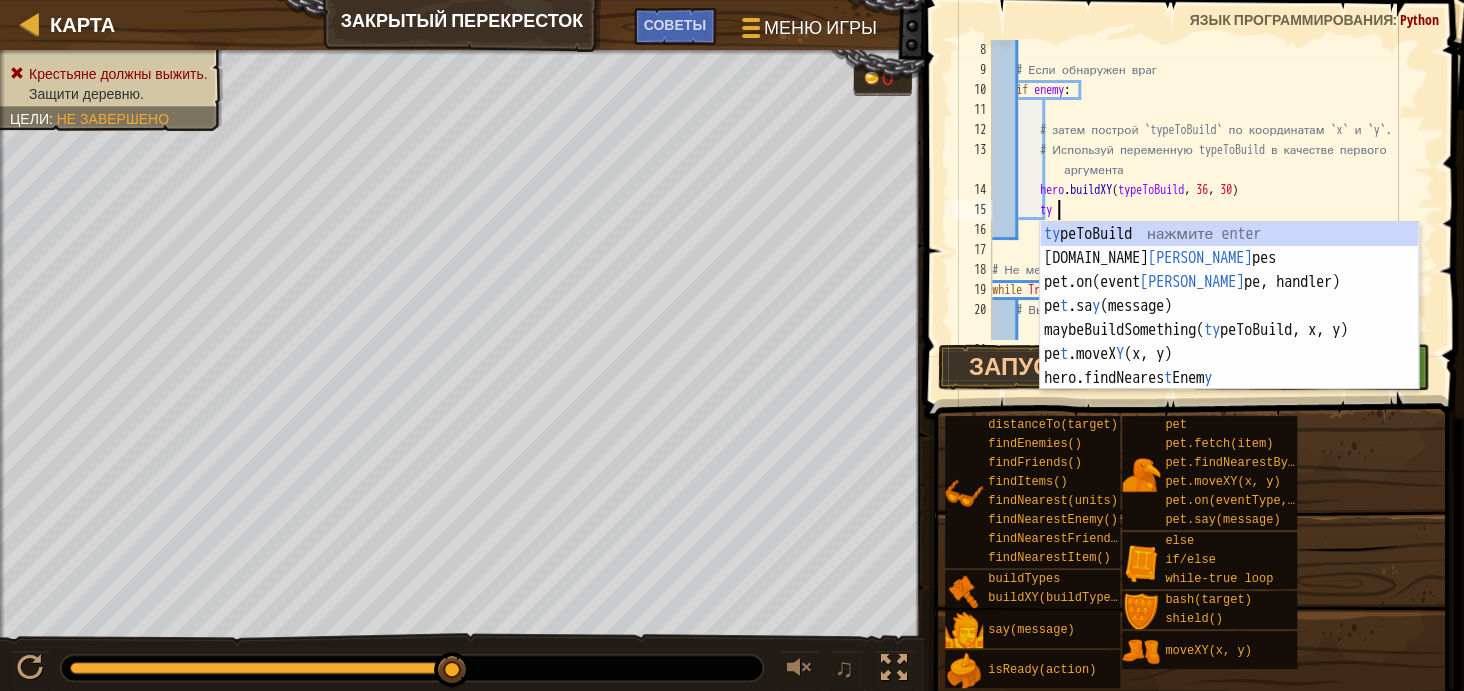 type on "t" 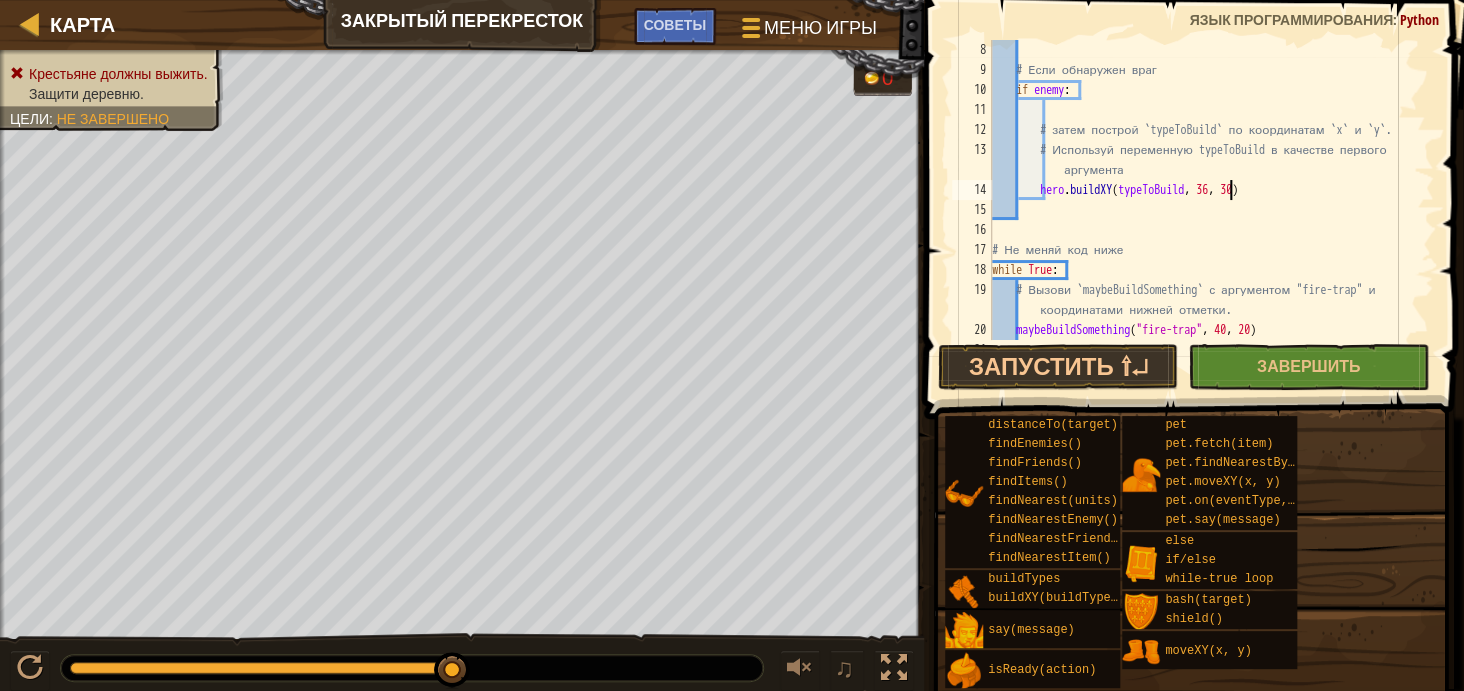 click on "# Если обнаружен враг      if   enemy :                   # затем построй `typeToBuild` по координатам `x` и `y`.          # Используй переменную typeToBuild в качестве первого               аргумента          hero . buildXY ( typeToBuild ,   36 ,   30 )      # Не меняй код ниже while   True :      # Вызови `maybeBuildSomething` с аргументом "fire-trap" и           координатами нижней отметки.      maybeBuildSomething ( "fire-trap" ,   40 ,   20 )      # Далее используй её с аргументом `fence` для левой отметки." at bounding box center [1203, 210] 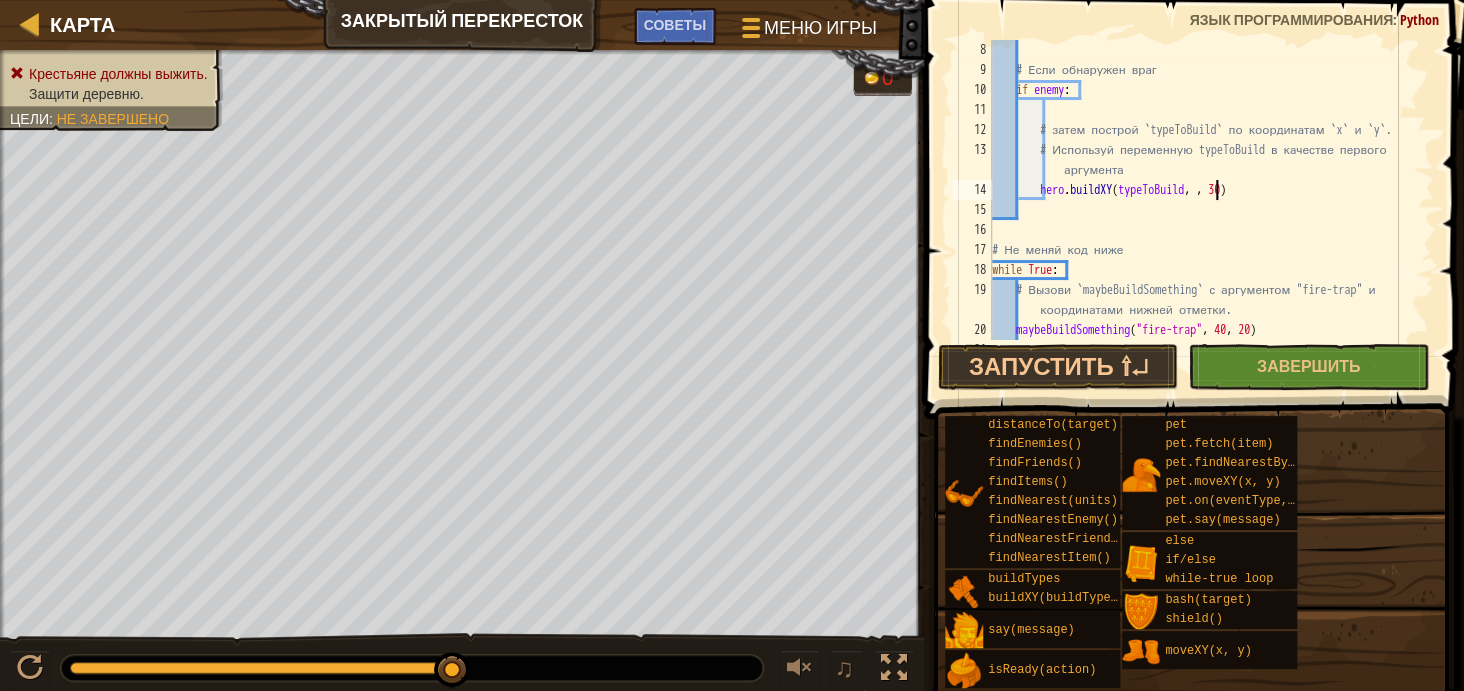 scroll, scrollTop: 9, scrollLeft: 19, axis: both 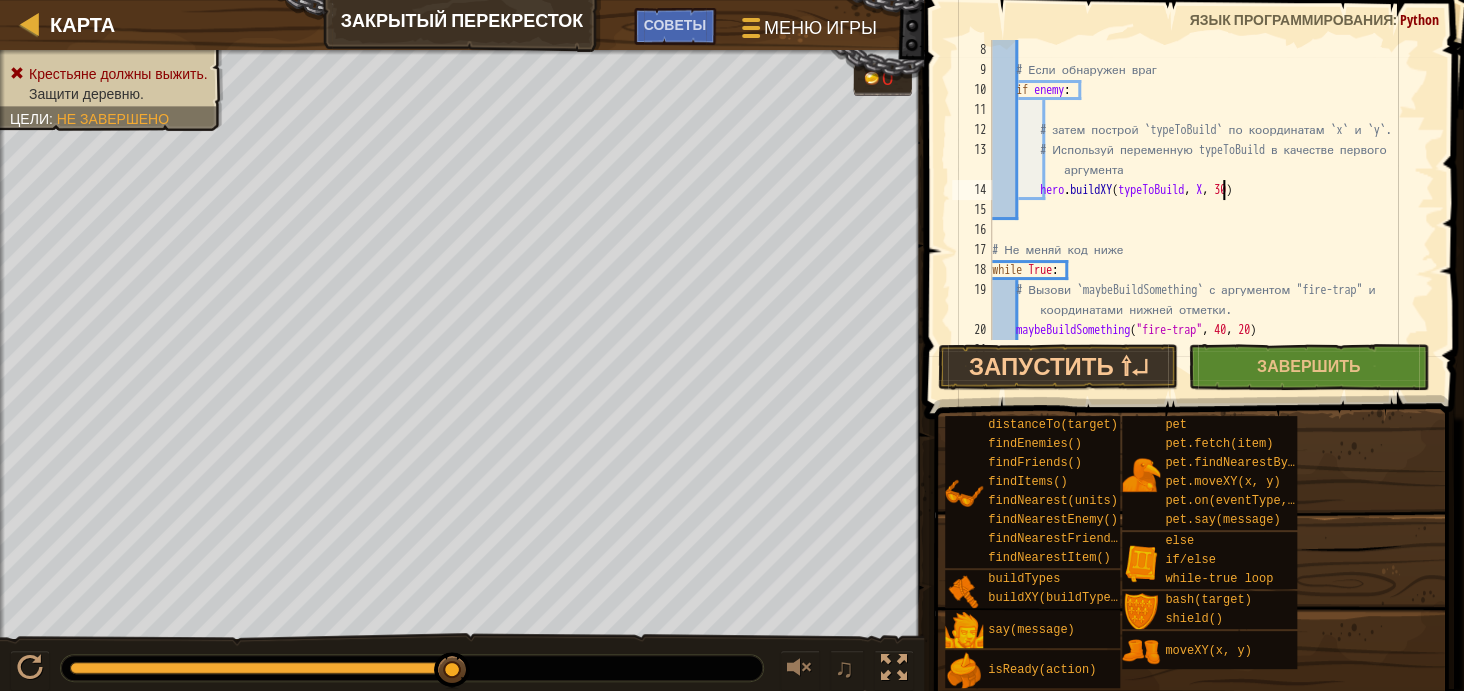 click on "# Если обнаружен враг      if   enemy :                   # затем построй `typeToBuild` по координатам `x` и `y`.          # Используй переменную typeToBuild в качестве первого               аргумента          hero . buildXY ( typeToBuild ,   X ,   30 )      # Не меняй код ниже while   True :      # Вызови `maybeBuildSomething` с аргументом "fire-trap" и           координатами нижней отметки.      maybeBuildSomething ( "fire-trap" ,   40 ,   20 )      # Далее используй её с аргументом `fence` для левой отметки." at bounding box center (1203, 210) 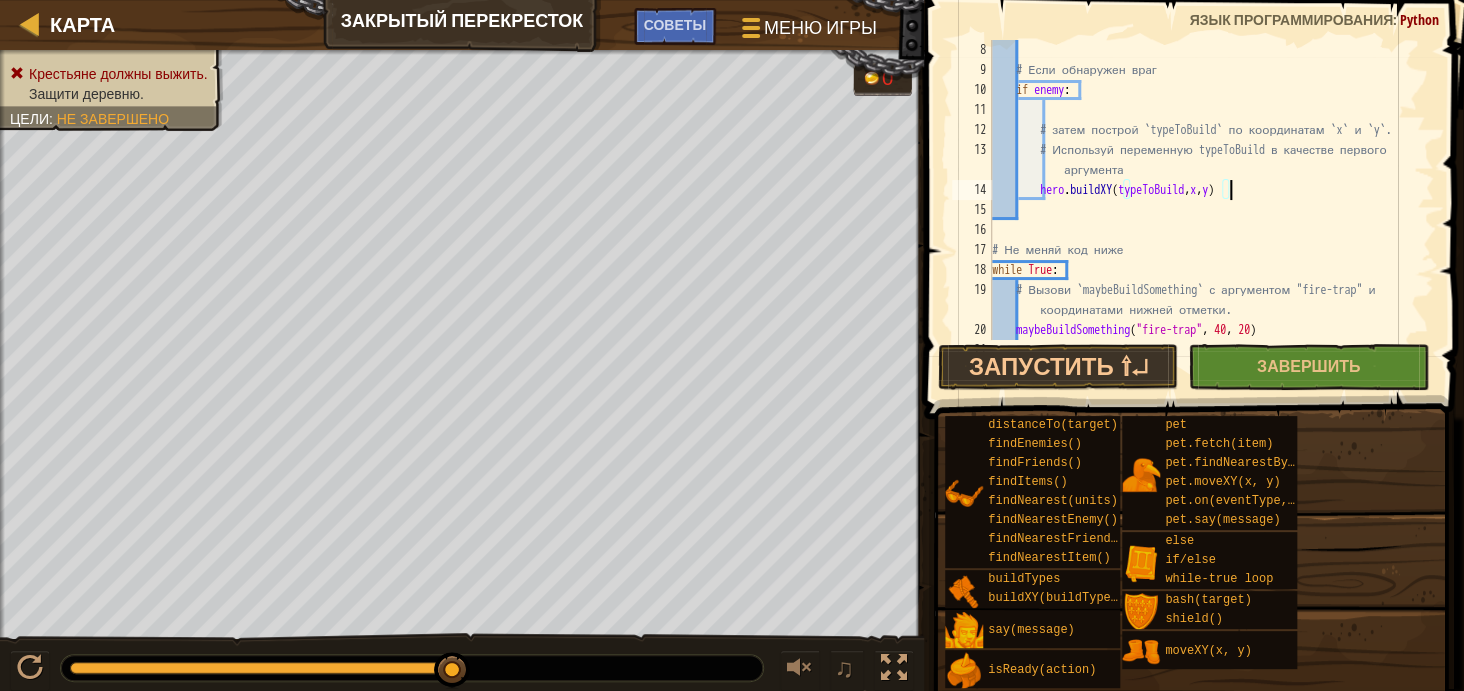 scroll, scrollTop: 9, scrollLeft: 19, axis: both 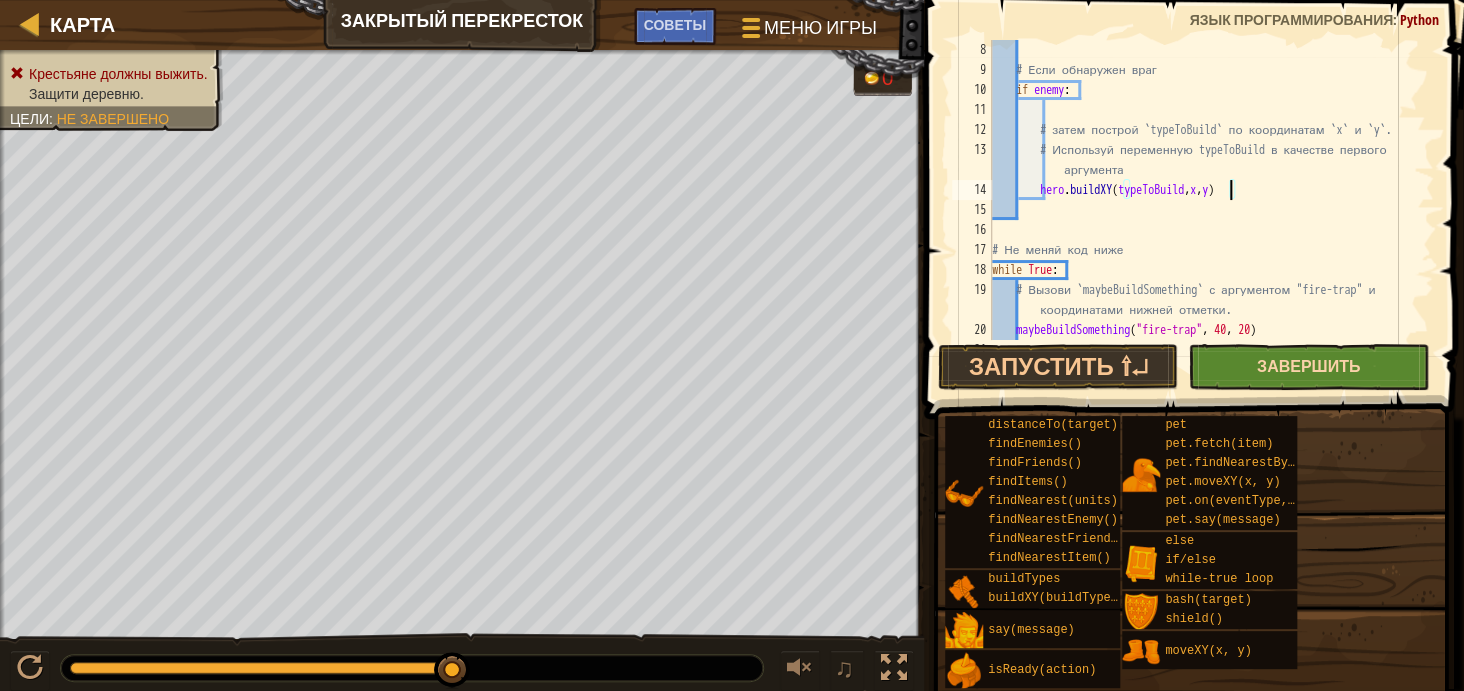 type on "hero.buildXY(typeToBuild,x,y)" 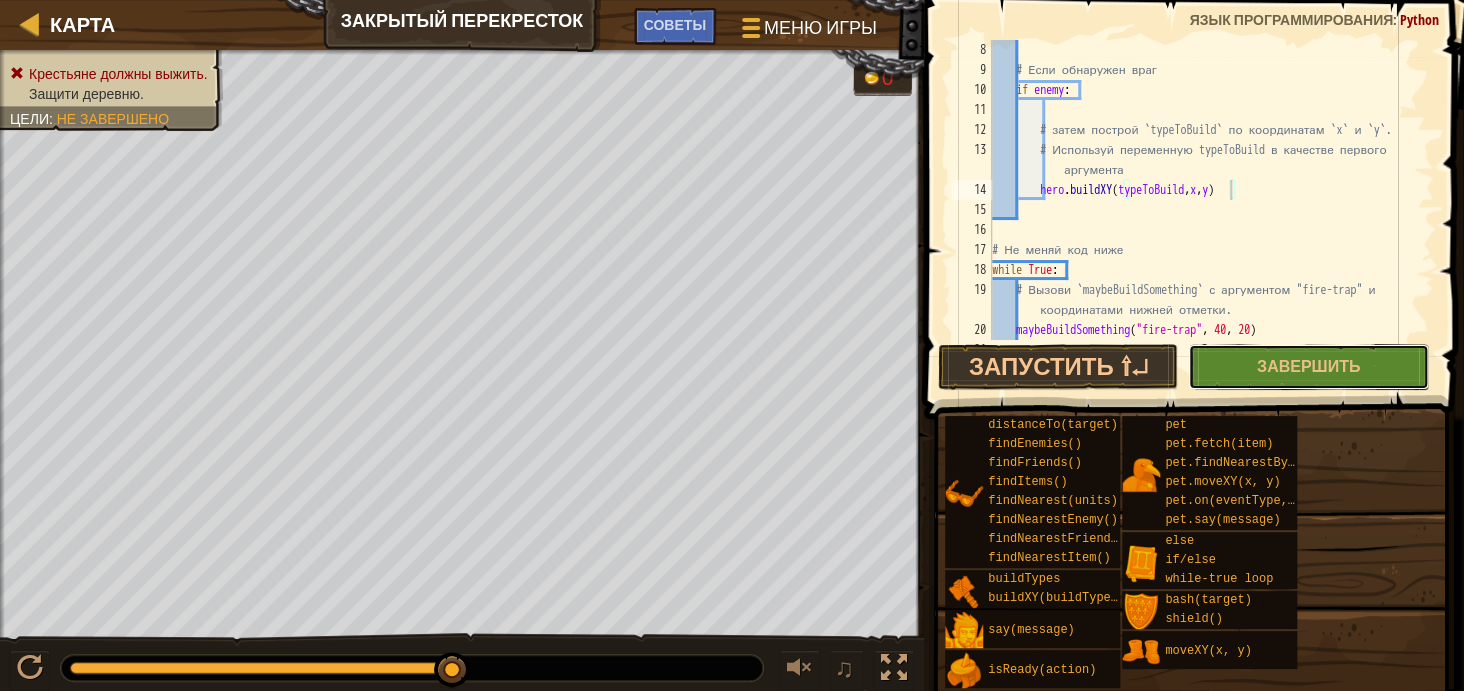 click on "Завершить" at bounding box center (1308, 366) 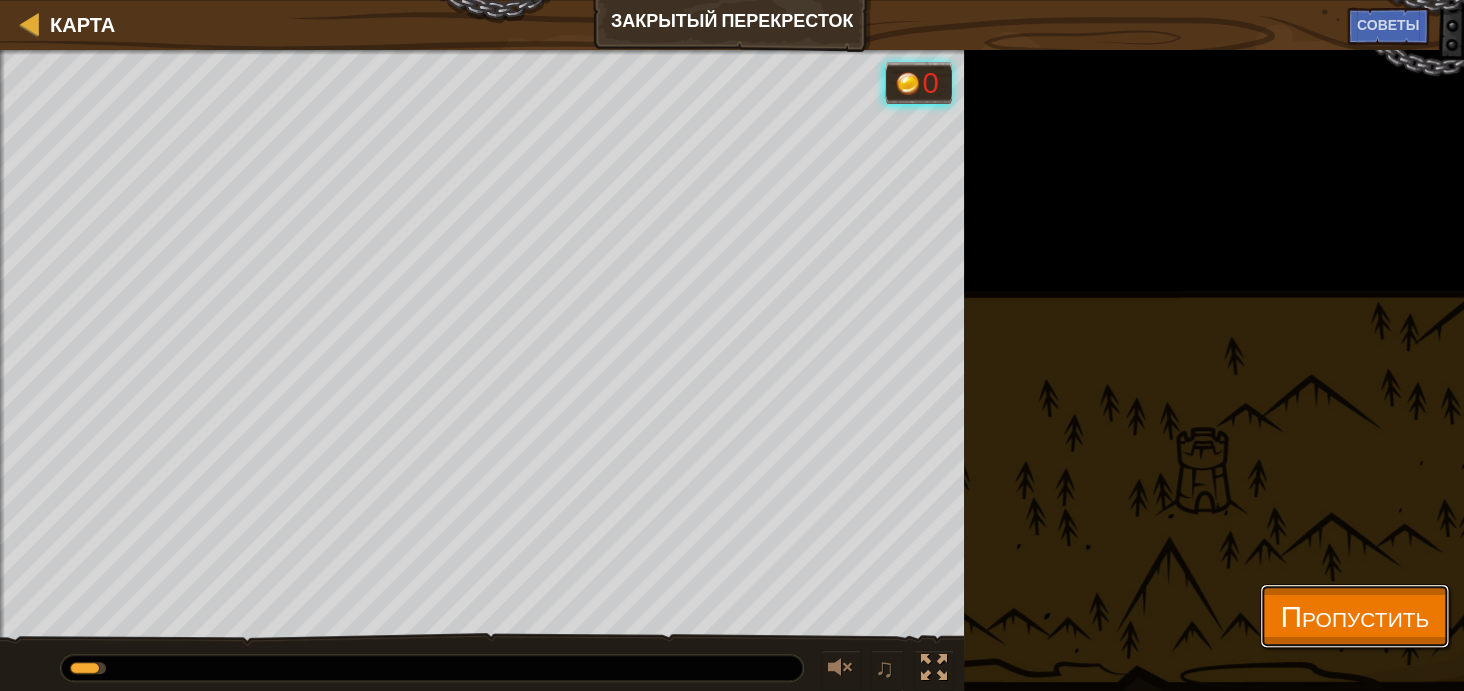 click on "Пропустить" at bounding box center [1354, 615] 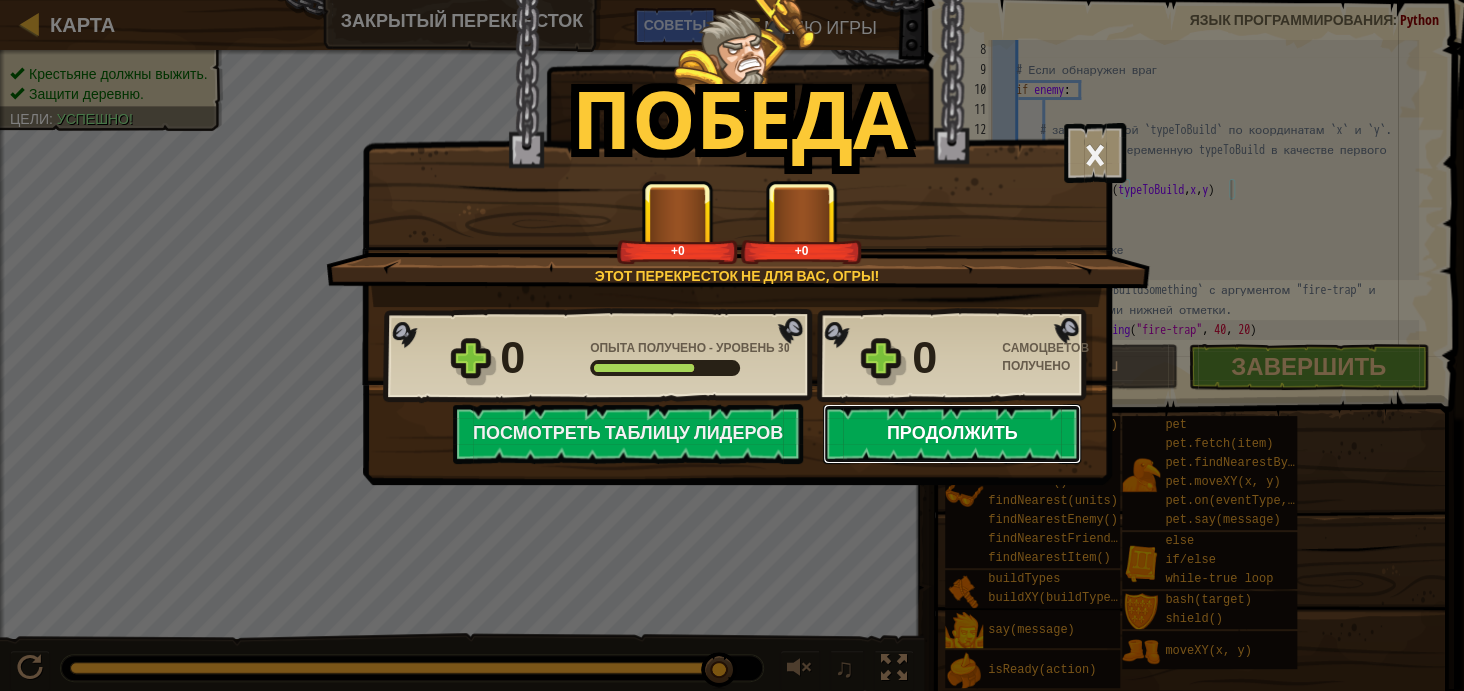 click on "Продолжить" at bounding box center [952, 434] 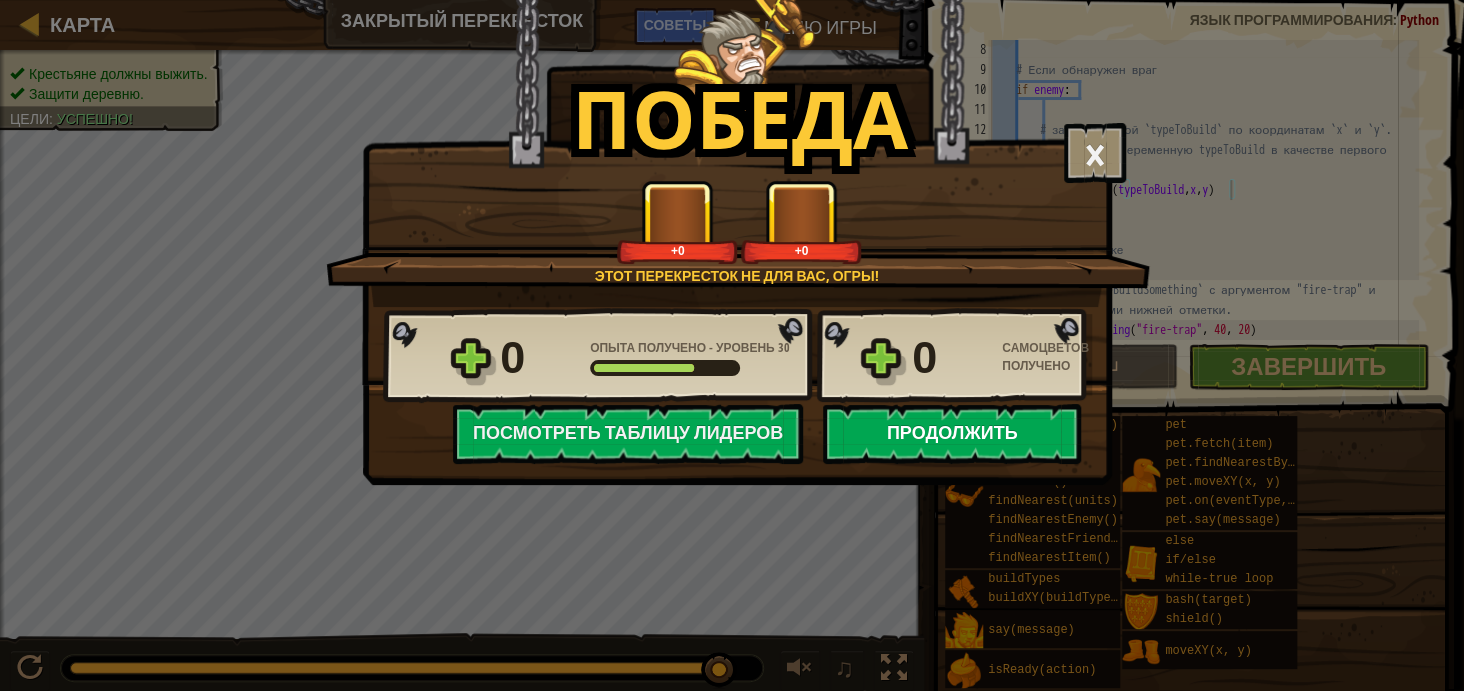select on "ru" 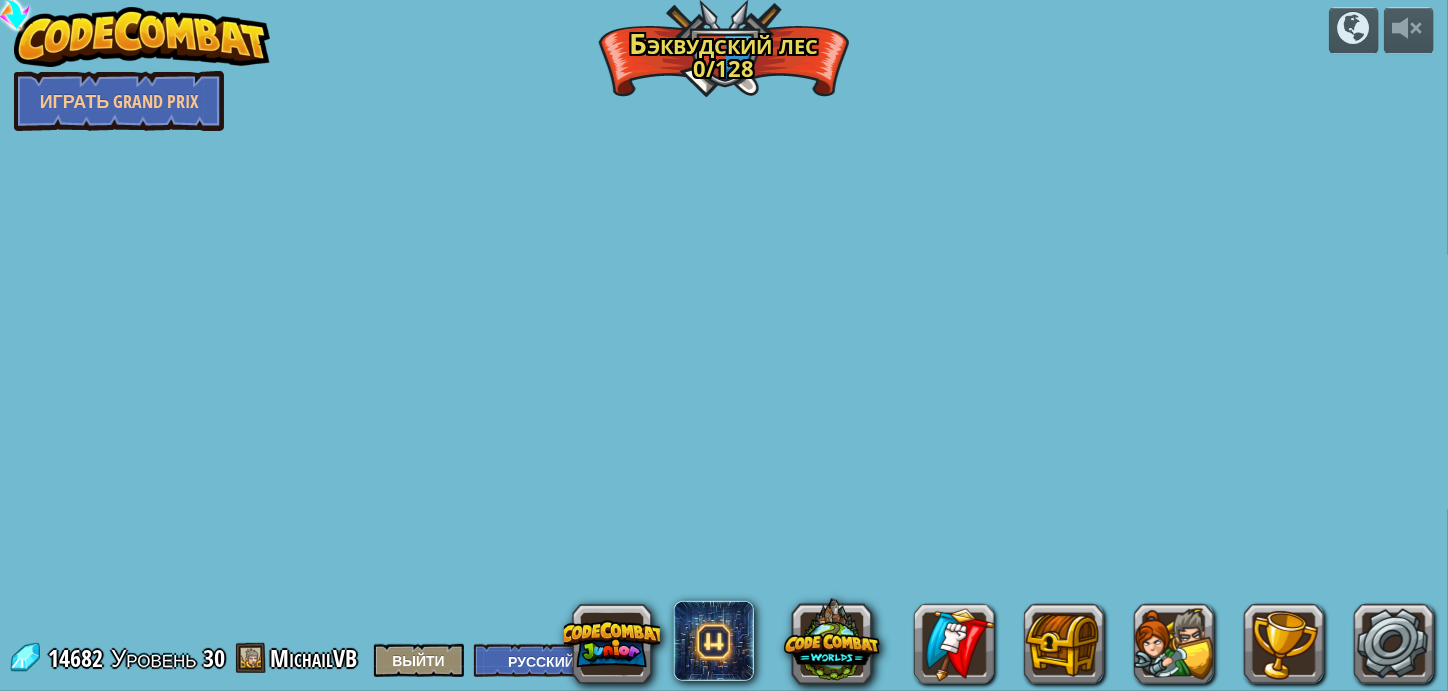 select on "ru" 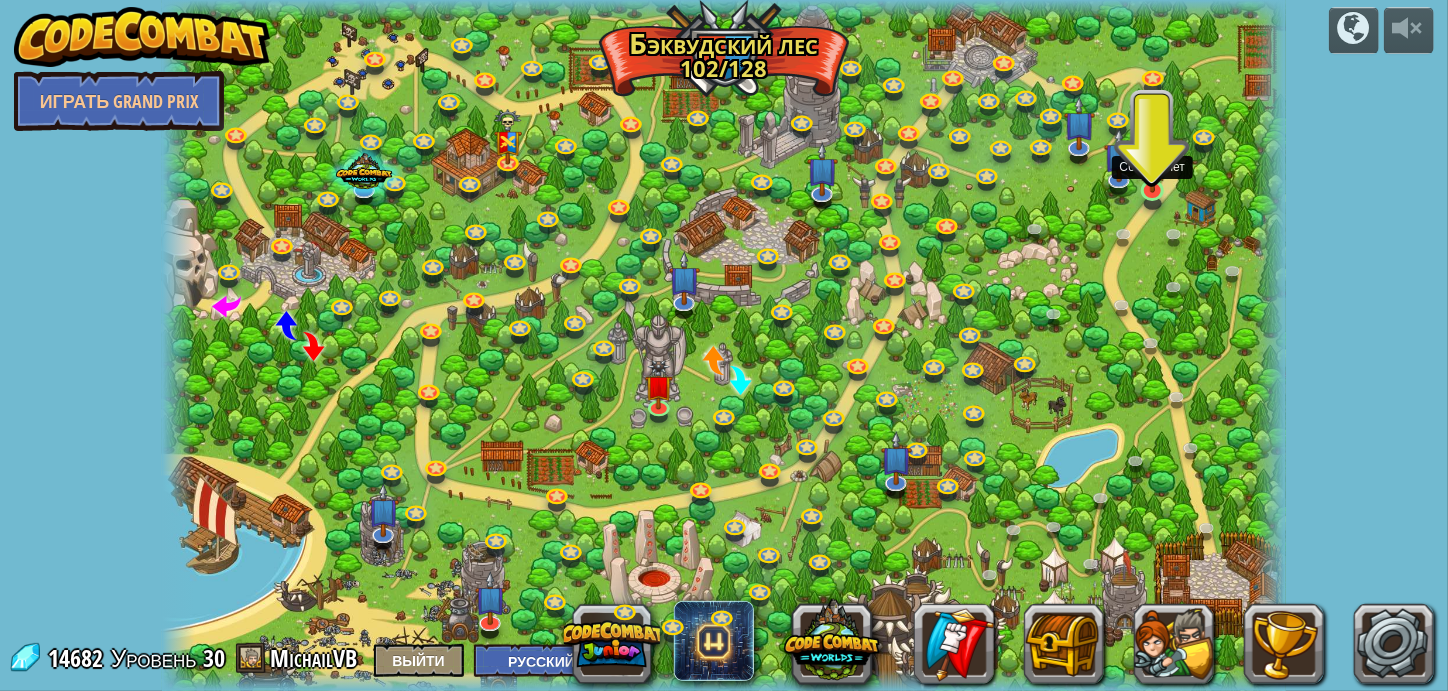 click at bounding box center (1152, 190) 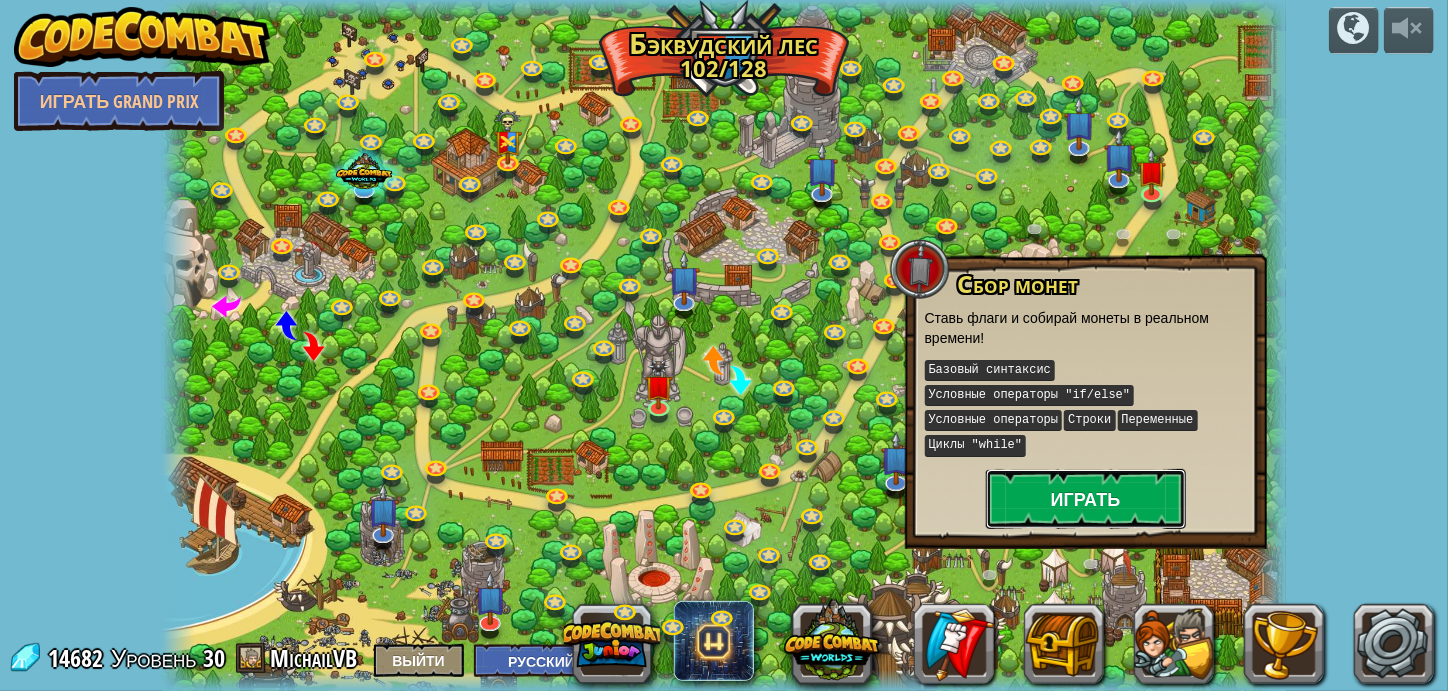 click on "Играть" at bounding box center (1086, 499) 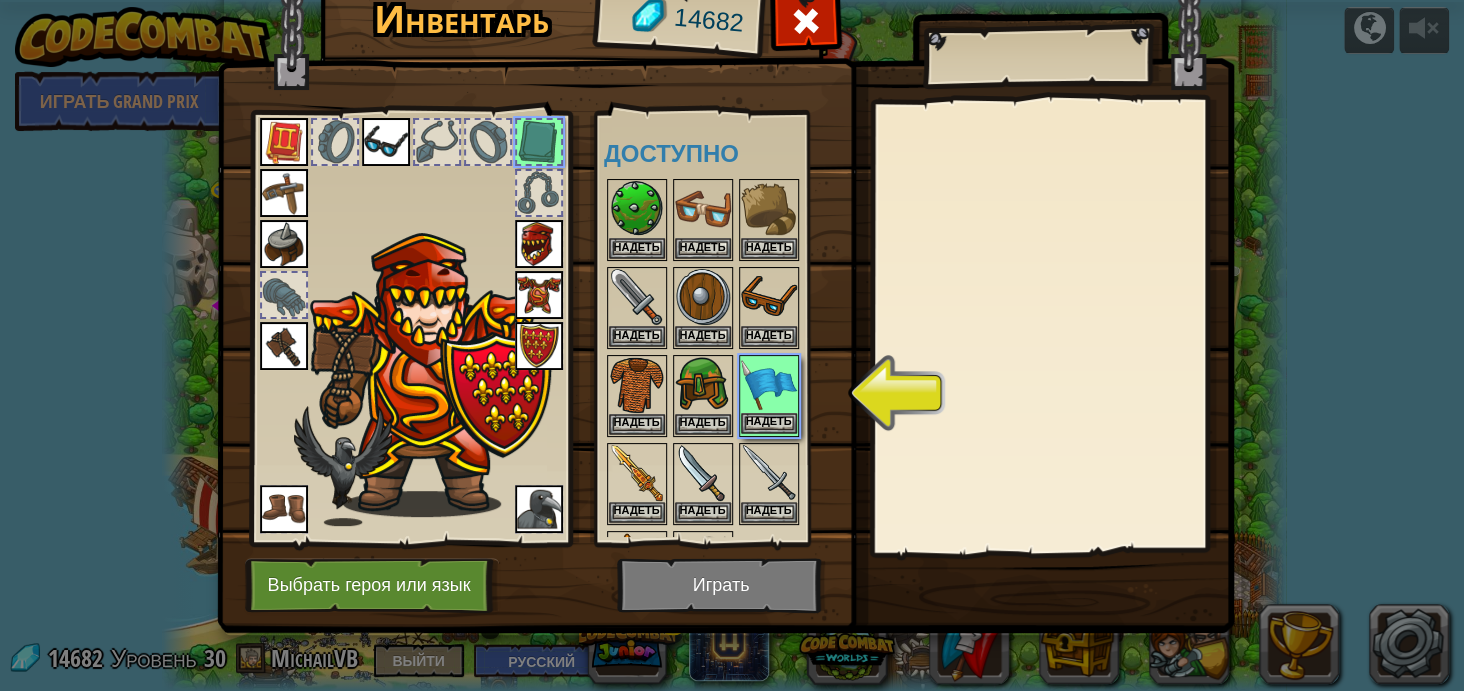 click at bounding box center [769, 385] 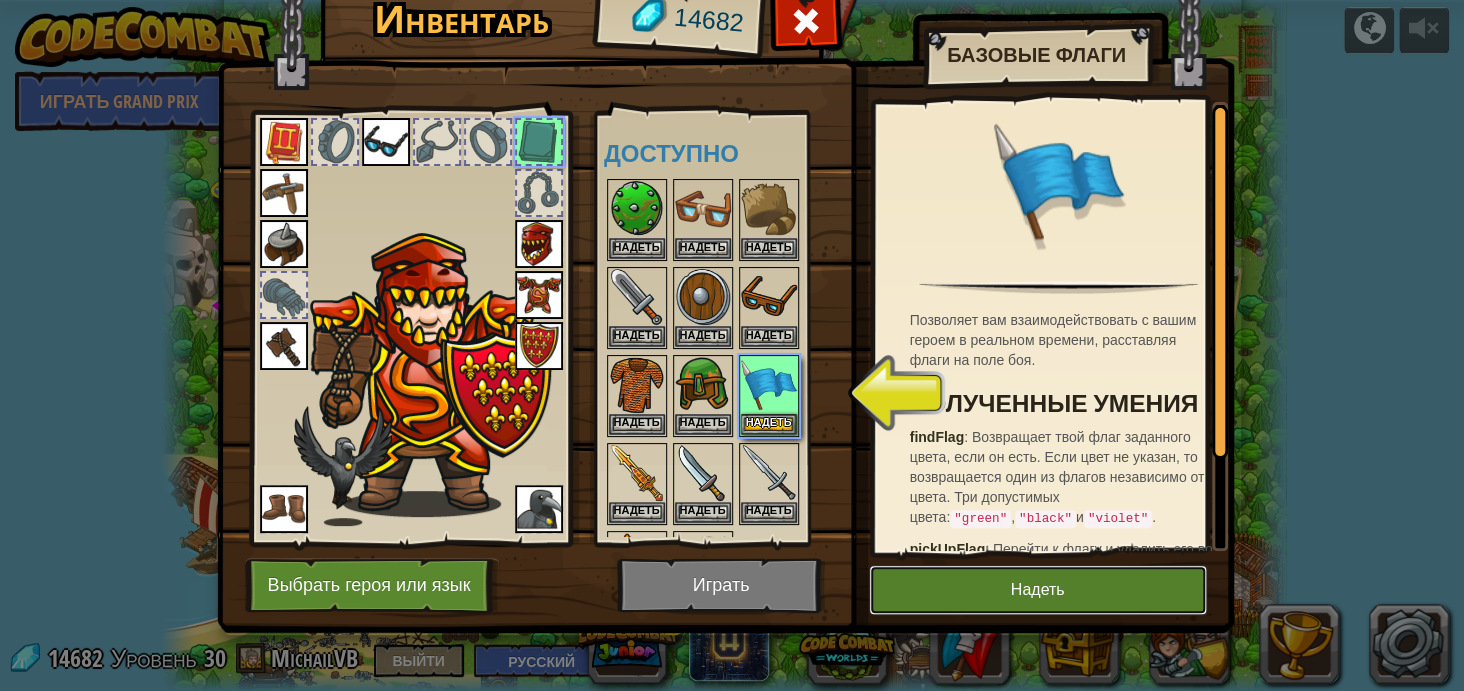 drag, startPoint x: 1036, startPoint y: 595, endPoint x: 1005, endPoint y: 600, distance: 31.400637 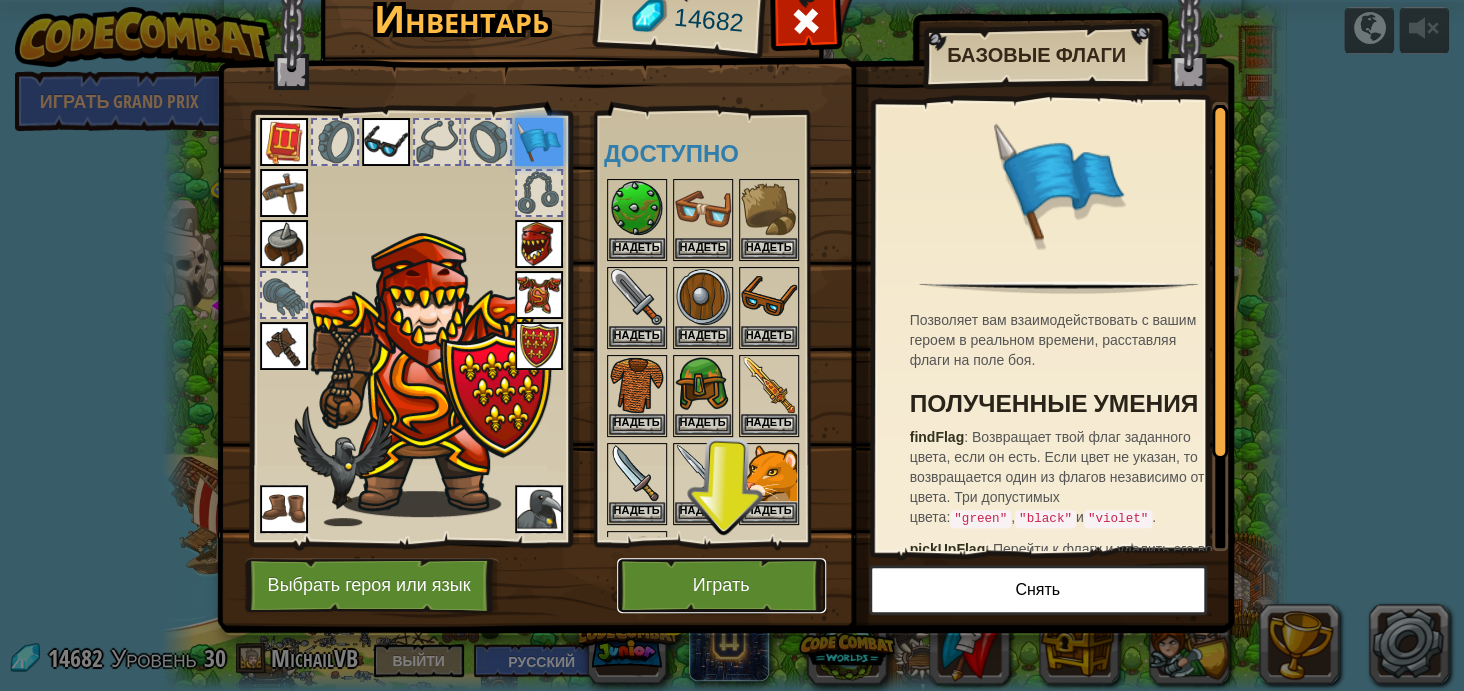 click on "Играть" at bounding box center (721, 585) 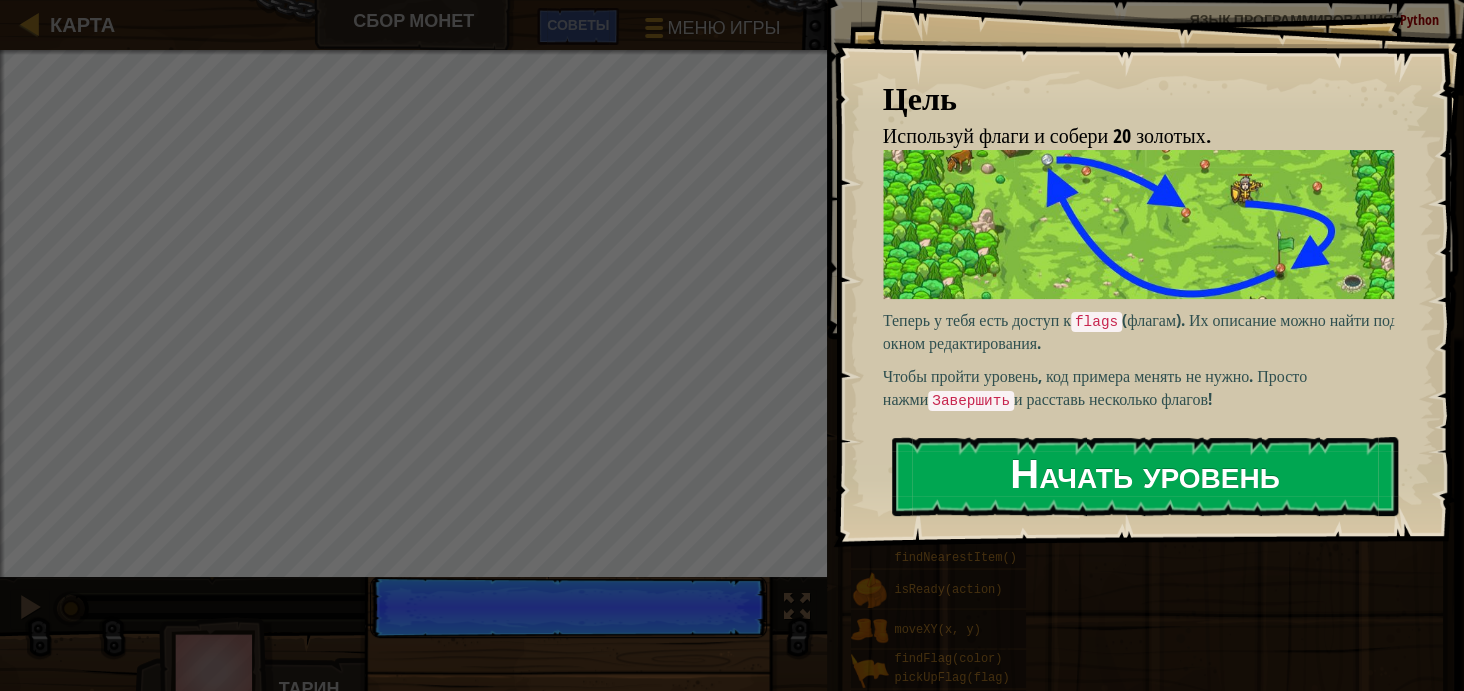 click on "Начать уровень" at bounding box center [1145, 476] 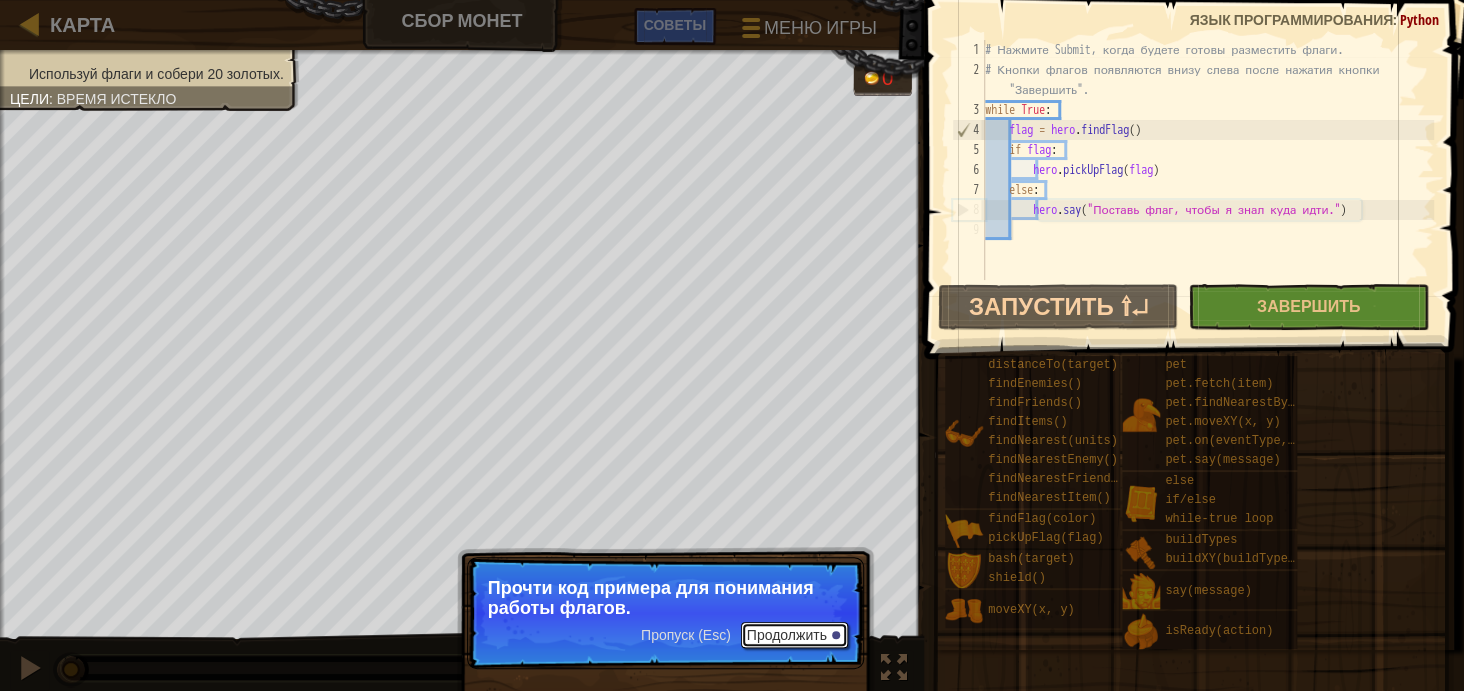 click on "Продолжить" at bounding box center (794, 635) 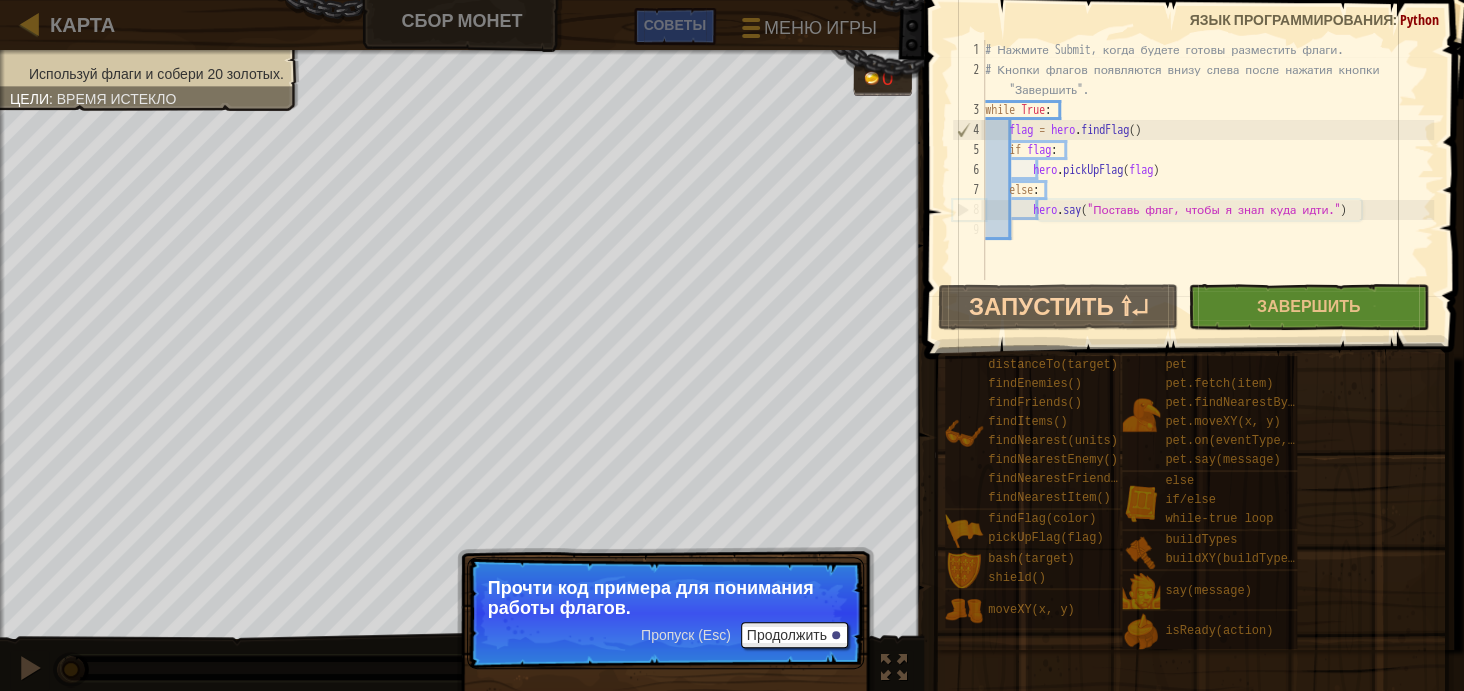scroll, scrollTop: 9, scrollLeft: 0, axis: vertical 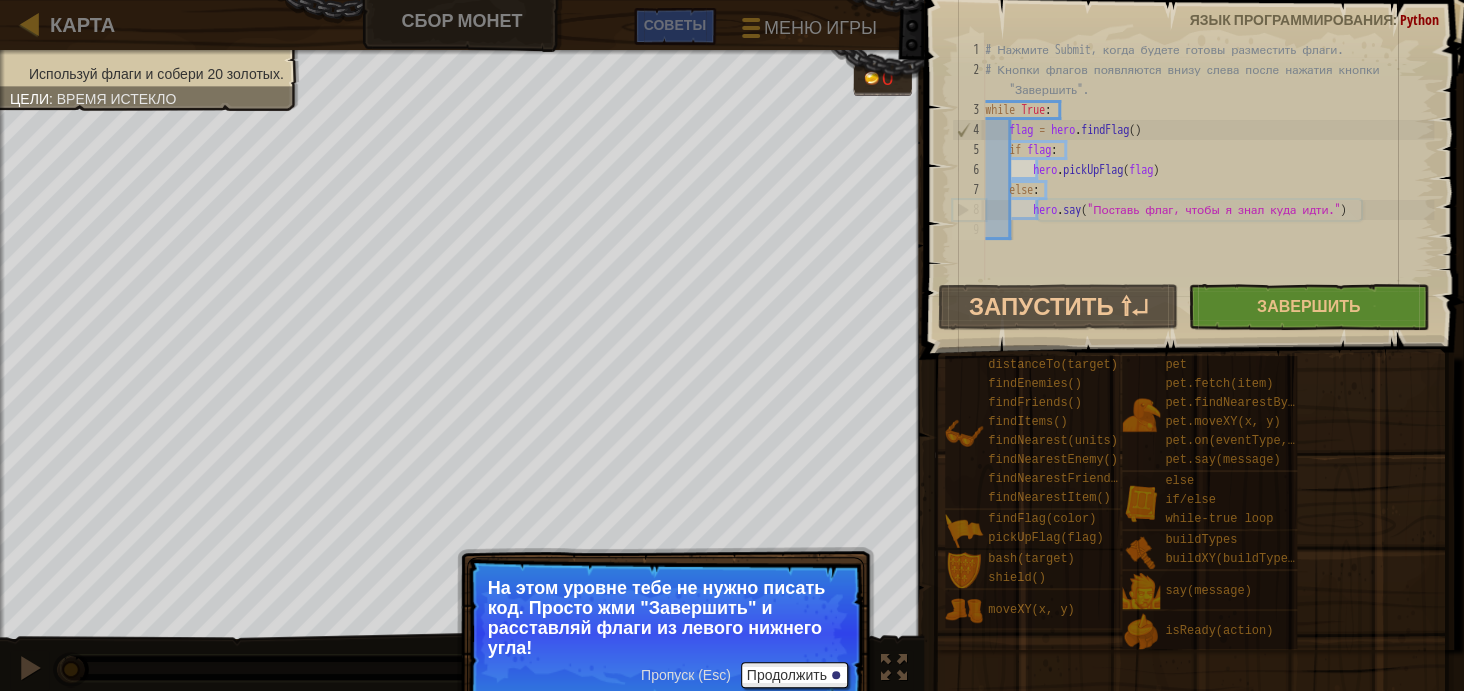 click on "На этом уровне тебе не нужно писать код. Просто жми "Завершить" и расставляй флаги из левого нижнего угла!" at bounding box center (665, 618) 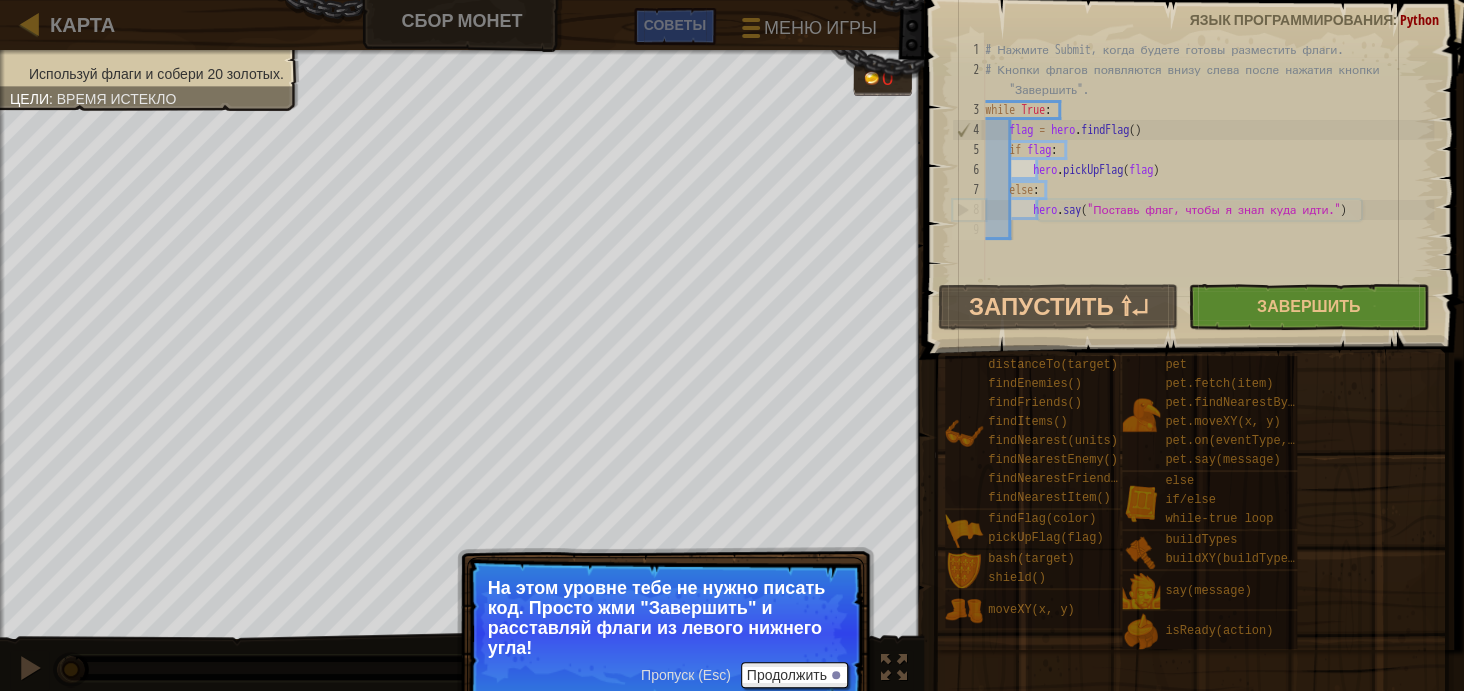 click on "На этом уровне тебе не нужно писать код. Просто жми "Завершить" и расставляй флаги из левого нижнего угла!" at bounding box center (665, 618) 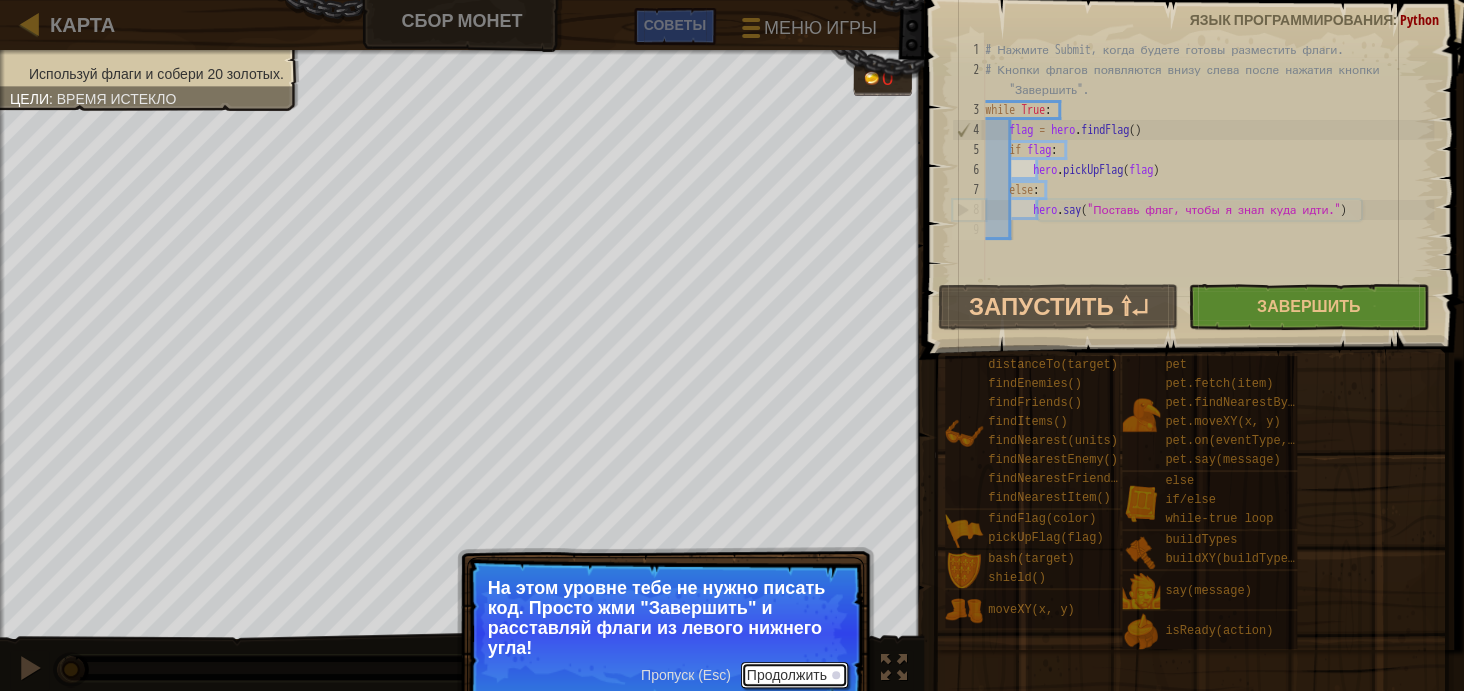 click on "Продолжить" at bounding box center (794, 675) 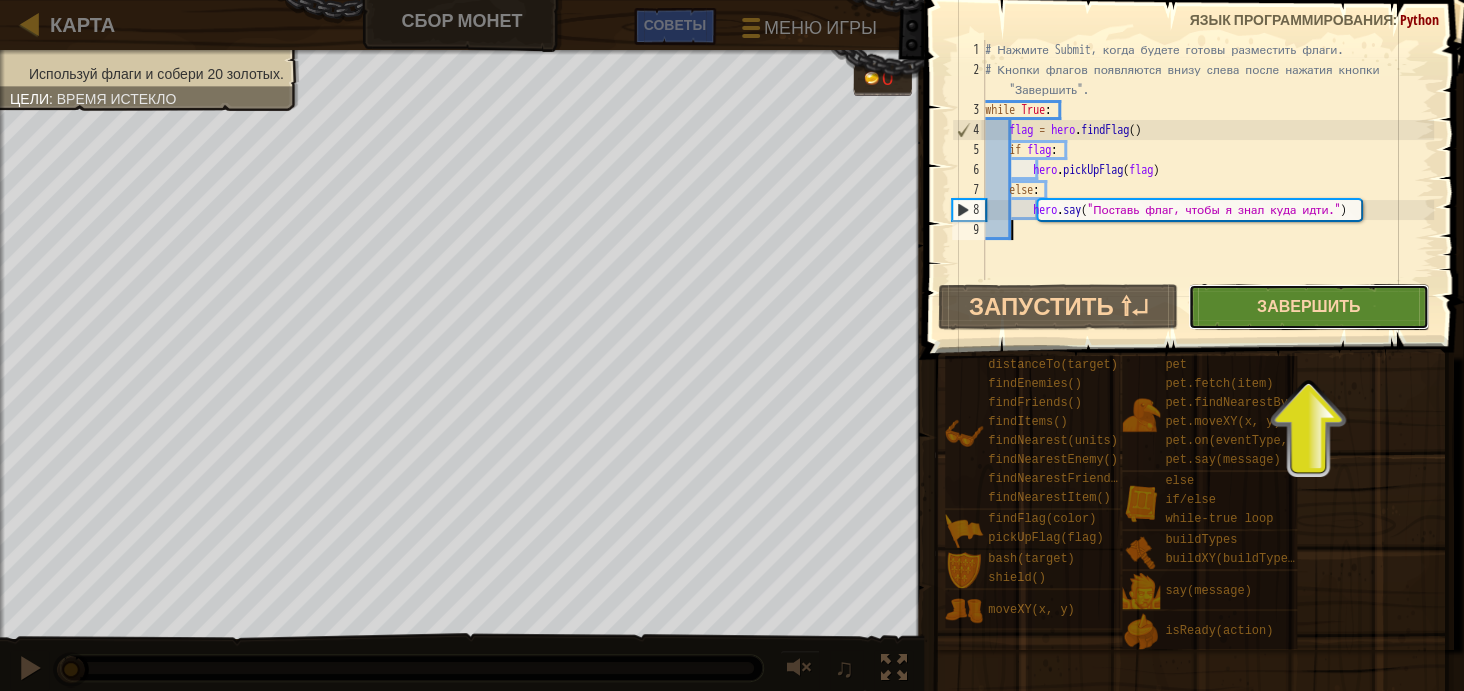 click on "Завершить" at bounding box center (1308, 306) 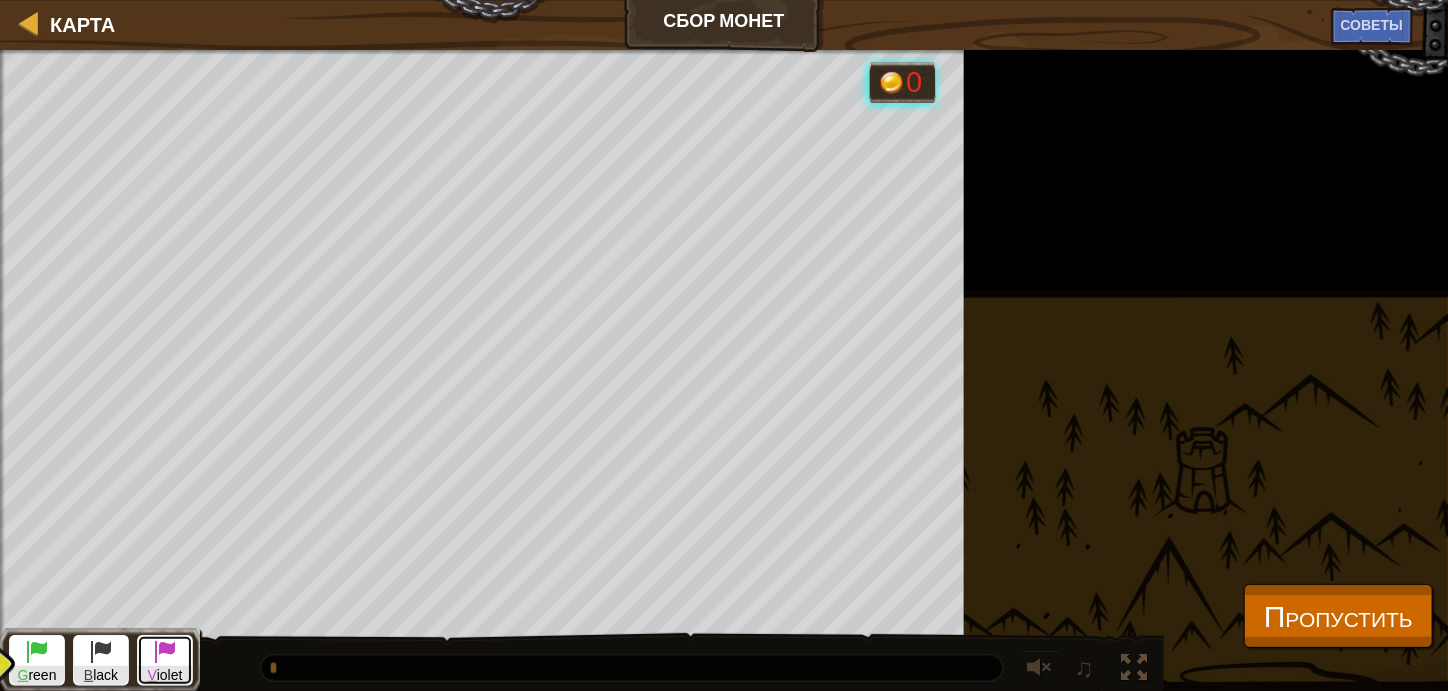 click on "V iolet" at bounding box center [165, 675] 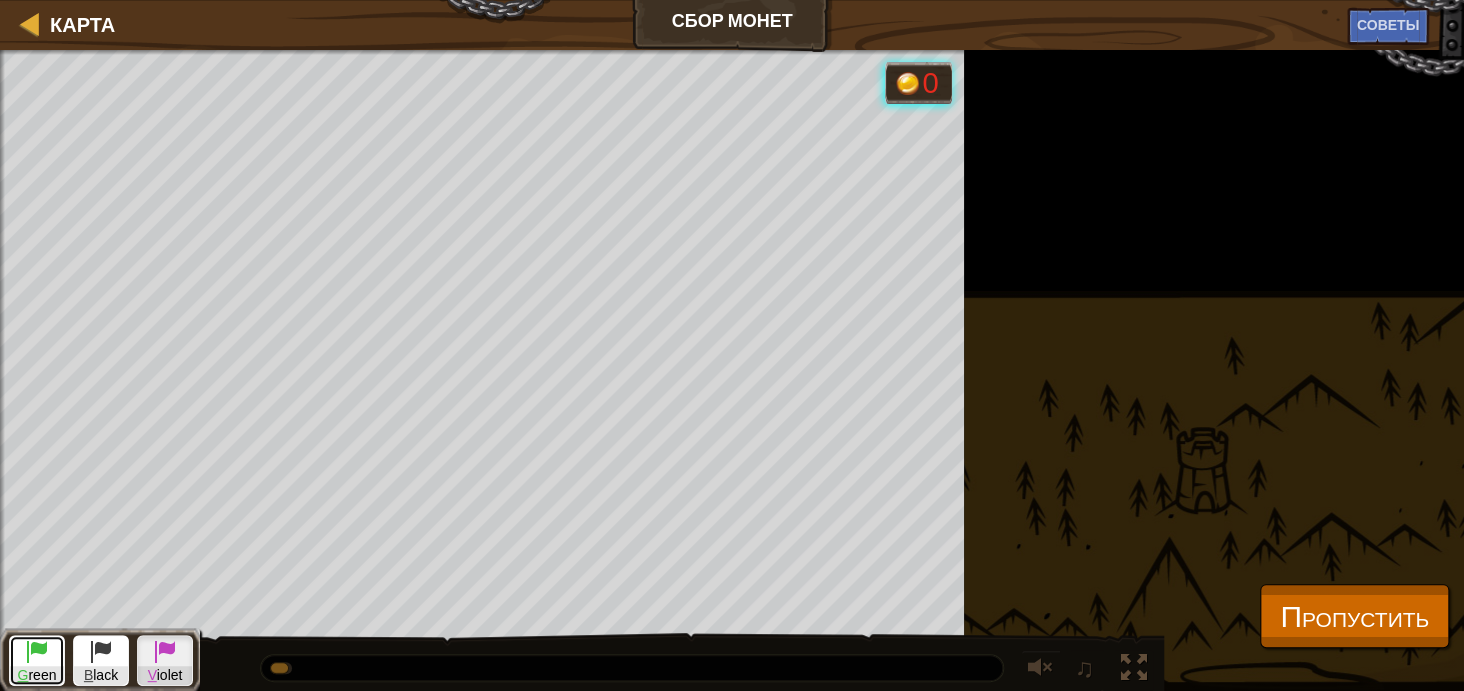 click on "G reen" at bounding box center (37, 660) 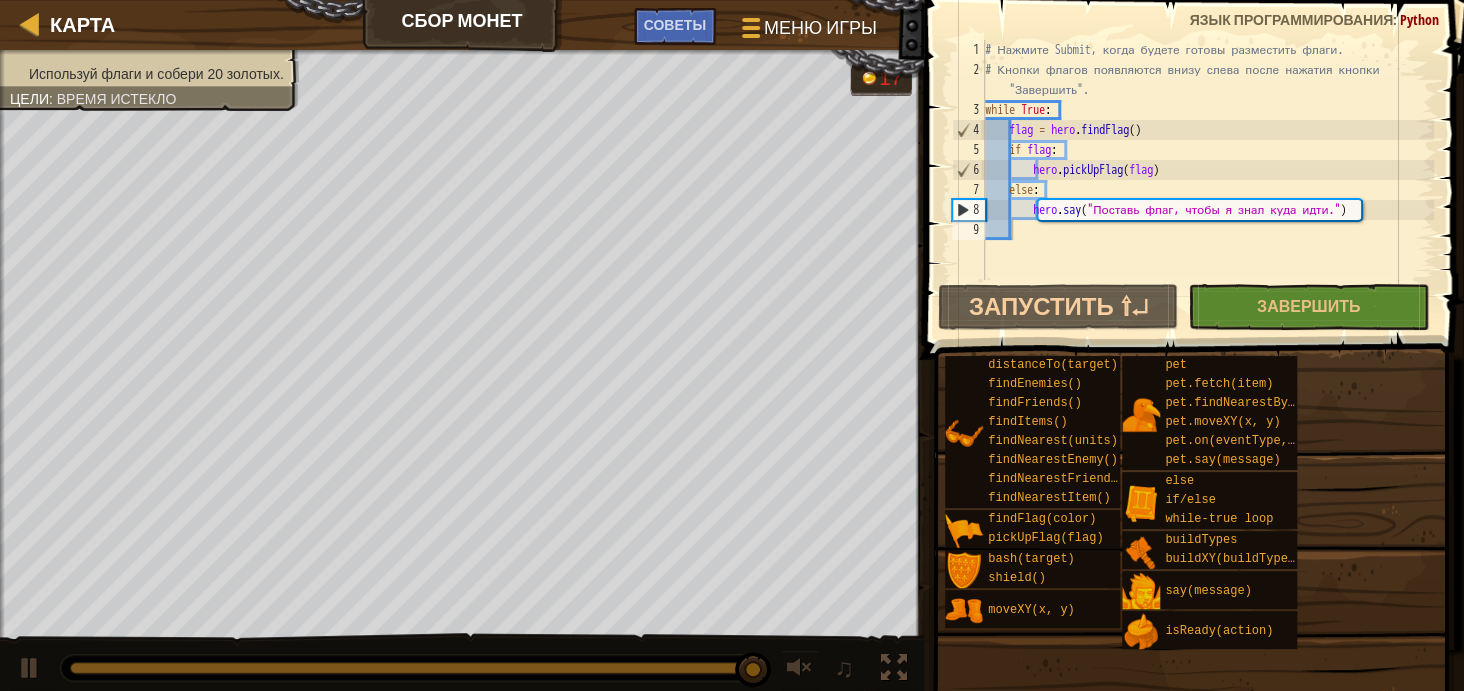 select on "ru" 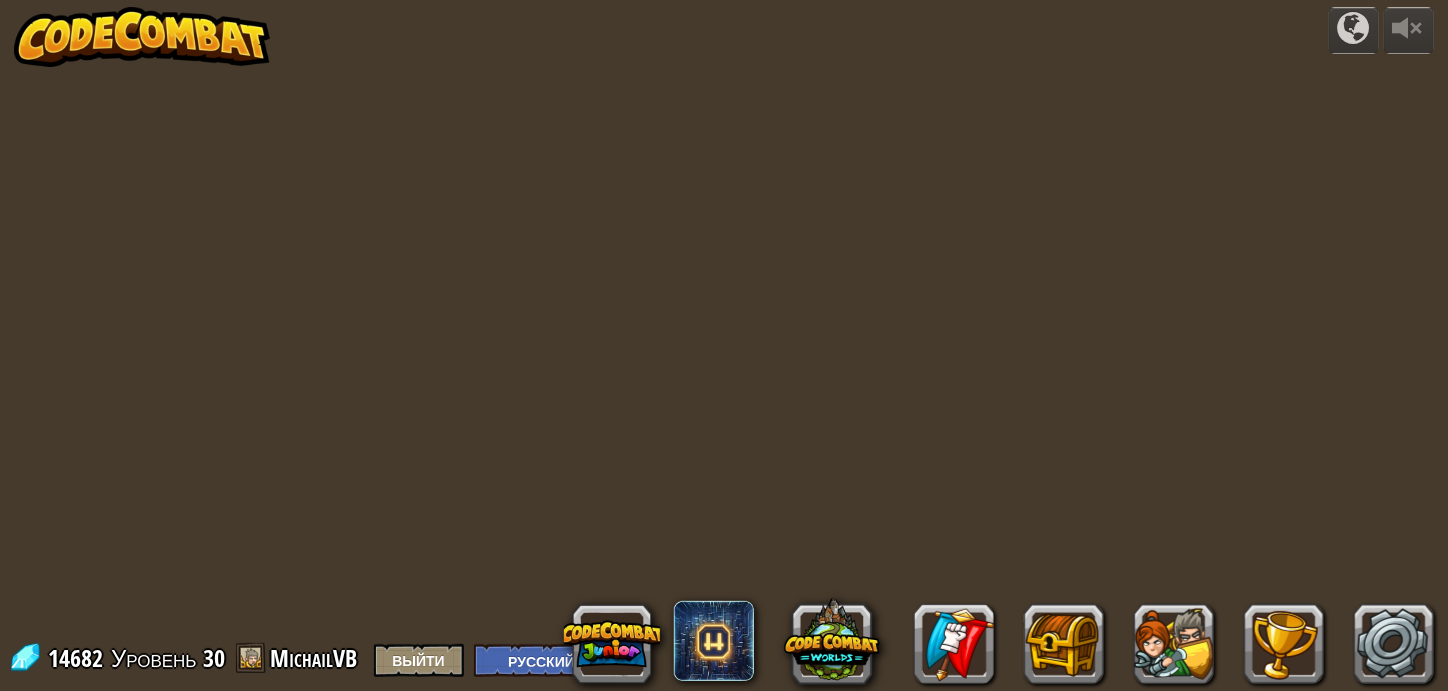 select on "ru" 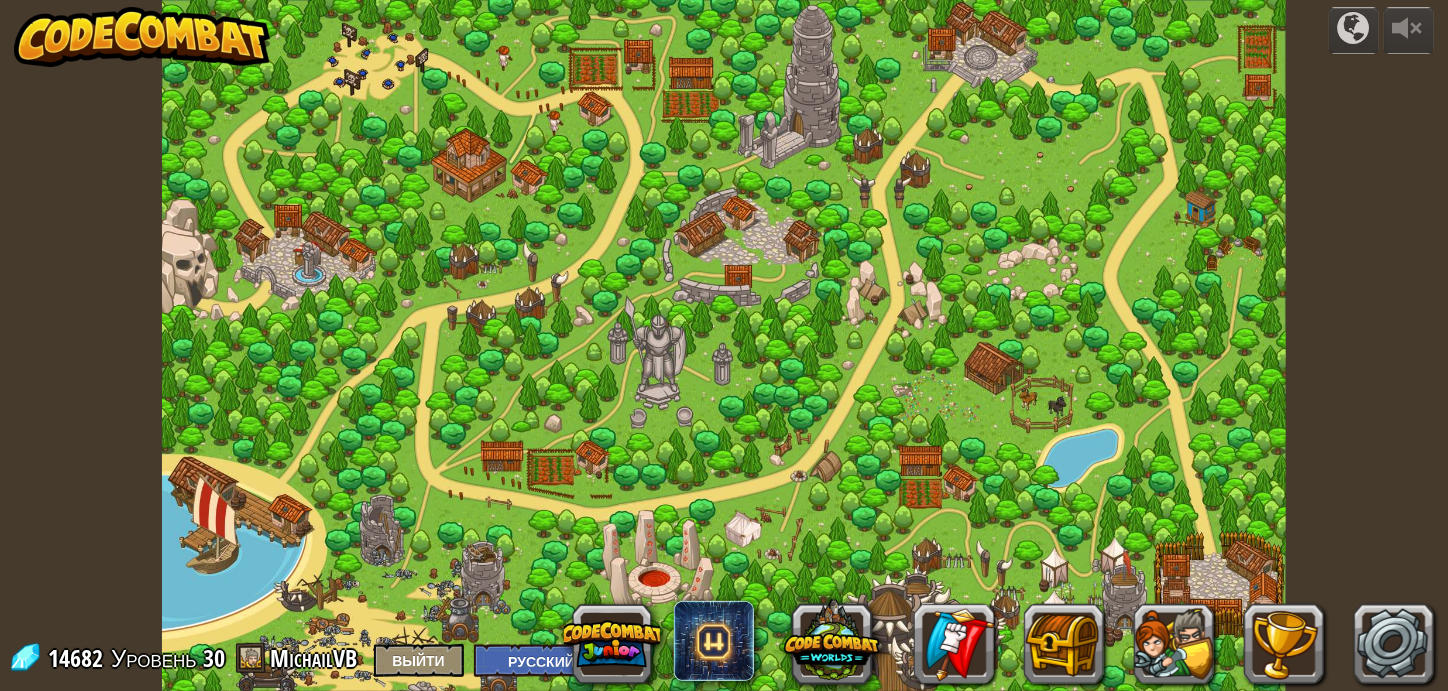 select on "ru" 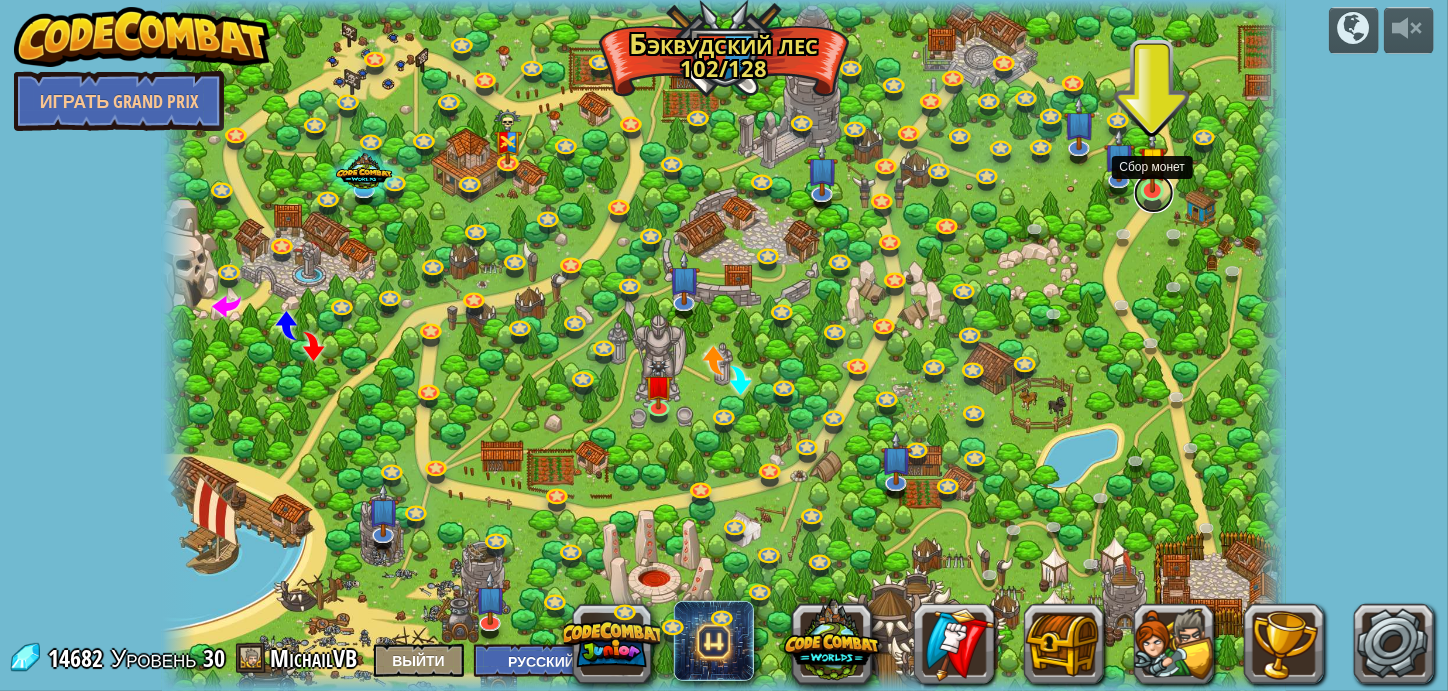 click at bounding box center [1154, 193] 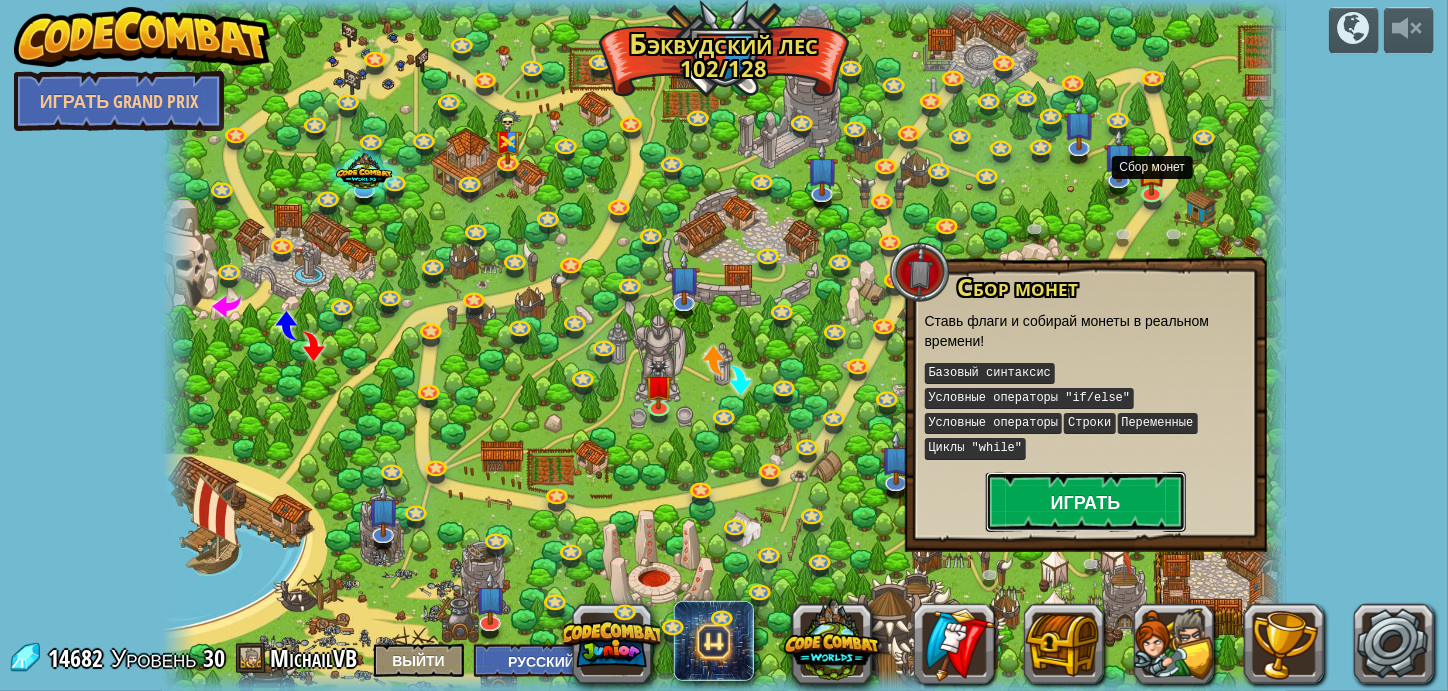 click on "Играть" at bounding box center [1086, 502] 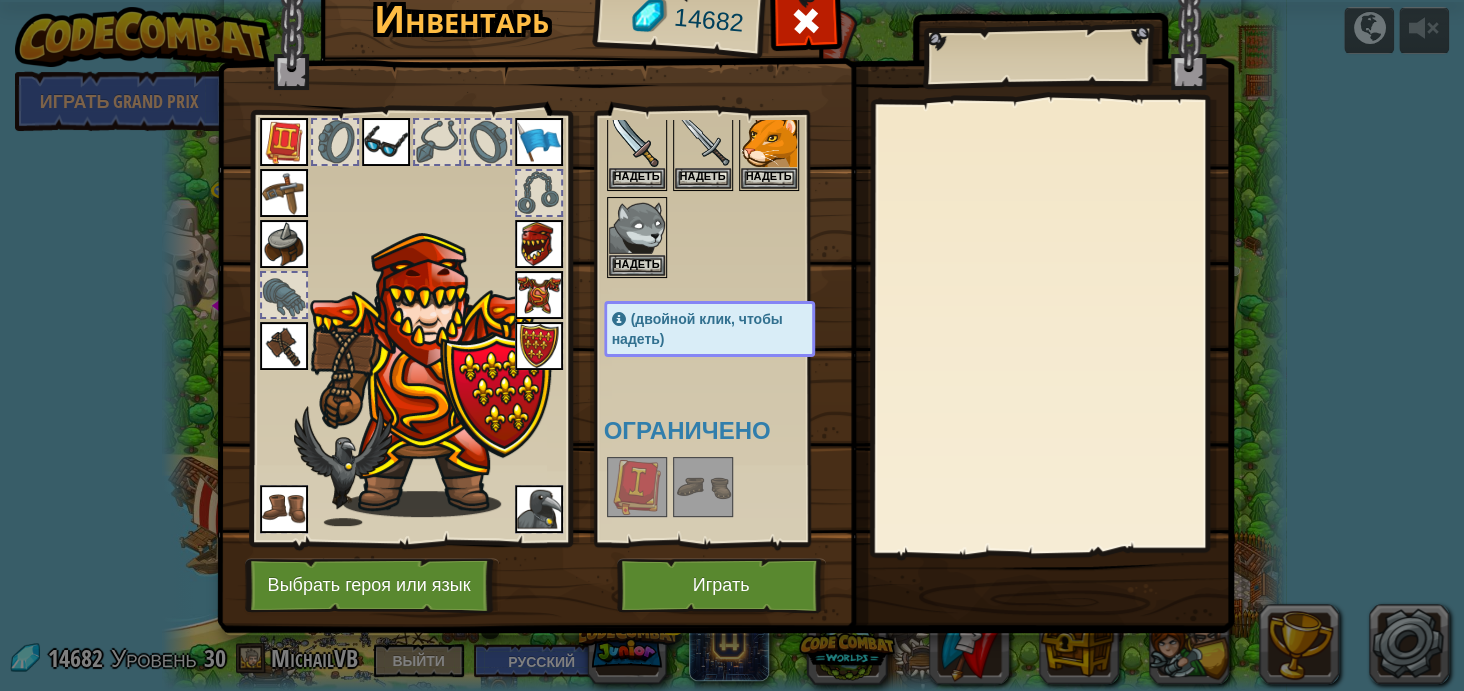 scroll, scrollTop: 400, scrollLeft: 0, axis: vertical 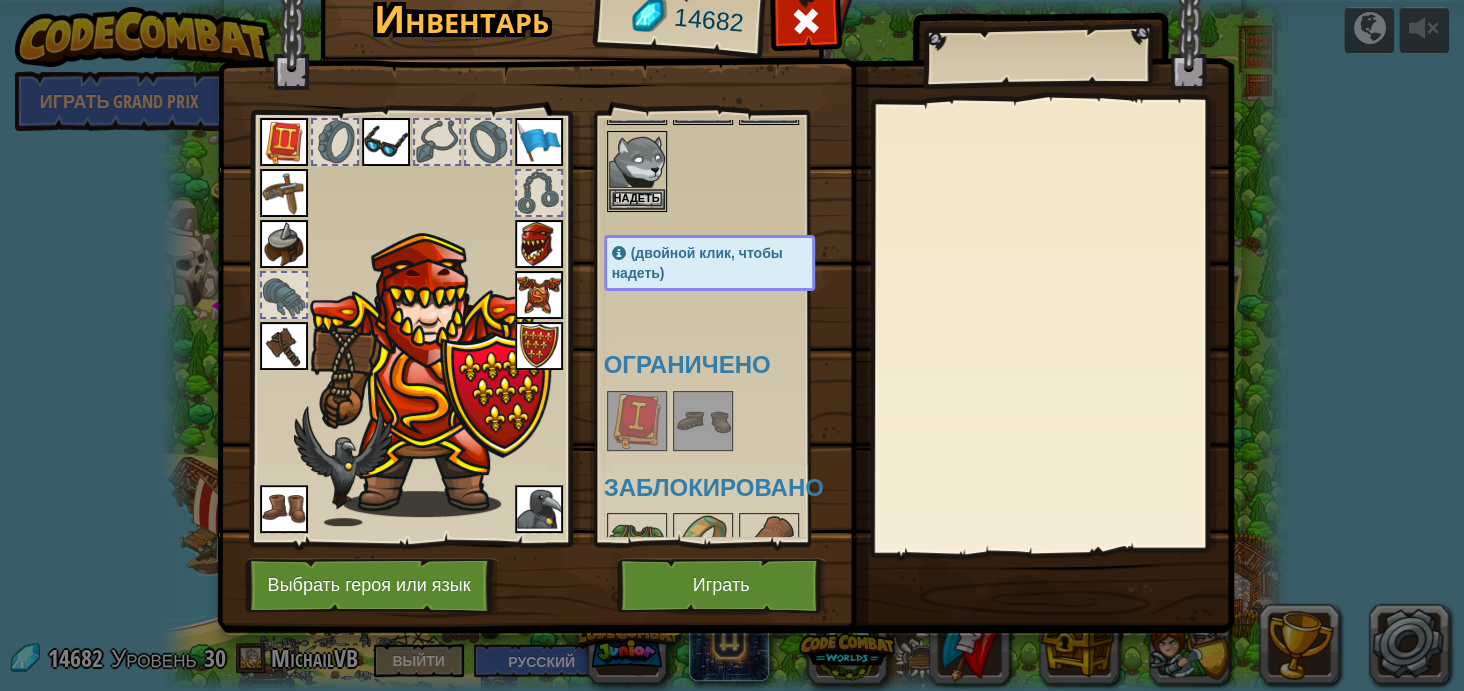 click at bounding box center (703, 421) 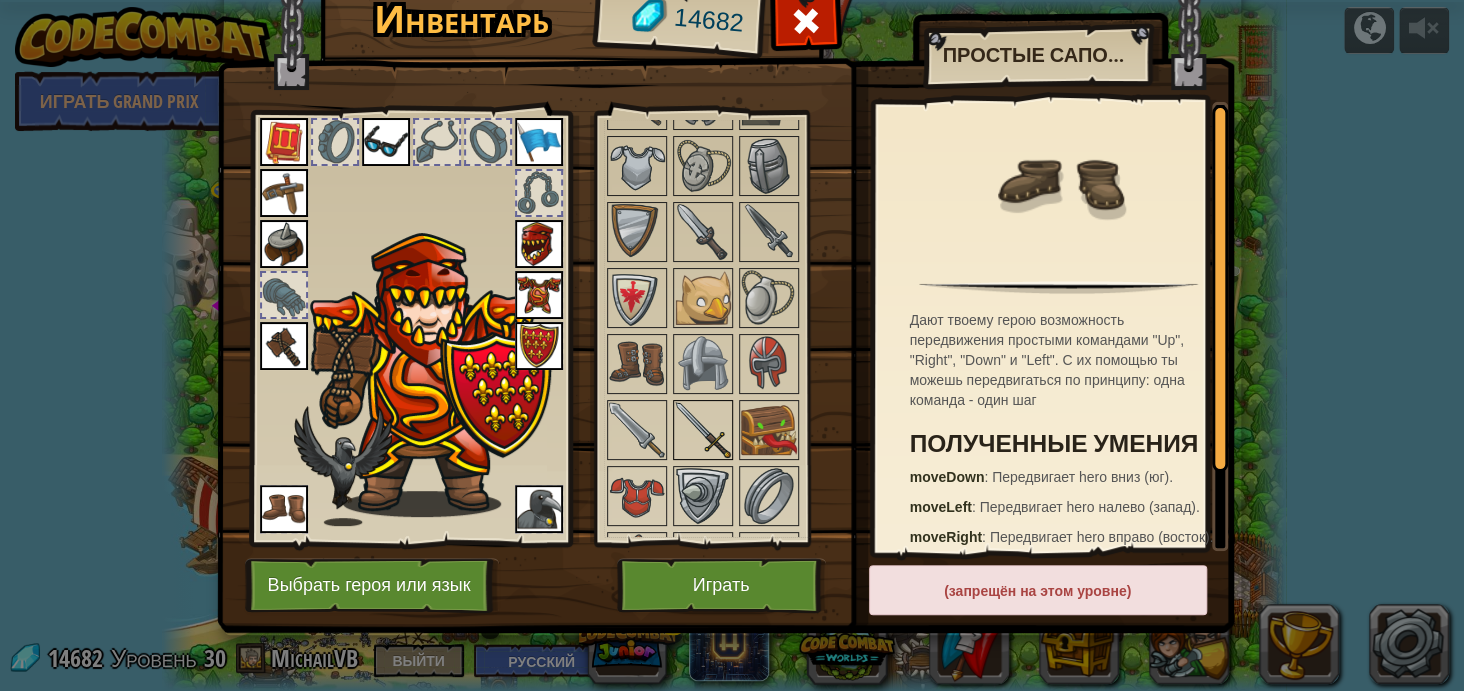 scroll, scrollTop: 1299, scrollLeft: 0, axis: vertical 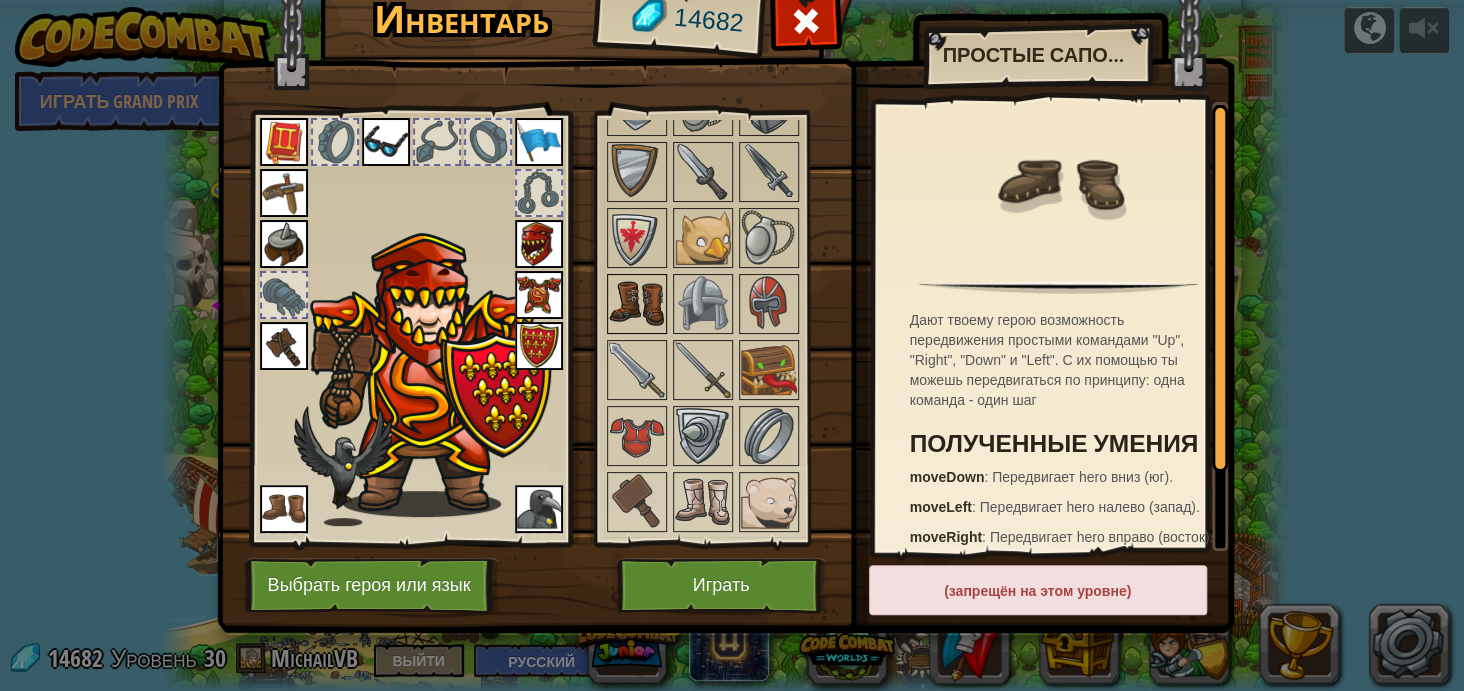 click at bounding box center (637, 304) 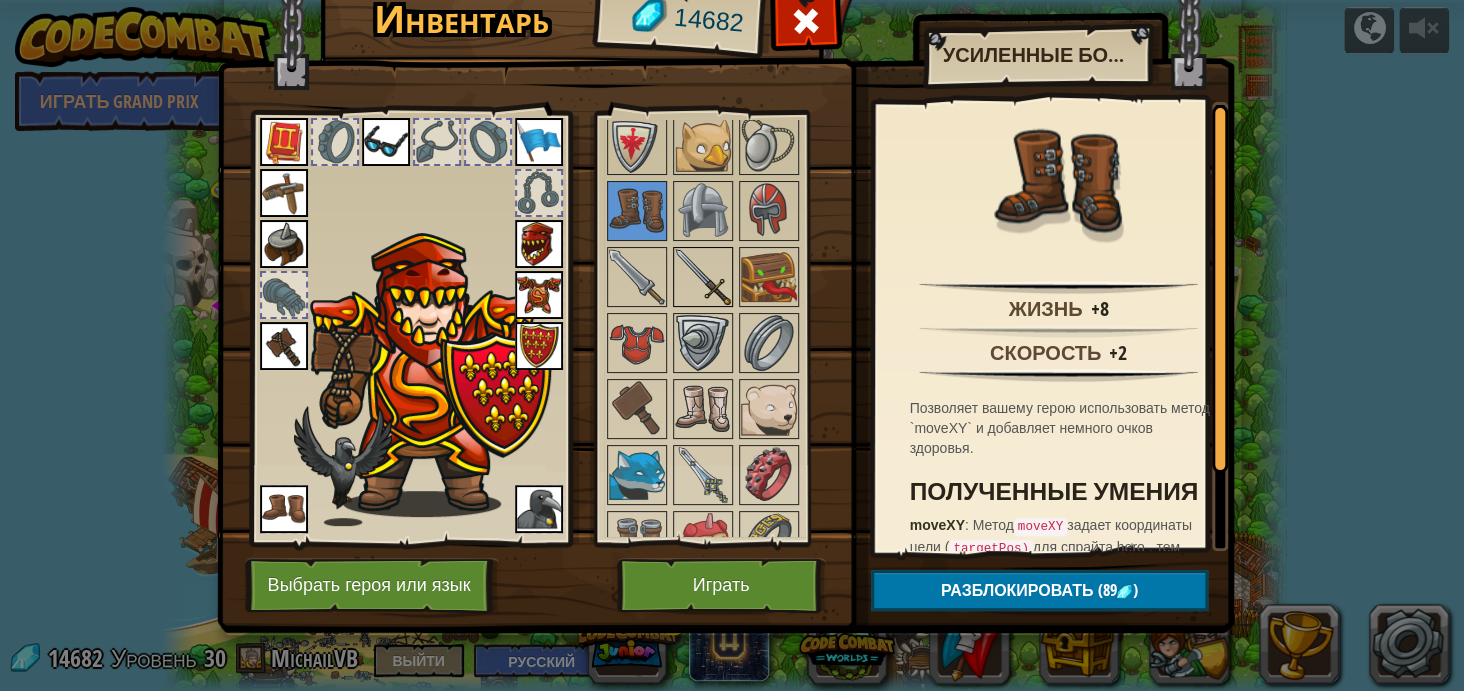 scroll, scrollTop: 1400, scrollLeft: 0, axis: vertical 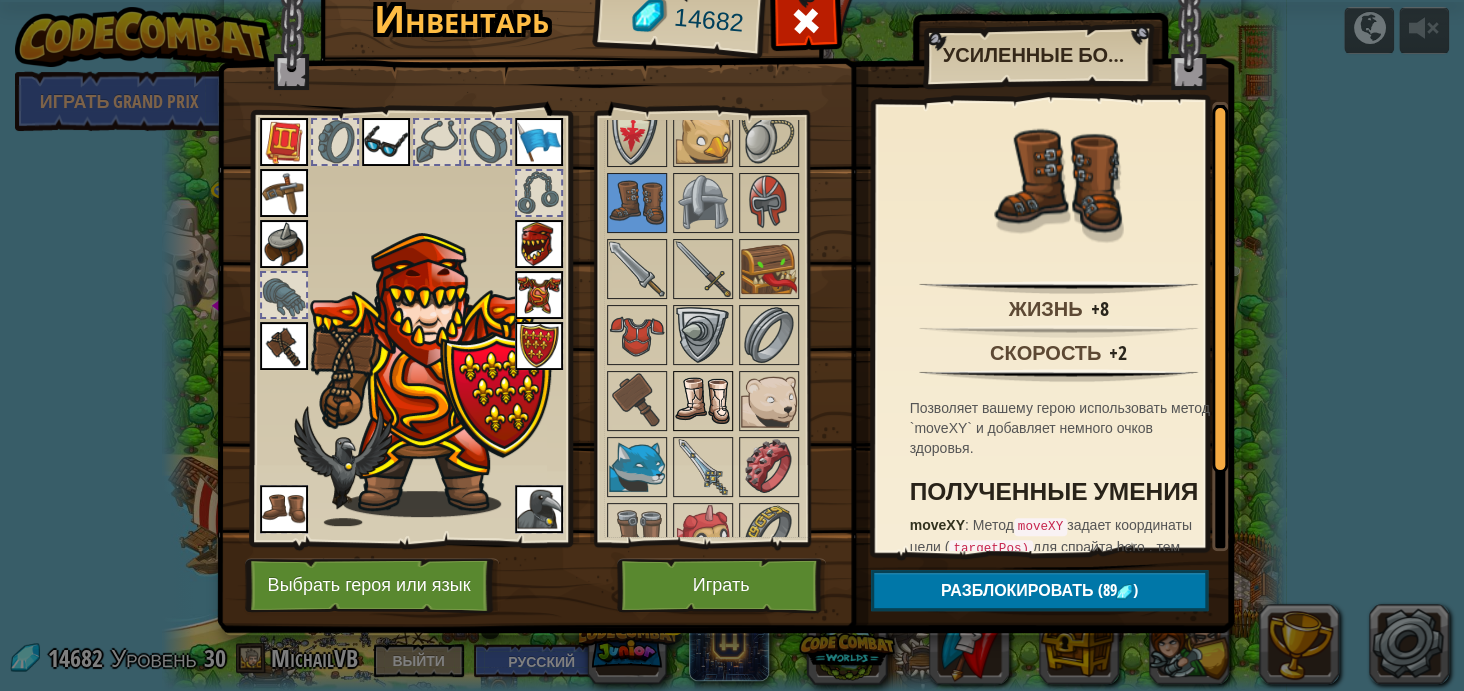 click at bounding box center (703, 401) 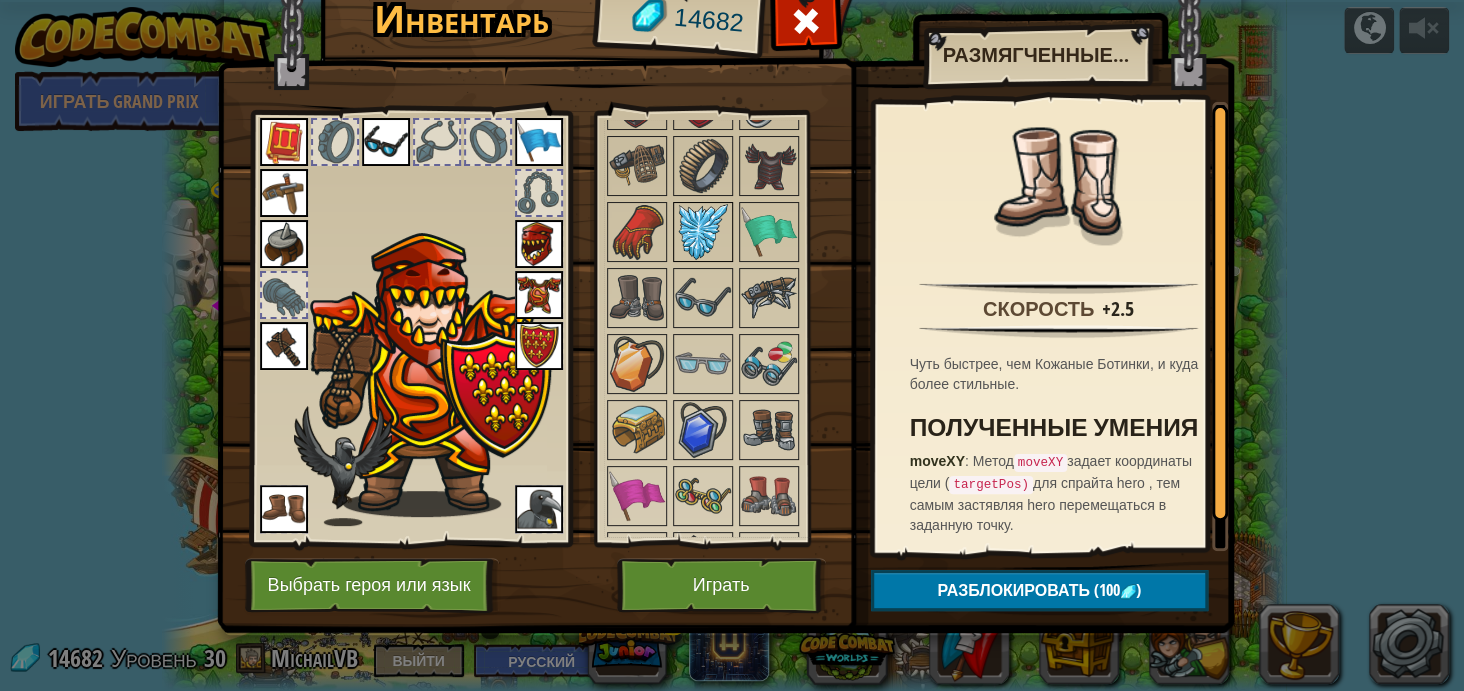 scroll, scrollTop: 2300, scrollLeft: 0, axis: vertical 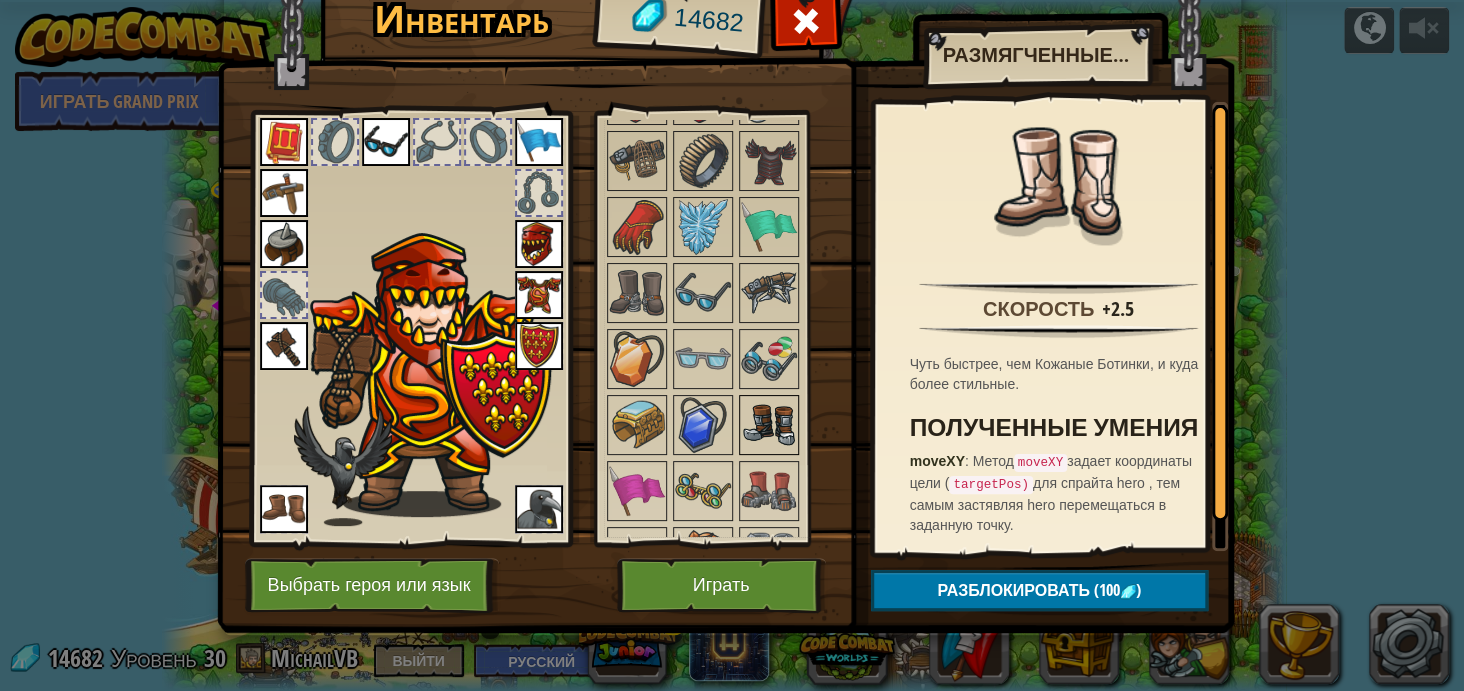 click at bounding box center [769, 425] 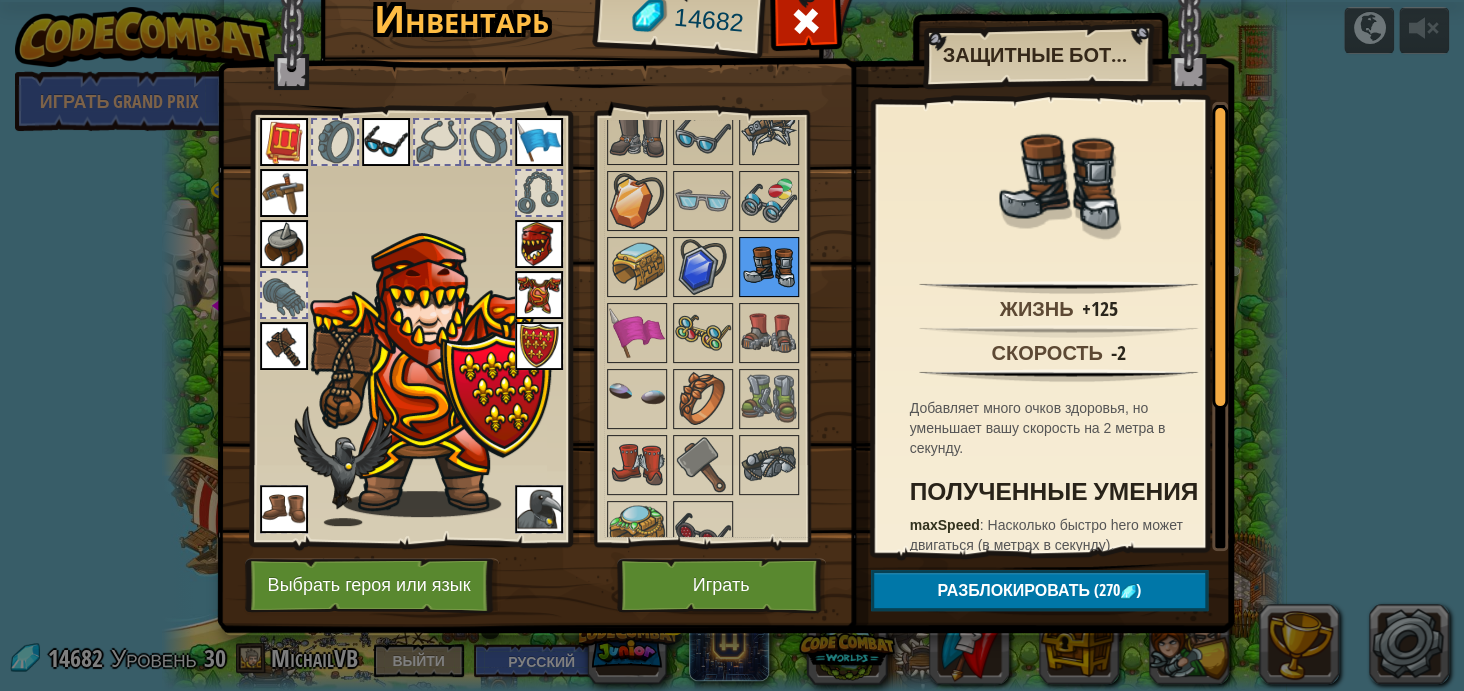 scroll, scrollTop: 2463, scrollLeft: 0, axis: vertical 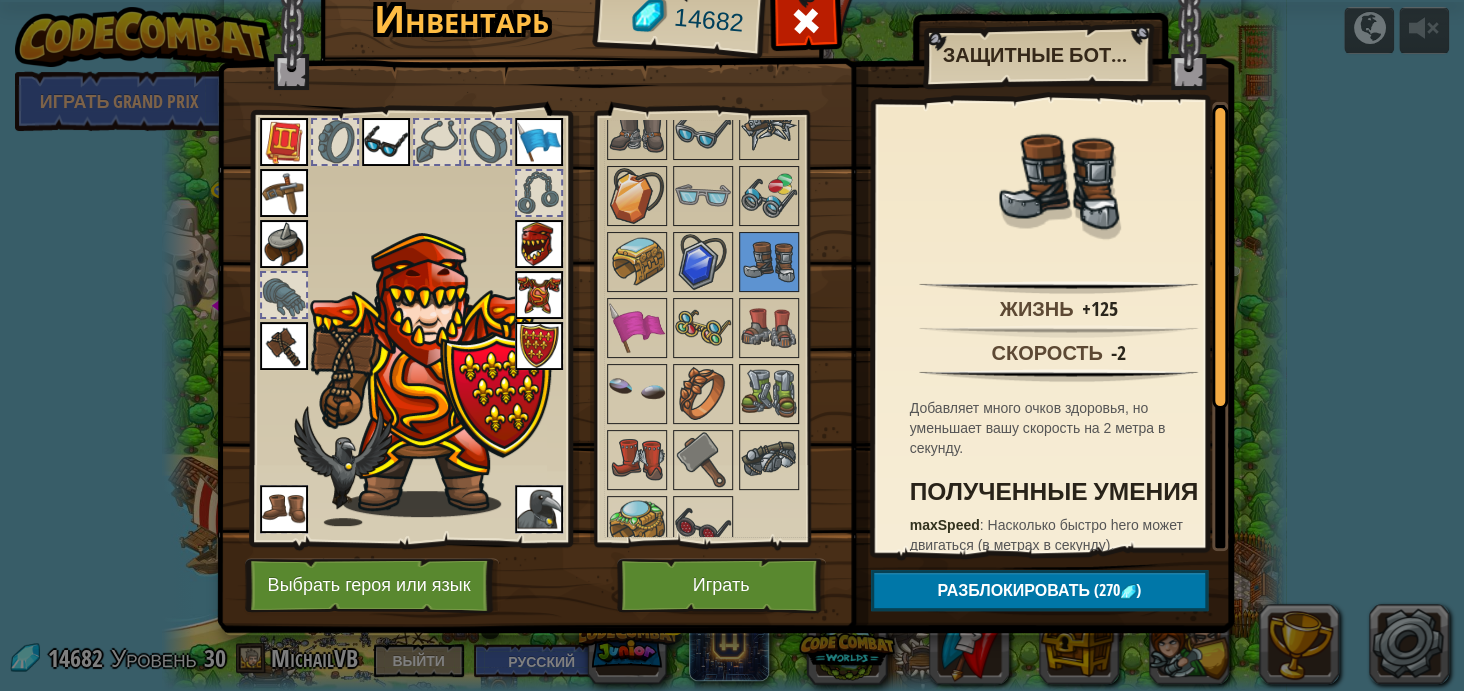 click at bounding box center (769, 394) 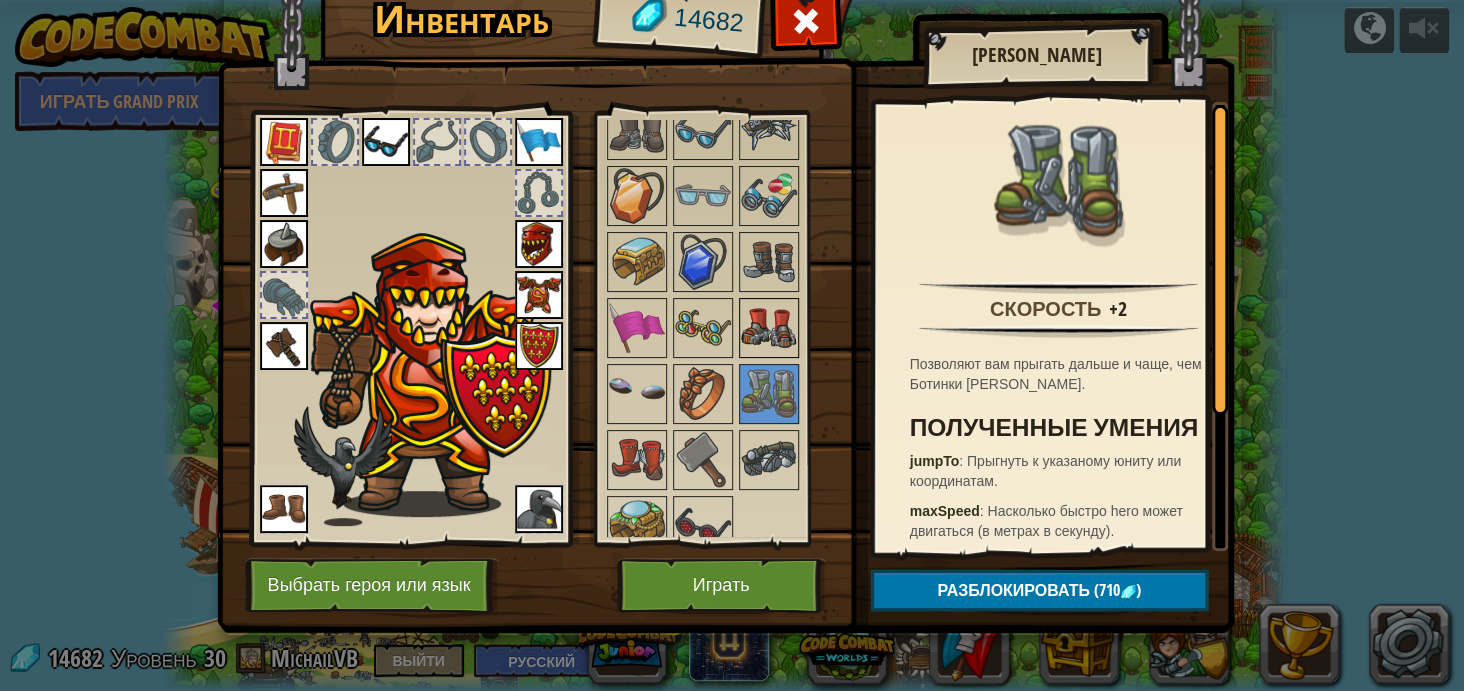 click at bounding box center [769, 328] 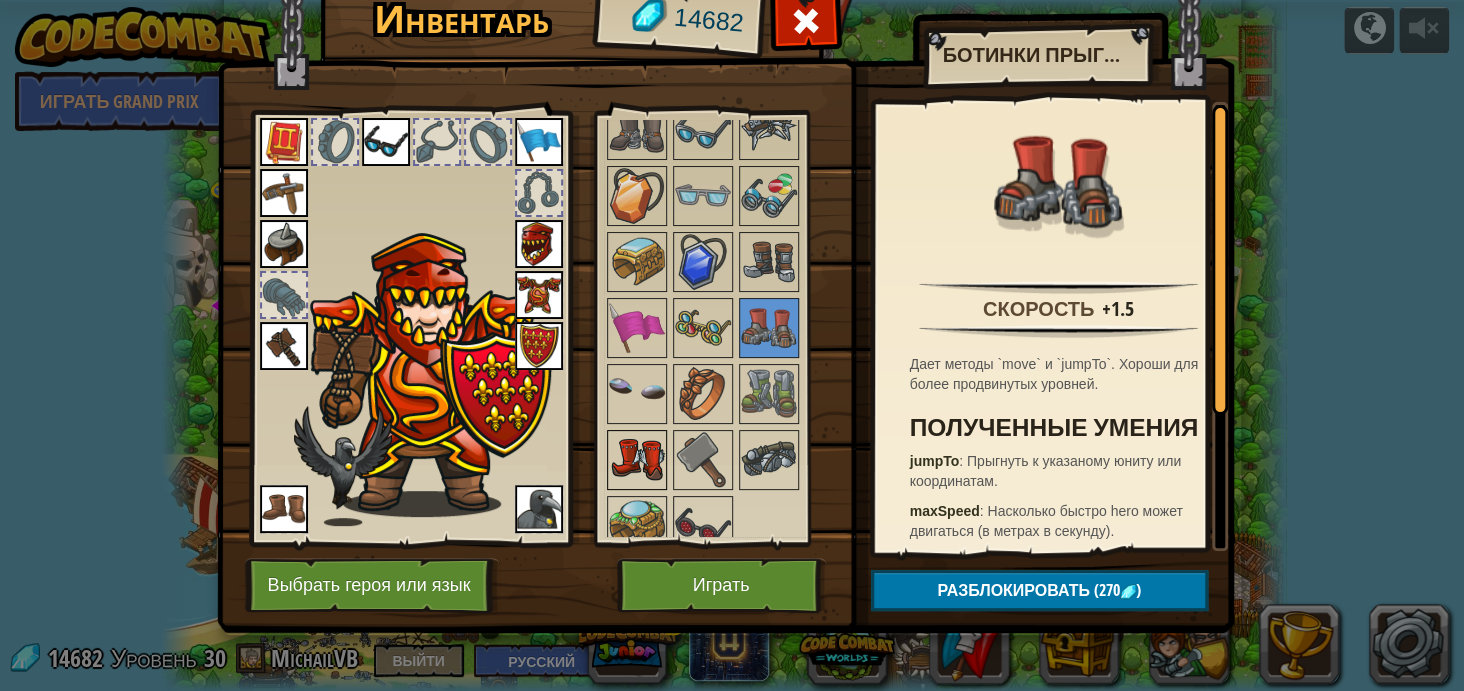 click at bounding box center [637, 460] 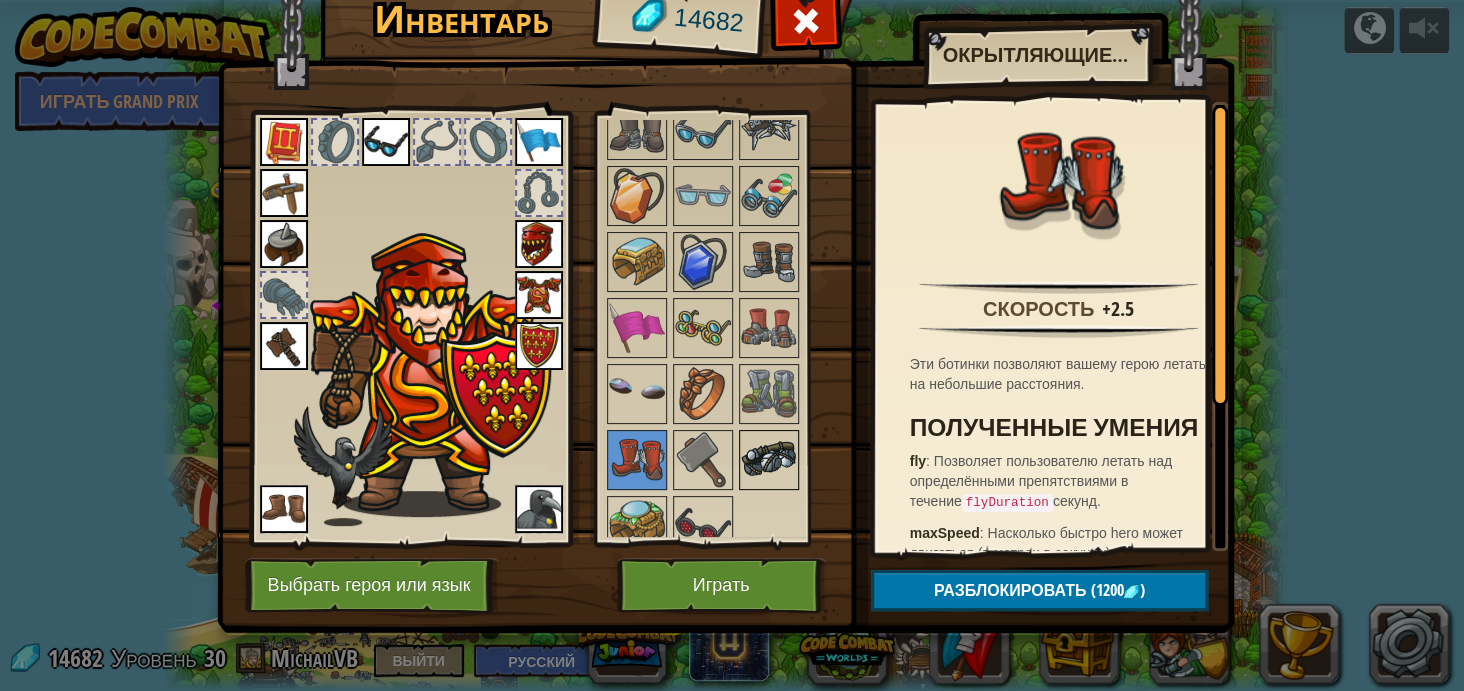 click at bounding box center [769, 460] 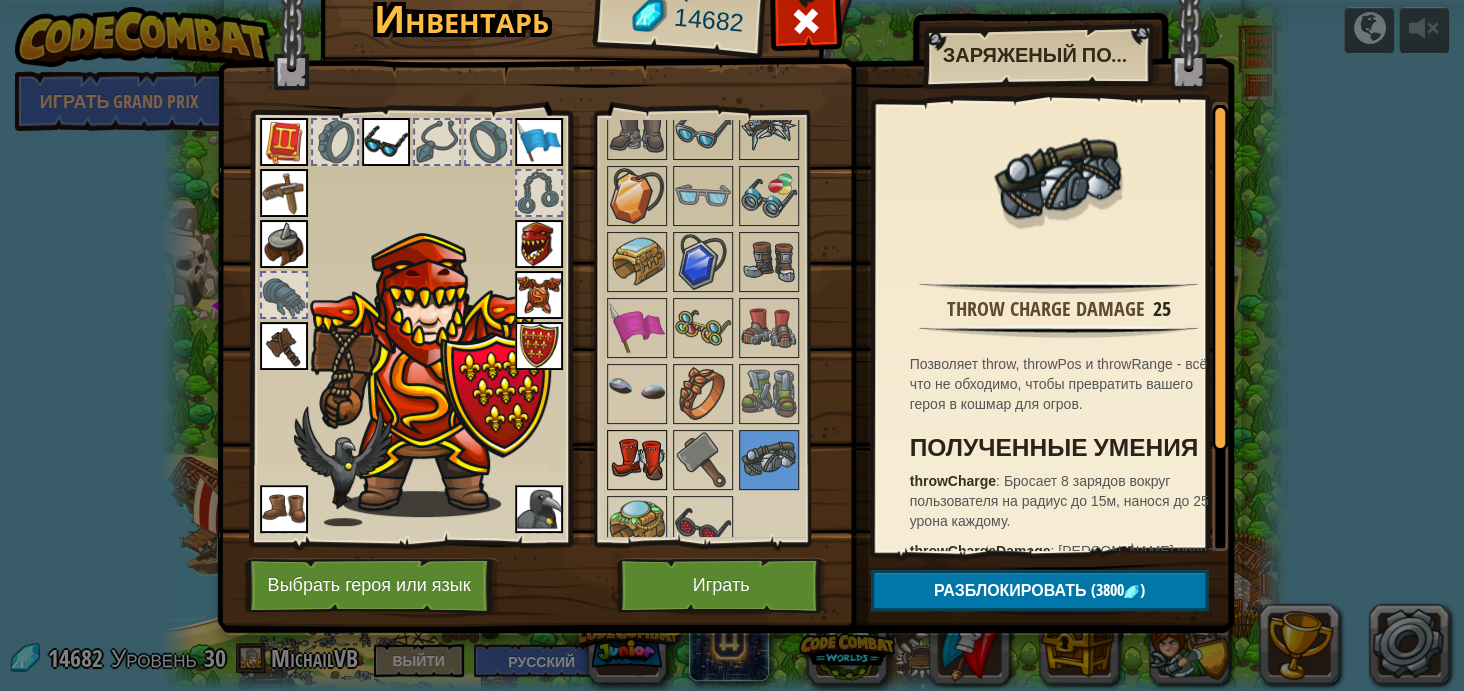 click at bounding box center [637, 460] 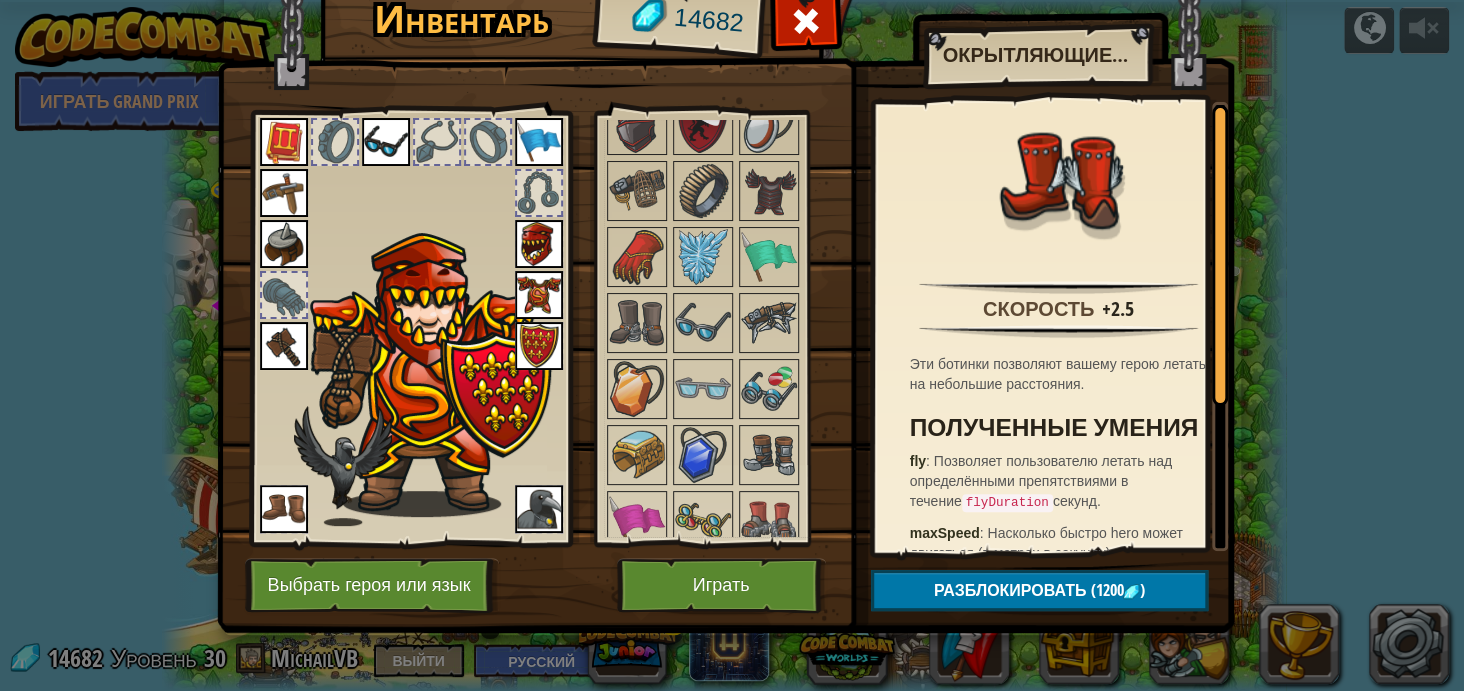 scroll, scrollTop: 2263, scrollLeft: 0, axis: vertical 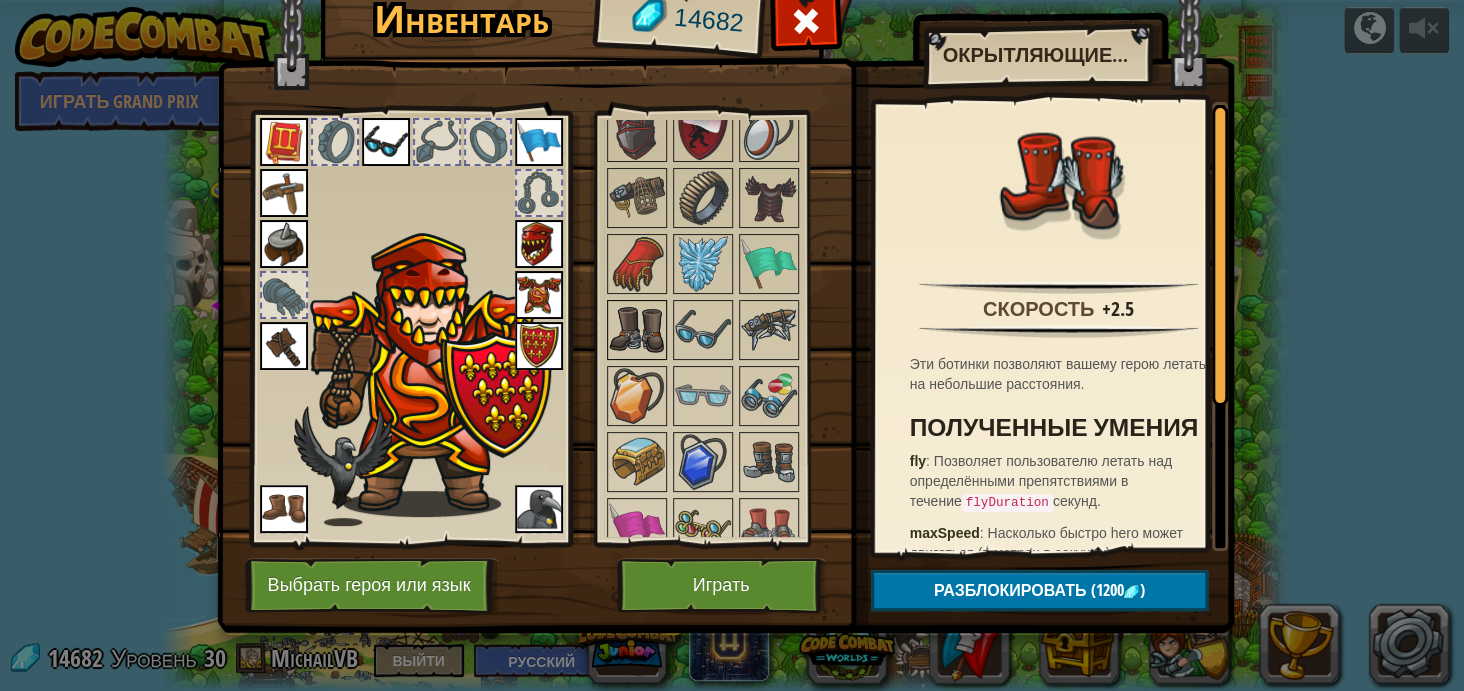 click at bounding box center [637, 330] 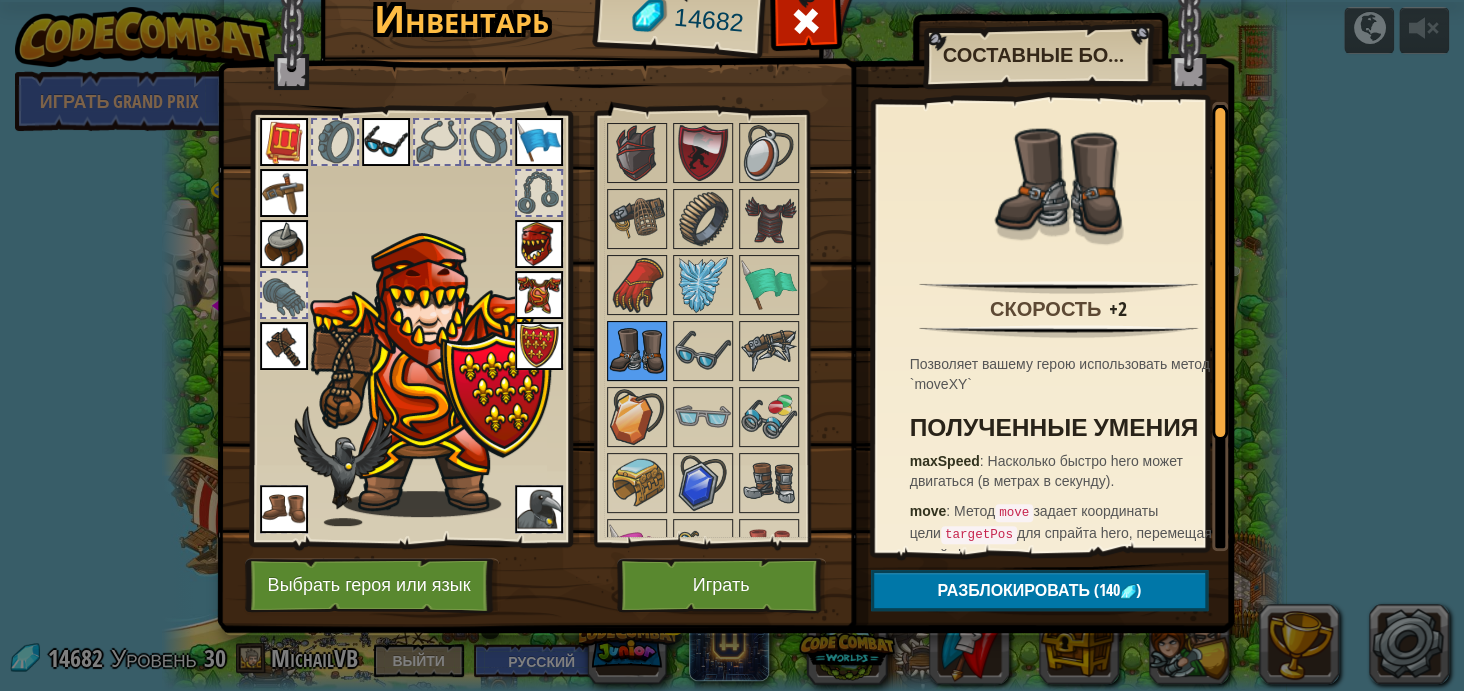 scroll, scrollTop: 2463, scrollLeft: 0, axis: vertical 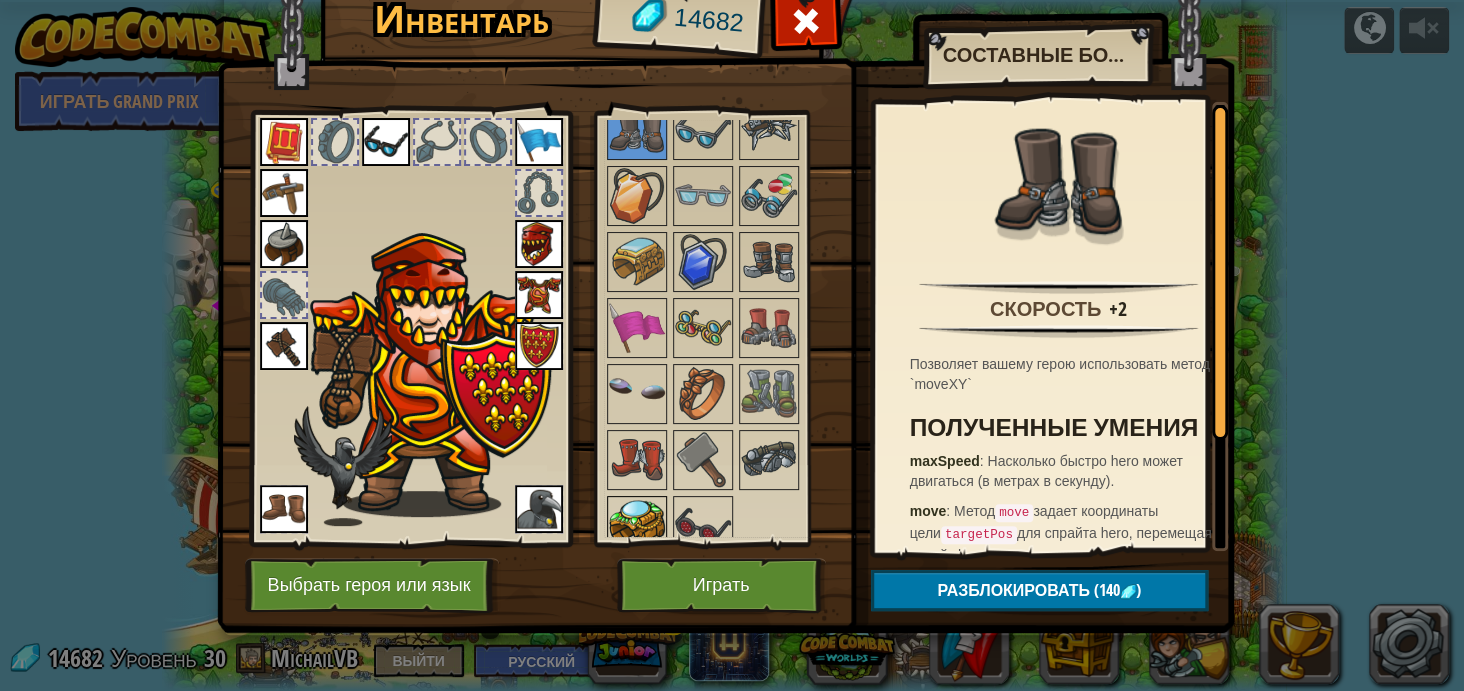 click at bounding box center [637, 526] 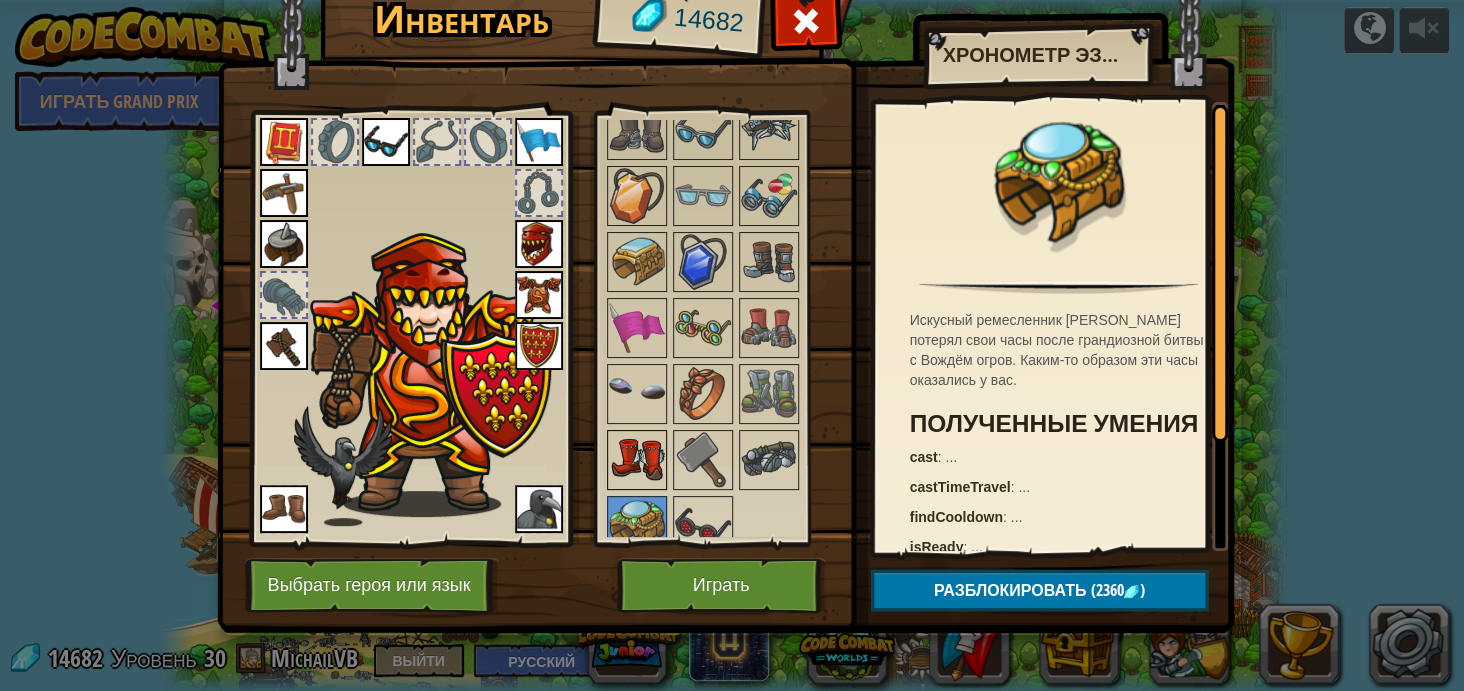 click at bounding box center [637, 460] 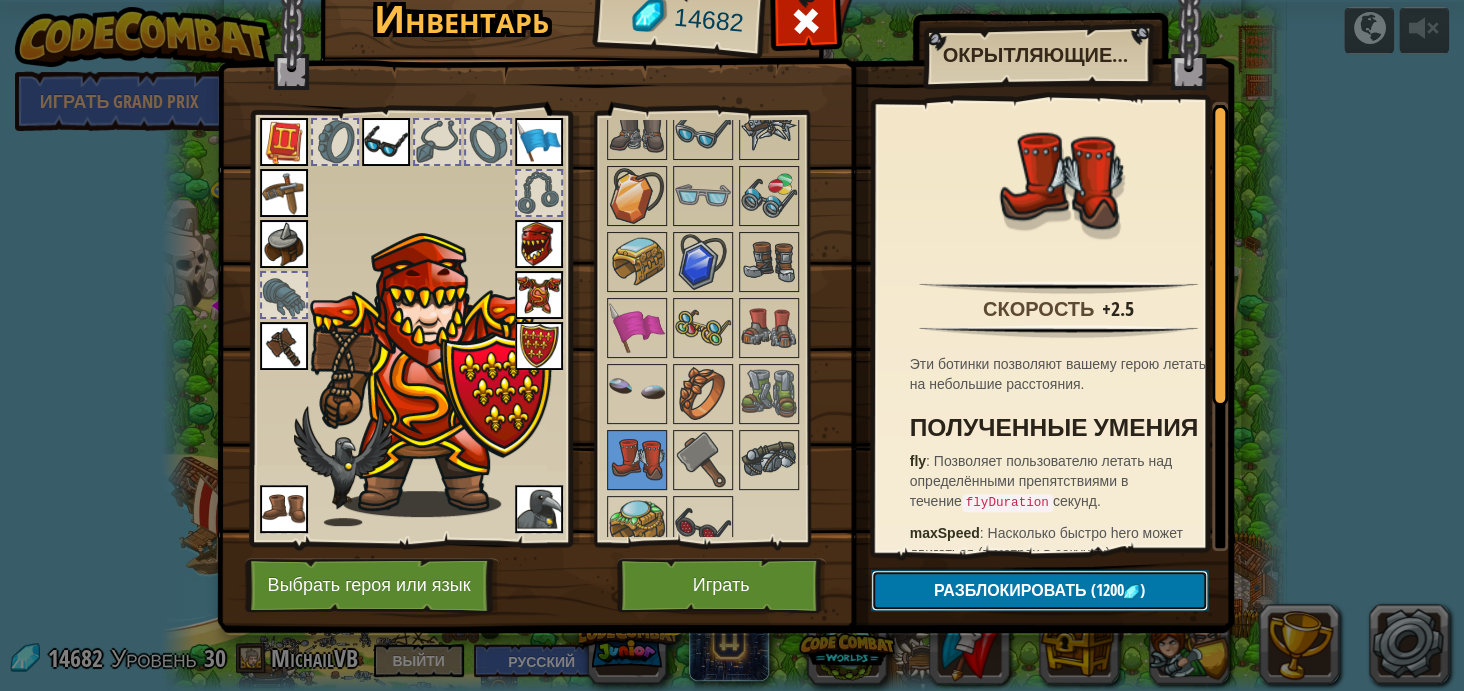 click on "Разблокировать" at bounding box center [1010, 590] 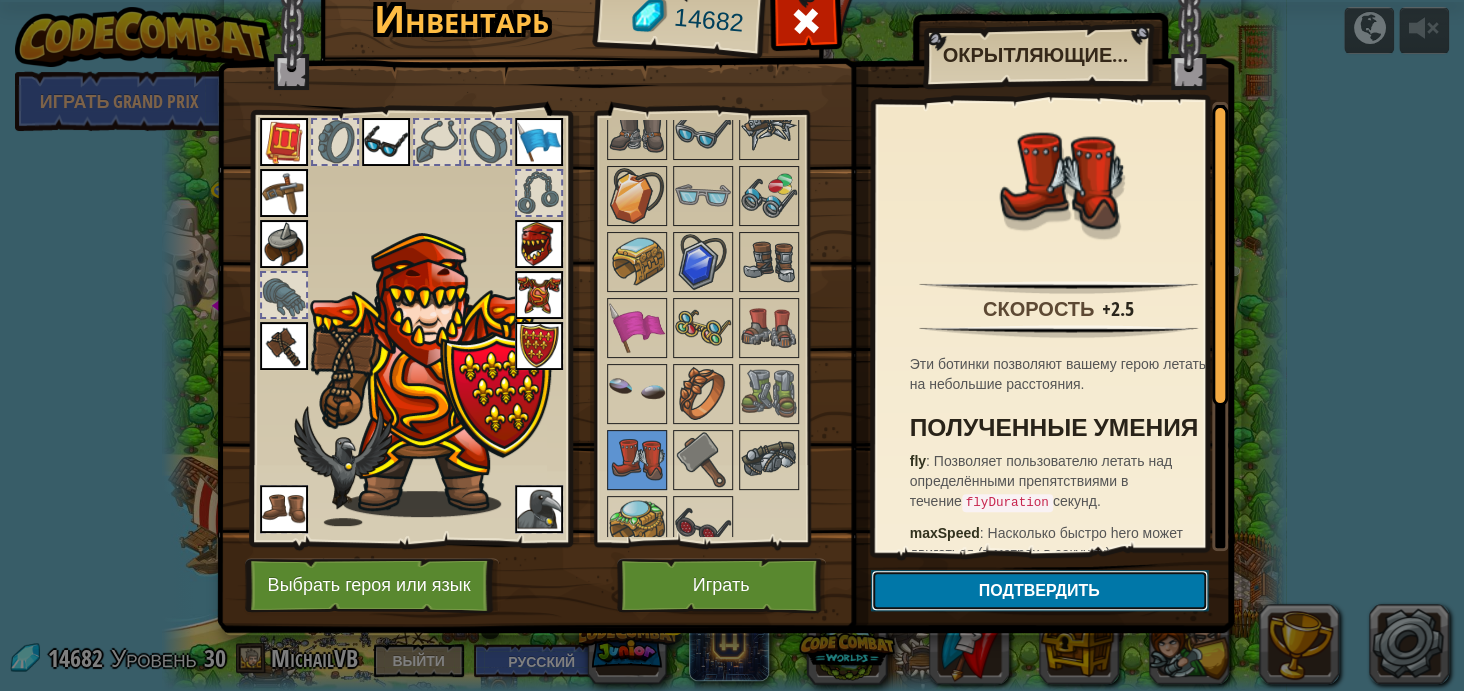 click on "Подтвердить" at bounding box center [1039, 590] 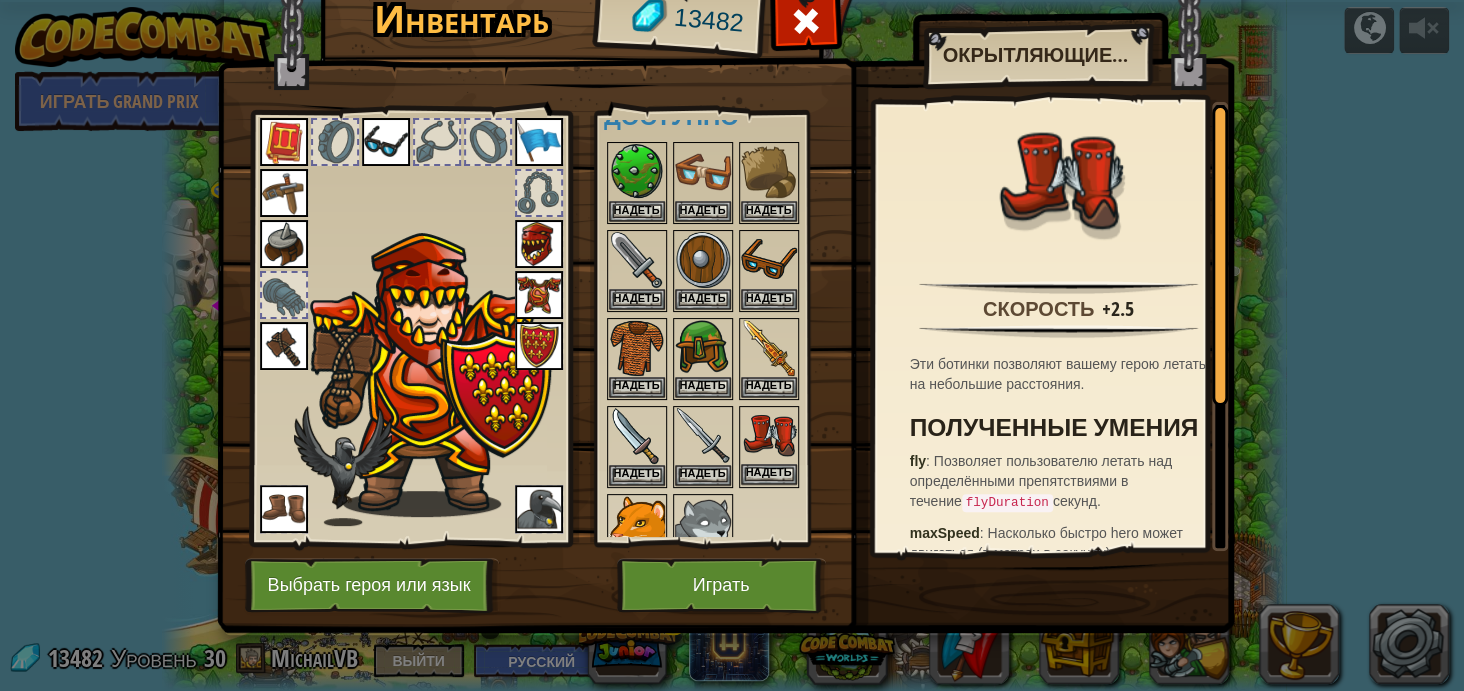 scroll, scrollTop: 99, scrollLeft: 0, axis: vertical 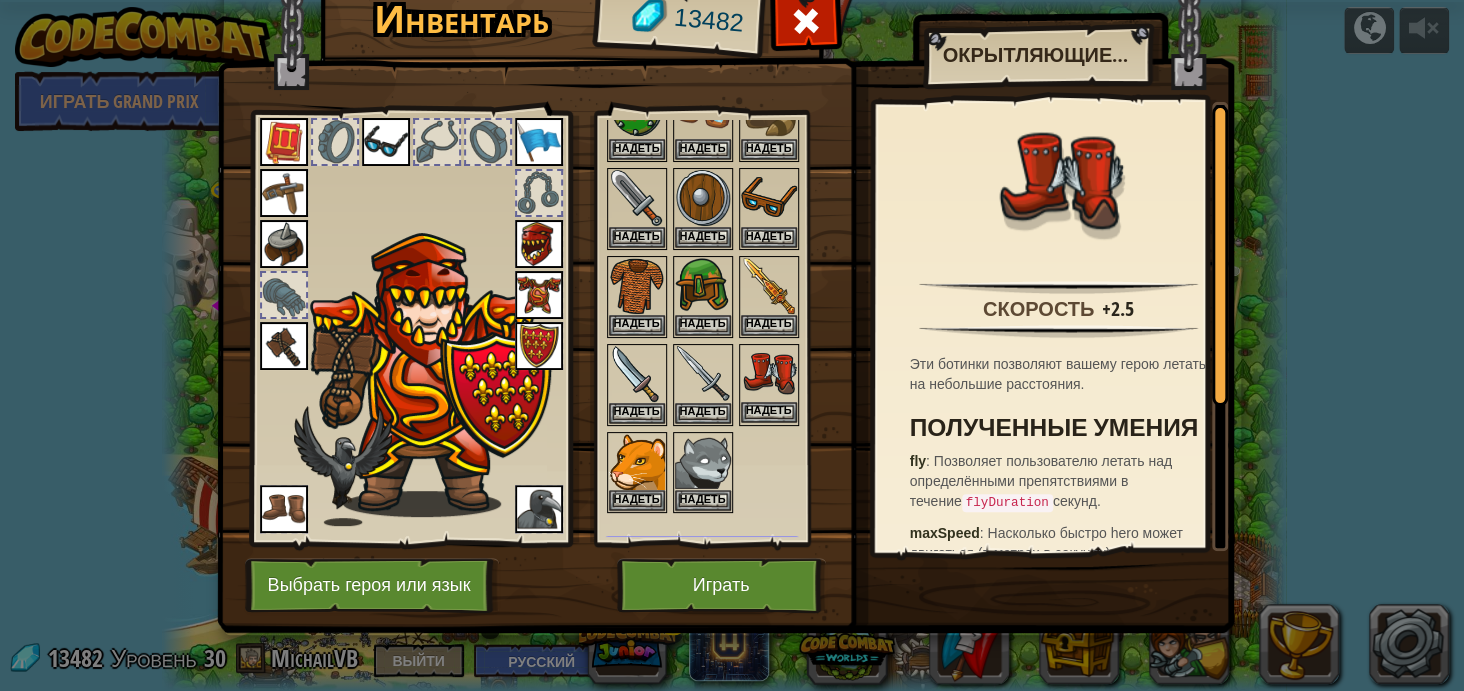 click at bounding box center [769, 374] 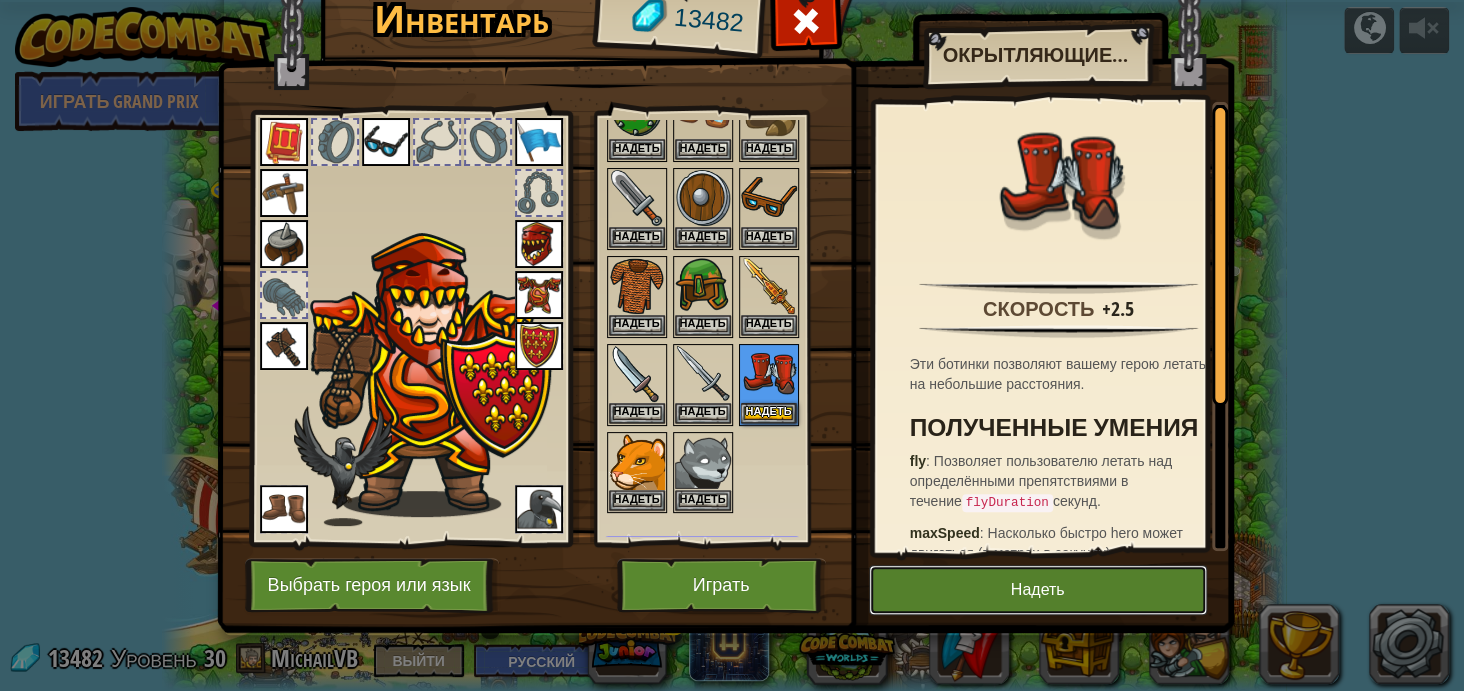 drag, startPoint x: 1111, startPoint y: 588, endPoint x: 1081, endPoint y: 582, distance: 30.594116 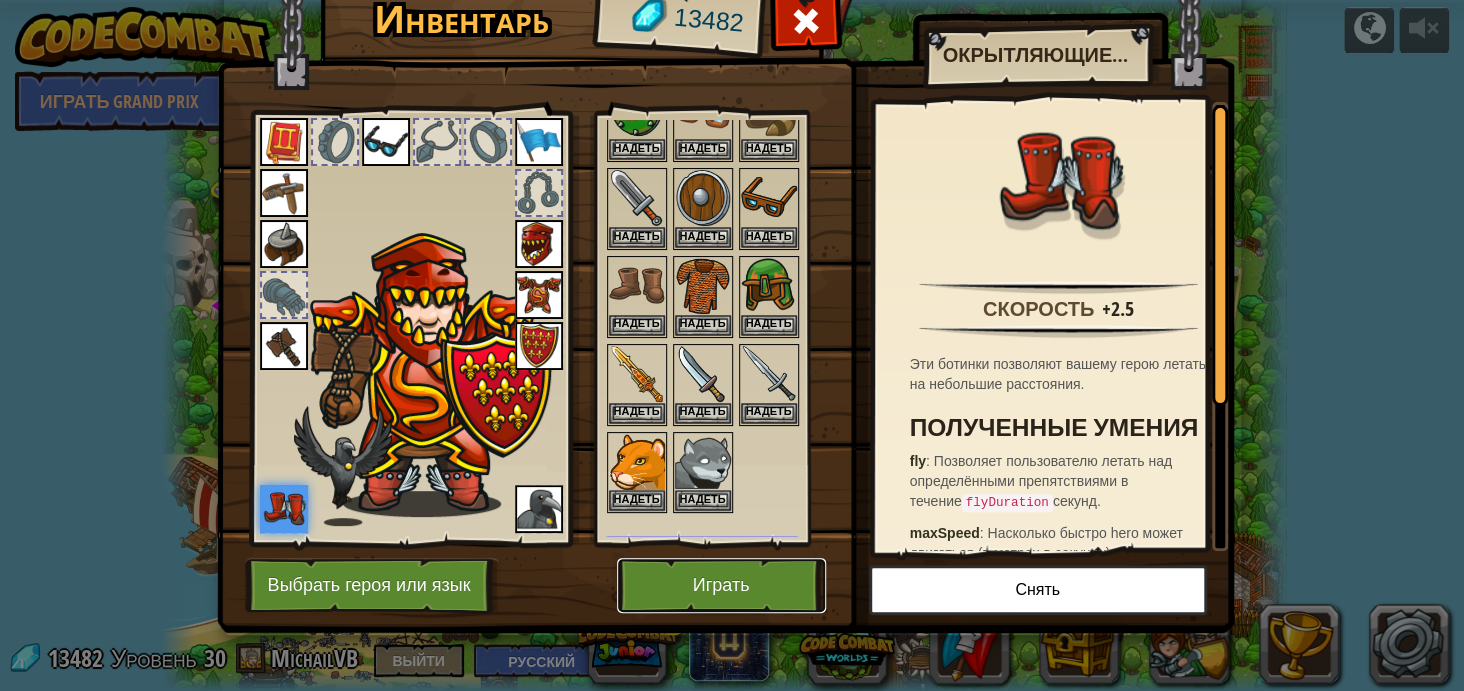 click on "Играть" at bounding box center [721, 585] 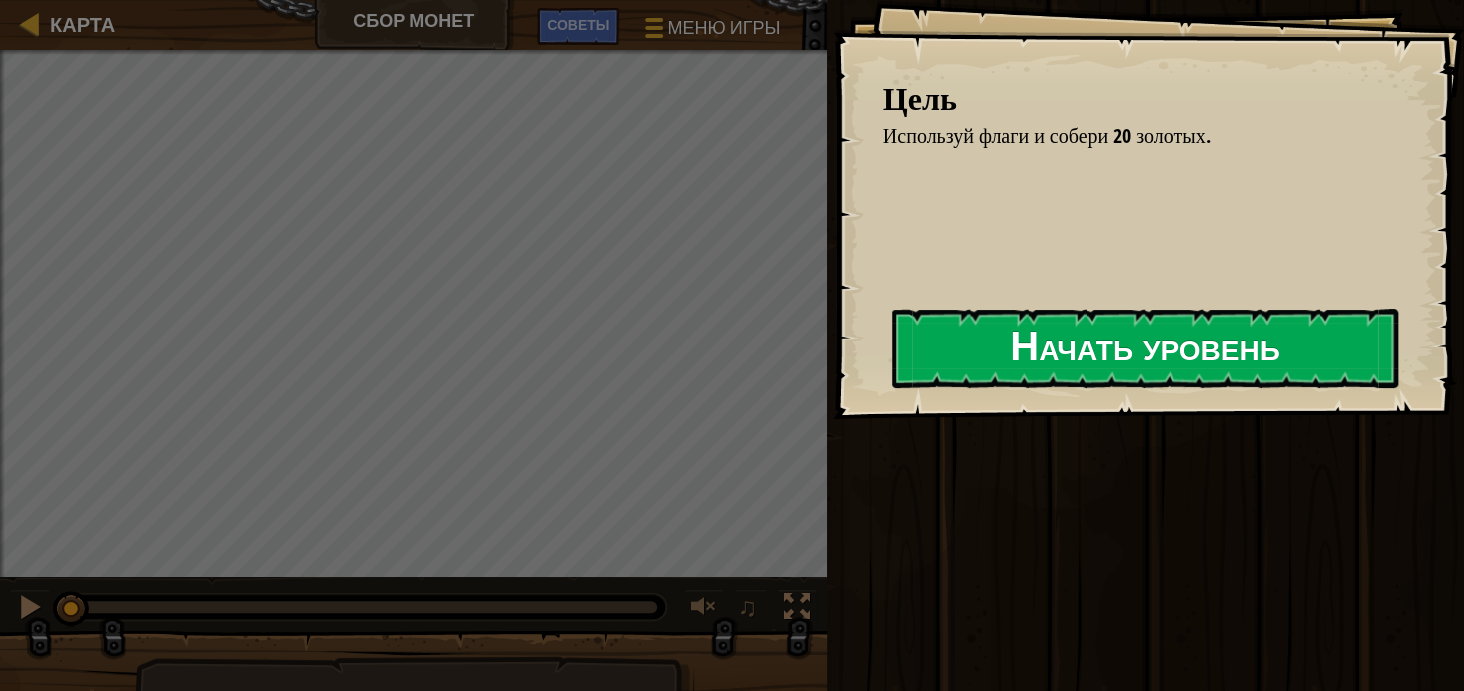 click on "Начать уровень" at bounding box center [1145, 348] 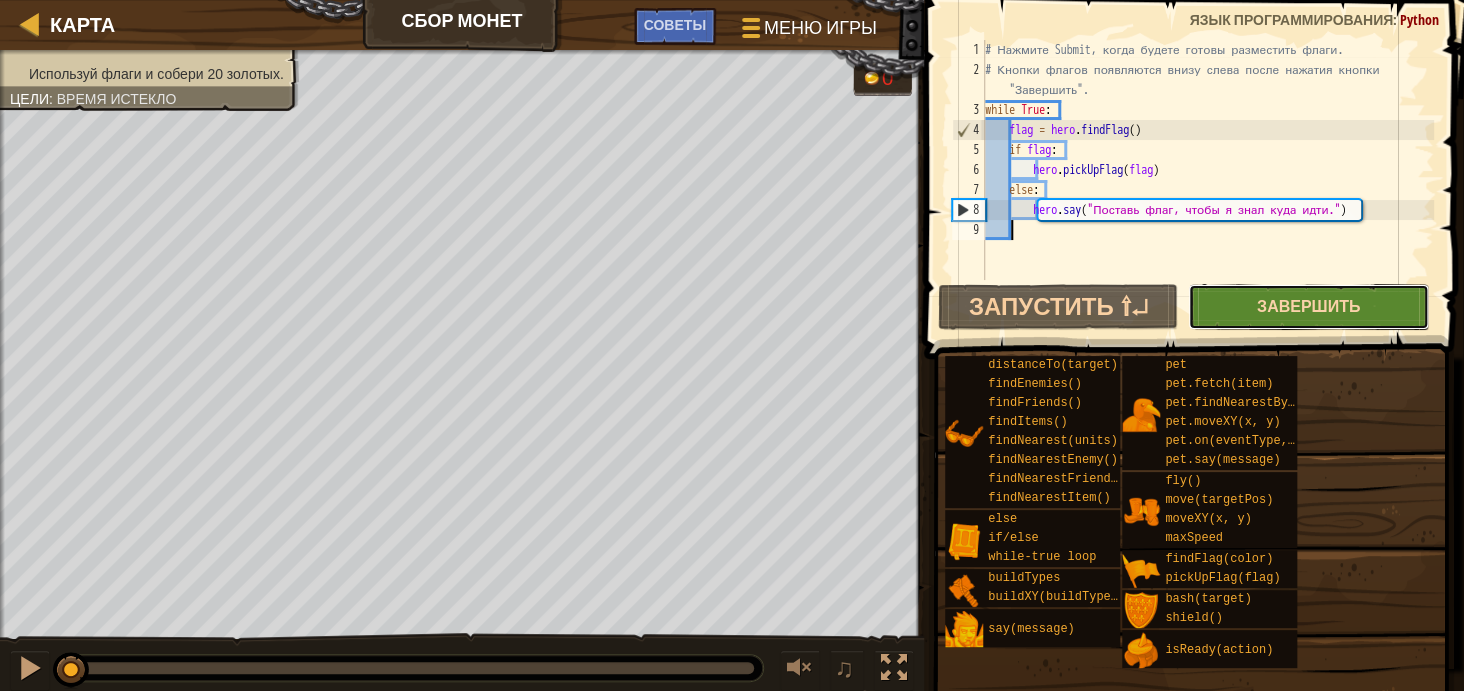 click on "Завершить" at bounding box center (1308, 306) 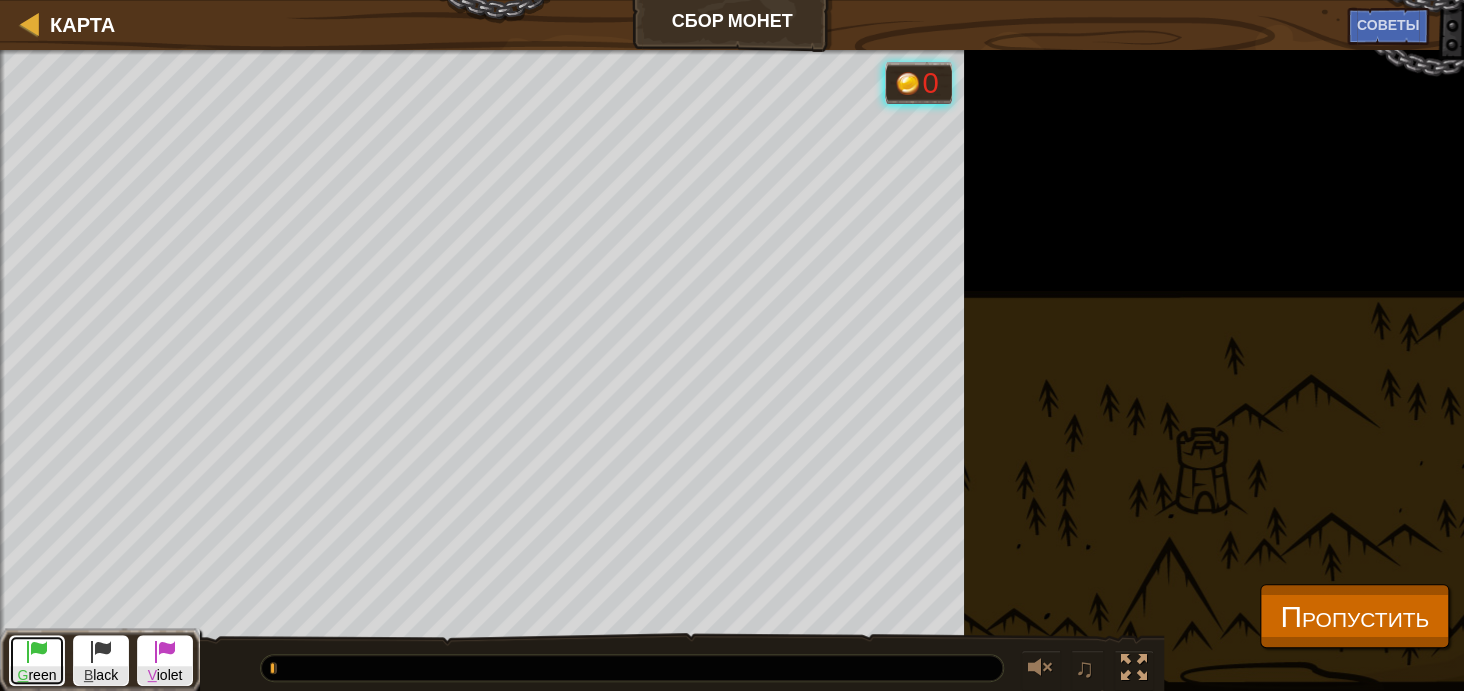 click at bounding box center [37, 651] 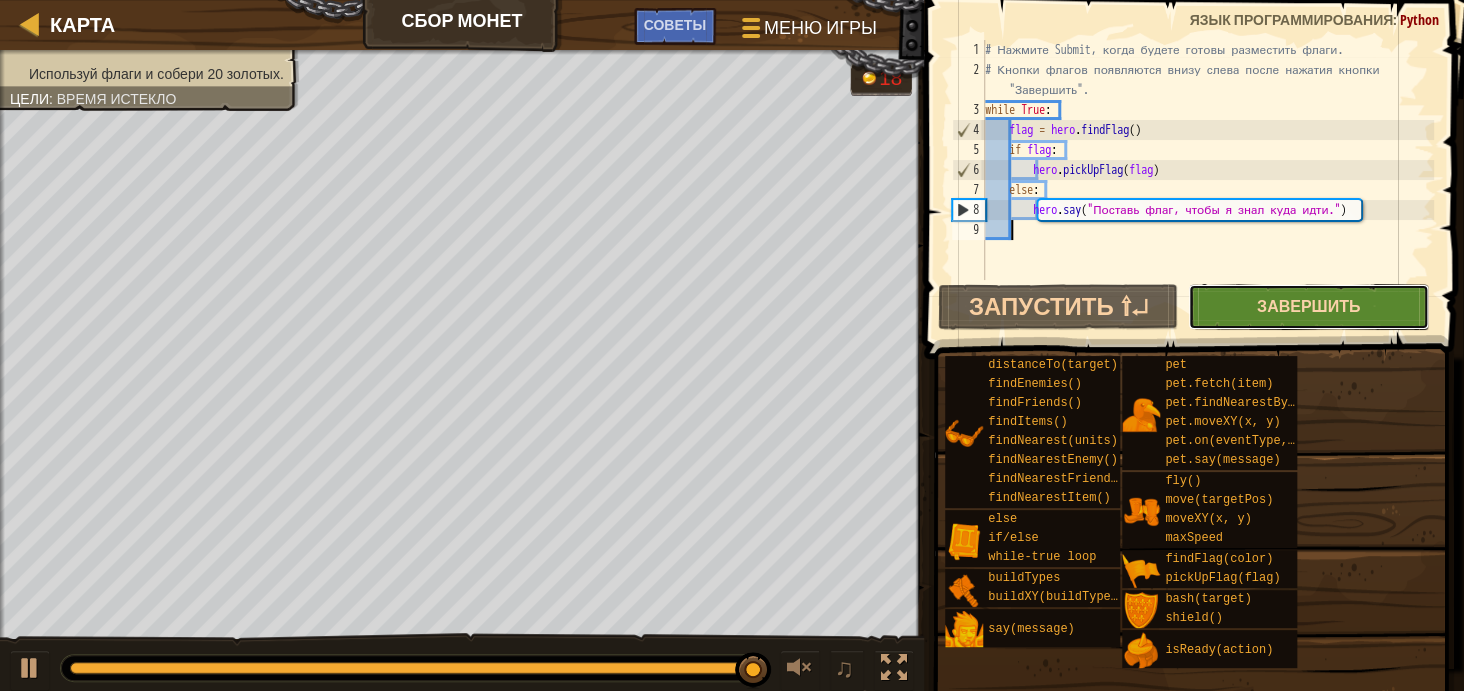 click on "Завершить" at bounding box center (1308, 306) 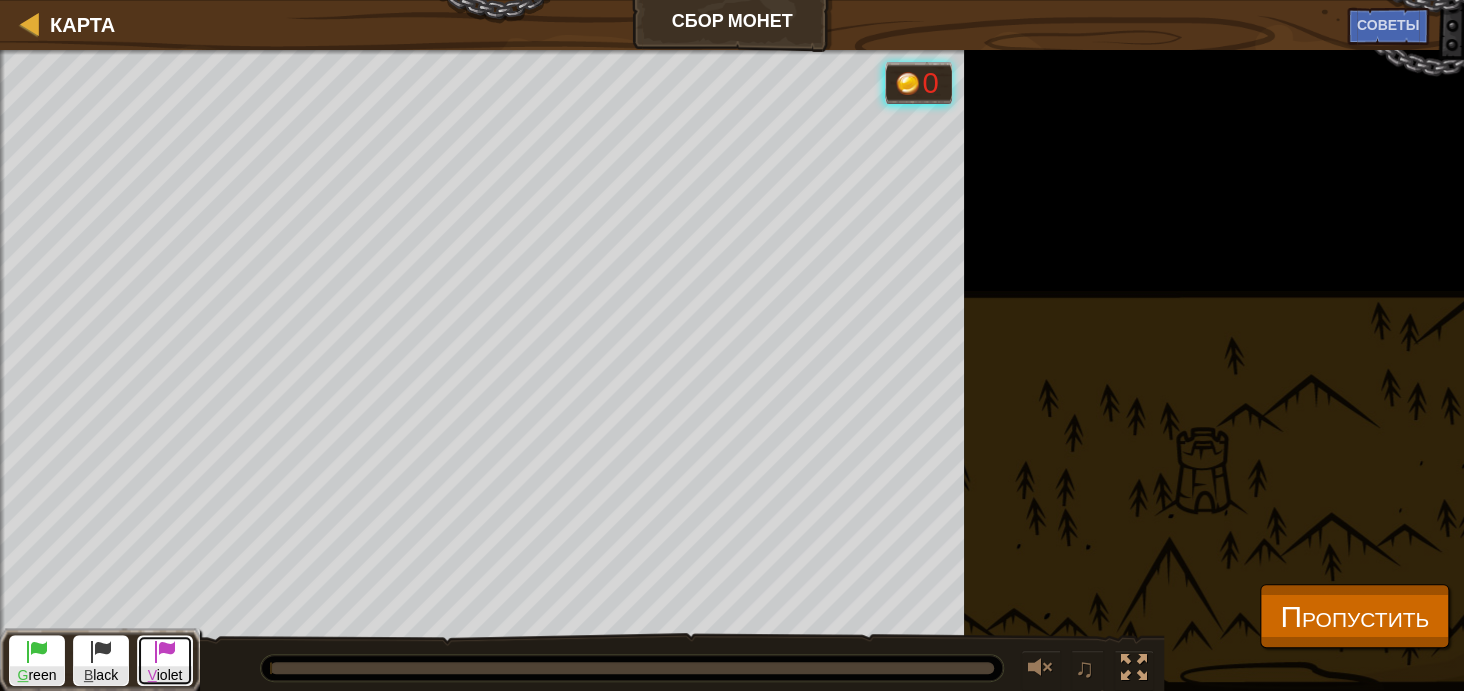 click on "V iolet" at bounding box center (165, 660) 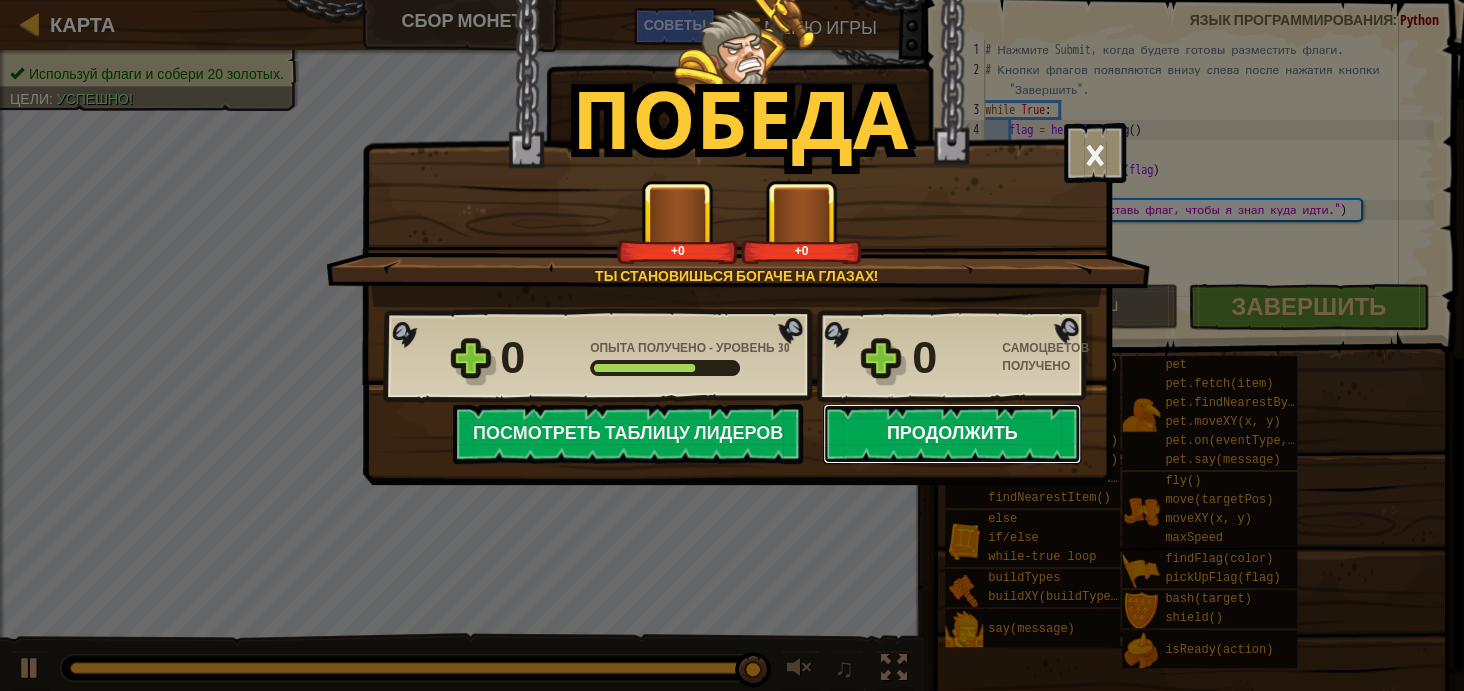 click on "Продолжить" at bounding box center [952, 434] 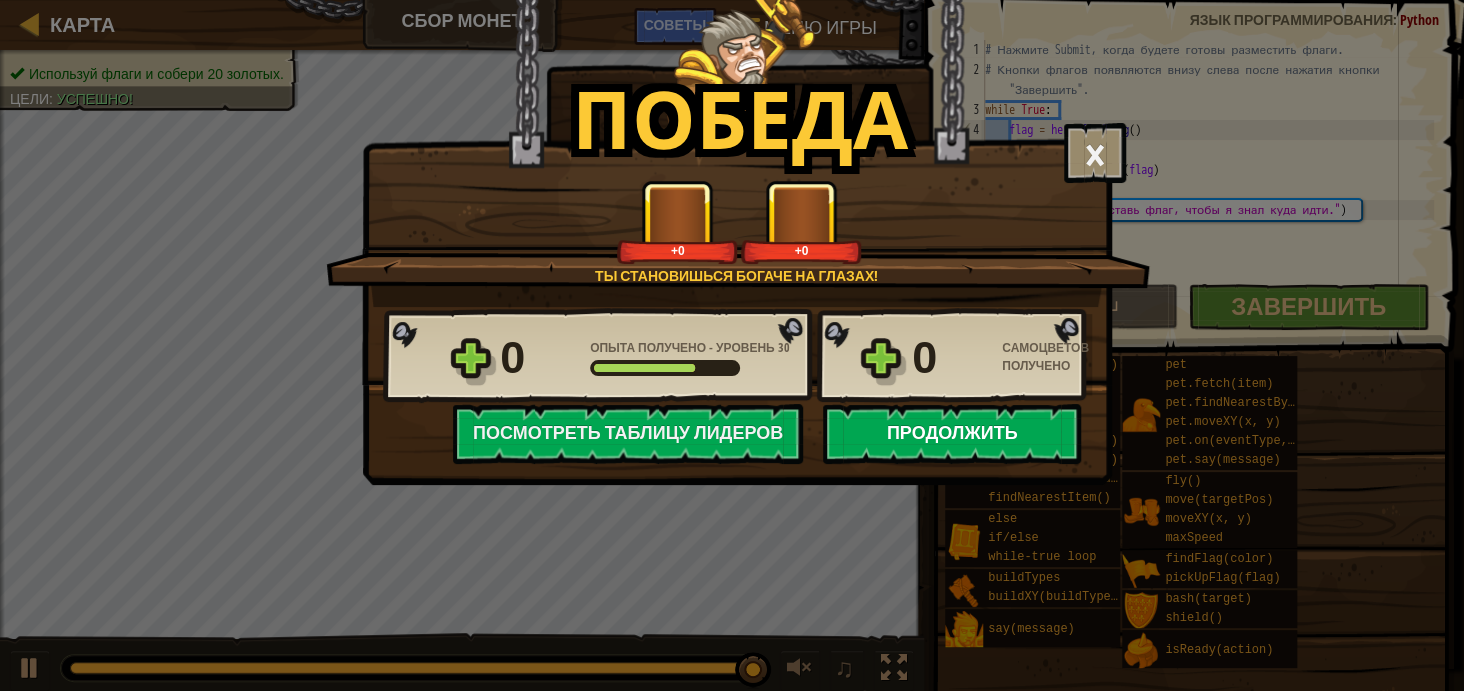 select on "ru" 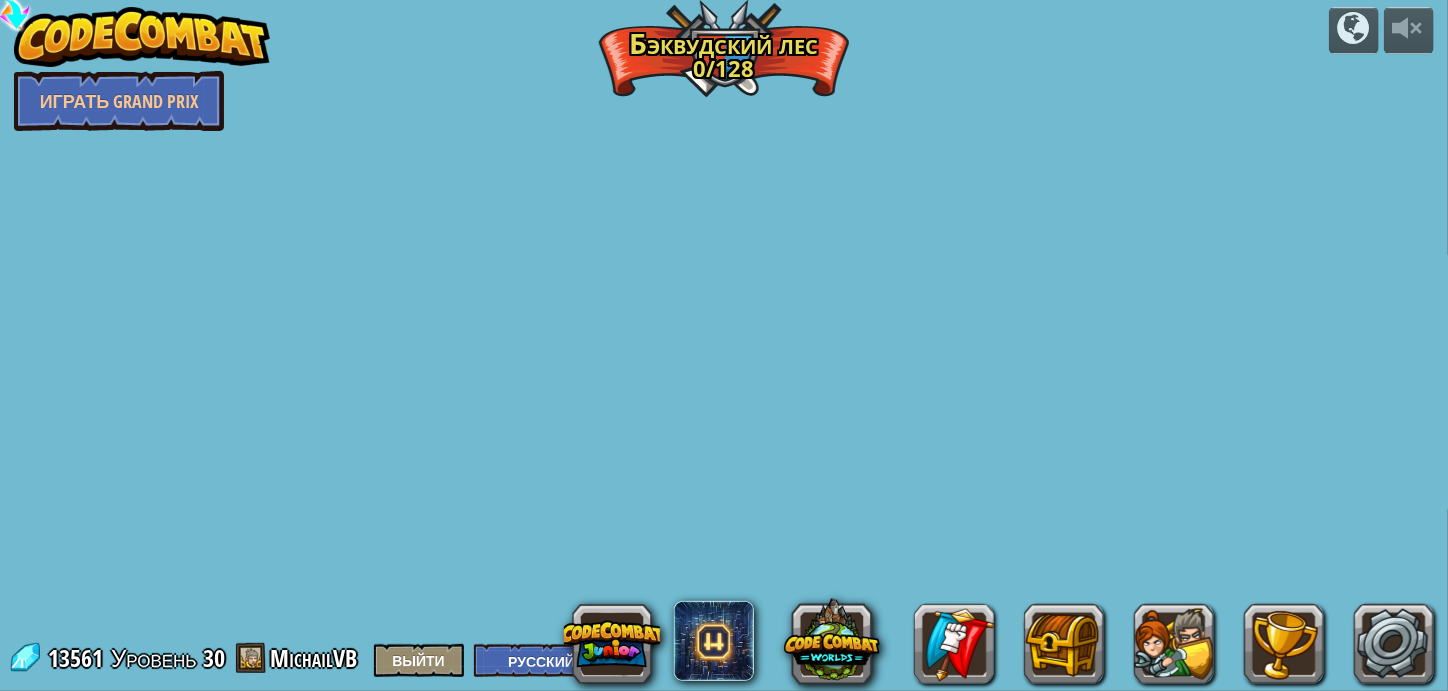 select on "ru" 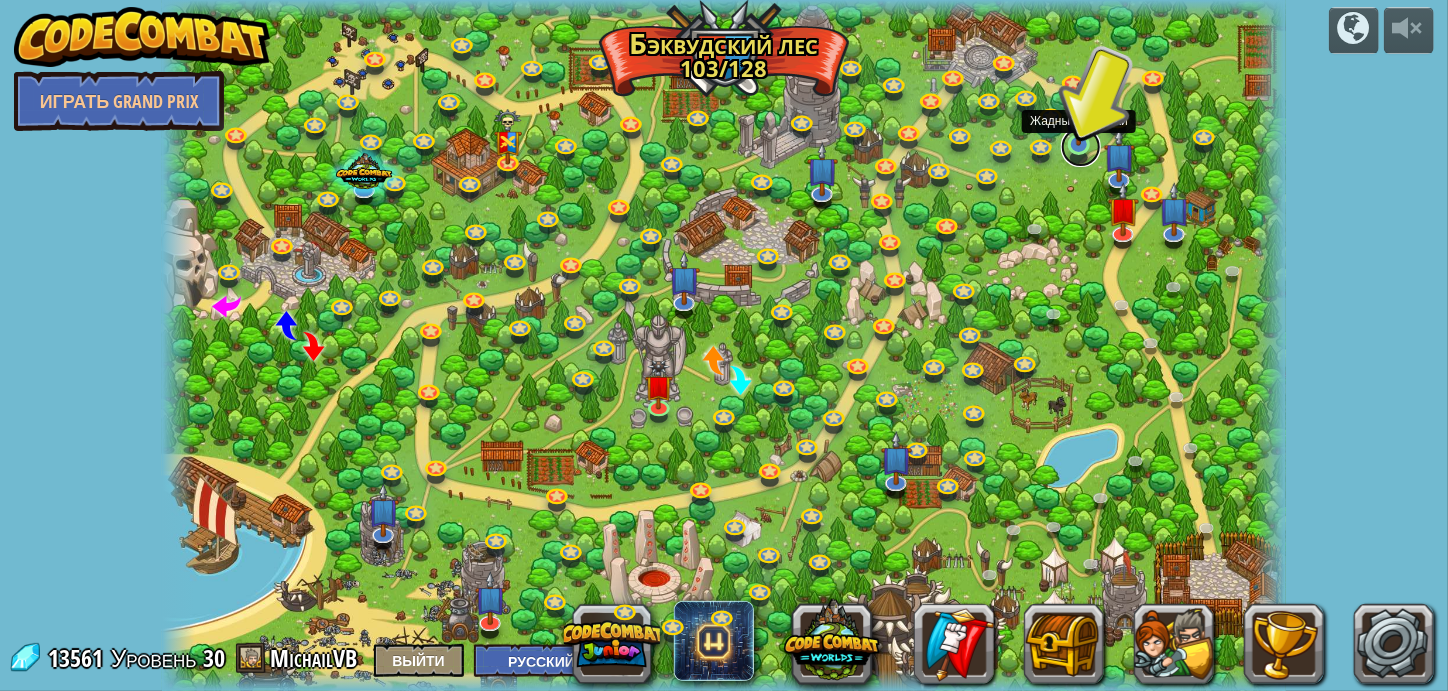 click at bounding box center (1081, 147) 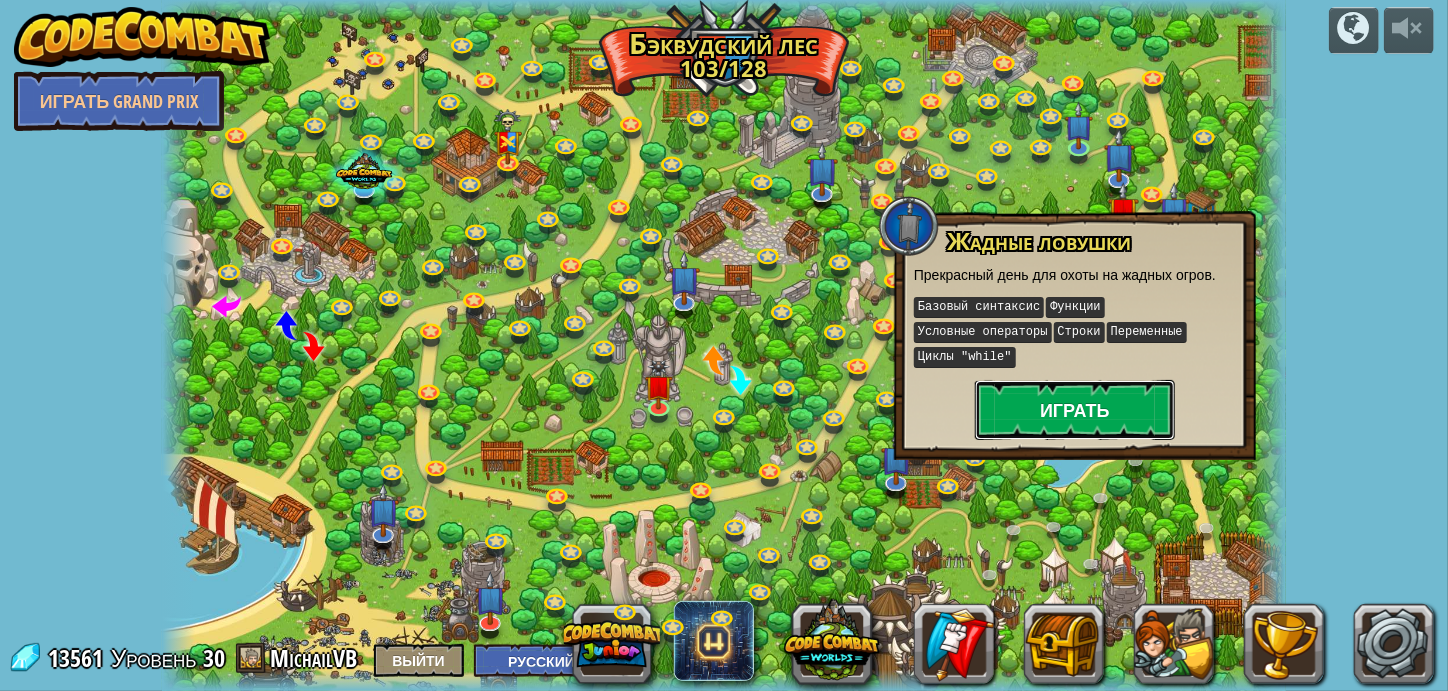 click on "Играть" at bounding box center (1075, 410) 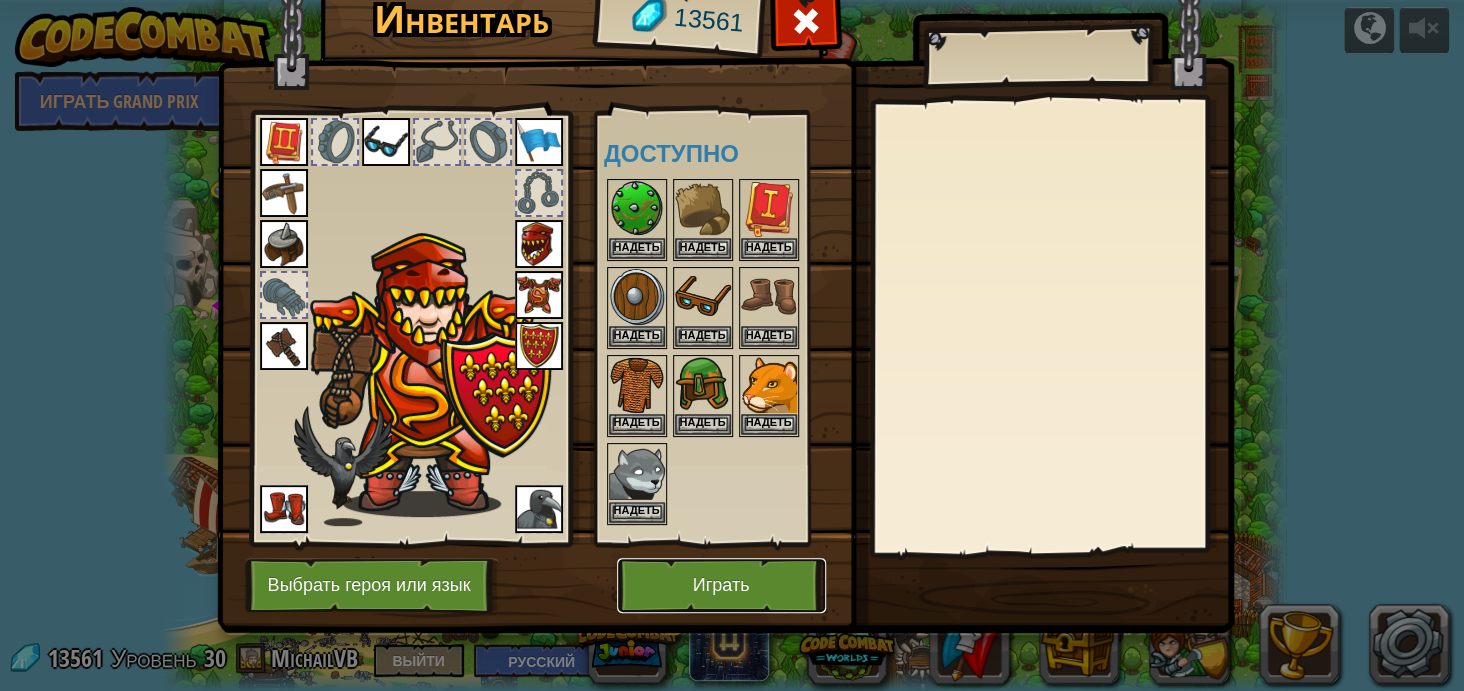 click on "Играть" at bounding box center (721, 585) 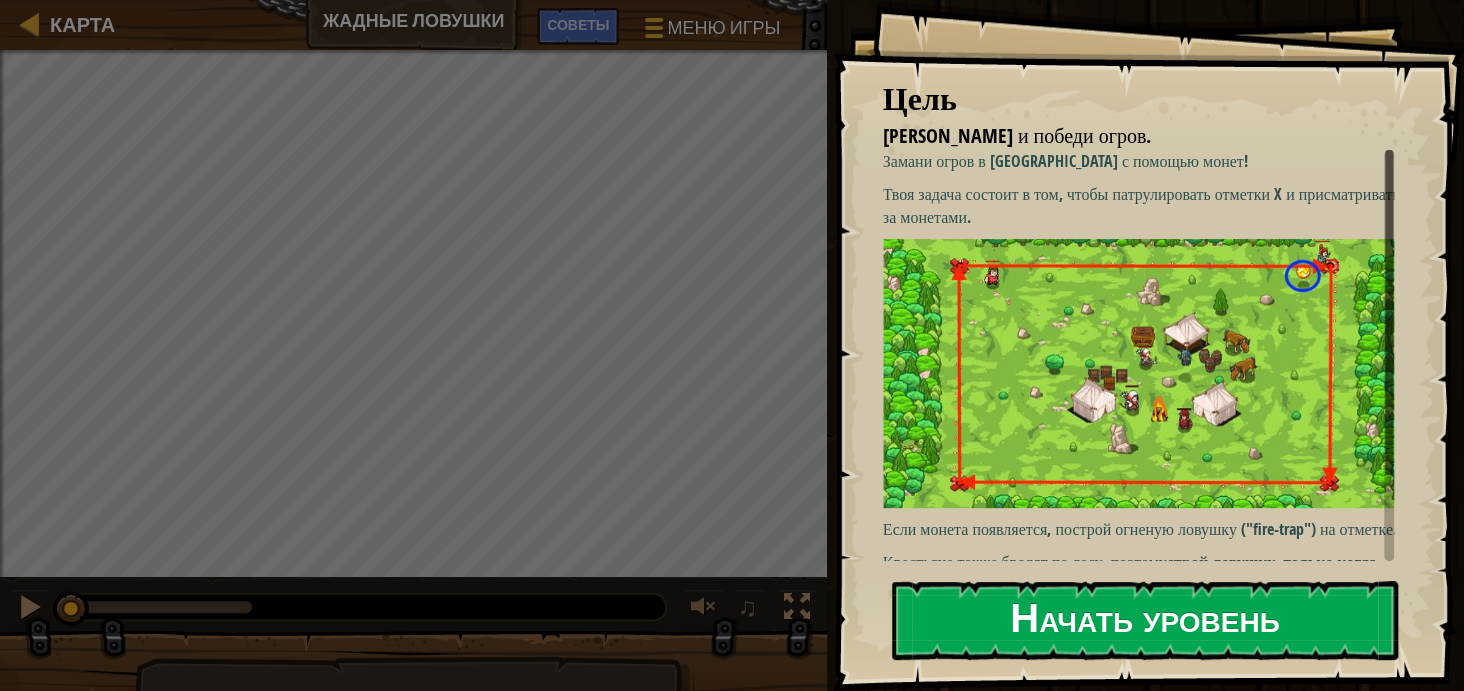 click on "Начать уровень" at bounding box center (1145, 620) 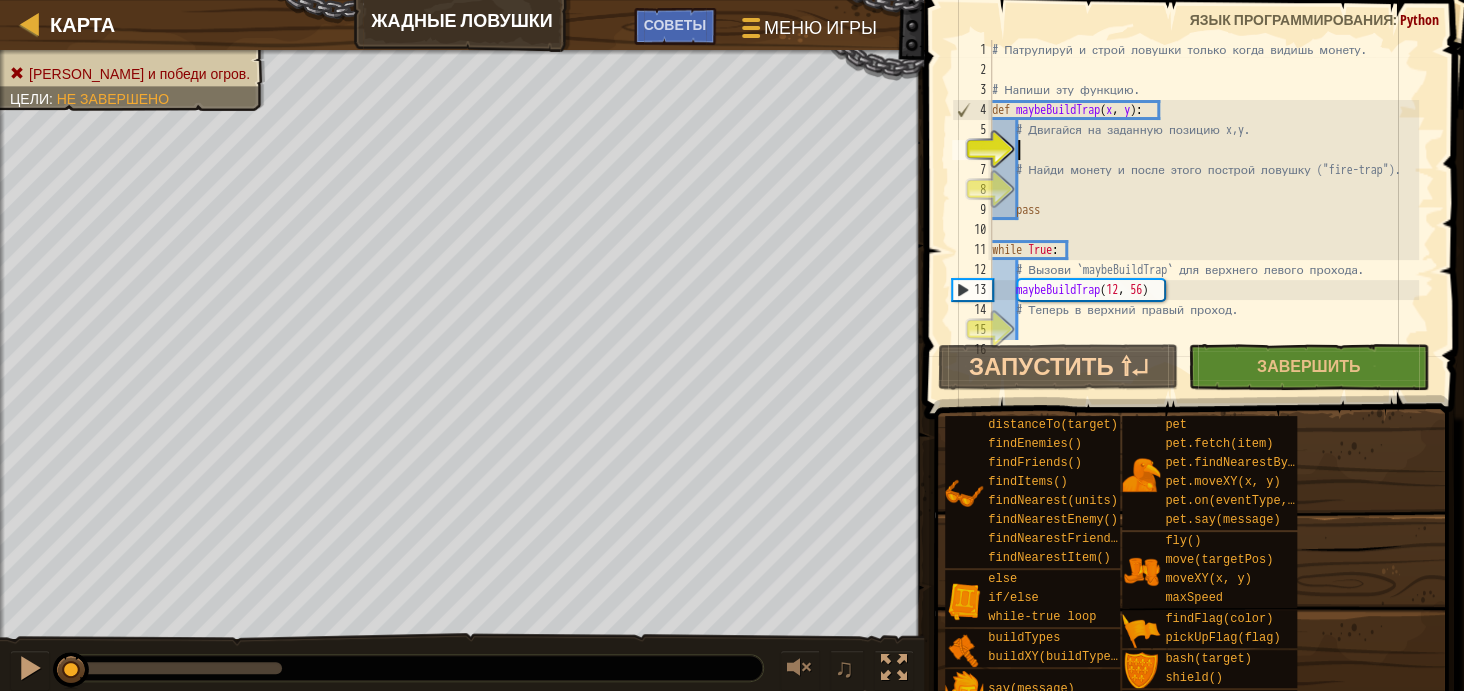 select on "ru" 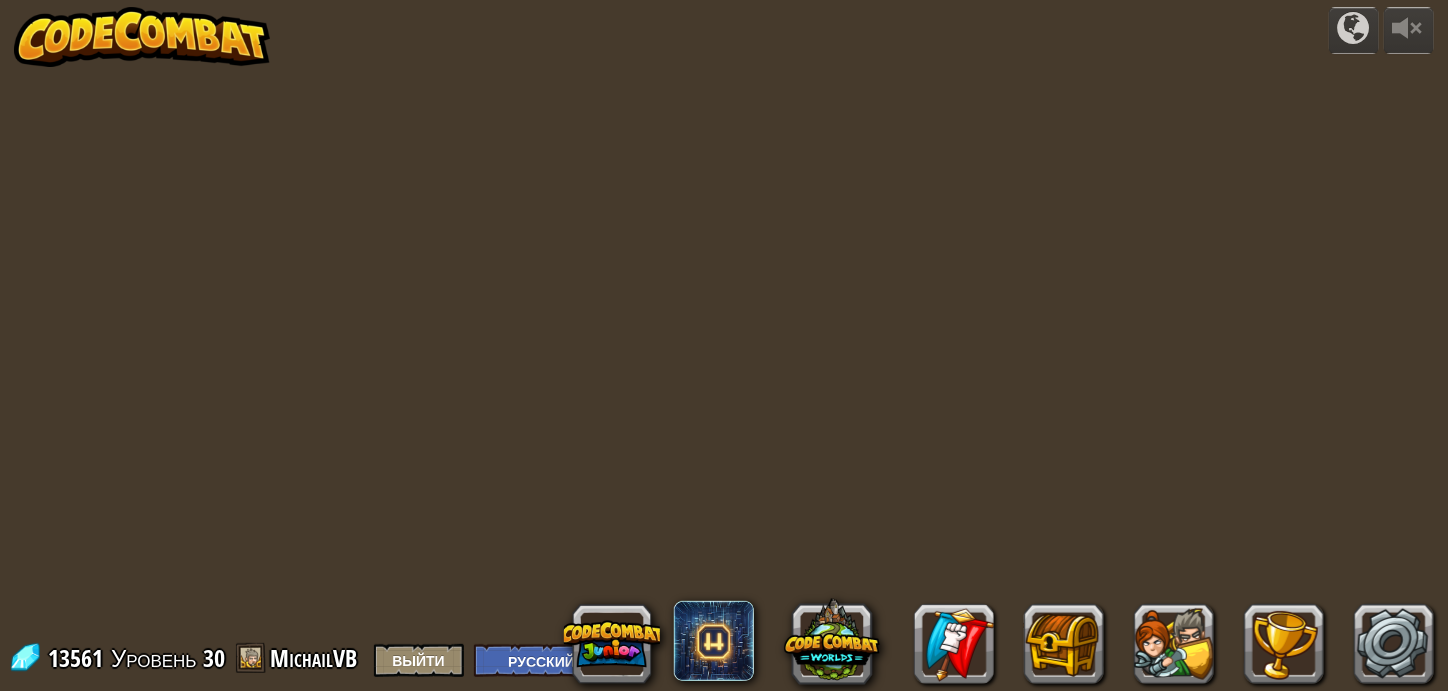 select on "ru" 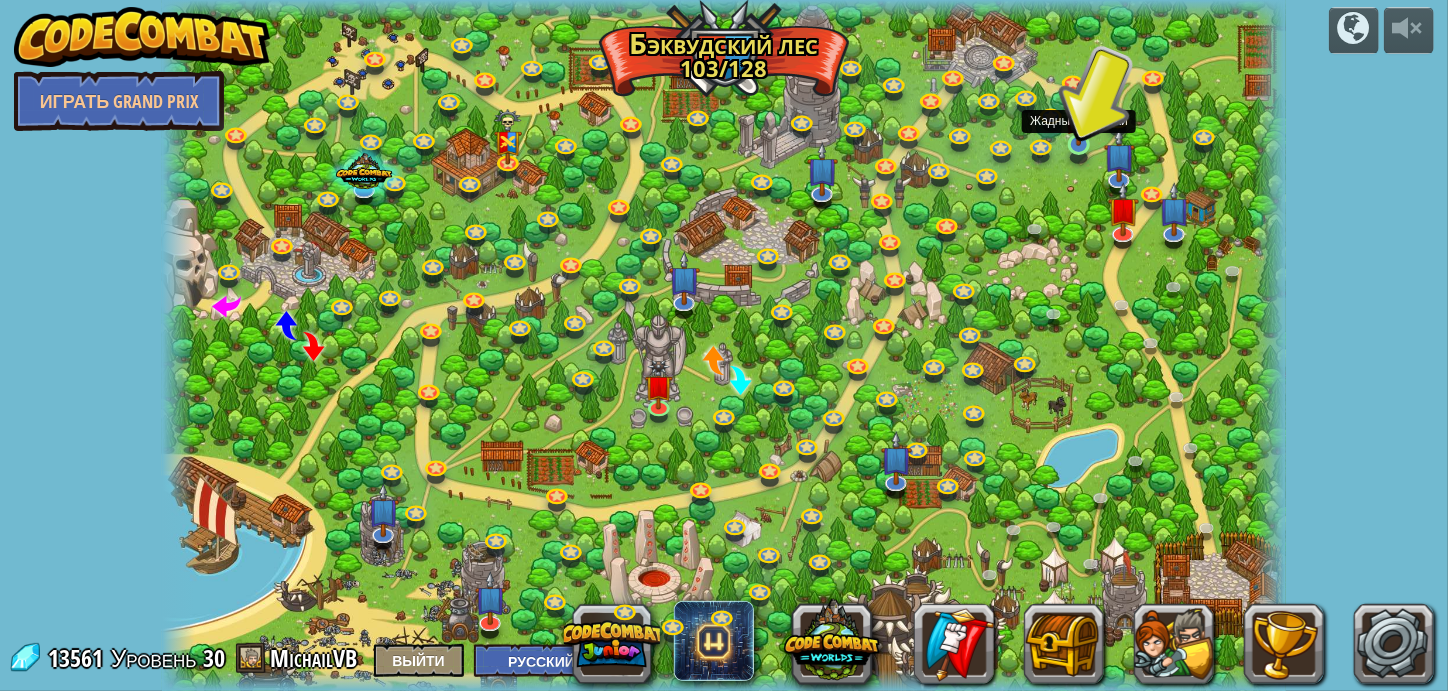 click at bounding box center [1079, 114] 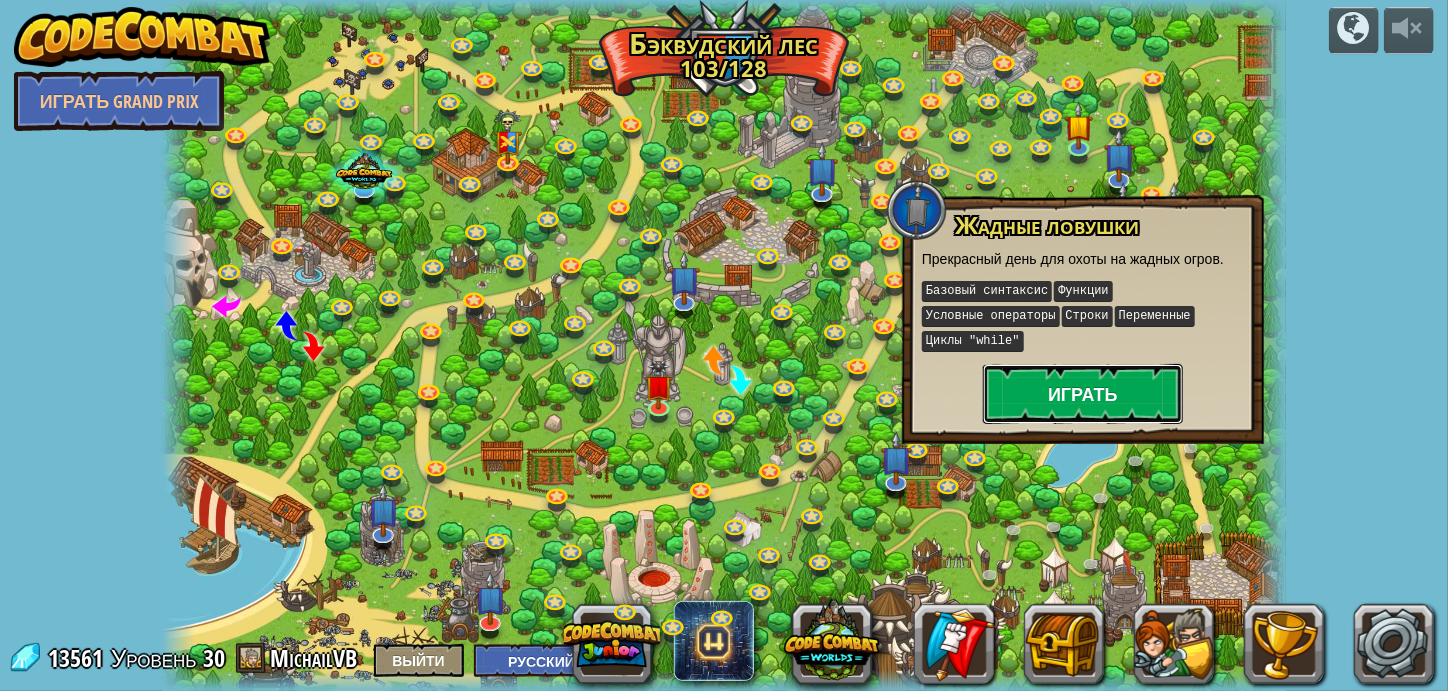 click on "Играть" at bounding box center [1083, 394] 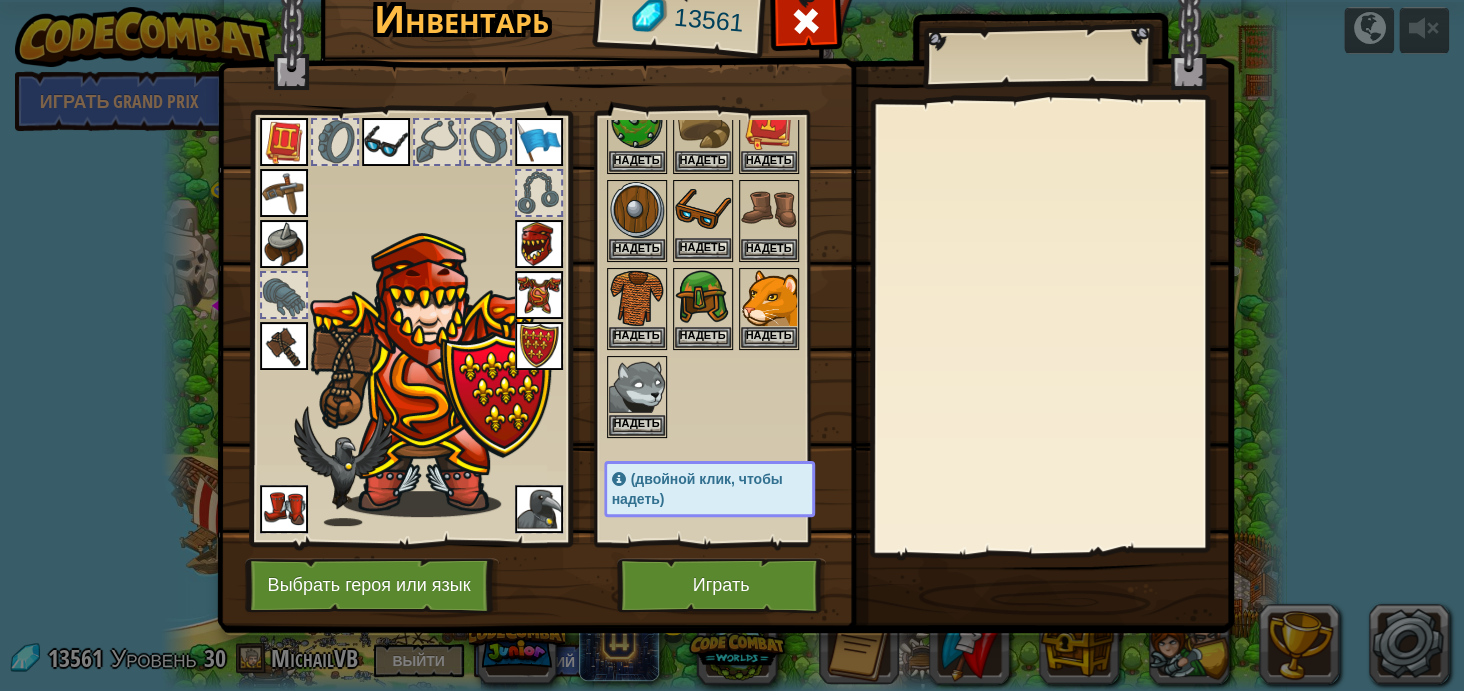 scroll, scrollTop: 99, scrollLeft: 0, axis: vertical 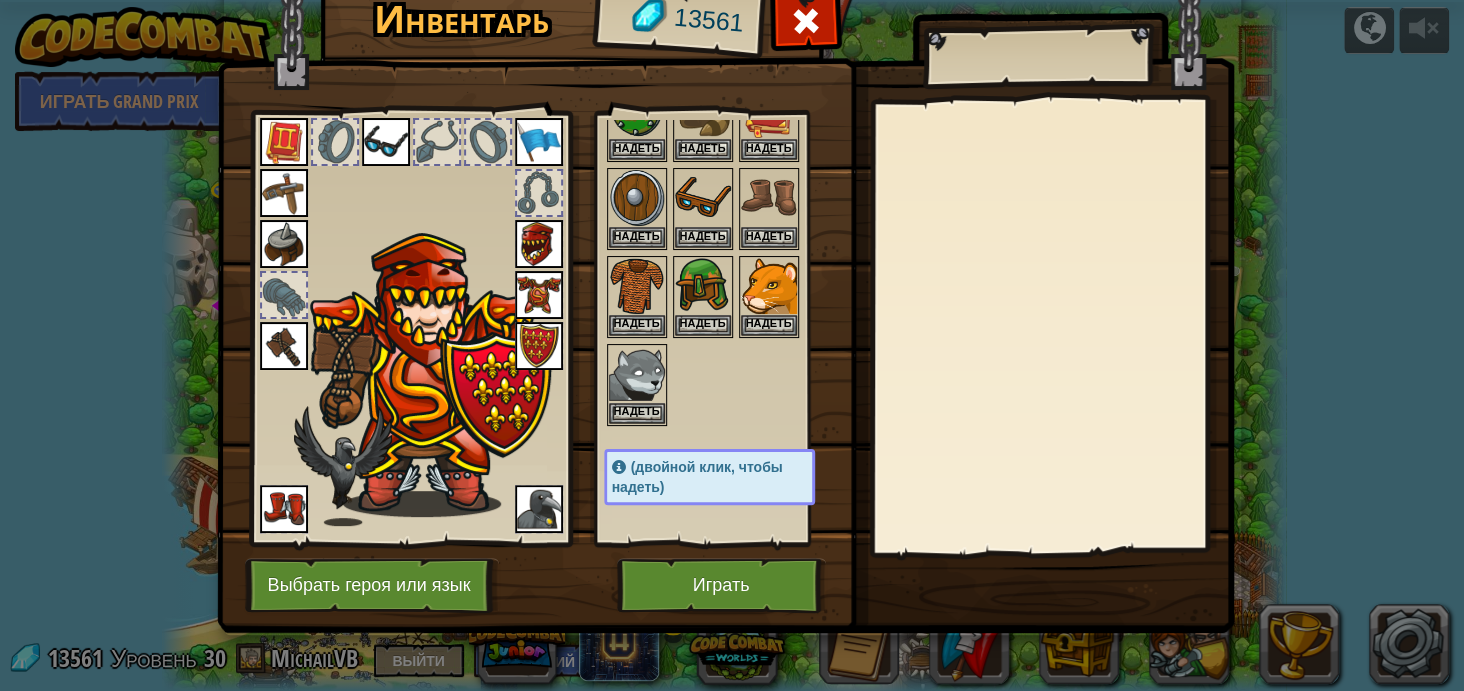 drag, startPoint x: 514, startPoint y: 145, endPoint x: 528, endPoint y: 146, distance: 14.035668 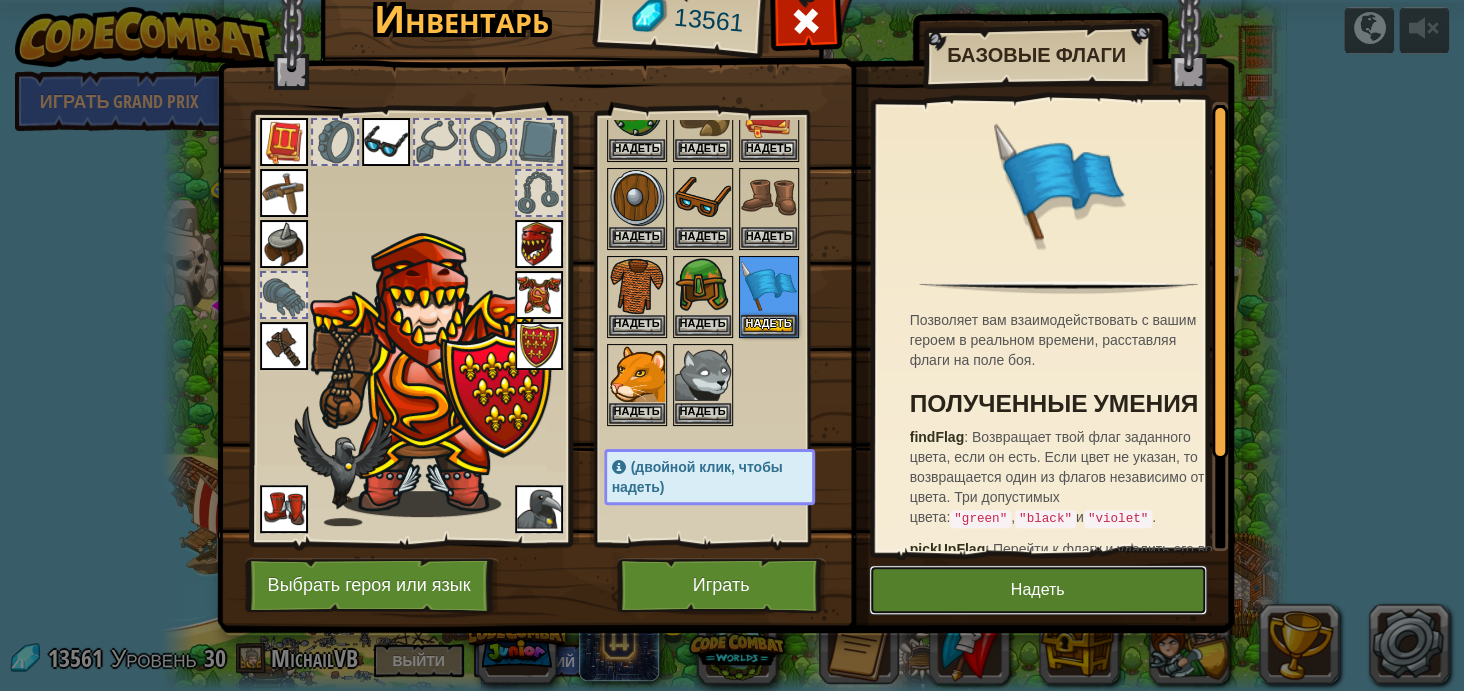 click on "Надеть" at bounding box center (1038, 590) 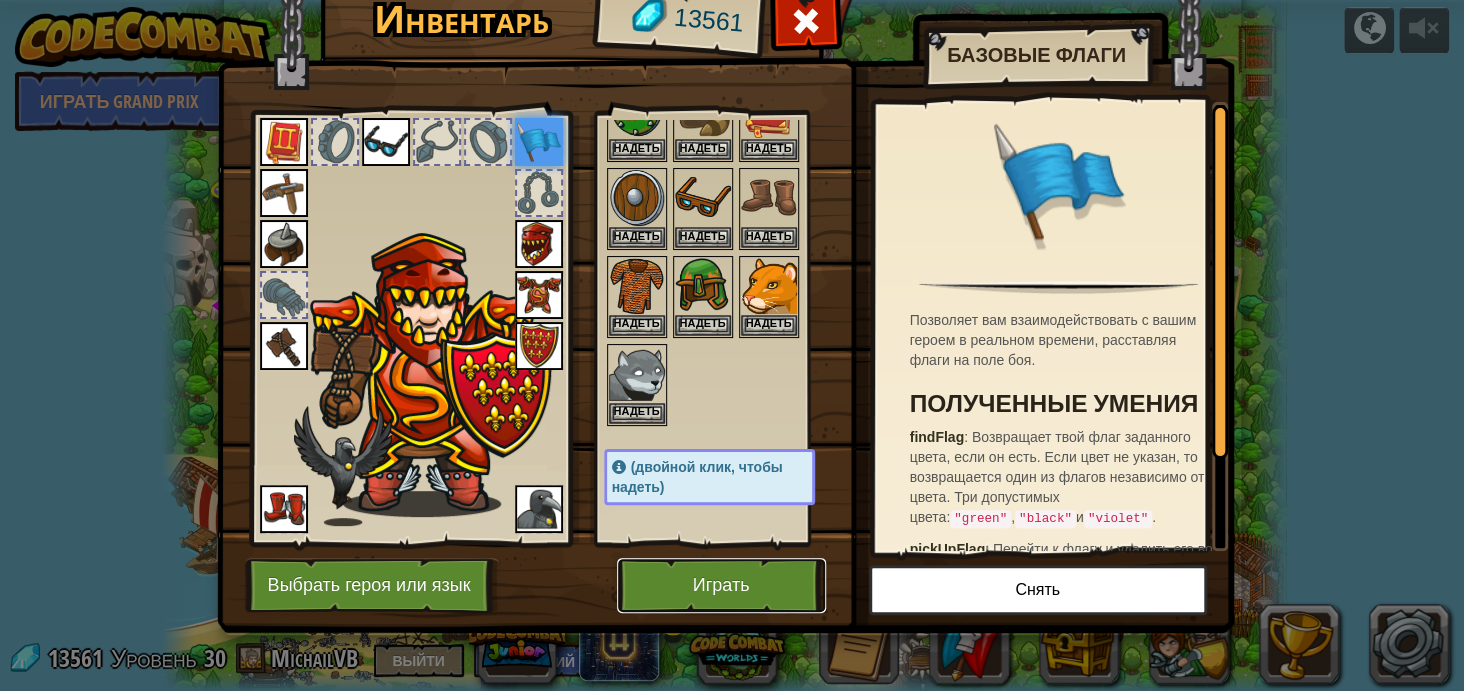 click on "Играть" at bounding box center [721, 585] 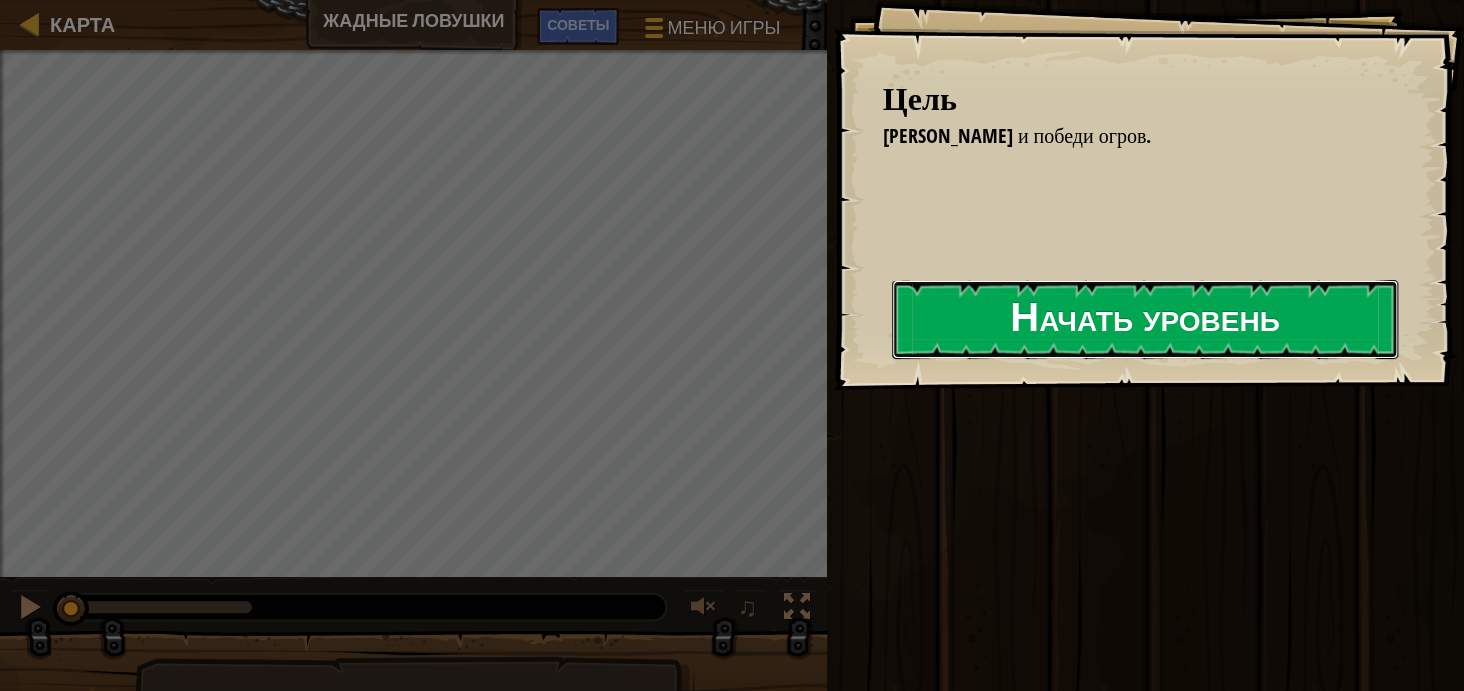 click on "Начать уровень" at bounding box center (1145, 319) 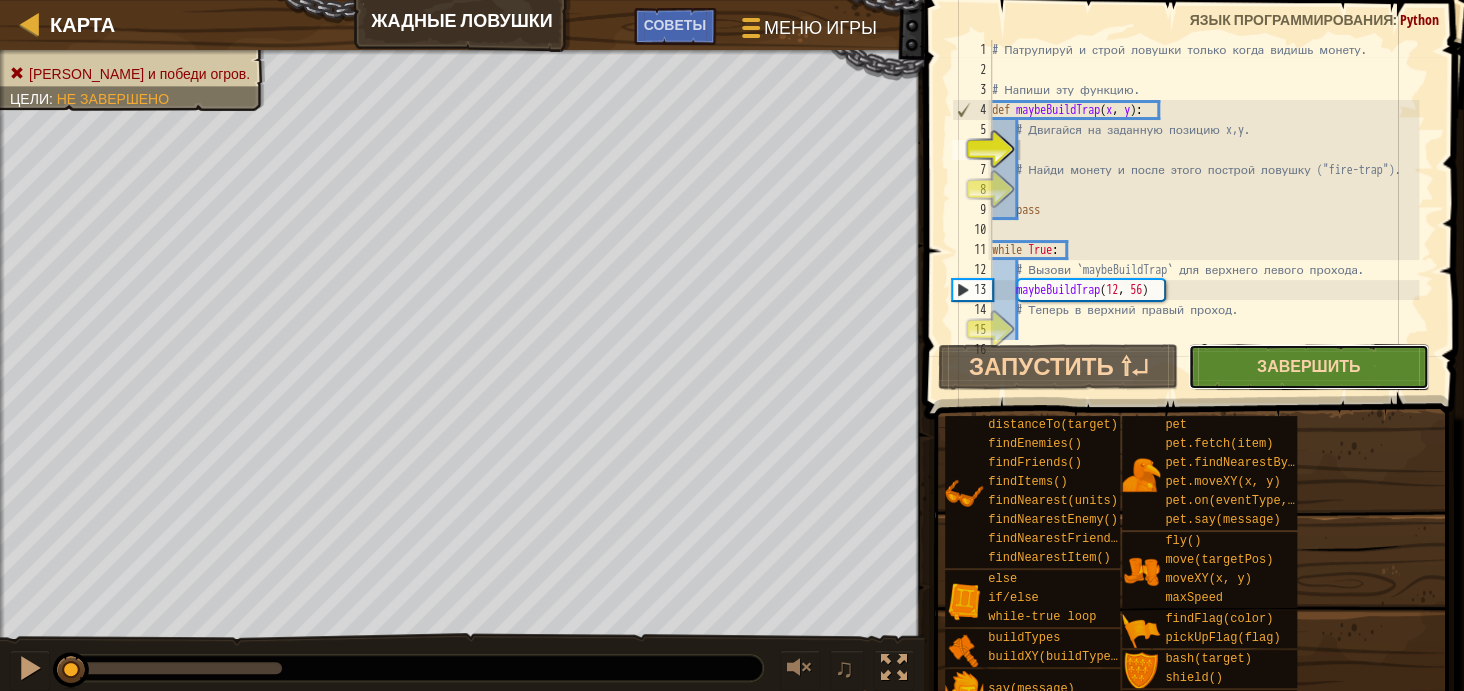click on "Завершить" at bounding box center [1308, 366] 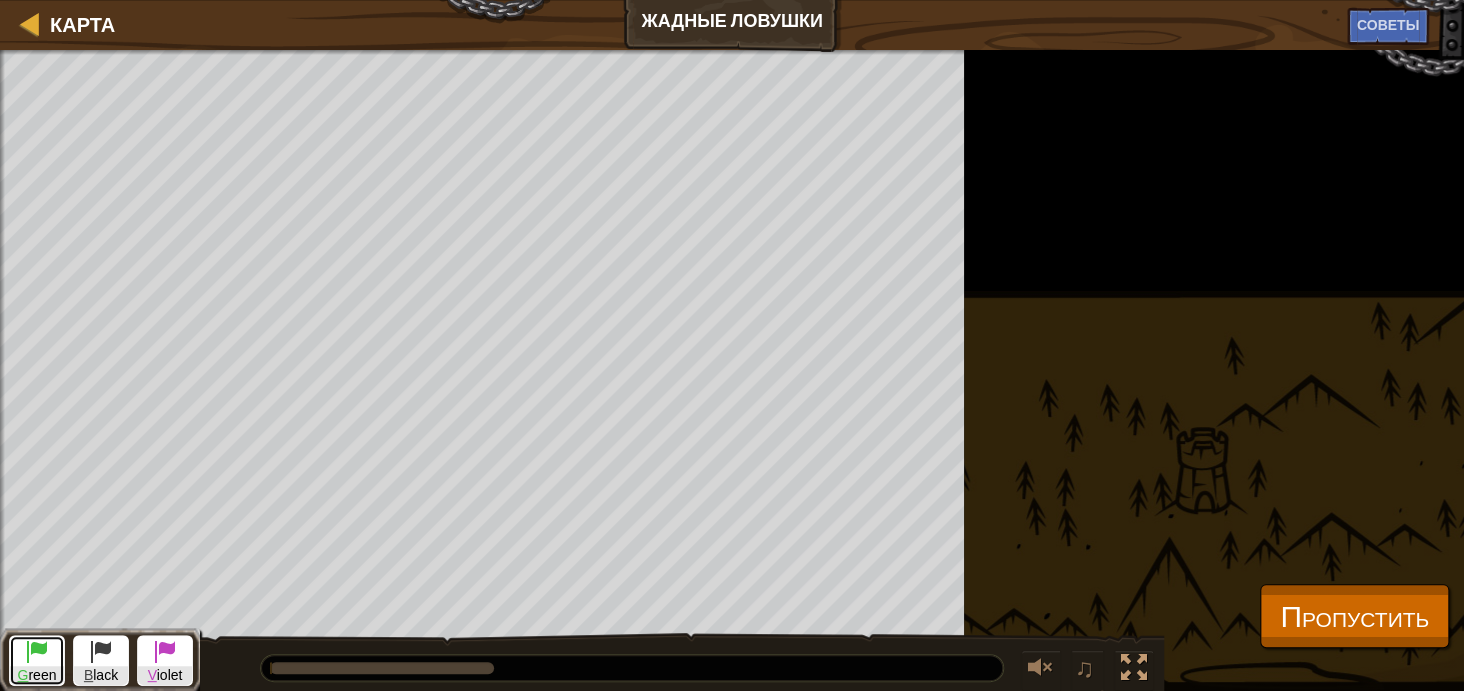 click at bounding box center (37, 651) 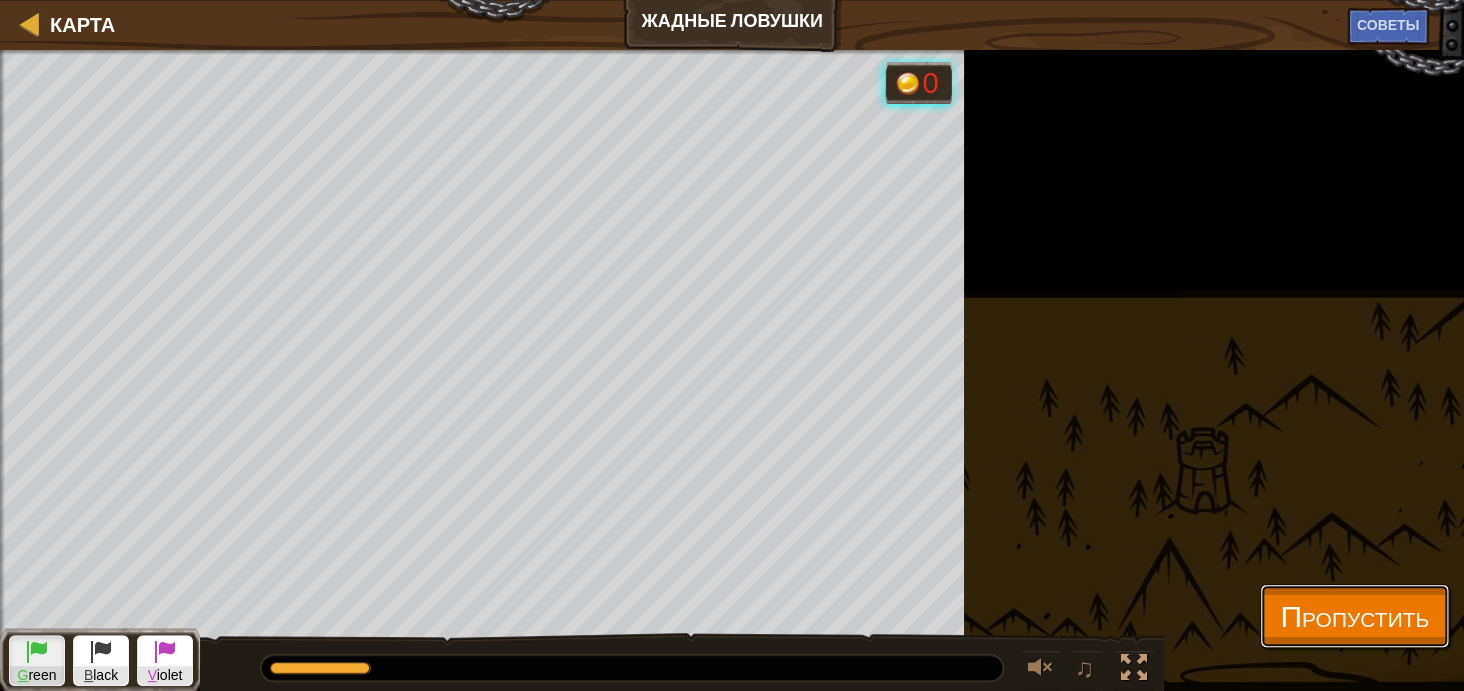 click on "Пропустить" at bounding box center [1354, 616] 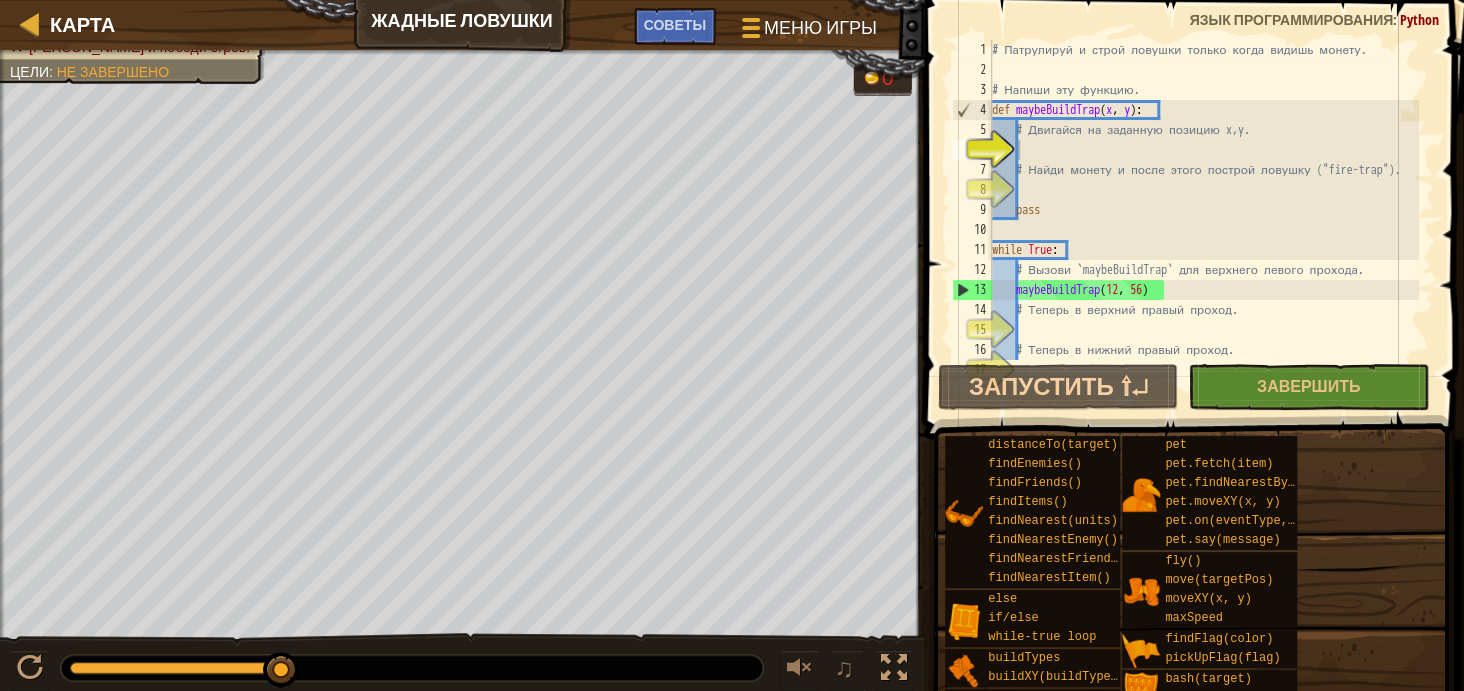 select on "ru" 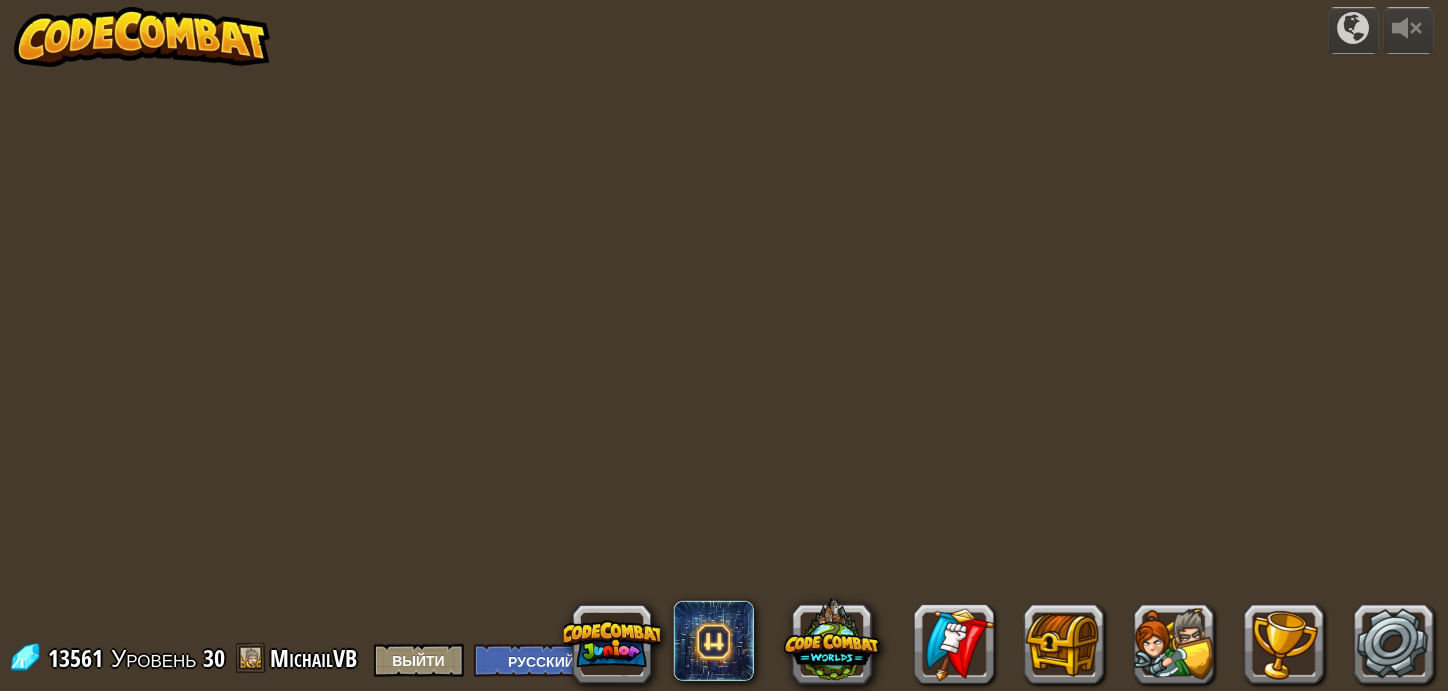 select on "ru" 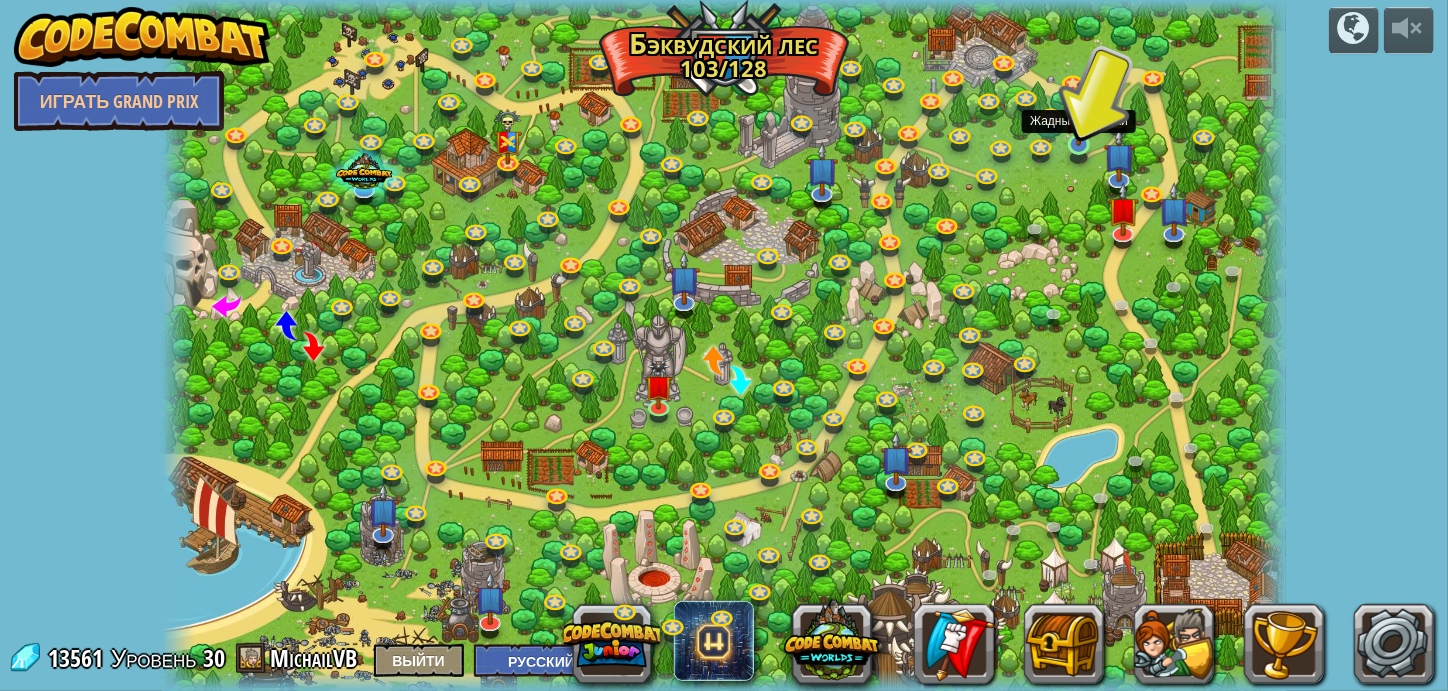 click at bounding box center (1079, 114) 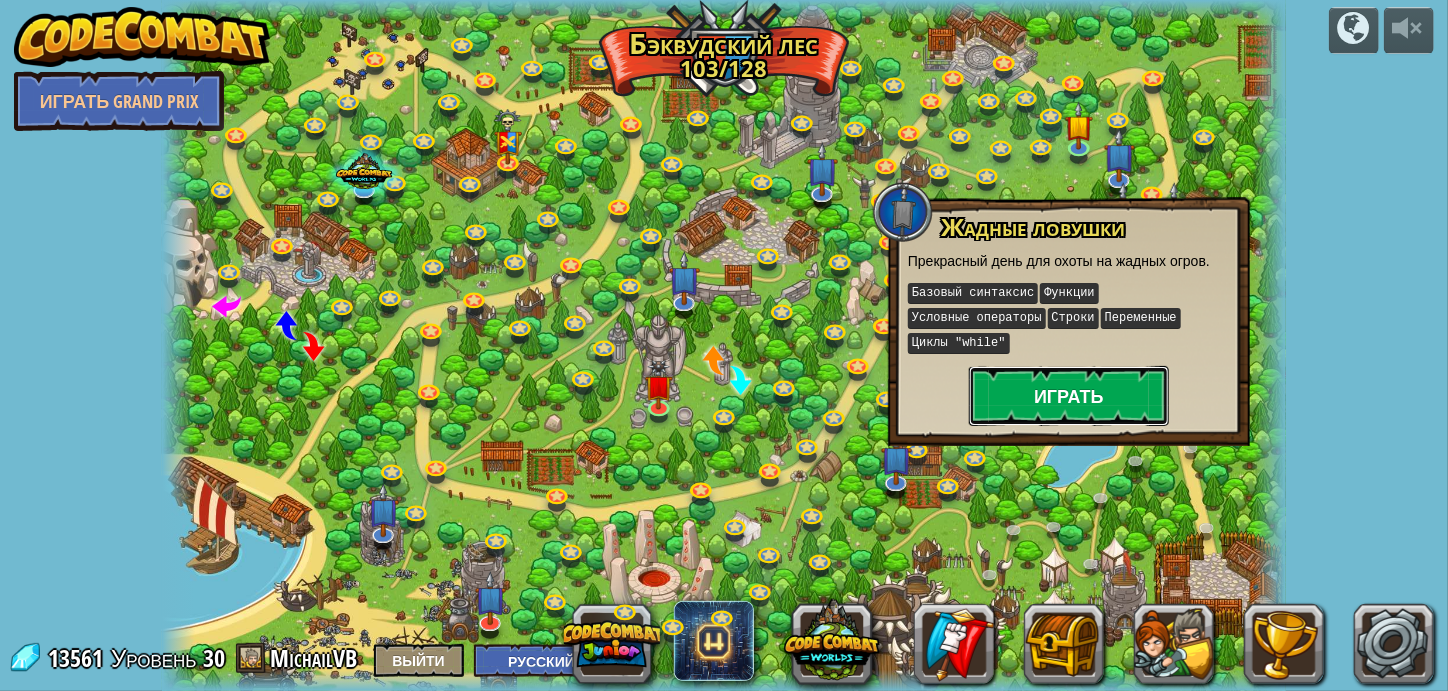 click on "Играть" at bounding box center [1069, 396] 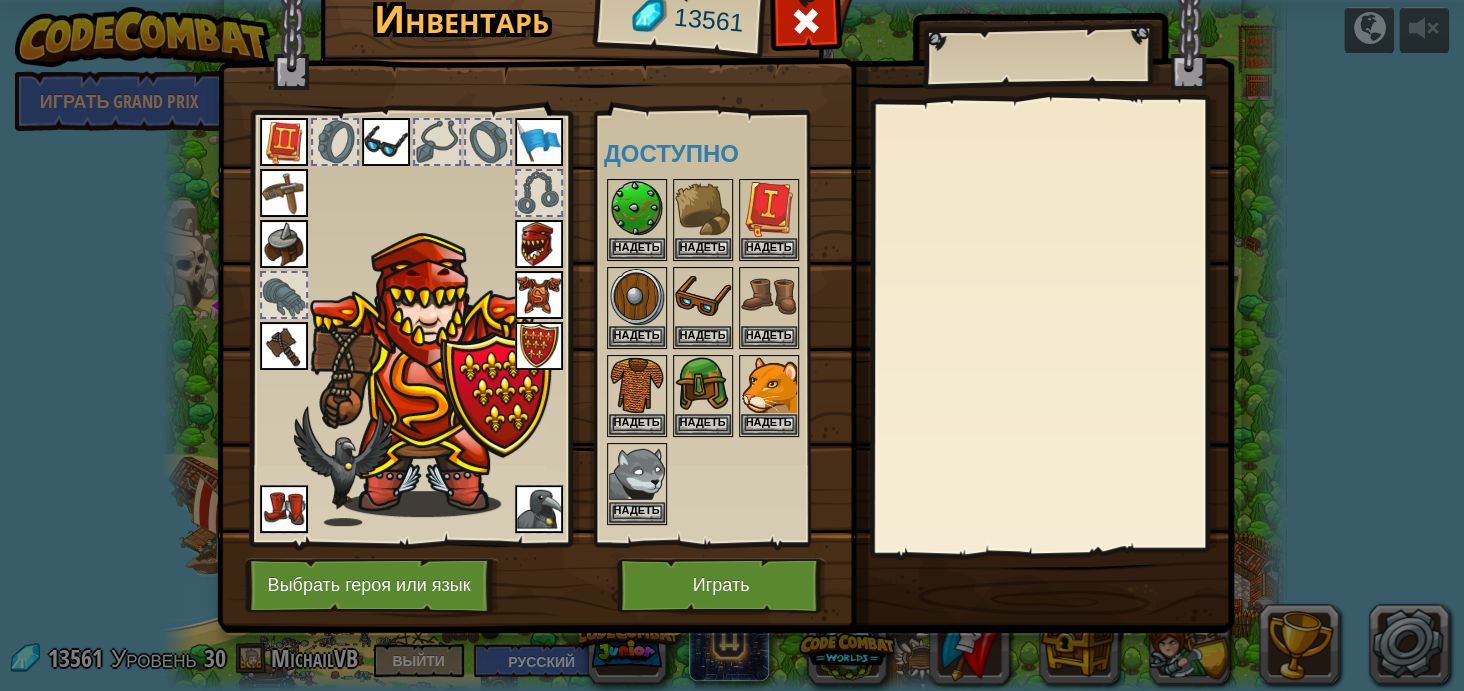 click at bounding box center [284, 509] 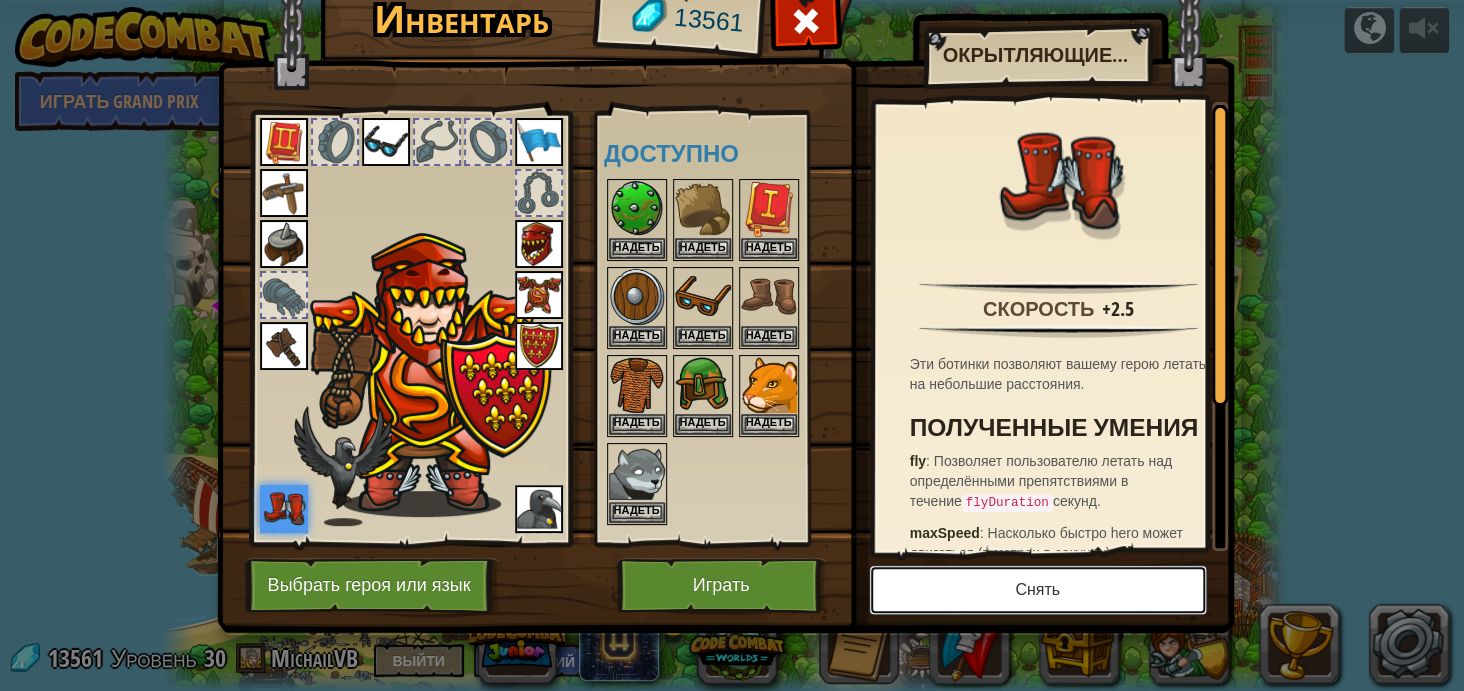 click on "Снять" at bounding box center [1038, 590] 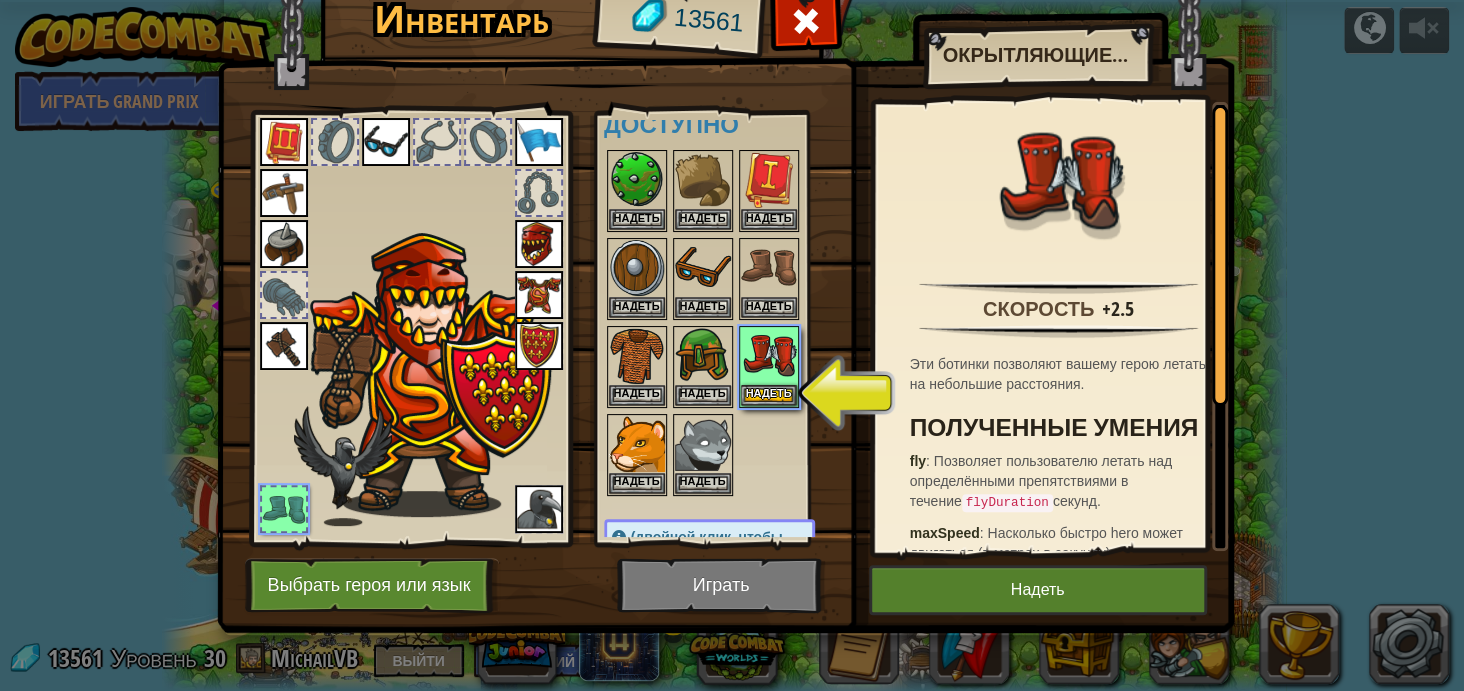 scroll, scrollTop: 0, scrollLeft: 0, axis: both 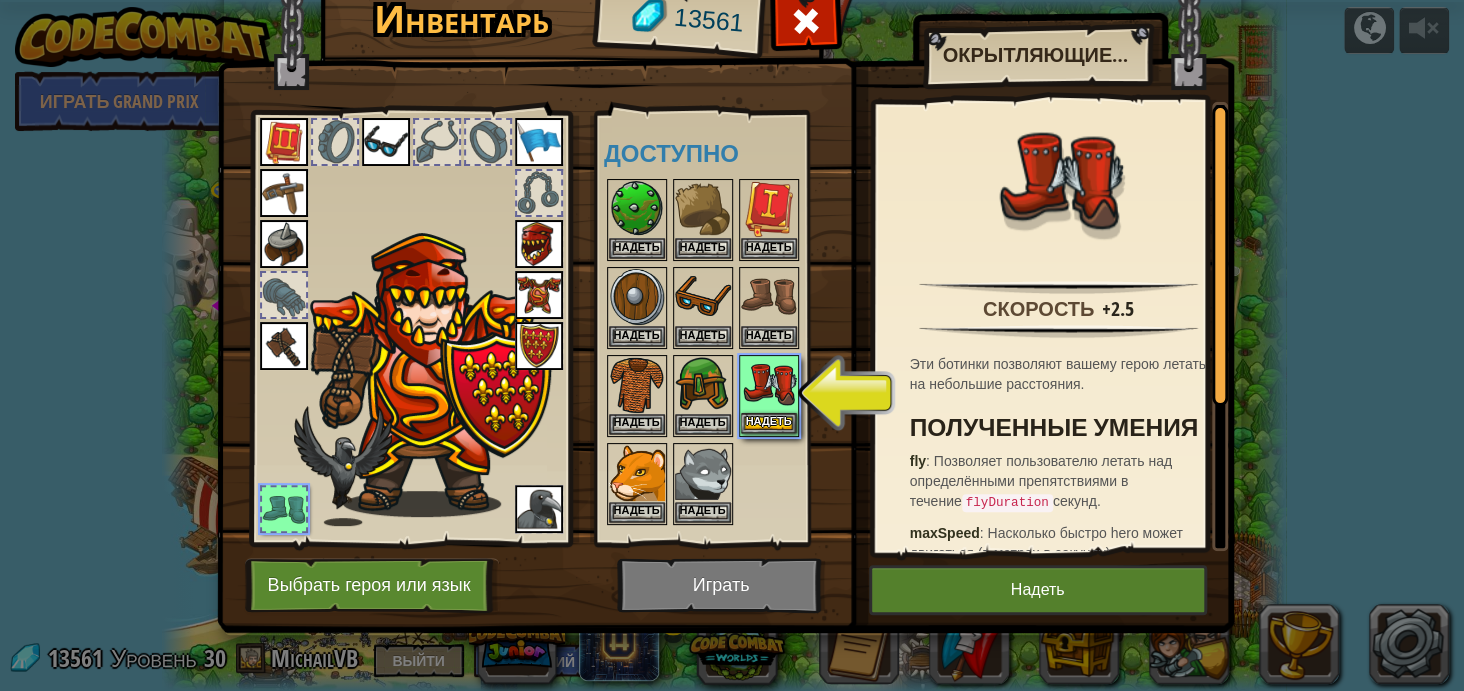 click at bounding box center (769, 385) 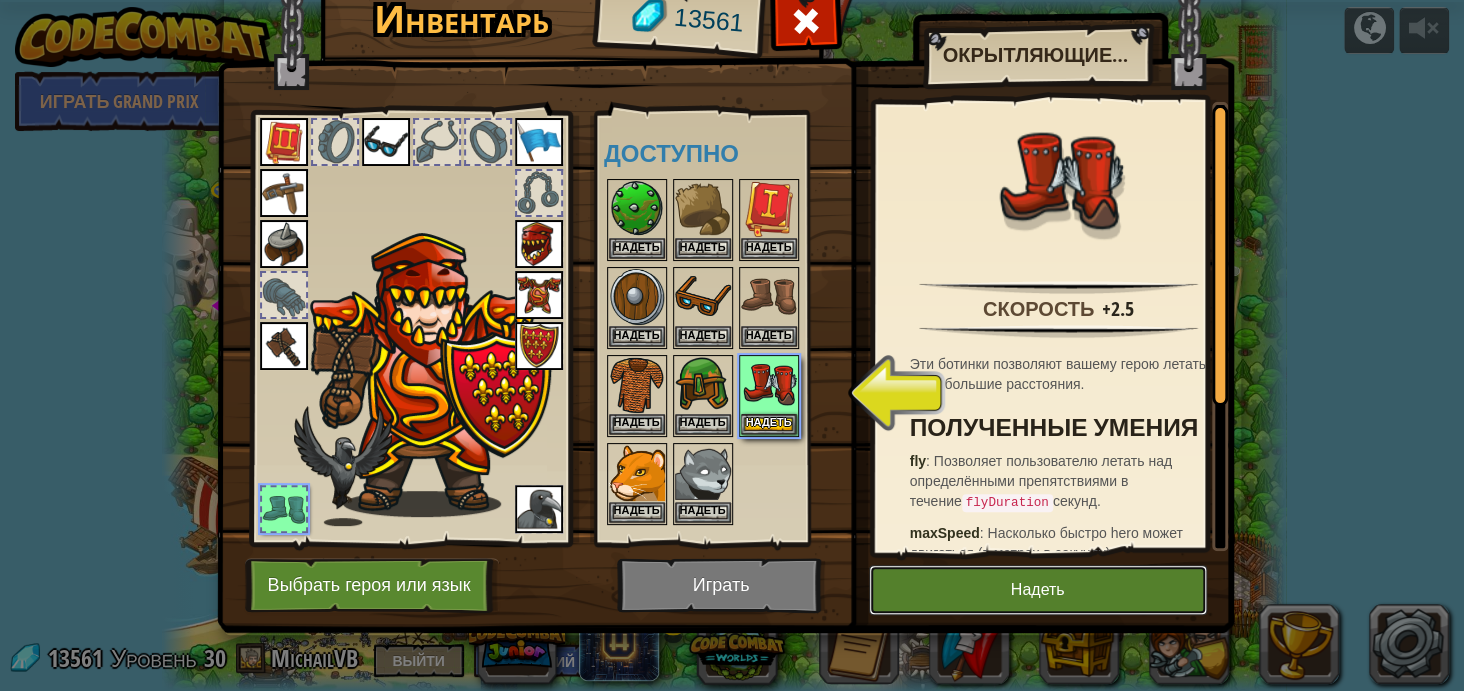 click on "Надеть" at bounding box center (1038, 590) 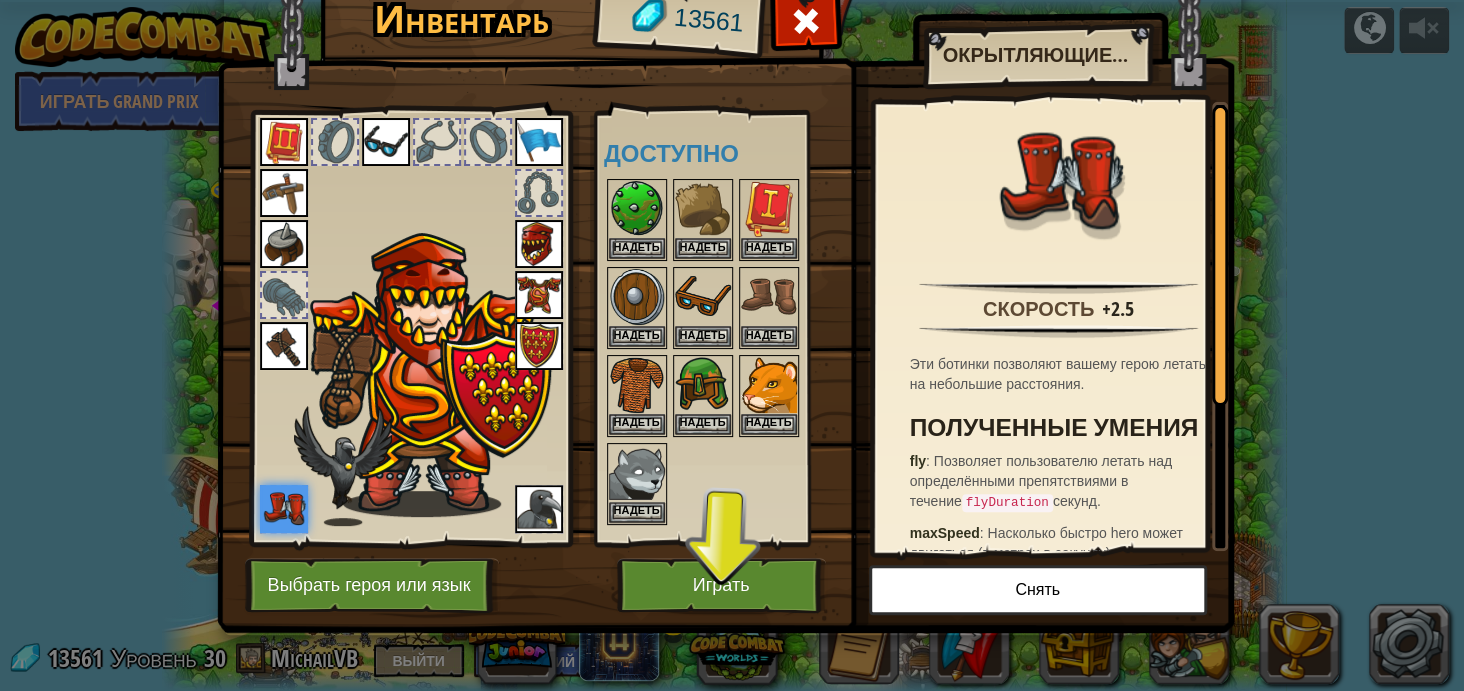 click at bounding box center [539, 142] 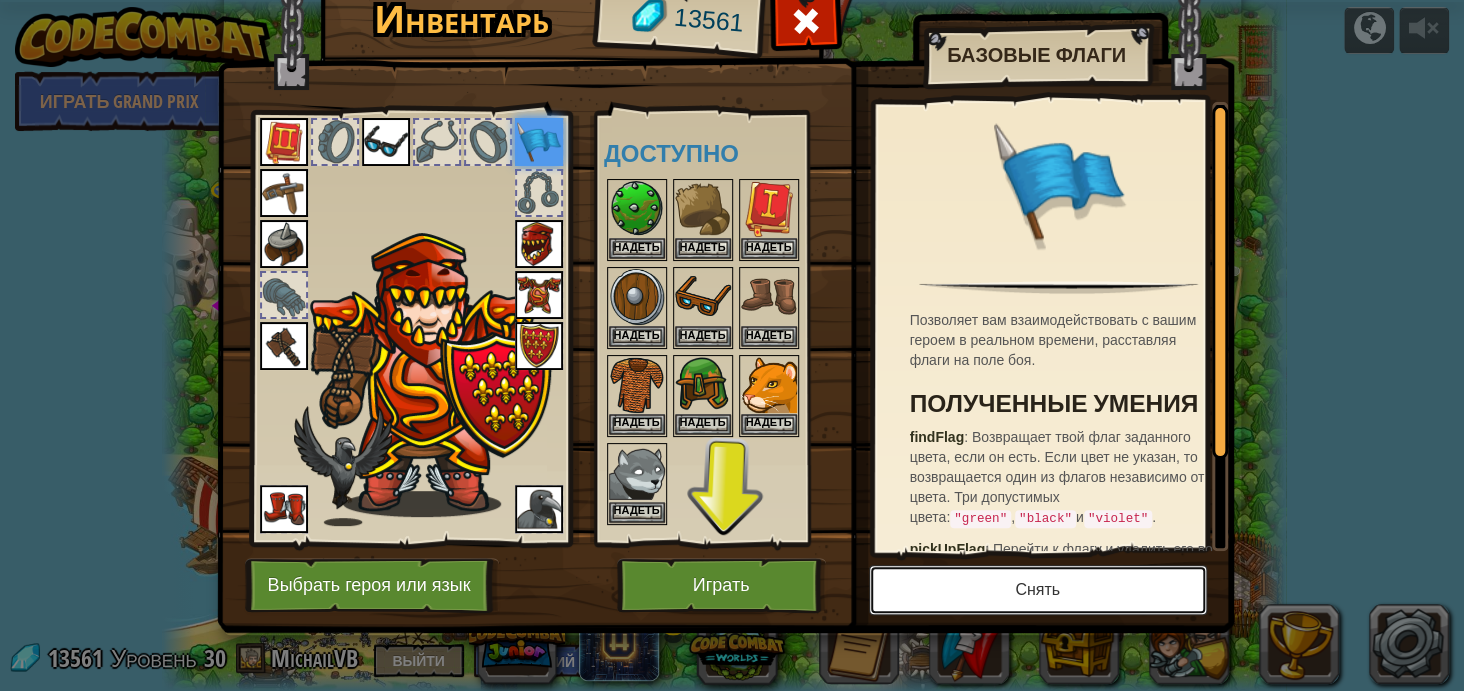 click on "Снять" at bounding box center [1038, 590] 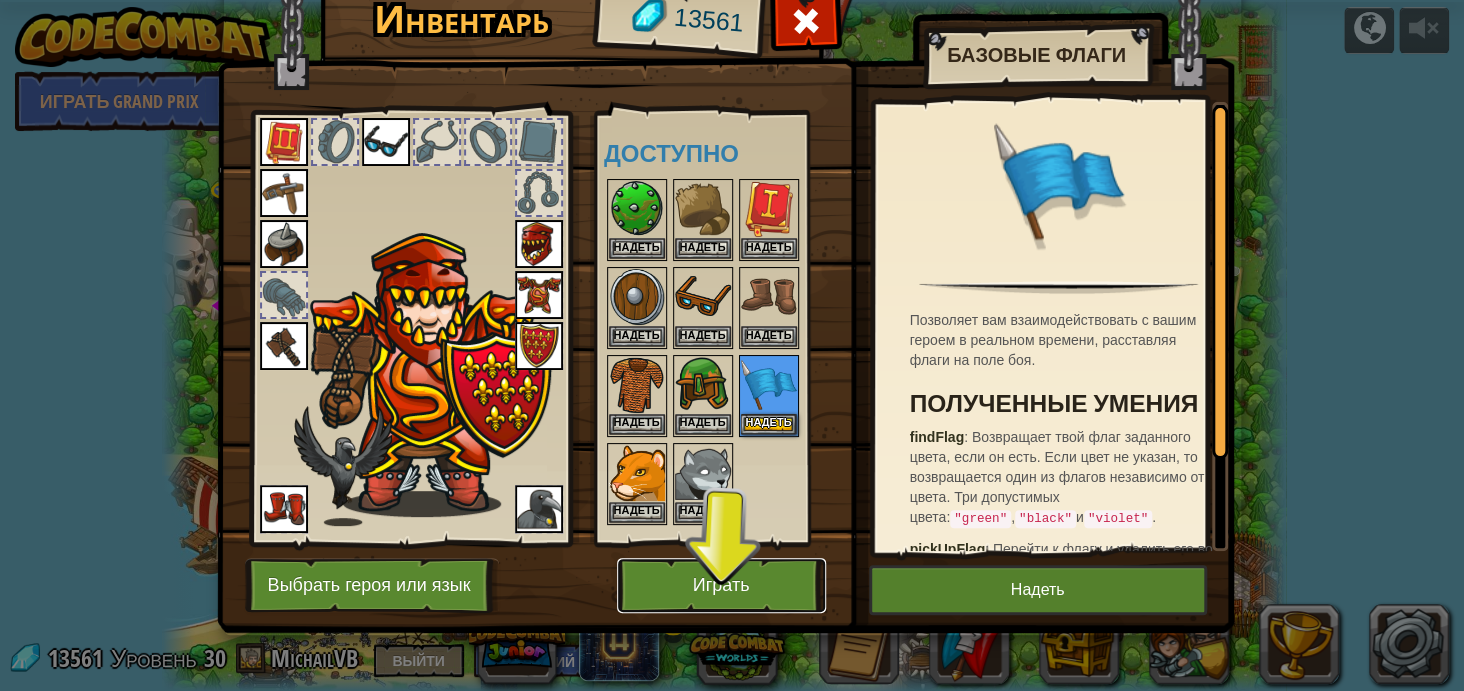 click on "Играть" at bounding box center [721, 585] 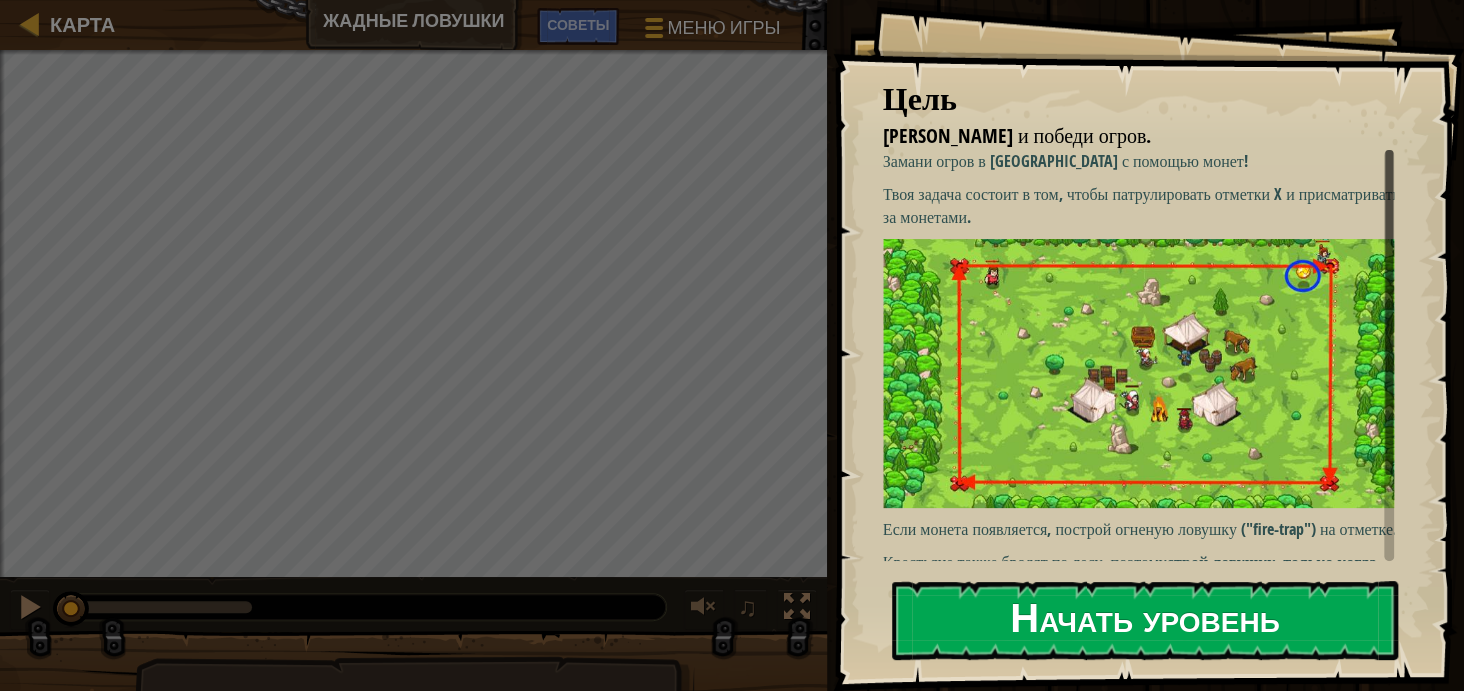 click on "Начать уровень" at bounding box center [1145, 620] 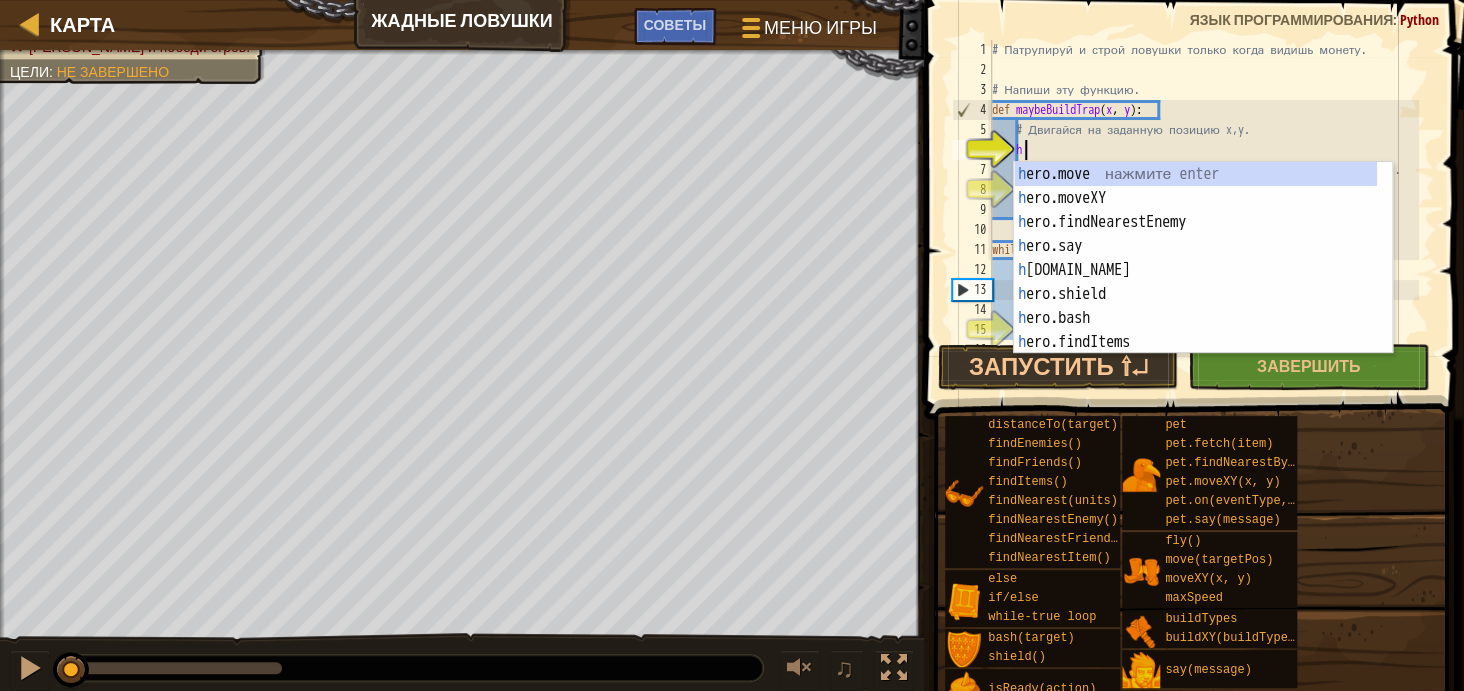 scroll, scrollTop: 9, scrollLeft: 1, axis: both 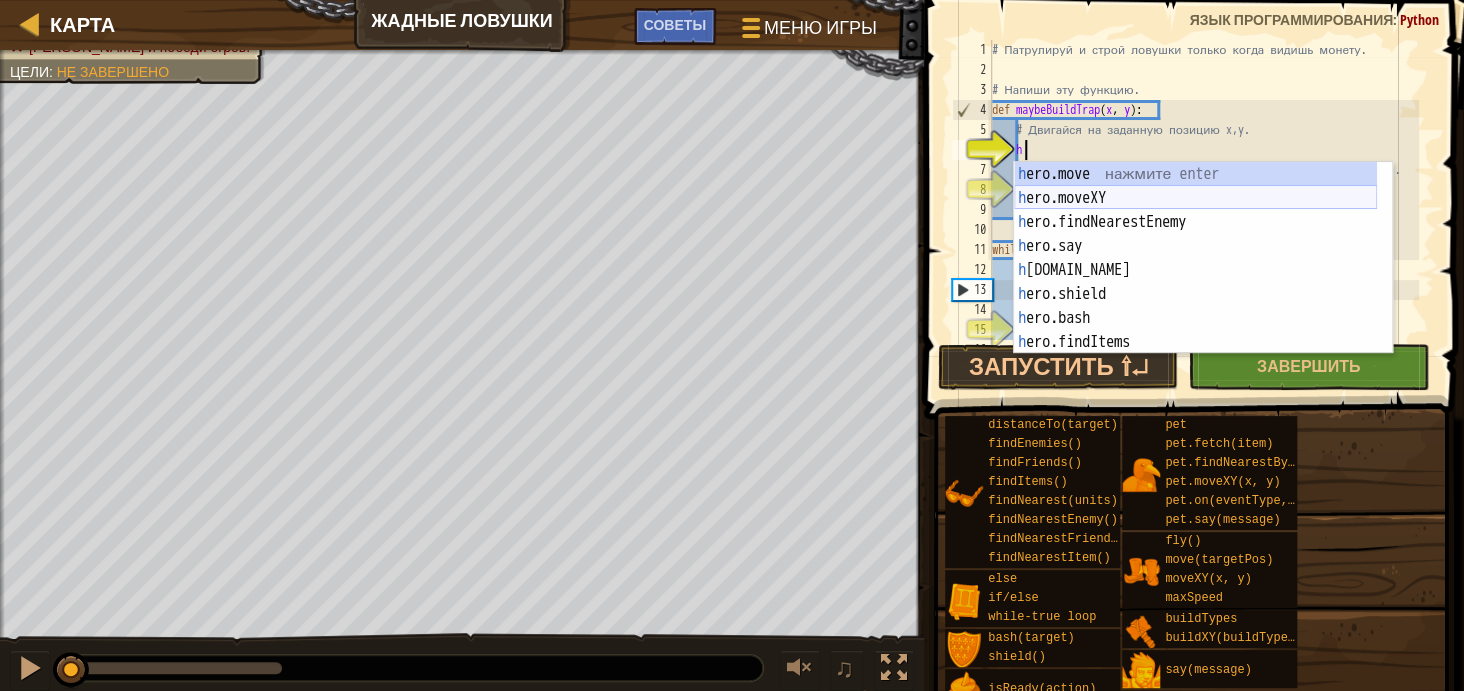 click on "h ero.move нажмите enter h ero.moveXY нажмите enter h ero.findNearestEnemy нажмите enter h ero.say нажмите enter h [DOMAIN_NAME] нажмите enter h ero.shield нажмите enter h ero.bash нажмите enter h ero.findItems нажмите enter h ero.isReady нажмите enter" at bounding box center [1195, 282] 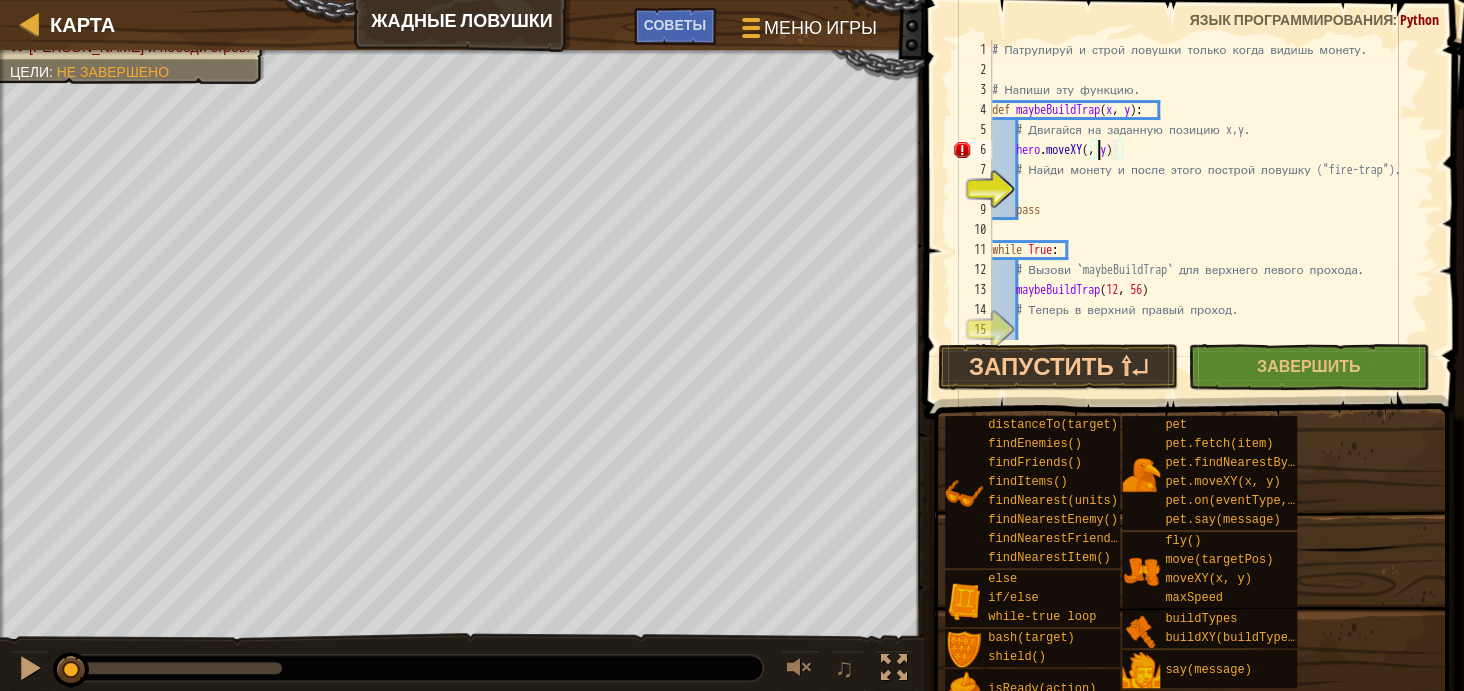 click on "# Патрулируй и строй ловушки только когда видишь монету. # Напиши эту функцию. def   maybeBuildTrap ( x ,   y ) :      # Двигайся на заданную позицию x,y.      hero . moveXY ( ,   y )      # Найди монету и после этого построй ловушку ("fire-trap").           pass while   True :      # Вызови `maybeBuildTrap` для верхнего левого прохода.      maybeBuildTrap ( 12 ,   56 )      # Теперь в верхний правый проход.           # Теперь в нижний правый проход." at bounding box center [1203, 210] 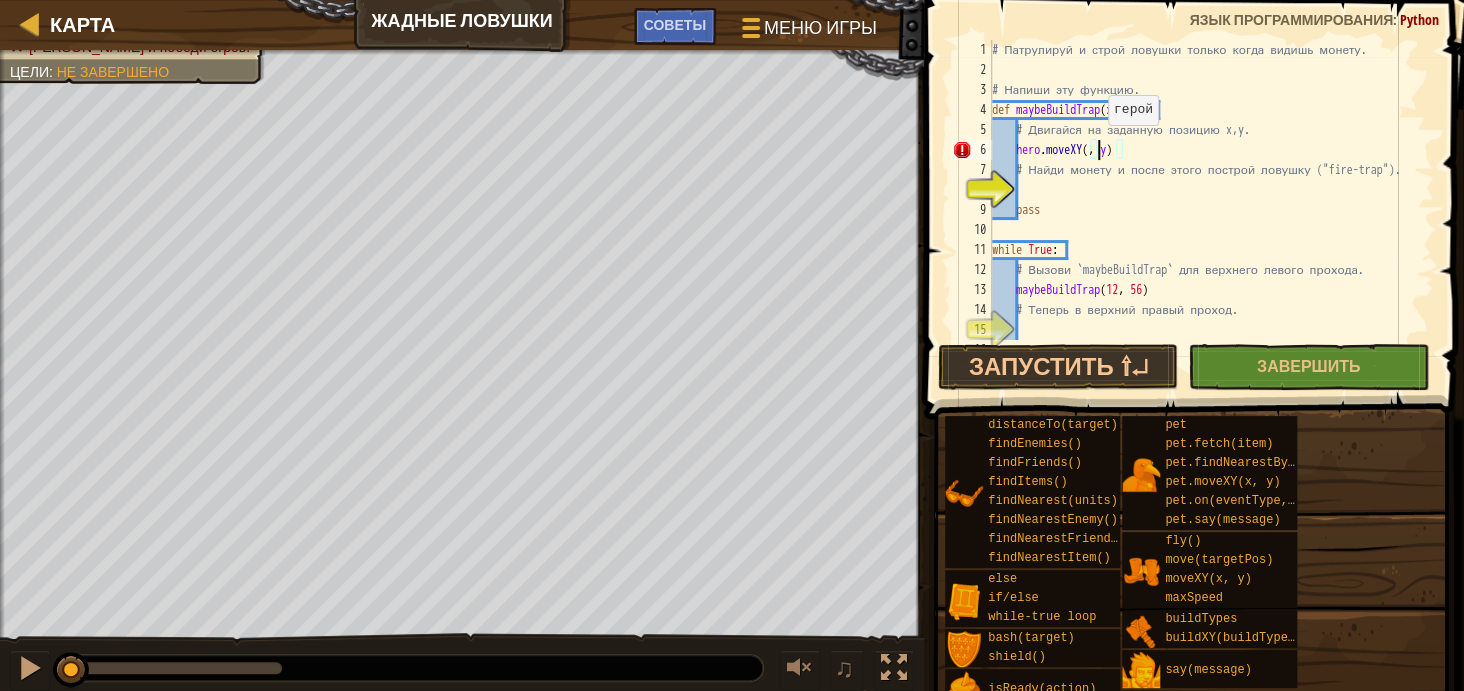 click on "# Патрулируй и строй ловушки только когда видишь монету. # Напиши эту функцию. def   maybeBuildTrap ( x ,   y ) :      # Двигайся на заданную позицию x,y.      hero . moveXY ( ,   y )      # Найди монету и после этого построй ловушку ("fire-trap").           pass while   True :      # Вызови `maybeBuildTrap` для верхнего левого прохода.      maybeBuildTrap ( 12 ,   56 )      # Теперь в верхний правый проход.           # Теперь в нижний правый проход." at bounding box center [1203, 210] 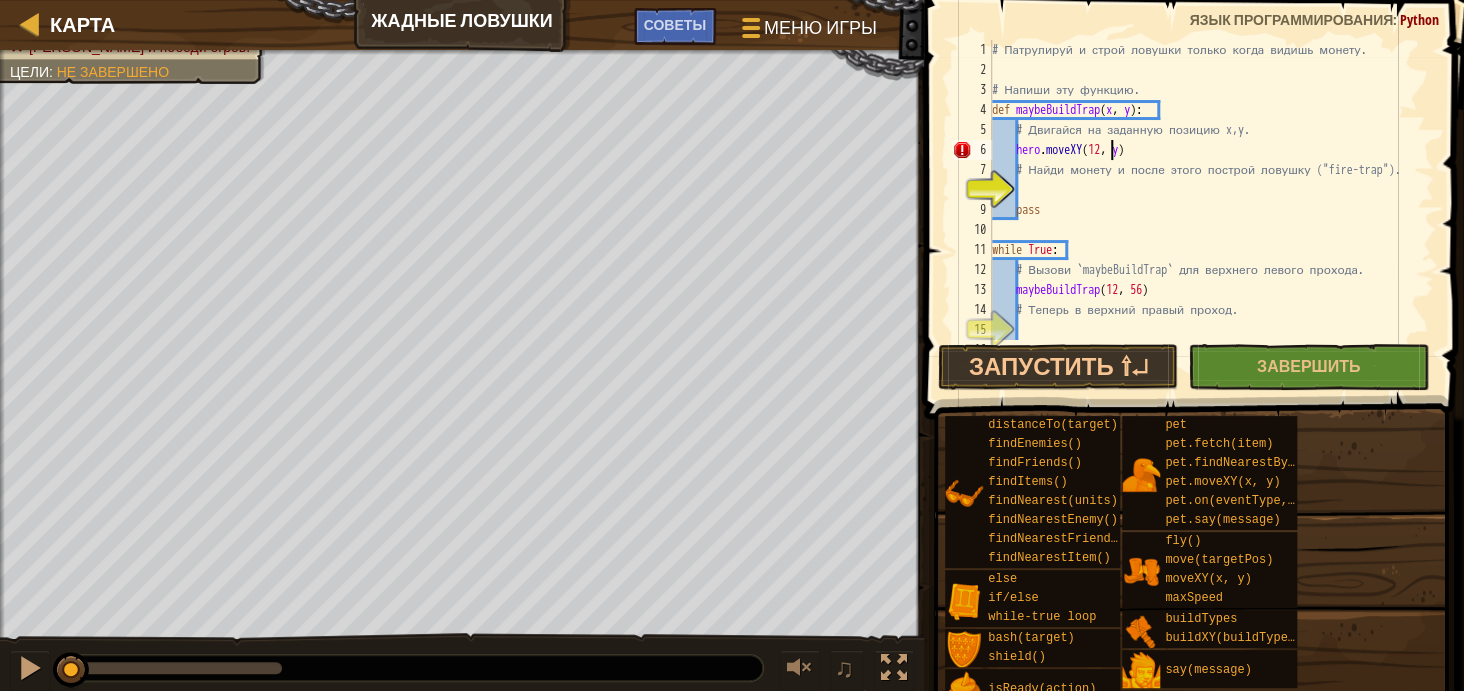 scroll, scrollTop: 9, scrollLeft: 9, axis: both 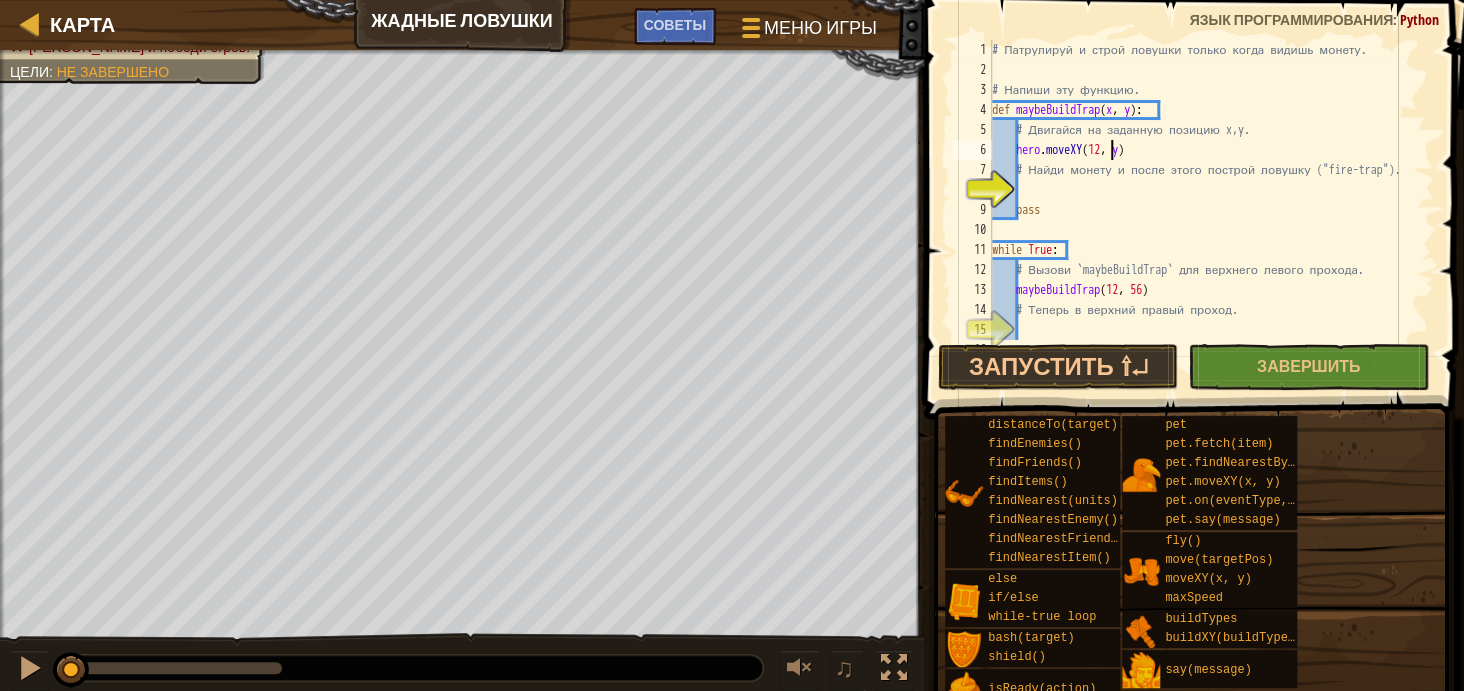 click on "# Патрулируй и строй ловушки только когда видишь монету. # Напиши эту функцию. def   maybeBuildTrap ( x ,   y ) :      # Двигайся на заданную позицию x,y.      hero . moveXY ( 12 ,   y )      # Найди монету и после этого построй ловушку ("fire-trap").           pass while   True :      # Вызови `maybeBuildTrap` для верхнего левого прохода.      maybeBuildTrap ( 12 ,   56 )      # Теперь в верхний правый проход.           # Теперь в нижний правый проход." at bounding box center (1203, 210) 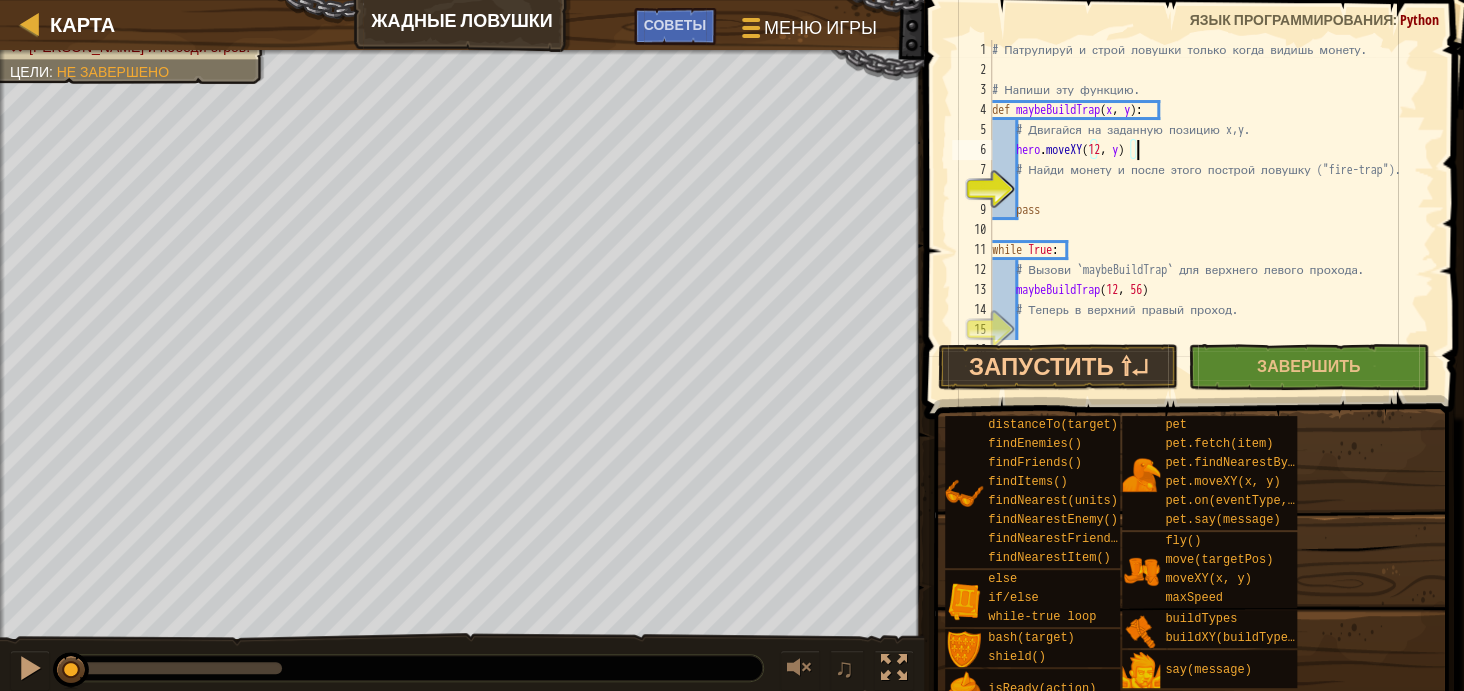 click on "# Патрулируй и строй ловушки только когда видишь монету. # Напиши эту функцию. def   maybeBuildTrap ( x ,   y ) :      # Двигайся на заданную позицию x,y.      hero . moveXY ( 12 ,   y )      # Найди монету и после этого построй ловушку ("fire-trap").           pass while   True :      # Вызови `maybeBuildTrap` для верхнего левого прохода.      maybeBuildTrap ( 12 ,   56 )      # Теперь в верхний правый проход.           # Теперь в нижний правый проход." at bounding box center [1203, 210] 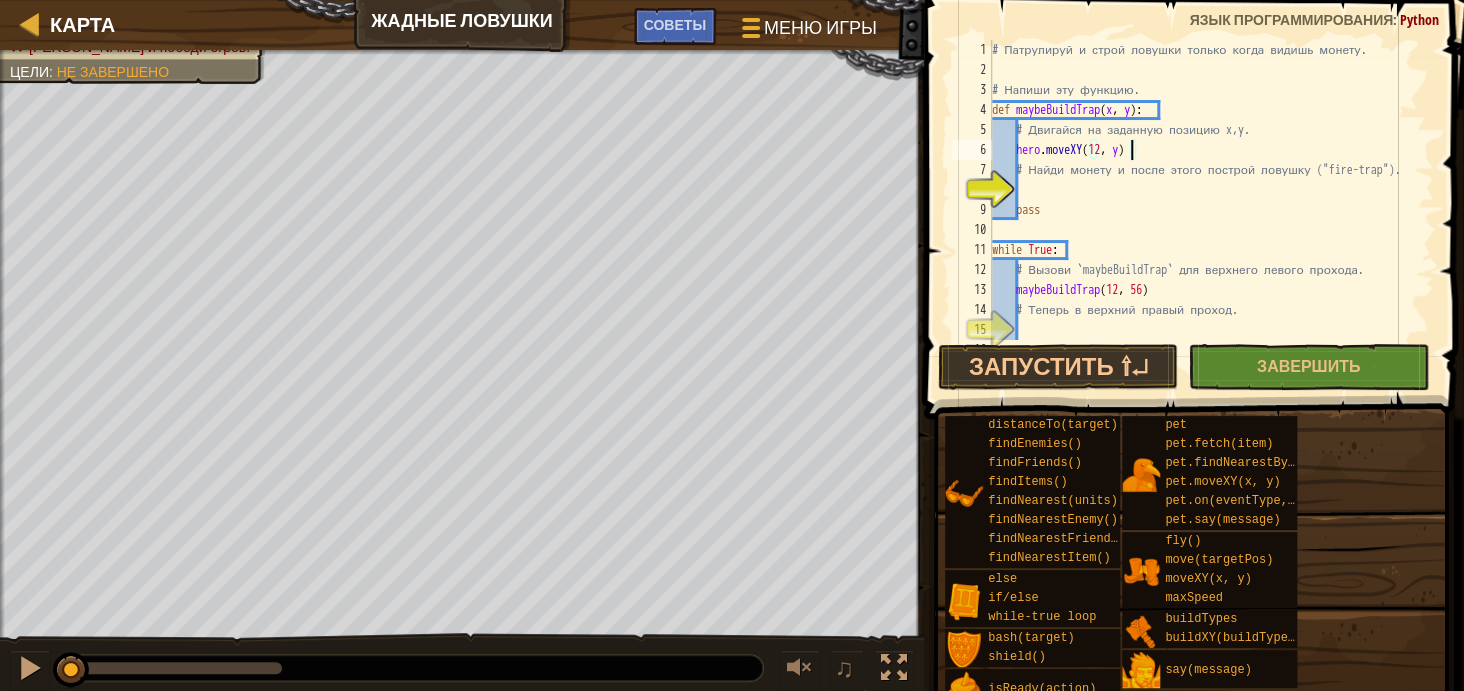 click on "# Патрулируй и строй ловушки только когда видишь монету. # Напиши эту функцию. def   maybeBuildTrap ( x ,   y ) :      # Двигайся на заданную позицию x,y.      hero . moveXY ( 12 ,   y )      # Найди монету и после этого построй ловушку ("fire-trap").           pass while   True :      # Вызови `maybeBuildTrap` для верхнего левого прохода.      maybeBuildTrap ( 12 ,   56 )      # Теперь в верхний правый проход.           # Теперь в нижний правый проход." at bounding box center [1203, 210] 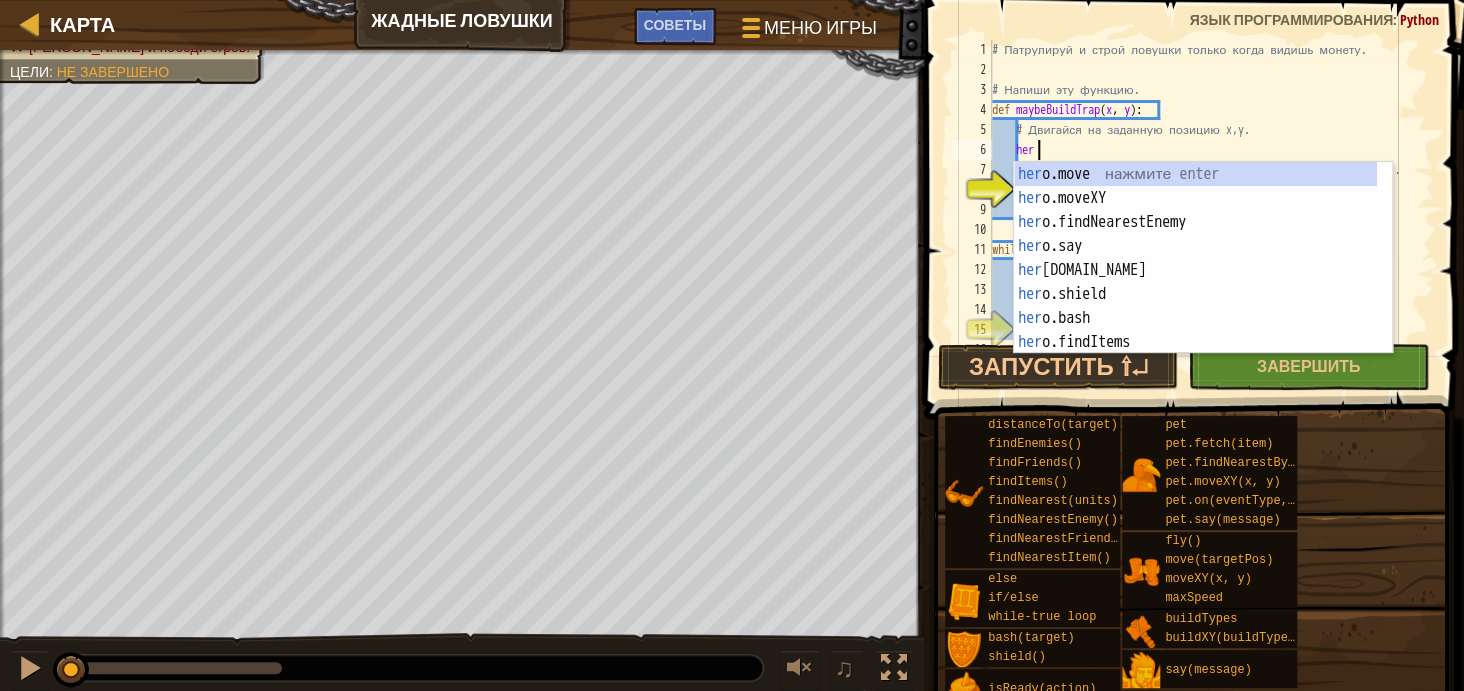 type on "h" 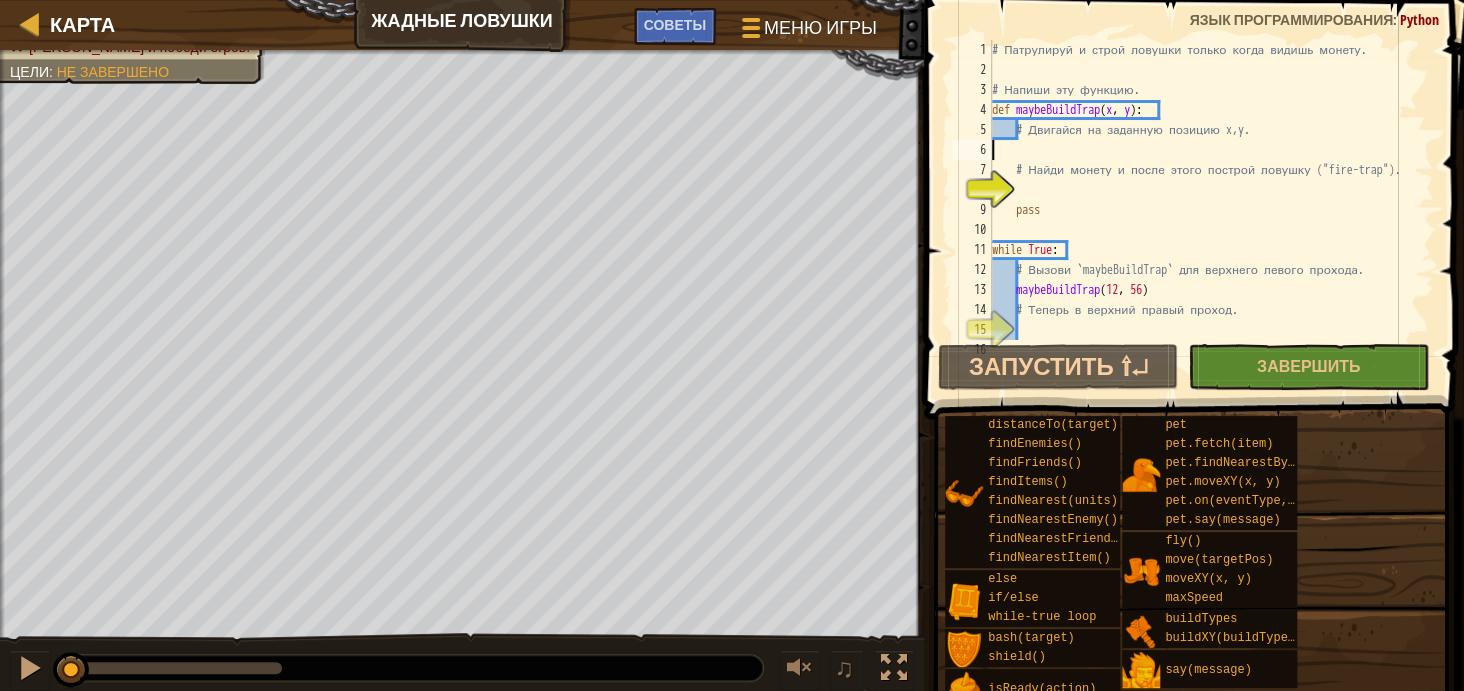 scroll, scrollTop: 9, scrollLeft: 0, axis: vertical 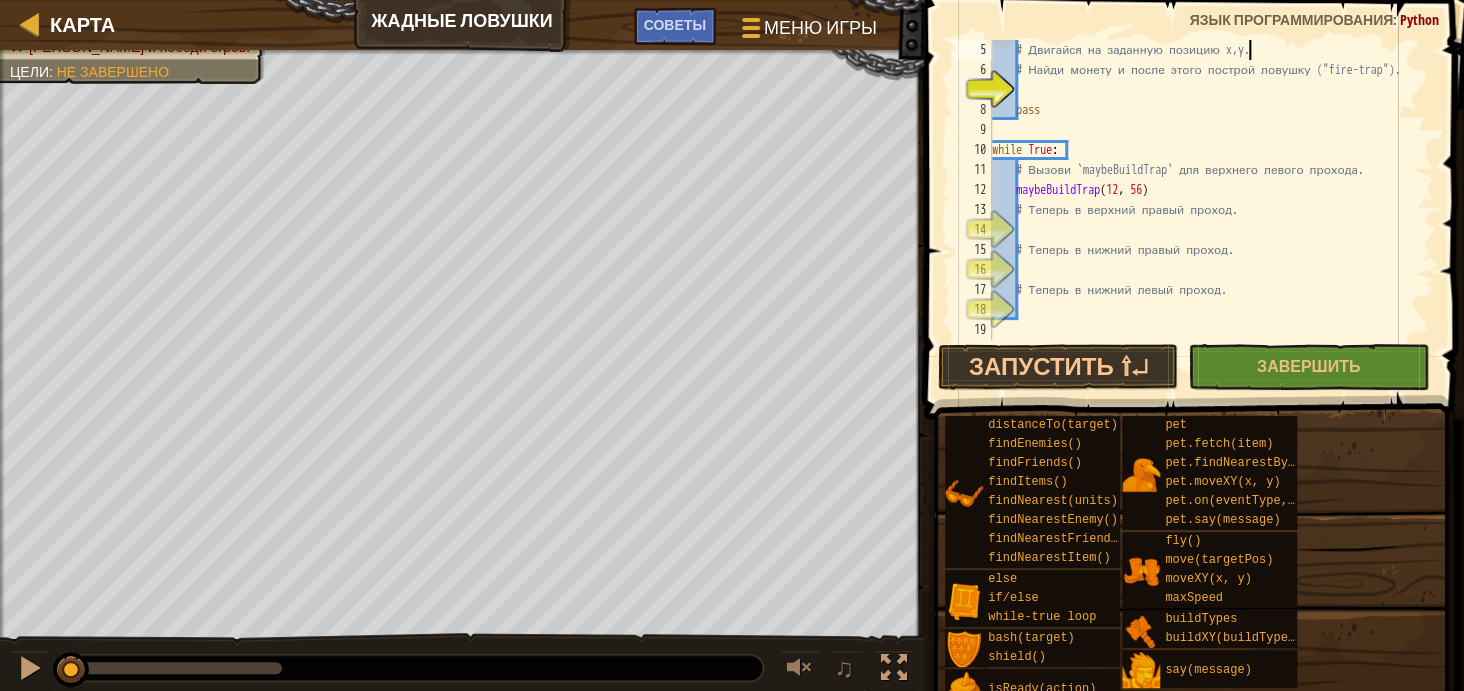 click on "# Двигайся на заданную позицию x,y.      # Найди монету и после этого построй ловушку ("fire-trap").           pass while   True :      # Вызови `maybeBuildTrap` для верхнего левого прохода.      maybeBuildTrap ( 12 ,   56 )      # Теперь в верхний правый проход.           # Теперь в нижний правый проход.           # Теперь в нижний левый проход." at bounding box center [1203, 210] 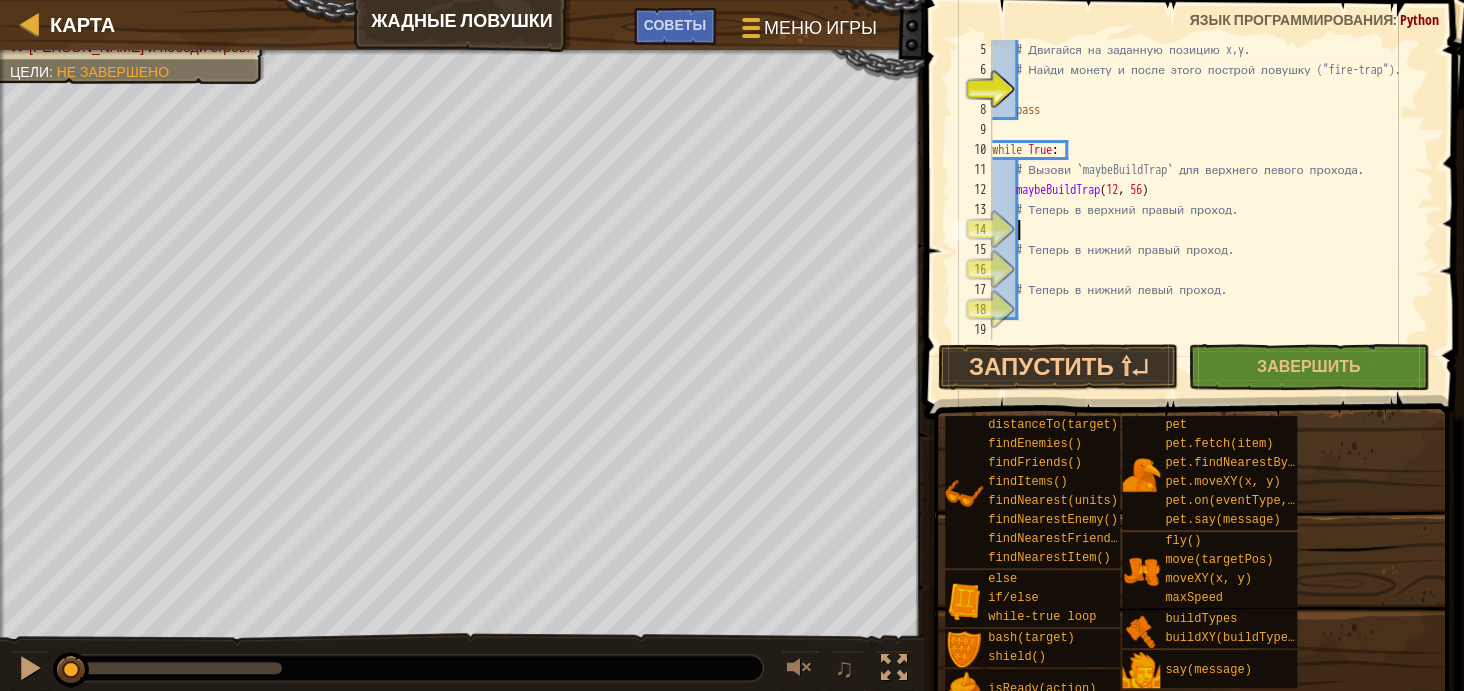 scroll, scrollTop: 9, scrollLeft: 1, axis: both 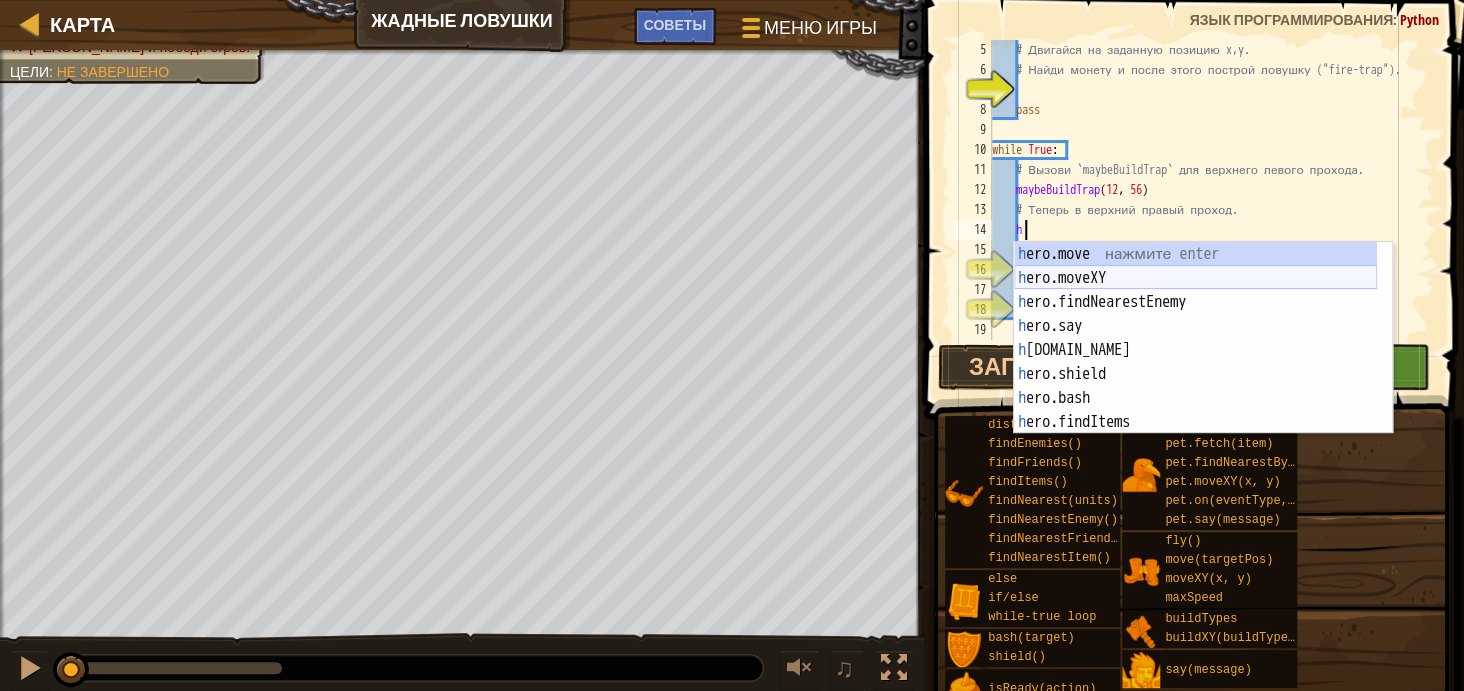 click on "h ero.move нажмите enter h ero.moveXY нажмите enter h ero.findNearestEnemy нажмите enter h ero.say нажмите enter h [DOMAIN_NAME] нажмите enter h ero.shield нажмите enter h ero.bash нажмите enter h ero.findItems нажмите enter h ero.isReady нажмите enter" at bounding box center (1195, 362) 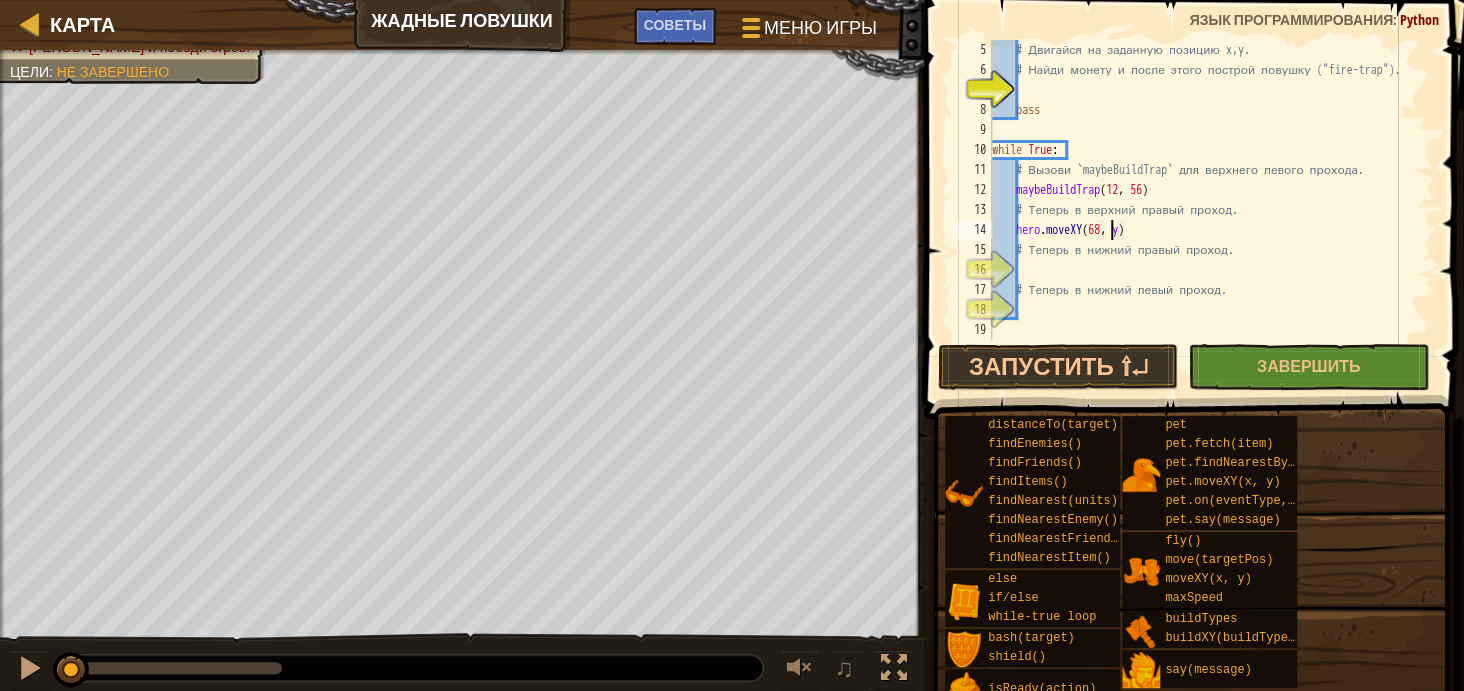 scroll, scrollTop: 9, scrollLeft: 9, axis: both 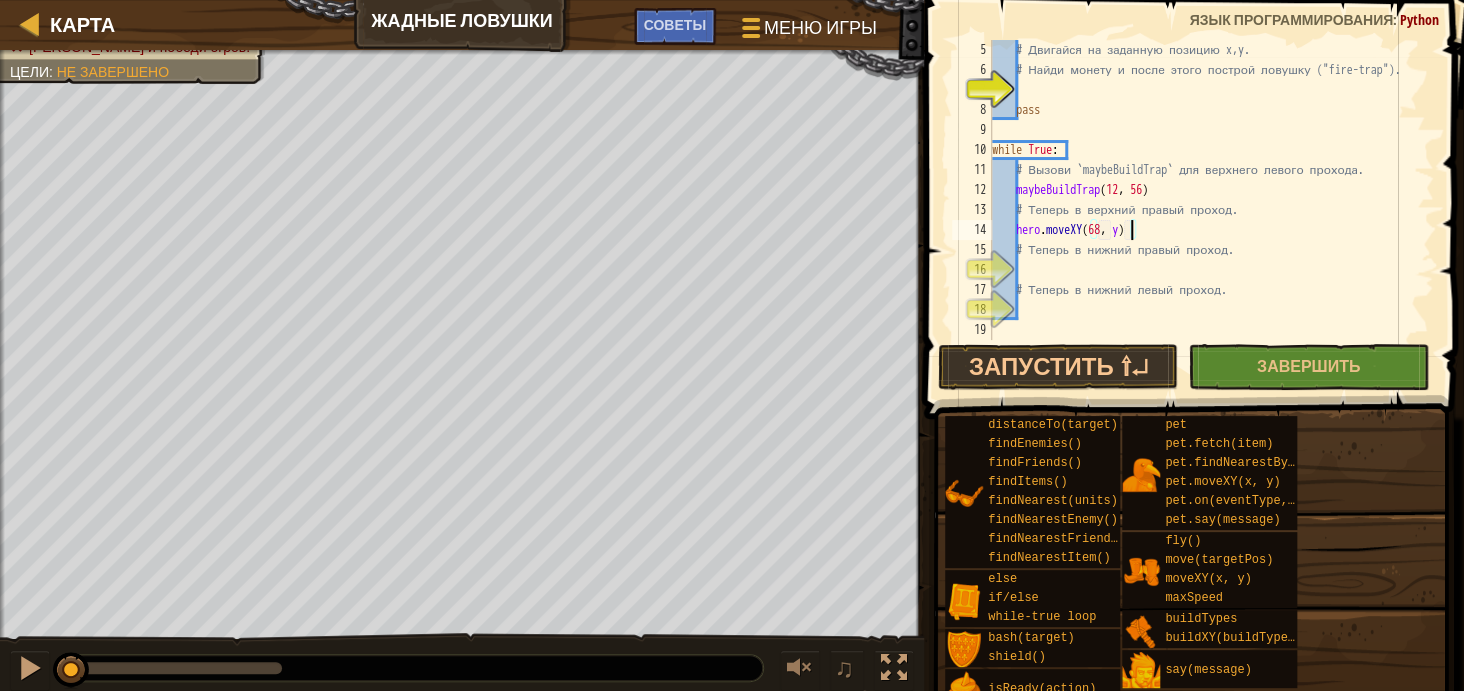 click on "# Двигайся на заданную позицию x,y.      # Найди монету и после этого построй ловушку ("fire-trap").           pass while   True :      # Вызови `maybeBuildTrap` для верхнего левого прохода.      maybeBuildTrap ( 12 ,   56 )      # Теперь в верхний правый проход.      hero . moveXY ( 68 ,   y )      # Теперь в нижний правый проход.           # Теперь в нижний левый проход." at bounding box center [1203, 210] 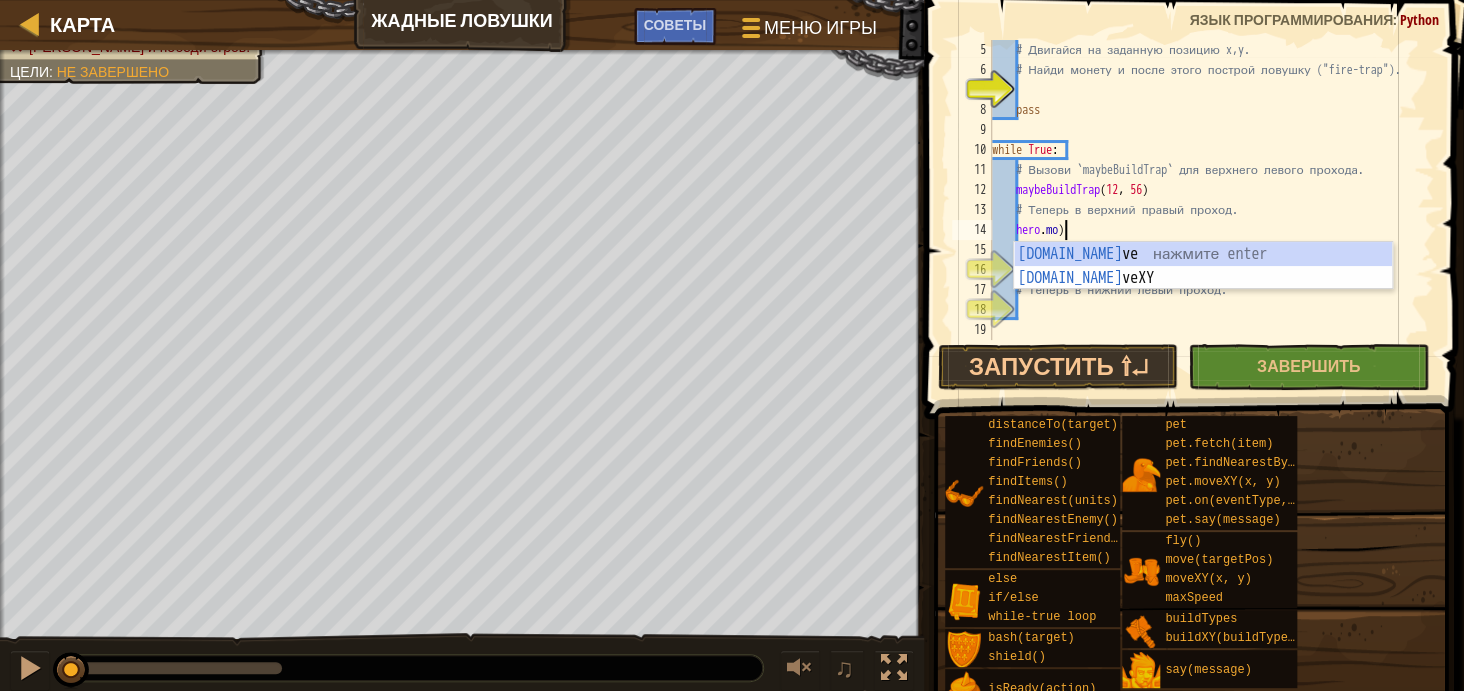 scroll, scrollTop: 9, scrollLeft: 4, axis: both 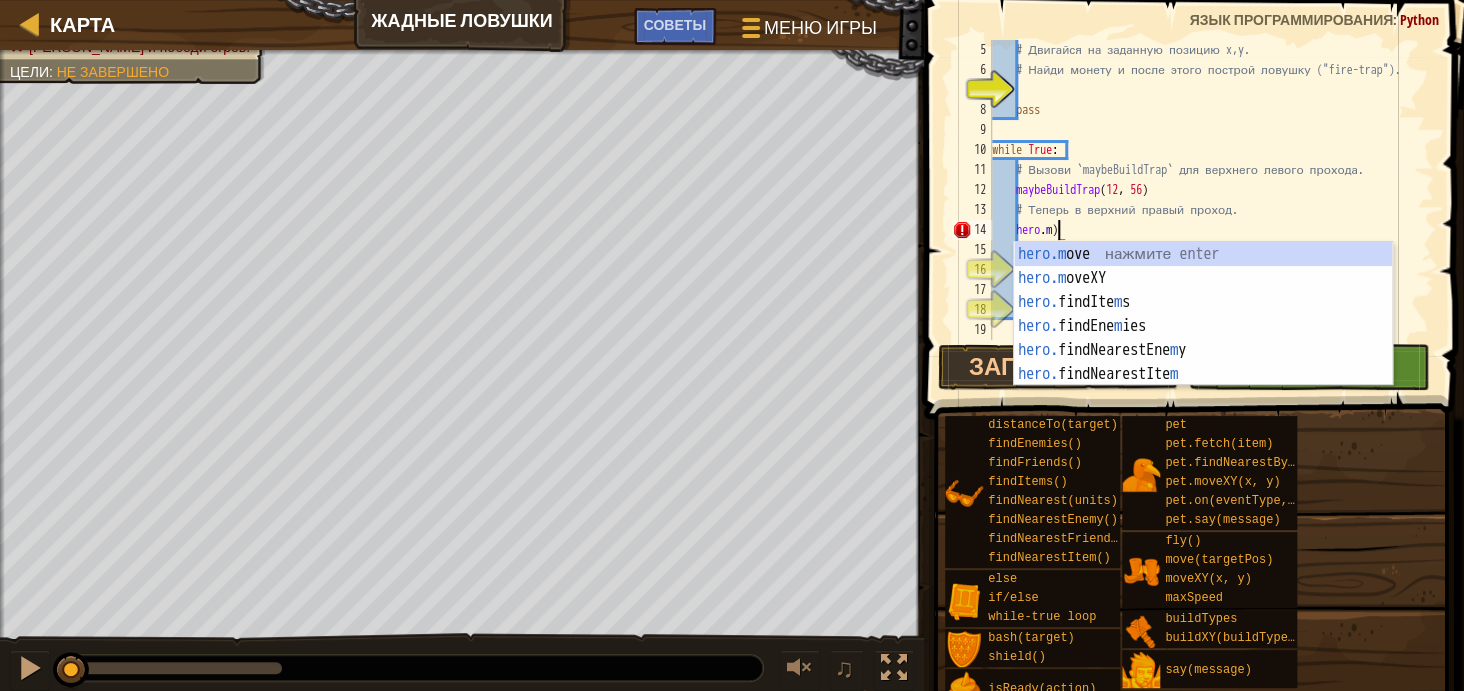 click on "# Двигайся на заданную позицию x,y.      # Найди монету и после этого построй ловушку ("fire-trap").           pass while   True :      # Вызови `maybeBuildTrap` для верхнего левого прохода.      maybeBuildTrap ( 12 ,   56 )      # Теперь в верхний правый проход.      hero . m )      # Теперь в нижний правый проход.           # Теперь в нижний левый проход." at bounding box center (1203, 210) 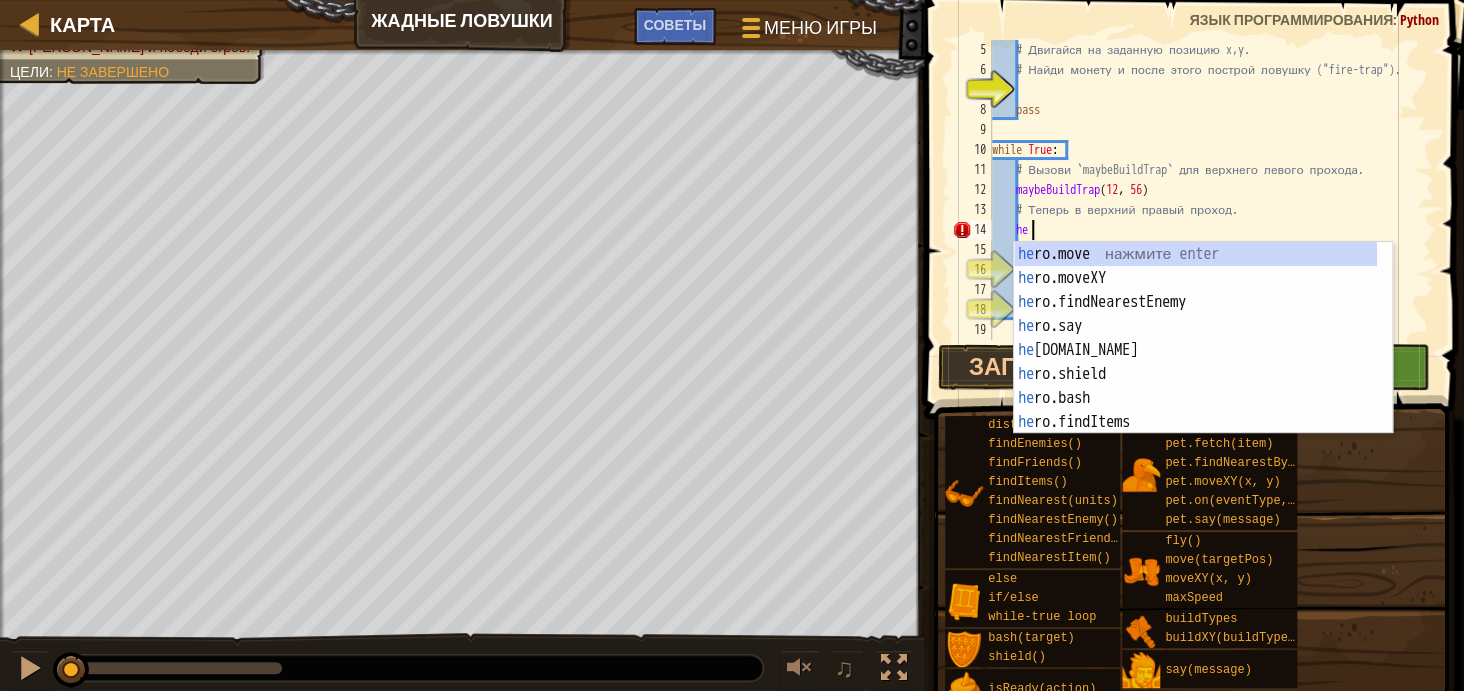 type on "h" 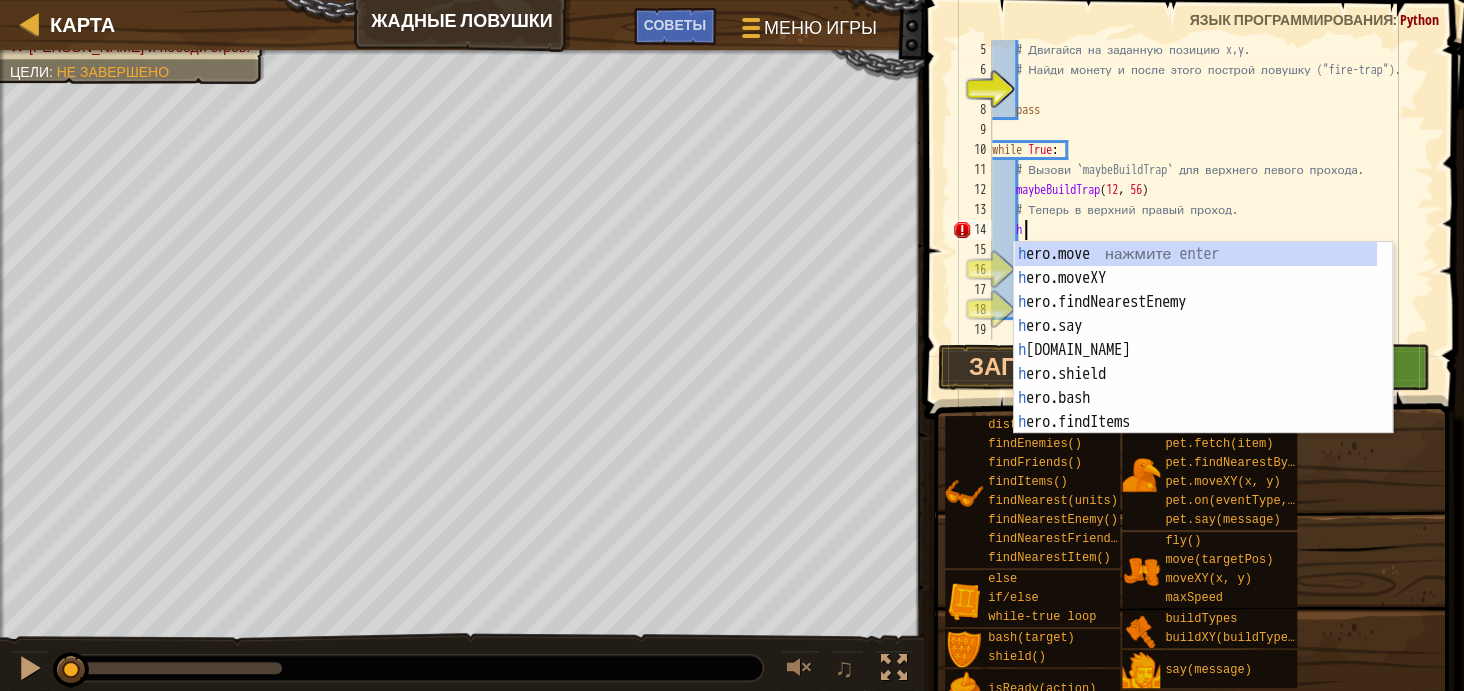 scroll, scrollTop: 9, scrollLeft: 0, axis: vertical 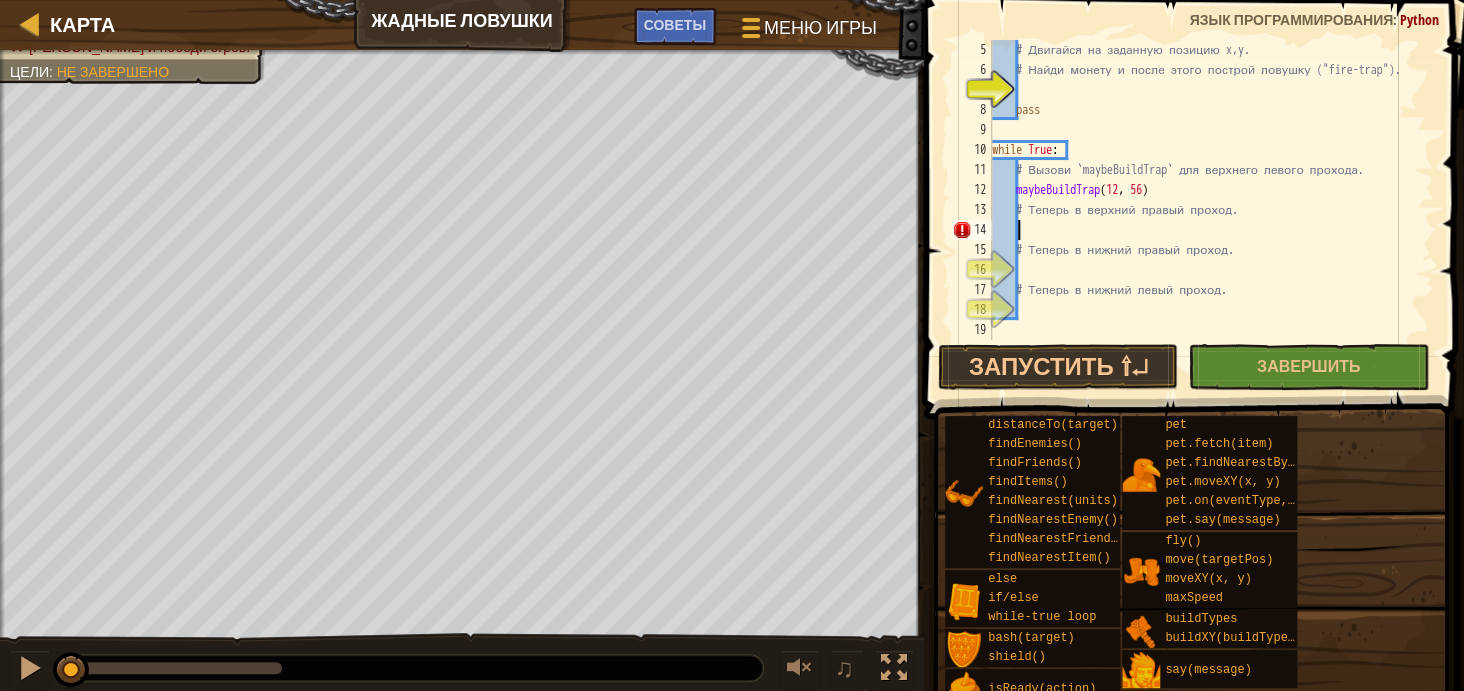 type on "m" 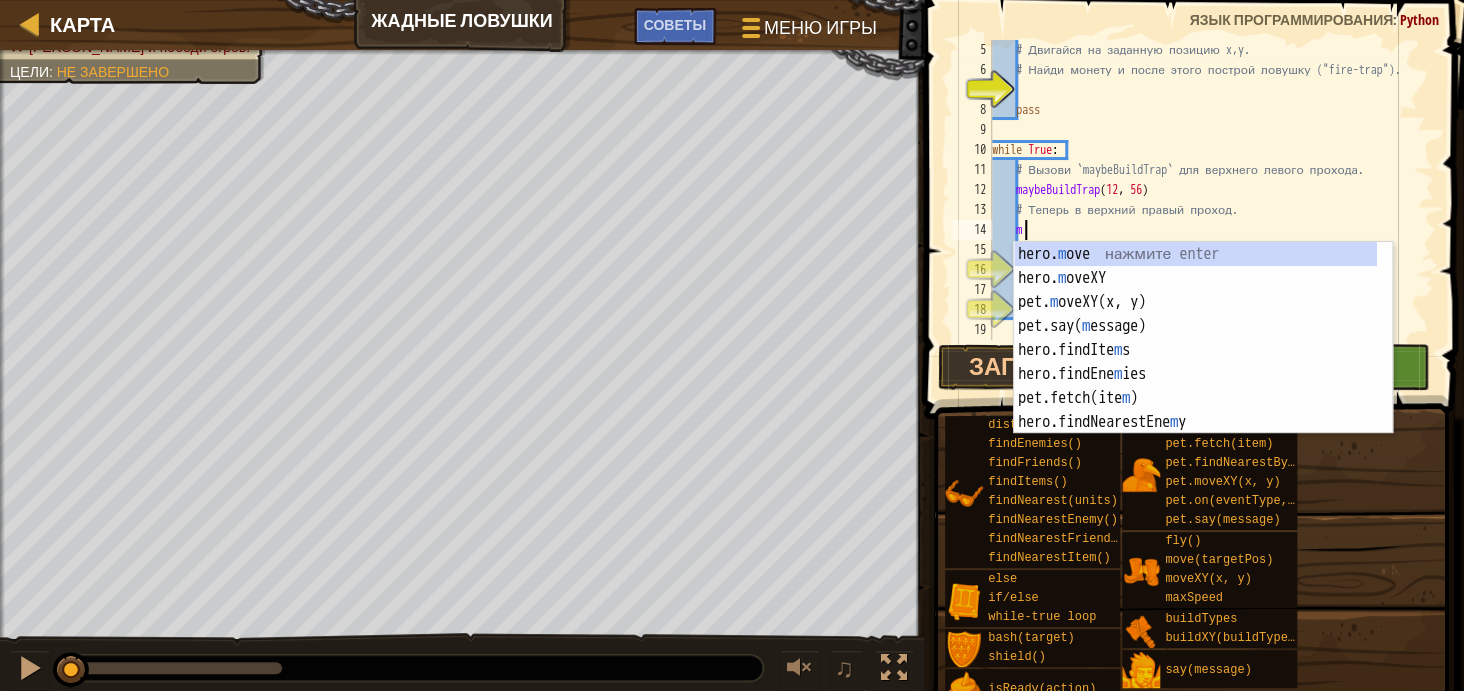 scroll, scrollTop: 9, scrollLeft: 1, axis: both 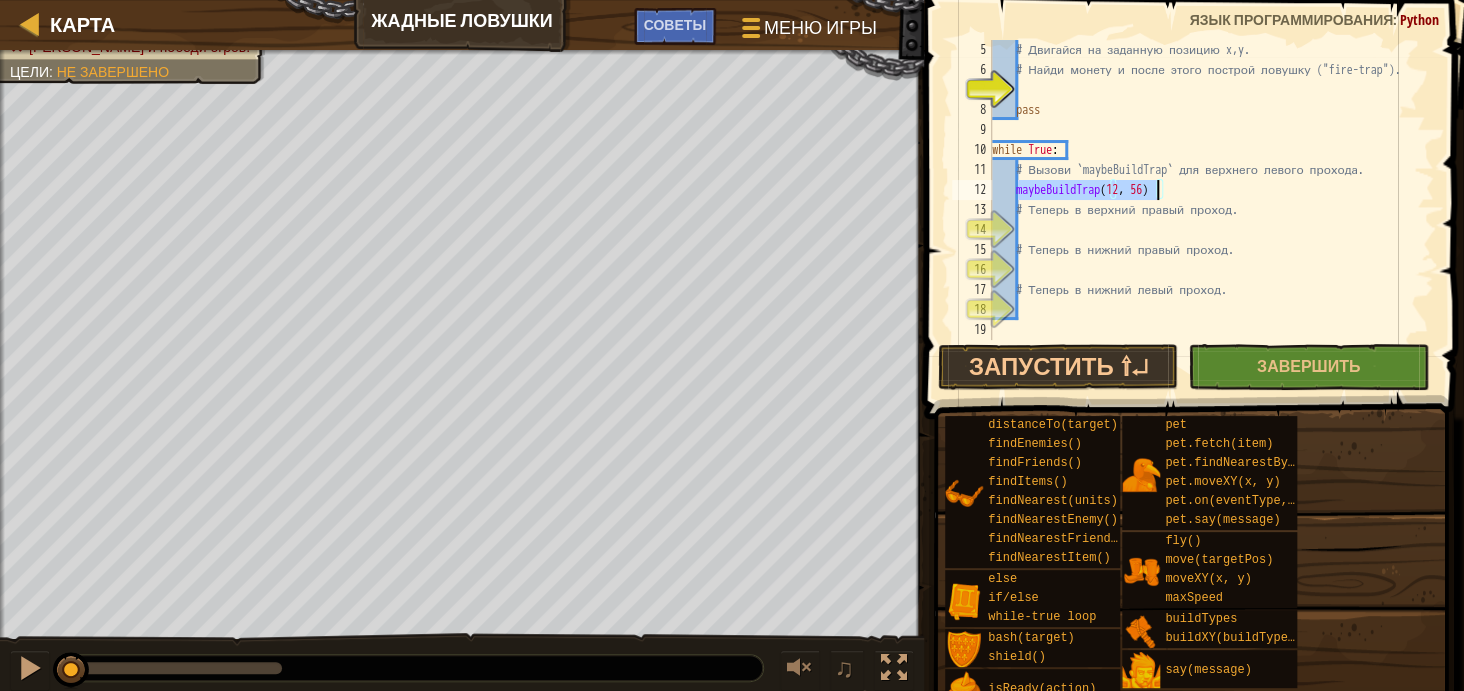 drag, startPoint x: 1020, startPoint y: 190, endPoint x: 1157, endPoint y: 198, distance: 137.23338 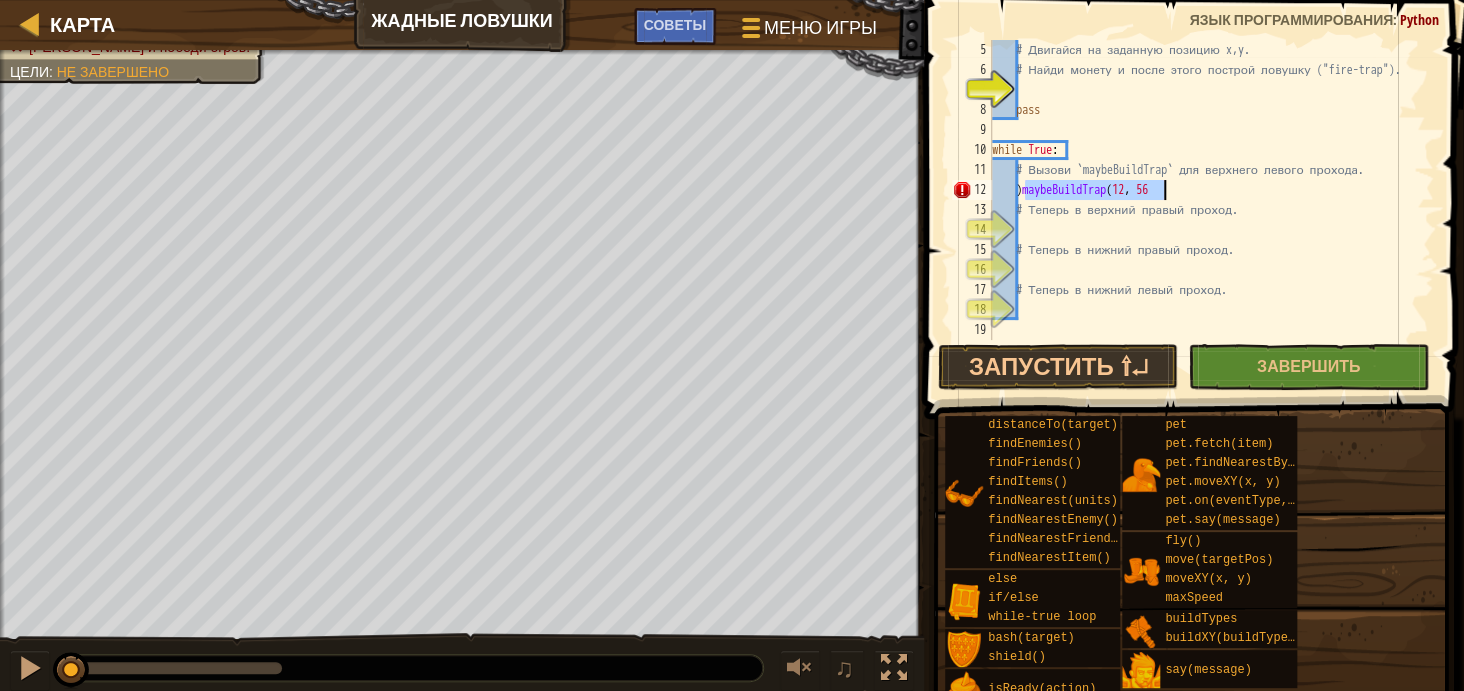 type on "maybeBuildTrap(12, 56)" 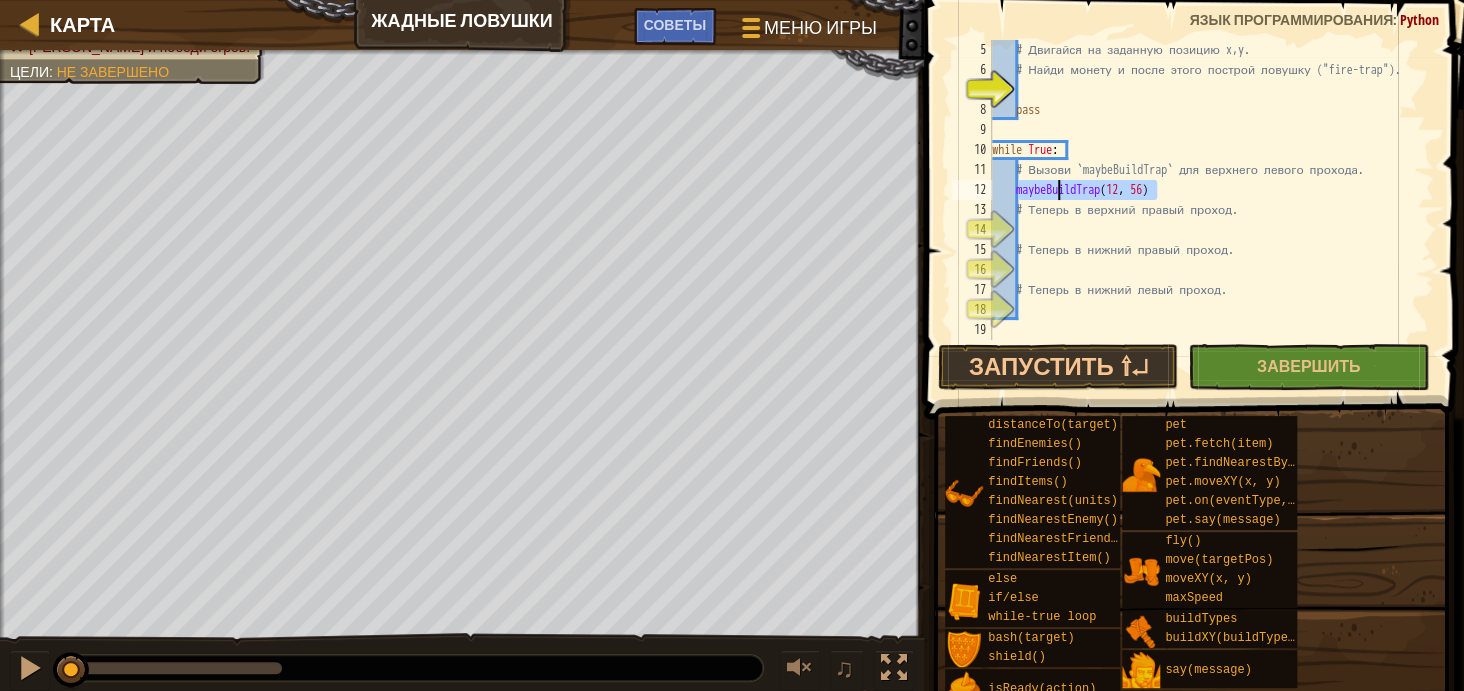 click on "# Двигайся на заданную позицию x,y.      # Найди монету и после этого построй ловушку ("fire-trap").           pass while   True :      # Вызови `maybeBuildTrap` для верхнего левого прохода.      maybeBuildTrap ( 12 ,   56 )      # Теперь в верхний правый проход.           # Теперь в нижний правый проход.           # Теперь в нижний левый проход." at bounding box center (1203, 210) 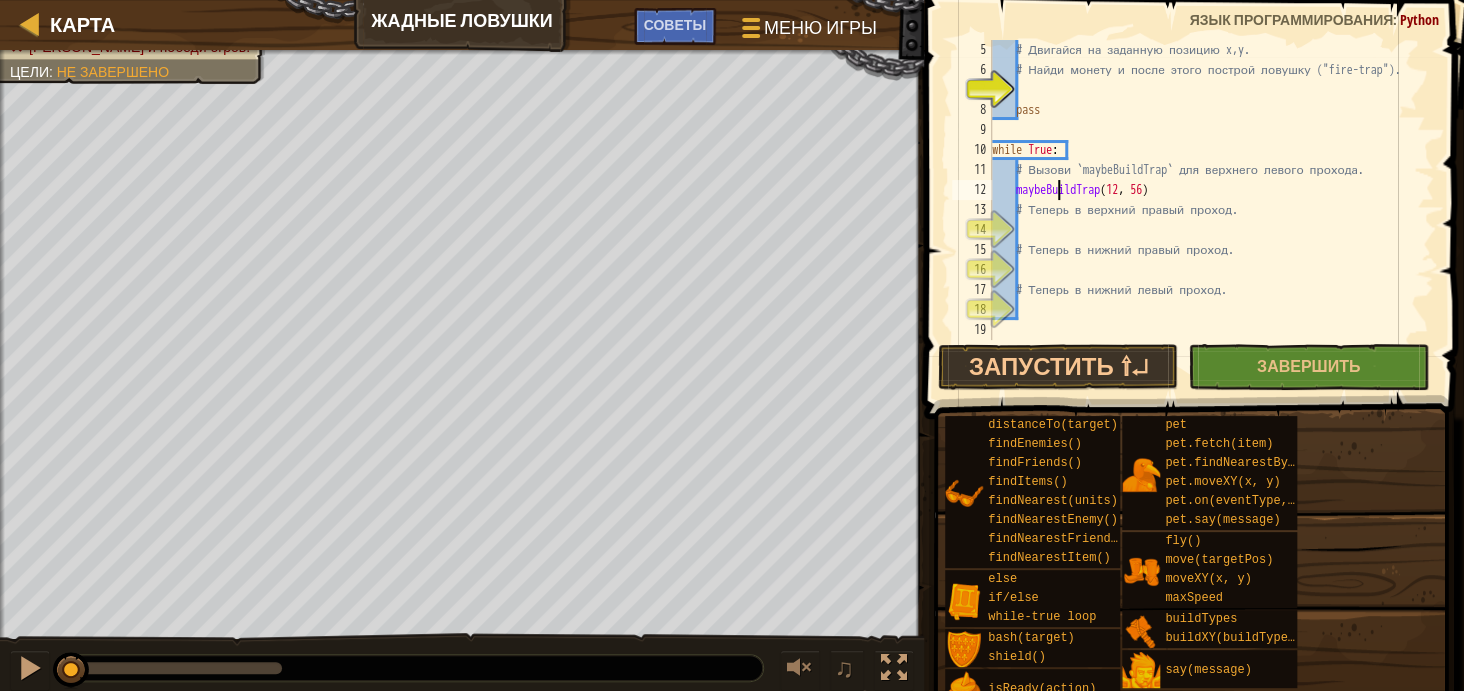 click on "# Двигайся на заданную позицию x,y.      # Найди монету и после этого построй ловушку ("fire-trap").           pass while   True :      # Вызови `maybeBuildTrap` для верхнего левого прохода.      maybeBuildTrap ( 12 ,   56 )      # Теперь в верхний правый проход.           # Теперь в нижний правый проход.           # Теперь в нижний левый проход." at bounding box center (1203, 210) 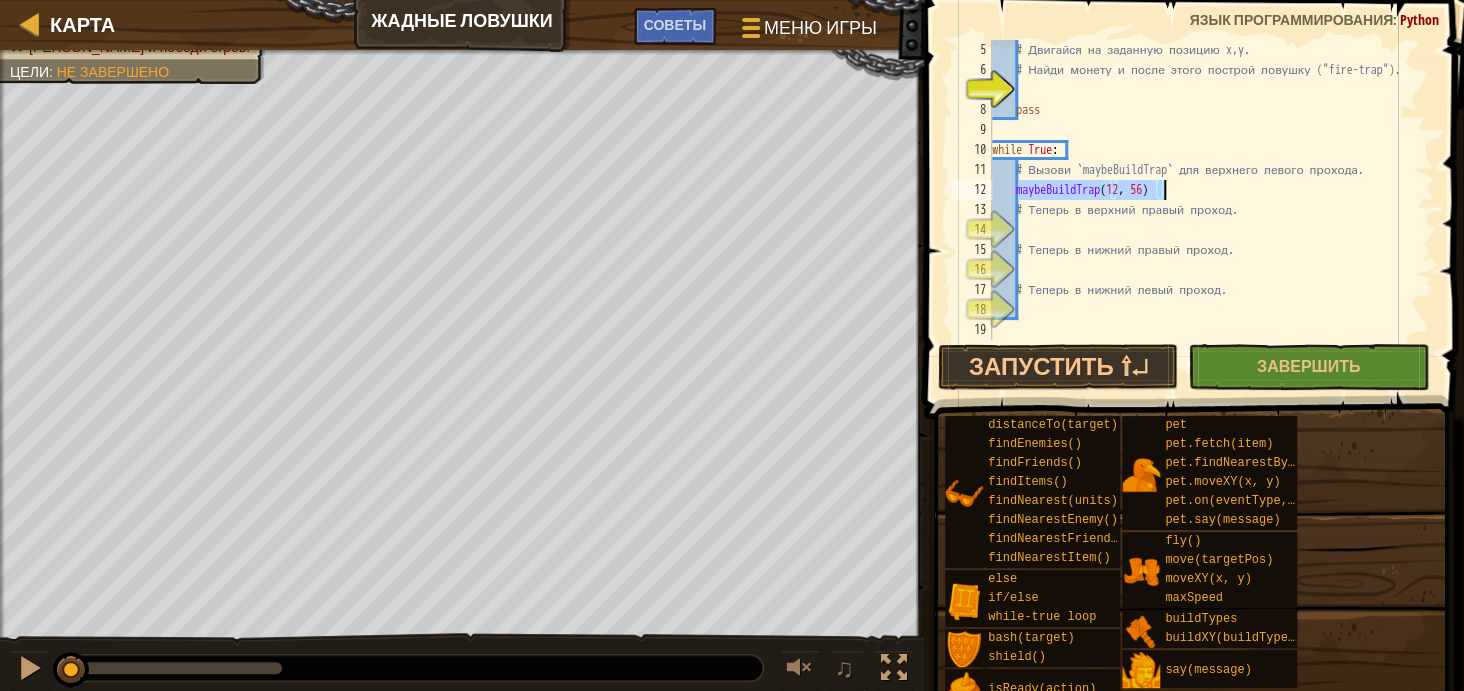 drag, startPoint x: 1017, startPoint y: 188, endPoint x: 1169, endPoint y: 196, distance: 152.21039 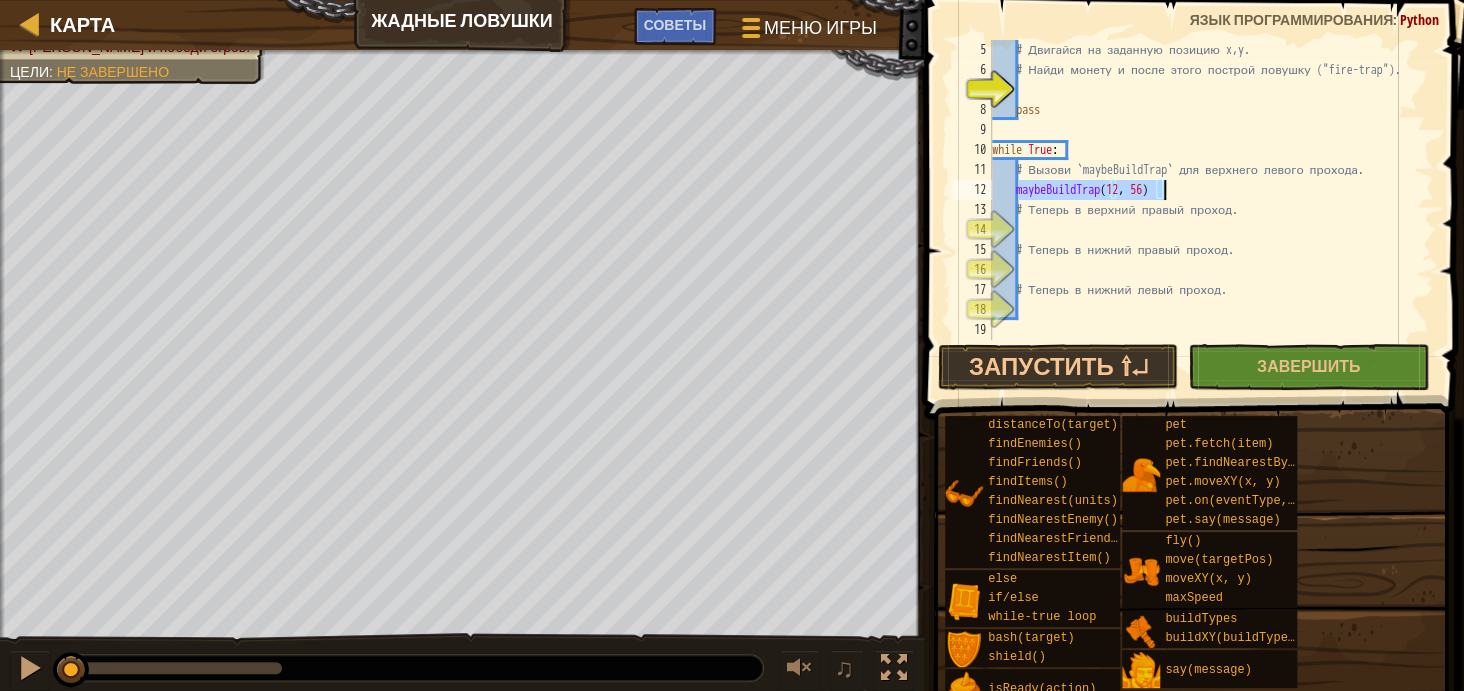 click on "# Двигайся на заданную позицию x,y.      # Найди монету и после этого построй ловушку ("fire-trap").           pass while   True :      # Вызови `maybeBuildTrap` для верхнего левого прохода.      maybeBuildTrap ( 12 ,   56 )      # Теперь в верхний правый проход.           # Теперь в нижний правый проход.           # Теперь в нижний левый проход." at bounding box center [1203, 210] 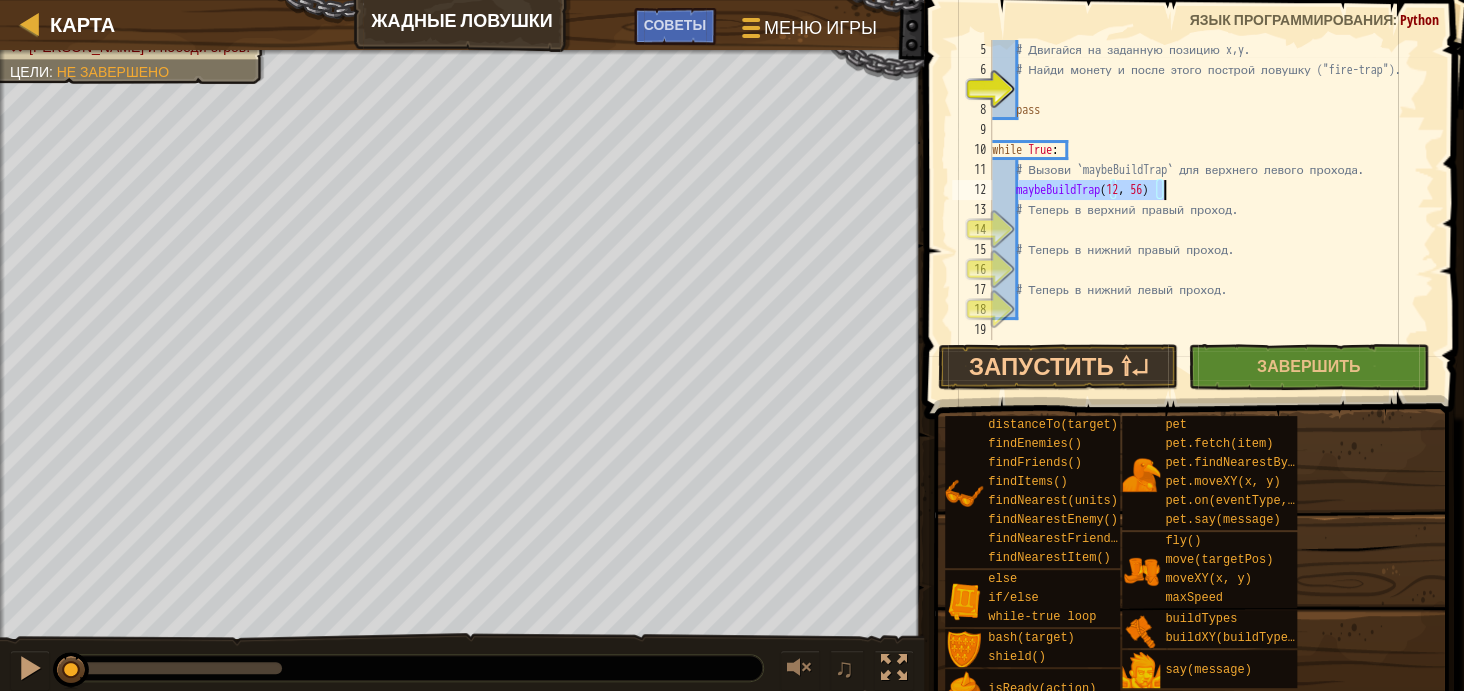 click on "# Двигайся на заданную позицию x,y.      # Найди монету и после этого построй ловушку ("fire-trap").           pass while   True :      # Вызови `maybeBuildTrap` для верхнего левого прохода.      maybeBuildTrap ( 12 ,   56 )      # Теперь в верхний правый проход.           # Теперь в нижний правый проход.           # Теперь в нижний левый проход." at bounding box center (1203, 210) 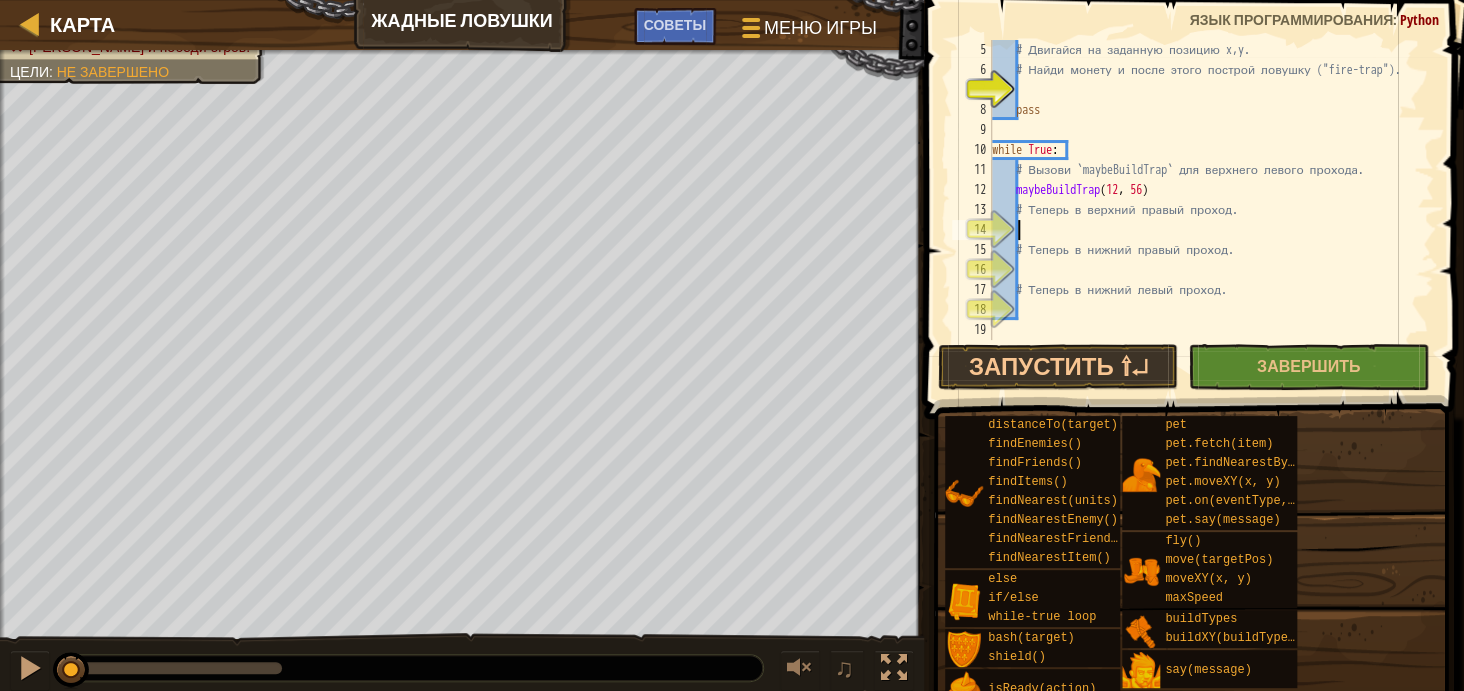 paste on "maybeBuildTrap(12, 56)" 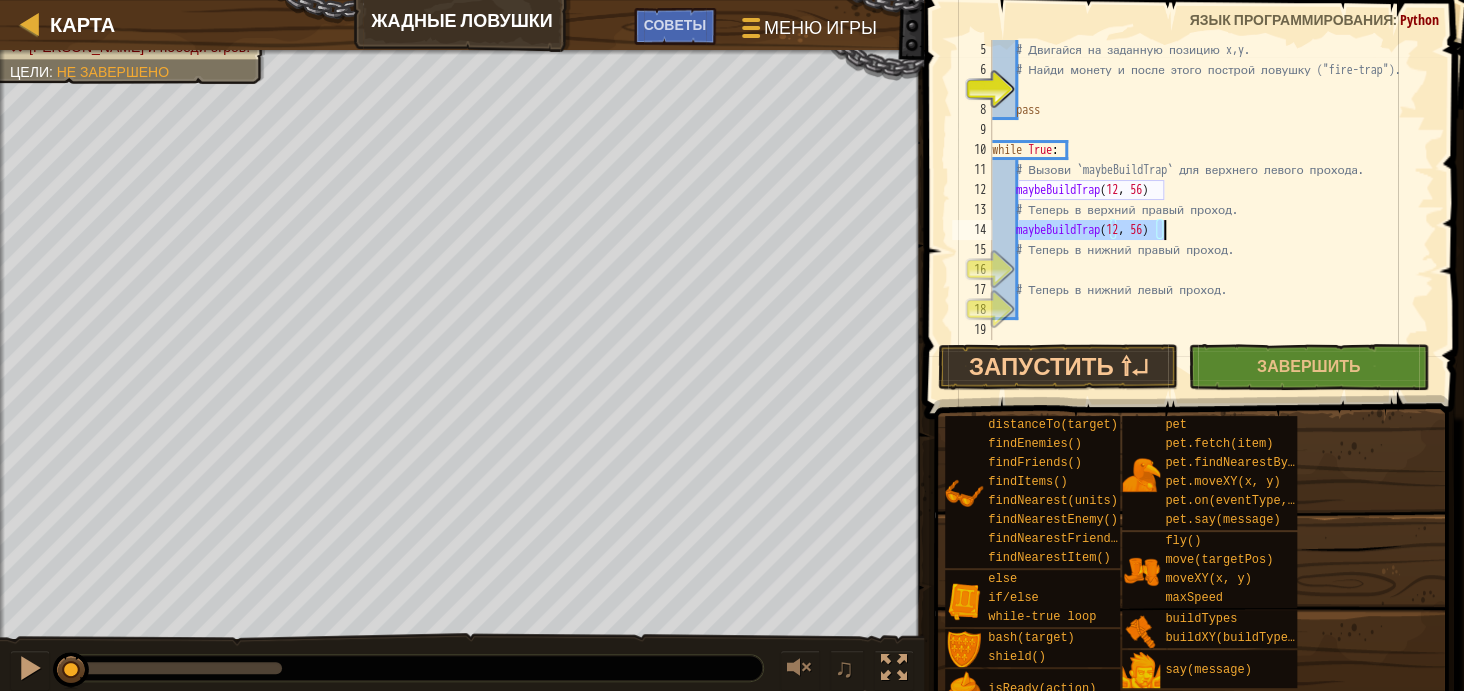drag, startPoint x: 1017, startPoint y: 230, endPoint x: 1164, endPoint y: 239, distance: 147.27525 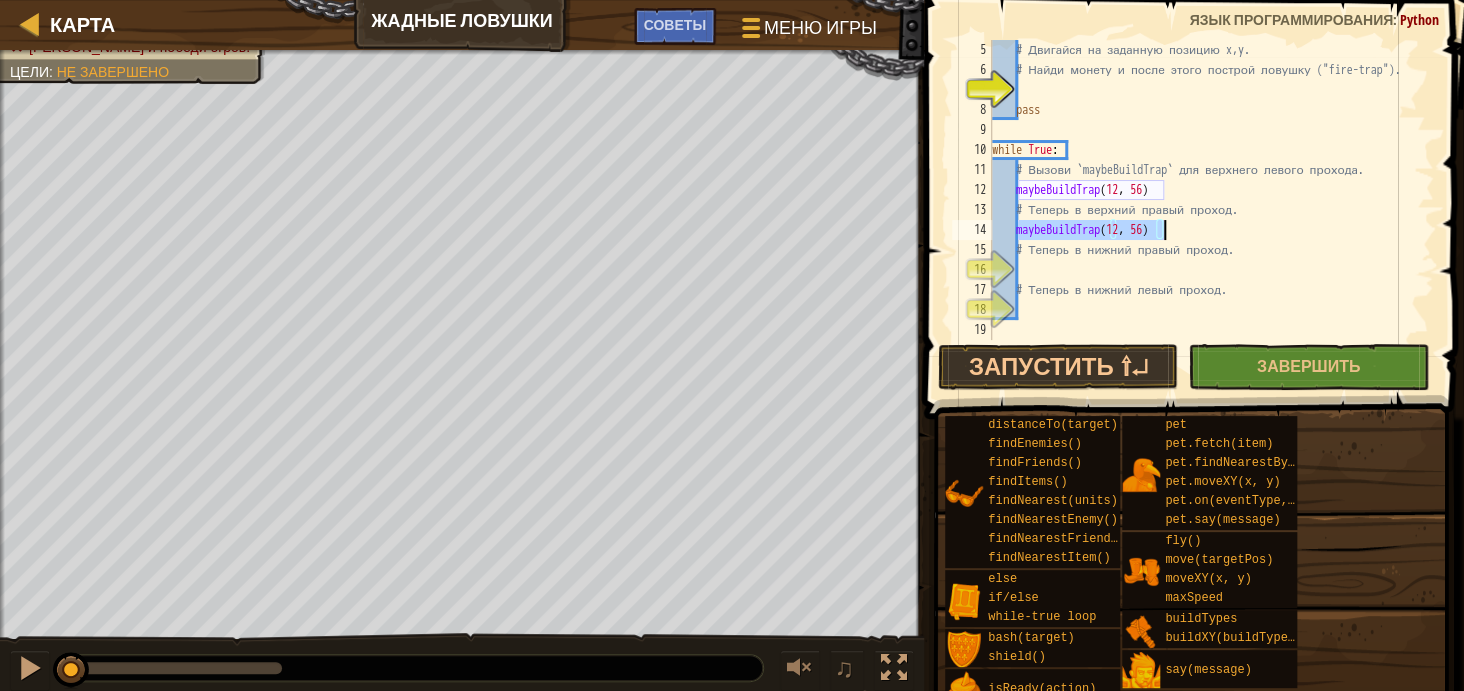 click on "# Двигайся на заданную позицию x,y.      # Найди монету и после этого построй ловушку ("fire-trap").           pass while   True :      # Вызови `maybeBuildTrap` для верхнего левого прохода.      maybeBuildTrap ( 12 ,   56 )      # Теперь в верхний правый проход.      maybeBuildTrap ( 12 ,   56 )      # Теперь в нижний правый проход.           # Теперь в нижний левый проход." at bounding box center [1203, 210] 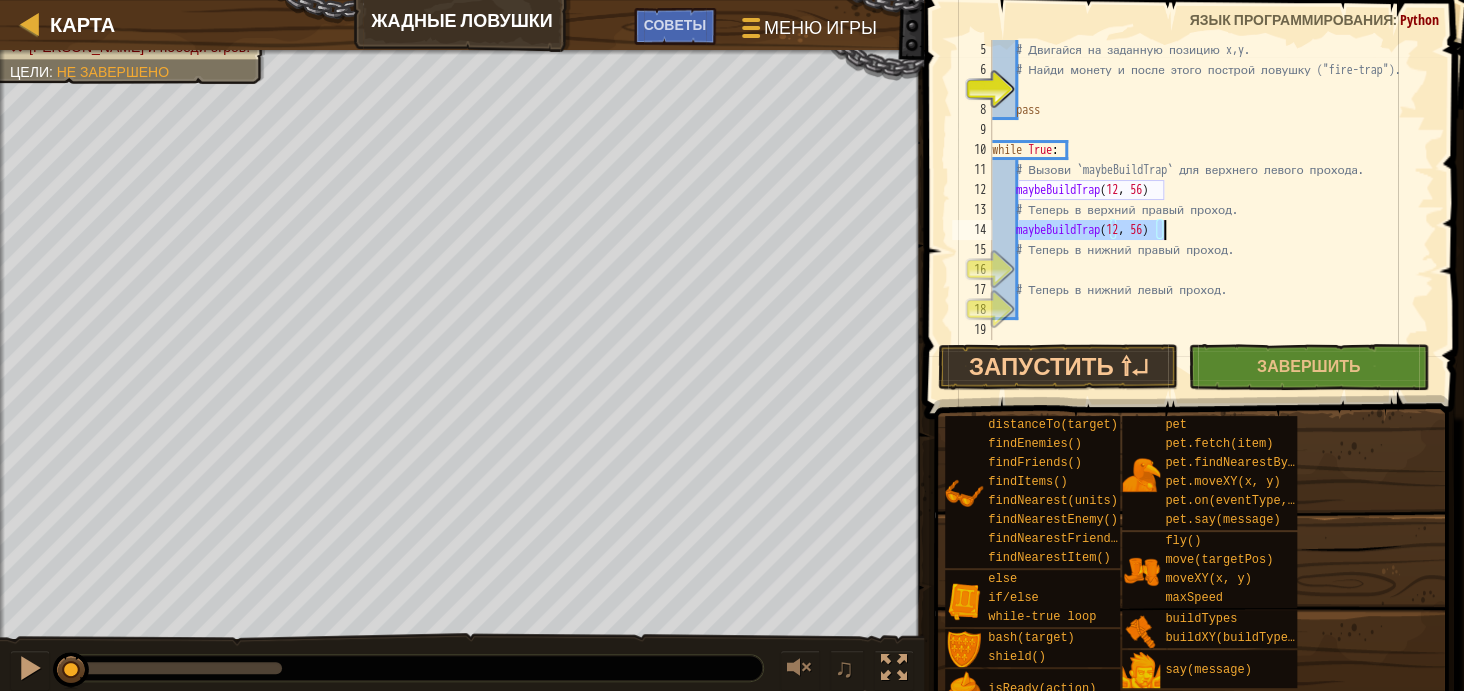 paste 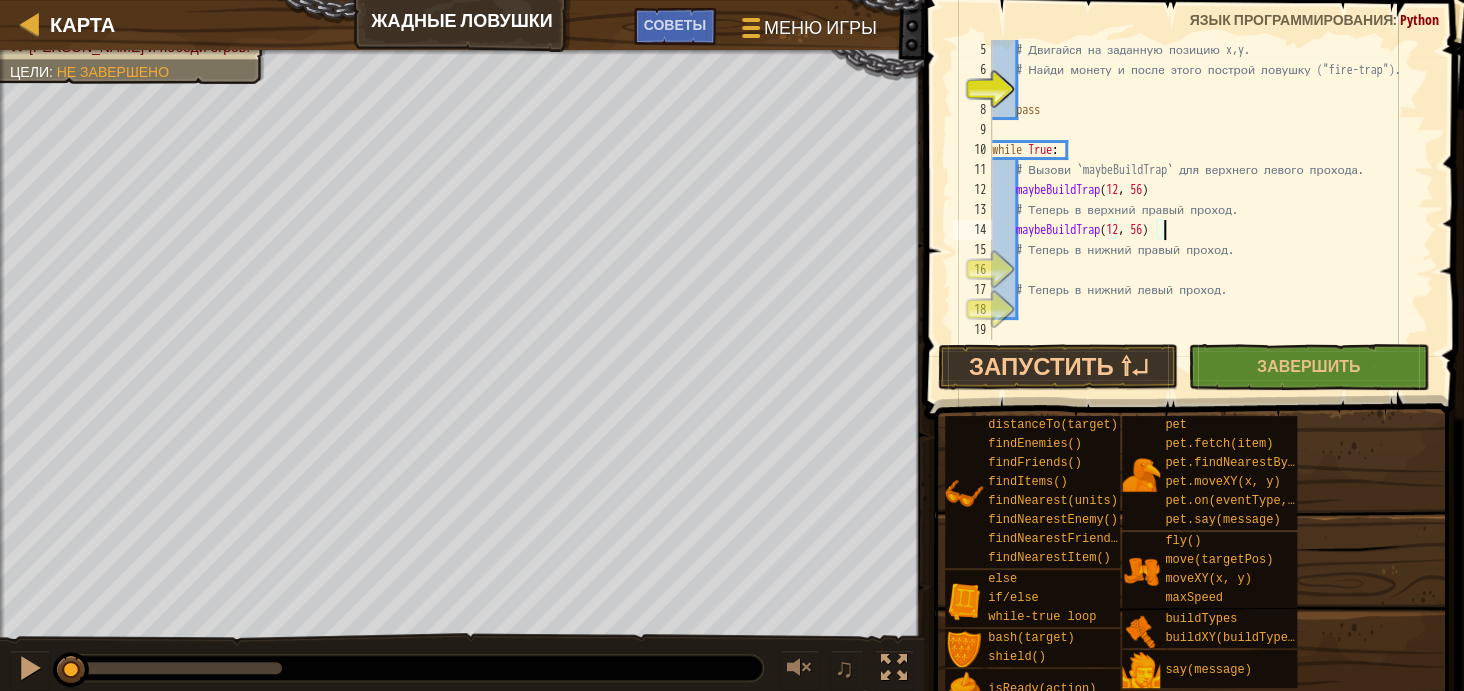 click on "# Двигайся на заданную позицию x,y.      # Найди монету и после этого построй ловушку ("fire-trap").           pass while   True :      # Вызови `maybeBuildTrap` для верхнего левого прохода.      maybeBuildTrap ( 12 ,   56 )      # Теперь в верхний правый проход.      maybeBuildTrap ( 12 ,   56 )      # Теперь в нижний правый проход.           # Теперь в нижний левый проход." at bounding box center (1203, 210) 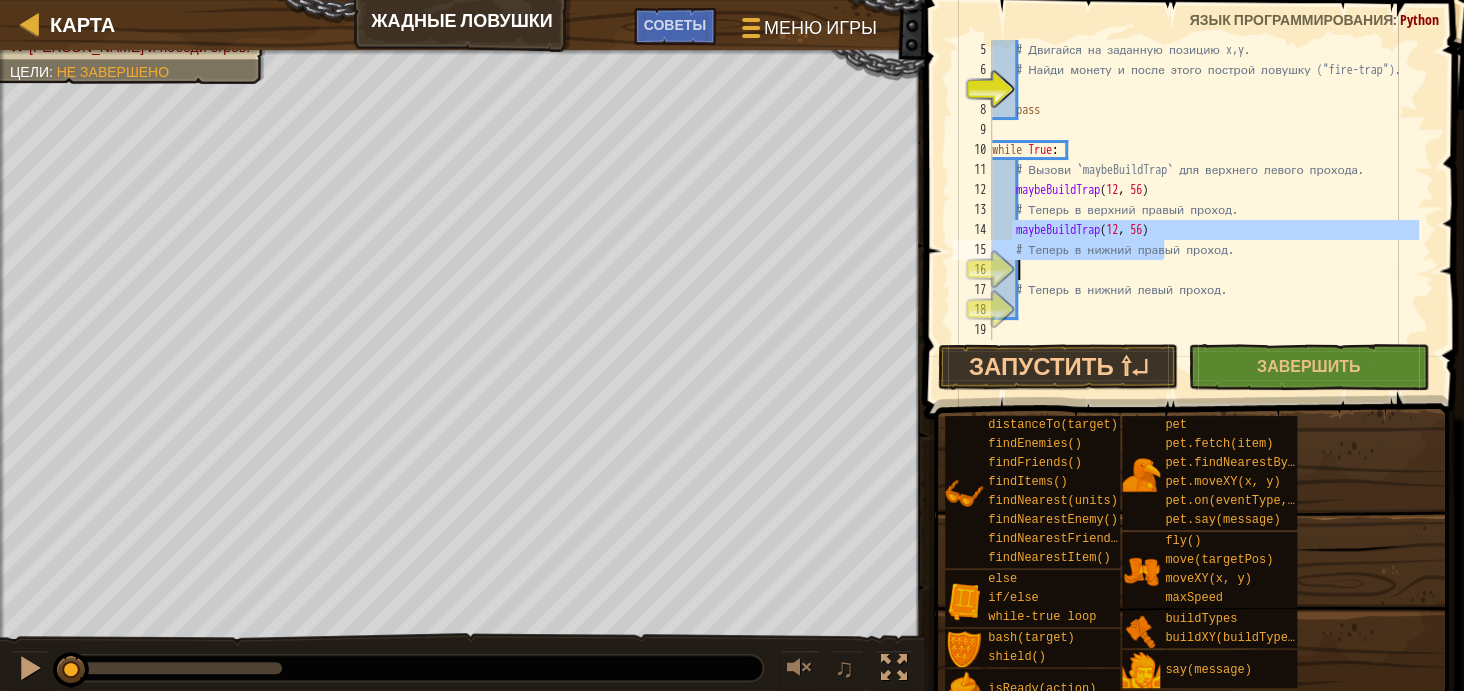drag, startPoint x: 1014, startPoint y: 232, endPoint x: 1164, endPoint y: 240, distance: 150.21318 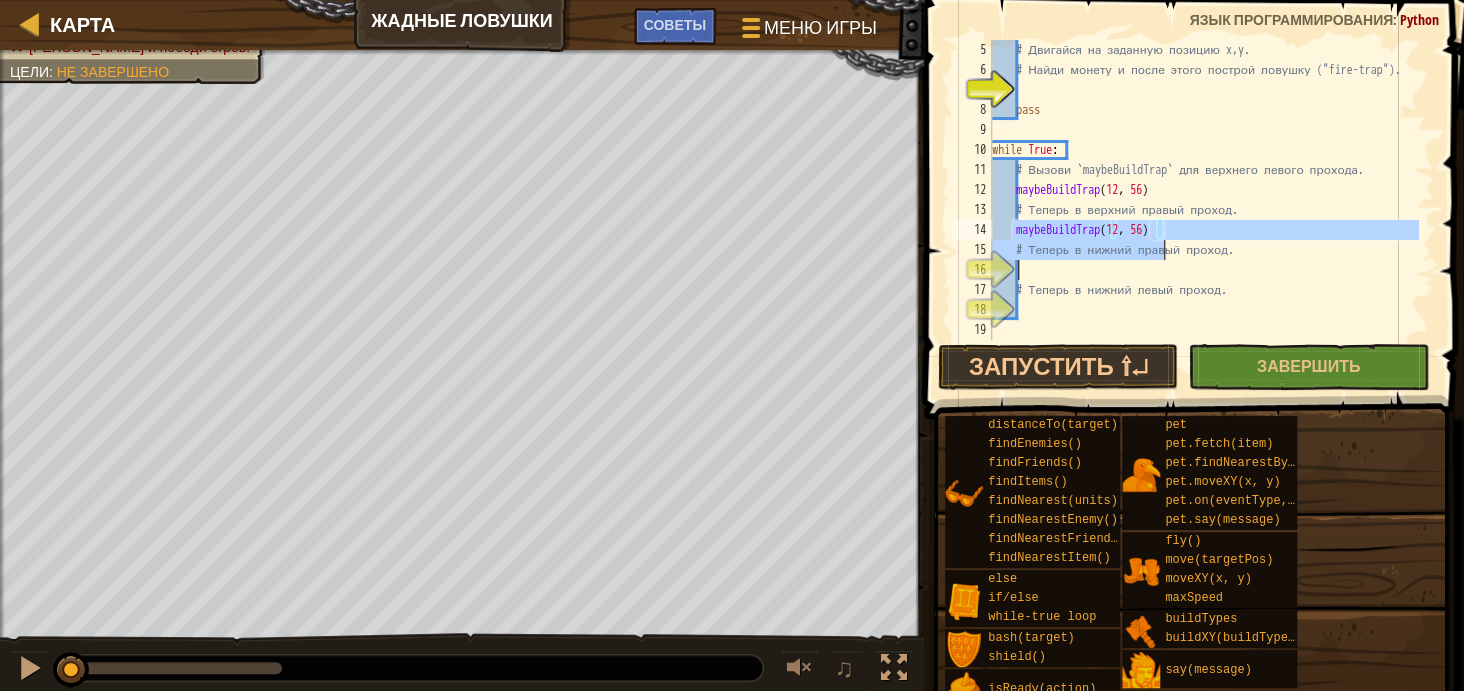 click on "# Двигайся на заданную позицию x,y.      # Найди монету и после этого построй ловушку ("fire-trap").           pass while   True :      # Вызови `maybeBuildTrap` для верхнего левого прохода.      maybeBuildTrap ( 12 ,   56 )      # Теперь в верхний правый проход.      maybeBuildTrap ( 12 ,   56 )      # Теперь в нижний правый проход.           # Теперь в нижний левый проход." at bounding box center (1203, 210) 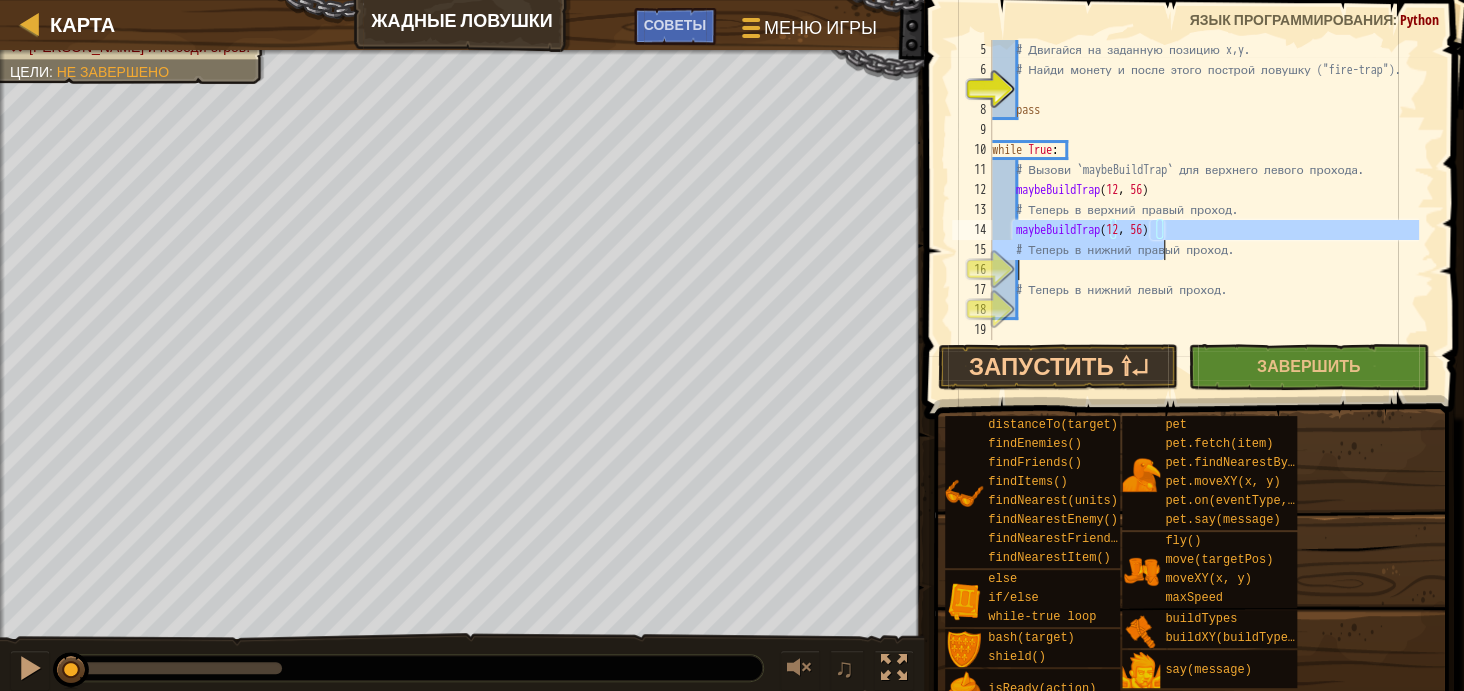 type on "maybeBuildTrap(12, 56)" 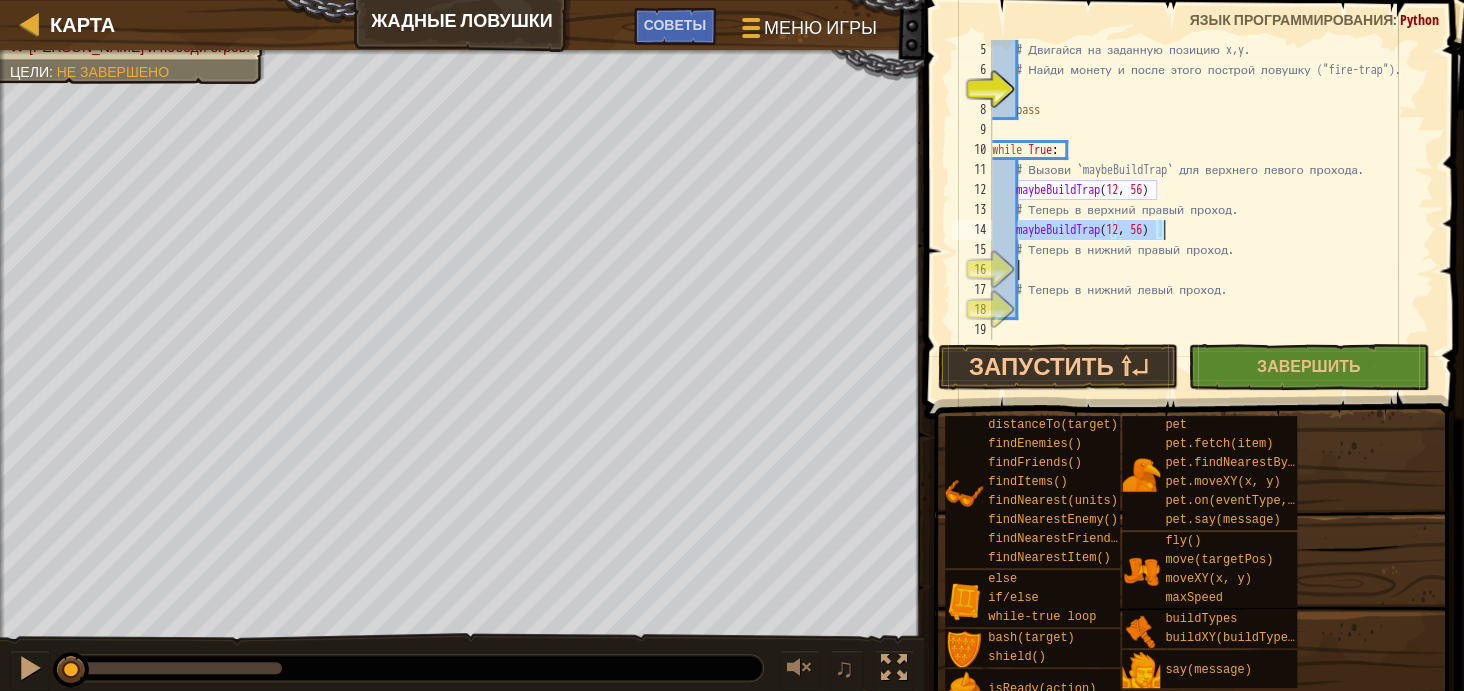 drag, startPoint x: 1019, startPoint y: 230, endPoint x: 1158, endPoint y: 228, distance: 139.01439 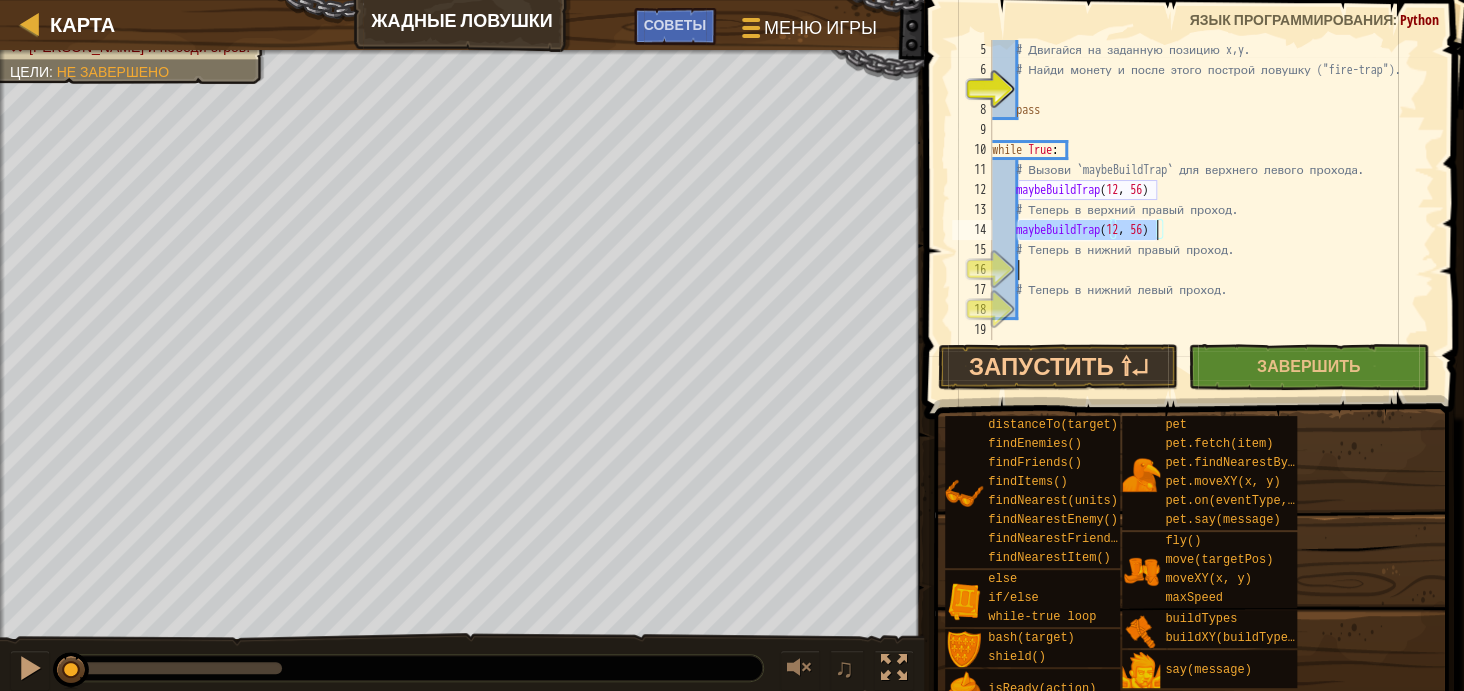 click on "# Двигайся на заданную позицию x,y.      # Найди монету и после этого построй ловушку ("fire-trap").           pass while   True :      # Вызови `maybeBuildTrap` для верхнего левого прохода.      maybeBuildTrap ( 12 ,   56 )      # Теперь в верхний правый проход.      maybeBuildTrap ( 12 ,   56 )      # Теперь в нижний правый проход.           # Теперь в нижний левый проход." at bounding box center (1203, 210) 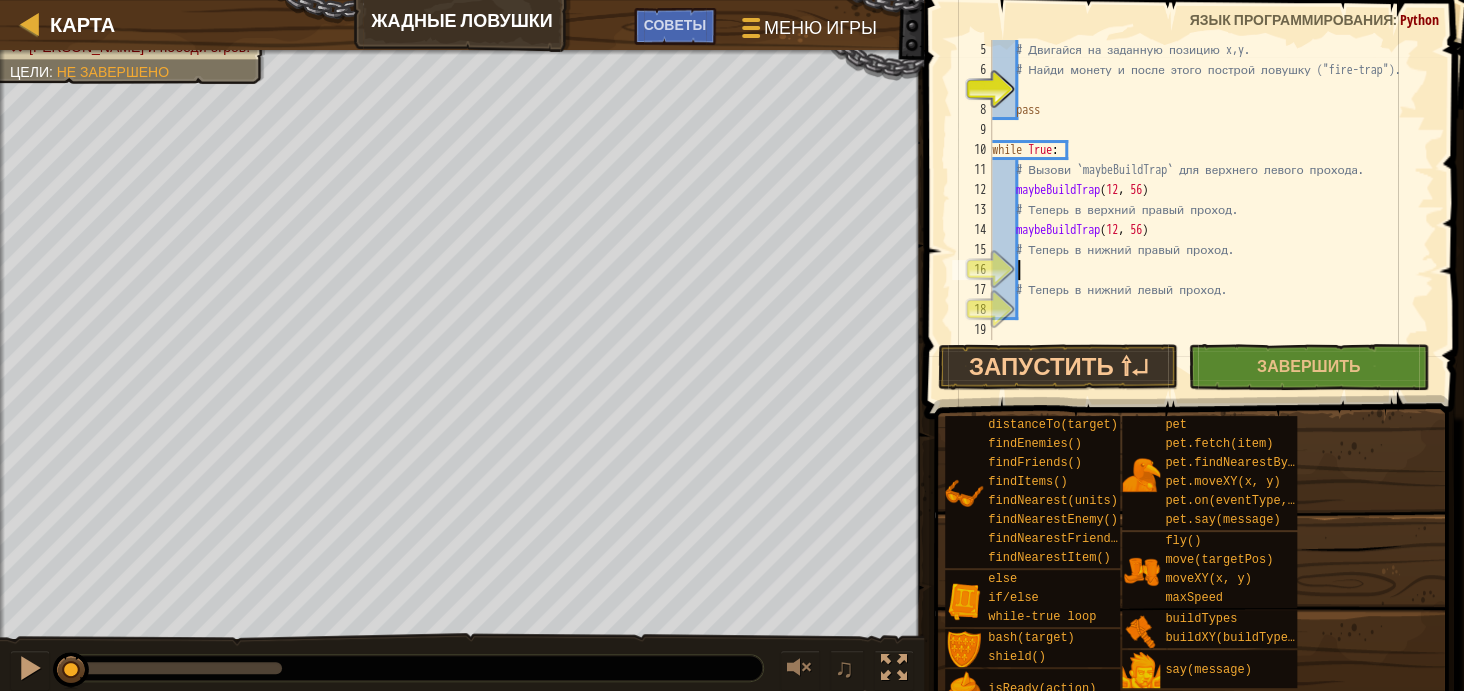 paste 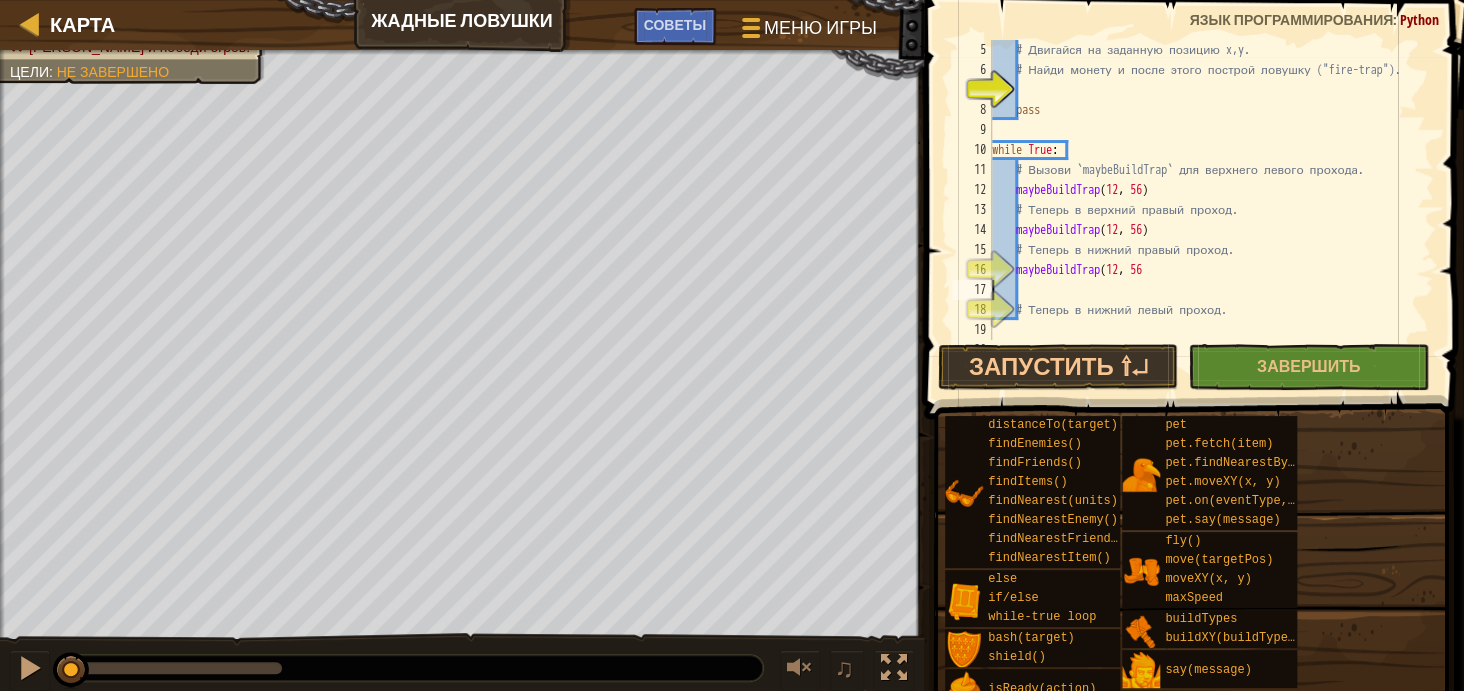 scroll, scrollTop: 9, scrollLeft: 0, axis: vertical 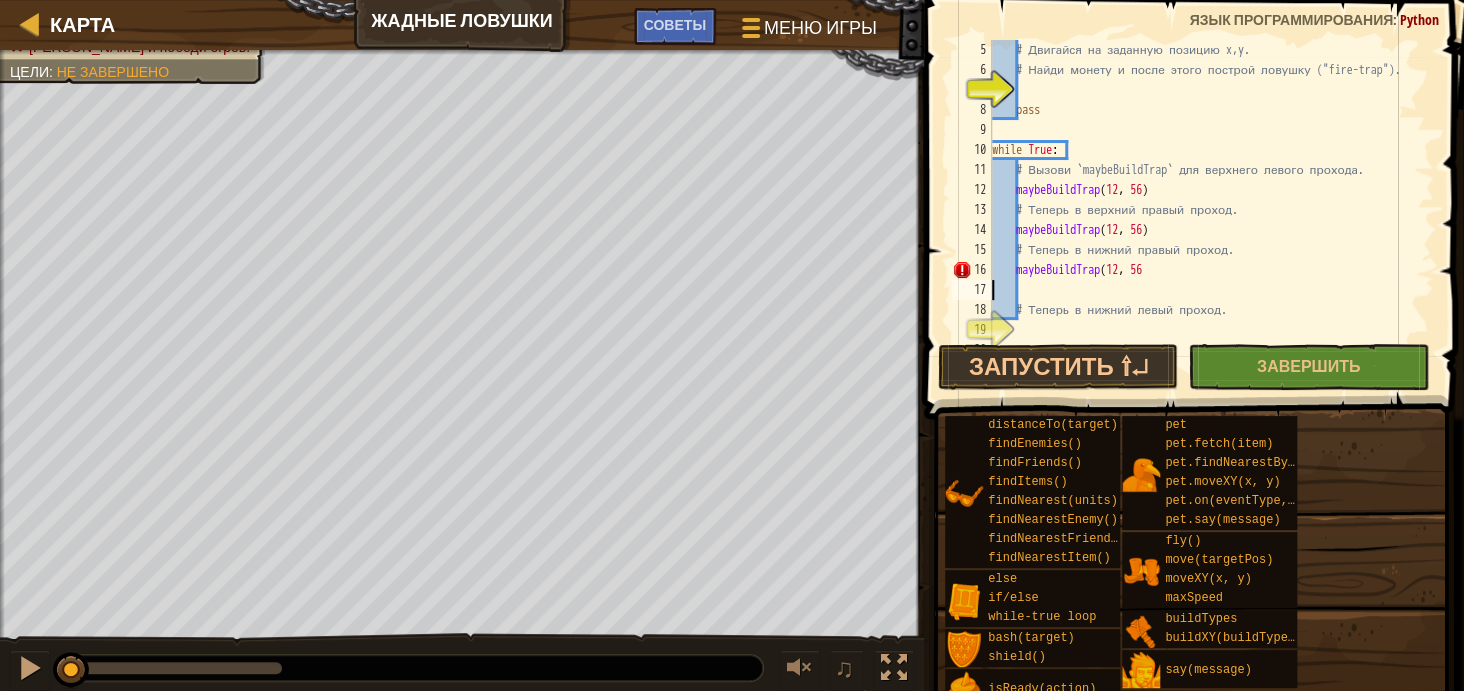 click on "# Двигайся на заданную позицию x,y.      # Найди монету и после этого построй ловушку ("fire-trap").           pass while   True :      # Вызови `maybeBuildTrap` для верхнего левого прохода.      maybeBuildTrap ( 12 ,   56 )      # Теперь в верхний правый проход.      maybeBuildTrap ( 12 ,   56 )      # Теперь в нижний правый проход.      maybeBuildTrap ( 12 ,   56      # Теперь в нижний левый проход." at bounding box center [1203, 210] 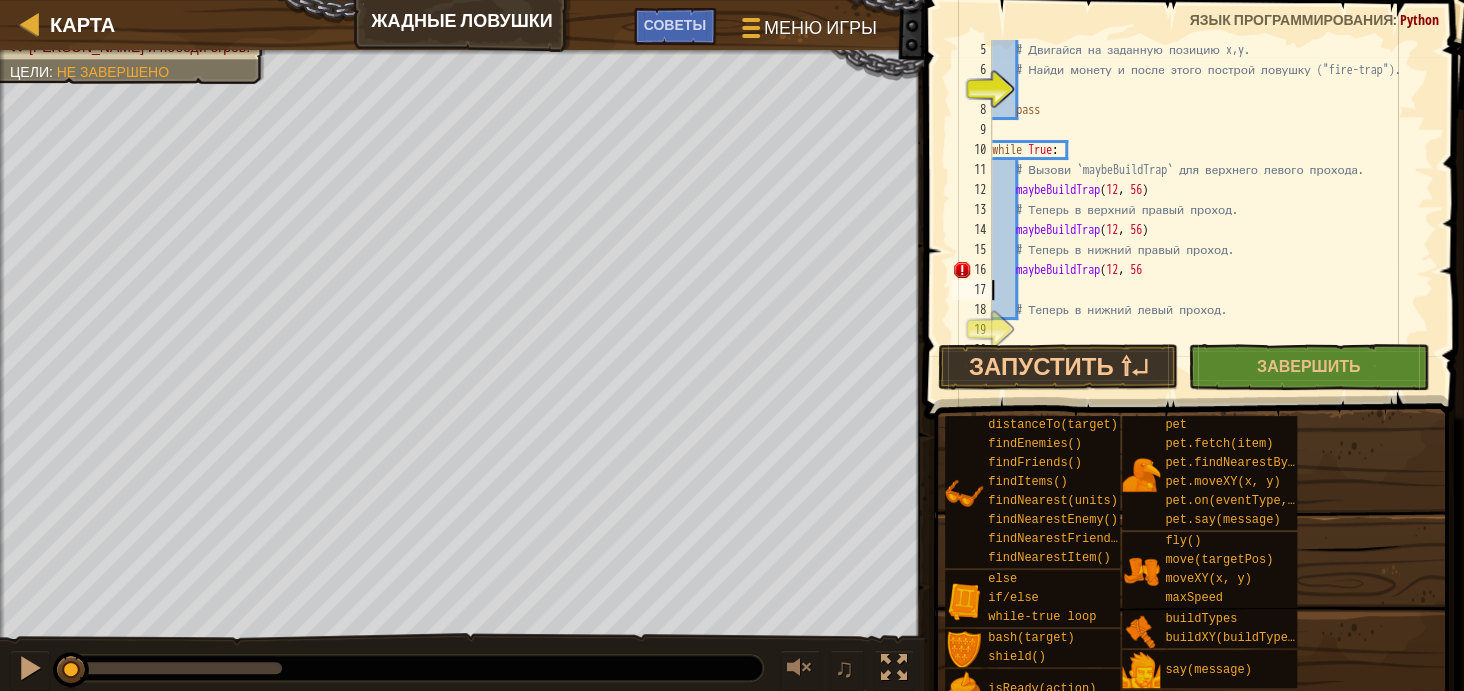 click on "# Двигайся на заданную позицию x,y.      # Найди монету и после этого построй ловушку ("fire-trap").           pass while   True :      # Вызови `maybeBuildTrap` для верхнего левого прохода.      maybeBuildTrap ( 12 ,   56 )      # Теперь в верхний правый проход.      maybeBuildTrap ( 12 ,   56 )      # Теперь в нижний правый проход.      maybeBuildTrap ( 12 ,   56      # Теперь в нижний левый проход." at bounding box center [1203, 210] 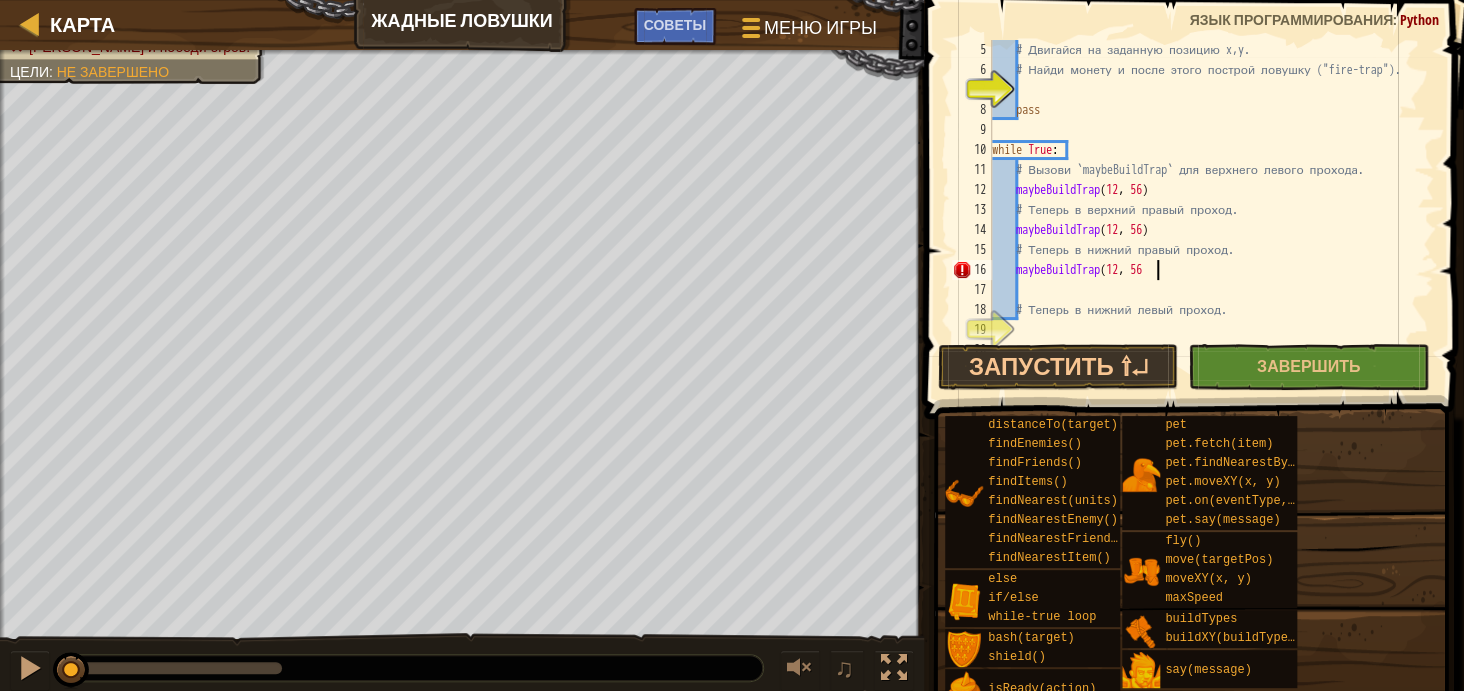 click on "# Двигайся на заданную позицию x,y.      # Найди монету и после этого построй ловушку ("fire-trap").           pass while   True :      # Вызови `maybeBuildTrap` для верхнего левого прохода.      maybeBuildTrap ( 12 ,   56 )      # Теперь в верхний правый проход.      maybeBuildTrap ( 12 ,   56 )      # Теперь в нижний правый проход.      maybeBuildTrap ( 12 ,   56      # Теперь в нижний левый проход." at bounding box center [1203, 210] 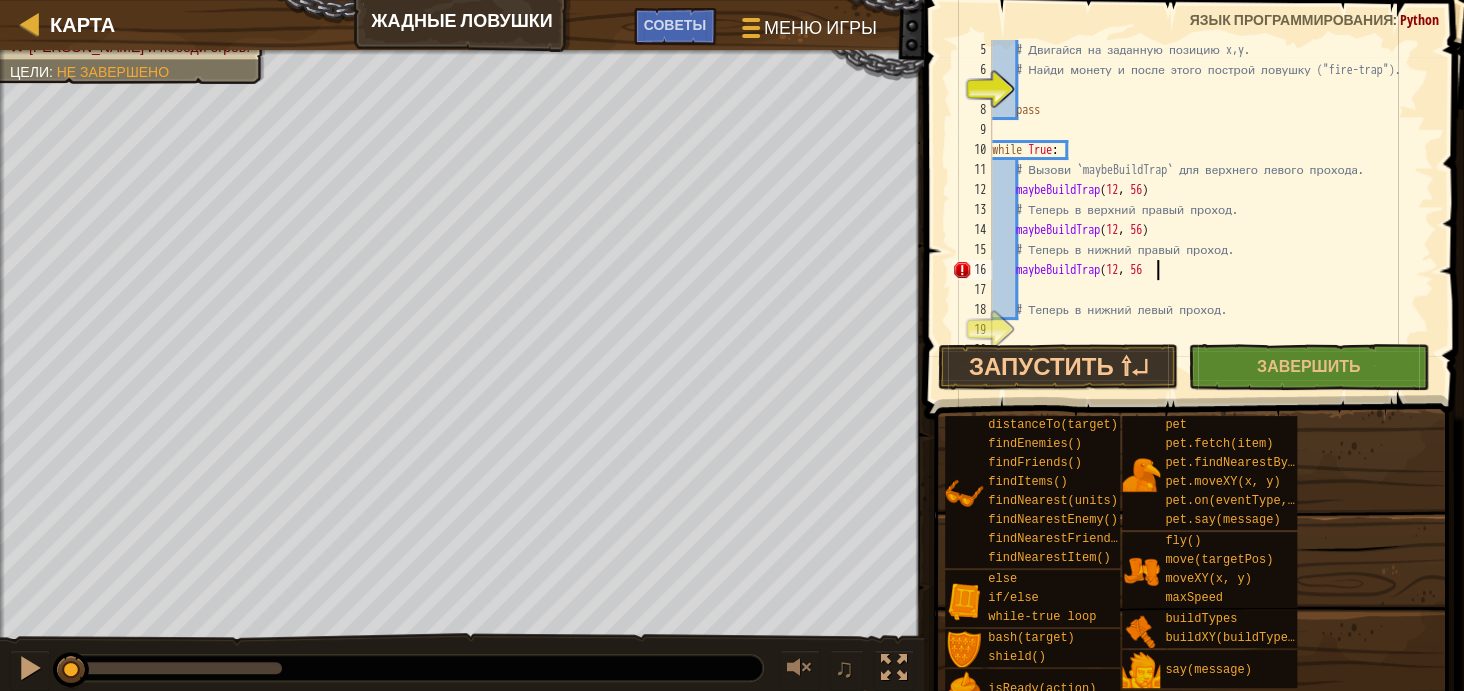 type on "maybeBuildTrap(12, 56)" 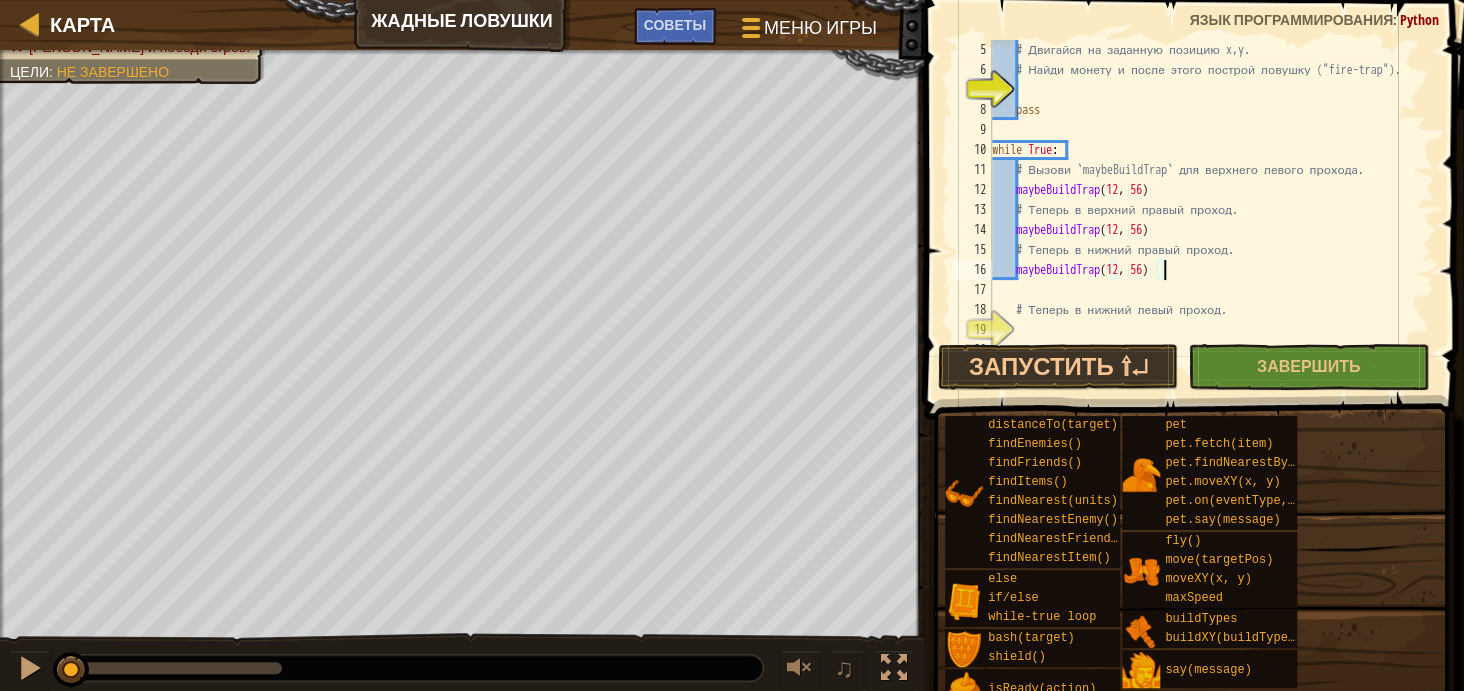 click on "# Двигайся на заданную позицию x,y.      # Найди монету и после этого построй ловушку ("fire-trap").           pass while   True :      # Вызови `maybeBuildTrap` для верхнего левого прохода.      maybeBuildTrap ( 12 ,   56 )      # Теперь в верхний правый проход.      maybeBuildTrap ( 12 ,   56 )      # Теперь в нижний правый проход.      maybeBuildTrap ( 12 ,   56 )      # Теперь в нижний левый проход." at bounding box center (1203, 210) 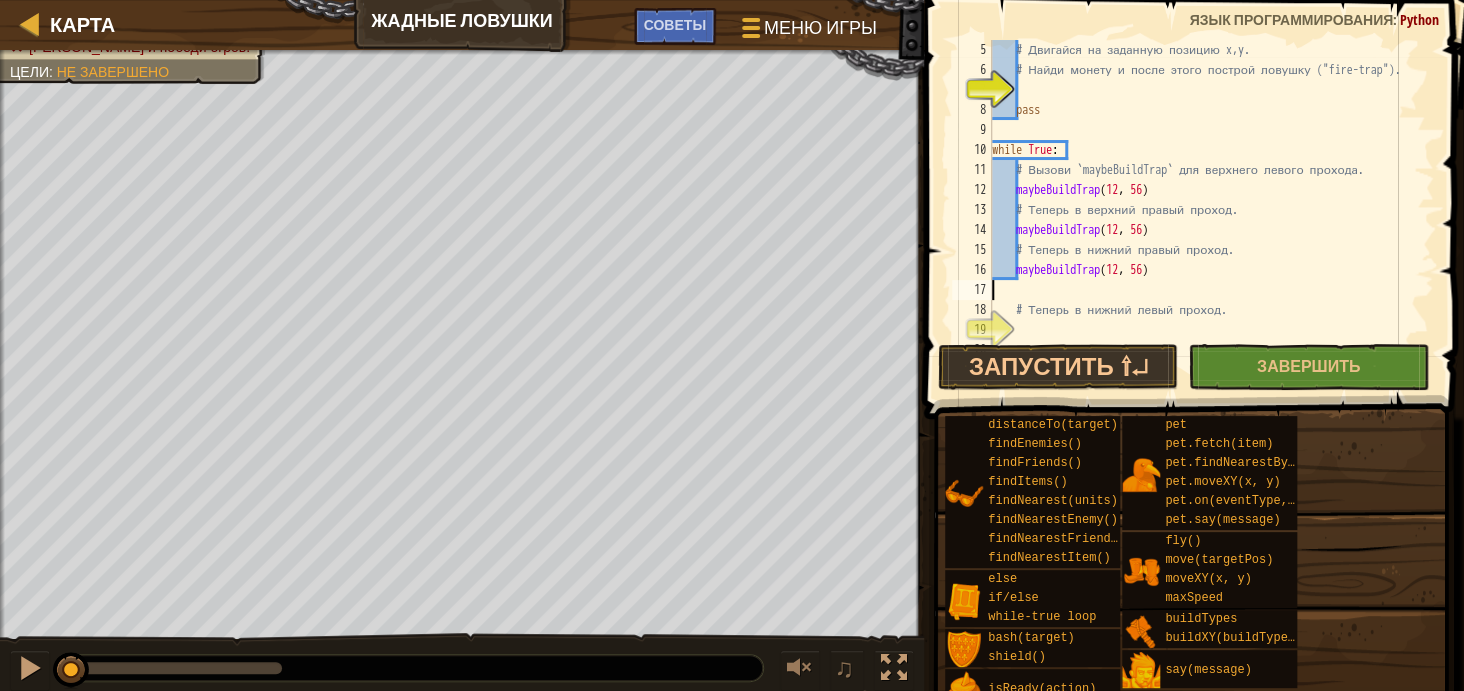 type on "maybeBuildTrap(12, 56)" 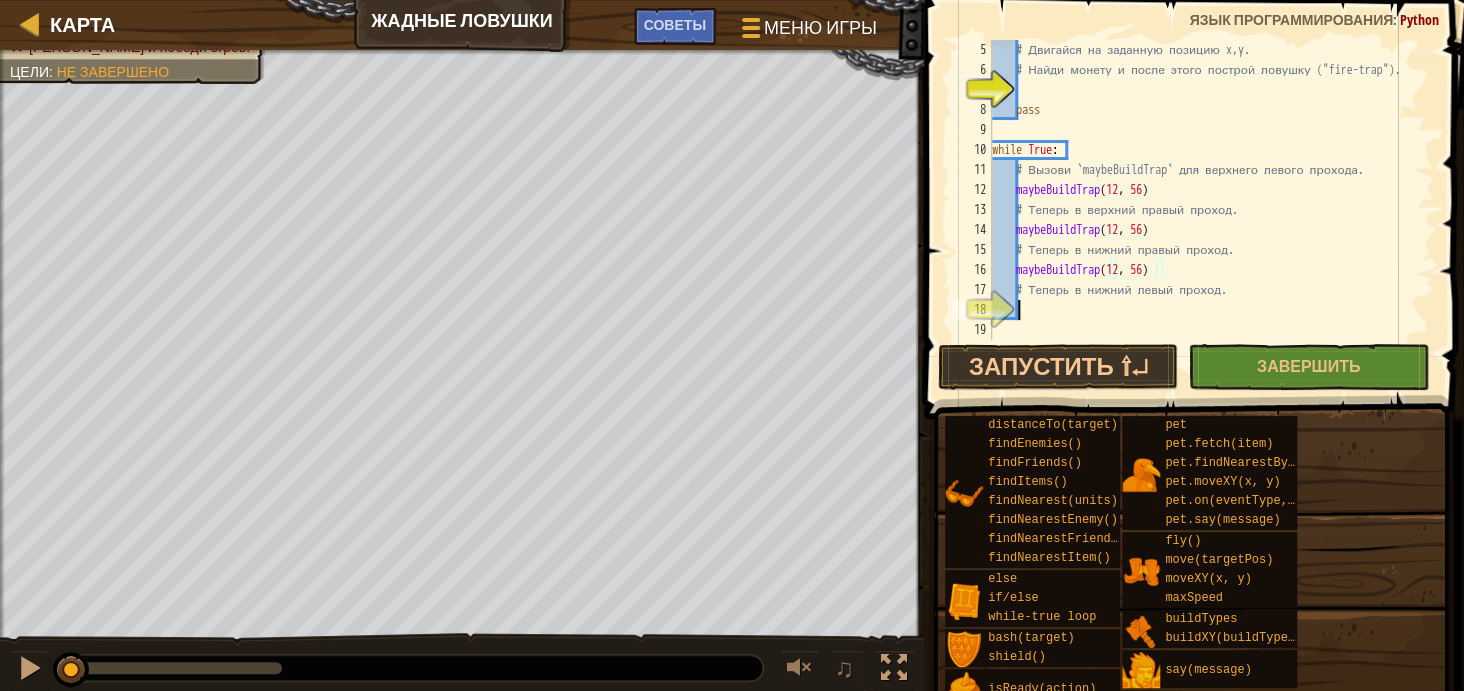 click on "# Двигайся на заданную позицию x,y.      # Найди монету и после этого построй ловушку ("fire-trap").           pass while   True :      # Вызови `maybeBuildTrap` для верхнего левого прохода.      maybeBuildTrap ( 12 ,   56 )      # Теперь в верхний правый проход.      maybeBuildTrap ( 12 ,   56 )      # Теперь в нижний правый проход.      maybeBuildTrap ( 12 ,   56 )      # Теперь в нижний левый проход." at bounding box center [1203, 210] 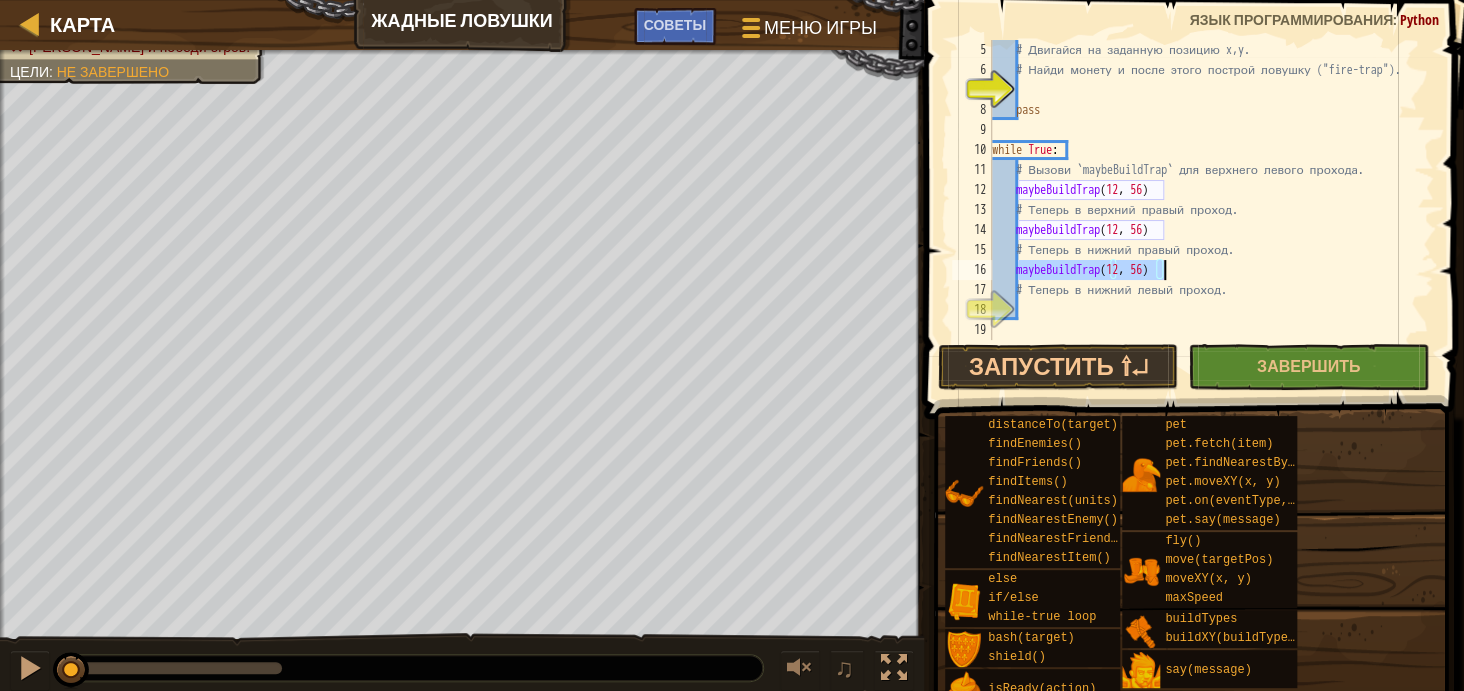 drag, startPoint x: 1019, startPoint y: 267, endPoint x: 1166, endPoint y: 268, distance: 147.0034 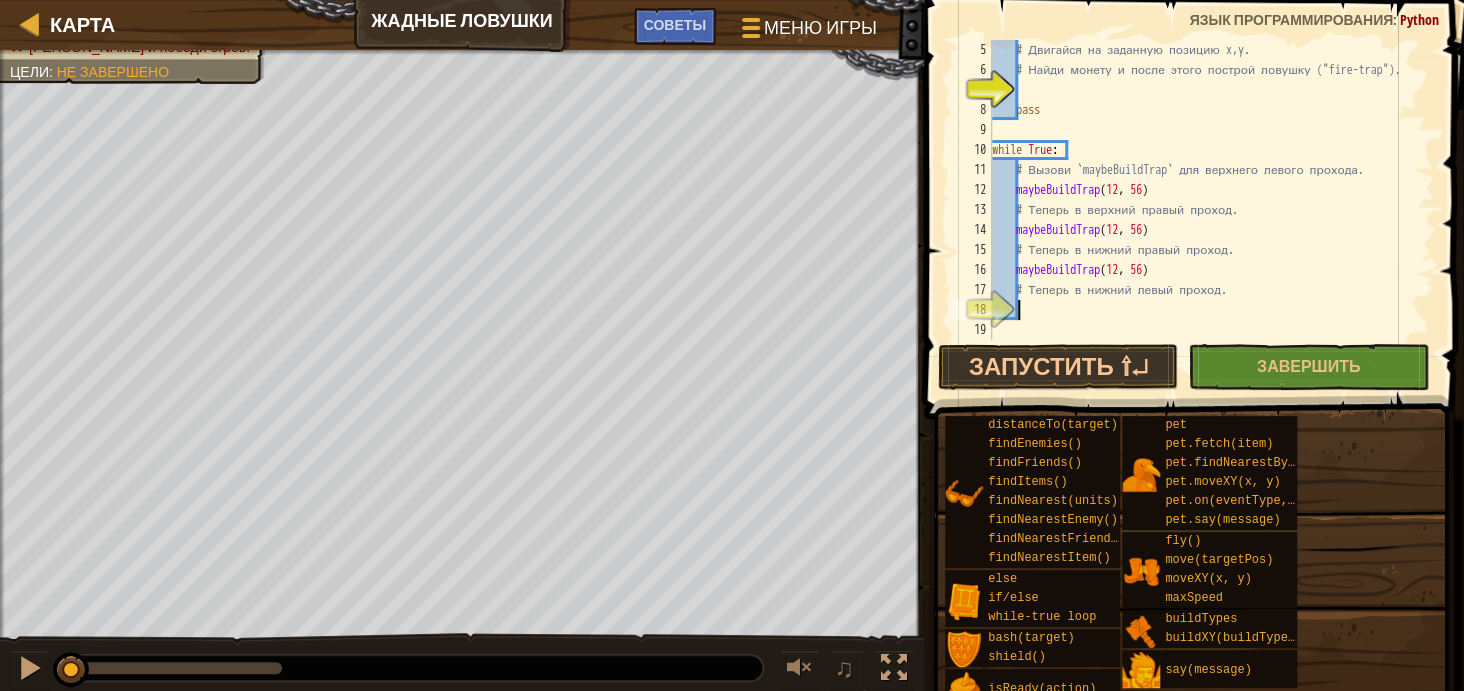paste on "maybeBuildTrap(12, 56)" 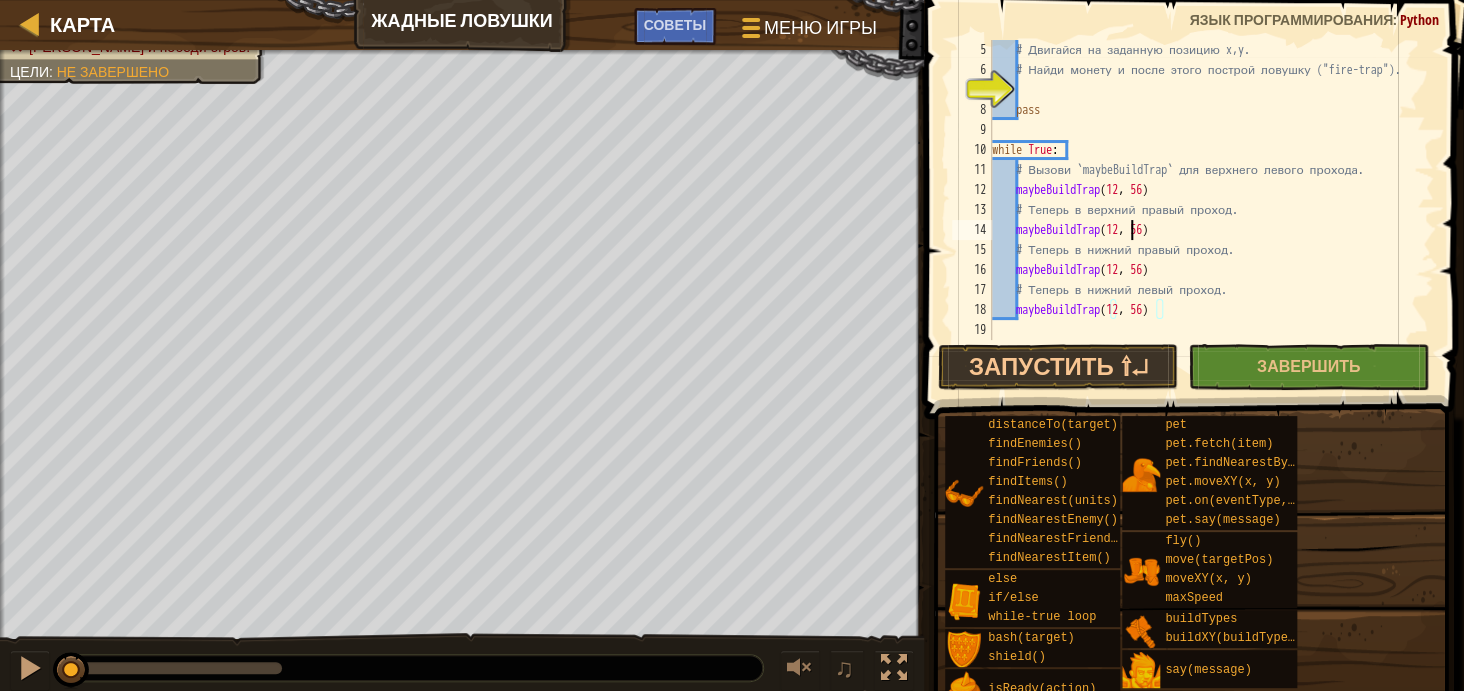 click on "# Двигайся на заданную позицию x,y.      # Найди монету и после этого построй ловушку ("fire-trap").           pass while   True :      # Вызови `maybeBuildTrap` для верхнего левого прохода.      maybeBuildTrap ( 12 ,   56 )      # Теперь в верхний правый проход.      maybeBuildTrap ( 12 ,   56 )      # Теперь в нижний правый проход.      maybeBuildTrap ( 12 ,   56 )      # Теперь в нижний левый проход.      maybeBuildTrap ( 12 ,   56 )" at bounding box center (1203, 210) 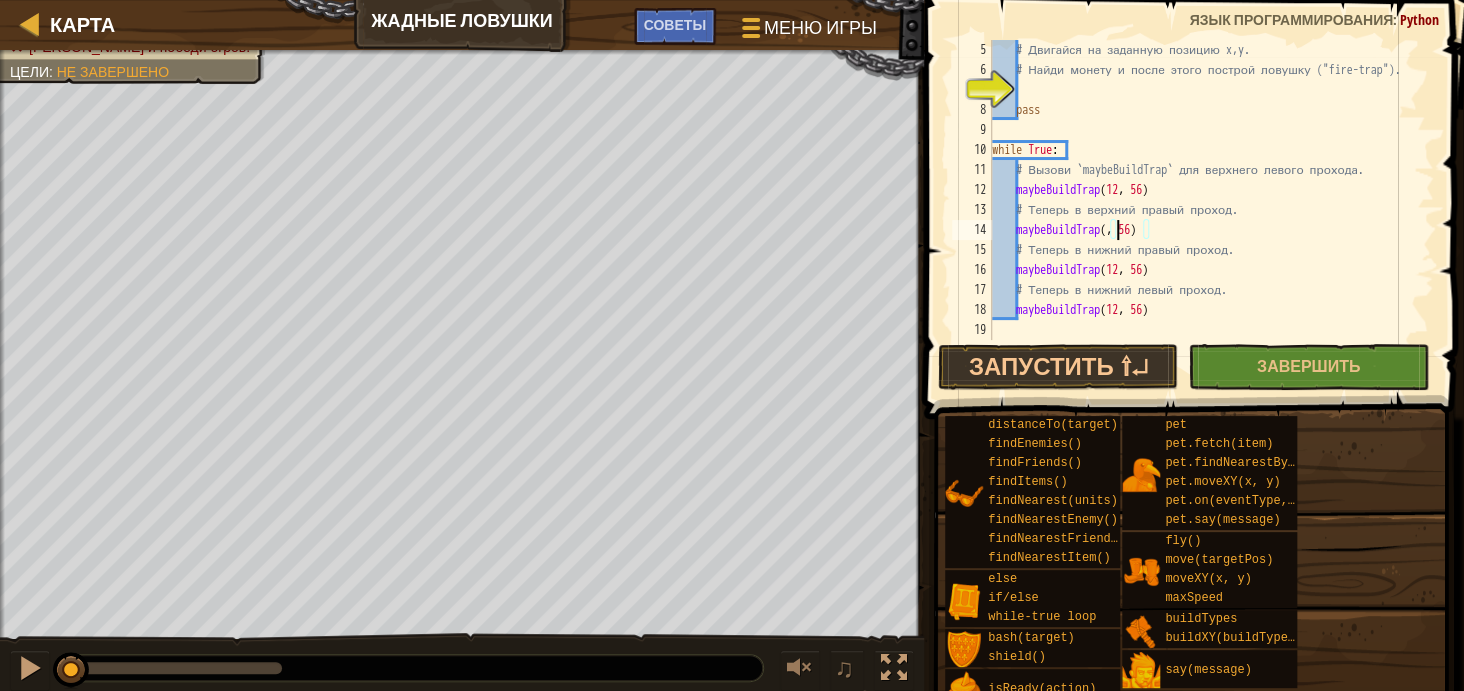 scroll, scrollTop: 9, scrollLeft: 10, axis: both 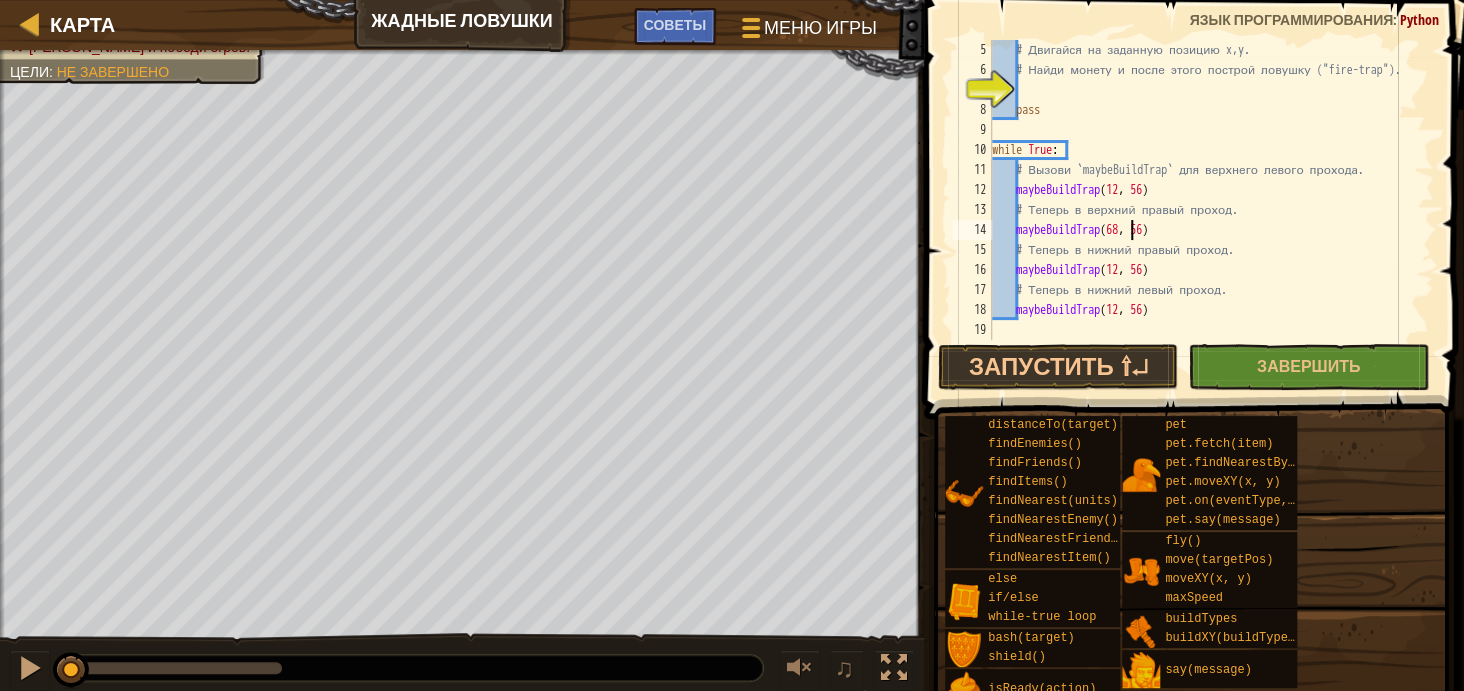 click on "# Двигайся на заданную позицию x,y.      # Найди монету и после этого построй ловушку ("fire-trap").           pass while   True :      # Вызови `maybeBuildTrap` для верхнего левого прохода.      maybeBuildTrap ( 12 ,   56 )      # Теперь в верхний правый проход.      maybeBuildTrap ( 68 ,   56 )      # Теперь в нижний правый проход.      maybeBuildTrap ( 12 ,   56 )      # Теперь в нижний левый проход.      maybeBuildTrap ( 12 ,   56 )" at bounding box center (1203, 210) 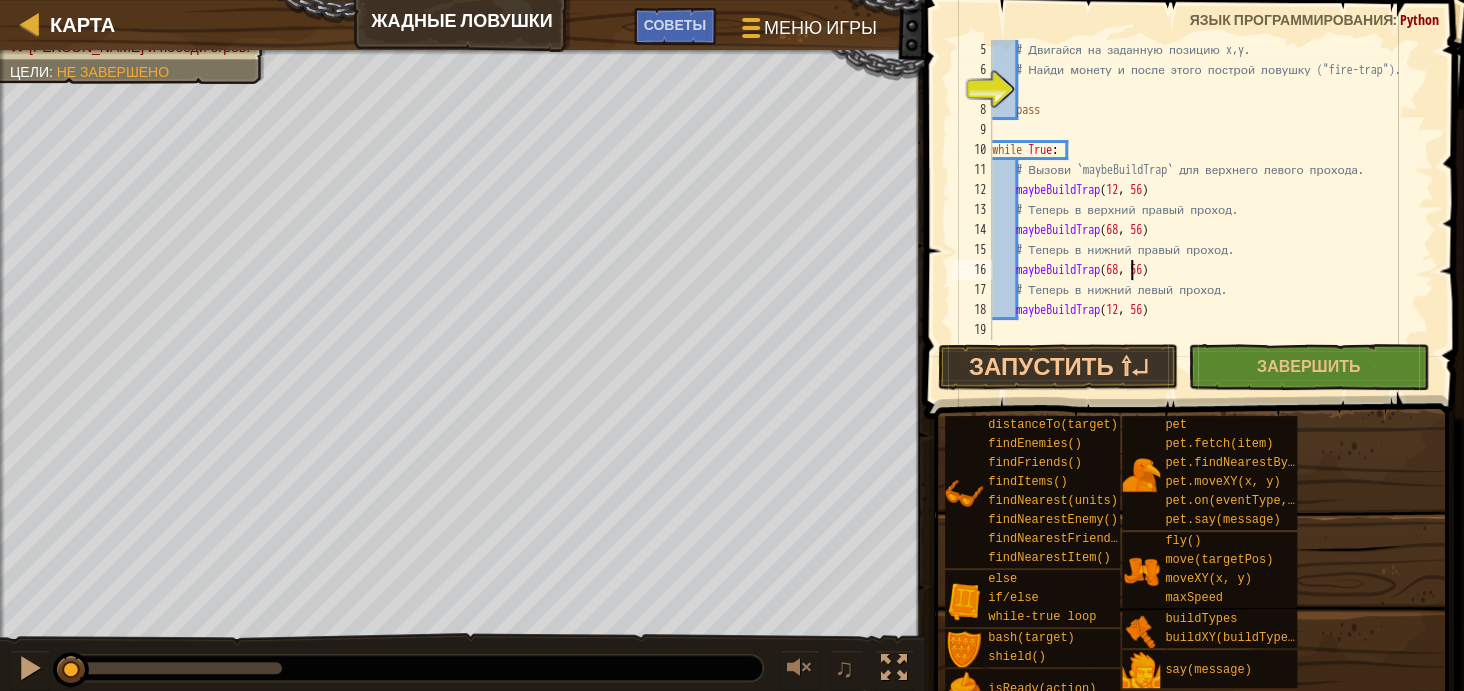 click on "# Двигайся на заданную позицию x,y.      # Найди монету и после этого построй ловушку ("fire-trap").           pass while   True :      # Вызови `maybeBuildTrap` для верхнего левого прохода.      maybeBuildTrap ( 12 ,   56 )      # Теперь в верхний правый проход.      maybeBuildTrap ( 68 ,   56 )      # Теперь в нижний правый проход.      maybeBuildTrap ( 68 ,   56 )      # Теперь в нижний левый проход.      maybeBuildTrap ( 12 ,   56 )" at bounding box center (1203, 210) 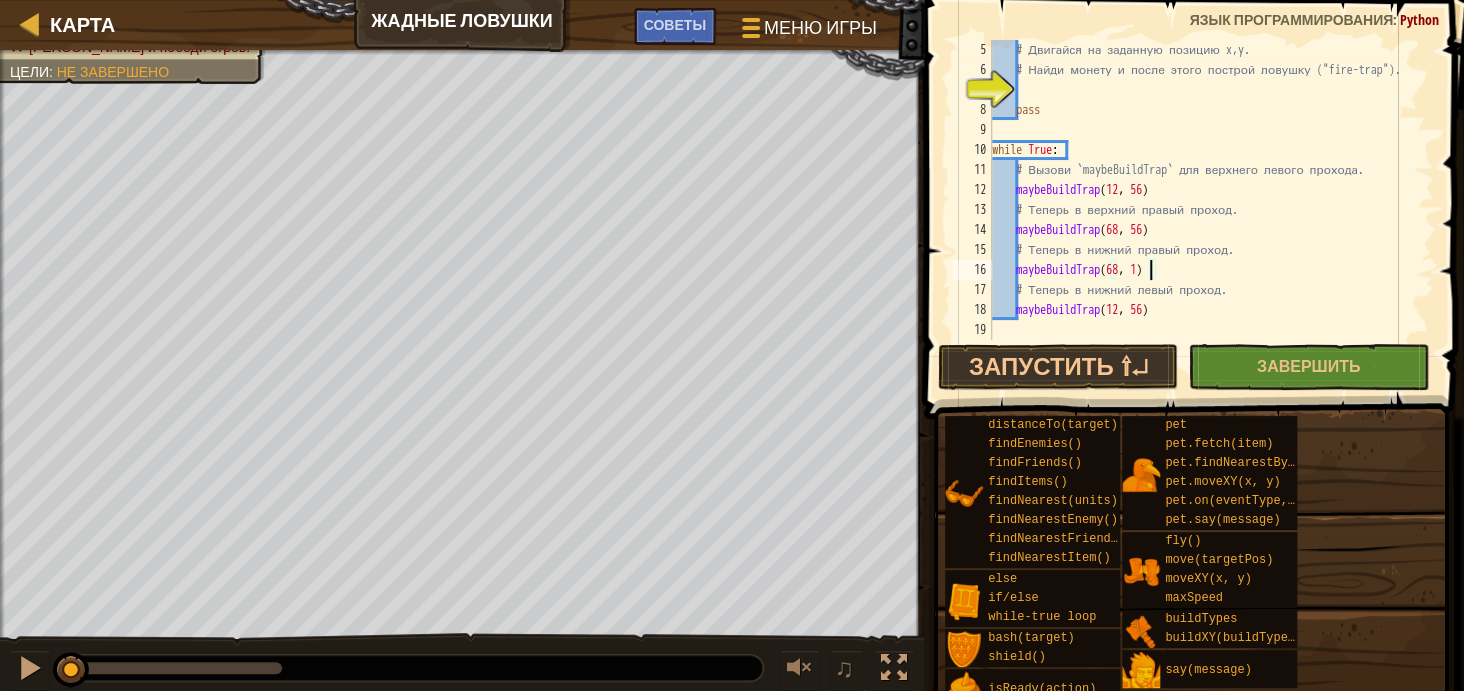 scroll, scrollTop: 9, scrollLeft: 12, axis: both 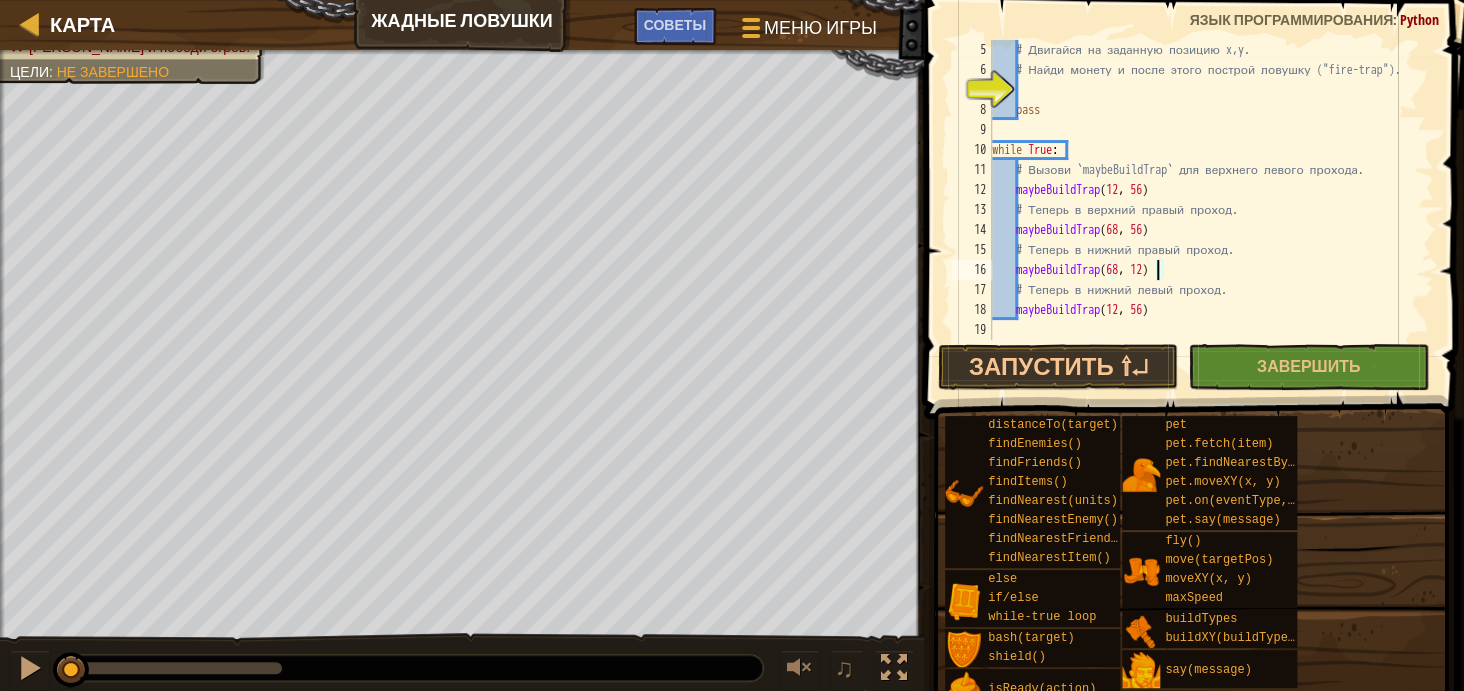 click on "# Двигайся на заданную позицию x,y.      # Найди монету и после этого построй ловушку ("fire-trap").           pass while   True :      # Вызови `maybeBuildTrap` для верхнего левого прохода.      maybeBuildTrap ( 12 ,   56 )      # Теперь в верхний правый проход.      maybeBuildTrap ( 68 ,   56 )      # Теперь в нижний правый проход.      maybeBuildTrap ( 68 ,   12 )      # Теперь в нижний левый проход.      maybeBuildTrap ( 12 ,   56 )" at bounding box center (1203, 210) 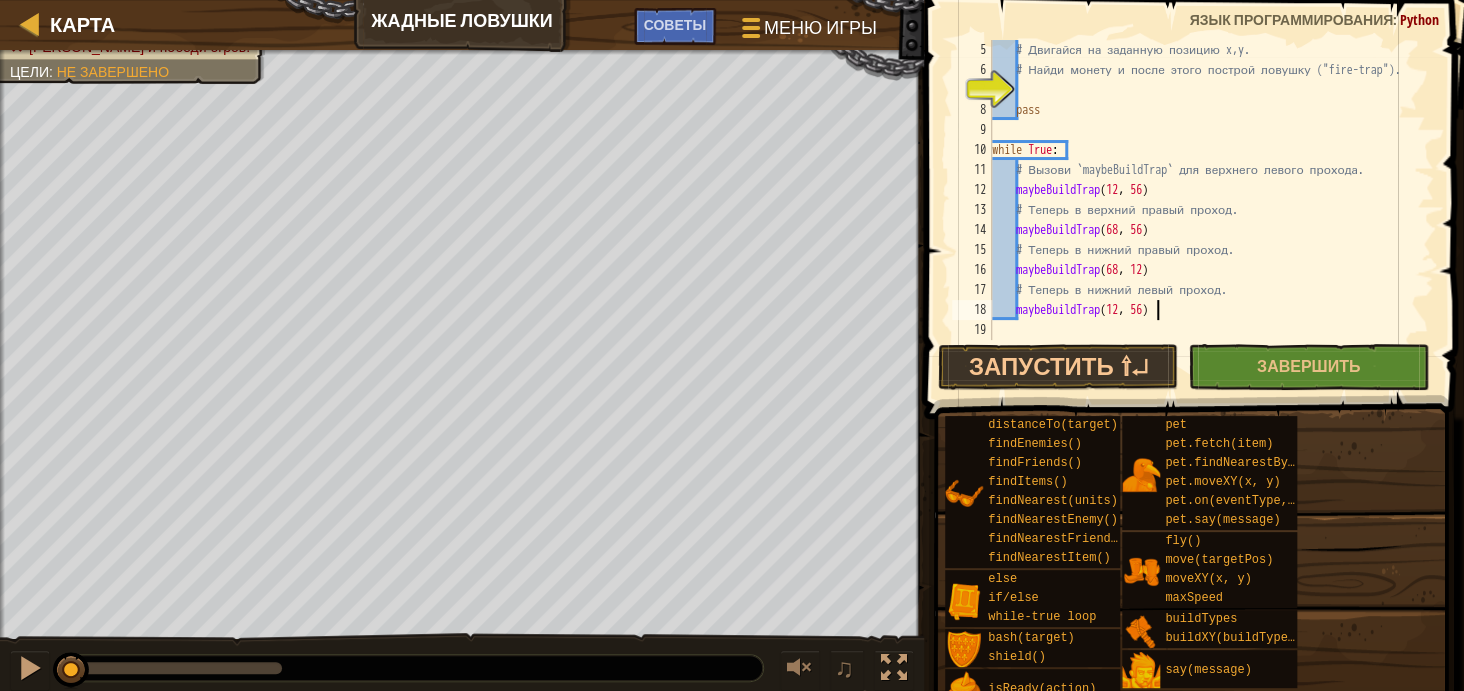 click on "# Двигайся на заданную позицию x,y.      # Найди монету и после этого построй ловушку ("fire-trap").           pass while   True :      # Вызови `maybeBuildTrap` для верхнего левого прохода.      maybeBuildTrap ( 12 ,   56 )      # Теперь в верхний правый проход.      maybeBuildTrap ( 68 ,   56 )      # Теперь в нижний правый проход.      maybeBuildTrap ( 68 ,   12 )      # Теперь в нижний левый проход.      maybeBuildTrap ( 12 ,   56 )" at bounding box center [1203, 210] 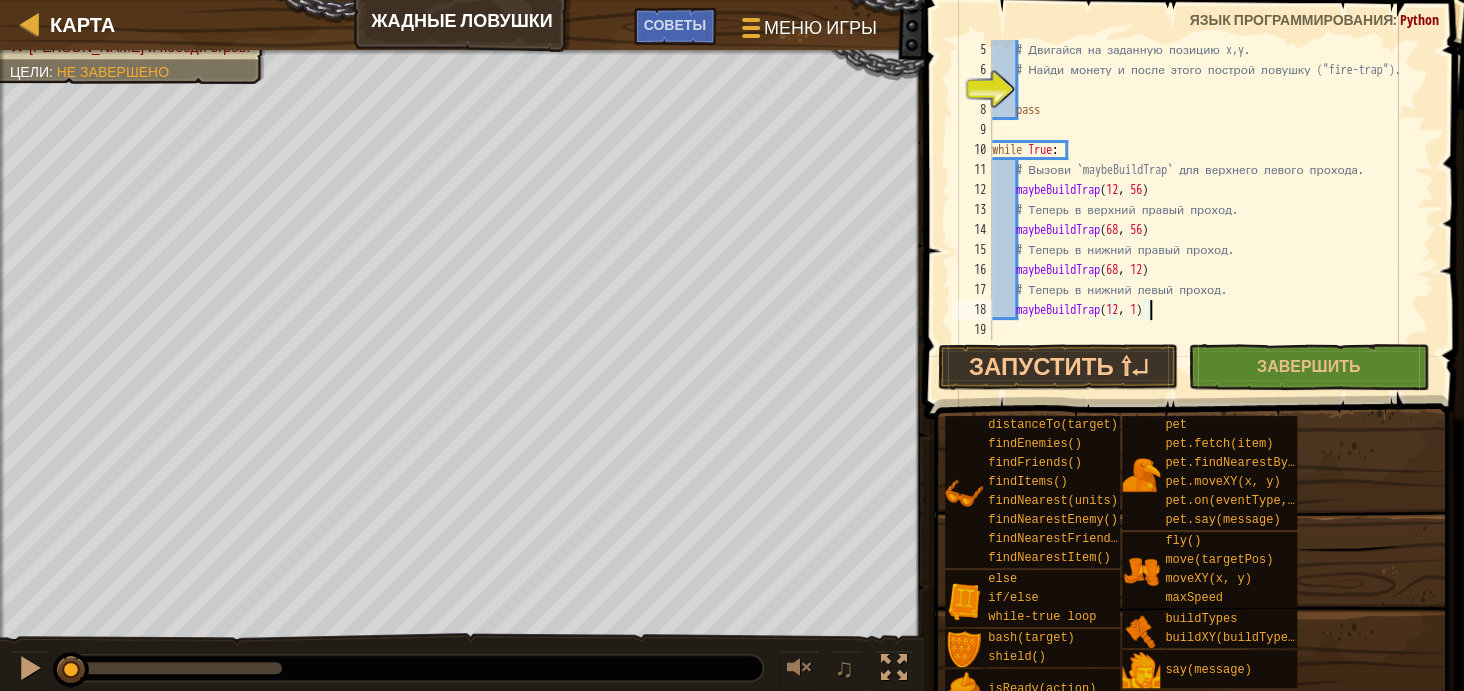 scroll, scrollTop: 9, scrollLeft: 12, axis: both 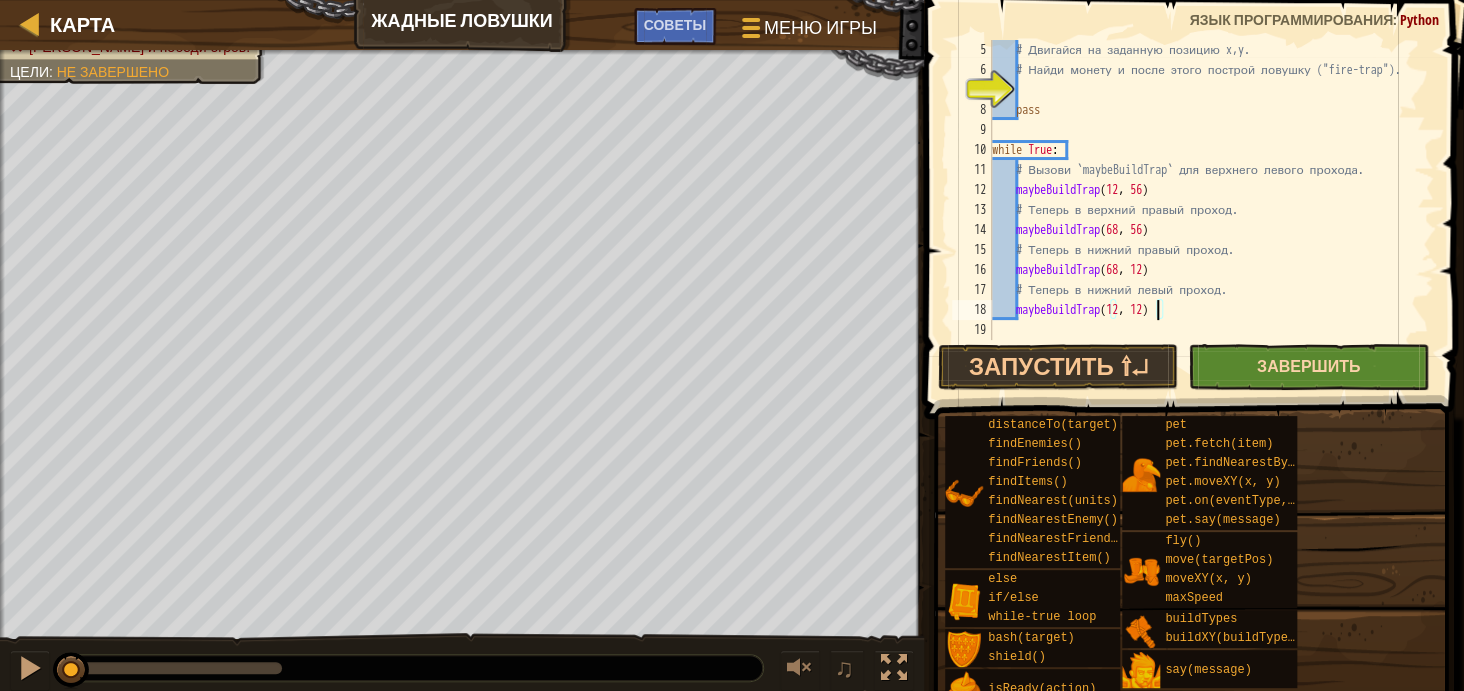 type on "maybeBuildTrap(12, 12)" 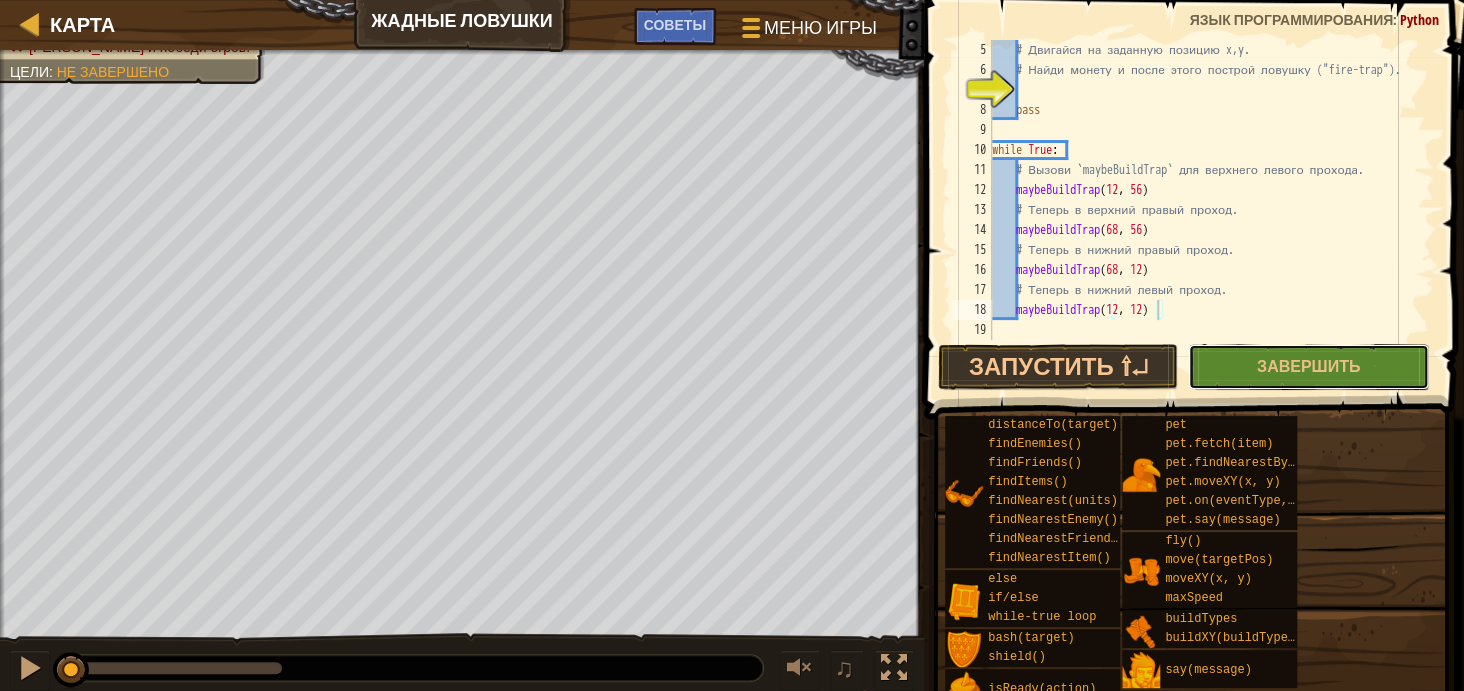 click on "Завершить" at bounding box center [1308, 366] 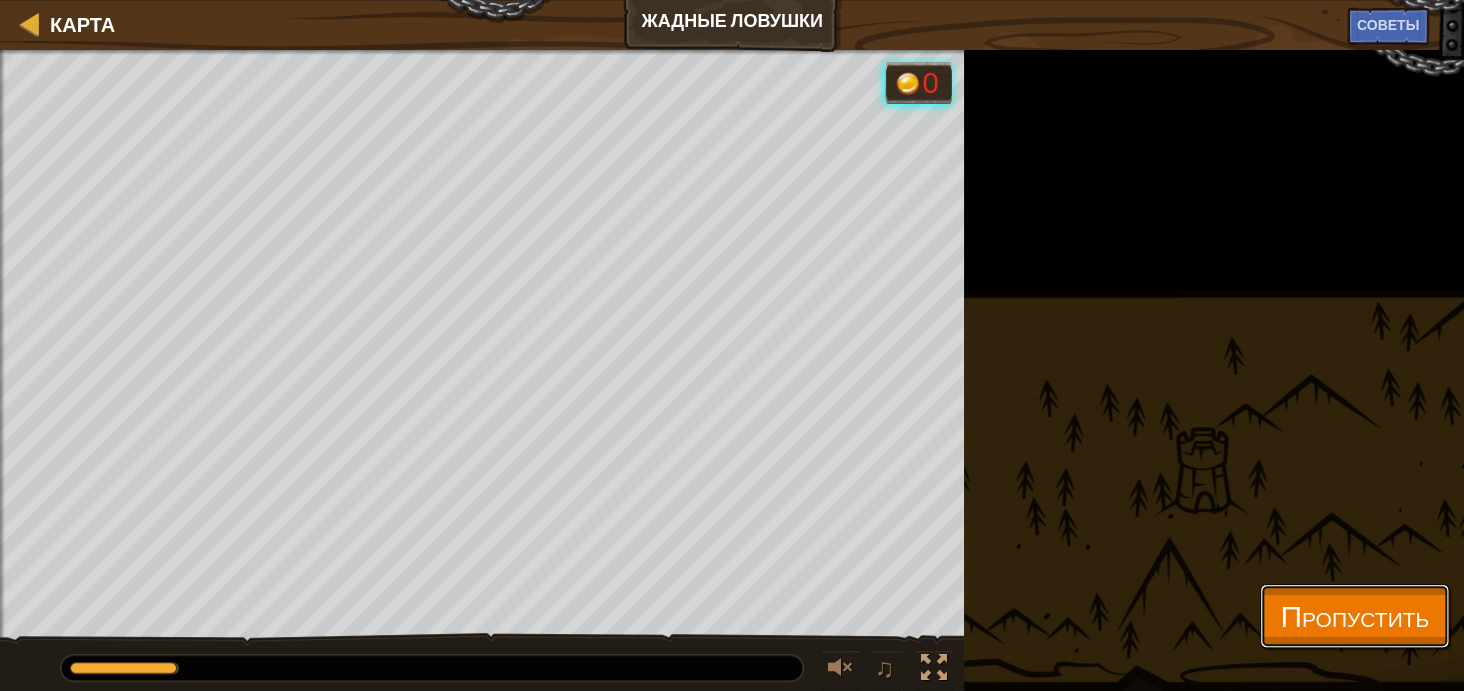 click on "Пропустить" at bounding box center [1354, 616] 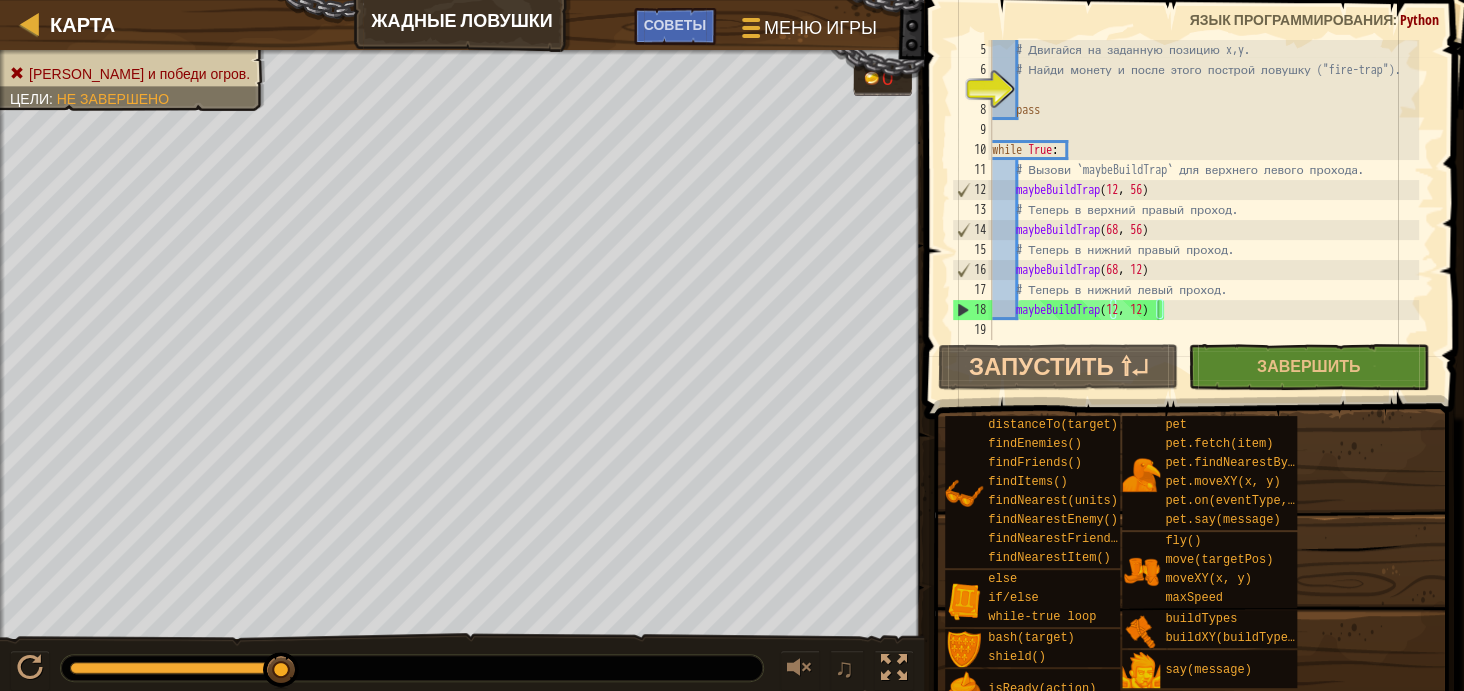 click on "# Двигайся на заданную позицию x,y.      # Найди монету и после этого построй ловушку ("fire-trap").           pass while   True :      # Вызови `maybeBuildTrap` для верхнего левого прохода.      maybeBuildTrap ( 12 ,   56 )      # Теперь в верхний правый проход.      maybeBuildTrap ( 68 ,   56 )      # Теперь в нижний правый проход.      maybeBuildTrap ( 68 ,   12 )      # Теперь в нижний левый проход.      maybeBuildTrap ( 12 ,   12 )" at bounding box center [1203, 210] 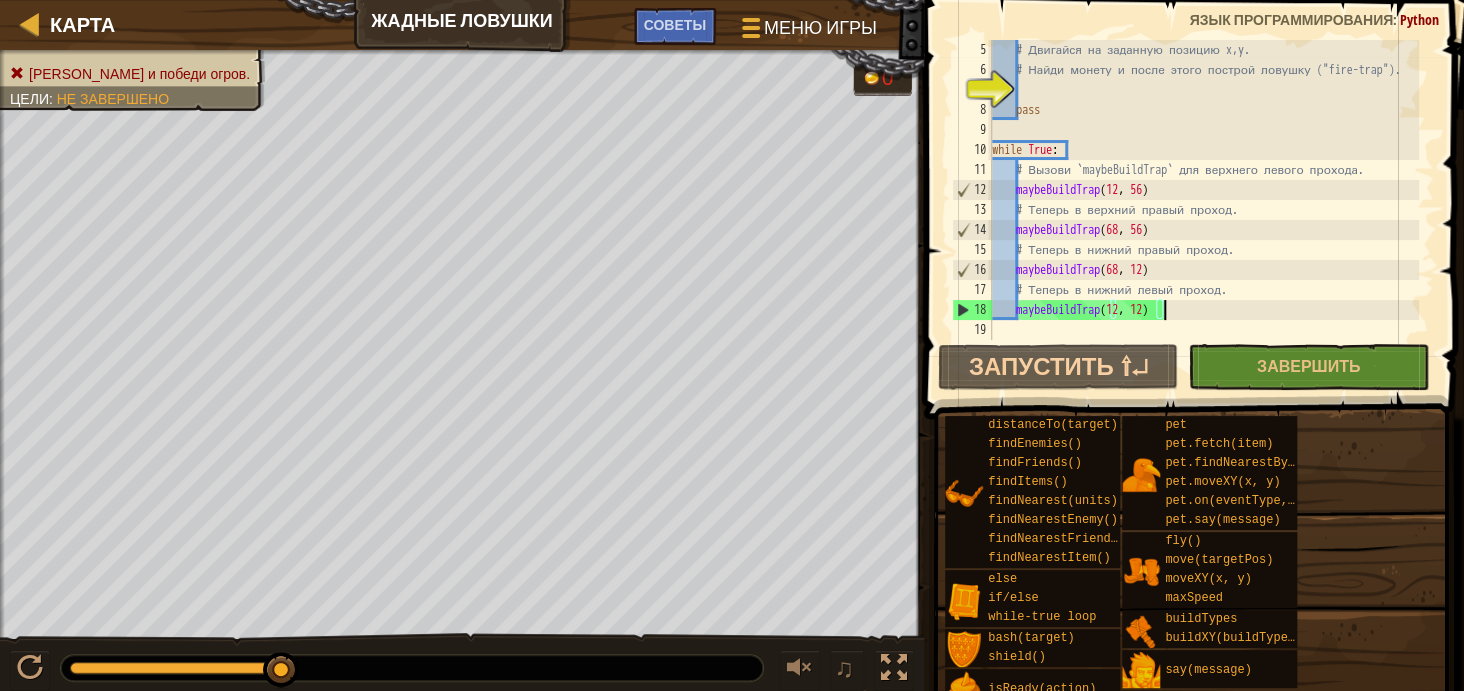 scroll, scrollTop: 0, scrollLeft: 0, axis: both 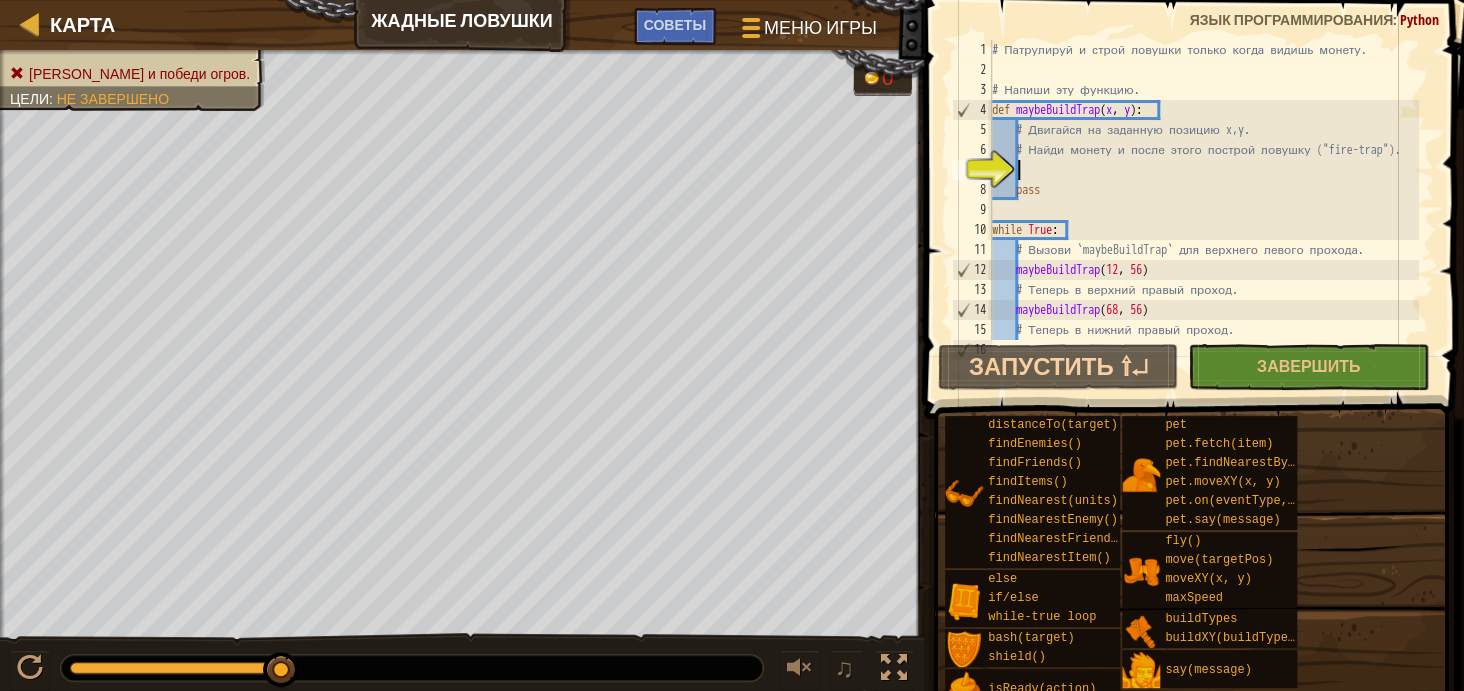 click on "# Патрулируй и строй ловушки только когда видишь монету. # Напиши эту функцию. def   maybeBuildTrap ( x ,   y ) :      # Двигайся на заданную позицию x,y.      # Найди монету и после этого построй ловушку ("fire-trap").           pass while   True :      # Вызови `maybeBuildTrap` для верхнего левого прохода.      maybeBuildTrap ( 12 ,   56 )      # Теперь в верхний правый проход.      maybeBuildTrap ( 68 ,   56 )      # Теперь в нижний правый проход.      maybeBuildTrap ( 68 ,   12 )" at bounding box center (1203, 210) 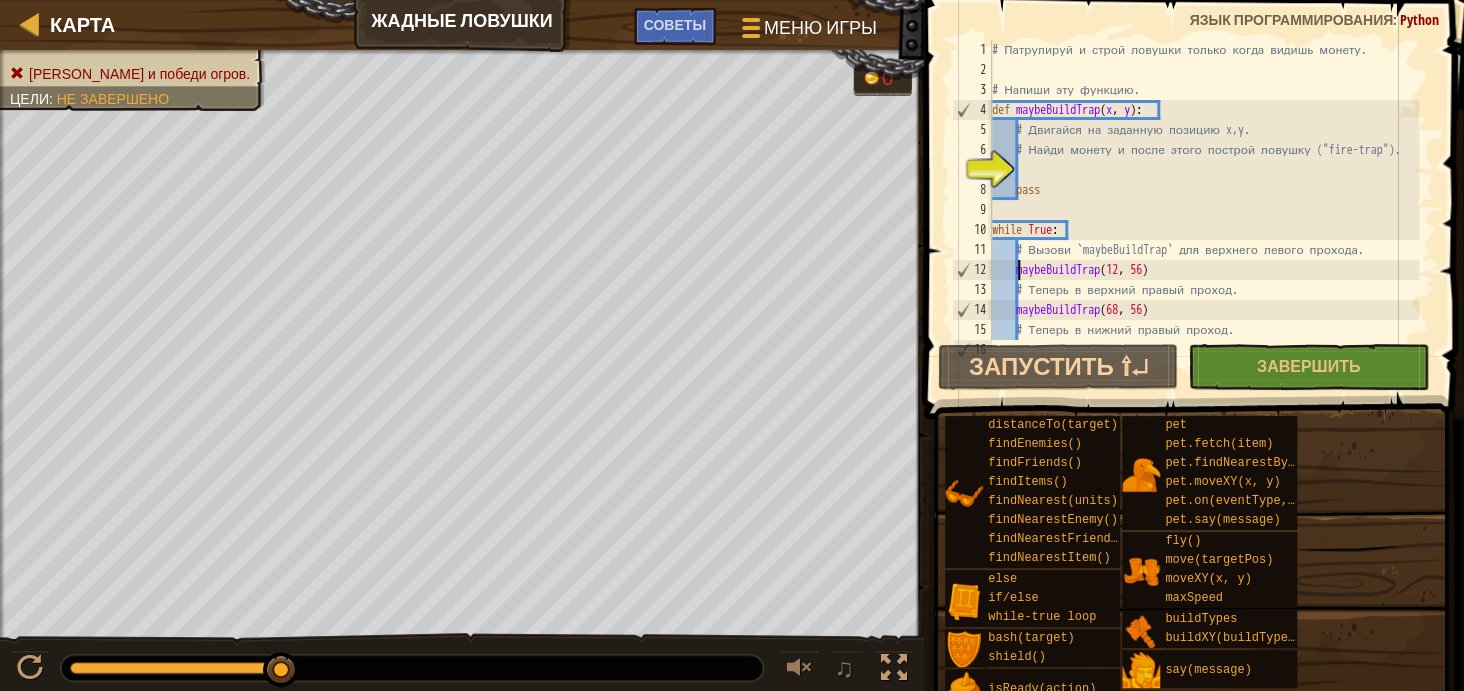 click on "# Патрулируй и строй ловушки только когда видишь монету. # Напиши эту функцию. def   maybeBuildTrap ( x ,   y ) :      # Двигайся на заданную позицию x,y.      # Найди монету и после этого построй ловушку ("fire-trap").           pass while   True :      # Вызови `maybeBuildTrap` для верхнего левого прохода.      maybeBuildTrap ( 12 ,   56 )      # Теперь в верхний правый проход.      maybeBuildTrap ( 68 ,   56 )      # Теперь в нижний правый проход.      maybeBuildTrap ( 68 ,   12 )" at bounding box center [1203, 210] 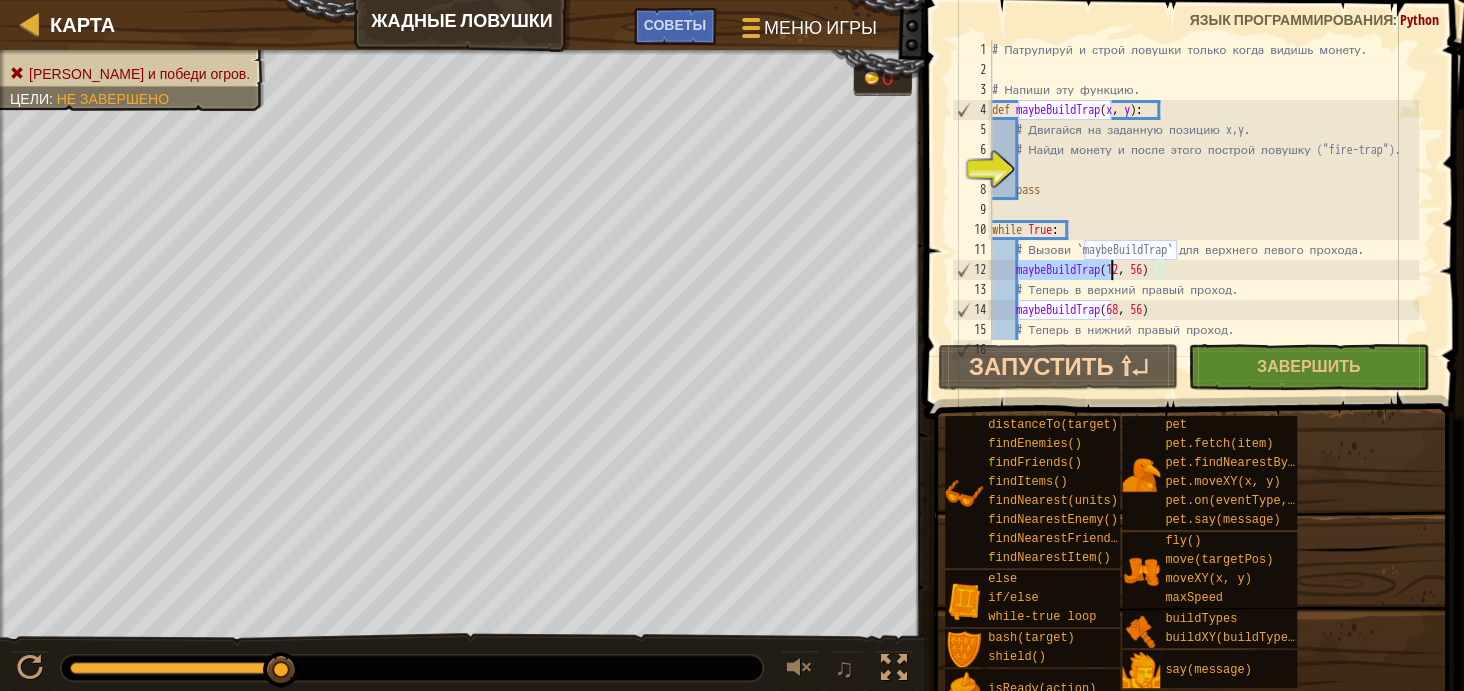 drag, startPoint x: 1018, startPoint y: 262, endPoint x: 1098, endPoint y: 275, distance: 81.04937 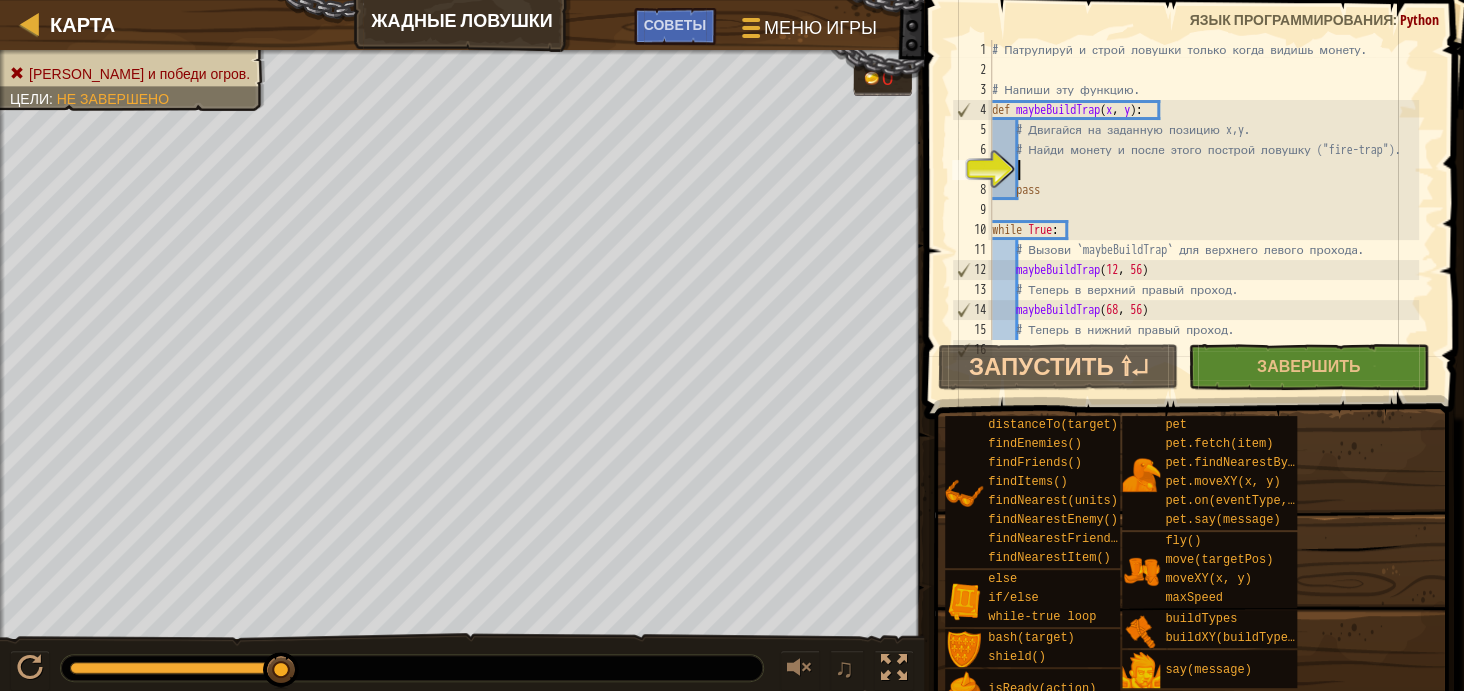 click on "# Патрулируй и строй ловушки только когда видишь монету. # Напиши эту функцию. def   maybeBuildTrap ( x ,   y ) :      # Двигайся на заданную позицию x,y.      # Найди монету и после этого построй ловушку ("fire-trap").           pass while   True :      # Вызови `maybeBuildTrap` для верхнего левого прохода.      maybeBuildTrap ( 12 ,   56 )      # Теперь в верхний правый проход.      maybeBuildTrap ( 68 ,   56 )      # Теперь в нижний правый проход.      maybeBuildTrap ( 68 ,   12 )" at bounding box center (1203, 210) 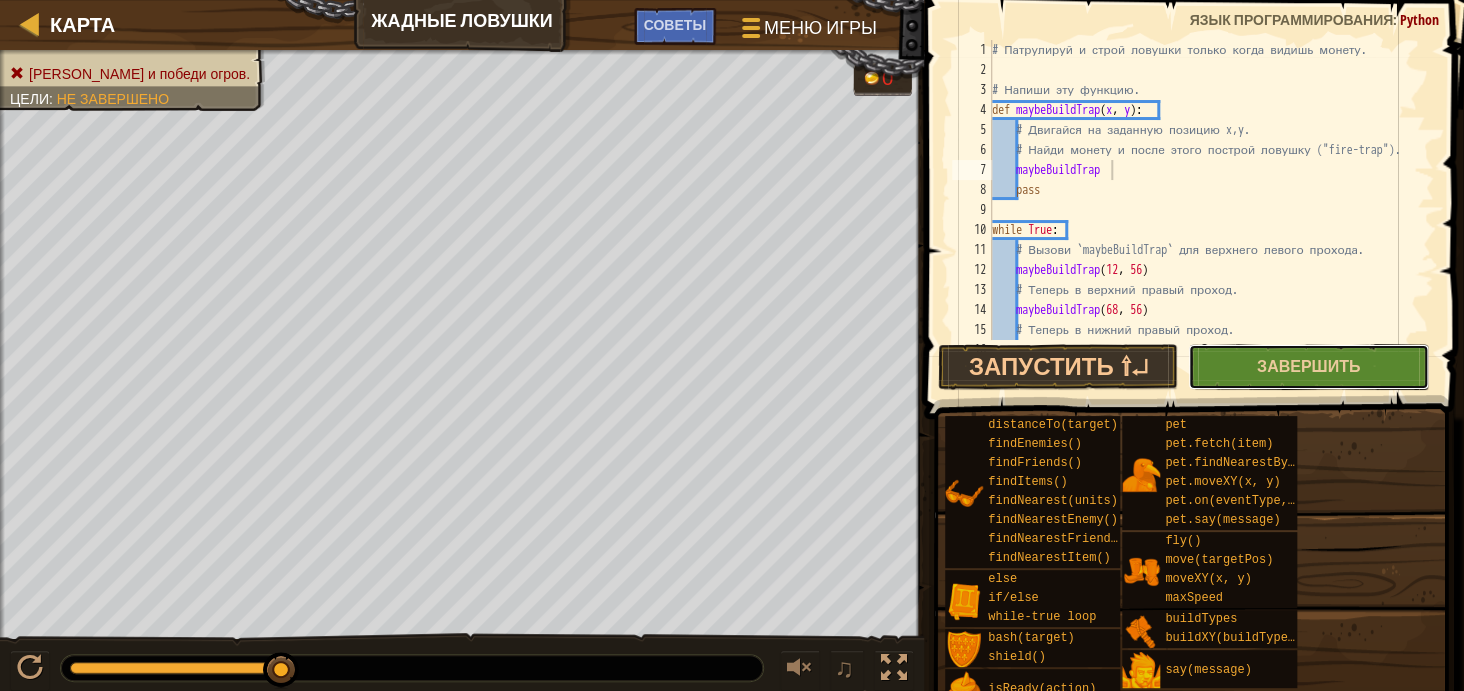 click on "Завершить" at bounding box center [1308, 367] 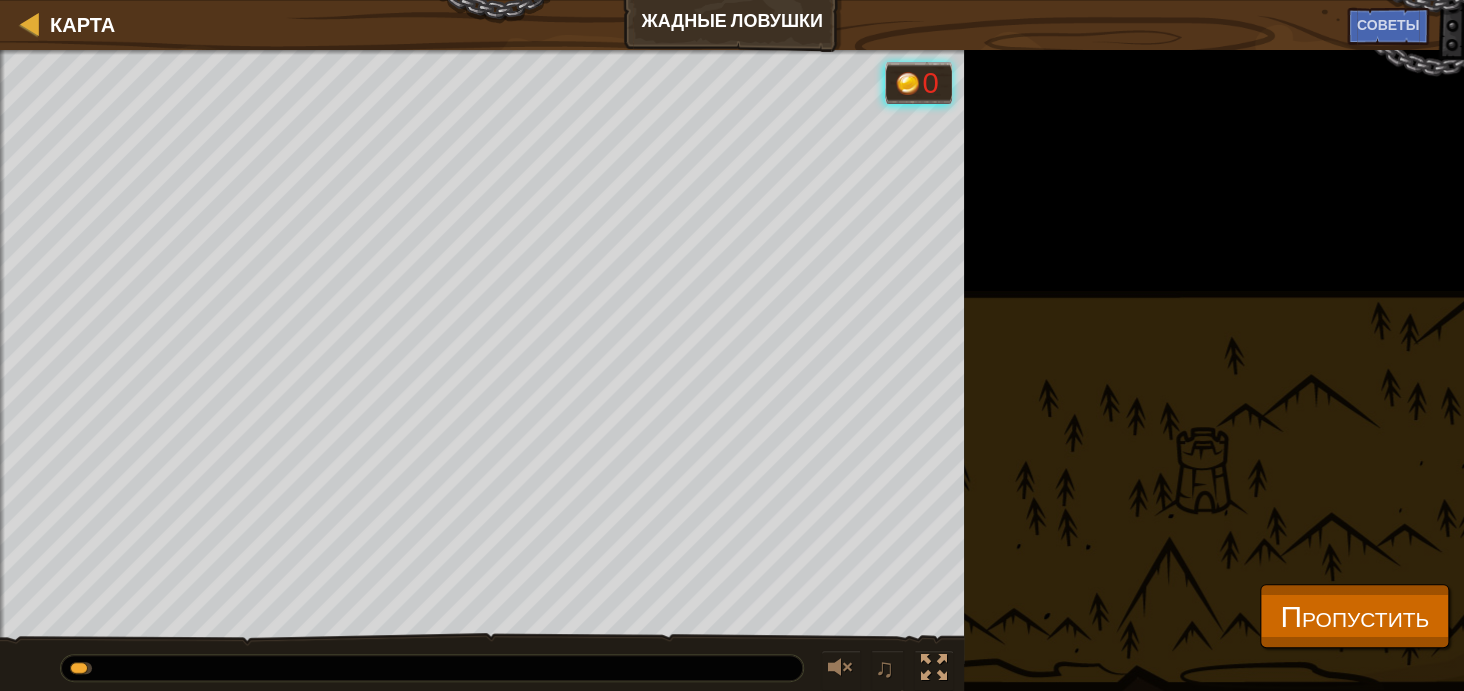 click on "[PERSON_NAME] и победи огров. Цели : Выполняется... 0 ♫ Тарин 3342 x: 20 y: 48 No target" at bounding box center (732, 371) 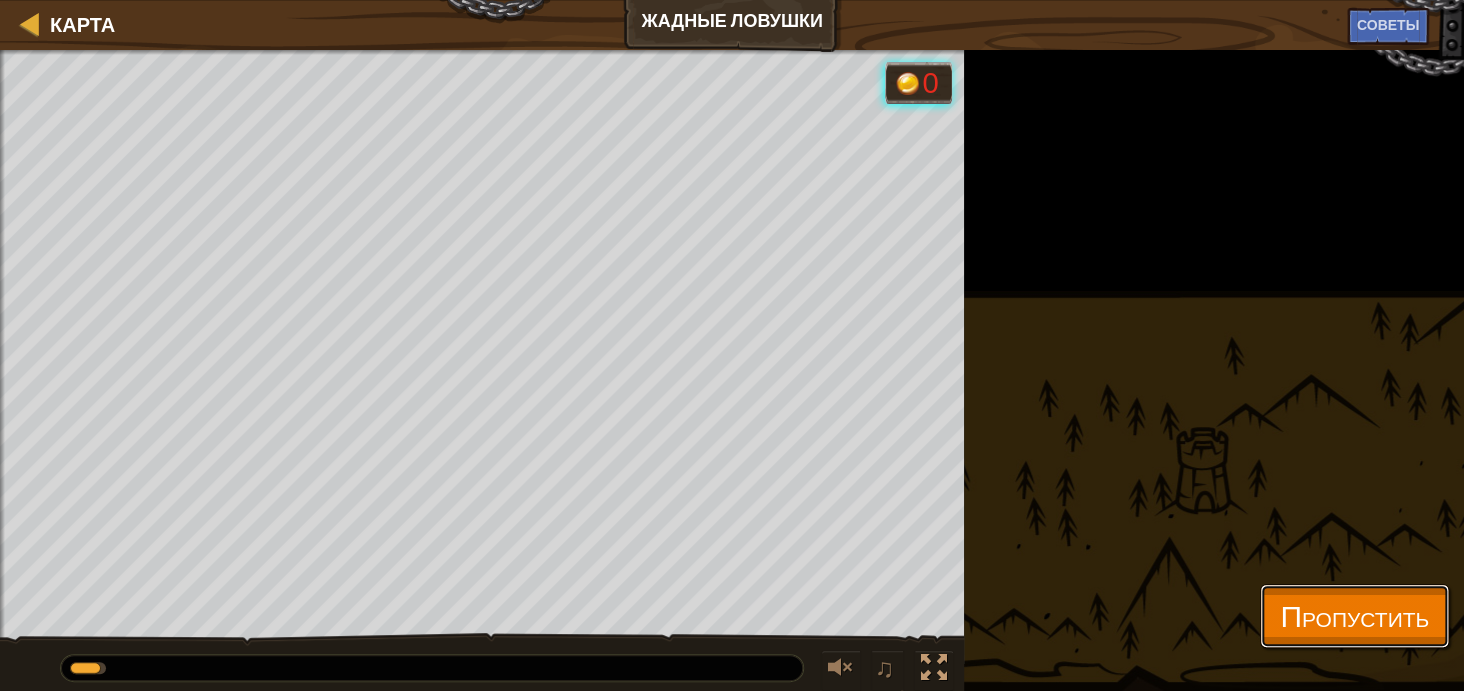 click on "Пропустить" at bounding box center (1354, 615) 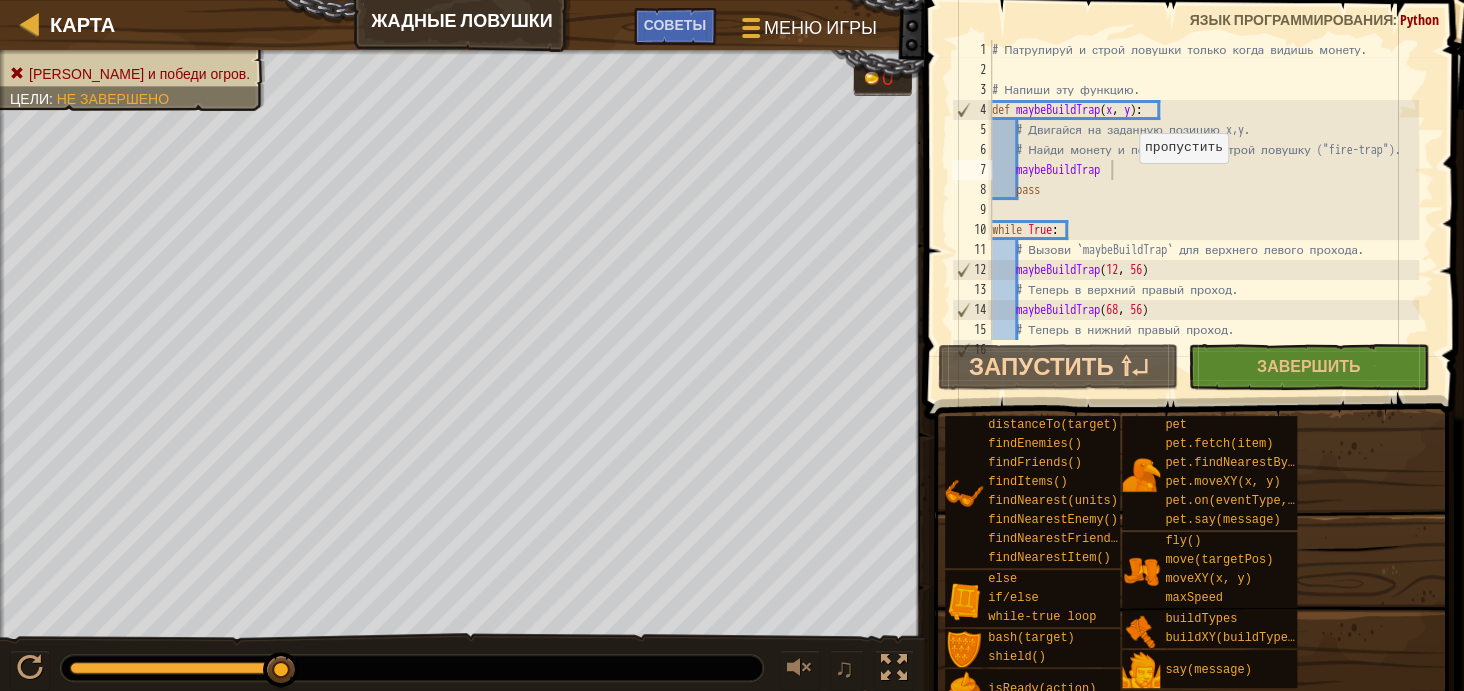 click on "# Патрулируй и строй ловушки только когда видишь монету. # Напиши эту функцию. def   maybeBuildTrap ( x ,   y ) :      # Двигайся на заданную позицию x,y.      # Найди монету и после этого построй ловушку ("fire-trap").      maybeBuildTrap      pass while   True :      # Вызови `maybeBuildTrap` для верхнего левого прохода.      maybeBuildTrap ( 12 ,   56 )      # Теперь в верхний правый проход.      maybeBuildTrap ( 68 ,   56 )      # Теперь в нижний правый проход.      maybeBuildTrap ( 68 ,   12 )" at bounding box center [1203, 210] 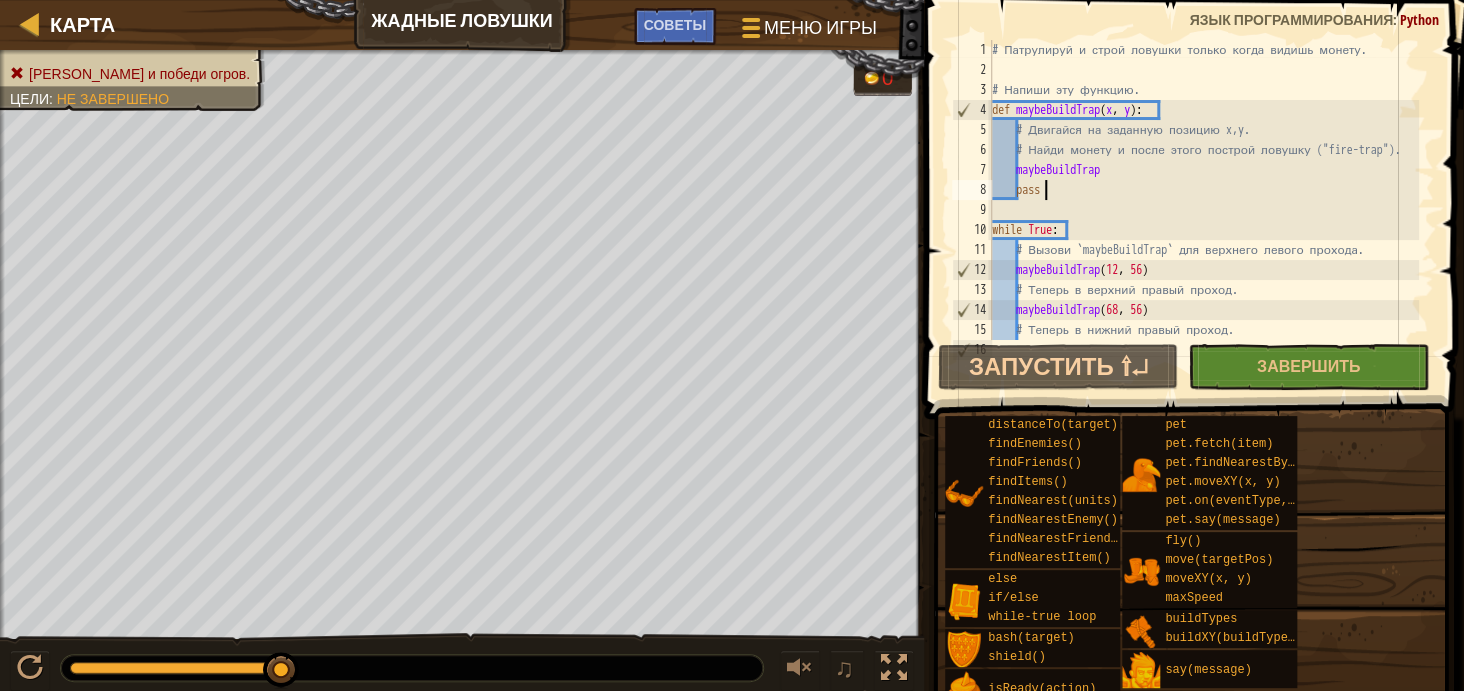 click on "# Патрулируй и строй ловушки только когда видишь монету. # Напиши эту функцию. def   maybeBuildTrap ( x ,   y ) :      # Двигайся на заданную позицию x,y.      # Найди монету и после этого построй ловушку ("fire-trap").      maybeBuildTrap      pass while   True :      # Вызови `maybeBuildTrap` для верхнего левого прохода.      maybeBuildTrap ( 12 ,   56 )      # Теперь в верхний правый проход.      maybeBuildTrap ( 68 ,   56 )      # Теперь в нижний правый проход.      maybeBuildTrap ( 68 ,   12 )" at bounding box center (1203, 210) 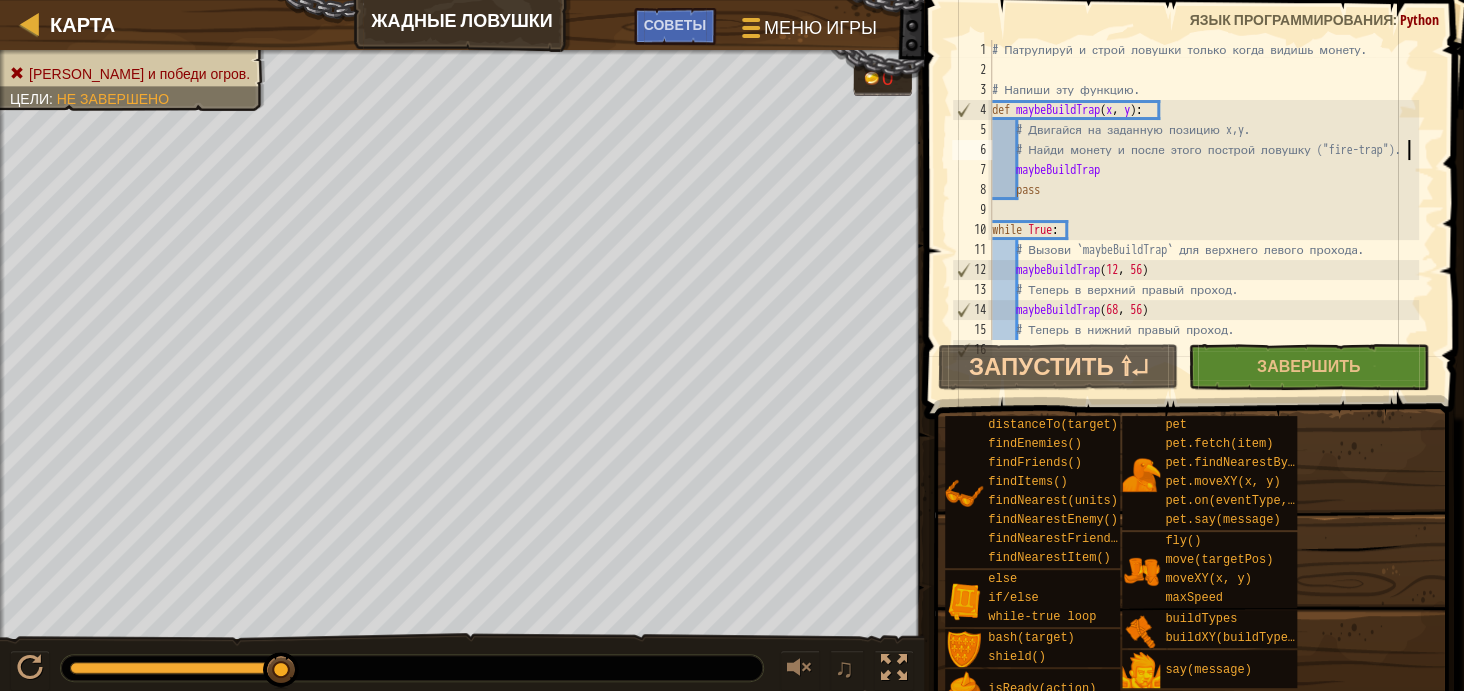 click on "# Патрулируй и строй ловушки только когда видишь монету. # Напиши эту функцию. def   maybeBuildTrap ( x ,   y ) :      # Двигайся на заданную позицию x,y.      # Найди монету и после этого построй ловушку ("fire-trap").      maybeBuildTrap      pass while   True :      # Вызови `maybeBuildTrap` для верхнего левого прохода.      maybeBuildTrap ( 12 ,   56 )      # Теперь в верхний правый проход.      maybeBuildTrap ( 68 ,   56 )      # Теперь в нижний правый проход.      maybeBuildTrap ( 68 ,   12 )" at bounding box center [1203, 210] 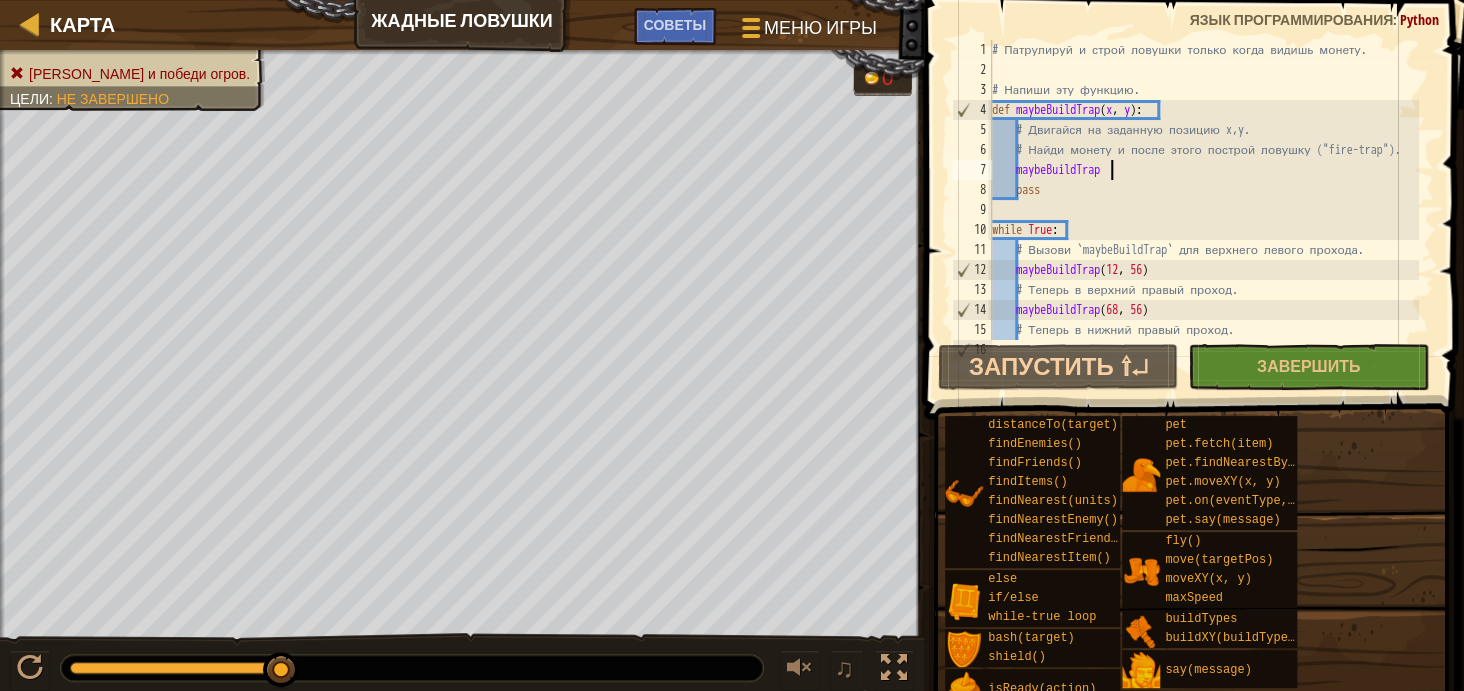 click on "# Патрулируй и строй ловушки только когда видишь монету. # Напиши эту функцию. def   maybeBuildTrap ( x ,   y ) :      # Двигайся на заданную позицию x,y.      # Найди монету и после этого построй ловушку ("fire-trap").      maybeBuildTrap      pass while   True :      # Вызови `maybeBuildTrap` для верхнего левого прохода.      maybeBuildTrap ( 12 ,   56 )      # Теперь в верхний правый проход.      maybeBuildTrap ( 68 ,   56 )      # Теперь в нижний правый проход.      maybeBuildTrap ( 68 ,   12 )" at bounding box center [1203, 210] 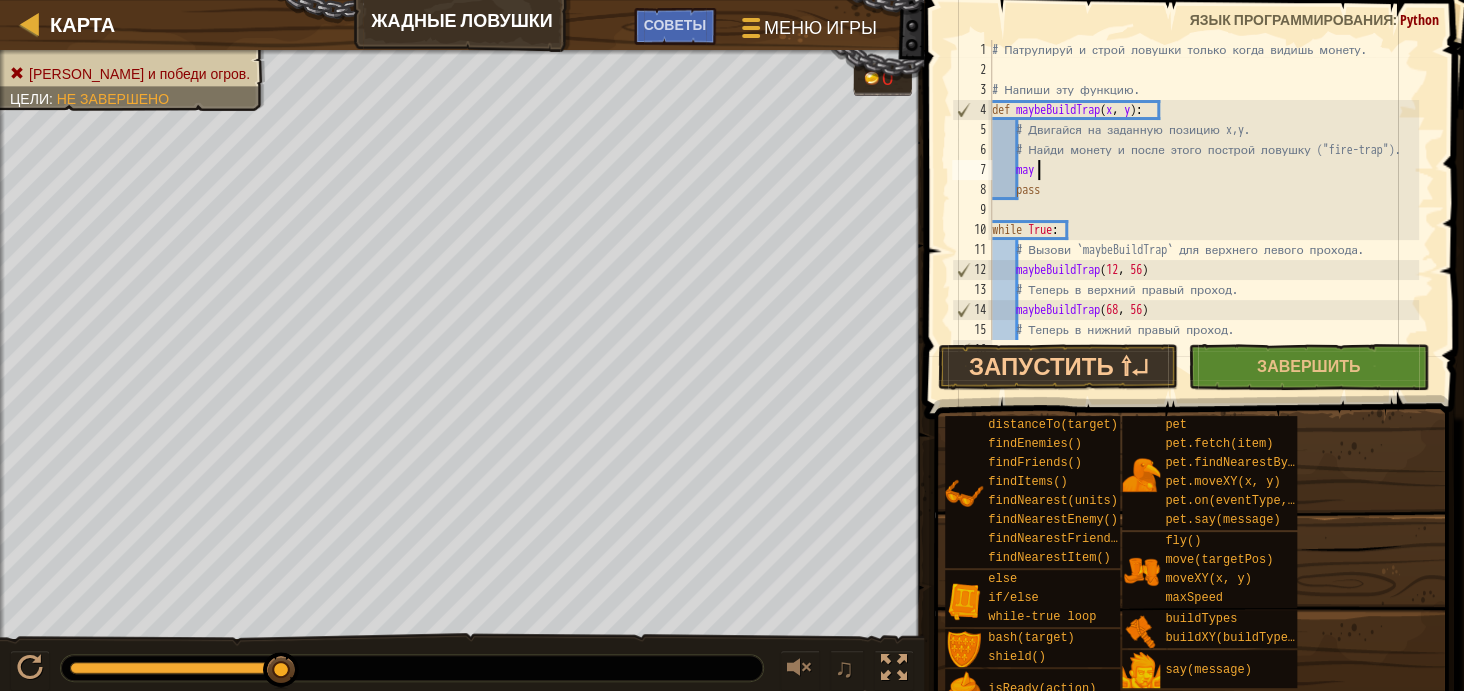 type on "m" 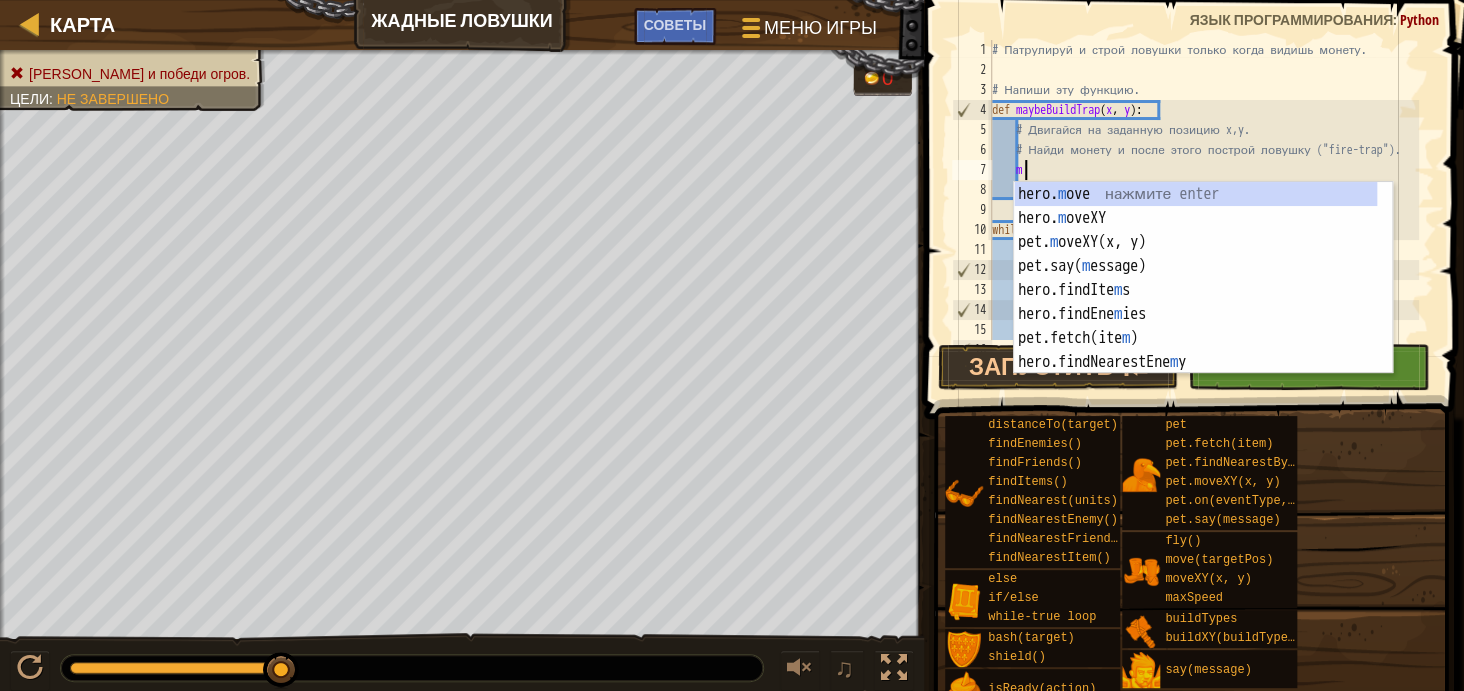 scroll, scrollTop: 0, scrollLeft: 0, axis: both 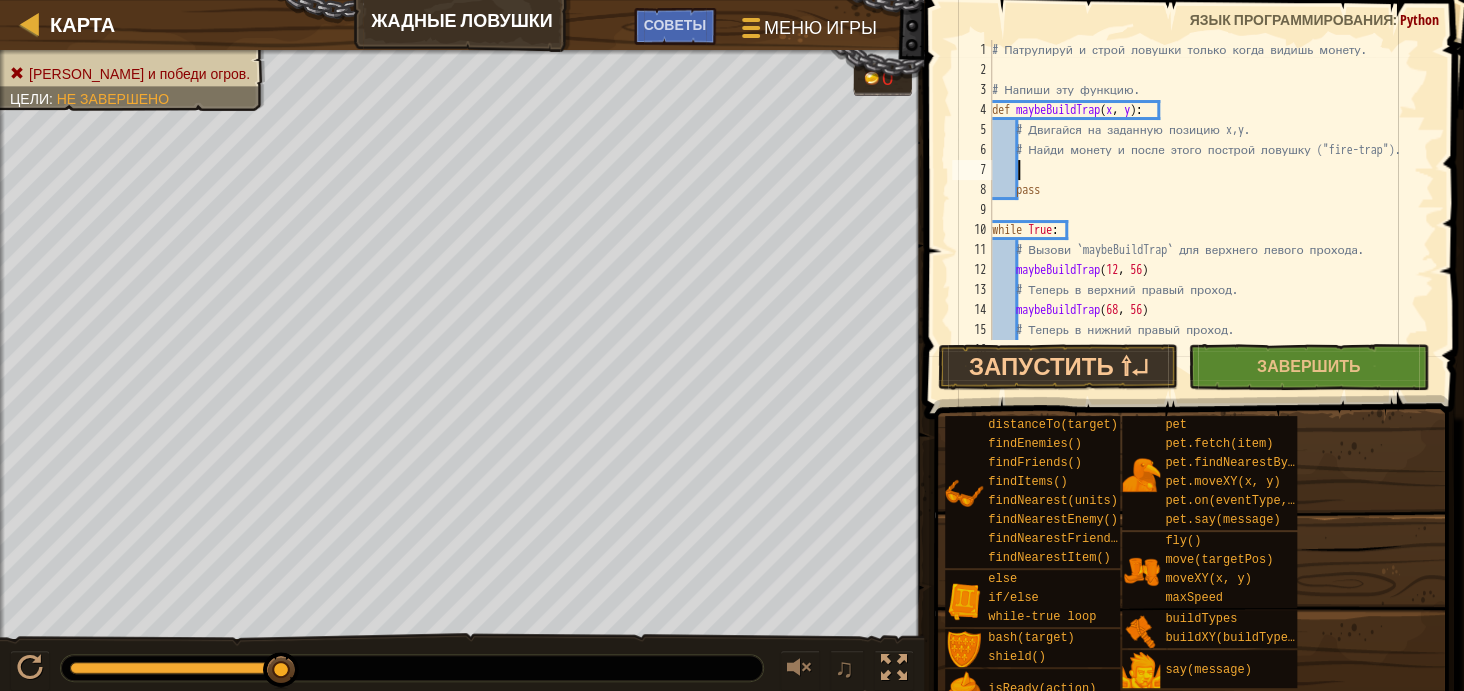 type on "n" 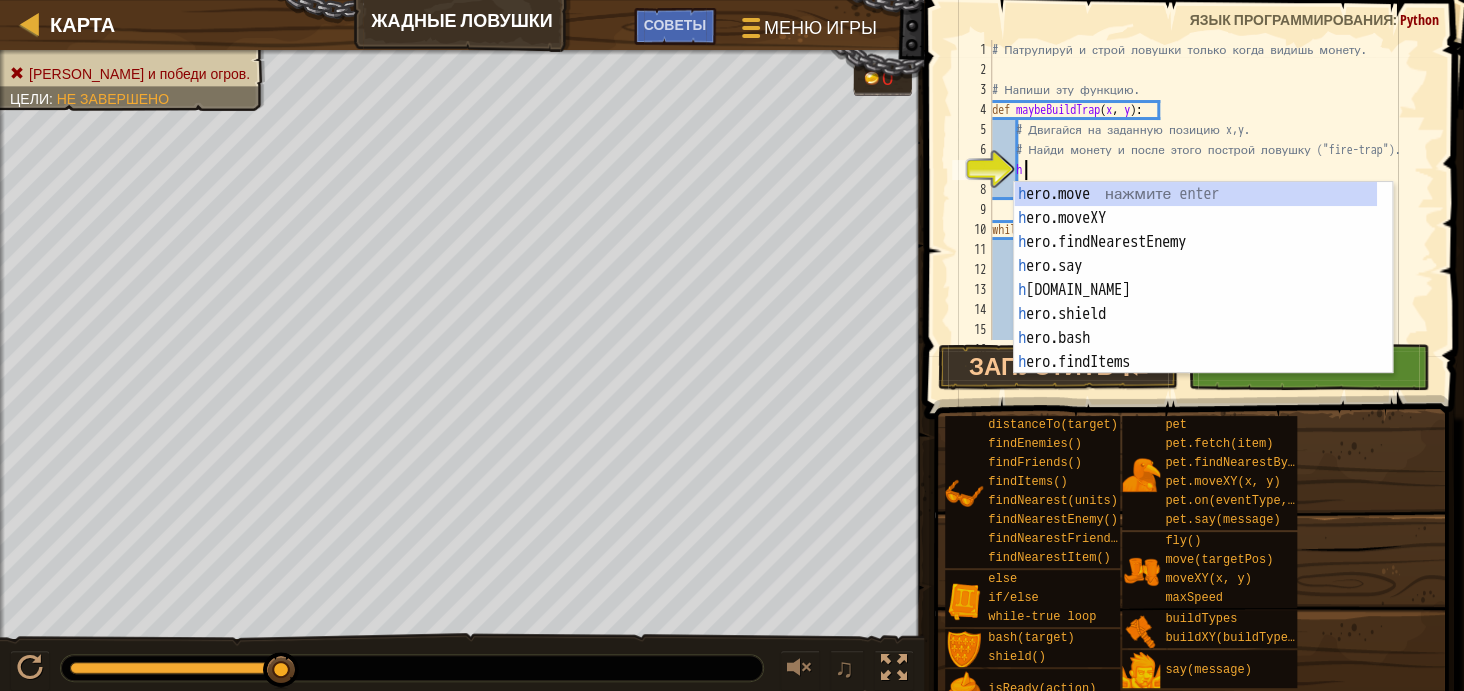 scroll, scrollTop: 9, scrollLeft: 1, axis: both 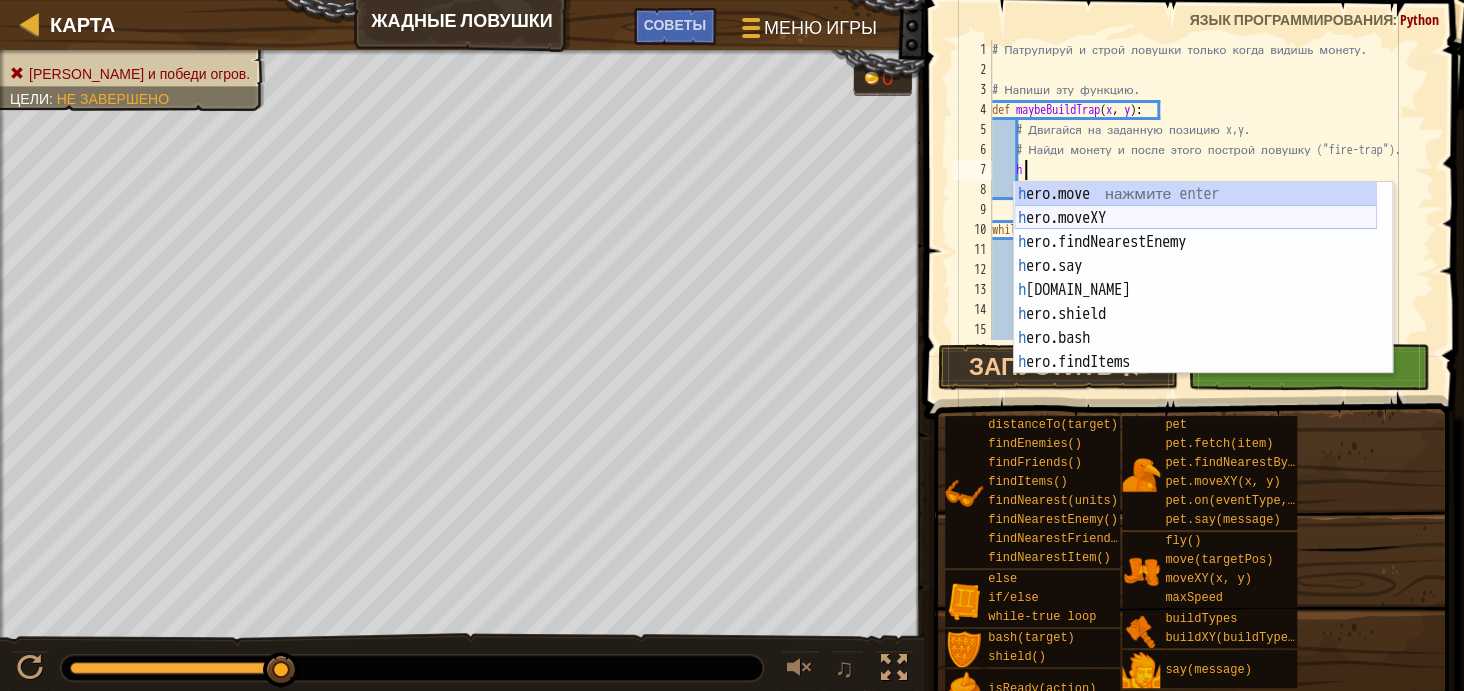 click on "h ero.move нажмите enter h ero.moveXY нажмите enter h ero.findNearestEnemy нажмите enter h ero.say нажмите enter h [DOMAIN_NAME] нажмите enter h ero.shield нажмите enter h ero.bash нажмите enter h ero.findItems нажмите enter h ero.isReady нажмите enter" at bounding box center (1195, 302) 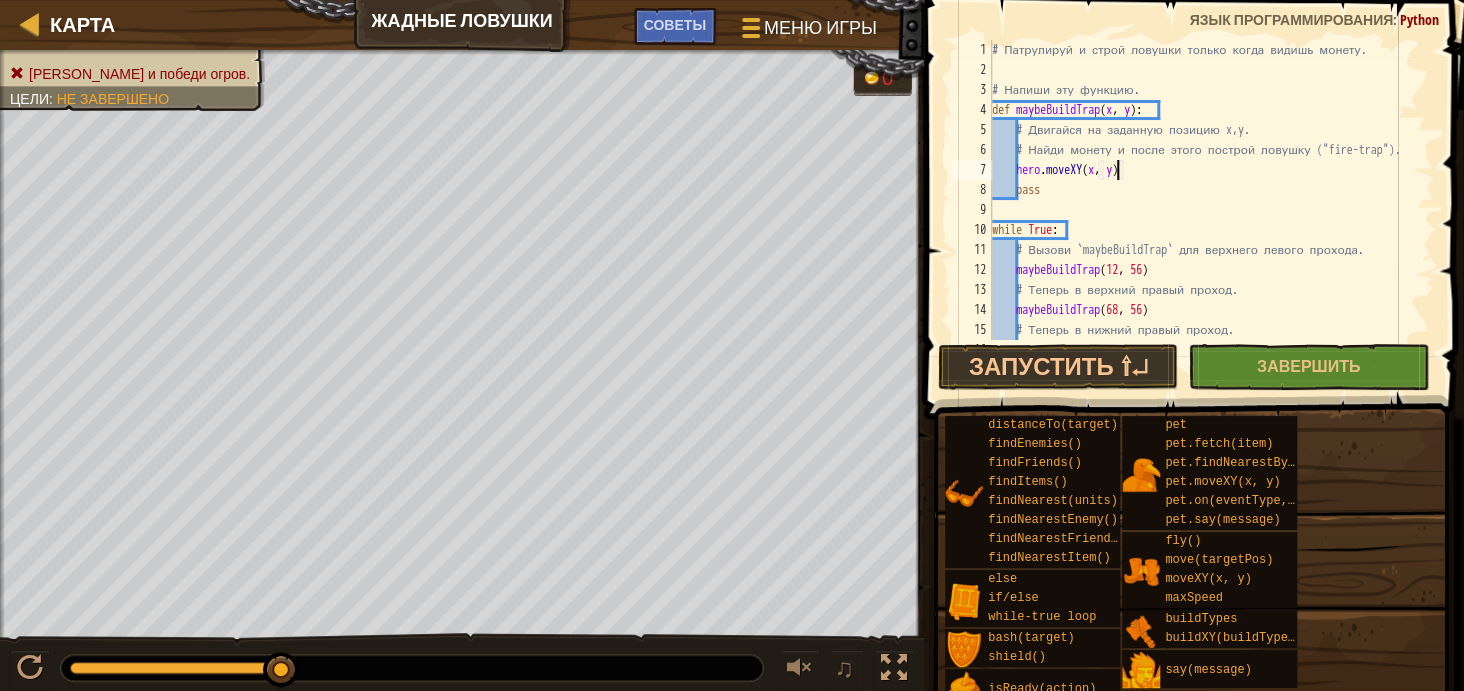 click on "# Патрулируй и строй ловушки только когда видишь монету. # Напиши эту функцию. def   maybeBuildTrap ( x ,   y ) :      # Двигайся на заданную позицию x,y.      # Найди монету и после этого построй ловушку ("fire-trap").      hero . moveXY ( x ,   y )      pass while   True :      # Вызови `maybeBuildTrap` для верхнего левого прохода.      maybeBuildTrap ( 12 ,   56 )      # Теперь в верхний правый проход.      maybeBuildTrap ( 68 ,   56 )      # Теперь в нижний правый проход.      maybeBuildTrap ( 68 ,   12 )" at bounding box center [1203, 210] 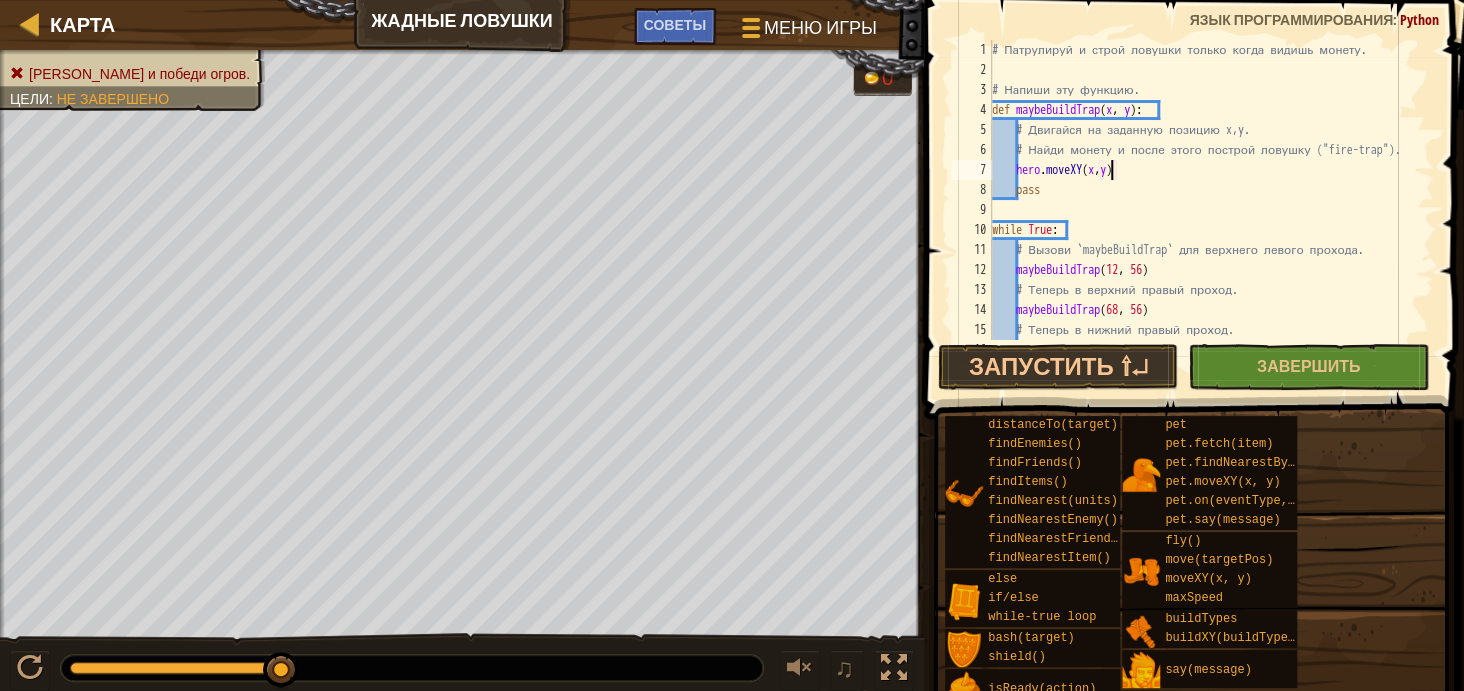 type on "hero.moveXY(x, y)" 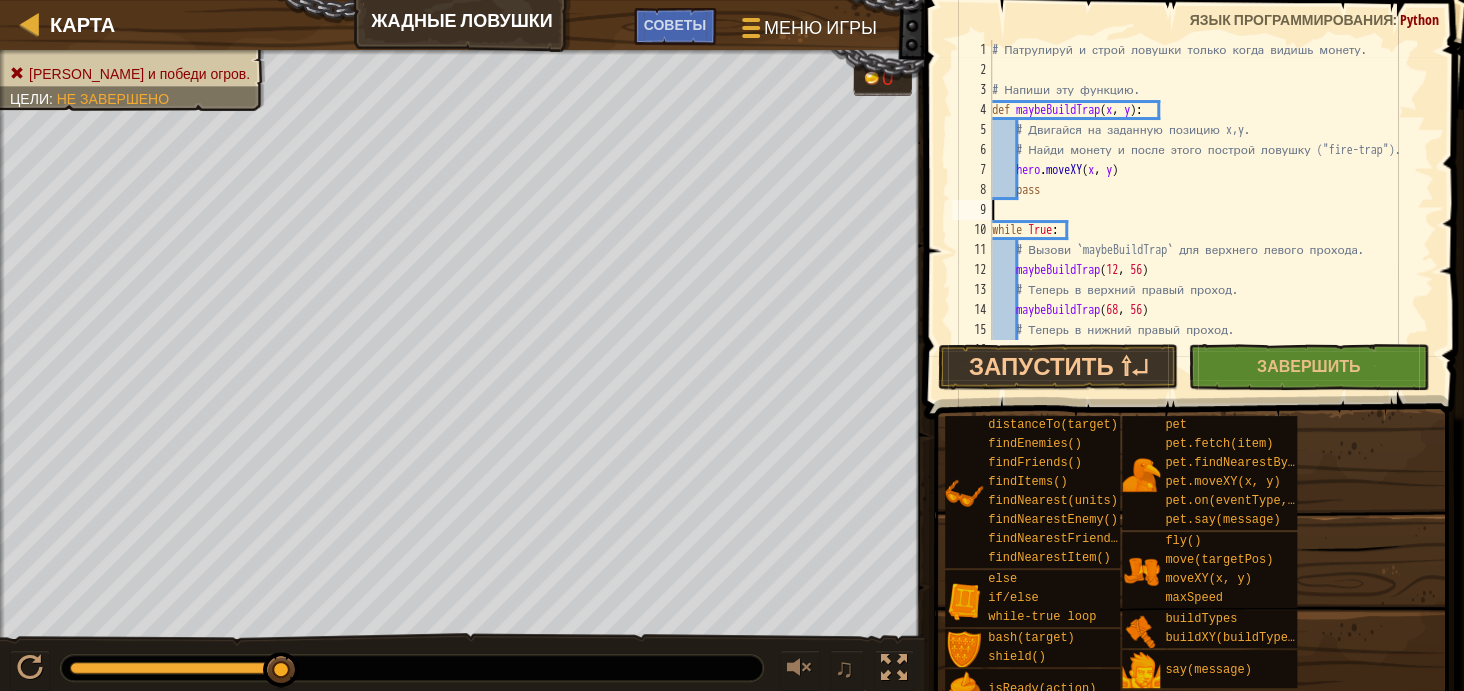 click on "# Патрулируй и строй ловушки только когда видишь монету. # Напиши эту функцию. def   maybeBuildTrap ( x ,   y ) :      # Двигайся на заданную позицию x,y.      # Найди монету и после этого построй ловушку ("fire-trap").      hero . moveXY ( x ,   y )      pass while   True :      # Вызови `maybeBuildTrap` для верхнего левого прохода.      maybeBuildTrap ( 12 ,   56 )      # Теперь в верхний правый проход.      maybeBuildTrap ( 68 ,   56 )      # Теперь в нижний правый проход.      maybeBuildTrap ( 68 ,   12 )" at bounding box center (1203, 210) 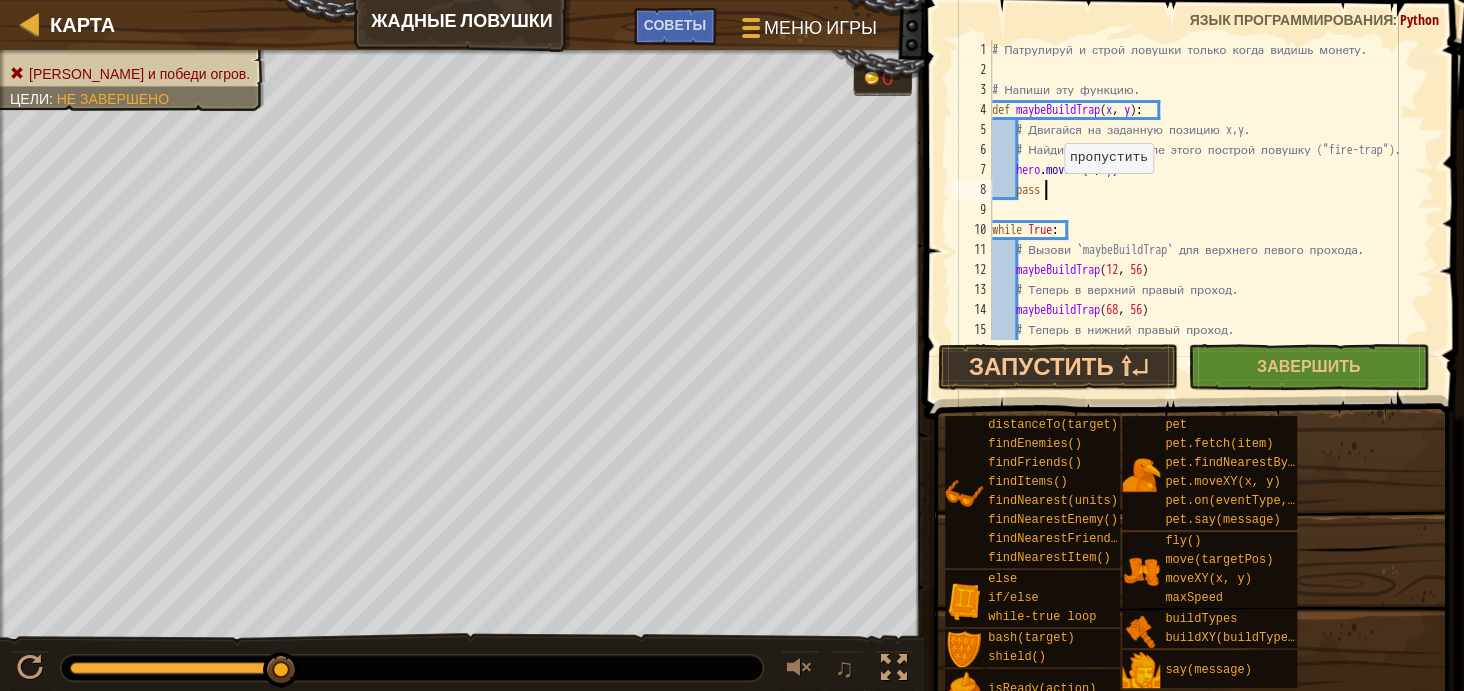 click on "# Патрулируй и строй ловушки только когда видишь монету. # Напиши эту функцию. def   maybeBuildTrap ( x ,   y ) :      # Двигайся на заданную позицию x,y.      # Найди монету и после этого построй ловушку ("fire-trap").      hero . moveXY ( x ,   y )      pass while   True :      # Вызови `maybeBuildTrap` для верхнего левого прохода.      maybeBuildTrap ( 12 ,   56 )      # Теперь в верхний правый проход.      maybeBuildTrap ( 68 ,   56 )      # Теперь в нижний правый проход.      maybeBuildTrap ( 68 ,   12 )" at bounding box center (1203, 210) 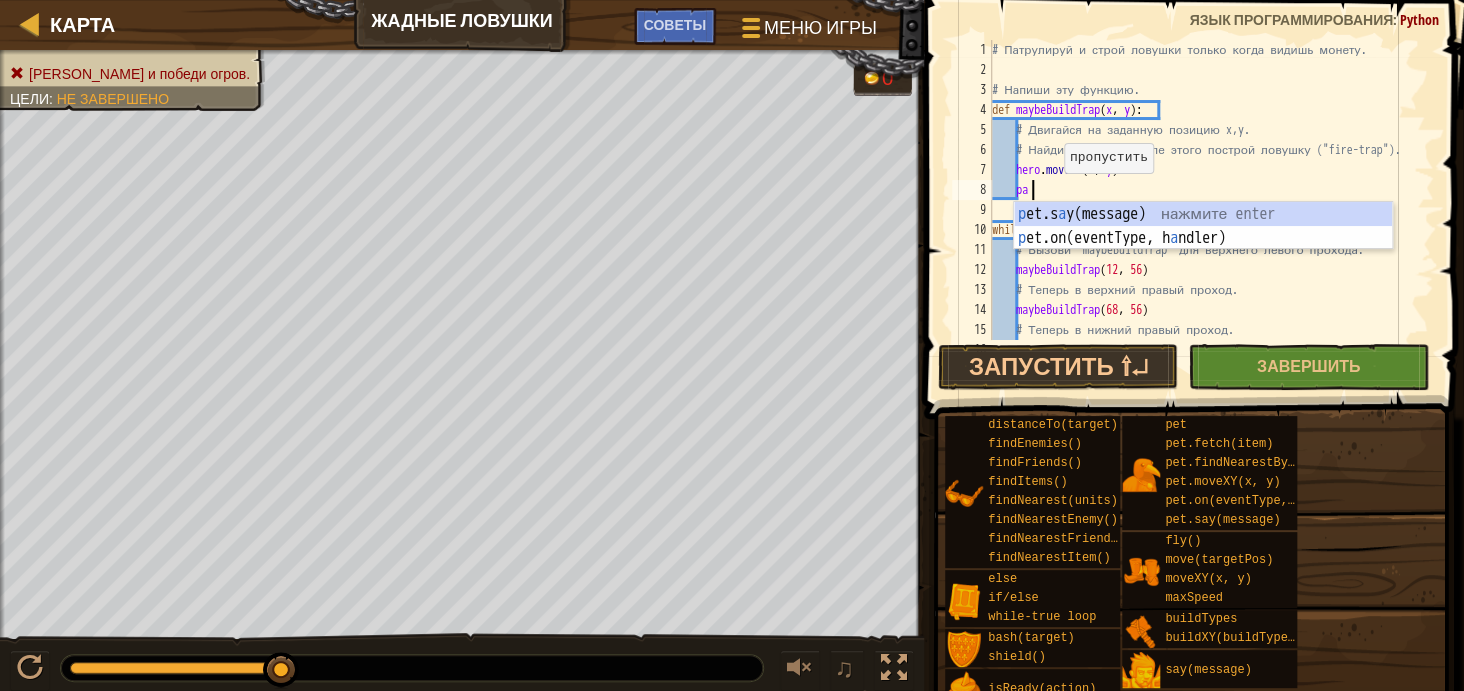 type on "p" 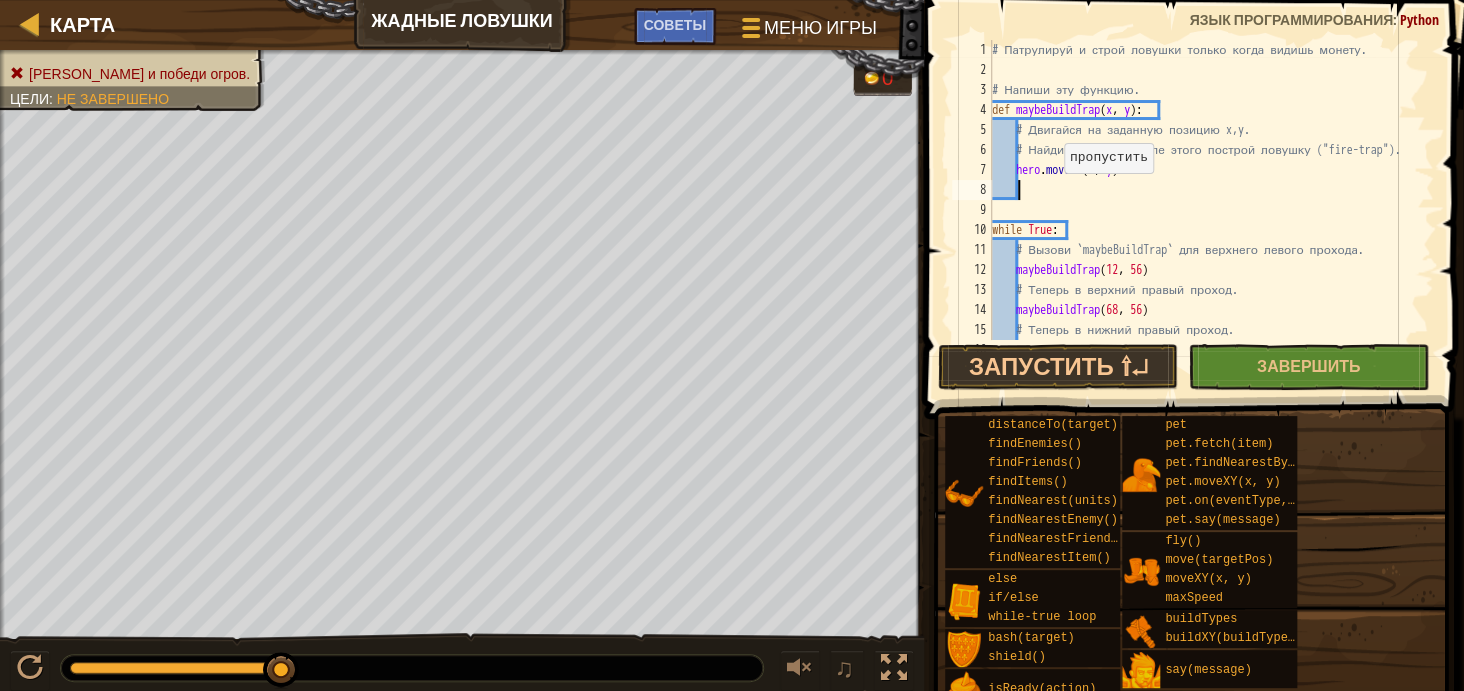 scroll, scrollTop: 9, scrollLeft: 1, axis: both 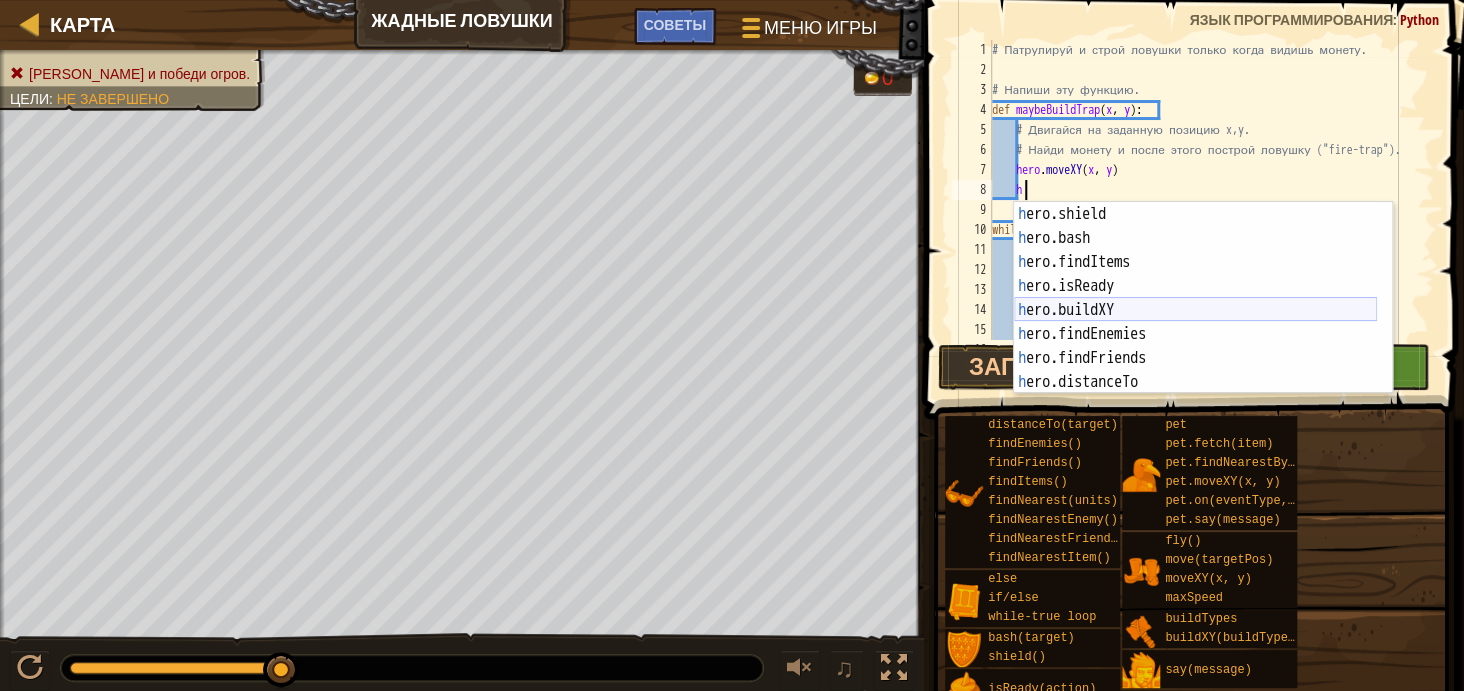 click on "h ero.shield нажмите enter h ero.bash нажмите enter h ero.findItems нажмите enter h ero.isReady нажмите enter h ero.buildXY нажмите enter h ero.findEnemies нажмите enter h ero.findFriends нажмите enter h ero.distanceTo нажмите enter h ero.findNearest нажмите enter" at bounding box center [1195, 322] 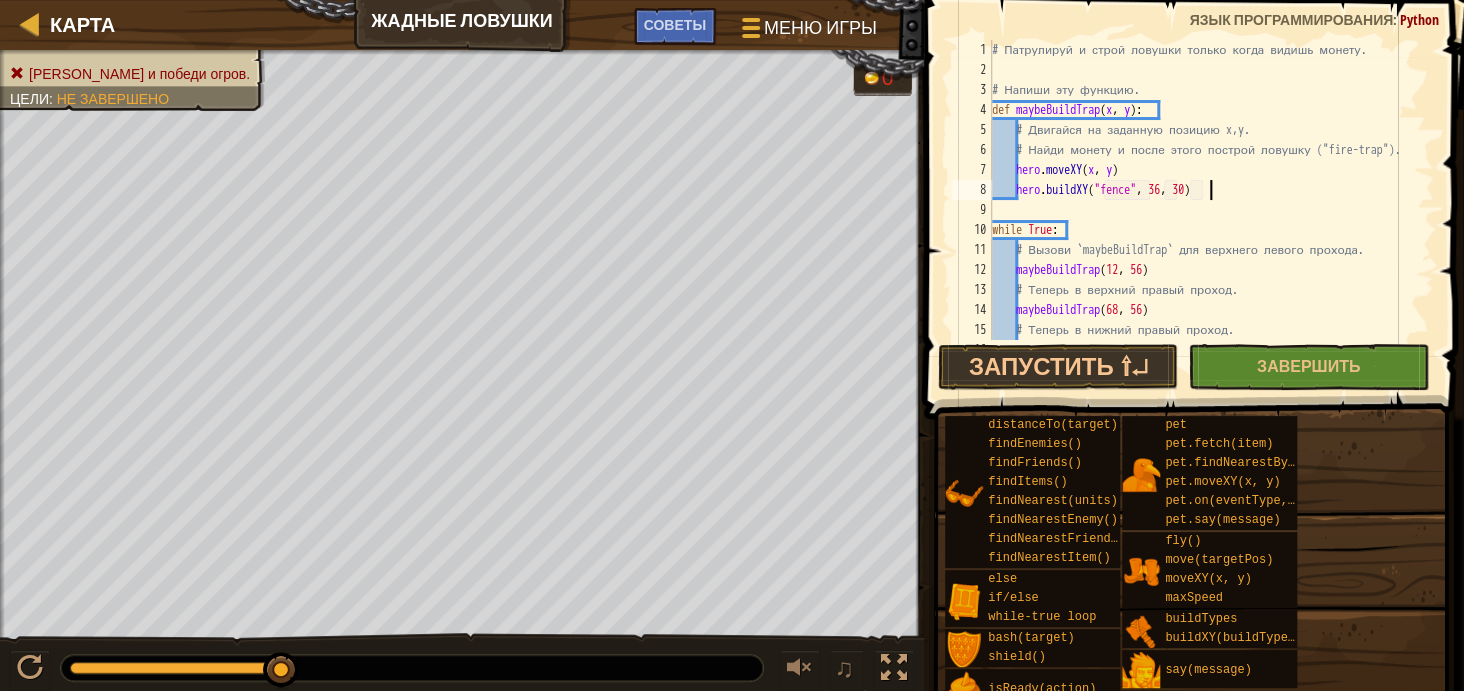 click on "# Патрулируй и строй ловушки только когда видишь монету. # Напиши эту функцию. def   maybeBuildTrap ( x ,   y ) :      # Двигайся на заданную позицию x,y.      # Найди монету и после этого построй ловушку ("fire-trap").      hero . moveXY ( x ,   y )      hero . buildXY ( "fence" ,   36 ,   30 ) while   True :      # Вызови `maybeBuildTrap` для верхнего левого прохода.      maybeBuildTrap ( 12 ,   56 )      # Теперь в верхний правый проход.      maybeBuildTrap ( 68 ,   56 )      # Теперь в нижний правый проход.      maybeBuildTrap ( 68 ,   12 )" at bounding box center [1203, 210] 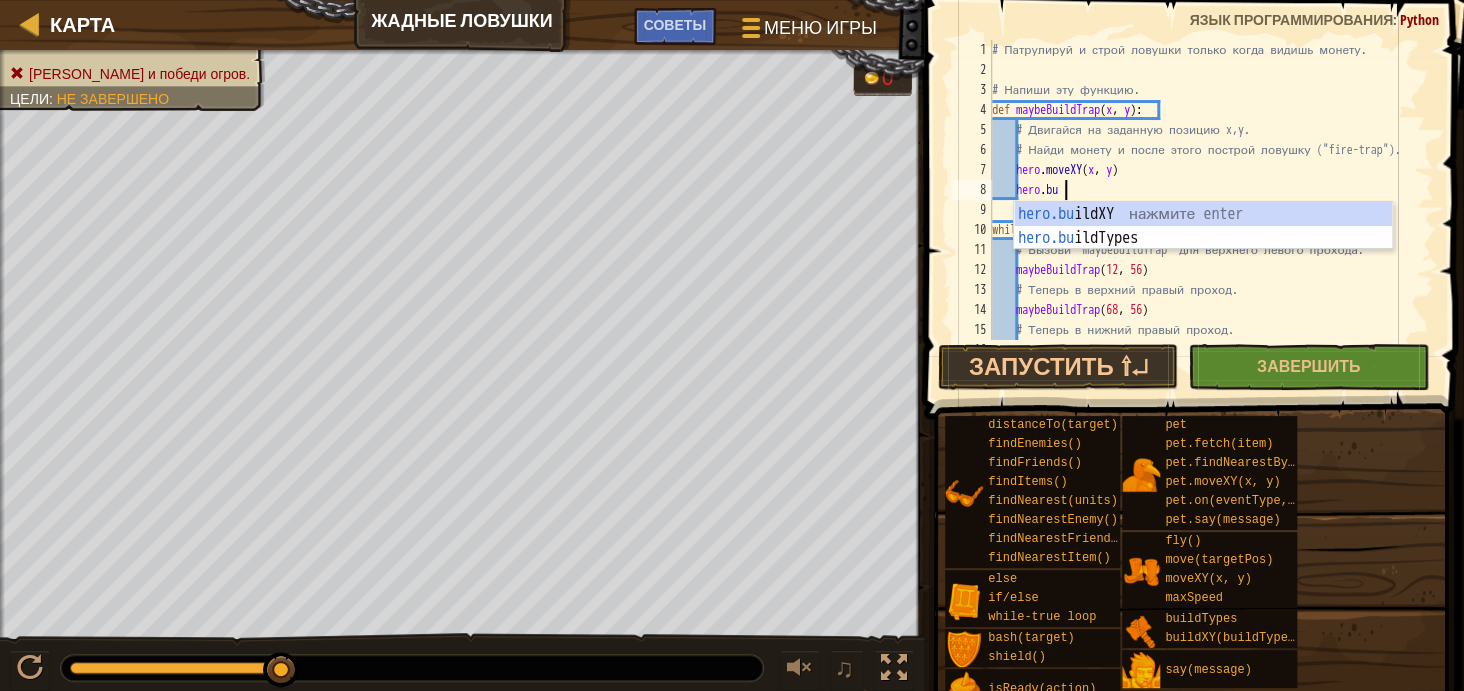 scroll, scrollTop: 0, scrollLeft: 0, axis: both 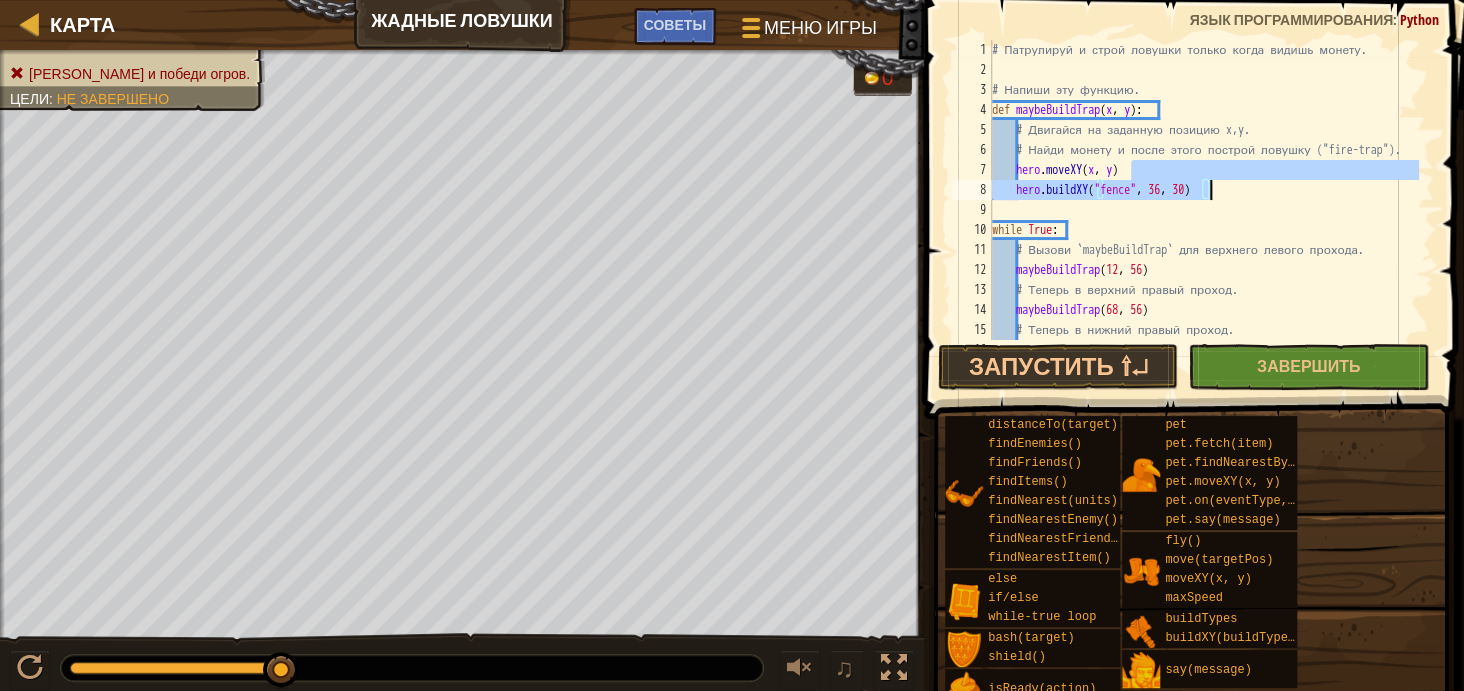 click on "# Патрулируй и строй ловушки только когда видишь монету. # Напиши эту функцию. def   maybeBuildTrap ( x ,   y ) :      # Двигайся на заданную позицию x,y.      # Найди монету и после этого построй ловушку ("fire-trap").      hero . moveXY ( x ,   y )      hero . buildXY ( "fence" ,   36 ,   30 ) while   True :      # Вызови `maybeBuildTrap` для верхнего левого прохода.      maybeBuildTrap ( 12 ,   56 )      # Теперь в верхний правый проход.      maybeBuildTrap ( 68 ,   56 )      # Теперь в нижний правый проход.      maybeBuildTrap ( 68 ,   12 )" at bounding box center (1203, 190) 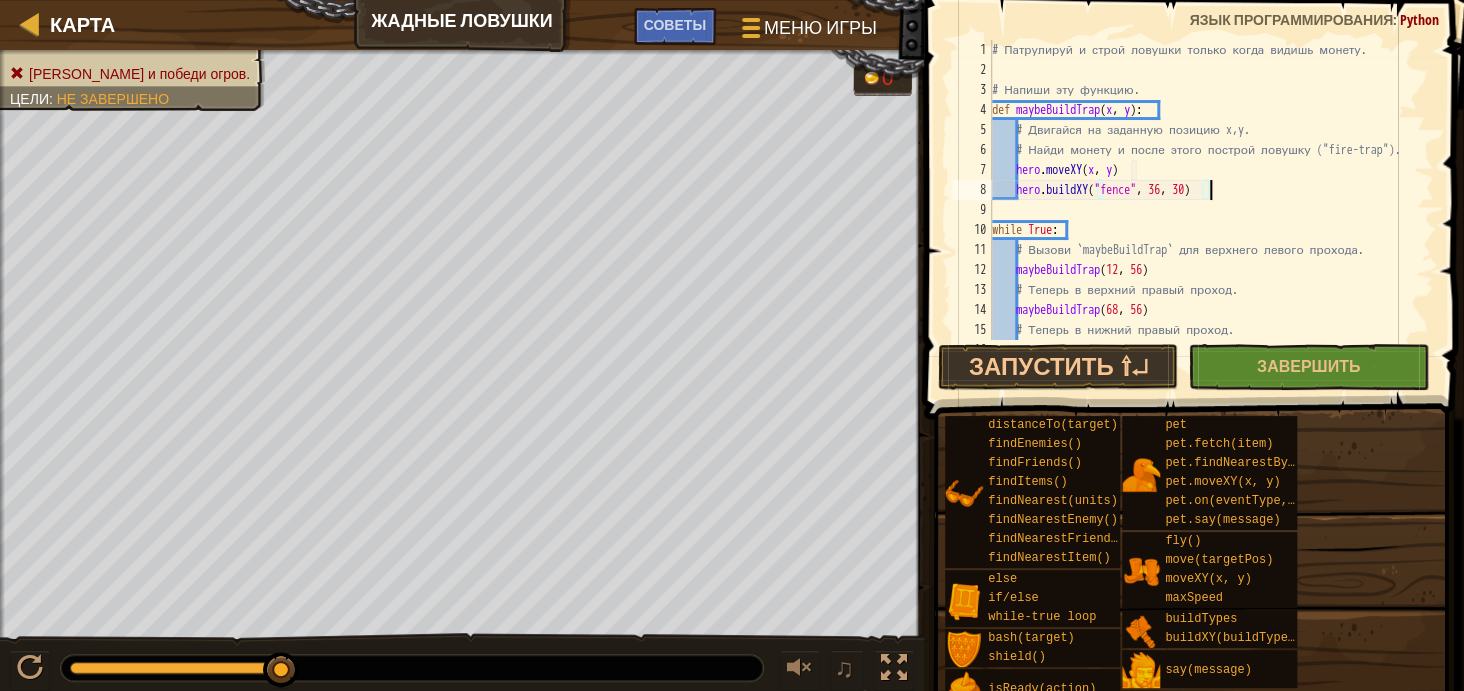 click on "# Патрулируй и строй ловушки только когда видишь монету. # Напиши эту функцию. def   maybeBuildTrap ( x ,   y ) :      # Двигайся на заданную позицию x,y.      # Найди монету и после этого построй ловушку ("fire-trap").      hero . moveXY ( x ,   y )      hero . buildXY ( "fence" ,   36 ,   30 ) while   True :      # Вызови `maybeBuildTrap` для верхнего левого прохода.      maybeBuildTrap ( 12 ,   56 )      # Теперь в верхний правый проход.      maybeBuildTrap ( 68 ,   56 )      # Теперь в нижний правый проход.      maybeBuildTrap ( 68 ,   12 )" at bounding box center (1203, 210) 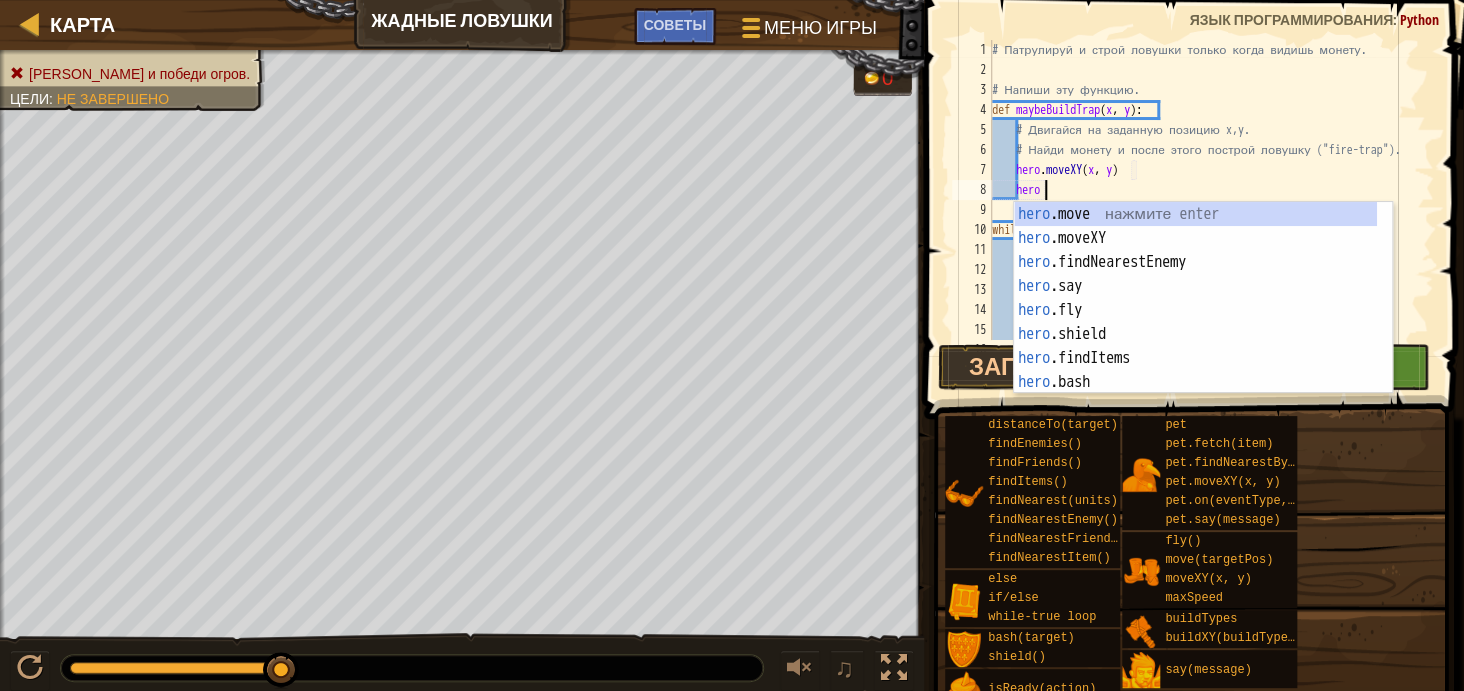 type on "her" 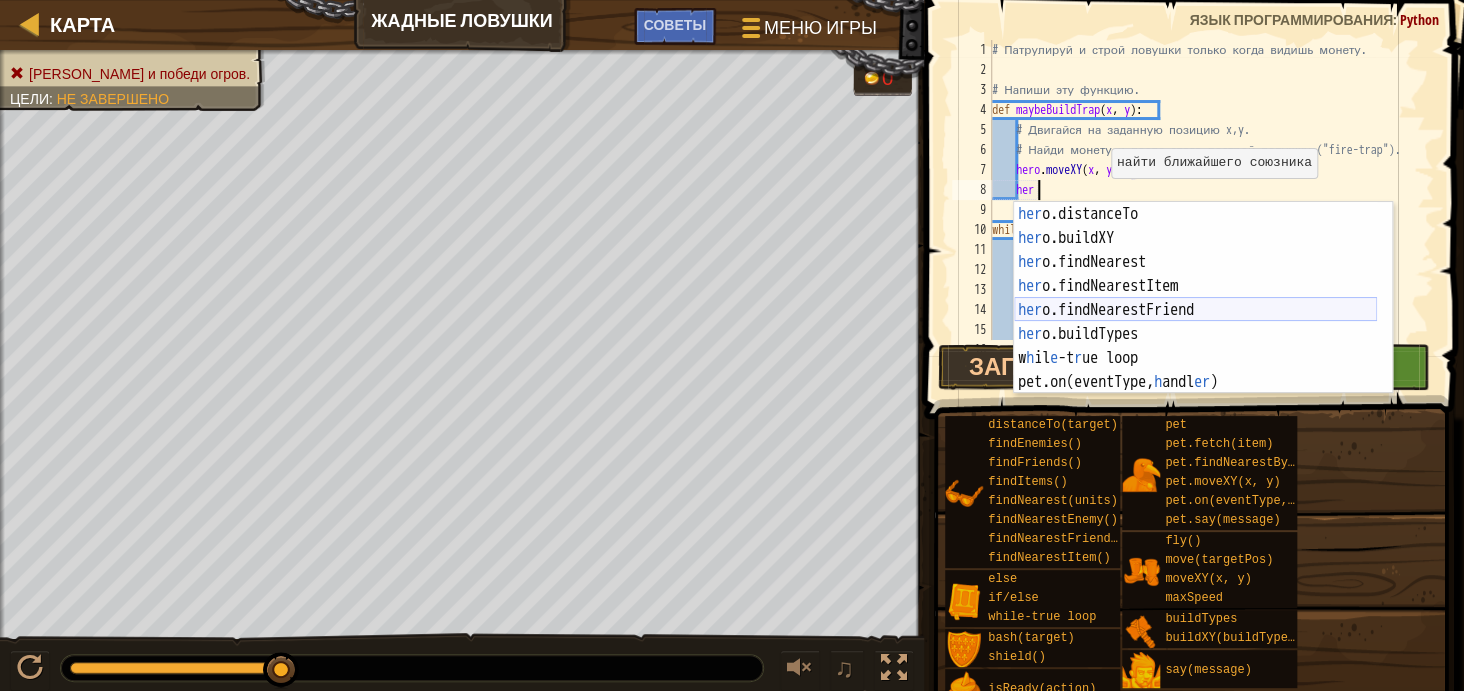 scroll, scrollTop: 264, scrollLeft: 0, axis: vertical 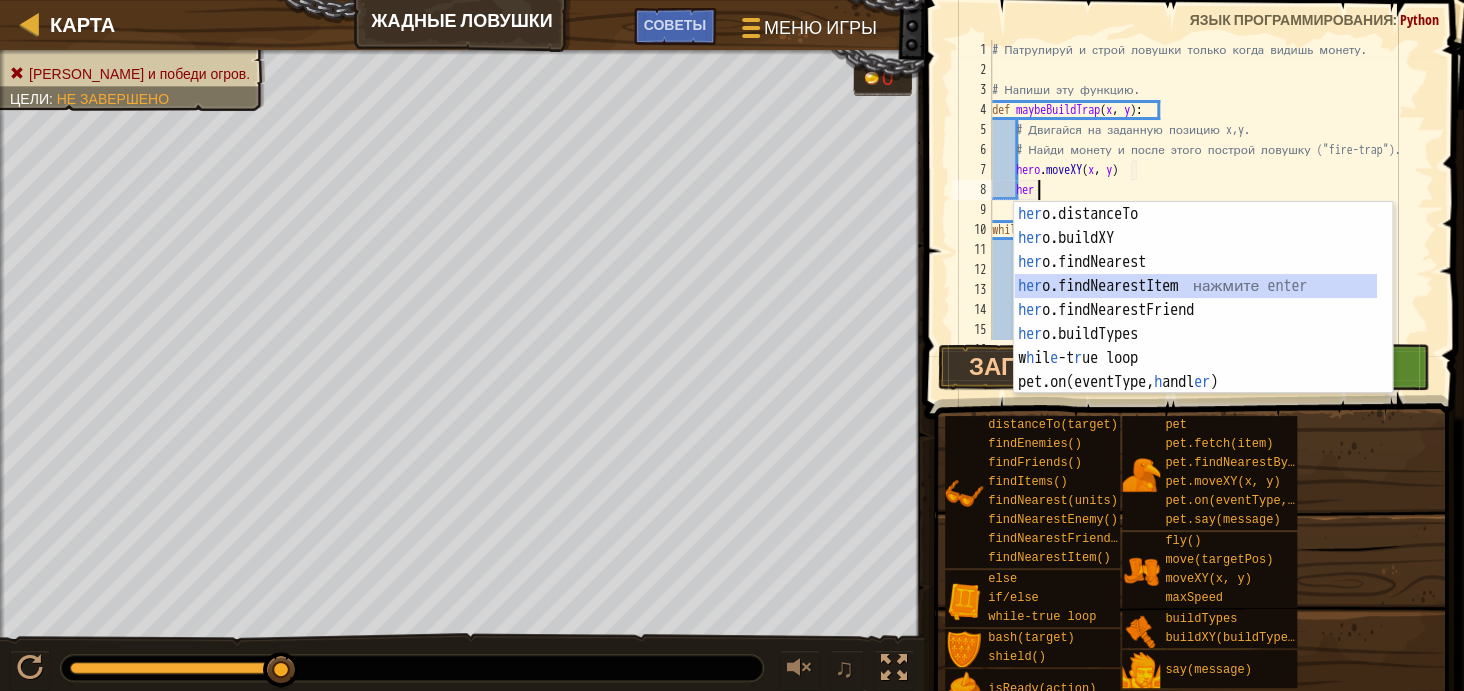 click on "her o.distanceTo нажмите enter her o.buildXY нажмите enter her o.findNearest нажмите enter her o.findNearestItem нажмите enter her o.findNearestFriend нажмите enter her o.buildTypes нажмите enter w h il e -t r ue loop нажмите enter pet.on(eventType,  h andl er ) нажмите enter" at bounding box center (1195, 322) 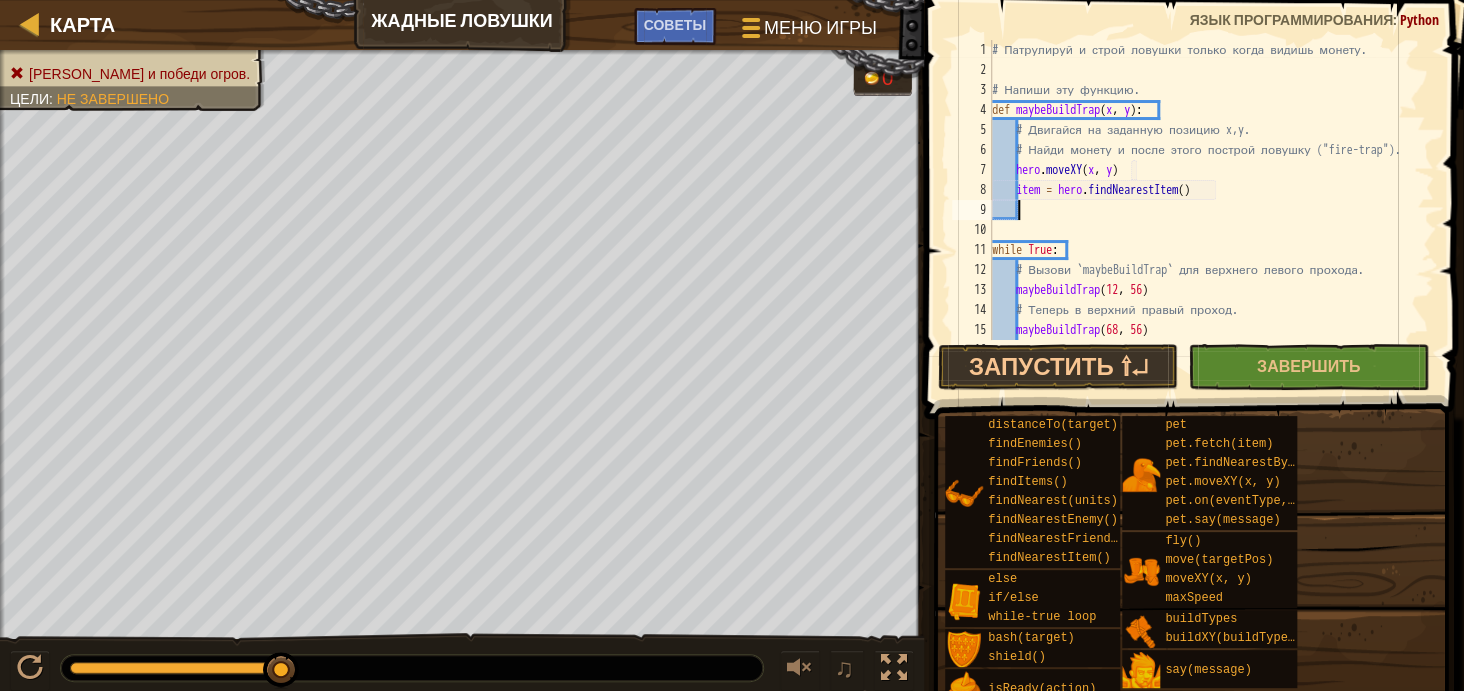 scroll, scrollTop: 9, scrollLeft: 1, axis: both 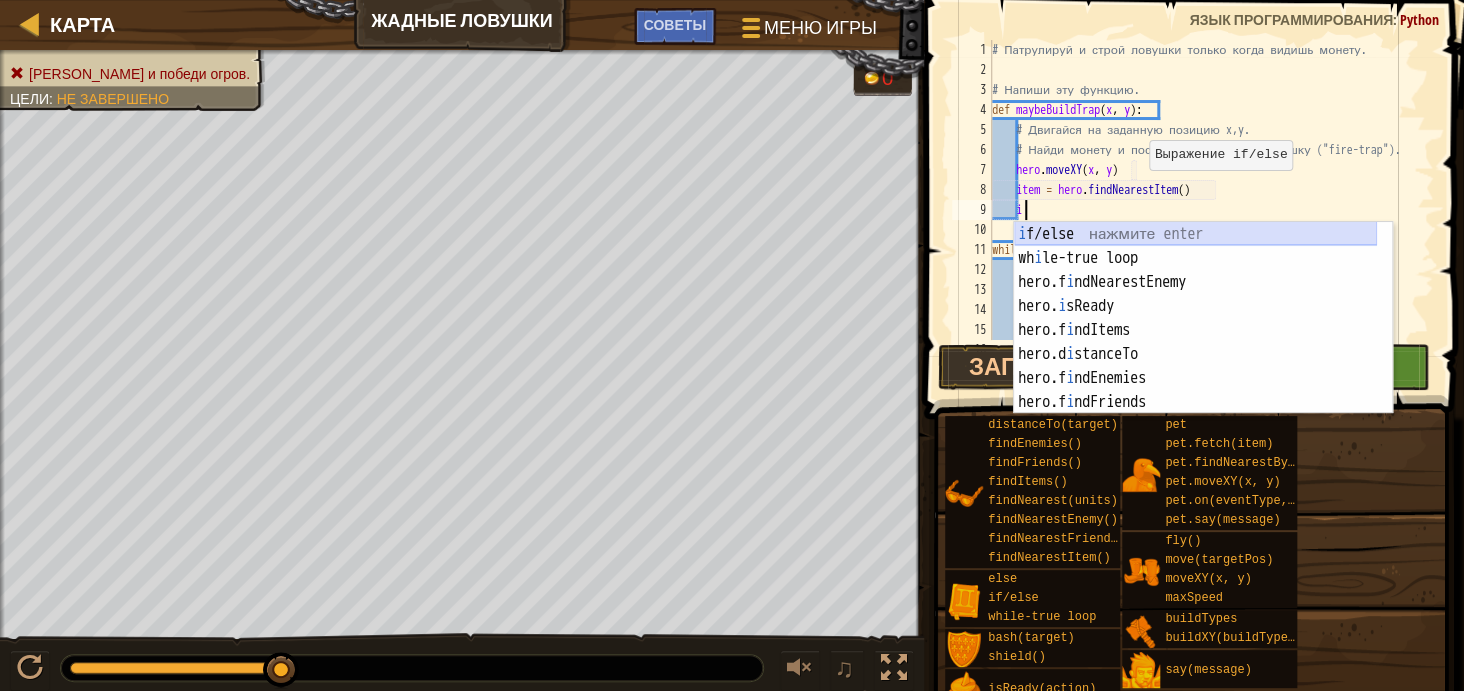 click on "i f/else нажмите enter wh i le-true loop нажмите enter hero.f i ndNearestEnemy нажмите enter hero. i sReady нажмите enter hero.f i ndItems нажмите enter hero.d i stanceTo нажмите enter hero.f i ndEnemies нажмите enter hero.f i ndFriends нажмите enter hero.f i ndNearest нажмите enter" at bounding box center [1195, 342] 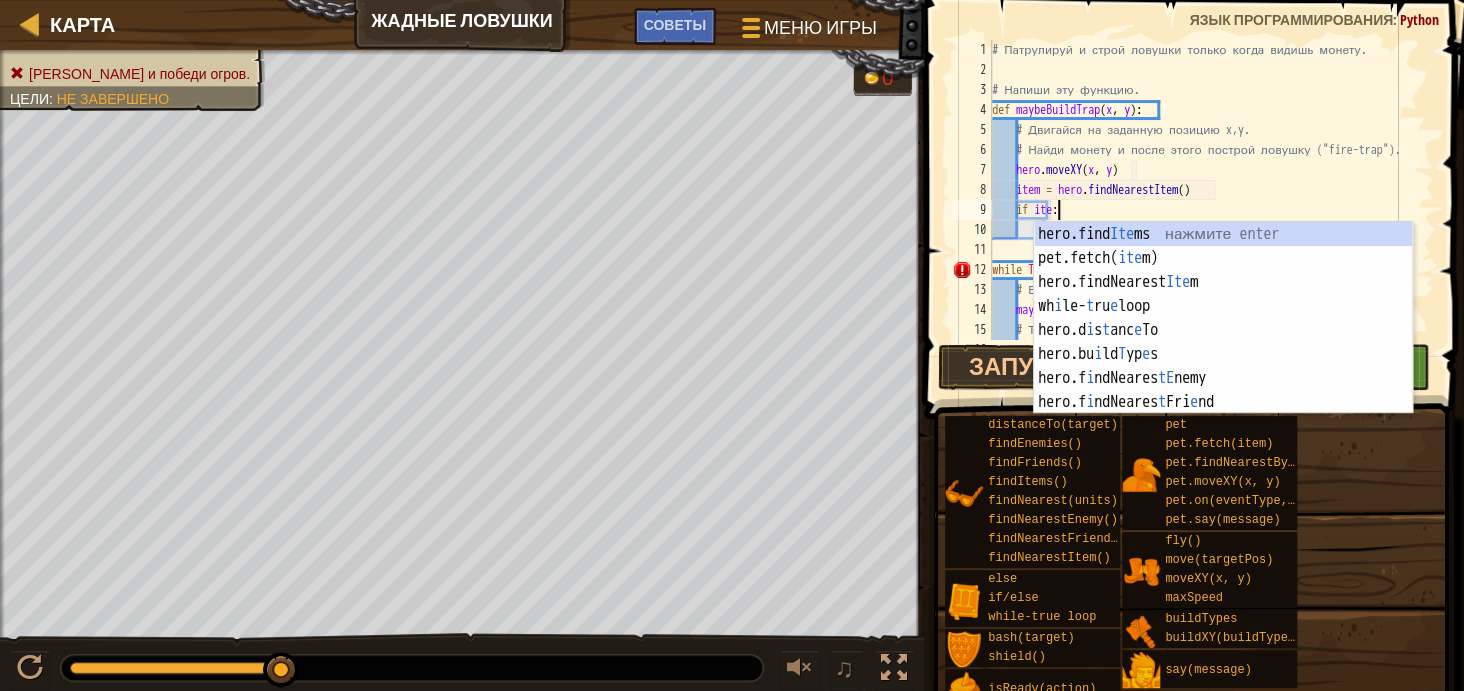 type on "if item:" 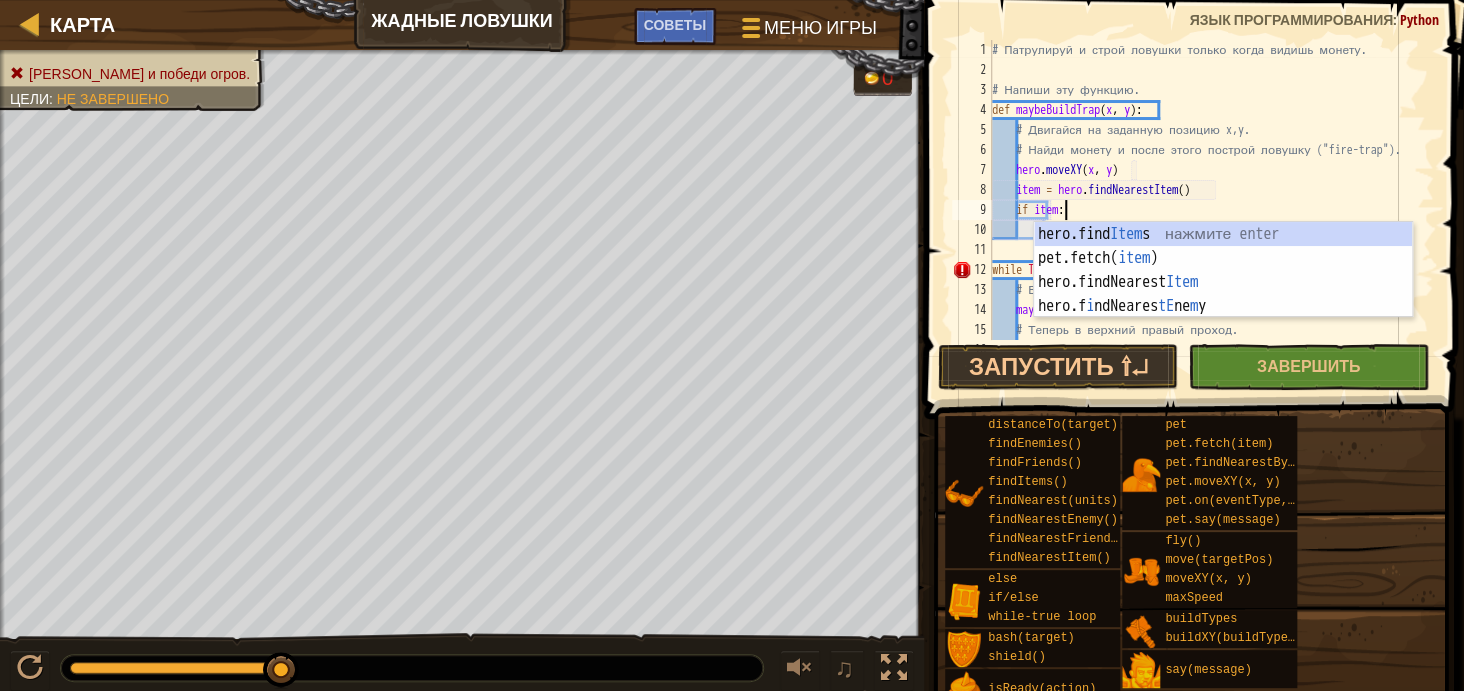 click on "# Патрулируй и строй ловушки только когда видишь монету. # Напиши эту функцию. def   maybeBuildTrap ( x ,   y ) :      # Двигайся на заданную позицию x,y.      # Найди монету и после этого построй ловушку ("fire-trap").      hero . moveXY ( x ,   y )      item   =   hero . findNearestItem ( )      if   item :          while   True :      # Вызови `maybeBuildTrap` для верхнего левого прохода.      maybeBuildTrap ( 12 ,   56 )      # Теперь в верхний правый проход.      maybeBuildTrap ( 68 ,   56 )" at bounding box center (1203, 210) 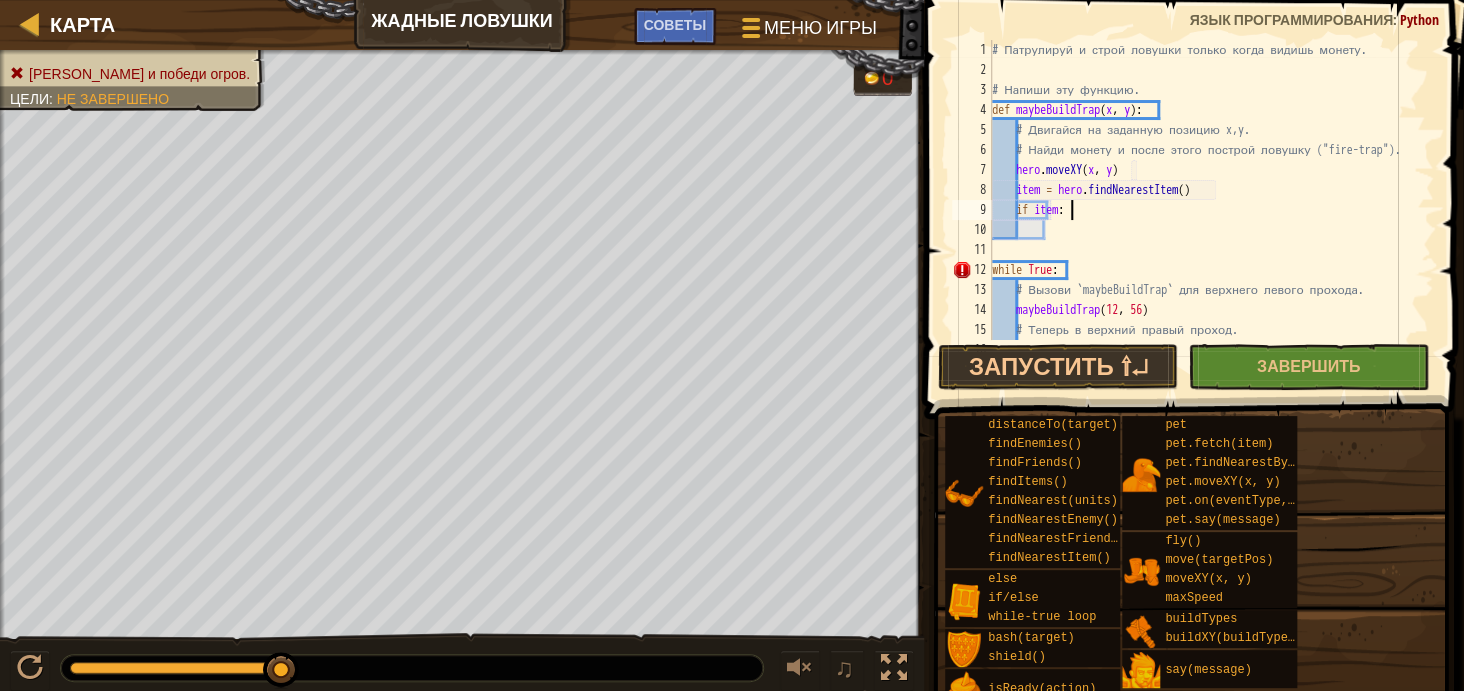 click on "# Патрулируй и строй ловушки только когда видишь монету. # Напиши эту функцию. def   maybeBuildTrap ( x ,   y ) :      # Двигайся на заданную позицию x,y.      # Найди монету и после этого построй ловушку ("fire-trap").      hero . moveXY ( x ,   y )      item   =   hero . findNearestItem ( )      if   item :          while   True :      # Вызови `maybeBuildTrap` для верхнего левого прохода.      maybeBuildTrap ( 12 ,   56 )      # Теперь в верхний правый проход.      maybeBuildTrap ( 68 ,   56 )" at bounding box center (1203, 210) 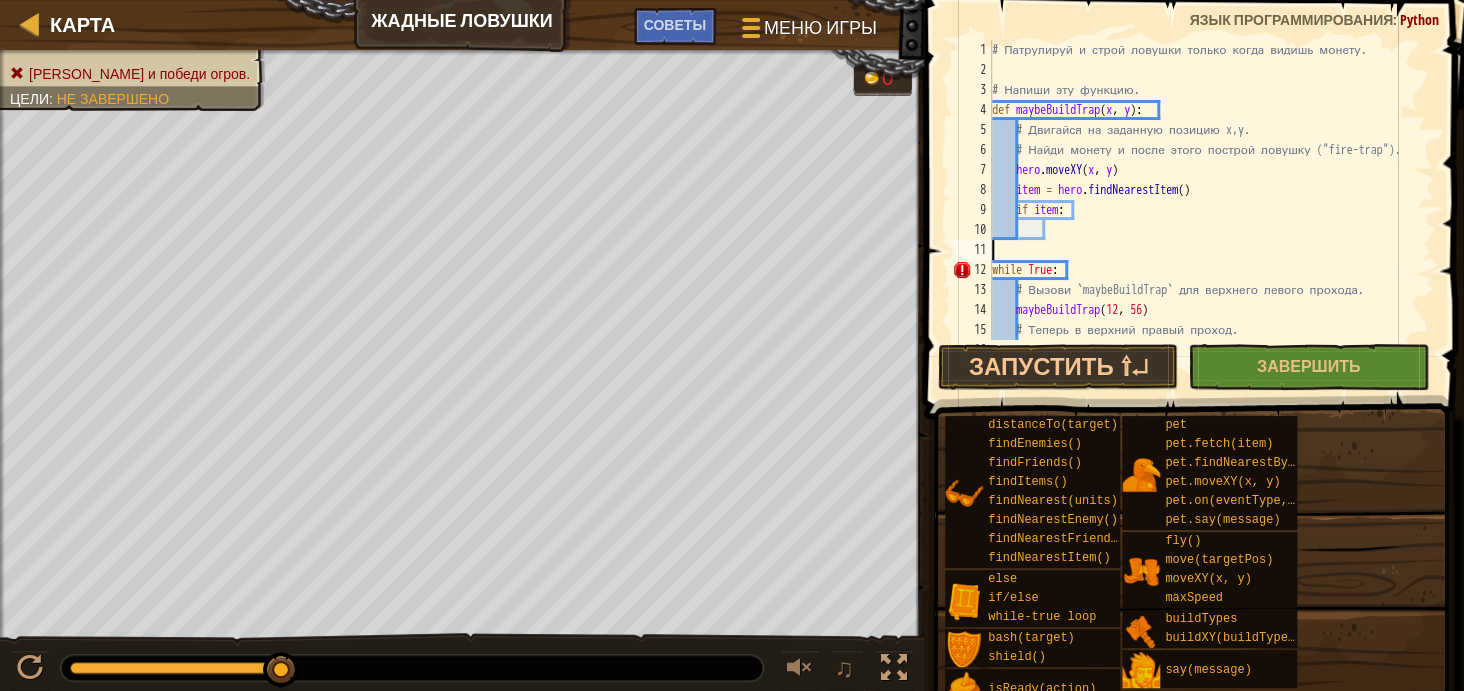 scroll, scrollTop: 9, scrollLeft: 0, axis: vertical 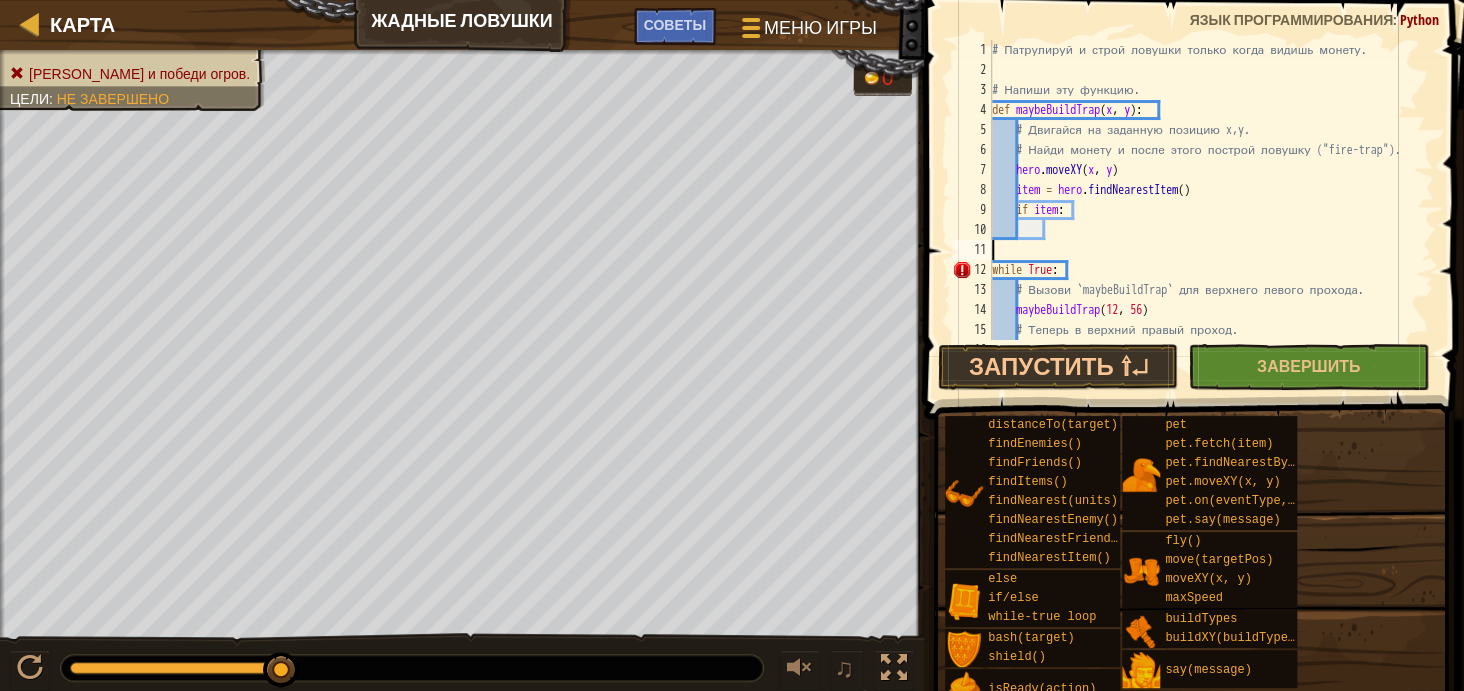 click on "# Патрулируй и строй ловушки только когда видишь монету. # Напиши эту функцию. def   maybeBuildTrap ( x ,   y ) :      # Двигайся на заданную позицию x,y.      # Найди монету и после этого построй ловушку ("fire-trap").      hero . moveXY ( x ,   y )      item   =   hero . findNearestItem ( )      if   item :          while   True :      # Вызови `maybeBuildTrap` для верхнего левого прохода.      maybeBuildTrap ( 12 ,   56 )      # Теперь в верхний правый проход.      maybeBuildTrap ( 68 ,   56 )" at bounding box center [1203, 210] 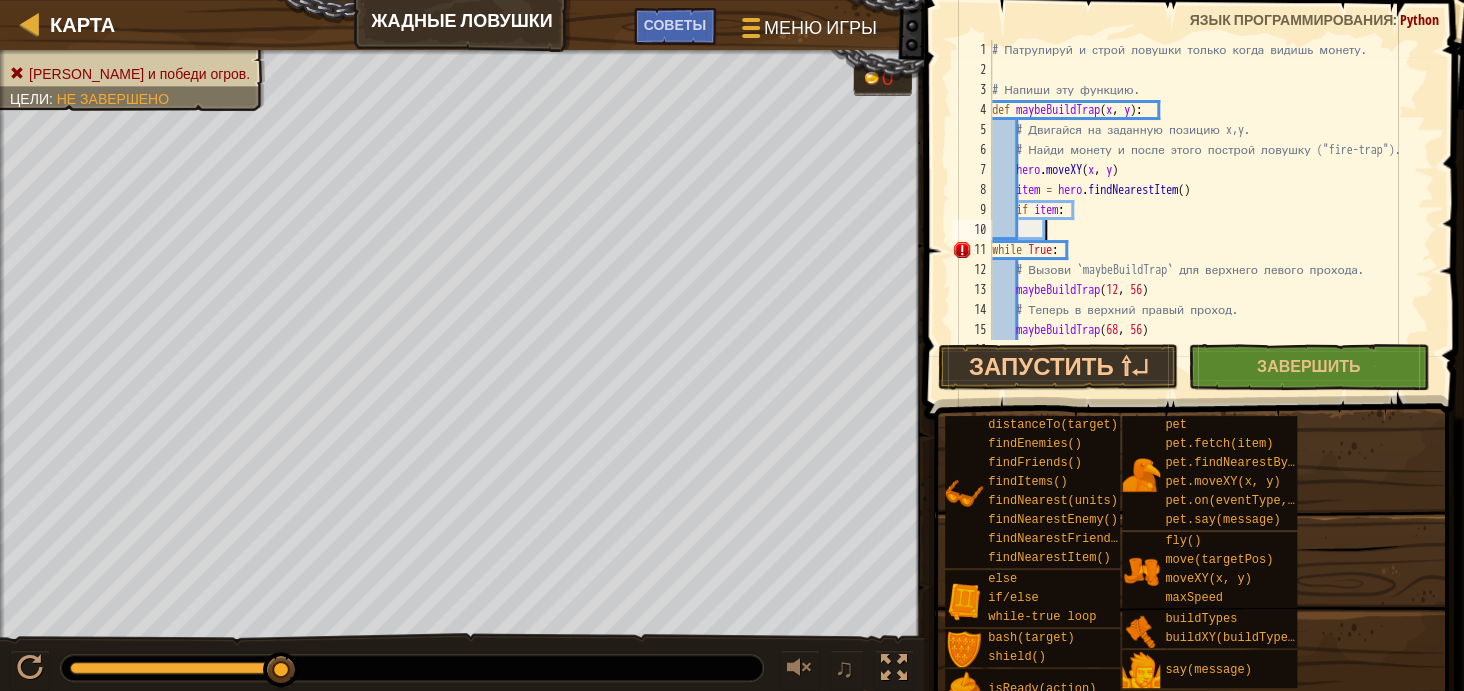 scroll, scrollTop: 9, scrollLeft: 3, axis: both 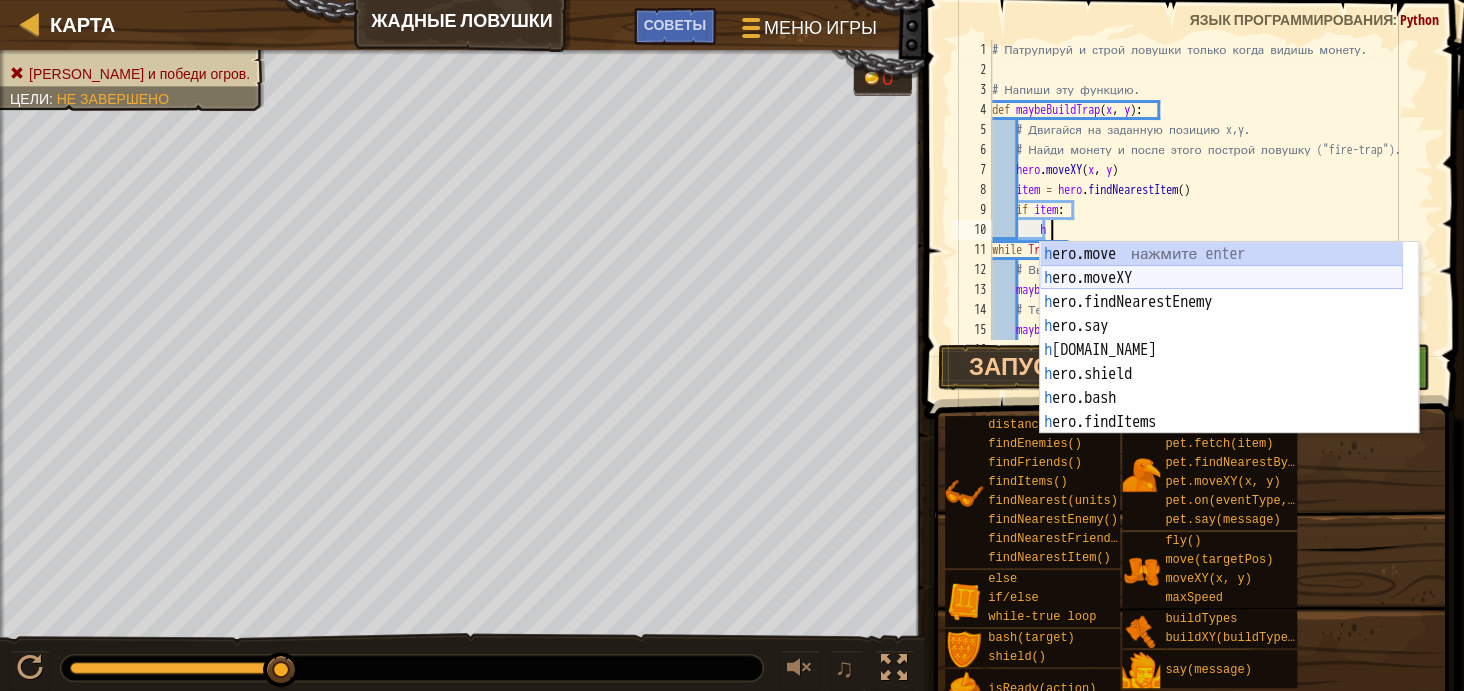 click on "h ero.move нажмите enter h ero.moveXY нажмите enter h ero.findNearestEnemy нажмите enter h ero.say нажмите enter h [DOMAIN_NAME] нажмите enter h ero.shield нажмите enter h ero.bash нажмите enter h ero.findItems нажмите enter h ero.isReady нажмите enter" at bounding box center [1221, 362] 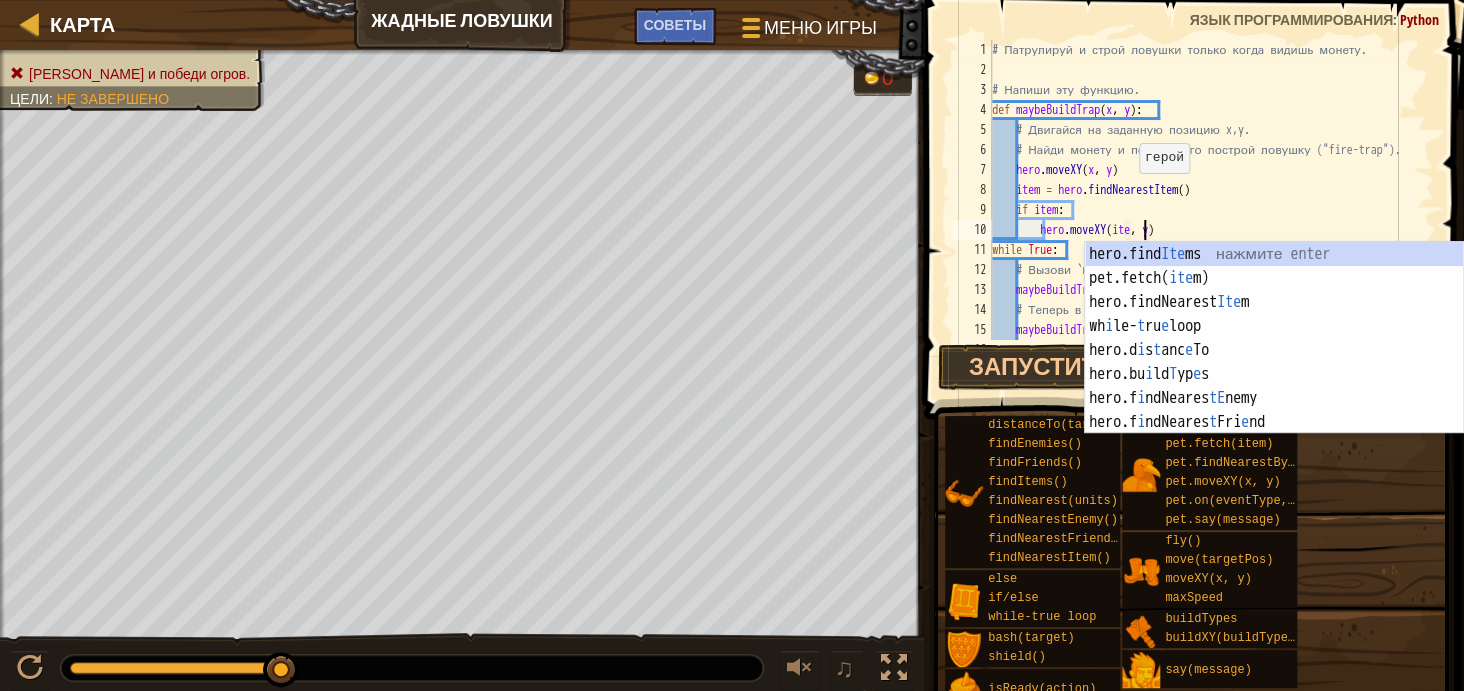 scroll, scrollTop: 9, scrollLeft: 12, axis: both 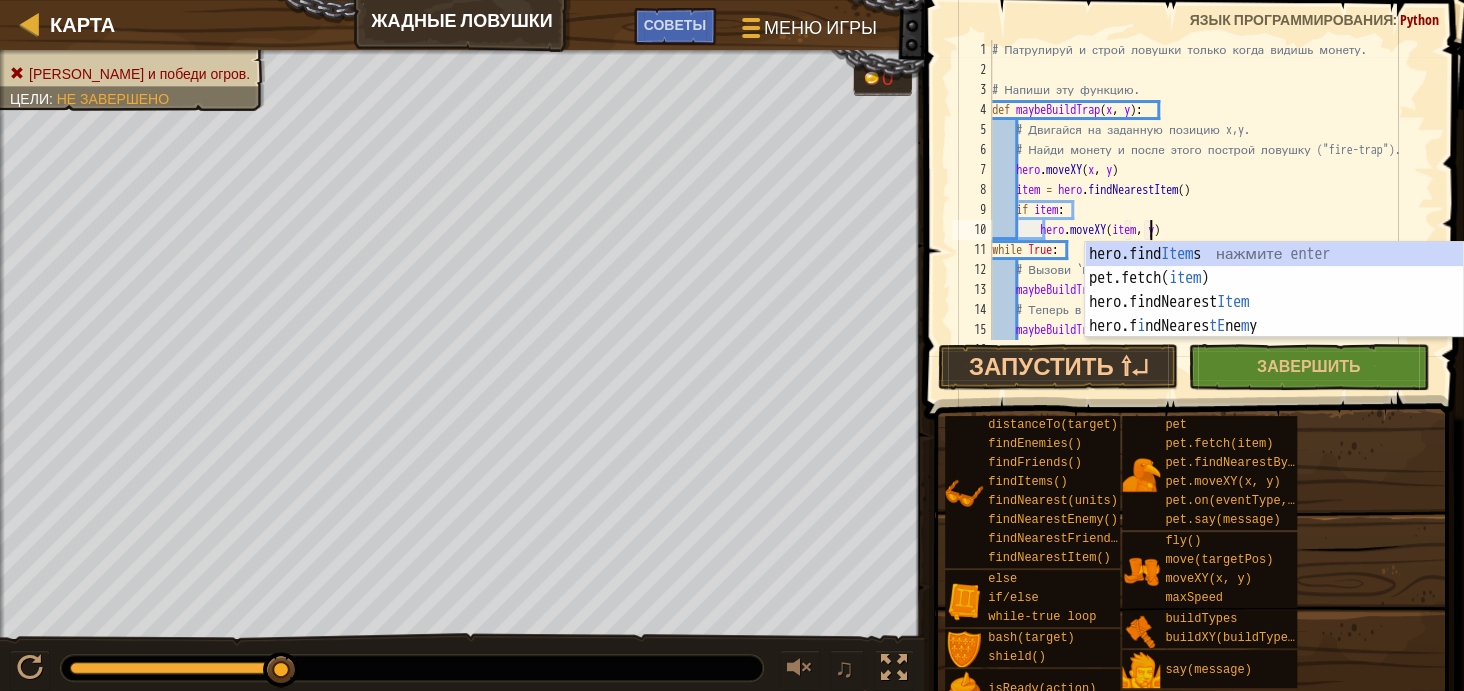 click on "# Патрулируй и строй ловушки только когда видишь монету. # Напиши эту функцию. def   maybeBuildTrap ( x ,   y ) :      # Двигайся на заданную позицию x,y.      # Найди монету и после этого построй ловушку ("fire-trap").      hero . moveXY ( x ,   y )      item   =   hero . findNearestItem ( )      if   item :          hero . moveXY ( item ,   y ) while   True :      # Вызови `maybeBuildTrap` для верхнего левого прохода.      maybeBuildTrap ( 12 ,   56 )      # Теперь в верхний правый проход.      maybeBuildTrap ( 68 ,   56 )      # Теперь в нижний правый проход." at bounding box center [1203, 210] 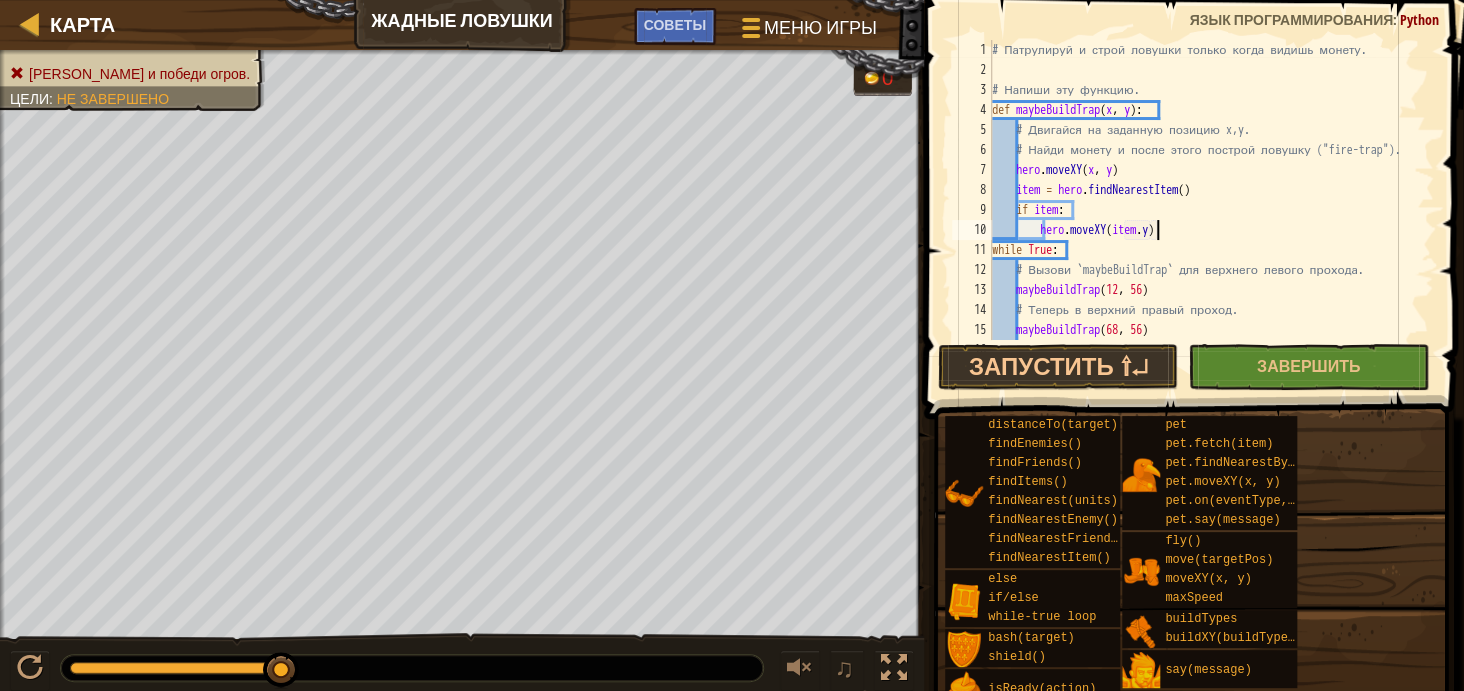 click on "# Патрулируй и строй ловушки только когда видишь монету. # Напиши эту функцию. def   maybeBuildTrap ( x ,   y ) :      # Двигайся на заданную позицию x,y.      # Найди монету и после этого построй ловушку ("fire-trap").      hero . moveXY ( x ,   y )      item   =   hero . findNearestItem ( )      if   item :          hero . moveXY ( item . y ) while   True :      # Вызови `maybeBuildTrap` для верхнего левого прохода.      maybeBuildTrap ( 12 ,   56 )      # Теперь в верхний правый проход.      maybeBuildTrap ( 68 ,   56 )      # Теперь в нижний правый проход." at bounding box center [1203, 210] 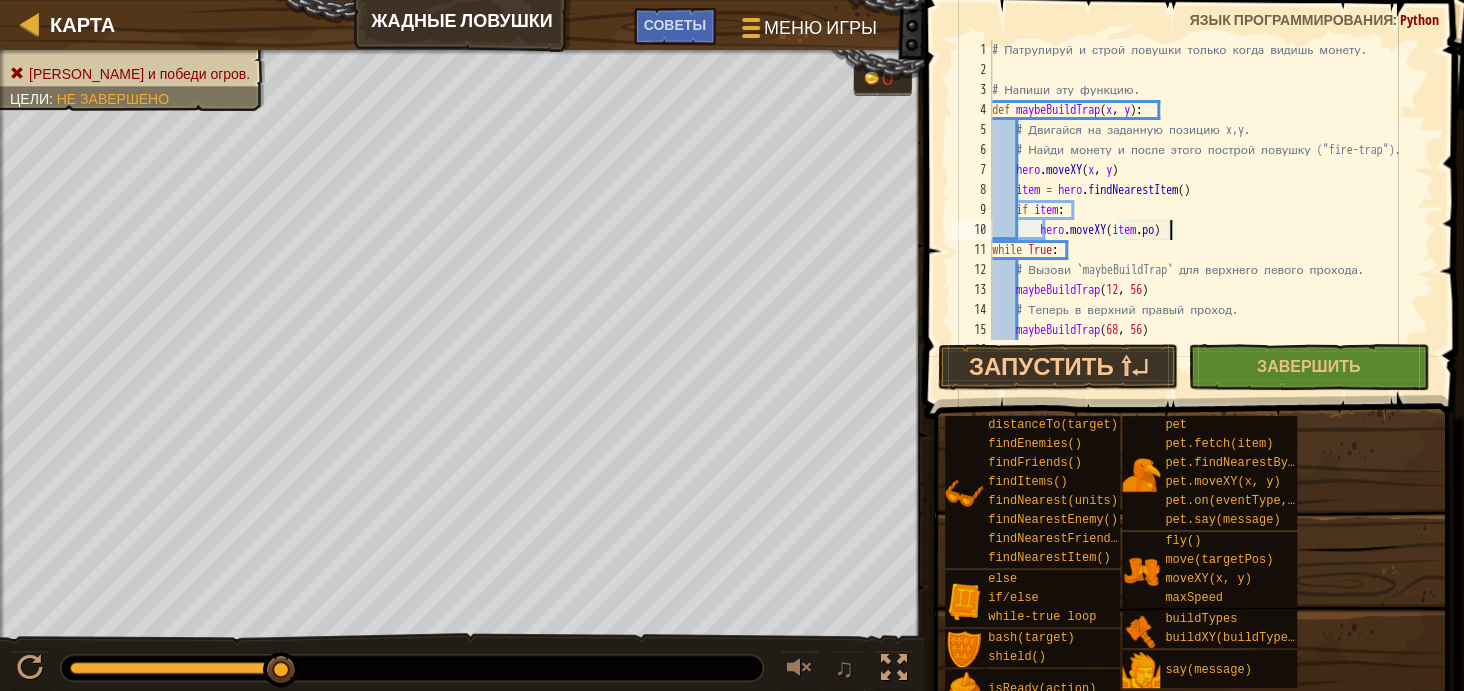 scroll, scrollTop: 9, scrollLeft: 14, axis: both 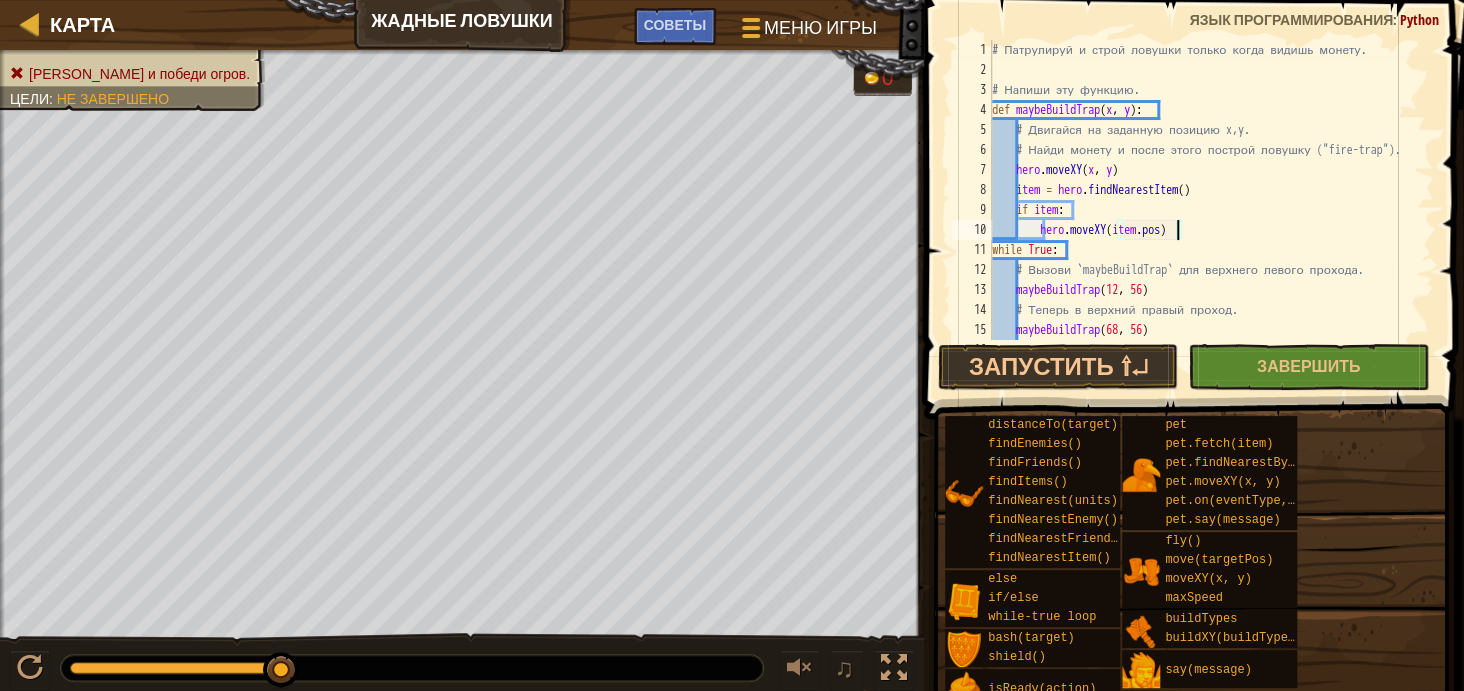 click on "# Патрулируй и строй ловушки только когда видишь монету. # Напиши эту функцию. def   maybeBuildTrap ( x ,   y ) :      # Двигайся на заданную позицию x,y.      # Найди монету и после этого построй ловушку ("fire-trap").      hero . moveXY ( x ,   y )      item   =   hero . findNearestItem ( )      if   item :          hero . moveXY ( item . pos ) while   True :      # Вызови `maybeBuildTrap` для верхнего левого прохода.      maybeBuildTrap ( 12 ,   56 )      # Теперь в верхний правый проход.      maybeBuildTrap ( 68 ,   56 )      # Теперь в нижний правый проход." at bounding box center [1203, 210] 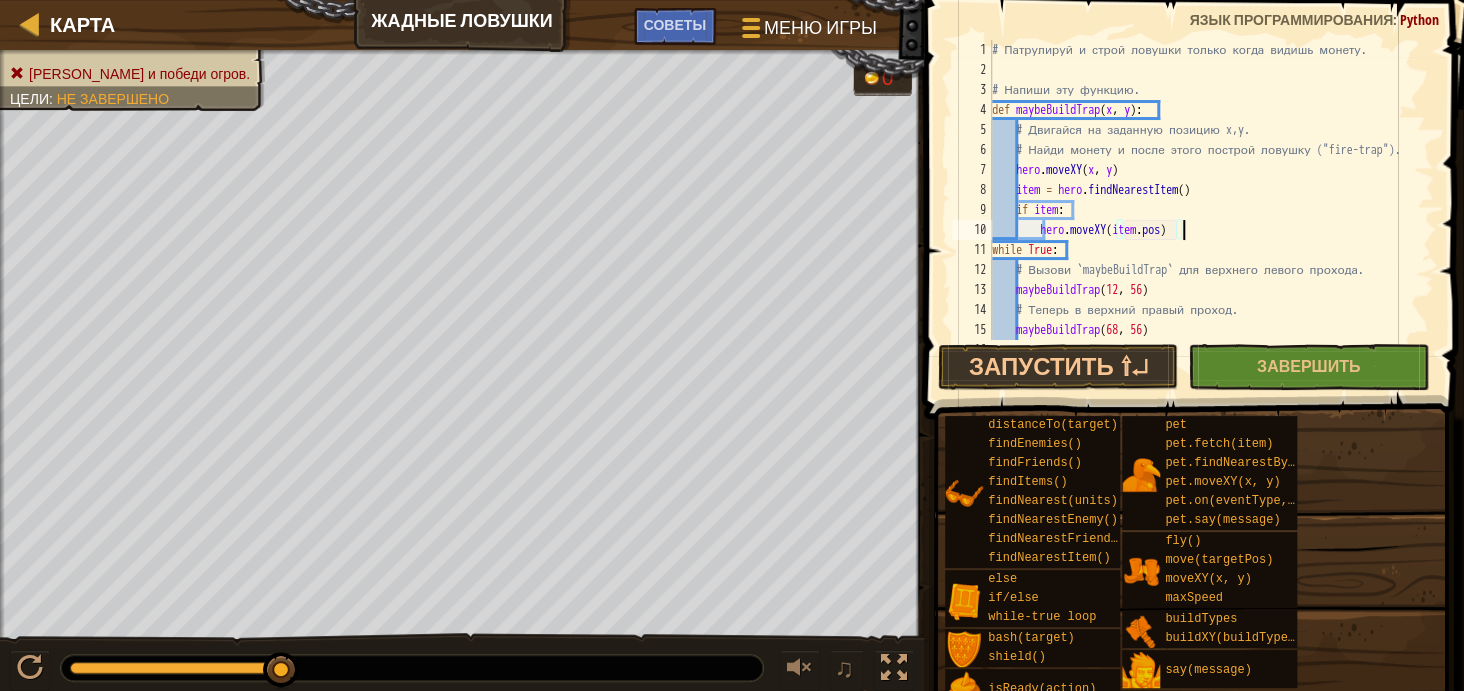 click on "# Патрулируй и строй ловушки только когда видишь монету. # Напиши эту функцию. def   maybeBuildTrap ( x ,   y ) :      # Двигайся на заданную позицию x,y.      # Найди монету и после этого построй ловушку ("fire-trap").      hero . moveXY ( x ,   y )      item   =   hero . findNearestItem ( )      if   item :          hero . moveXY ( item . pos ) while   True :      # Вызови `maybeBuildTrap` для верхнего левого прохода.      maybeBuildTrap ( 12 ,   56 )      # Теперь в верхний правый проход.      maybeBuildTrap ( 68 ,   56 )      # Теперь в нижний правый проход." at bounding box center (1203, 210) 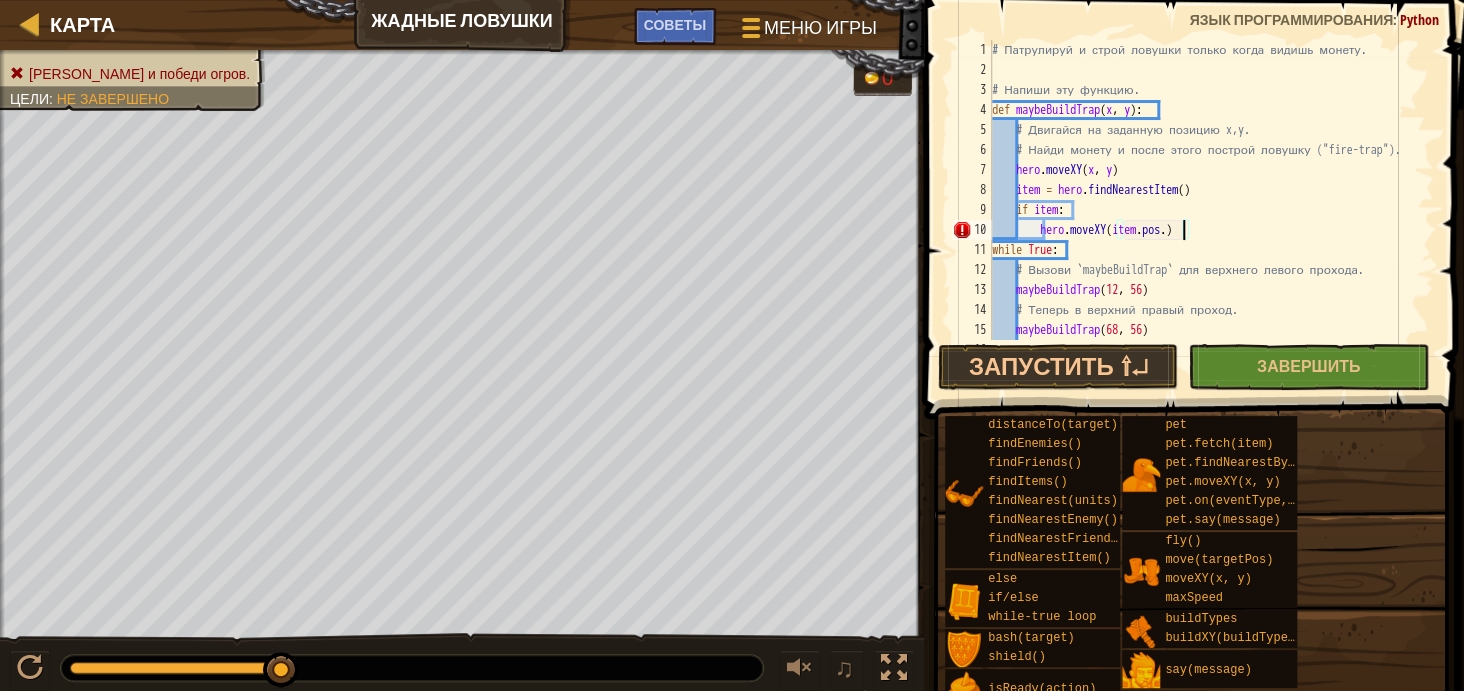 scroll, scrollTop: 9, scrollLeft: 16, axis: both 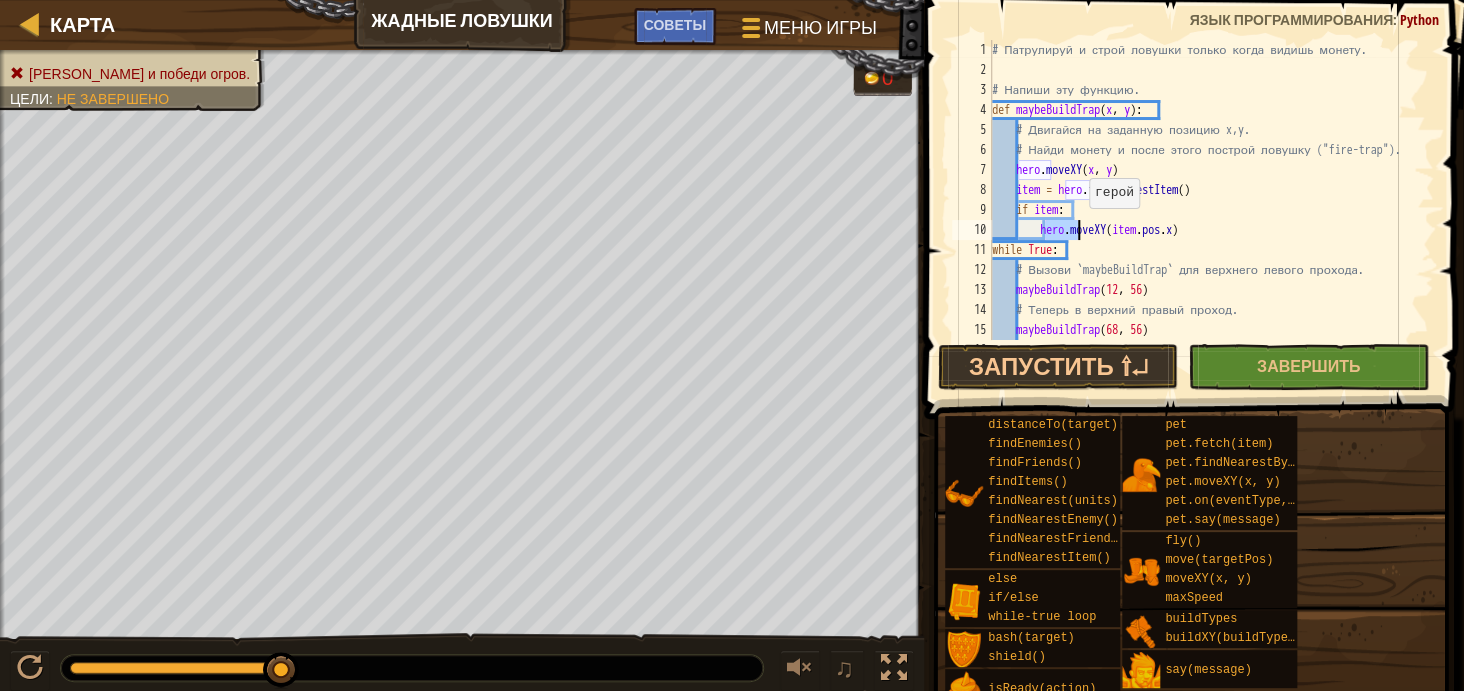 drag, startPoint x: 1047, startPoint y: 232, endPoint x: 1126, endPoint y: 230, distance: 79.025314 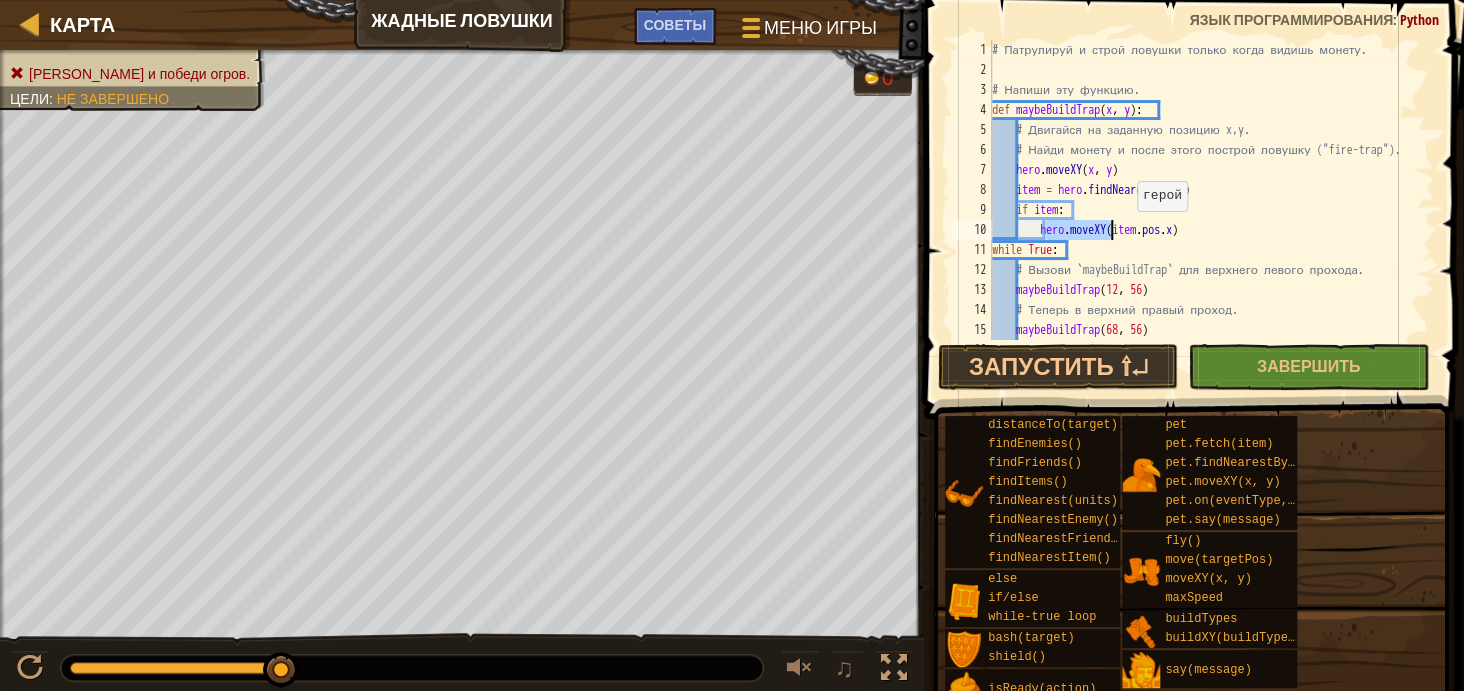 drag, startPoint x: 1139, startPoint y: 230, endPoint x: 1168, endPoint y: 233, distance: 29.15476 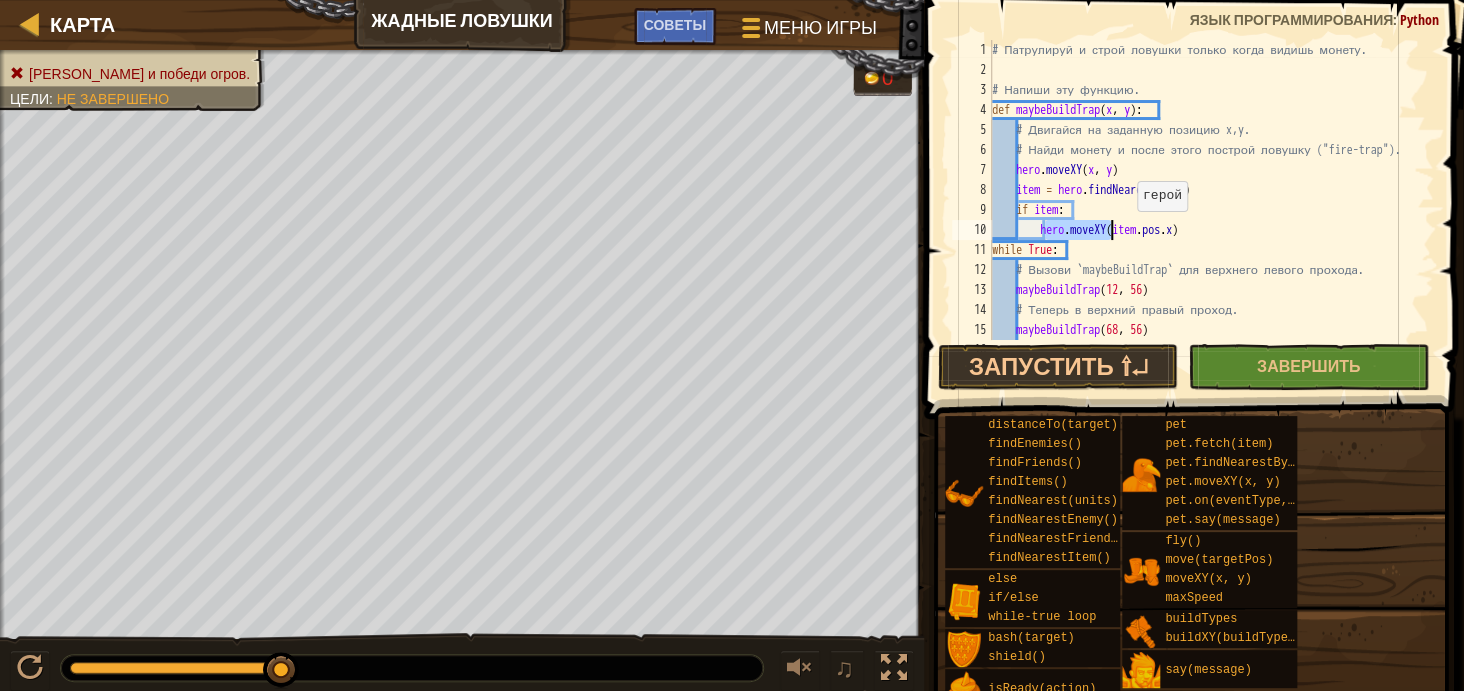 click on "# Патрулируй и строй ловушки только когда видишь монету. # Напиши эту функцию. def   maybeBuildTrap ( x ,   y ) :      # Двигайся на заданную позицию x,y.      # Найди монету и после этого построй ловушку ("fire-trap").      hero . moveXY ( x ,   y )      item   =   hero . findNearestItem ( )      if   item :          hero . moveXY ( item . pos . x ) while   True :      # Вызови `maybeBuildTrap` для верхнего левого прохода.      maybeBuildTrap ( 12 ,   56 )      # Теперь в верхний правый проход.      maybeBuildTrap ( 68 ,   56 )      # Теперь в нижний правый проход." at bounding box center (1203, 210) 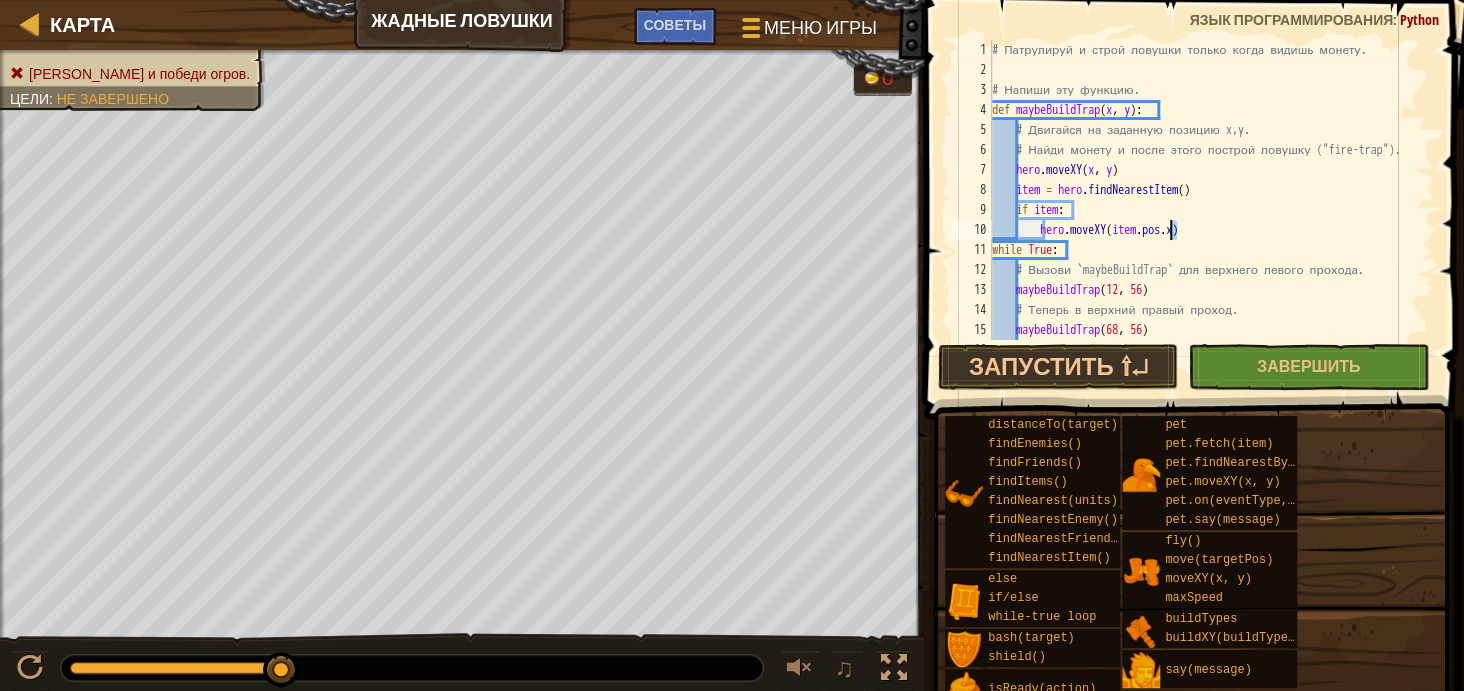 click on "# Патрулируй и строй ловушки только когда видишь монету. # Напиши эту функцию. def   maybeBuildTrap ( x ,   y ) :      # Двигайся на заданную позицию x,y.      # Найди монету и после этого построй ловушку ("fire-trap").      hero . moveXY ( x ,   y )      item   =   hero . findNearestItem ( )      if   item :          hero . moveXY ( item . pos . x ) while   True :      # Вызови `maybeBuildTrap` для верхнего левого прохода.      maybeBuildTrap ( 12 ,   56 )      # Теперь в верхний правый проход.      maybeBuildTrap ( 68 ,   56 )      # Теперь в нижний правый проход." at bounding box center [1203, 210] 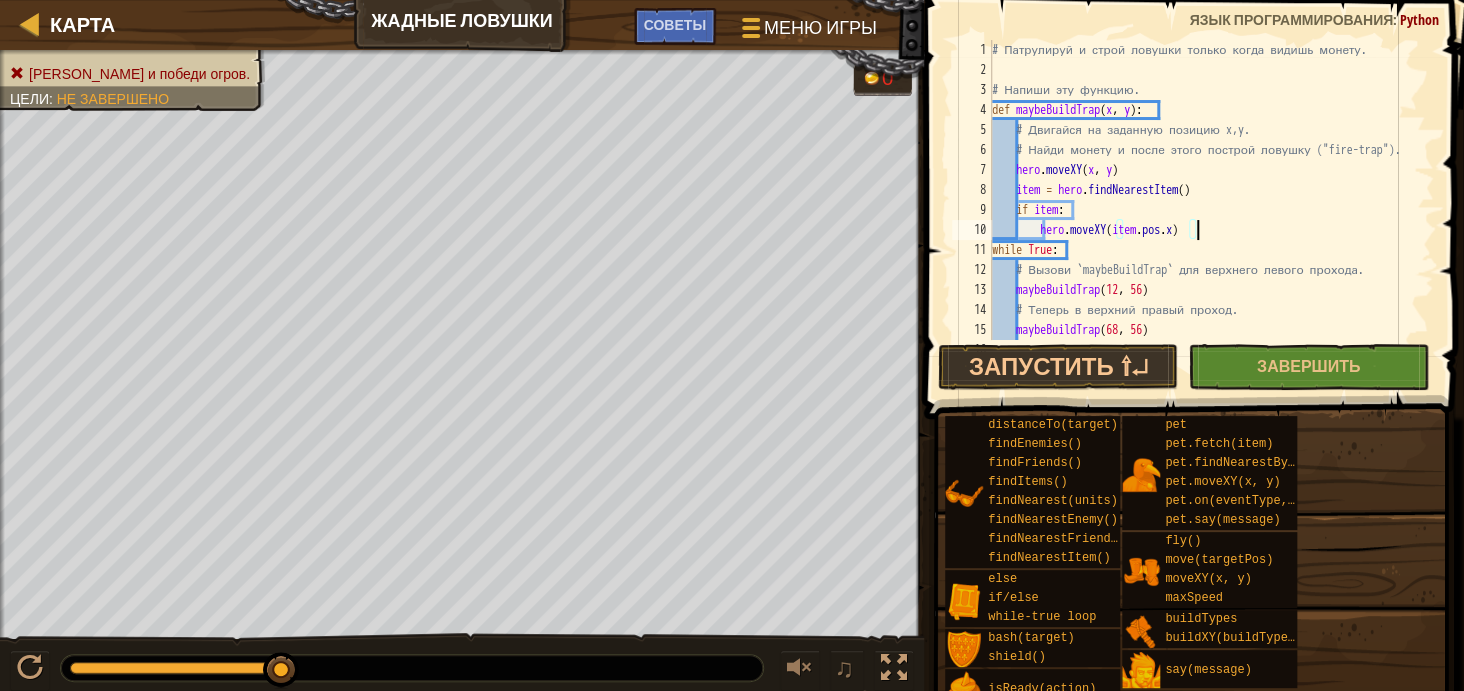 drag, startPoint x: 1219, startPoint y: 231, endPoint x: 1198, endPoint y: 226, distance: 21.587032 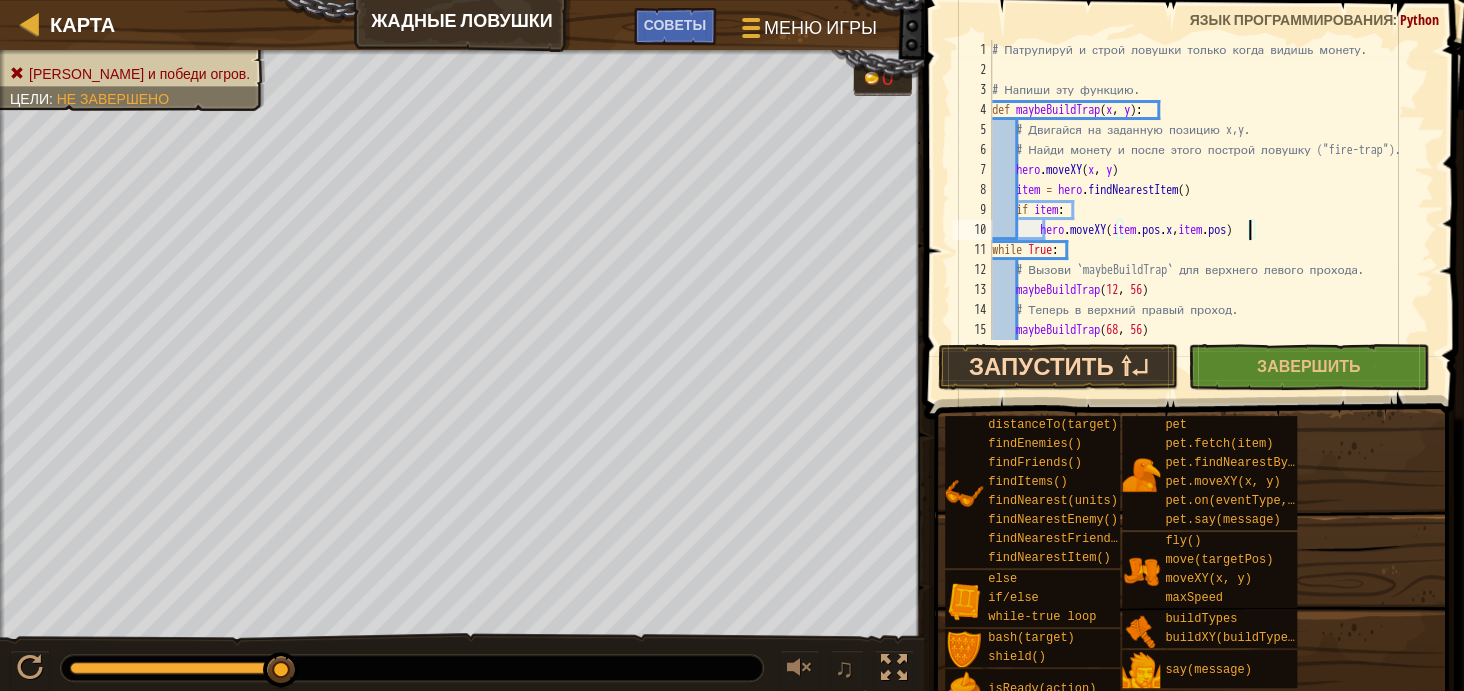 scroll, scrollTop: 9, scrollLeft: 21, axis: both 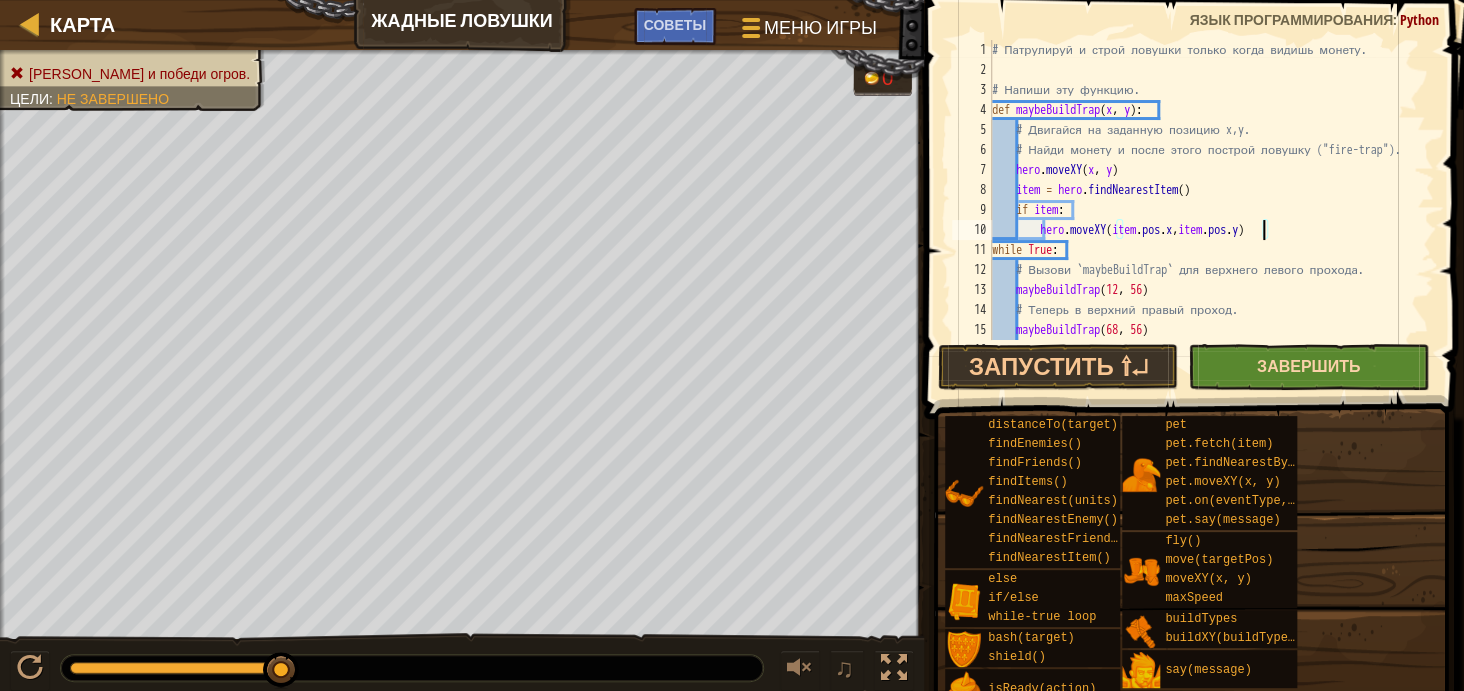 type on "hero.moveXY(item.pos.x,item.pos.y)" 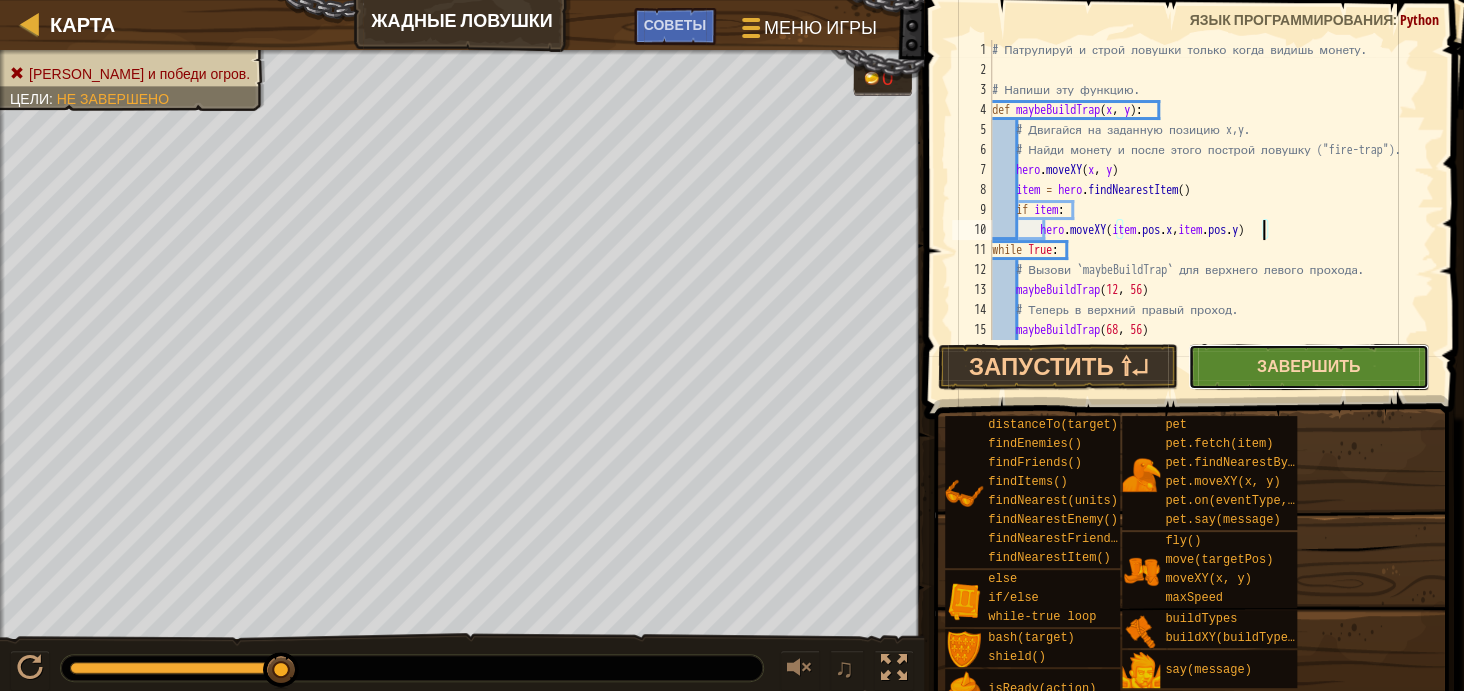 click on "Завершить" at bounding box center (1308, 367) 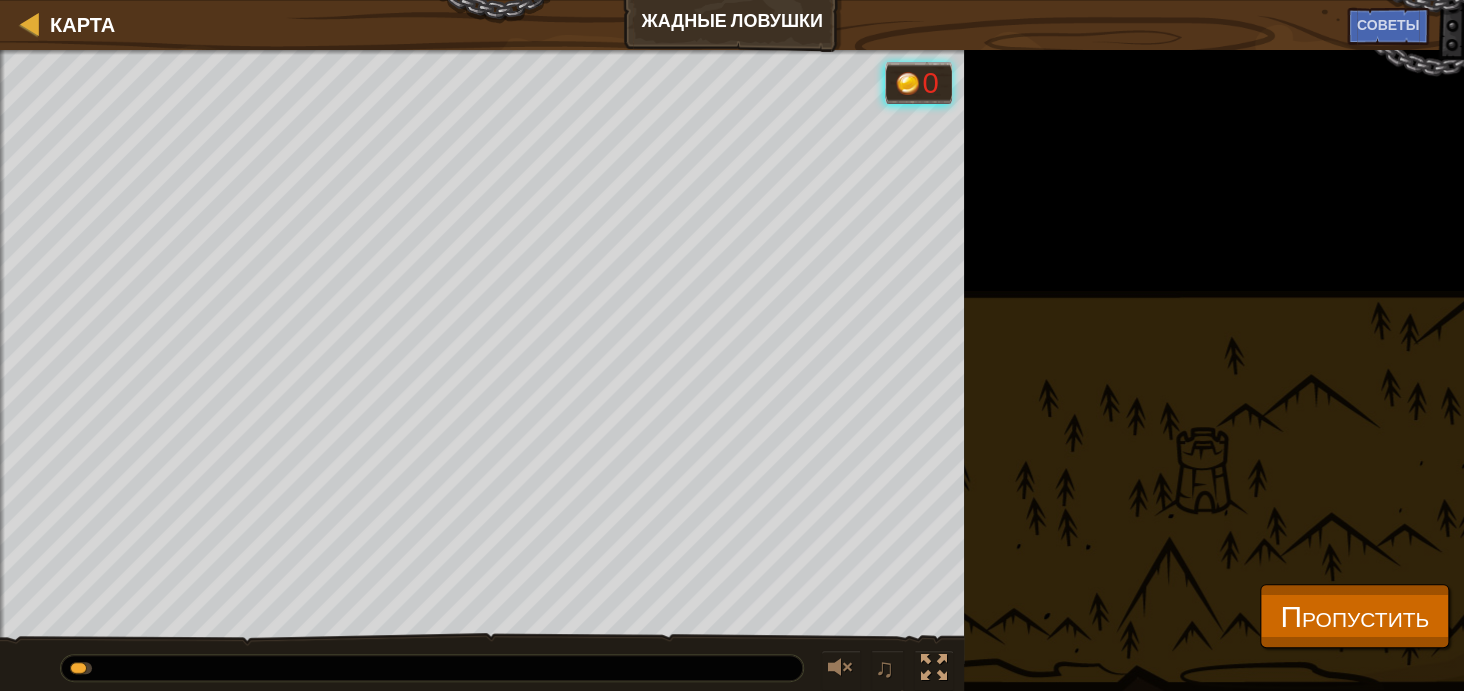 click on "[PERSON_NAME] и победи огров. Цели : Выполняется... 0 ♫ Тарин 3342 x: 20 y: 48 No target" at bounding box center [732, 371] 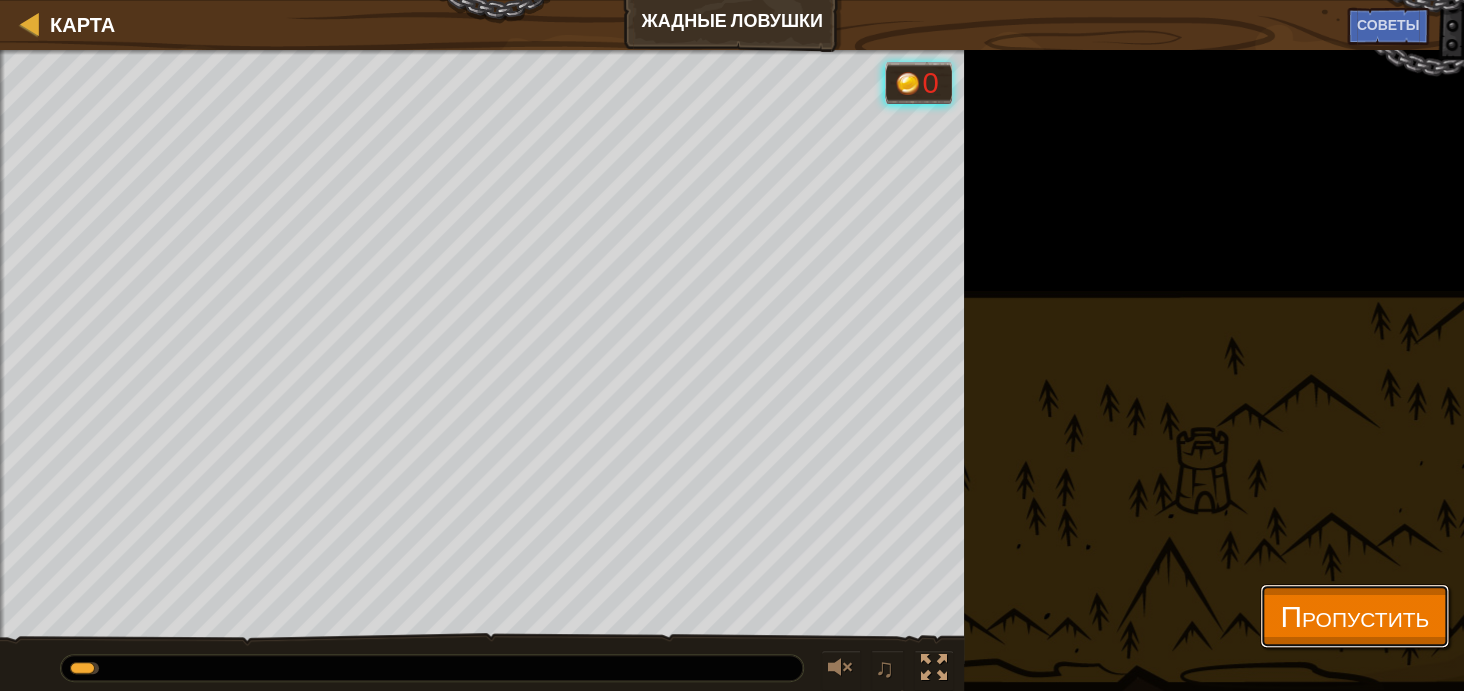 click on "Пропустить" at bounding box center (1354, 615) 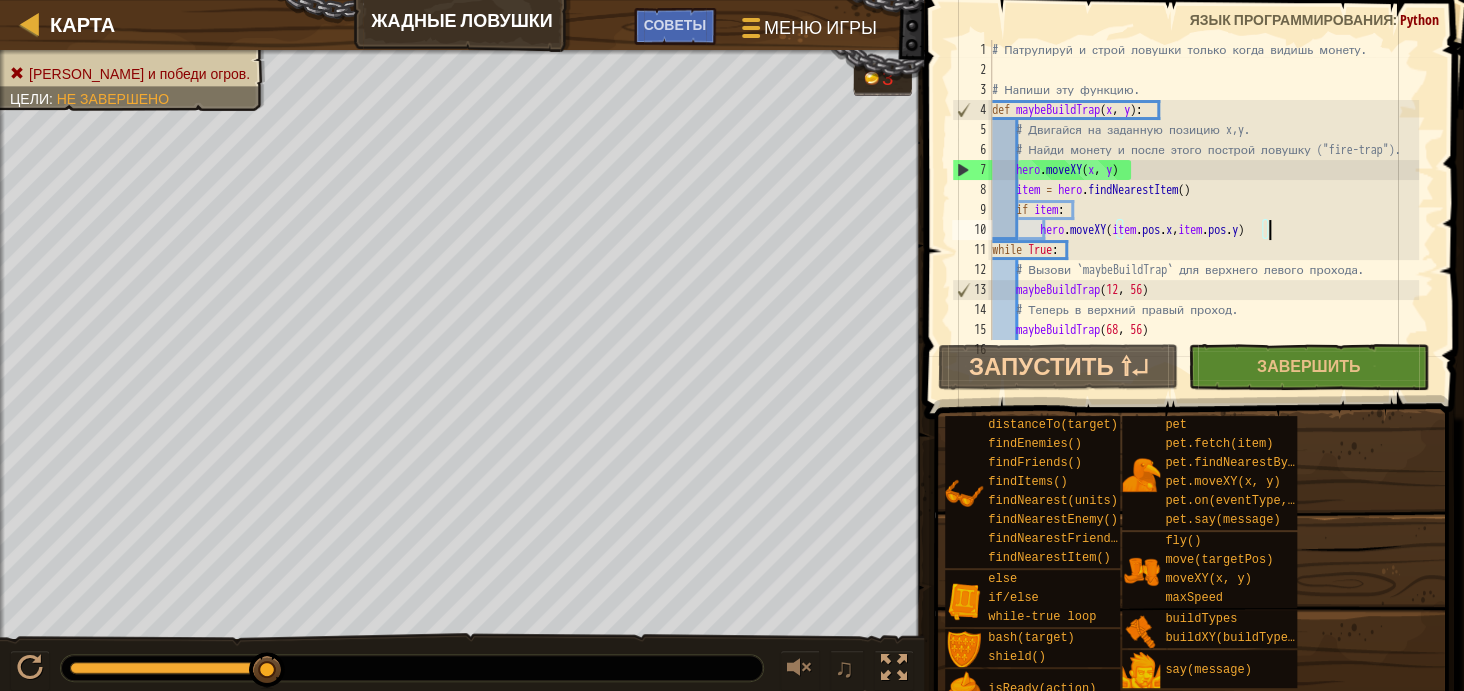 click on "# Патрулируй и строй ловушки только когда видишь монету. # Напиши эту функцию. def   maybeBuildTrap ( x ,   y ) :      # Двигайся на заданную позицию x,y.      # Найди монету и после этого построй ловушку ("fire-trap").      hero . moveXY ( x ,   y )      item   =   hero . findNearestItem ( )      if   item :          hero . moveXY ( item . pos . x , item . pos . y ) while   True :      # Вызови `maybeBuildTrap` для верхнего левого прохода.      maybeBuildTrap ( 12 ,   56 )      # Теперь в верхний правый проход.      maybeBuildTrap ( 68 ,   56 )      # Теперь в нижний правый проход." at bounding box center (1203, 210) 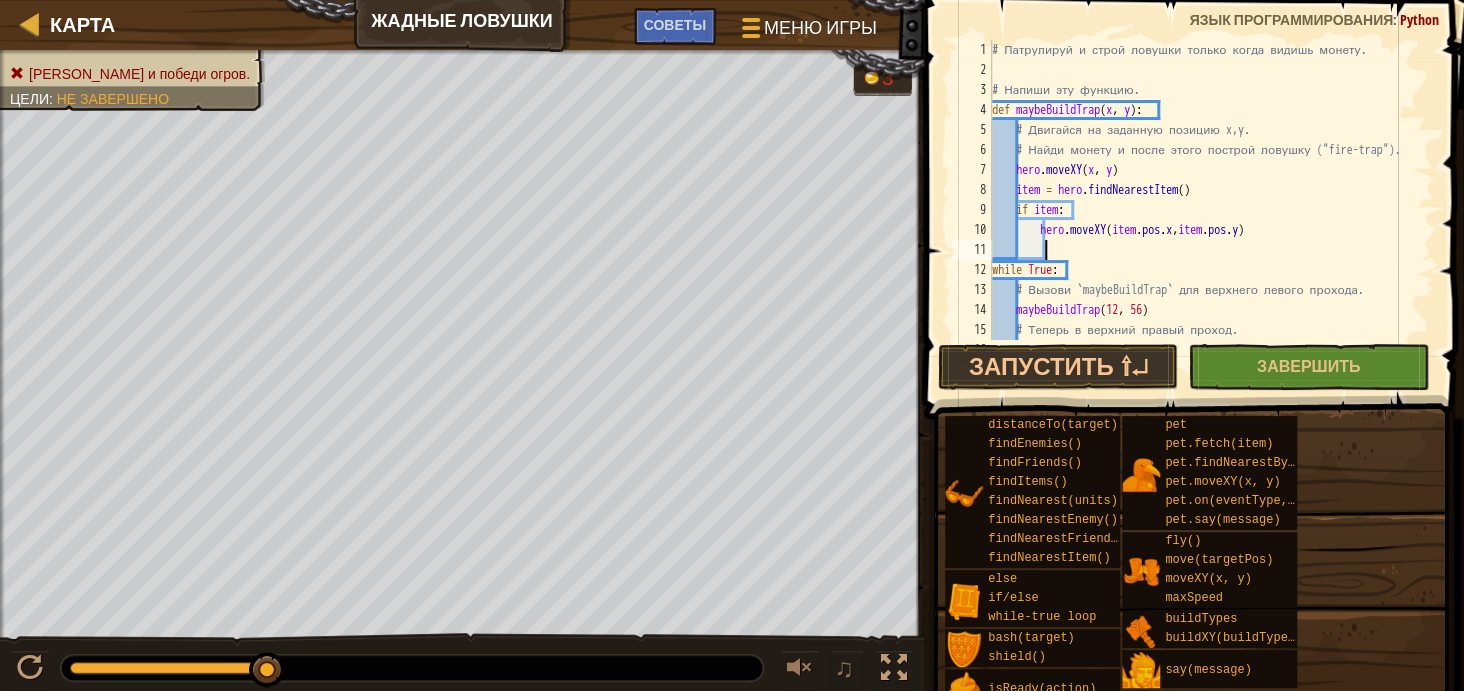 scroll, scrollTop: 9, scrollLeft: 3, axis: both 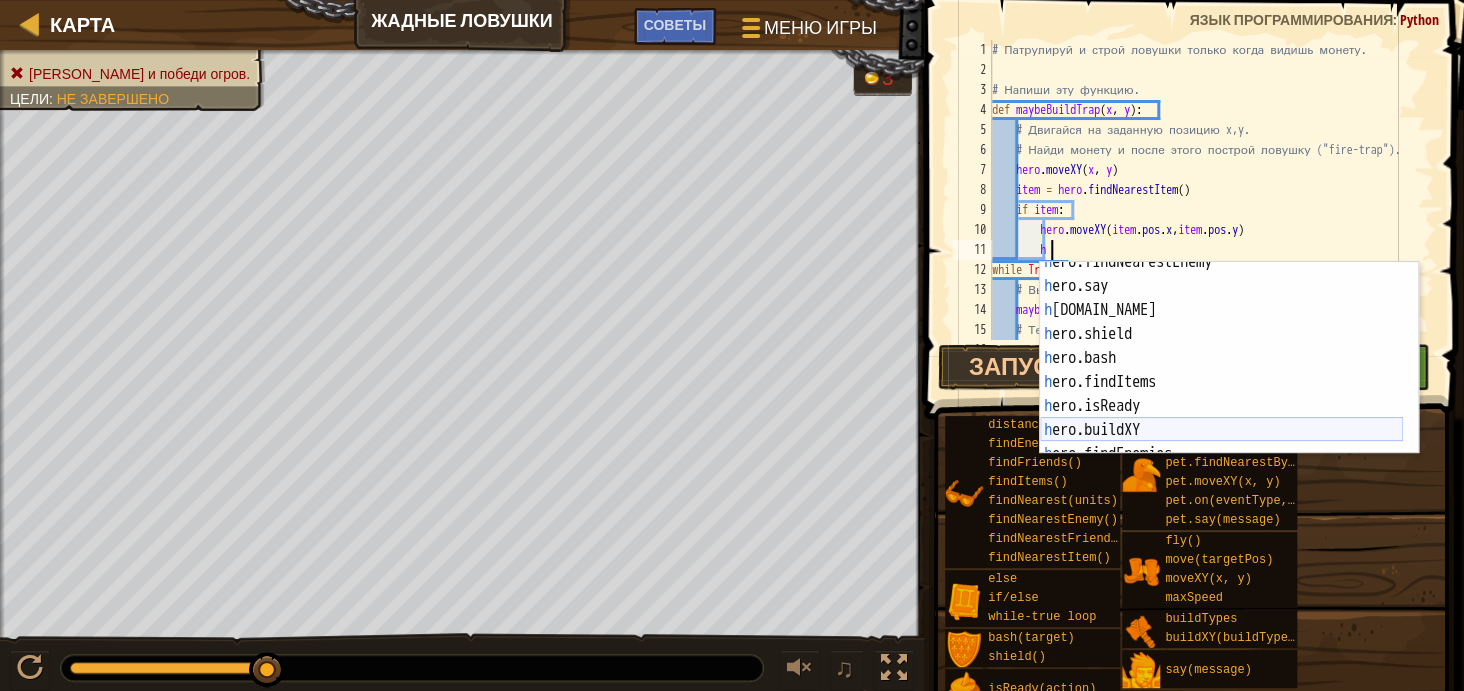 click on "h ero.findNearestEnemy нажмите enter h ero.say нажмите enter h [DOMAIN_NAME] нажмите enter h ero.shield нажмите enter h ero.bash нажмите enter h ero.findItems нажмите enter h ero.isReady нажмите enter h ero.buildXY нажмите enter h ero.findEnemies нажмите enter" at bounding box center (1221, 370) 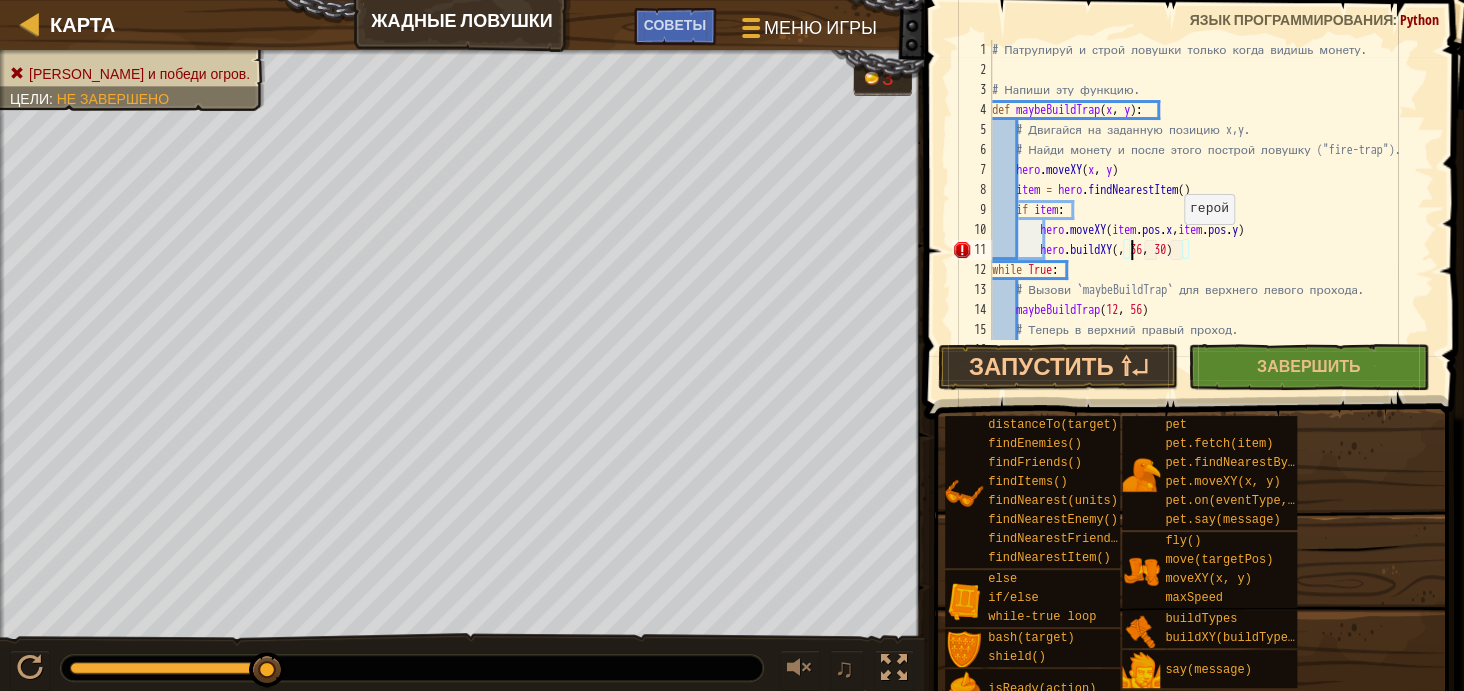 scroll, scrollTop: 9, scrollLeft: 11, axis: both 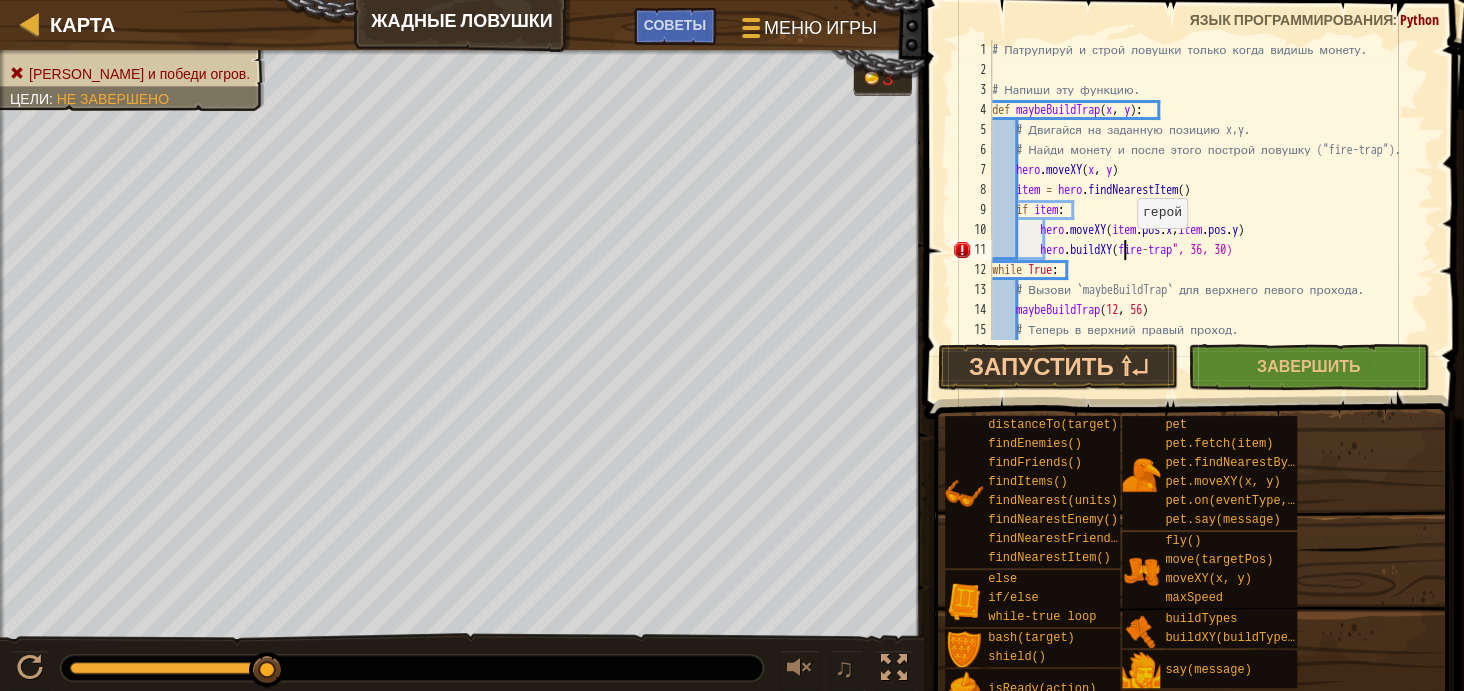 click on "# Патрулируй и строй ловушки только когда видишь монету. # Напиши эту функцию. def   maybeBuildTrap ( x ,   y ) :      # Двигайся на заданную позицию x,y.      # Найди монету и после этого построй ловушку ("fire-trap").      hero . moveXY ( x ,   y )      item   =   hero . findNearestItem ( )      if   item :          hero . moveXY ( item . pos . x , item . pos . y )          hero . buildXY ( fire - trap ", 36, 30) while   True :      # Вызови `maybeBuildTrap` для верхнего левого прохода.      maybeBuildTrap ( 12 ,   56 )      # Теперь в верхний правый проход.      maybeBuildTrap ( 68 ,   56 )" at bounding box center (1203, 210) 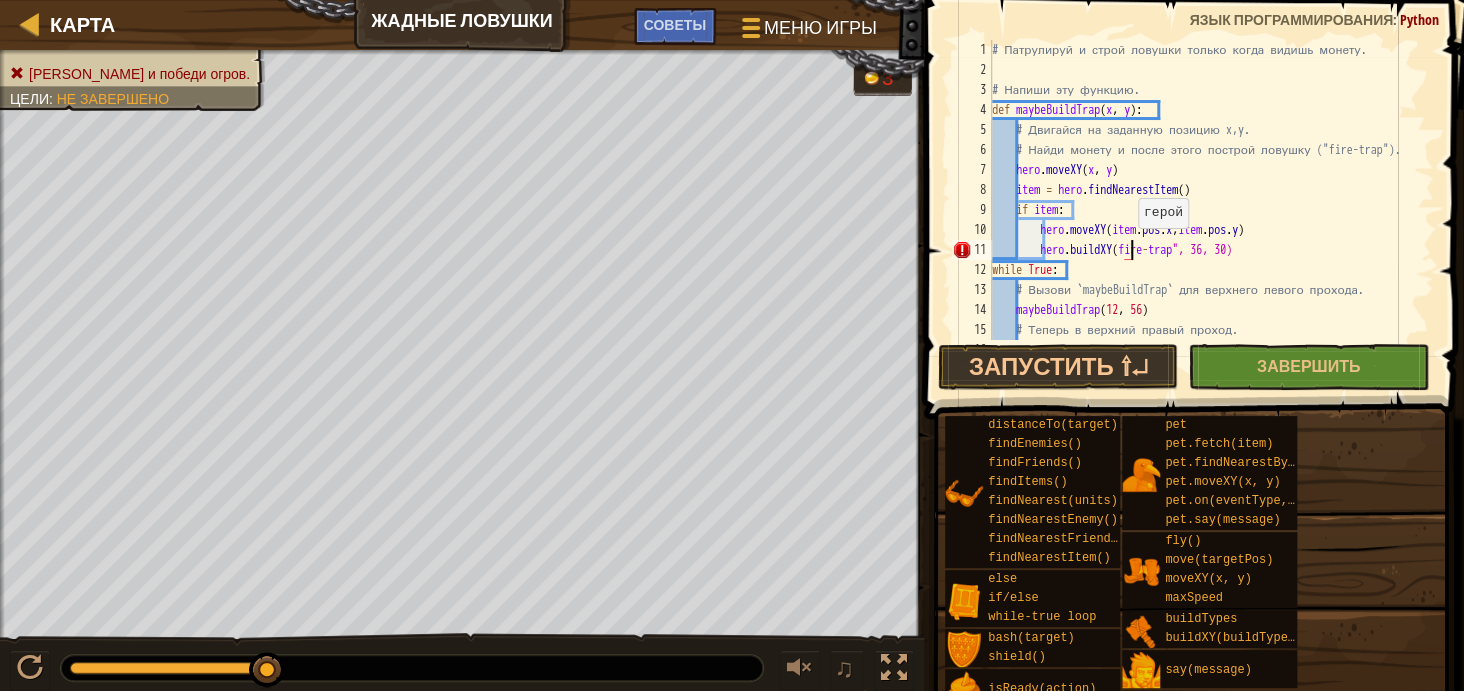 click on "# Патрулируй и строй ловушки только когда видишь монету. # Напиши эту функцию. def   maybeBuildTrap ( x ,   y ) :      # Двигайся на заданную позицию x,y.      # Найди монету и после этого построй ловушку ("fire-trap").      hero . moveXY ( x ,   y )      item   =   hero . findNearestItem ( )      if   item :          hero . moveXY ( item . pos . x , item . pos . y )          hero . buildXY ( fire - trap ", 36, 30) while   True :      # Вызови `maybeBuildTrap` для верхнего левого прохода.      maybeBuildTrap ( 12 ,   56 )      # Теперь в верхний правый проход.      maybeBuildTrap ( 68 ,   56 )" at bounding box center [1203, 210] 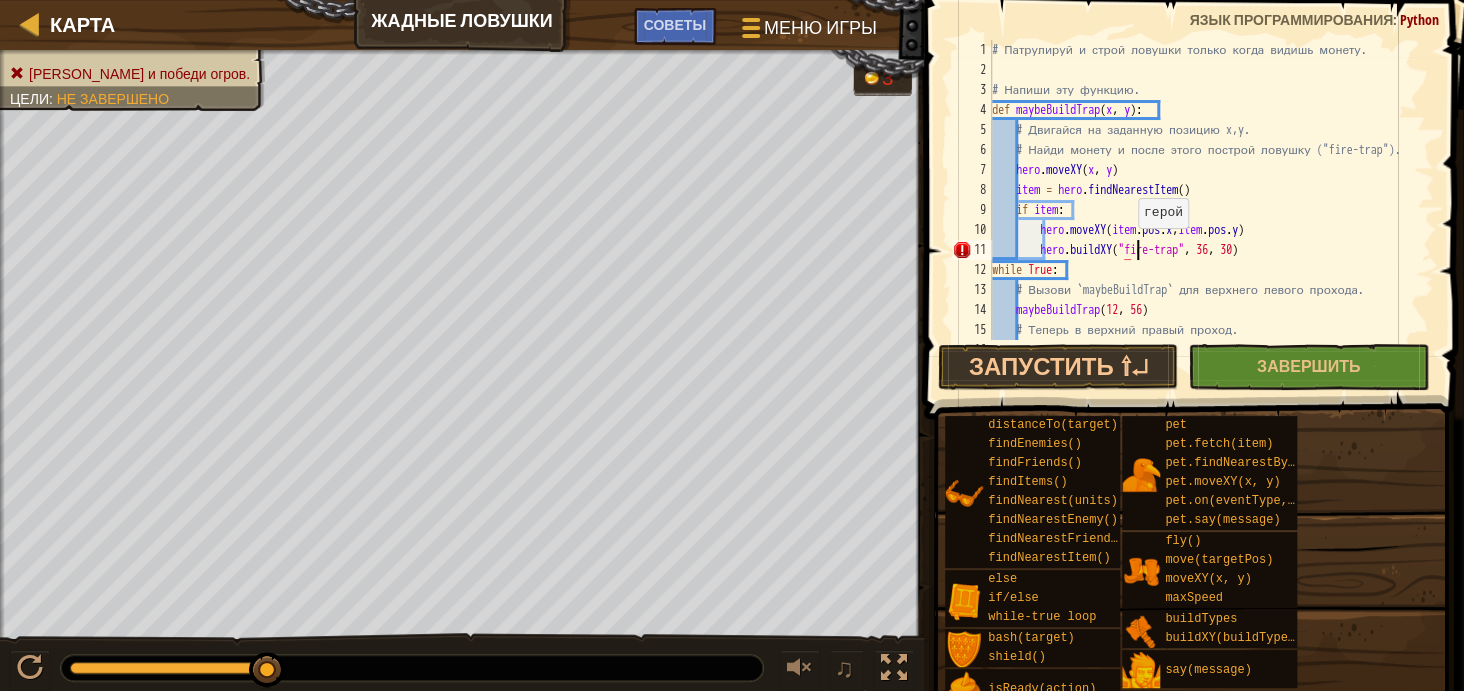 scroll, scrollTop: 9, scrollLeft: 12, axis: both 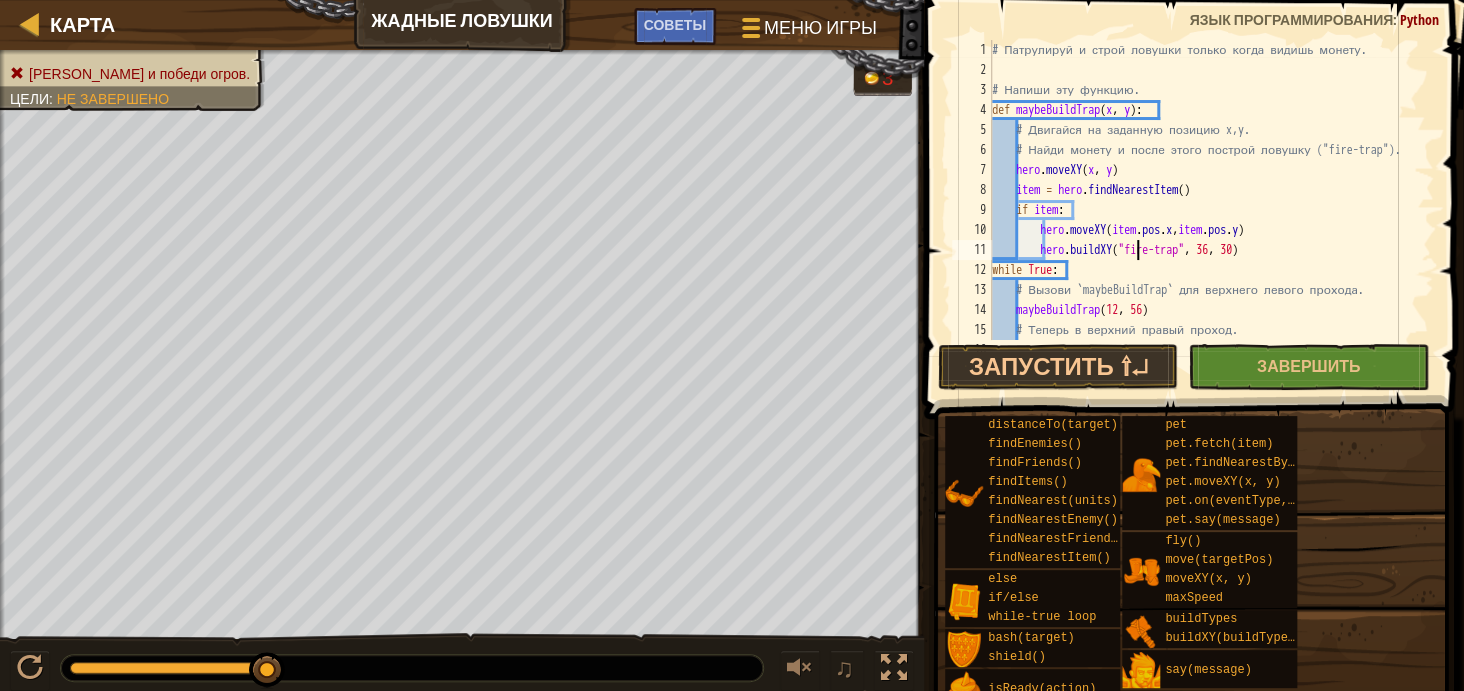 click on "# Патрулируй и строй ловушки только когда видишь монету. # Напиши эту функцию. def   maybeBuildTrap ( x ,   y ) :      # Двигайся на заданную позицию x,y.      # Найди монету и после этого построй ловушку ("fire-trap").      hero . moveXY ( x ,   y )      item   =   hero . findNearestItem ( )      if   item :          hero . moveXY ( item . pos . x , item . pos . y )          hero . buildXY ( "fire-trap" ,   36 ,   30 ) while   True :      # Вызови `maybeBuildTrap` для верхнего левого прохода.      maybeBuildTrap ( 12 ,   56 )      # Теперь в верхний правый проход.      maybeBuildTrap ( 68 ,   56 )" at bounding box center (1203, 210) 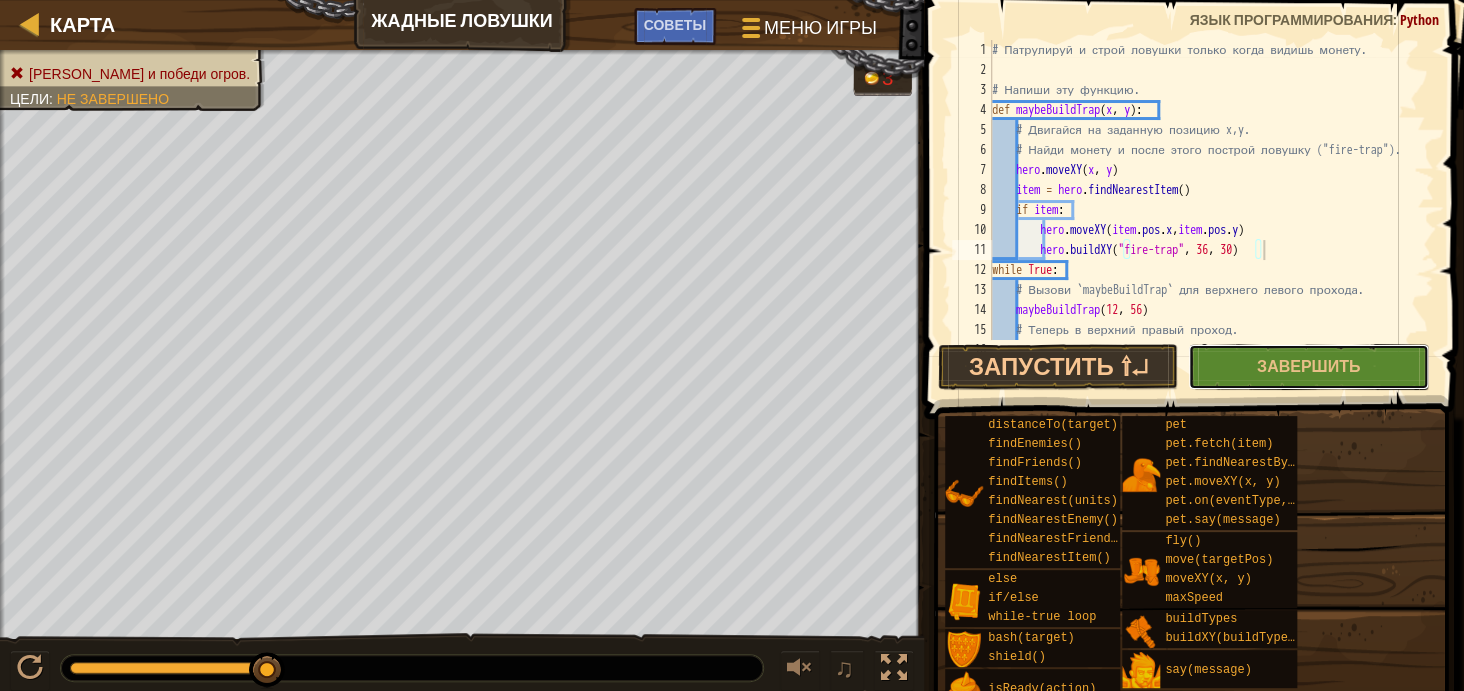 click on "Завершить" at bounding box center [1308, 367] 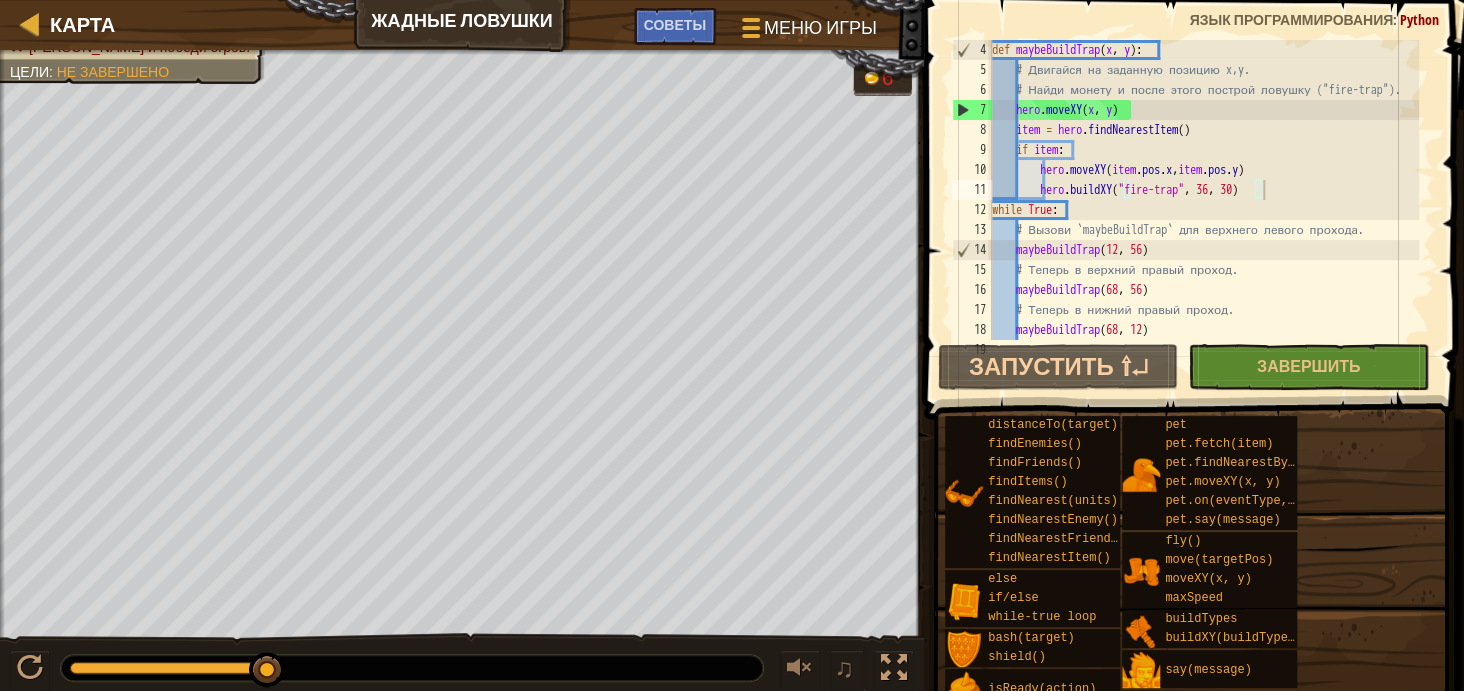 scroll, scrollTop: 60, scrollLeft: 0, axis: vertical 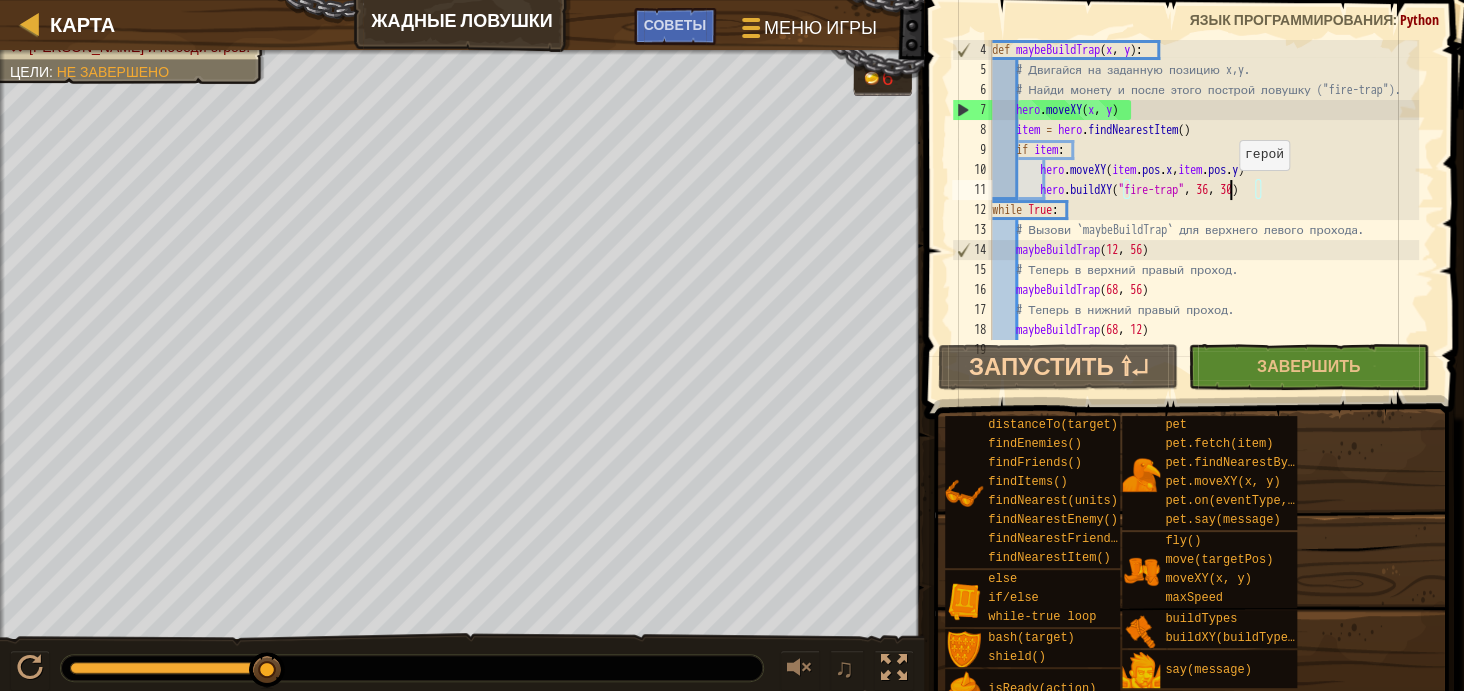 click on "def   maybeBuildTrap ( x ,   y ) :      # Двигайся на заданную позицию x,y.      # Найди монету и после этого построй ловушку ("fire-trap").      hero . moveXY ( x ,   y )      item   =   hero . findNearestItem ( )      if   item :          hero . moveXY ( item . pos . x , item . pos . y )          hero . buildXY ( "fire-trap" ,   36 ,   30 ) while   True :      # Вызови `maybeBuildTrap` для верхнего левого прохода.      maybeBuildTrap ( 12 ,   56 )      # Теперь в верхний правый проход.      maybeBuildTrap ( 68 ,   56 )      # Теперь в нижний правый проход.      maybeBuildTrap ( 68 ,   12 )      # Теперь в нижний левый проход." at bounding box center [1203, 210] 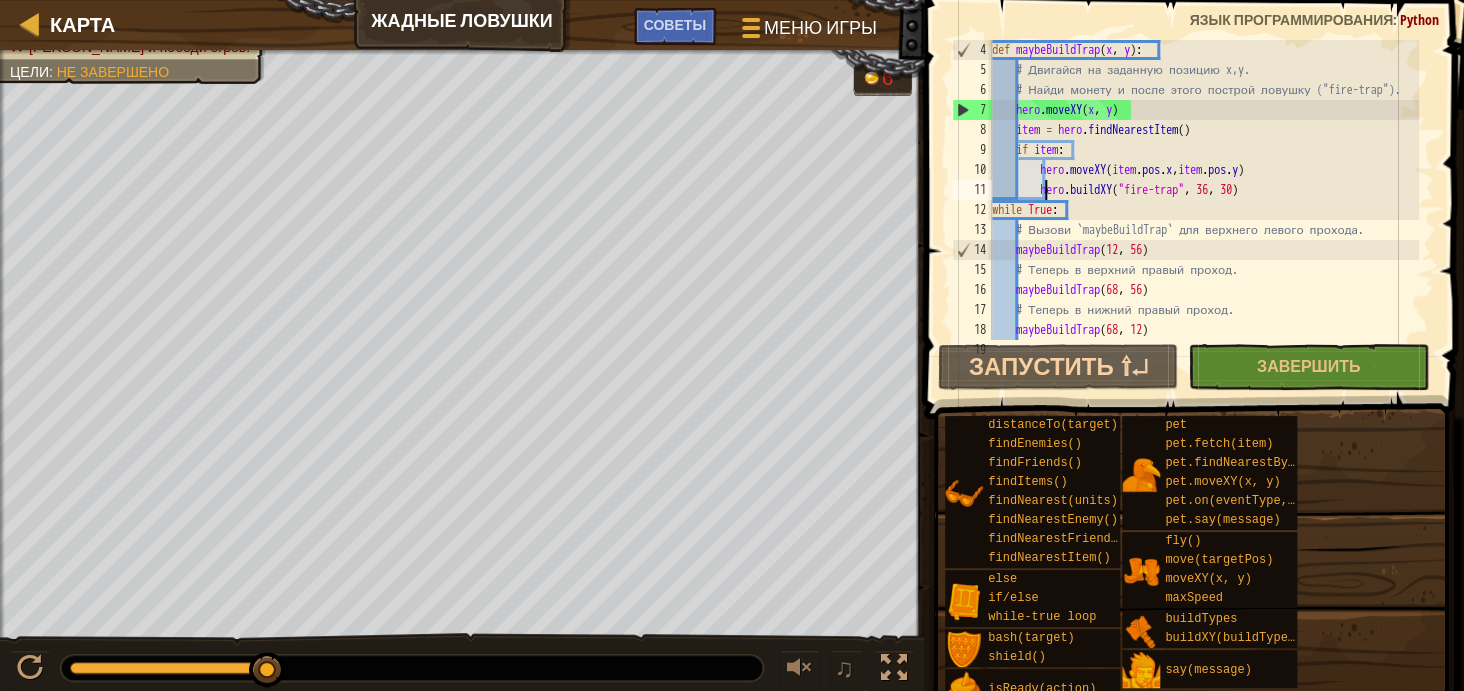 click on "def   maybeBuildTrap ( x ,   y ) :      # Двигайся на заданную позицию x,y.      # Найди монету и после этого построй ловушку ("fire-trap").      hero . moveXY ( x ,   y )      item   =   hero . findNearestItem ( )      if   item :          hero . moveXY ( item . pos . x , item . pos . y )          hero . buildXY ( "fire-trap" ,   36 ,   30 ) while   True :      # Вызови `maybeBuildTrap` для верхнего левого прохода.      maybeBuildTrap ( 12 ,   56 )      # Теперь в верхний правый проход.      maybeBuildTrap ( 68 ,   56 )      # Теперь в нижний правый проход.      maybeBuildTrap ( 68 ,   12 )      # Теперь в нижний левый проход." at bounding box center [1203, 210] 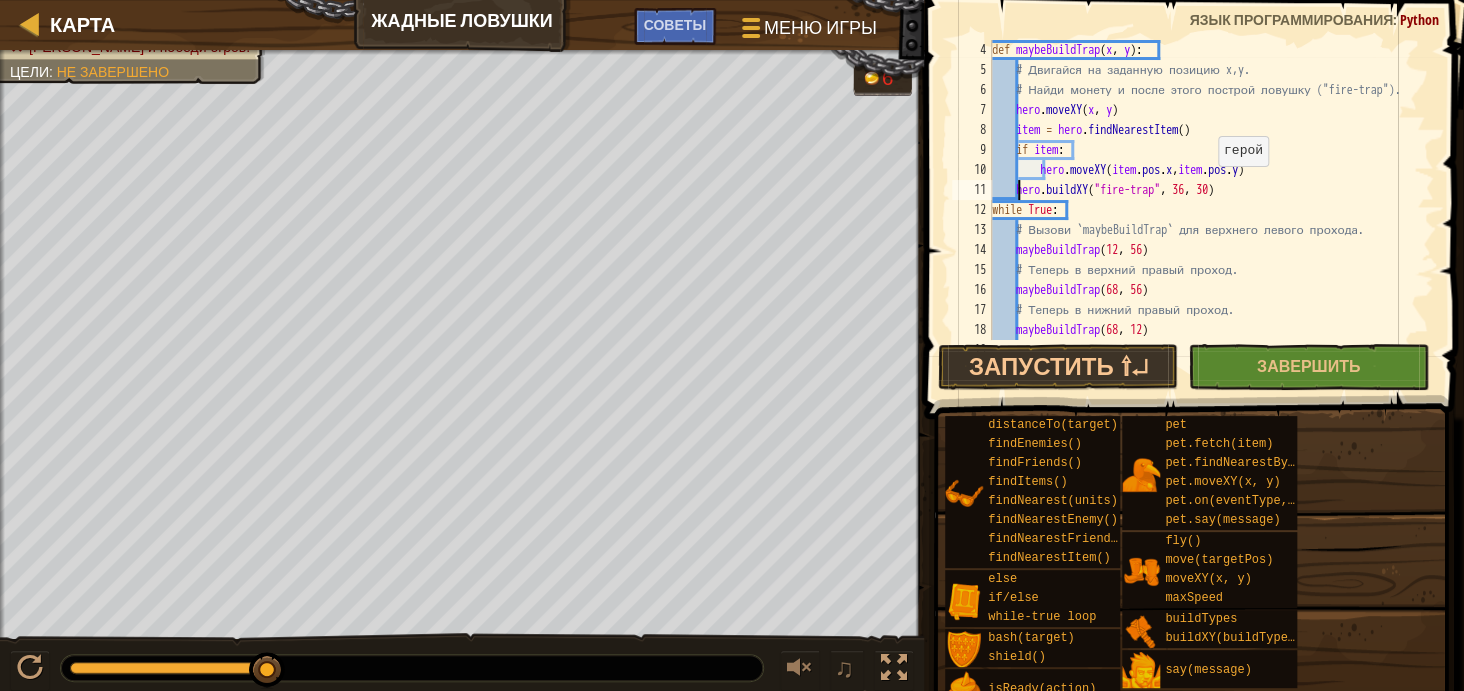 click on "def   maybeBuildTrap ( x ,   y ) :      # Двигайся на заданную позицию x,y.      # Найди монету и после этого построй ловушку ("fire-trap").      hero . moveXY ( x ,   y )      item   =   hero . findNearestItem ( )      if   item :          hero . moveXY ( item . pos . x , item . pos . y )      hero . buildXY ( "fire-trap" ,   36 ,   30 ) while   True :      # Вызови `maybeBuildTrap` для верхнего левого прохода.      maybeBuildTrap ( 12 ,   56 )      # Теперь в верхний правый проход.      maybeBuildTrap ( 68 ,   56 )      # Теперь в нижний правый проход.      maybeBuildTrap ( 68 ,   12 )      # Теперь в нижний левый проход." at bounding box center (1203, 210) 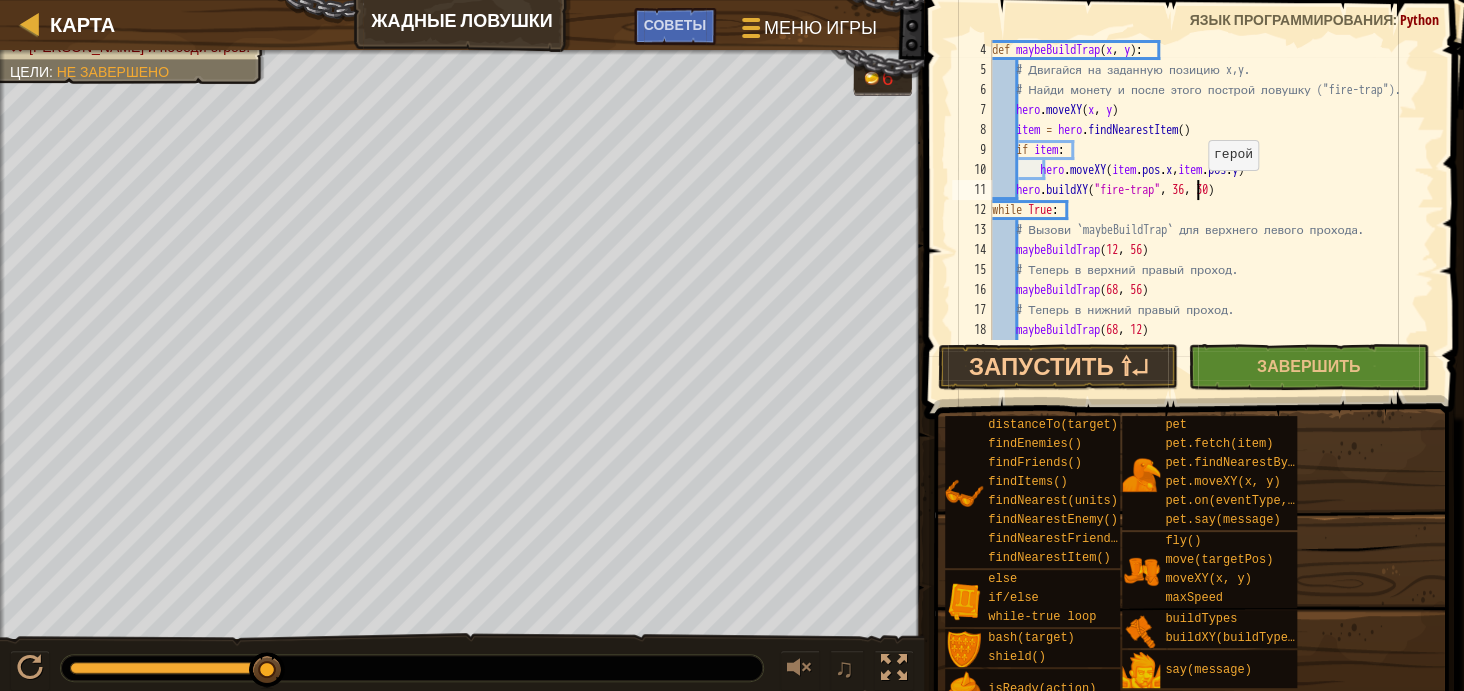 click on "def   maybeBuildTrap ( x ,   y ) :      # Двигайся на заданную позицию x,y.      # Найди монету и после этого построй ловушку ("fire-trap").      hero . moveXY ( x ,   y )      item   =   hero . findNearestItem ( )      if   item :          hero . moveXY ( item . pos . x , item . pos . y )      hero . buildXY ( "fire-trap" ,   36 ,   30 ) while   True :      # Вызови `maybeBuildTrap` для верхнего левого прохода.      maybeBuildTrap ( 12 ,   56 )      # Теперь в верхний правый проход.      maybeBuildTrap ( 68 ,   56 )      # Теперь в нижний правый проход.      maybeBuildTrap ( 68 ,   12 )      # Теперь в нижний левый проход." at bounding box center (1203, 210) 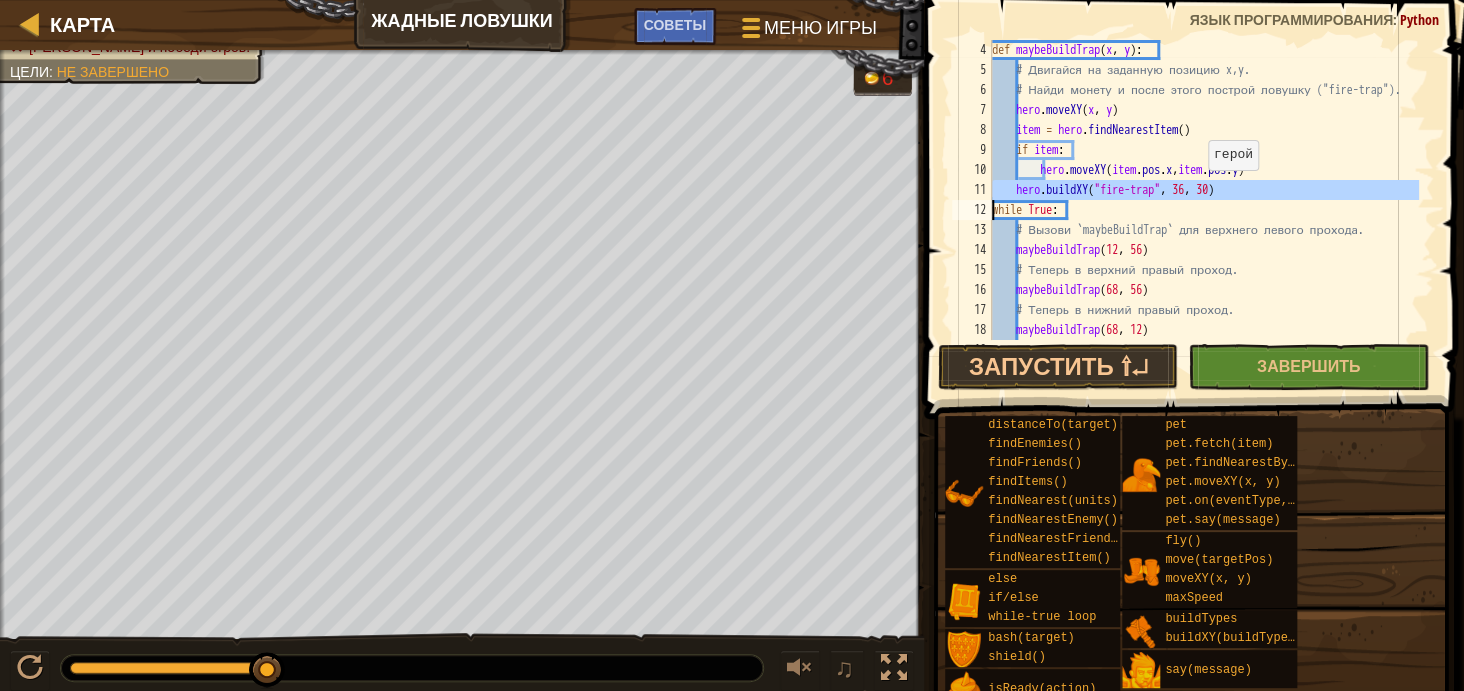 click on "def   maybeBuildTrap ( x ,   y ) :      # Двигайся на заданную позицию x,y.      # Найди монету и после этого построй ловушку ("fire-trap").      hero . moveXY ( x ,   y )      item   =   hero . findNearestItem ( )      if   item :          hero . moveXY ( item . pos . x , item . pos . y )      hero . buildXY ( "fire-trap" ,   36 ,   30 ) while   True :      # Вызови `maybeBuildTrap` для верхнего левого прохода.      maybeBuildTrap ( 12 ,   56 )      # Теперь в верхний правый проход.      maybeBuildTrap ( 68 ,   56 )      # Теперь в нижний правый проход.      maybeBuildTrap ( 68 ,   12 )      # Теперь в нижний левый проход." at bounding box center (1203, 210) 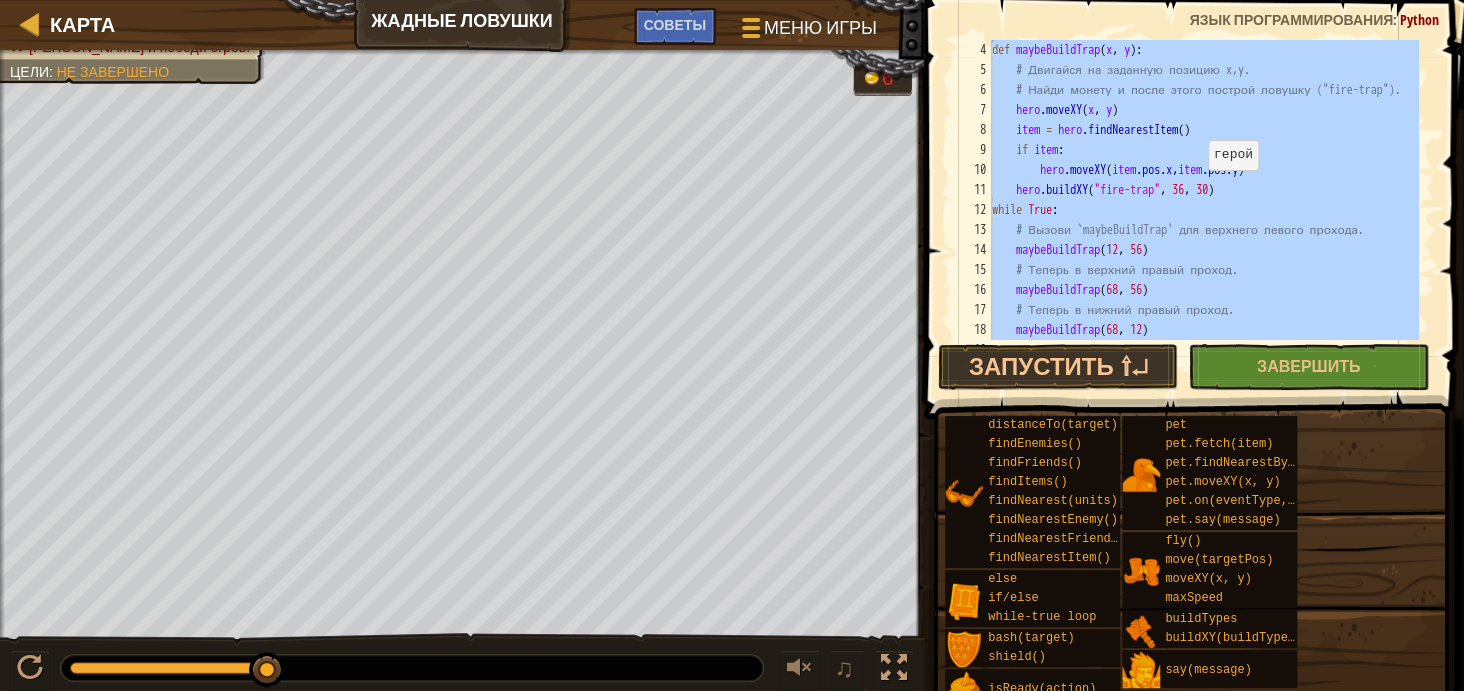 click on "def   maybeBuildTrap ( x ,   y ) :      # Двигайся на заданную позицию x,y.      # Найди монету и после этого построй ловушку ("fire-trap").      hero . moveXY ( x ,   y )      item   =   hero . findNearestItem ( )      if   item :          hero . moveXY ( item . pos . x , item . pos . y )      hero . buildXY ( "fire-trap" ,   36 ,   30 ) while   True :      # Вызови `maybeBuildTrap` для верхнего левого прохода.      maybeBuildTrap ( 12 ,   56 )      # Теперь в верхний правый проход.      maybeBuildTrap ( 68 ,   56 )      # Теперь в нижний правый проход.      maybeBuildTrap ( 68 ,   12 )      # Теперь в нижний левый проход." at bounding box center (1203, 210) 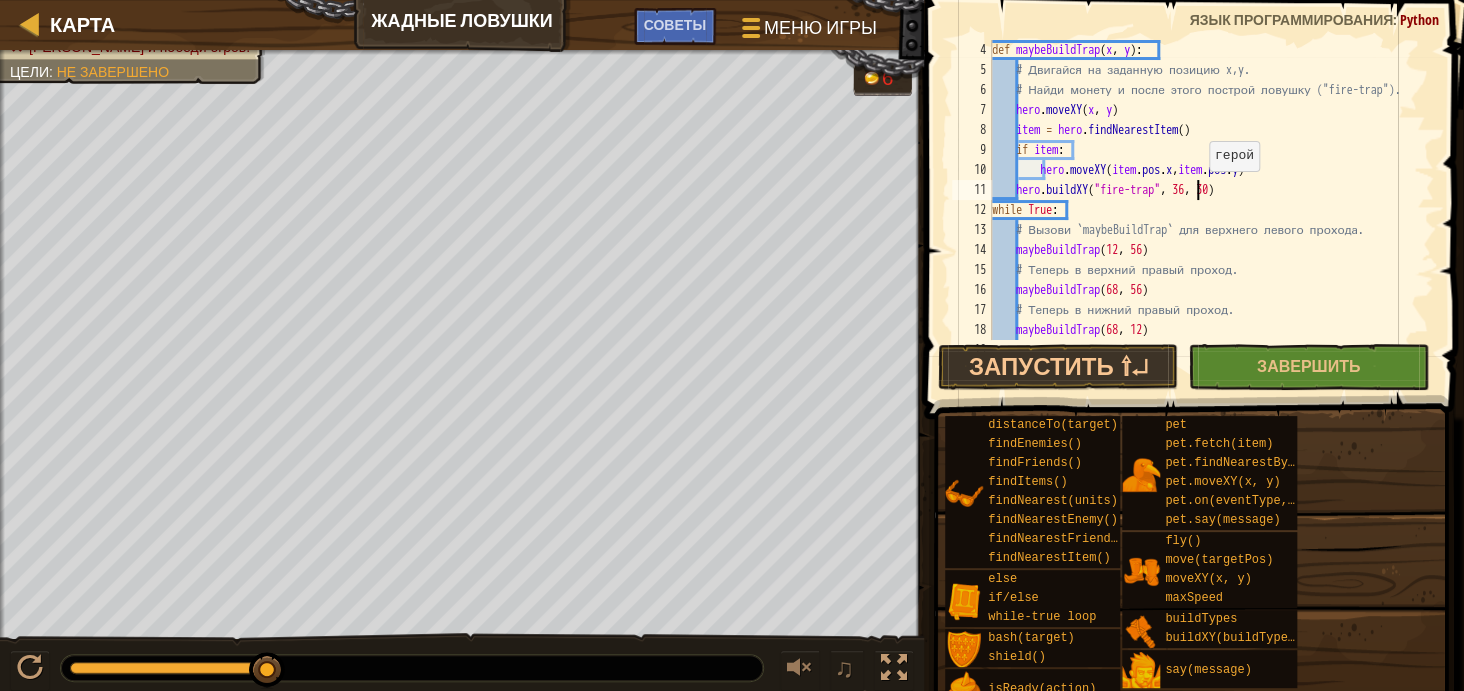 click on "def   maybeBuildTrap ( x ,   y ) :      # Двигайся на заданную позицию x,y.      # Найди монету и после этого построй ловушку ("fire-trap").      hero . moveXY ( x ,   y )      item   =   hero . findNearestItem ( )      if   item :          hero . moveXY ( item . pos . x , item . pos . y )      hero . buildXY ( "fire-trap" ,   36 ,   30 ) while   True :      # Вызови `maybeBuildTrap` для верхнего левого прохода.      maybeBuildTrap ( 12 ,   56 )      # Теперь в верхний правый проход.      maybeBuildTrap ( 68 ,   56 )      # Теперь в нижний правый проход.      maybeBuildTrap ( 68 ,   12 )      # Теперь в нижний левый проход." at bounding box center (1203, 210) 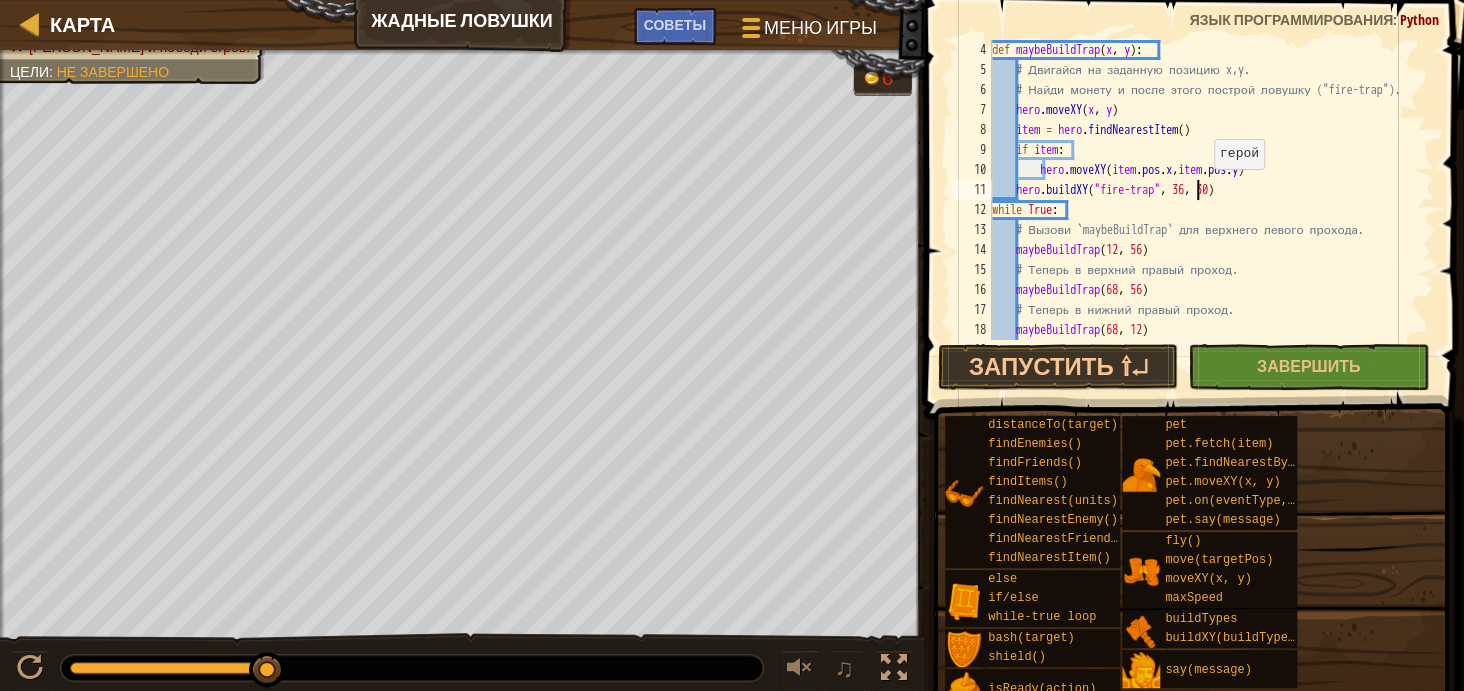 click on "def   maybeBuildTrap ( x ,   y ) :      # Двигайся на заданную позицию x,y.      # Найди монету и после этого построй ловушку ("fire-trap").      hero . moveXY ( x ,   y )      item   =   hero . findNearestItem ( )      if   item :          hero . moveXY ( item . pos . x , item . pos . y )      hero . buildXY ( "fire-trap" ,   36 ,   30 ) while   True :      # Вызови `maybeBuildTrap` для верхнего левого прохода.      maybeBuildTrap ( 12 ,   56 )      # Теперь в верхний правый проход.      maybeBuildTrap ( 68 ,   56 )      # Теперь в нижний правый проход.      maybeBuildTrap ( 68 ,   12 )      # Теперь в нижний левый проход." at bounding box center [1203, 210] 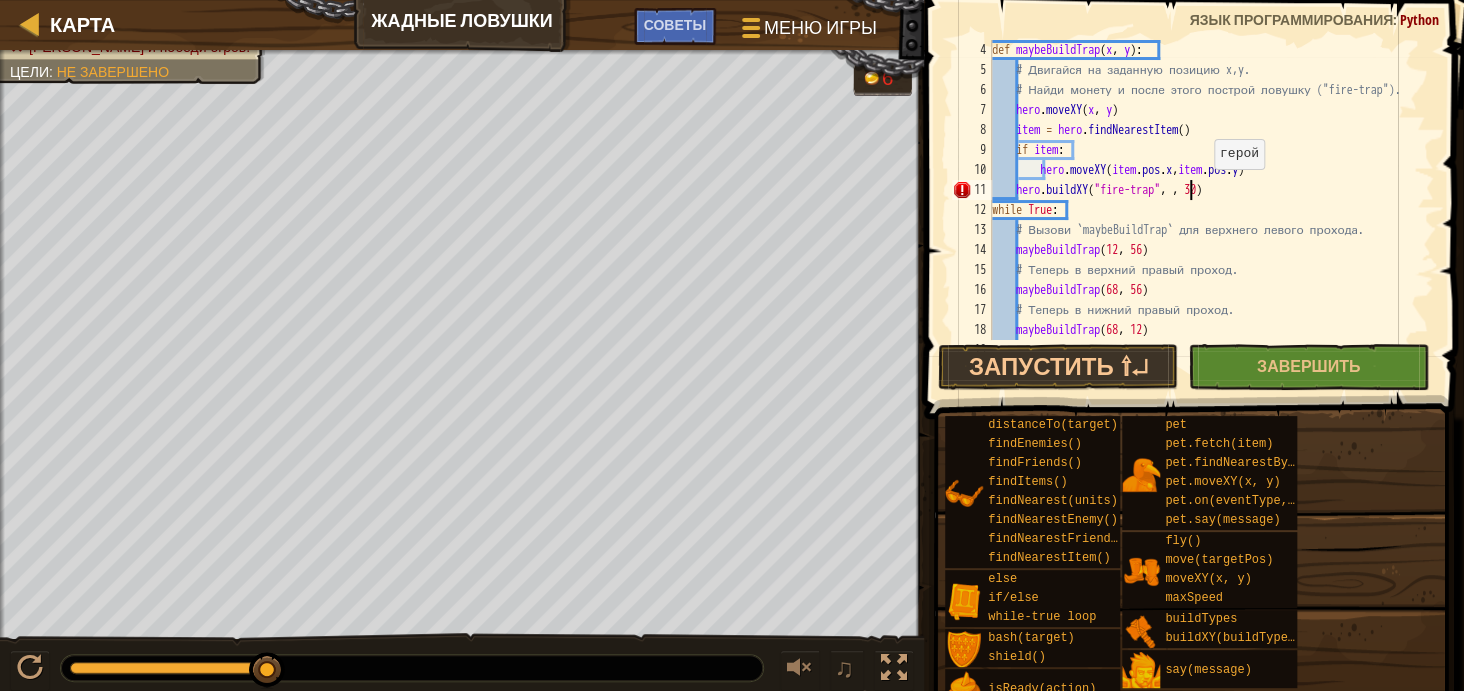 scroll, scrollTop: 9, scrollLeft: 17, axis: both 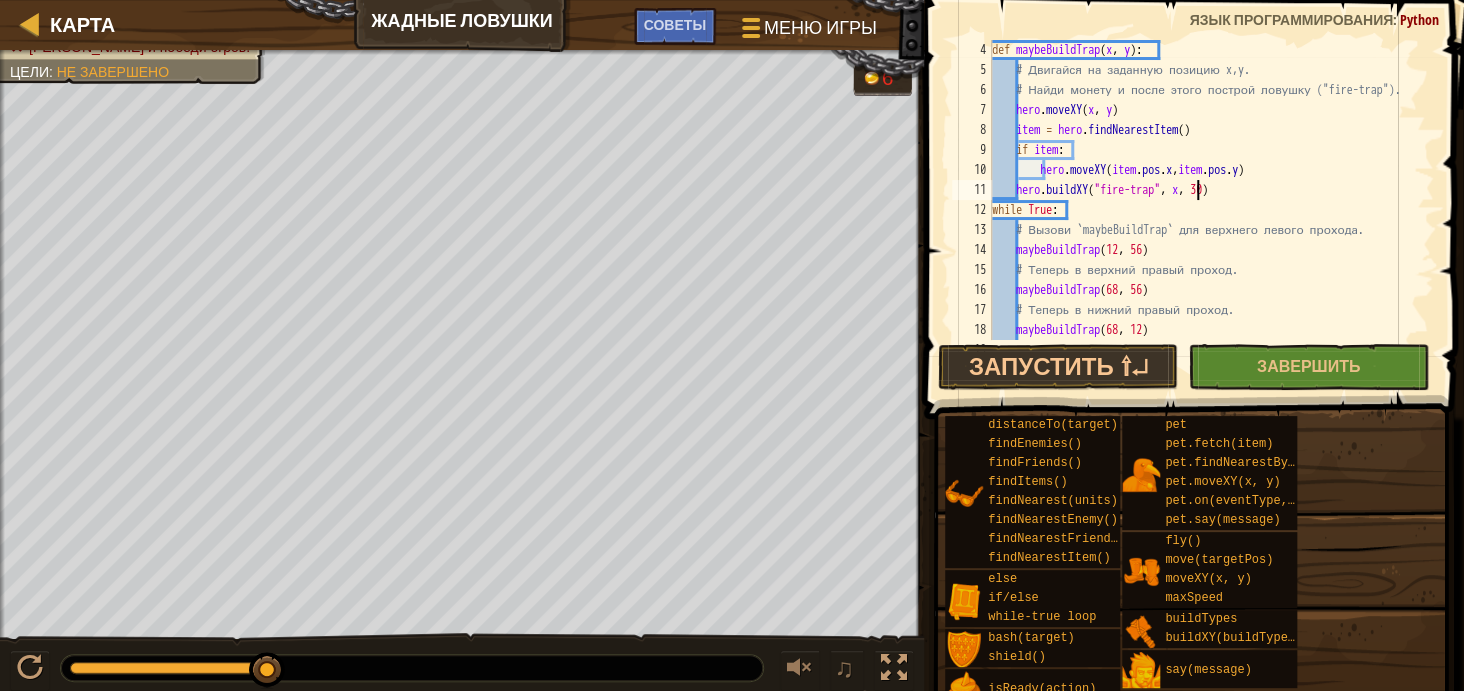 click on "def   maybeBuildTrap ( x ,   y ) :      # Двигайся на заданную позицию x,y.      # Найди монету и после этого построй ловушку ("fire-trap").      hero . moveXY ( x ,   y )      item   =   hero . findNearestItem ( )      if   item :          hero . moveXY ( item . pos . x , item . pos . y )      hero . buildXY ( "fire-trap" ,   x ,   30 ) while   True :      # Вызови `maybeBuildTrap` для верхнего левого прохода.      maybeBuildTrap ( 12 ,   56 )      # Теперь в верхний правый проход.      maybeBuildTrap ( 68 ,   56 )      # Теперь в нижний правый проход.      maybeBuildTrap ( 68 ,   12 )      # Теперь в нижний левый проход." at bounding box center [1203, 210] 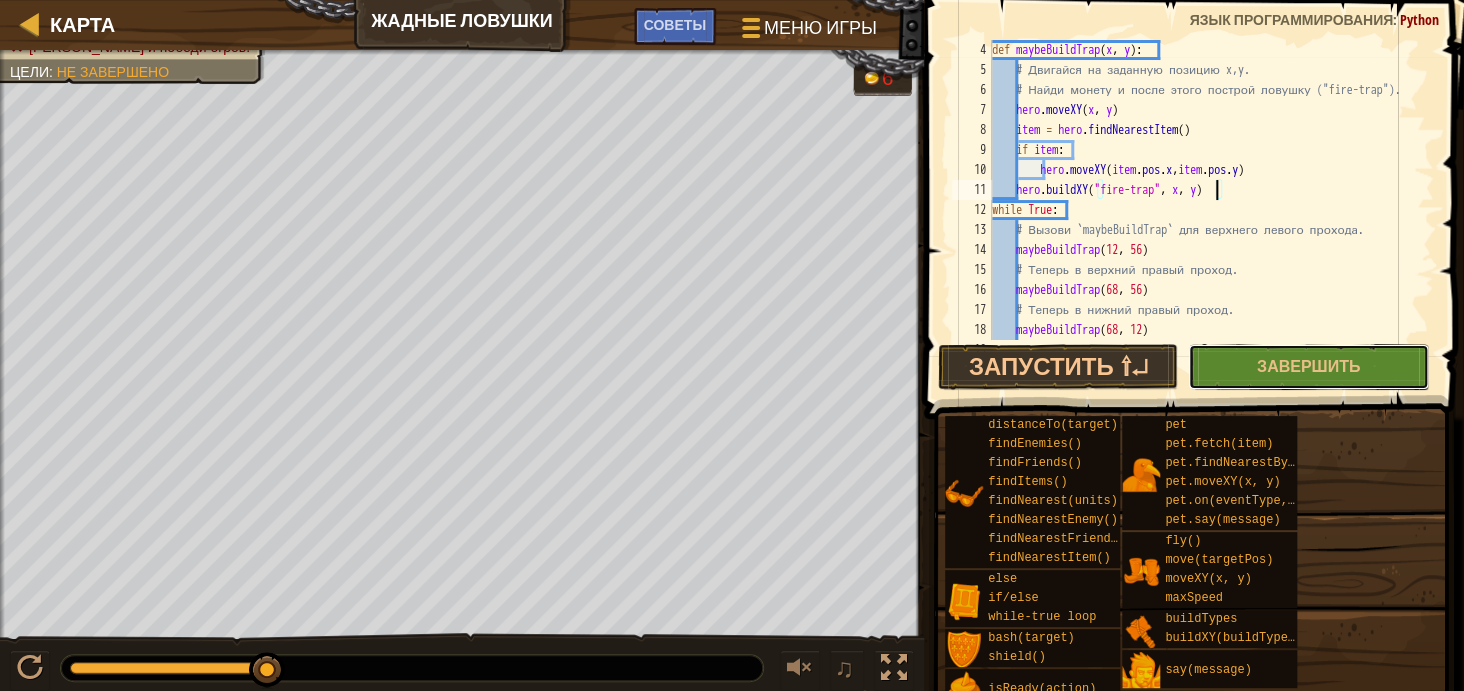 click on "Завершить" at bounding box center [1308, 367] 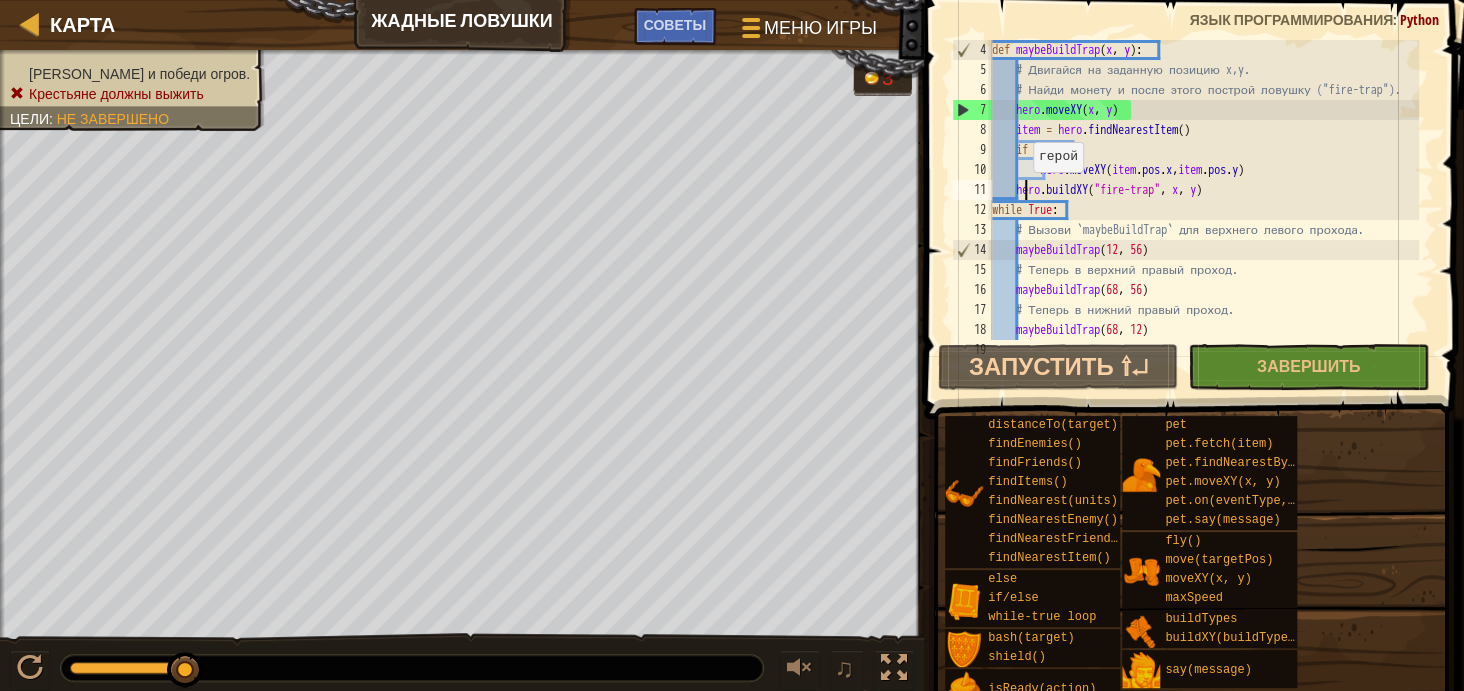 click on "def   maybeBuildTrap ( x ,   y ) :      # Двигайся на заданную позицию x,y.      # Найди монету и после этого построй ловушку ("fire-trap").      hero . moveXY ( x ,   y )      item   =   hero . findNearestItem ( )      if   item :          hero . moveXY ( item . pos . x , item . pos . y )      hero . buildXY ( "fire-trap" ,   x ,   y ) while   True :      # Вызови `maybeBuildTrap` для верхнего левого прохода.      maybeBuildTrap ( 12 ,   56 )      # Теперь в верхний правый проход.      maybeBuildTrap ( 68 ,   56 )      # Теперь в нижний правый проход.      maybeBuildTrap ( 68 ,   12 )      # Теперь в нижний левый проход." at bounding box center (1203, 210) 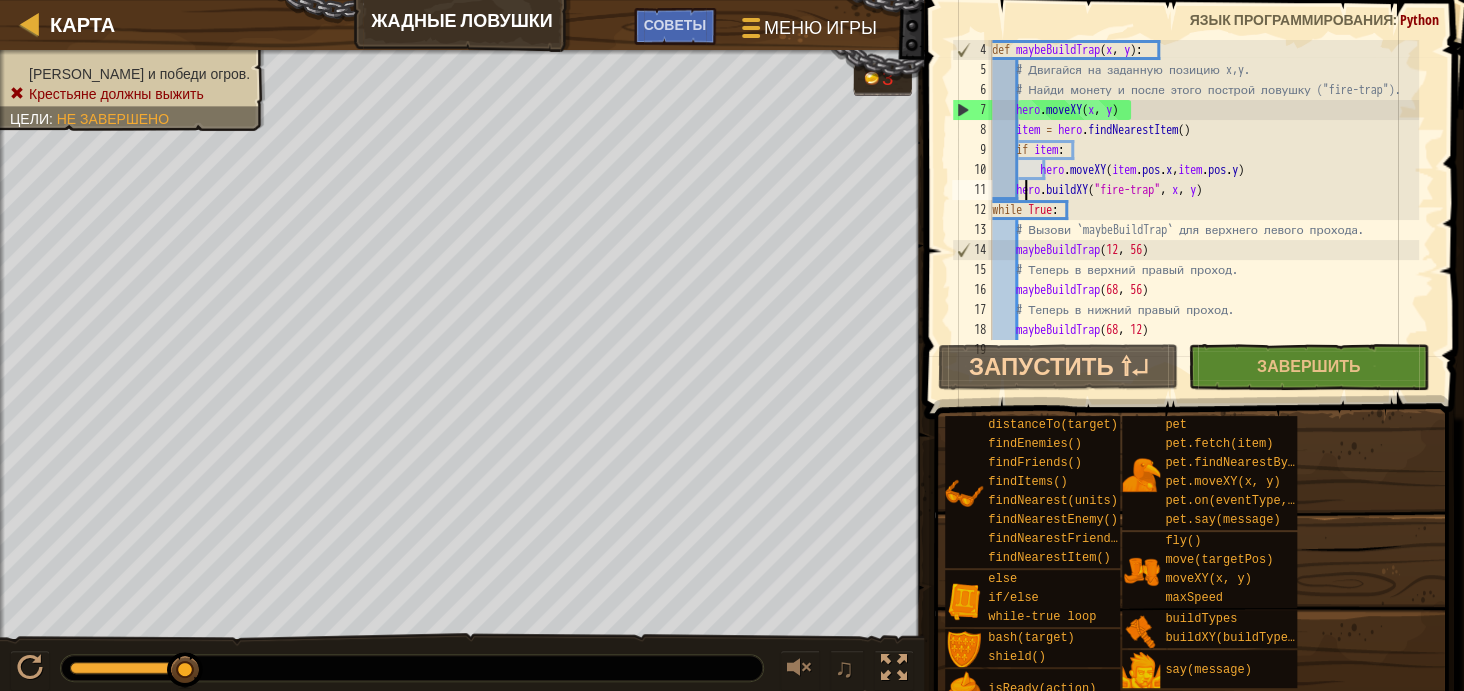 click on "def   maybeBuildTrap ( x ,   y ) :      # Двигайся на заданную позицию x,y.      # Найди монету и после этого построй ловушку ("fire-trap").      hero . moveXY ( x ,   y )      item   =   hero . findNearestItem ( )      if   item :          hero . moveXY ( item . pos . x , item . pos . y )      hero . buildXY ( "fire-trap" ,   x ,   y ) while   True :      # Вызови `maybeBuildTrap` для верхнего левого прохода.      maybeBuildTrap ( 12 ,   56 )      # Теперь в верхний правый проход.      maybeBuildTrap ( 68 ,   56 )      # Теперь в нижний правый проход.      maybeBuildTrap ( 68 ,   12 )      # Теперь в нижний левый проход." at bounding box center [1203, 210] 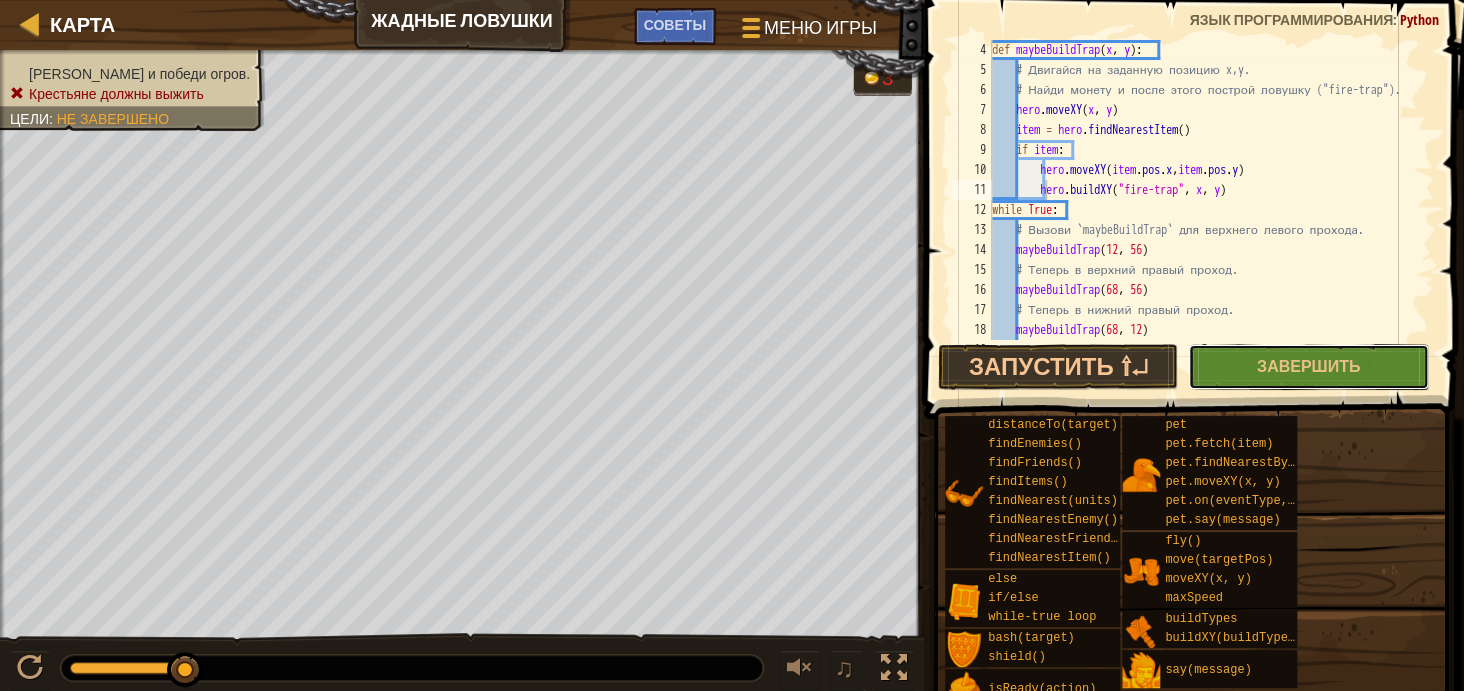 click on "Завершить" at bounding box center (1308, 367) 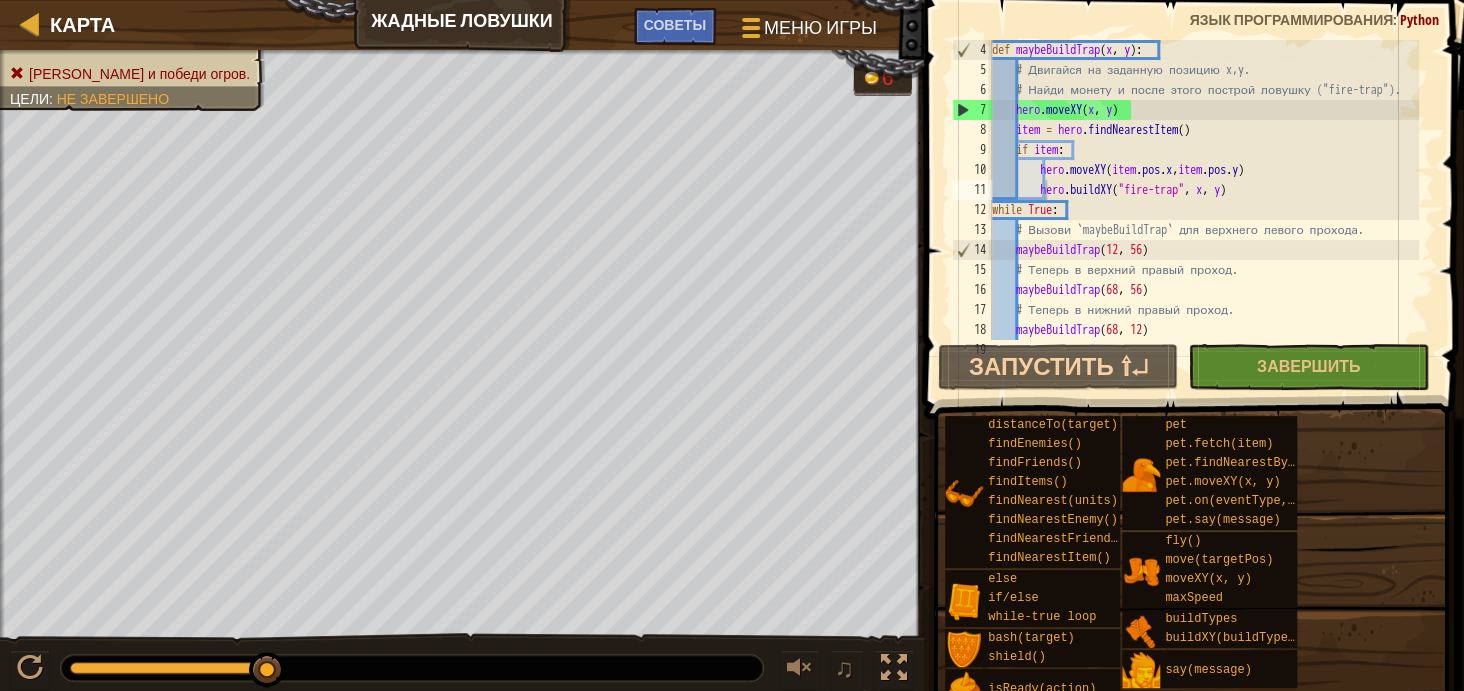 scroll, scrollTop: 9, scrollLeft: 16, axis: both 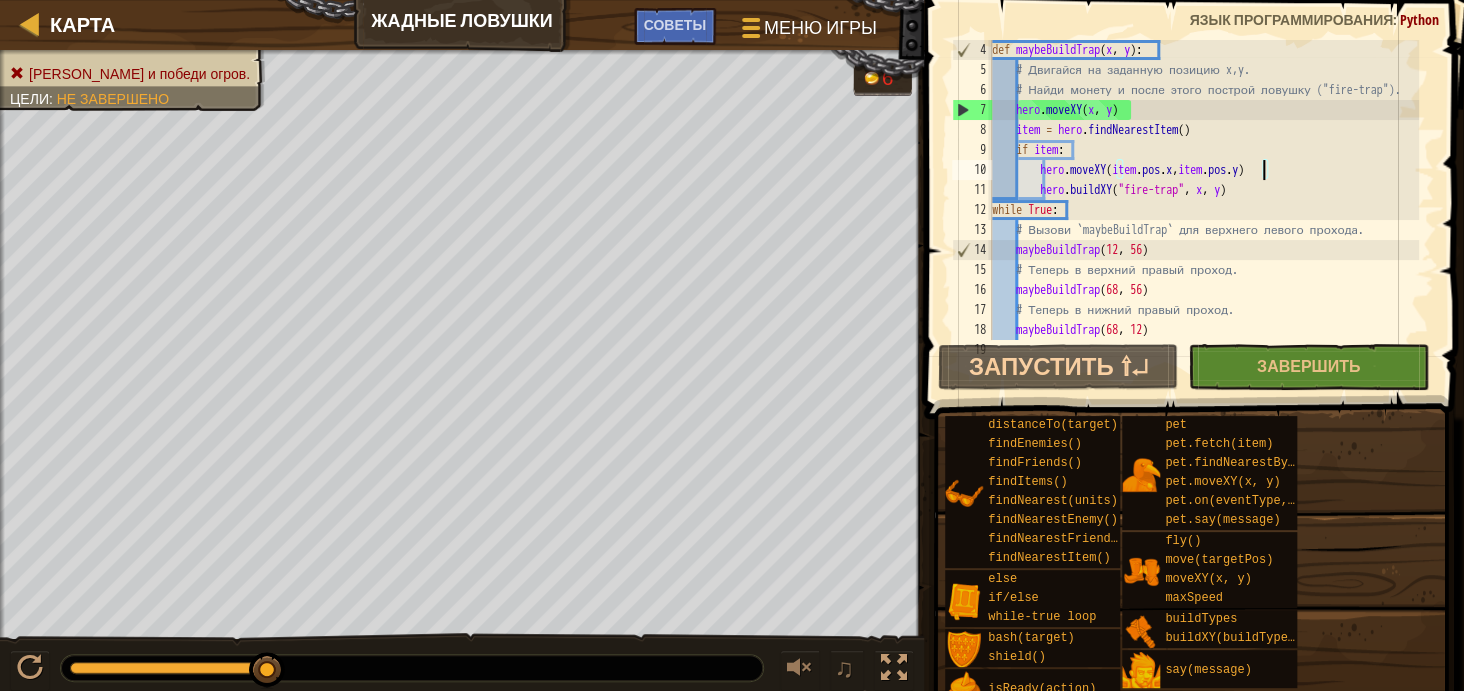click on "def   maybeBuildTrap ( x ,   y ) :      # Двигайся на заданную позицию x,y.      # Найди монету и после этого построй ловушку ("fire-trap").      hero . moveXY ( x ,   y )      item   =   hero . findNearestItem ( )      if   item :          hero . moveXY ( item . pos . x , item . pos . y )          hero . buildXY ( "fire-trap" ,   x ,   y ) while   True :      # Вызови `maybeBuildTrap` для верхнего левого прохода.      maybeBuildTrap ( 12 ,   56 )      # Теперь в верхний правый проход.      maybeBuildTrap ( 68 ,   56 )      # Теперь в нижний правый проход.      maybeBuildTrap ( 68 ,   12 )      # Теперь в нижний левый проход." at bounding box center (1203, 210) 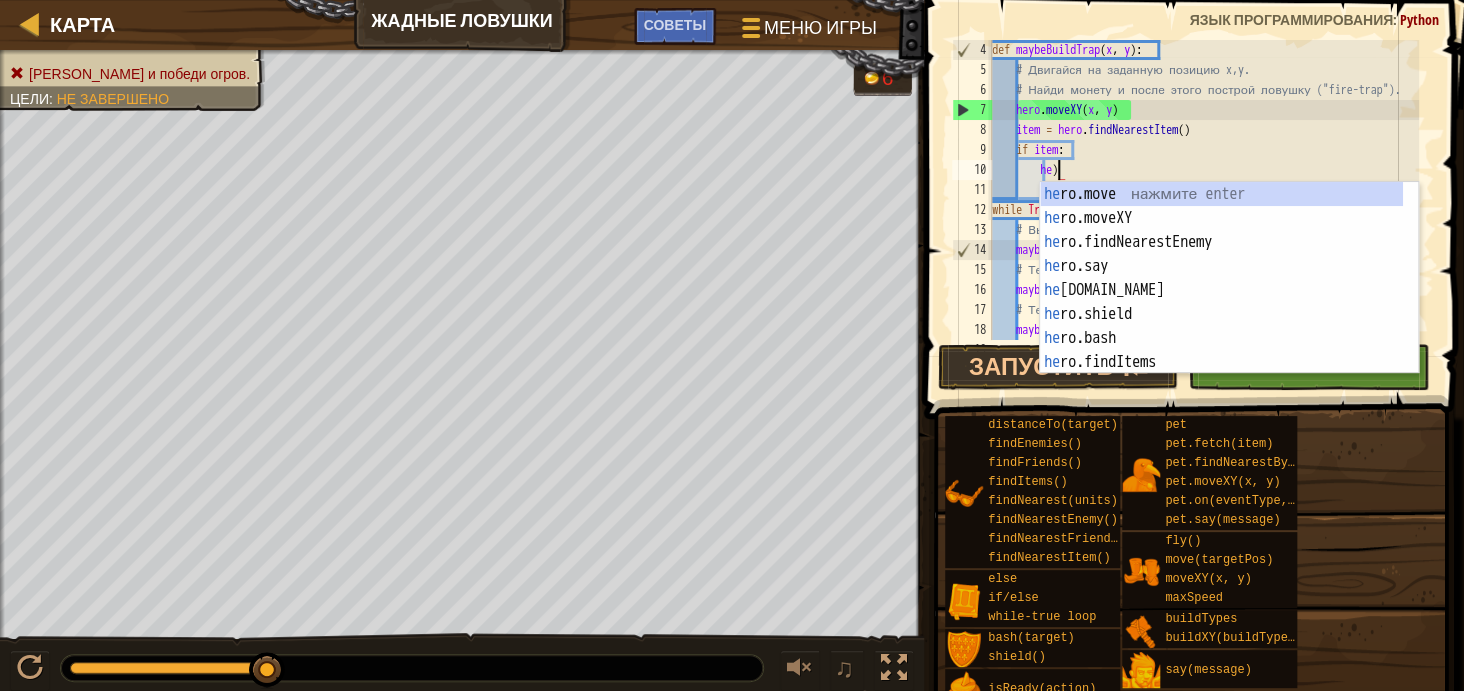 type on ")" 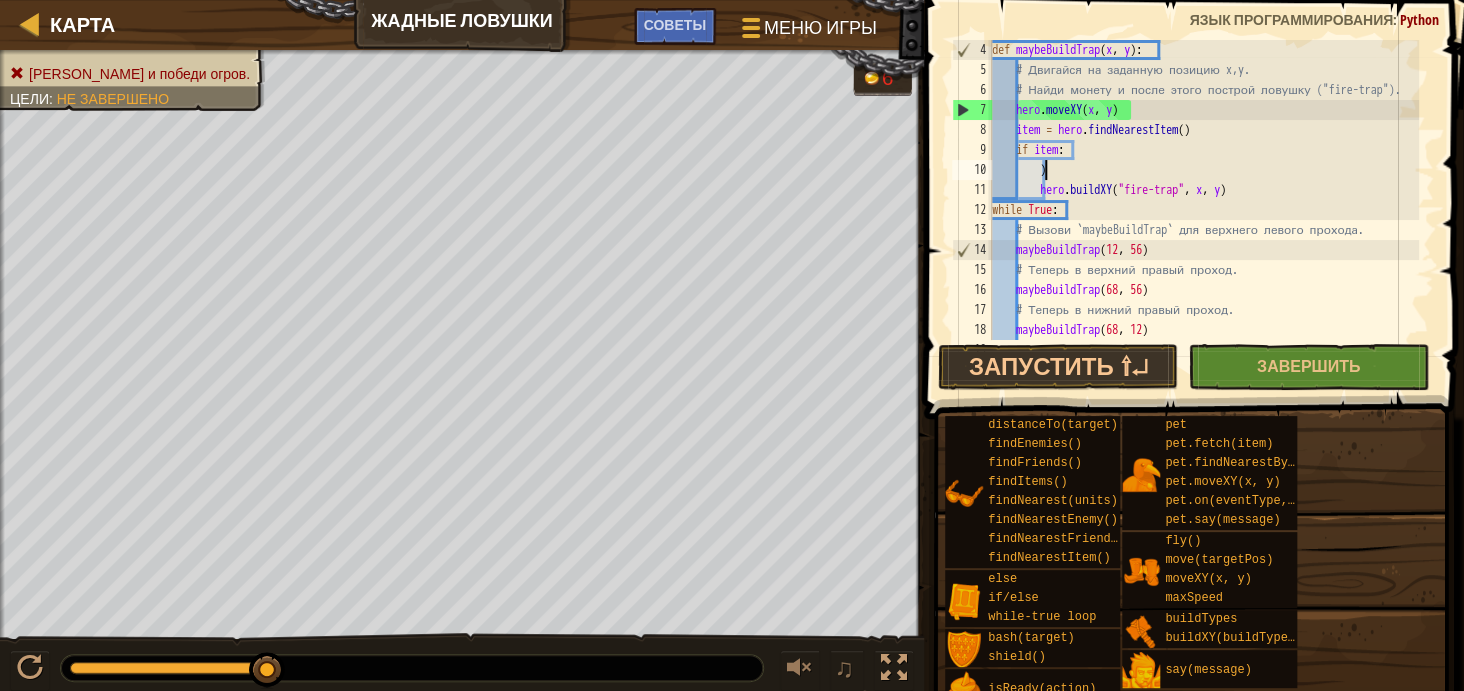 scroll, scrollTop: 9, scrollLeft: 3, axis: both 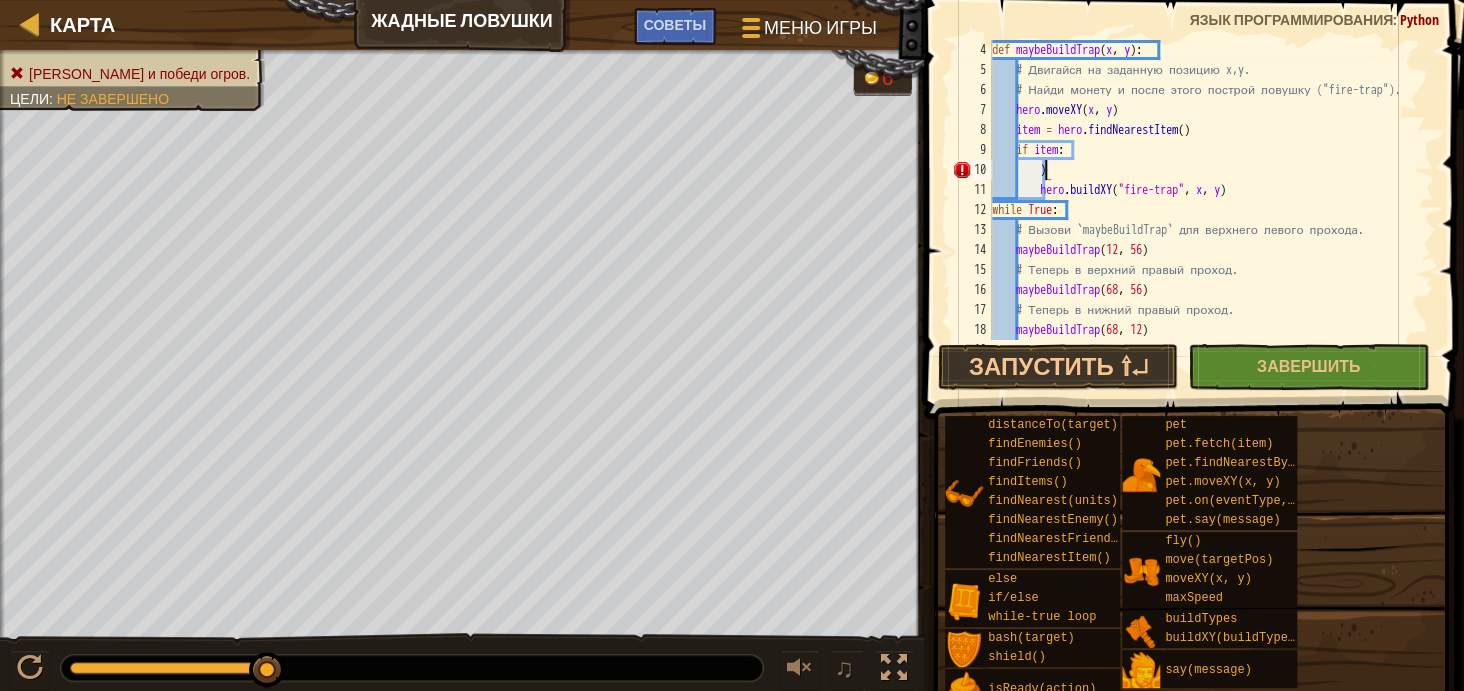 click on "def   maybeBuildTrap ( x ,   y ) :      # Двигайся на заданную позицию x,y.      # Найди монету и после этого построй ловушку ("fire-trap").      hero . moveXY ( x ,   y )      item   =   hero . findNearestItem ( )      if   item :          )          hero . buildXY ( "fire-trap" ,   x ,   y ) while   True :      # Вызови `maybeBuildTrap` для верхнего левого прохода.      maybeBuildTrap ( 12 ,   56 )      # Теперь в верхний правый проход.      maybeBuildTrap ( 68 ,   56 )      # Теперь в нижний правый проход.      maybeBuildTrap ( 68 ,   12 )      # Теперь в нижний левый проход." at bounding box center (1203, 210) 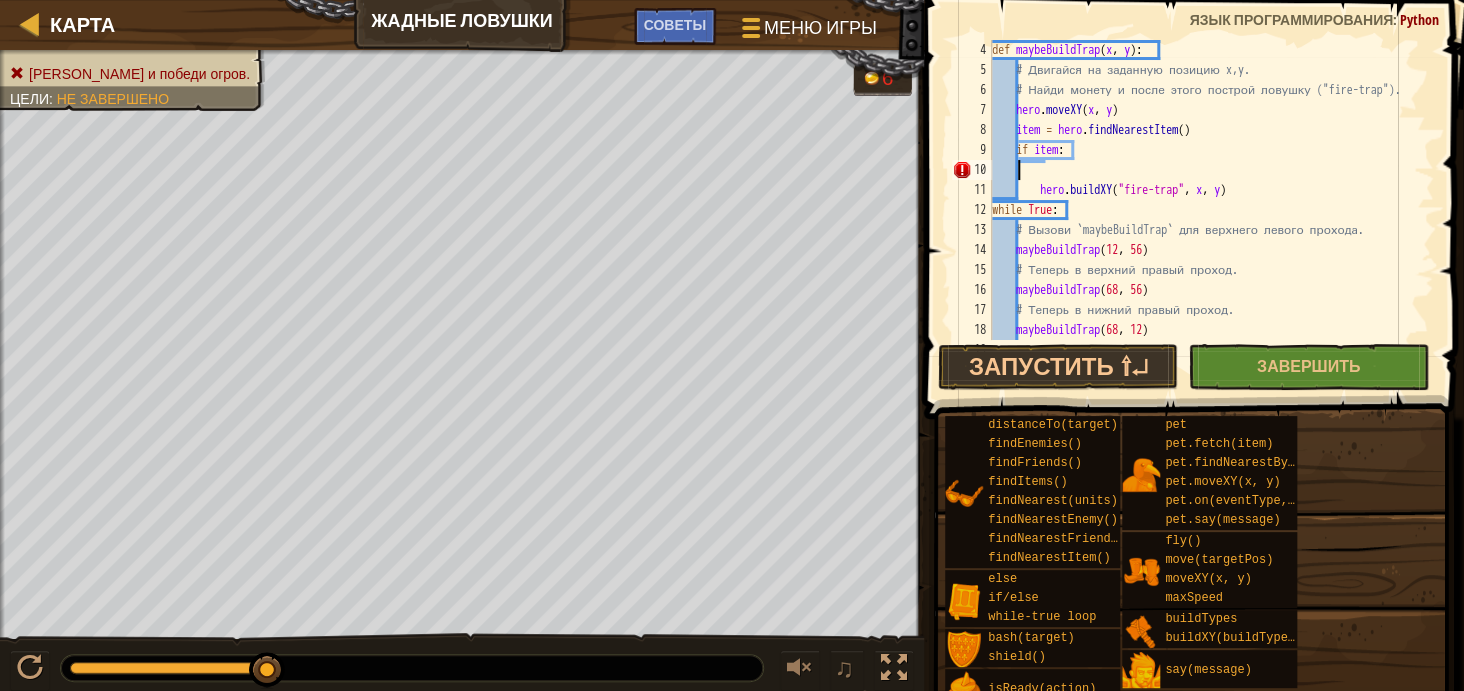 scroll, scrollTop: 9, scrollLeft: 0, axis: vertical 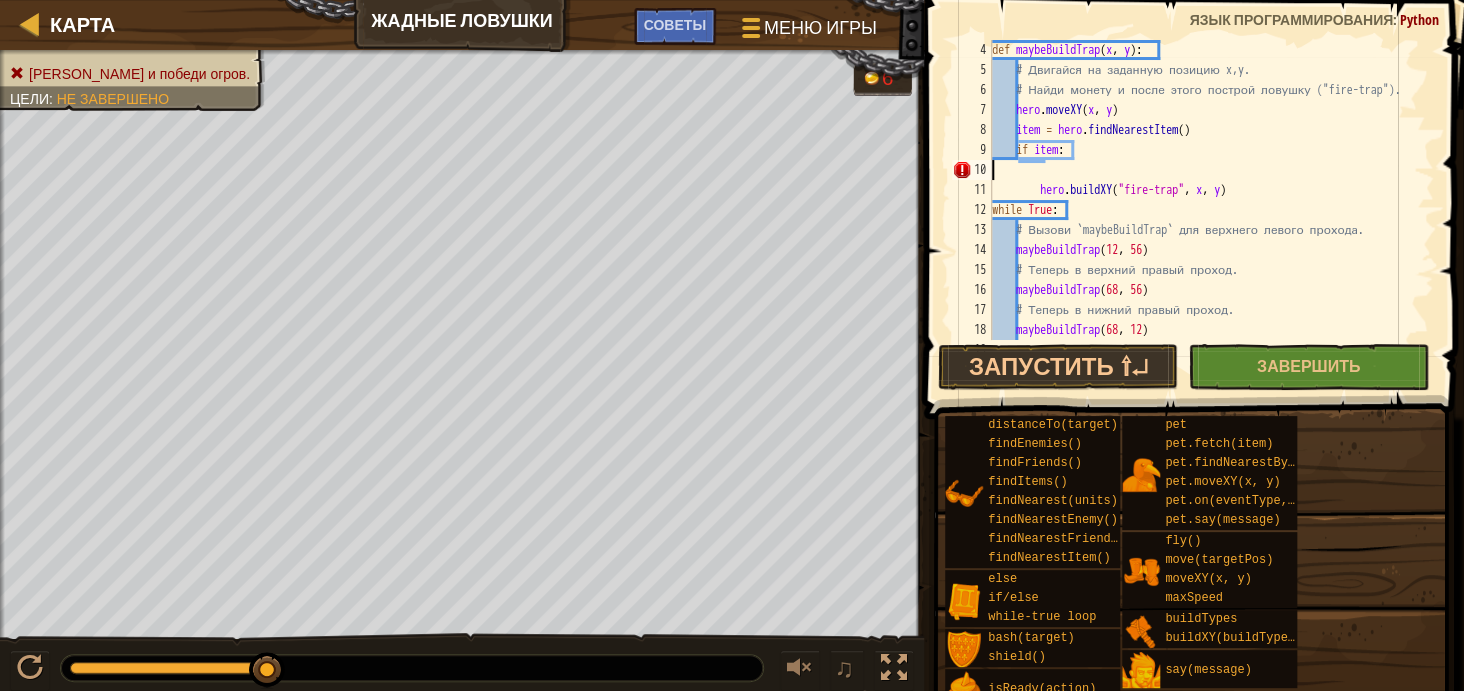 type on "if item:" 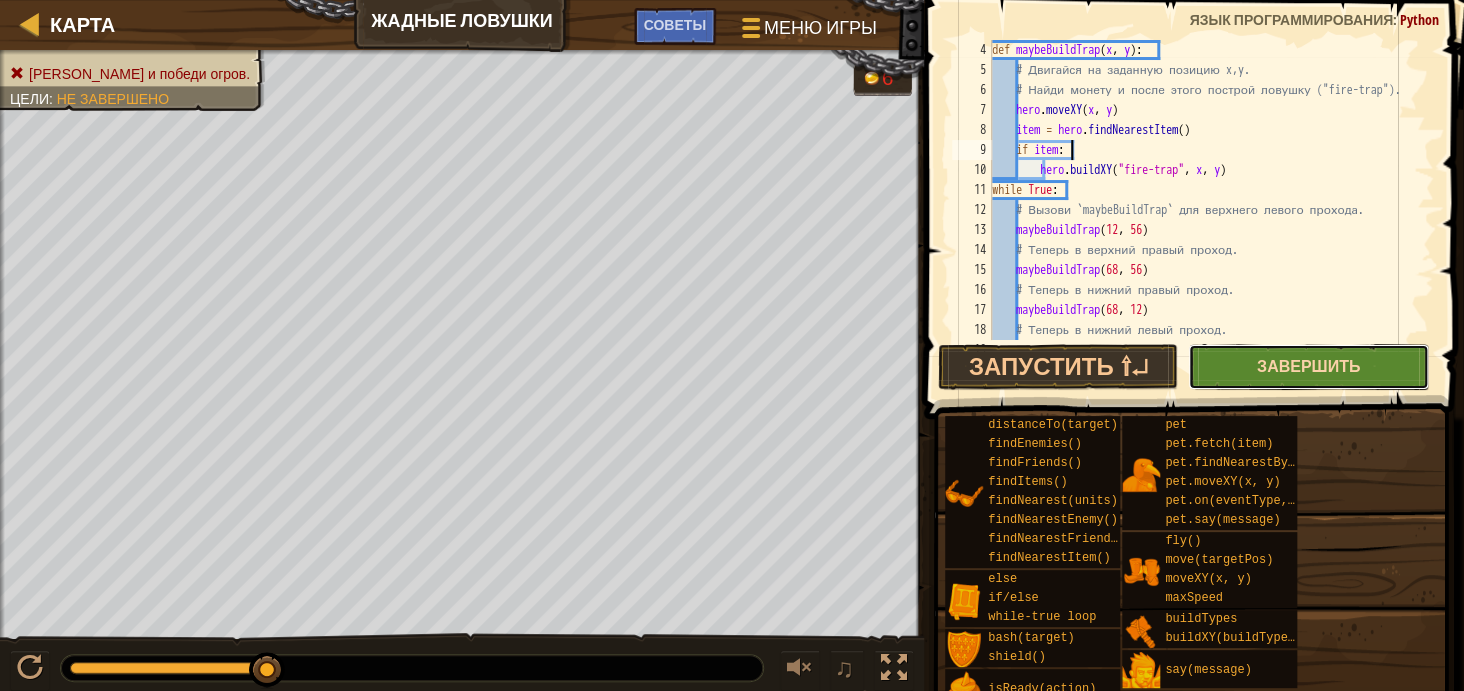 click on "Завершить" at bounding box center [1308, 366] 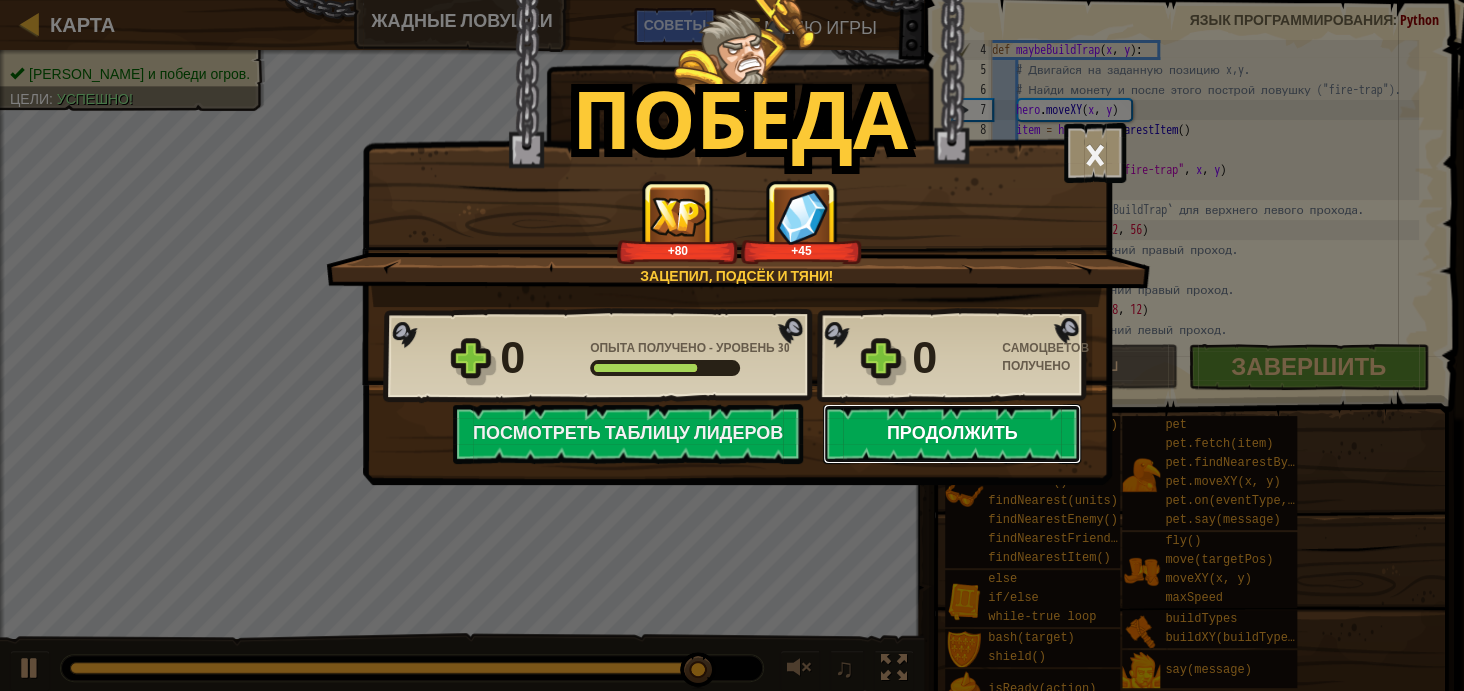 click on "Продолжить" at bounding box center (952, 434) 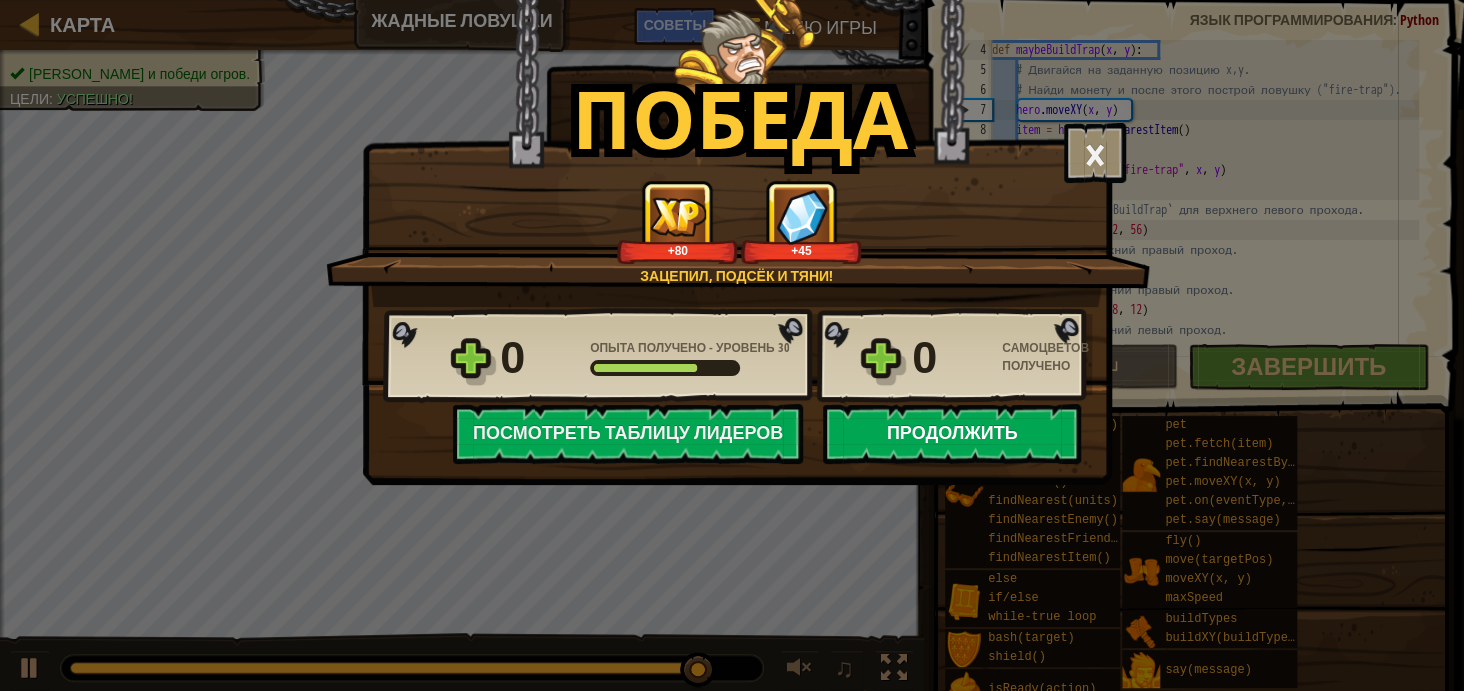 select on "ru" 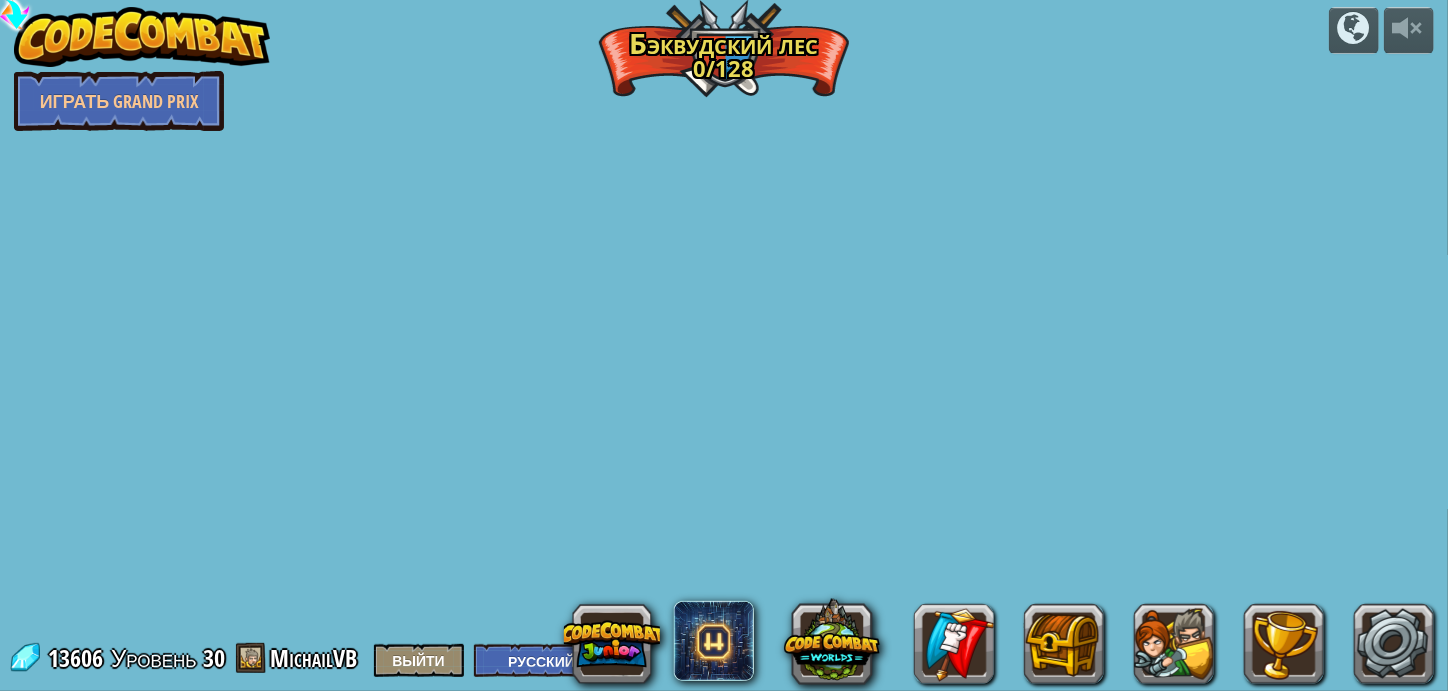 select on "ru" 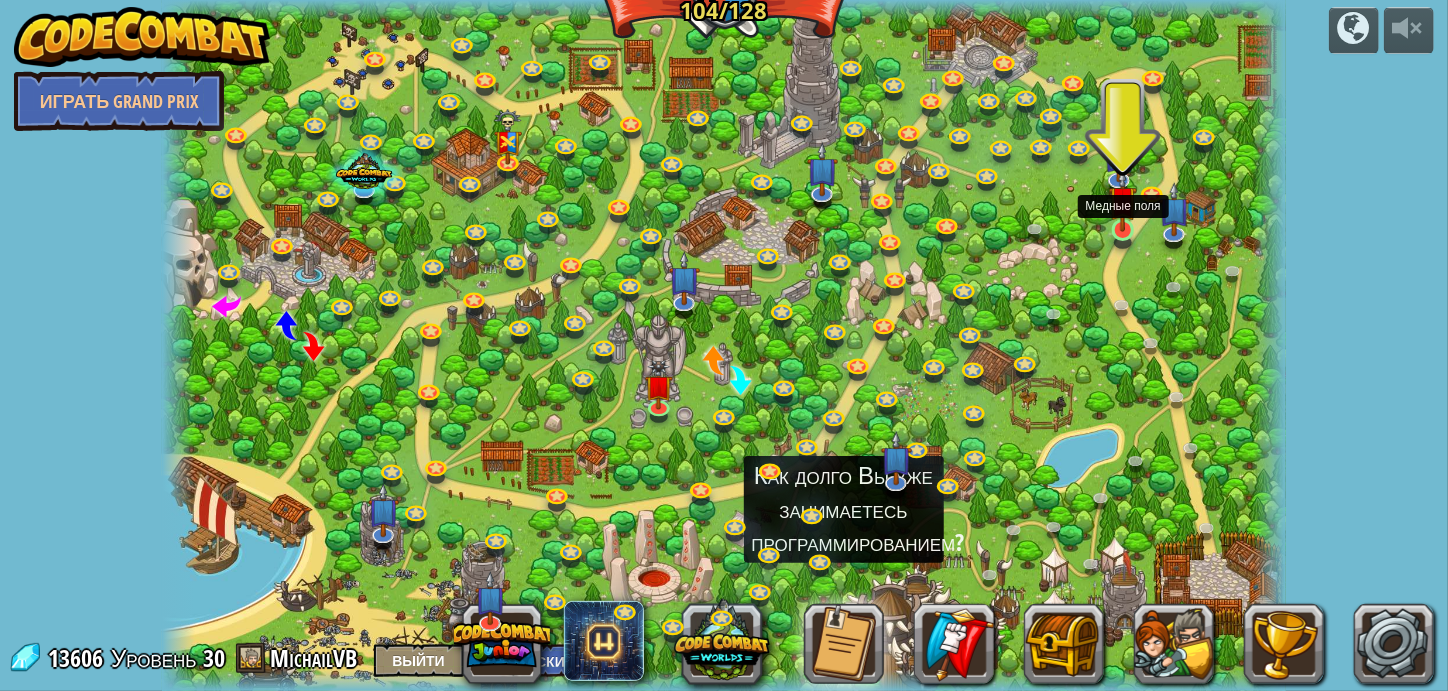 click at bounding box center [1123, 200] 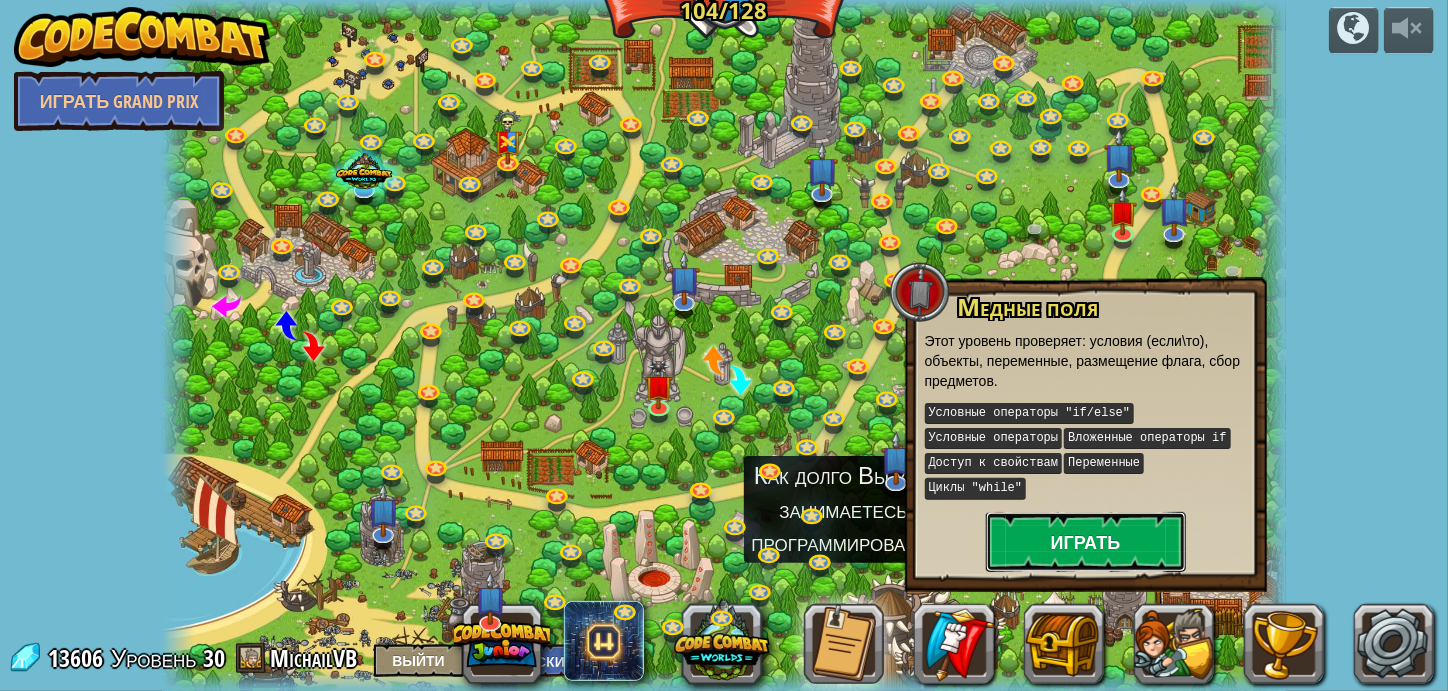click on "Играть" at bounding box center (1086, 542) 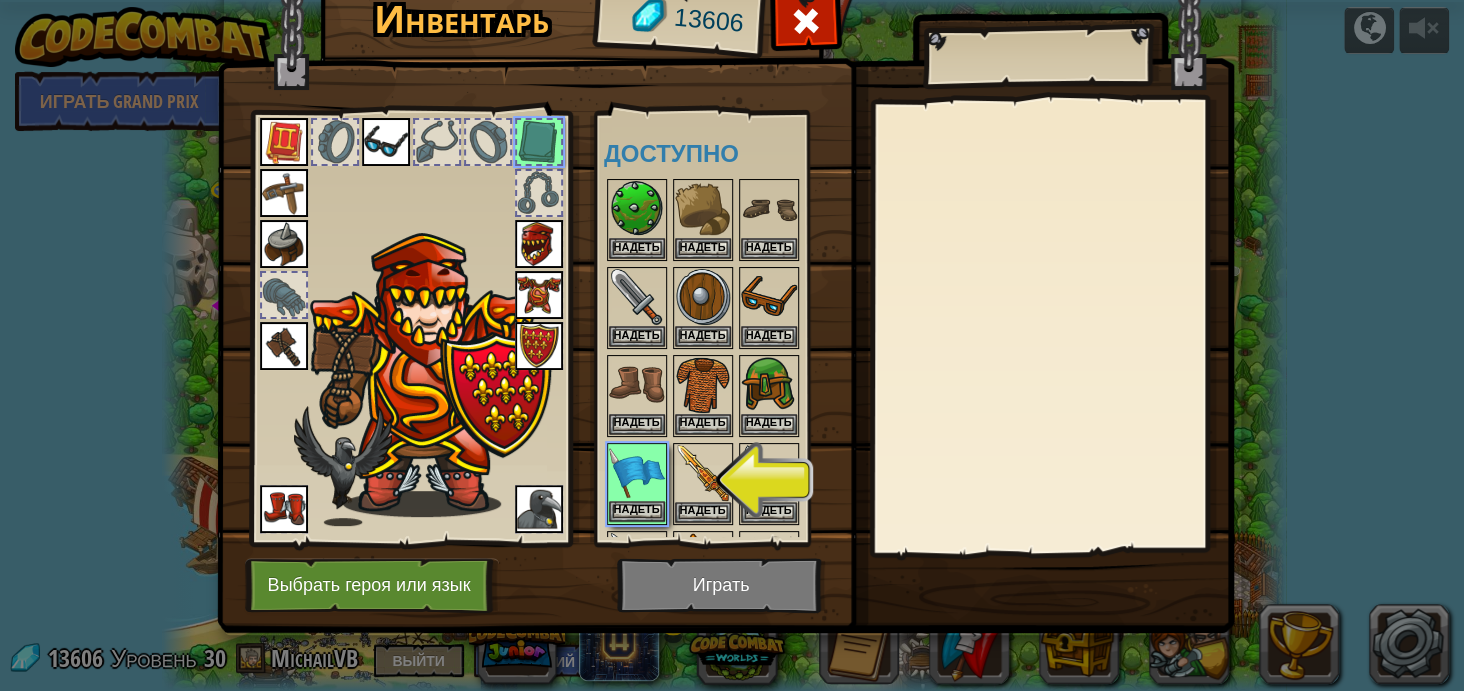 click at bounding box center [637, 473] 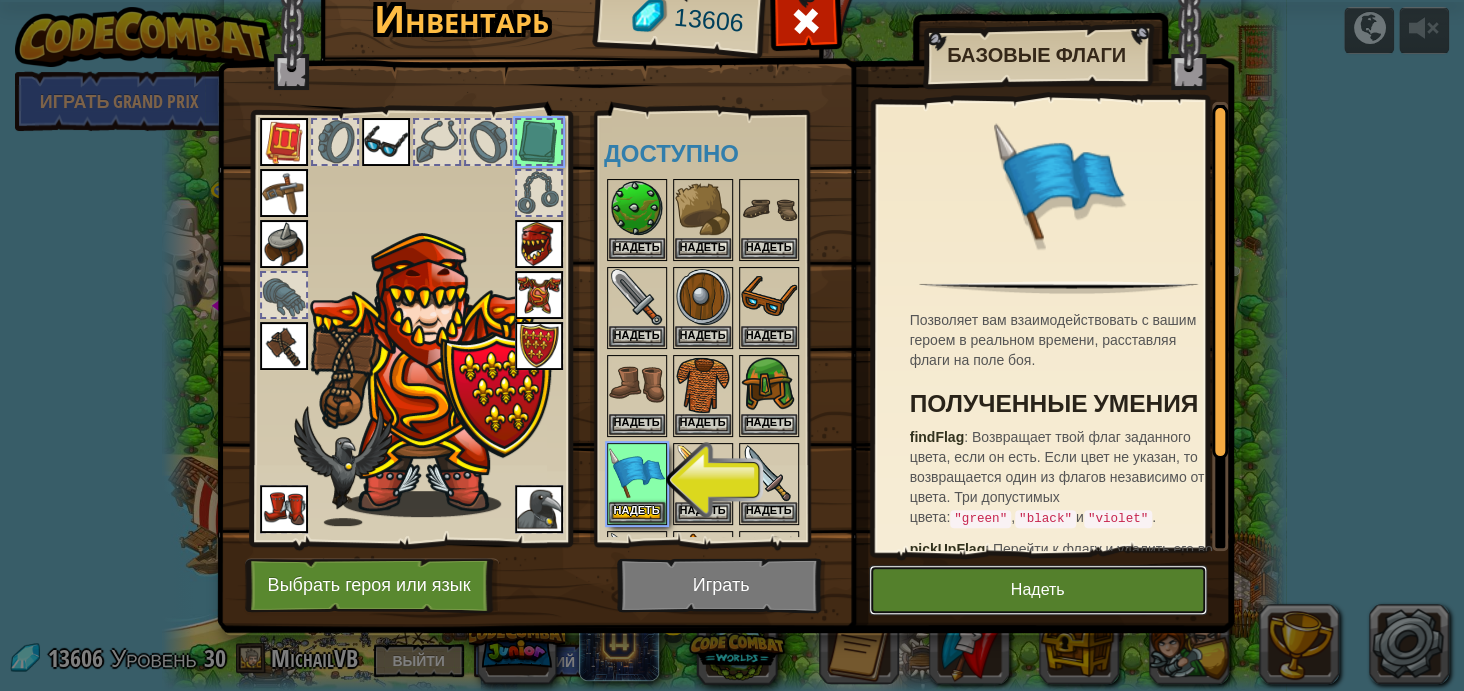 drag, startPoint x: 1039, startPoint y: 580, endPoint x: 1031, endPoint y: 569, distance: 13.601471 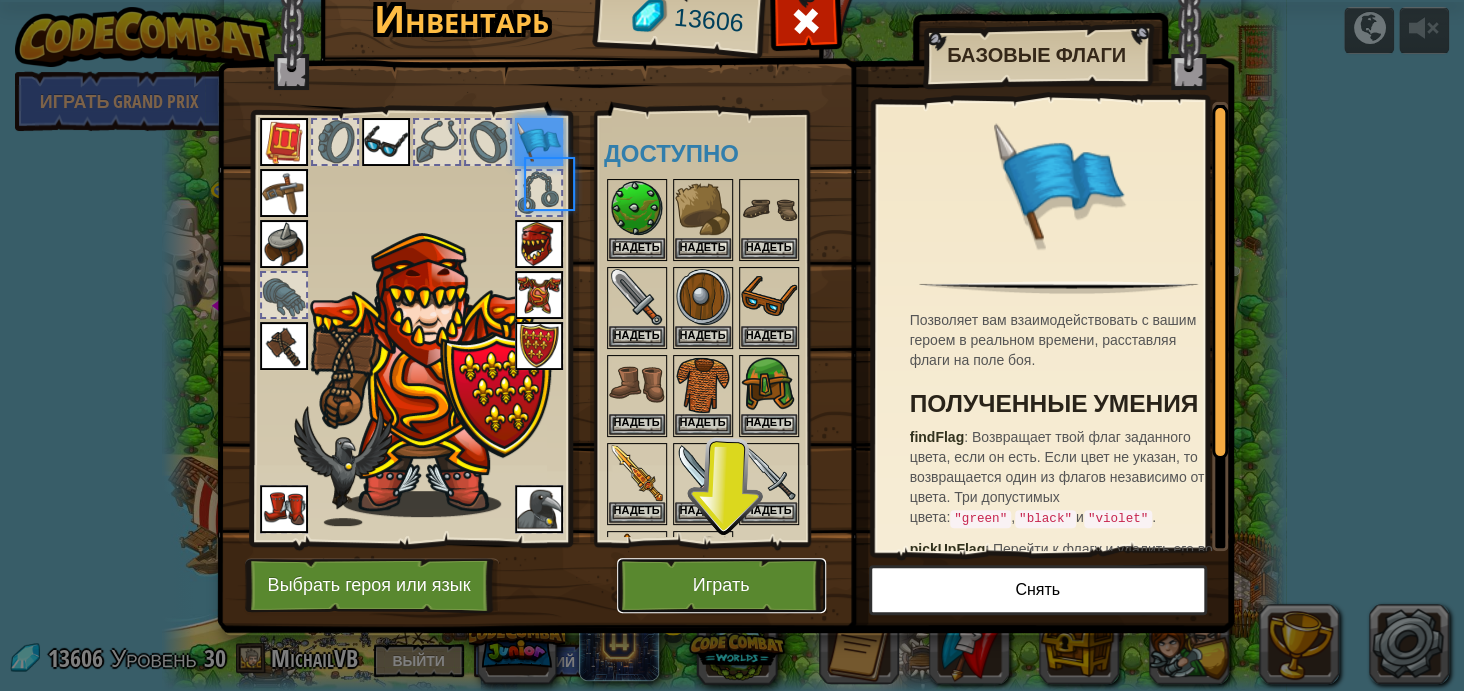 click on "Играть" at bounding box center [721, 585] 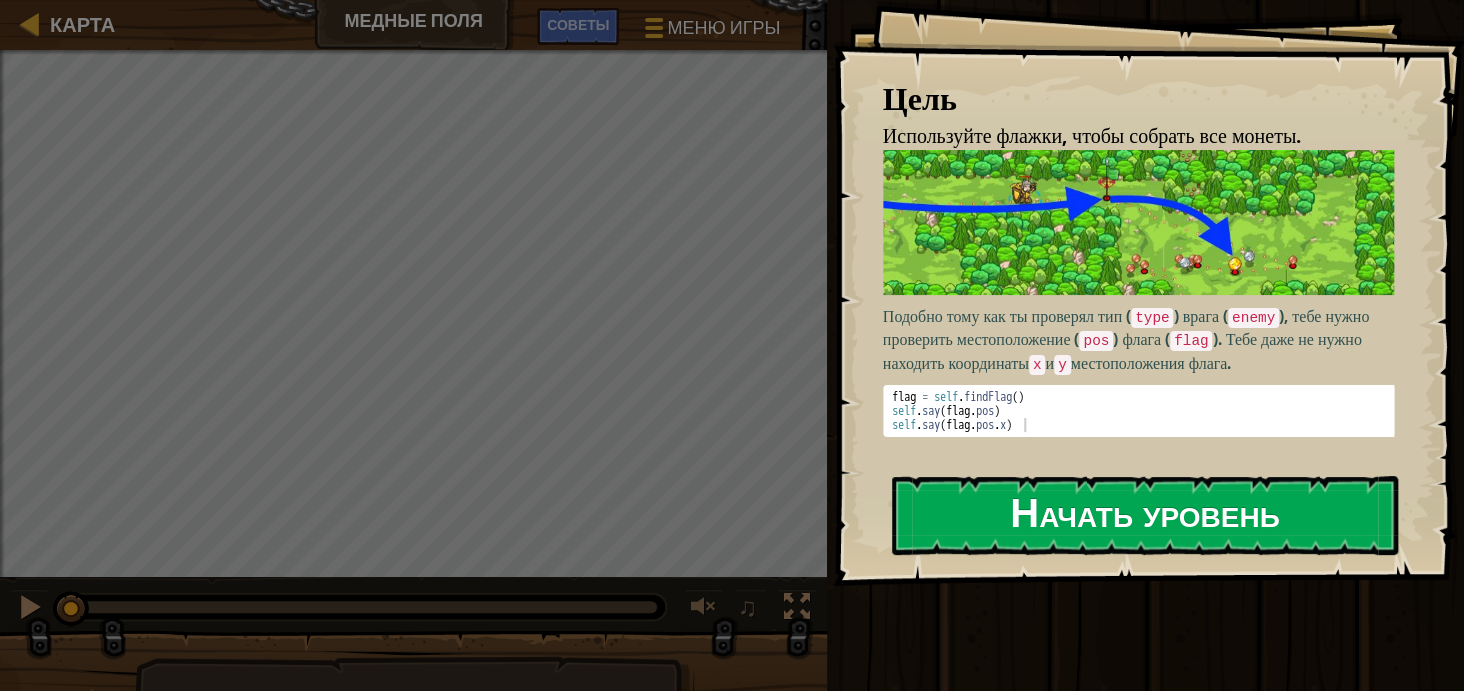click on "Начать уровень" at bounding box center (1145, 515) 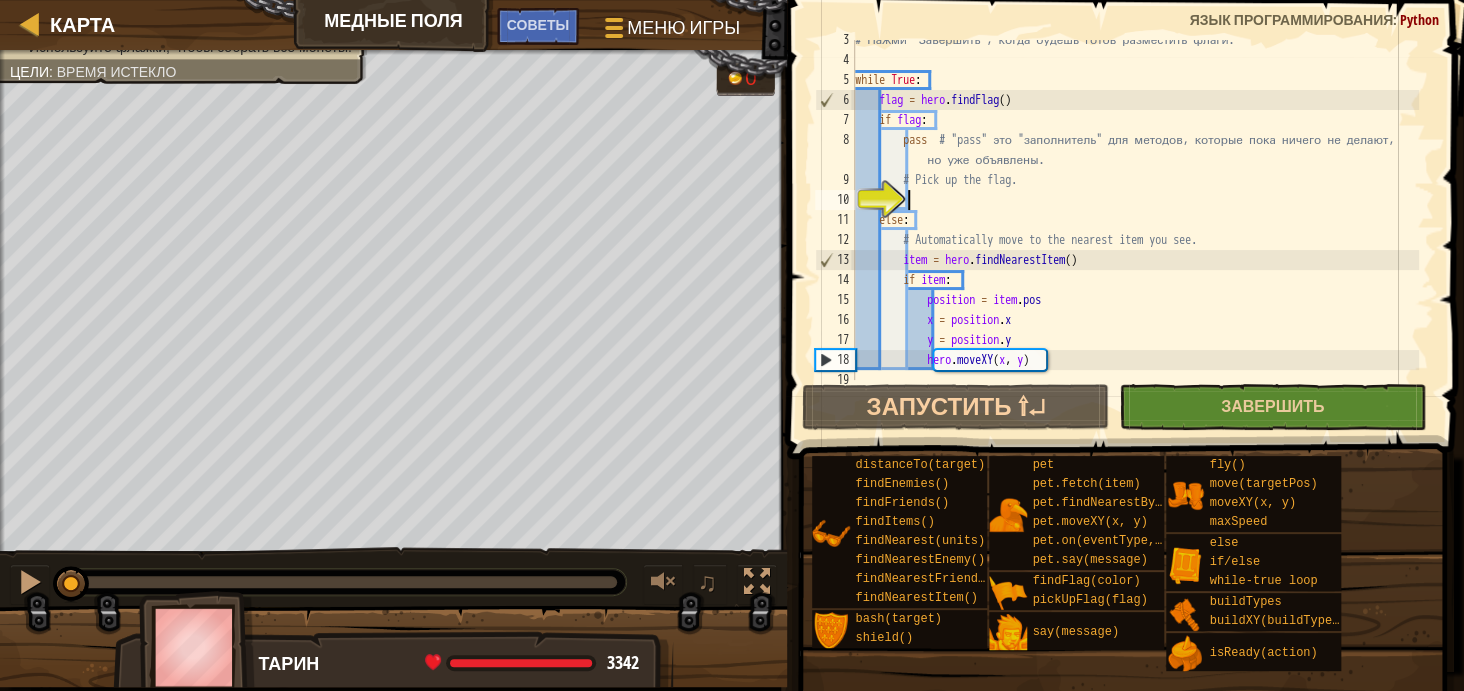 scroll, scrollTop: 50, scrollLeft: 0, axis: vertical 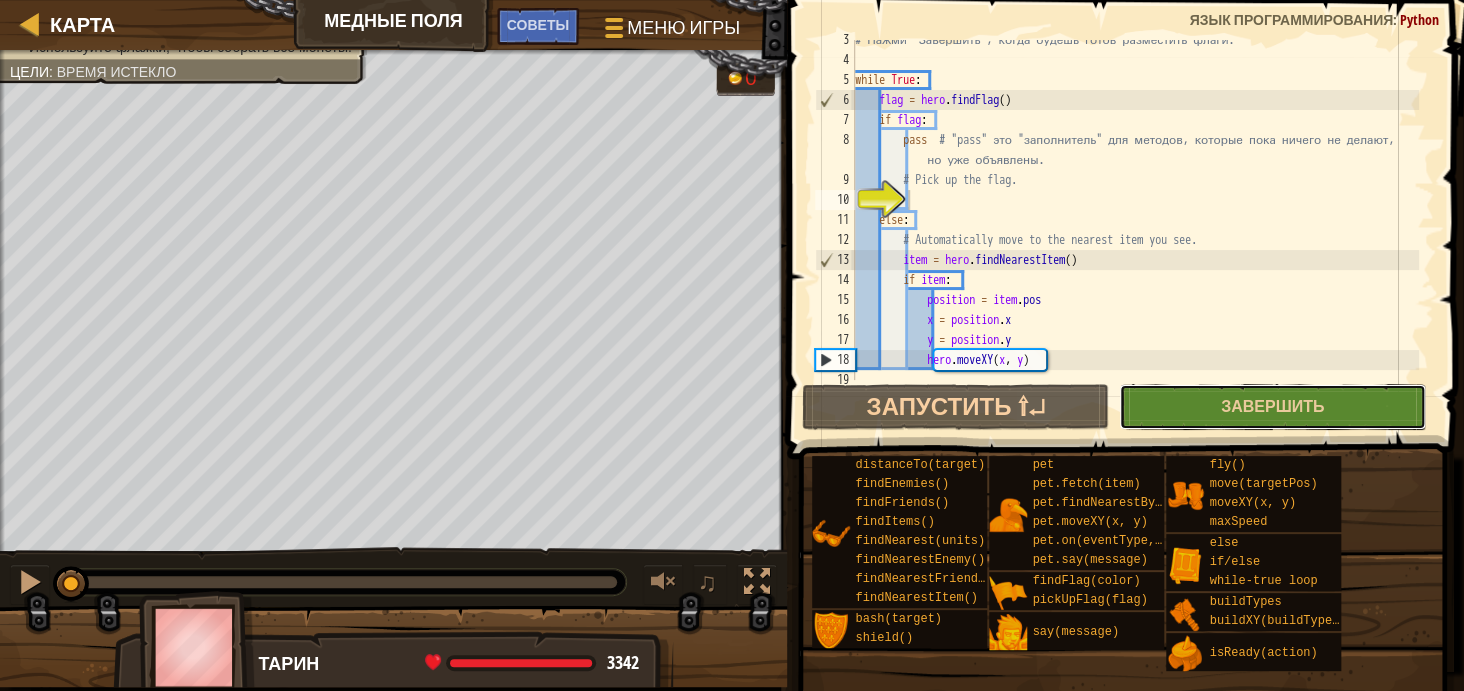 click on "Завершить" at bounding box center [1272, 407] 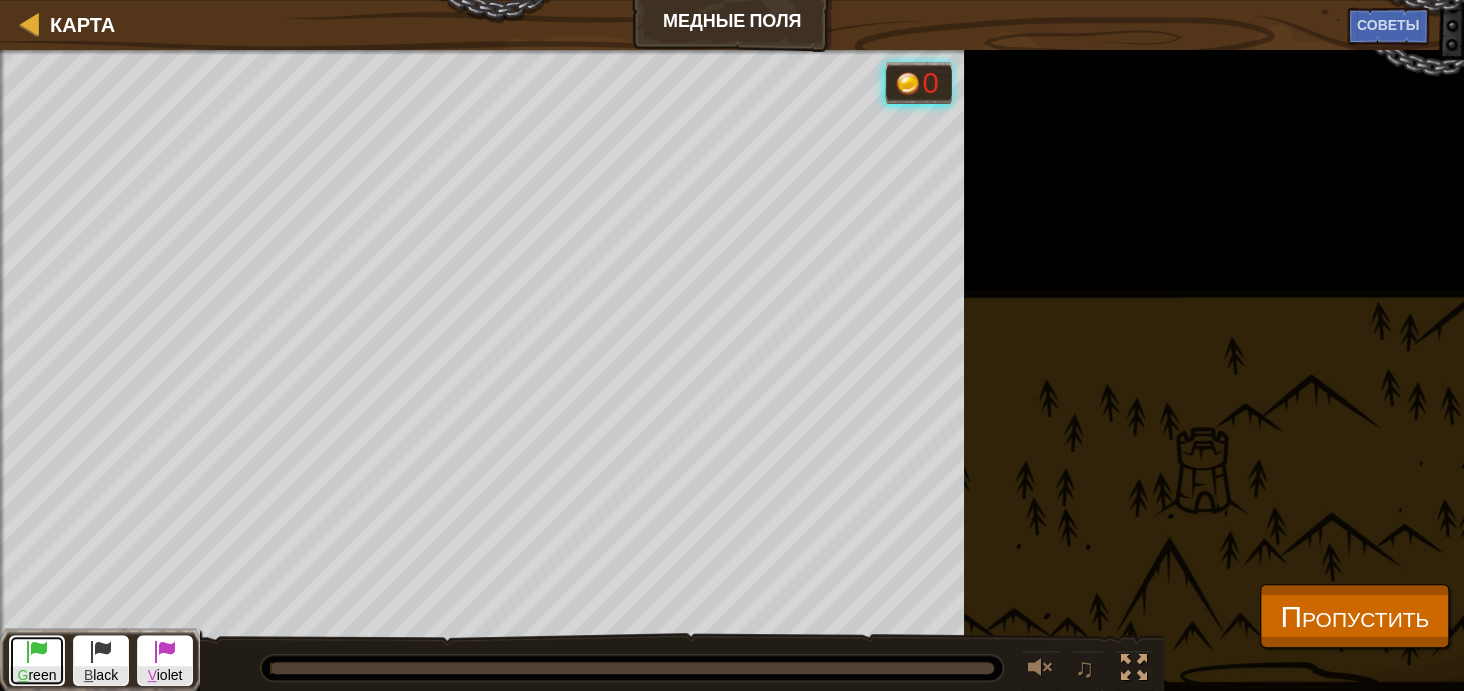 click on "G reen" at bounding box center (37, 660) 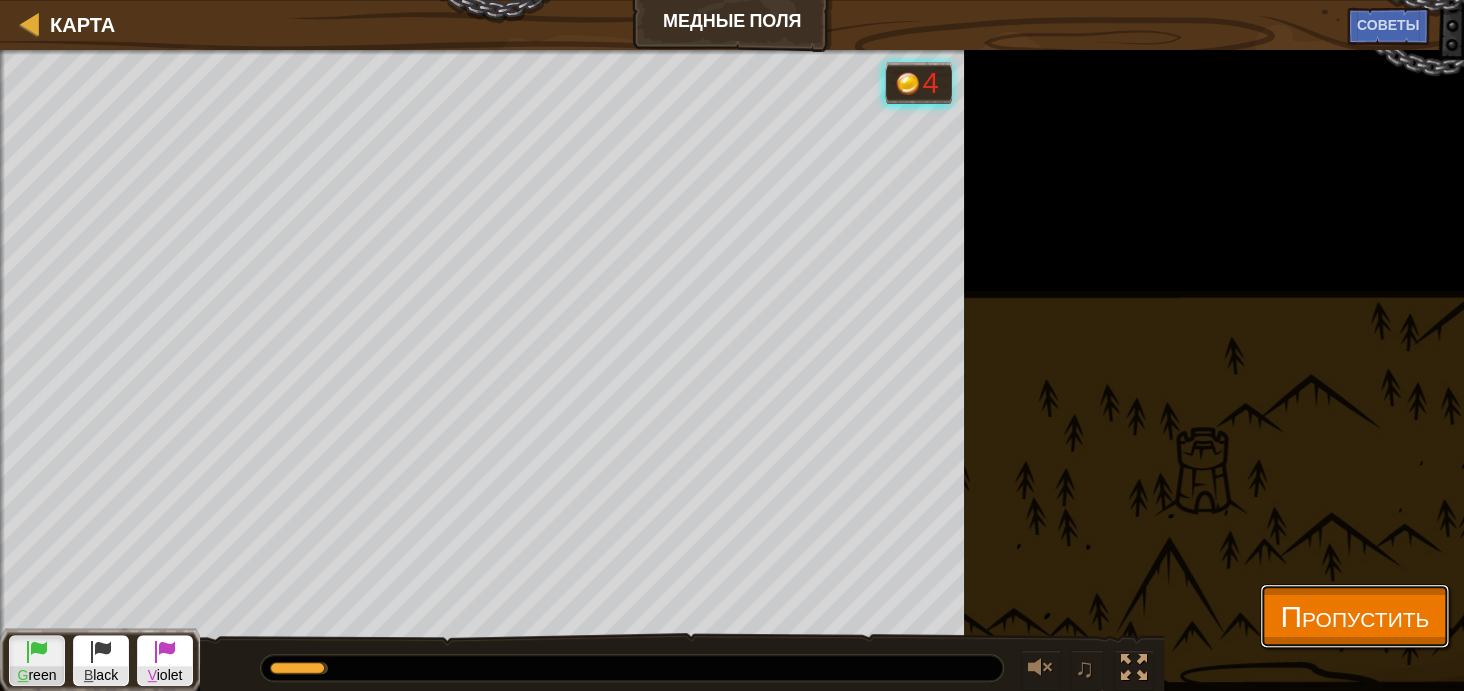 click on "Пропустить" at bounding box center [1354, 615] 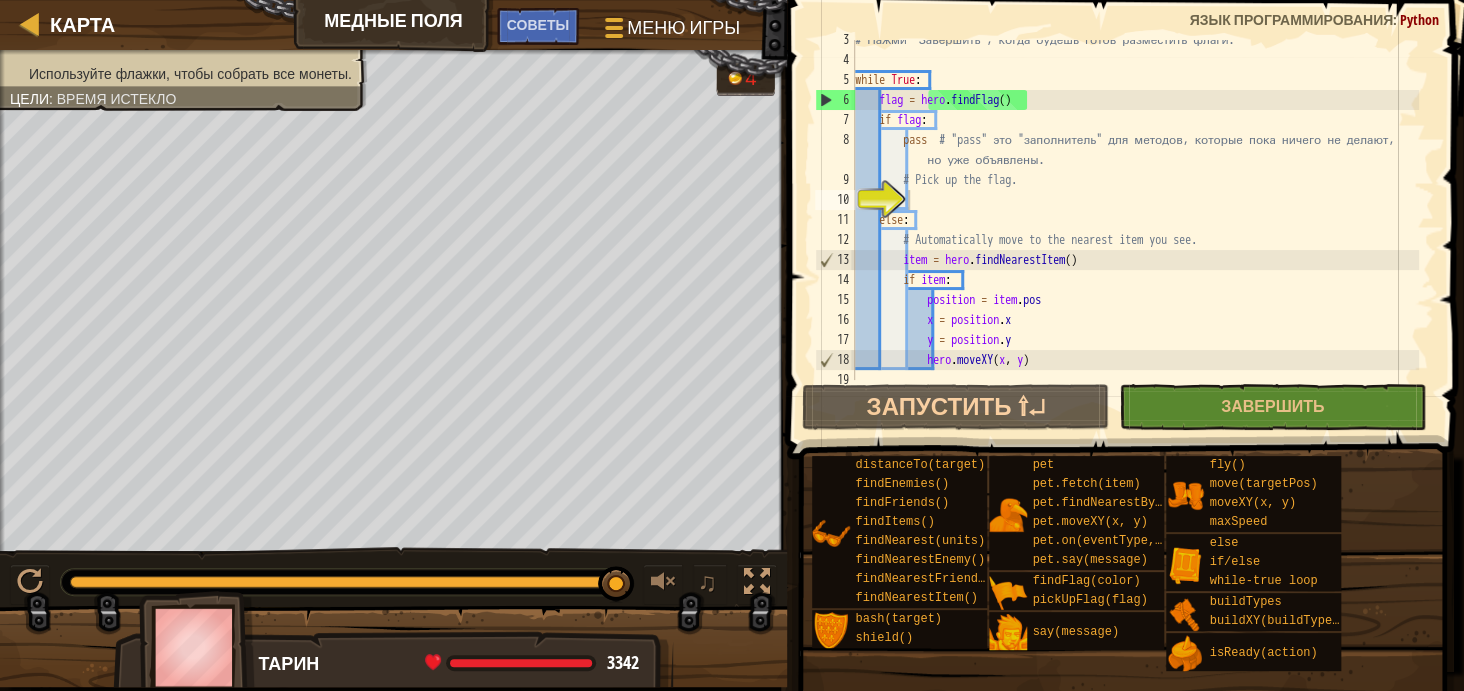 click on "# Нажми "Завершить", когда будешь готов разместить флаги. while   True :      flag   =   hero . findFlag ( )      if   flag :          pass    # "pass" это "заполнитель" для методов, которые пока ничего не делают,               но уже объявлены.          # Pick up the flag.               else :          # Automatically move to the nearest item you see.          item   =   hero . findNearestItem ( )          if   item :              position   =   item . pos              x   =   position . x              y   =   position . y              hero . moveXY ( x ,   y )" at bounding box center (1135, 220) 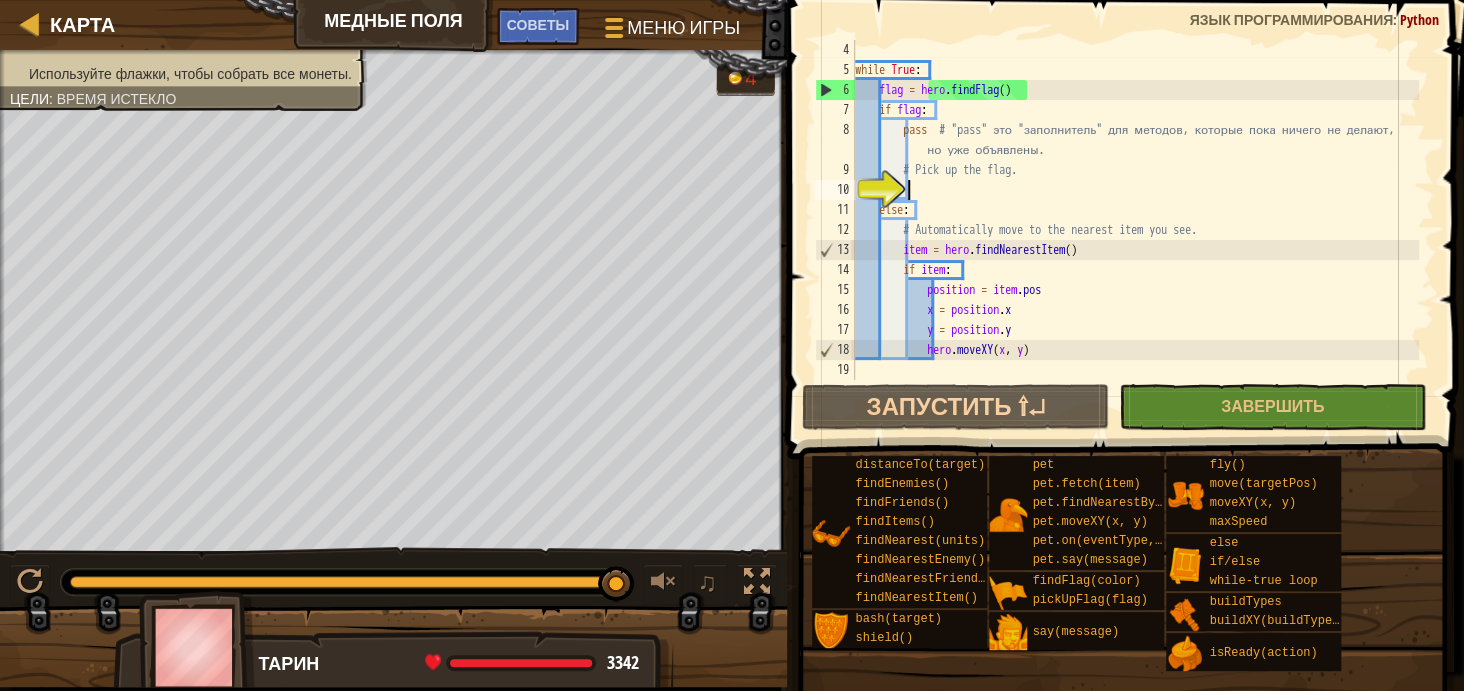 scroll, scrollTop: 0, scrollLeft: 0, axis: both 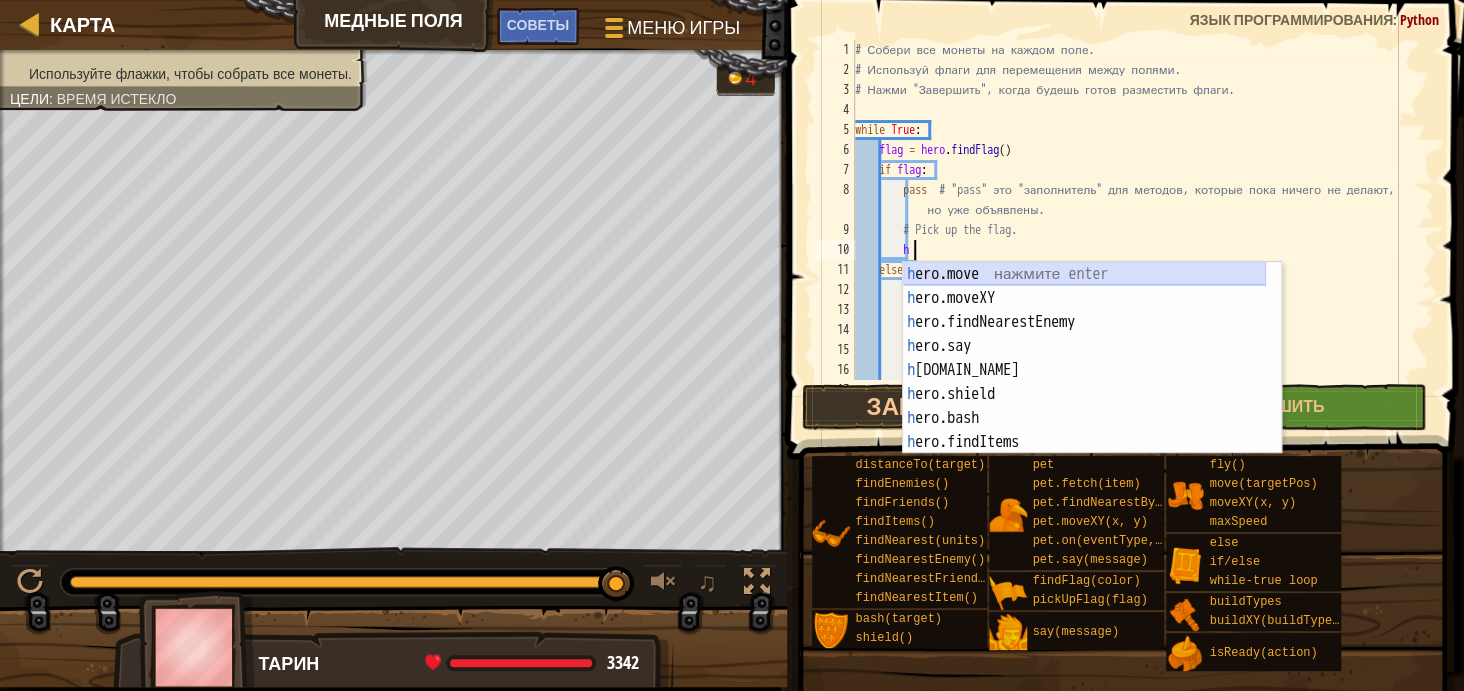 click on "h ero.move нажмите enter h ero.moveXY нажмите enter h ero.findNearestEnemy нажмите enter h ero.say нажмите enter h [DOMAIN_NAME] нажмите enter h ero.shield нажмите enter h ero.bash нажмите enter h ero.findItems нажмите enter h ero.isReady нажмите enter" at bounding box center (1084, 382) 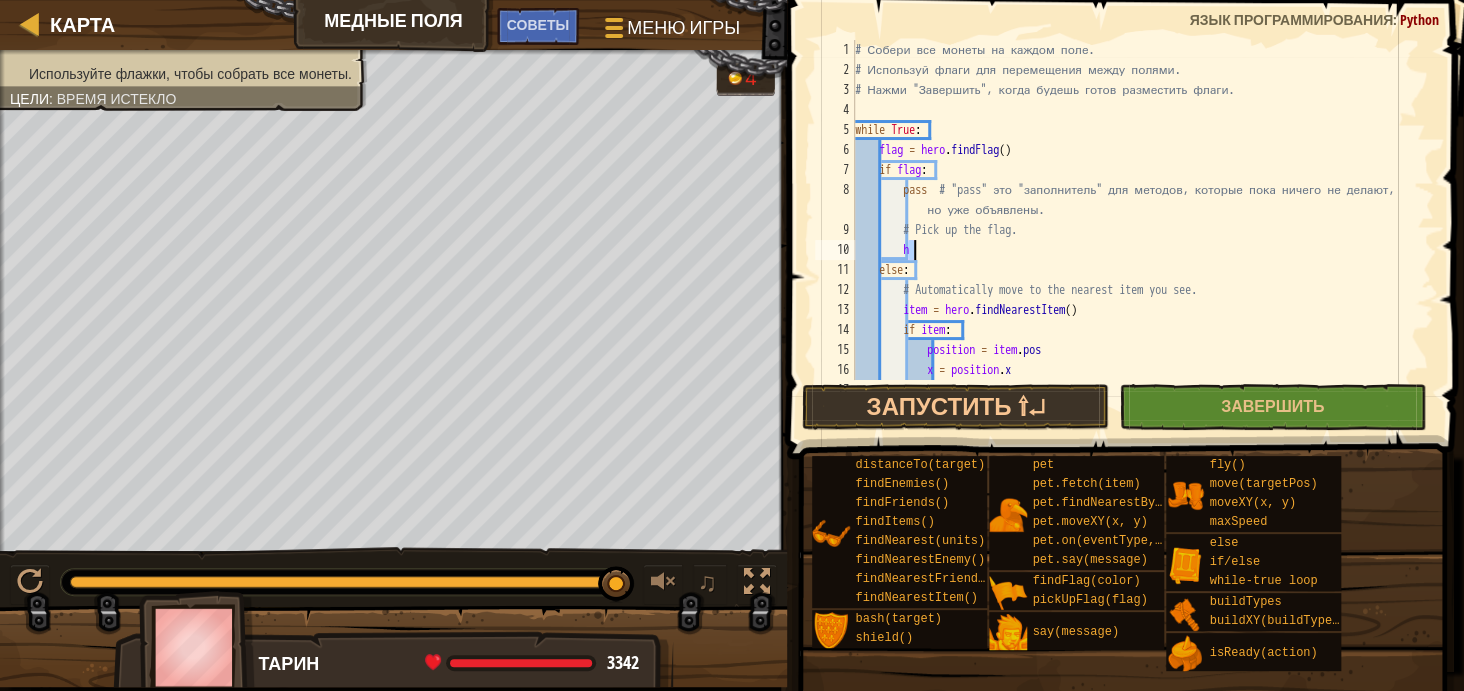 type on "e" 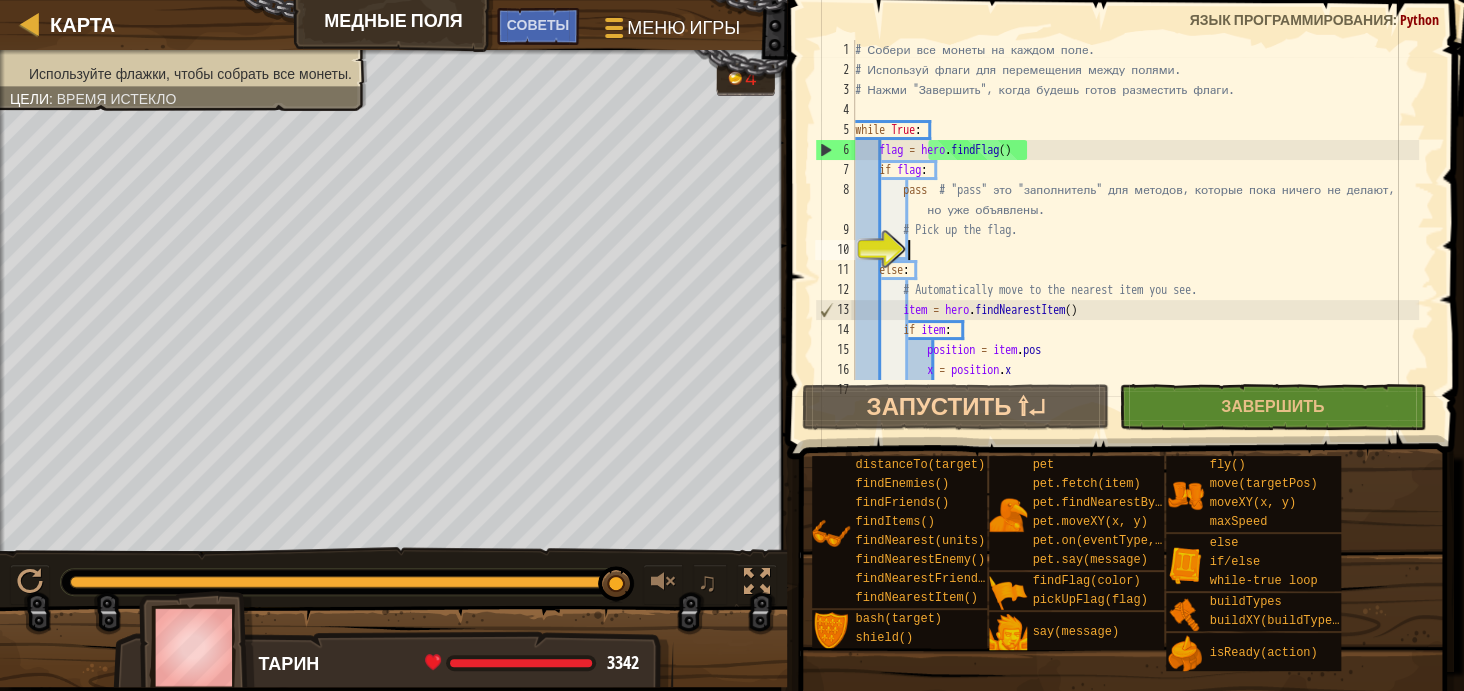 scroll, scrollTop: 9, scrollLeft: 3, axis: both 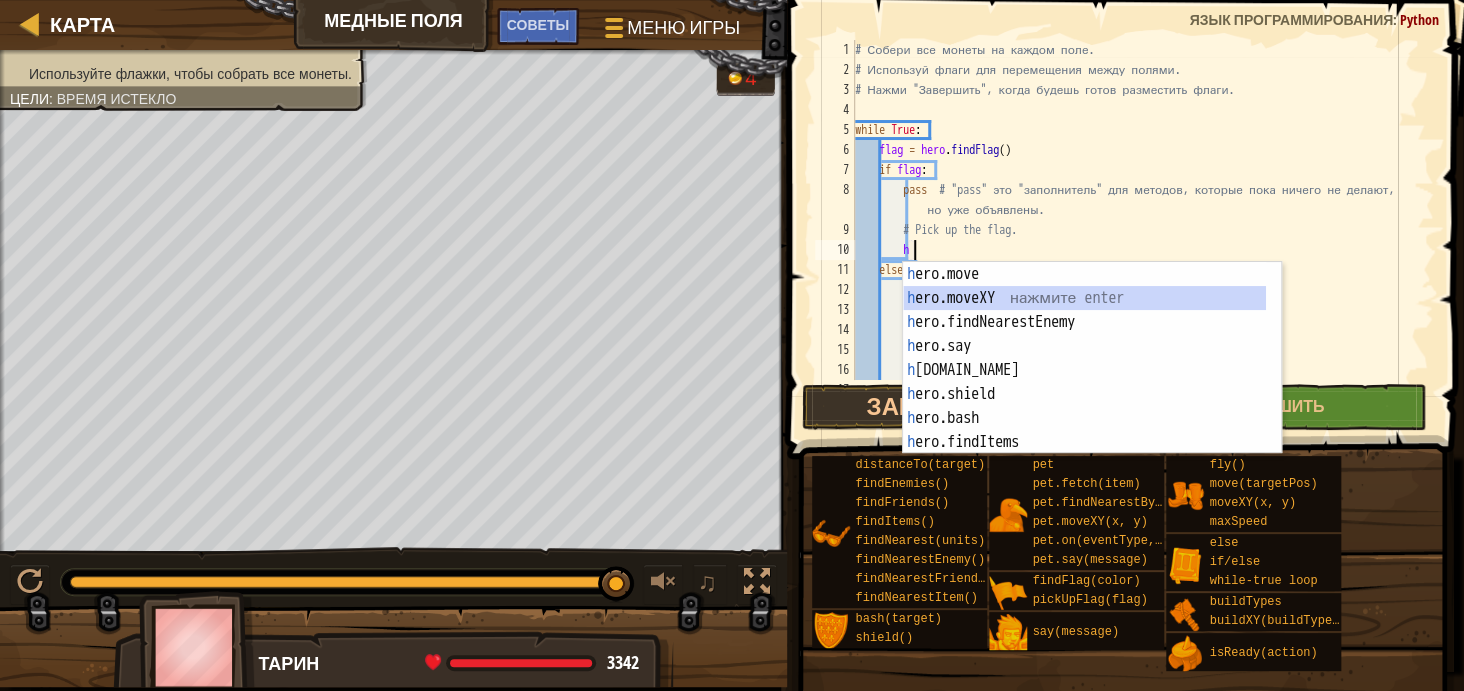 click on "h ero.move нажмите enter h ero.moveXY нажмите enter h ero.findNearestEnemy нажмите enter h ero.say нажмите enter h [DOMAIN_NAME] нажмите enter h ero.shield нажмите enter h ero.bash нажмите enter h ero.findItems нажмите enter h ero.isReady нажмите enter" at bounding box center (1084, 382) 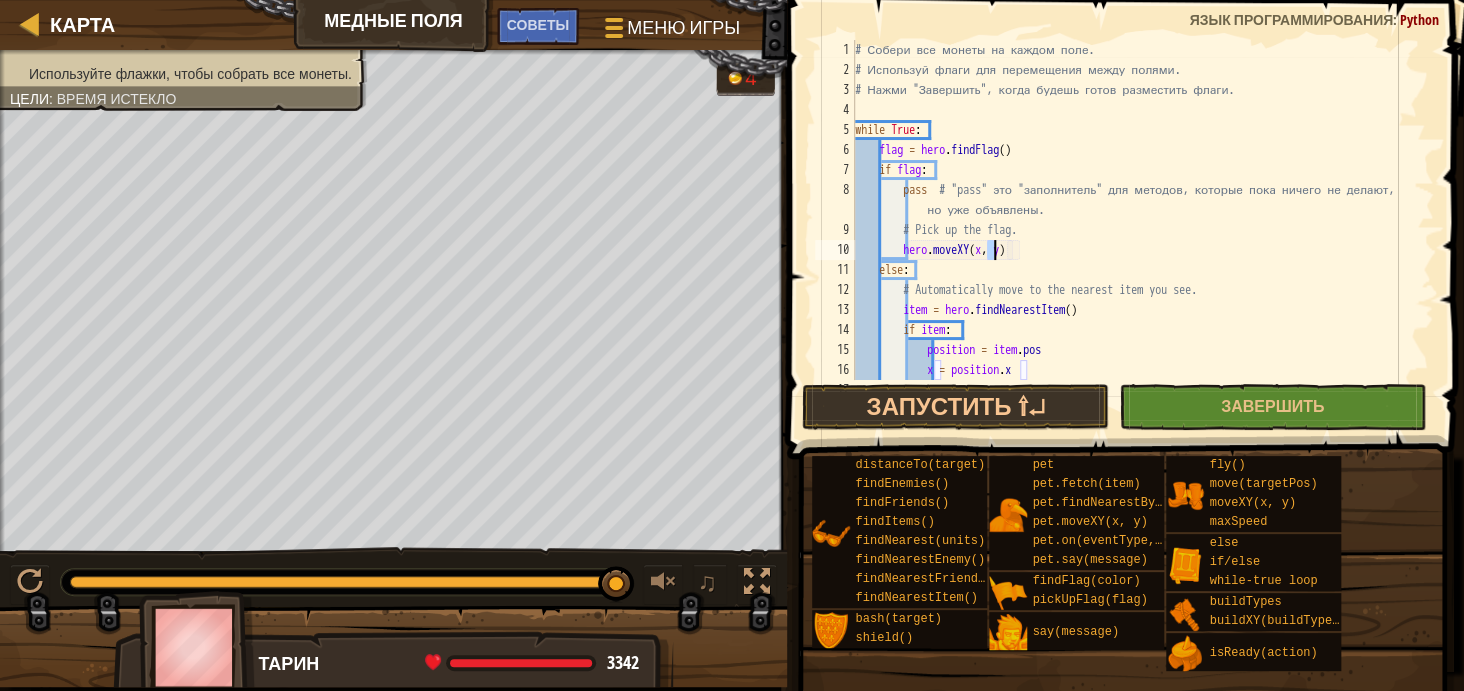 click on "# Собери все монеты на каждом поле. # Используй флаги для перемещения между полями. # Нажми "Завершить", когда будешь готов разместить флаги. while   True :      flag   =   hero . findFlag ( )      if   flag :          pass    # "pass" это "заполнитель" для методов, которые пока ничего не делают,               но уже объявлены.          # Pick up the flag.          hero . moveXY ( x ,   y )      else :          # Automatically move to the nearest item you see.          item   =   hero . findNearestItem ( )          if   item :              position   =   item . pos              x   =   position . x              y   =   position . y" at bounding box center [1135, 230] 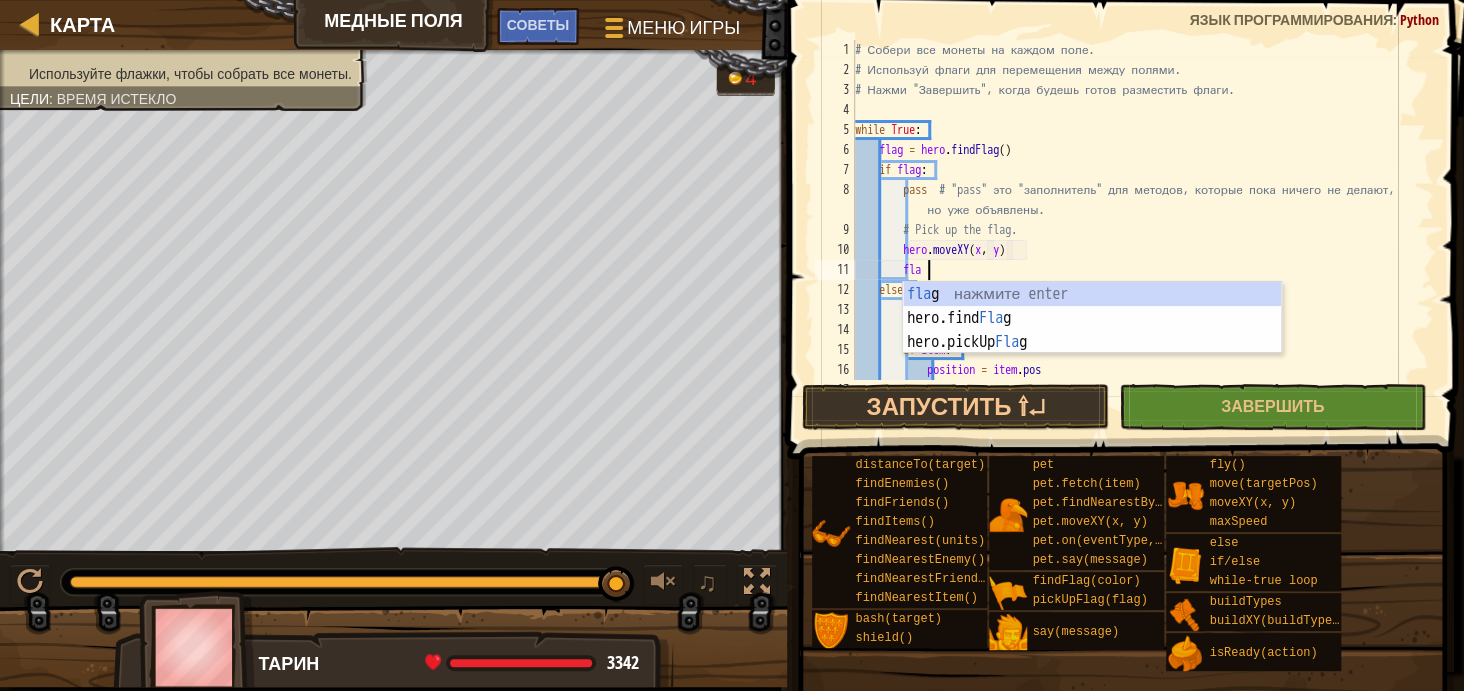 scroll, scrollTop: 9, scrollLeft: 5, axis: both 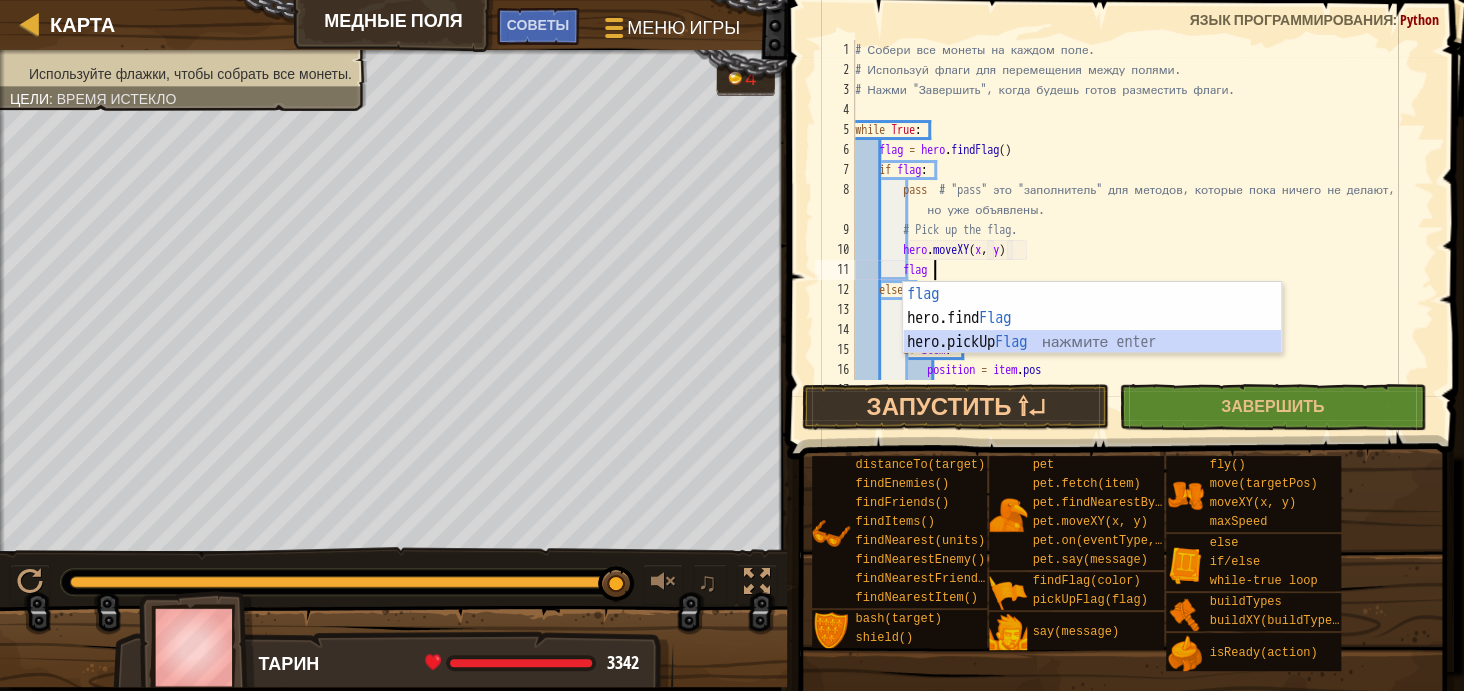 click on "flag нажмите enter hero.find Flag нажмите enter hero.pickUp Flag нажмите enter" at bounding box center [1092, 342] 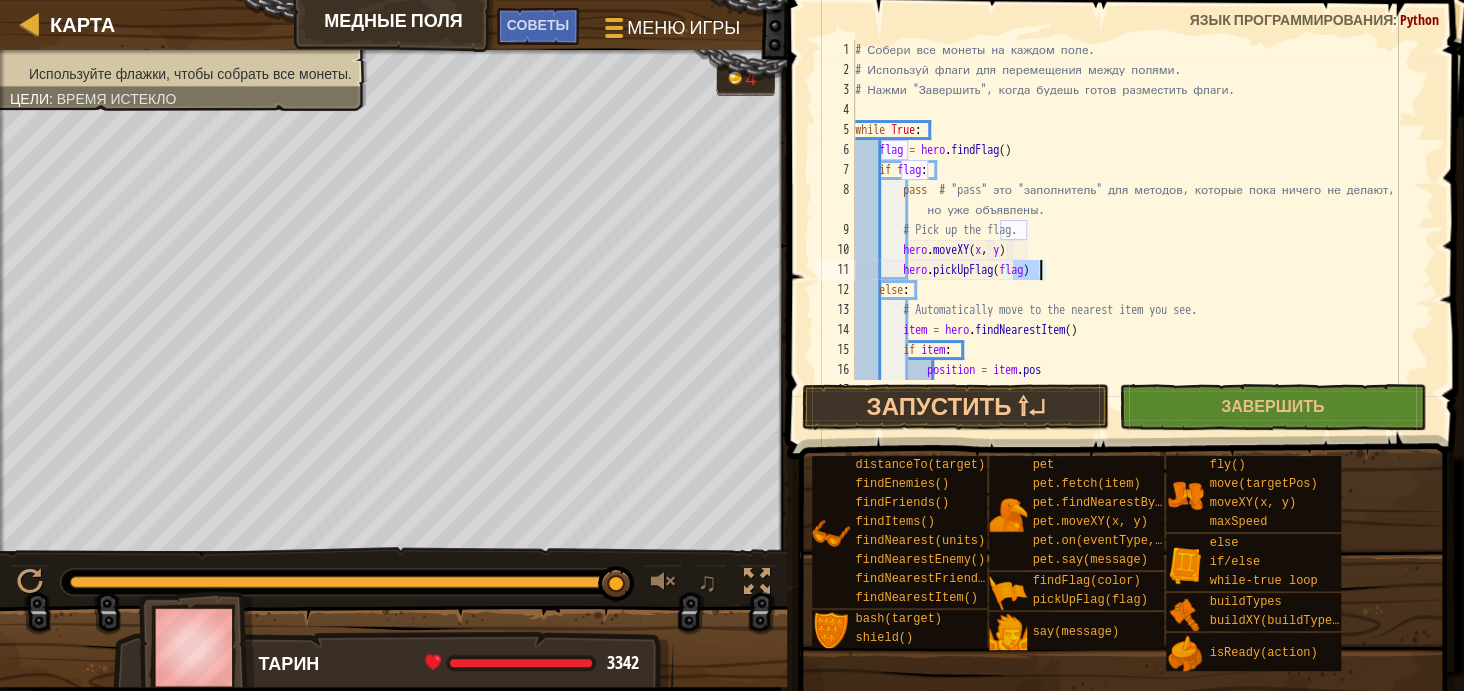 click on "# Собери все монеты на каждом поле. # Используй флаги для перемещения между полями. # Нажми "Завершить", когда будешь готов разместить флаги. while   True :      flag   =   hero . findFlag ( )      if   flag :          pass    # "pass" это "заполнитель" для методов, которые пока ничего не делают,               но уже объявлены.          # Pick up the flag.          hero . moveXY ( x ,   y )          hero . pickUpFlag ( flag )      else :          # Automatically move to the nearest item you see.          item   =   hero . findNearestItem ( )          if   item :              position   =   item . pos              x   =   position . x" at bounding box center (1135, 230) 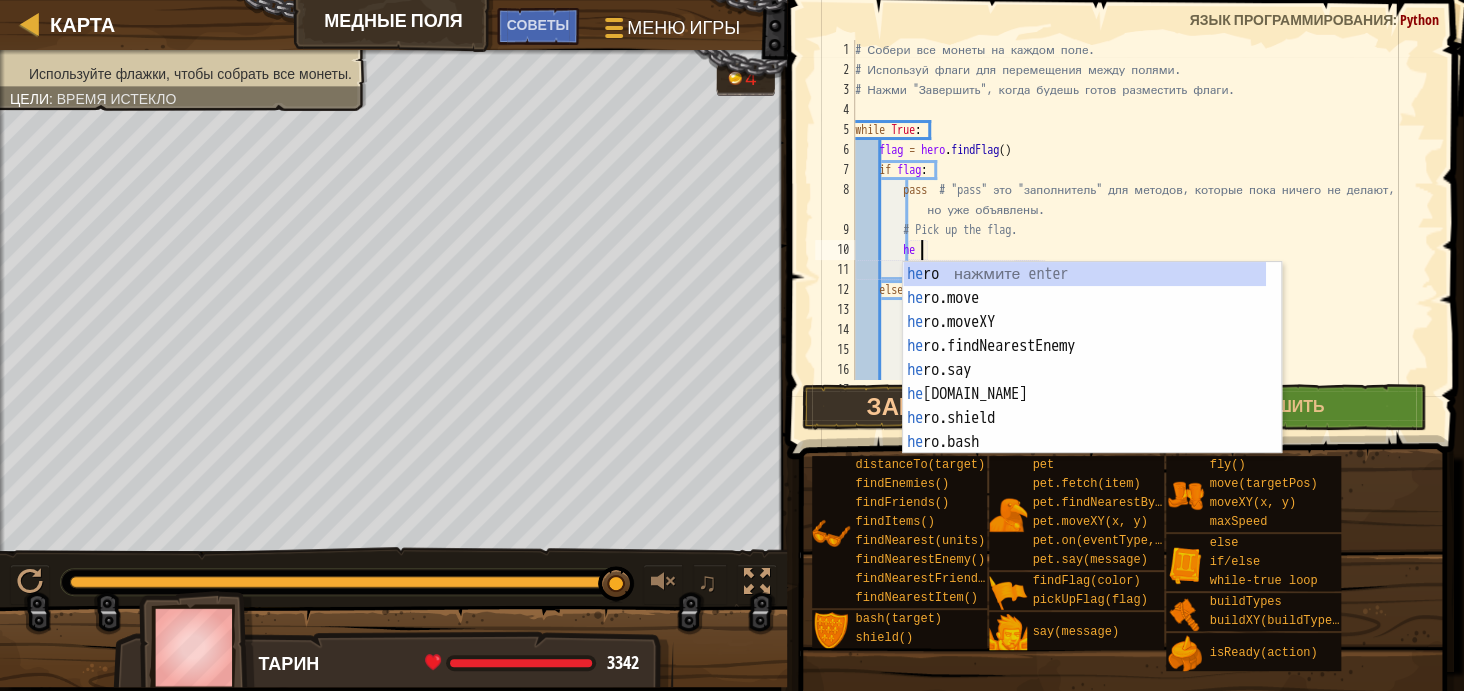 type on "h" 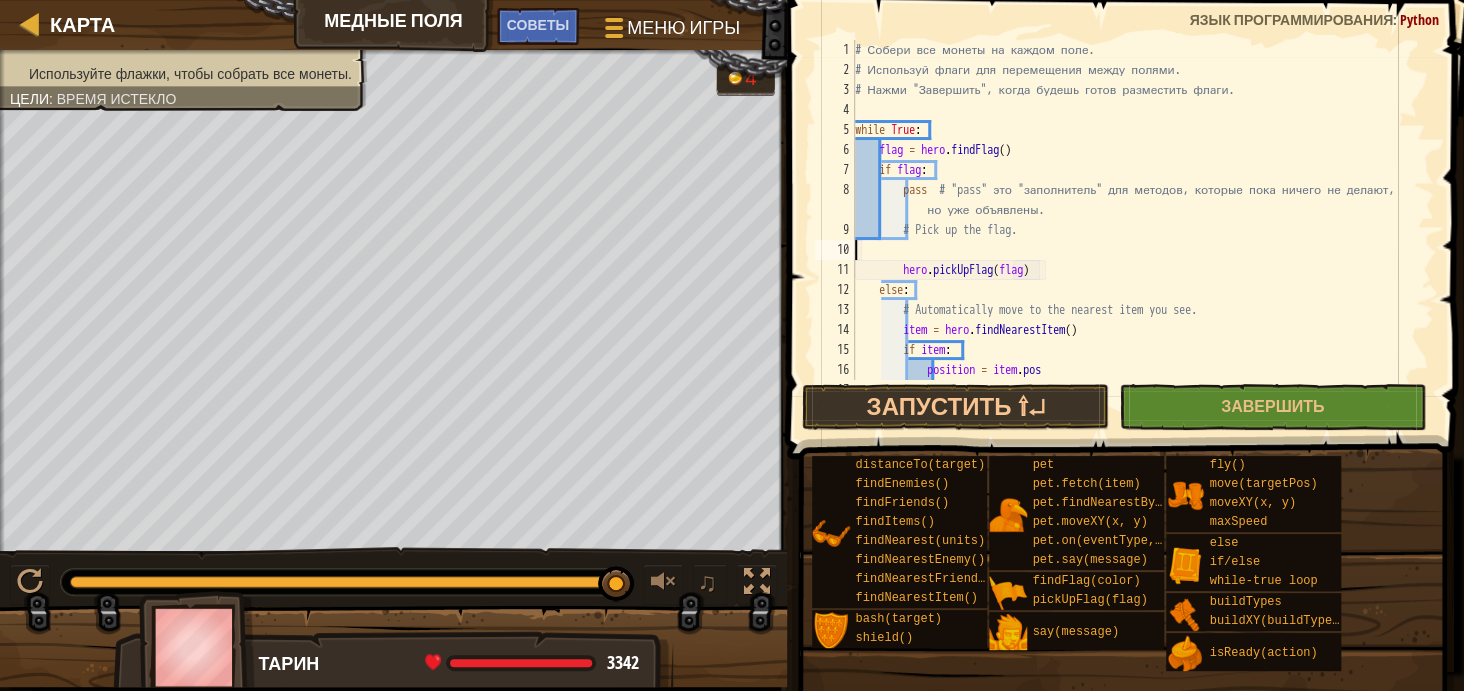 scroll, scrollTop: 9, scrollLeft: 0, axis: vertical 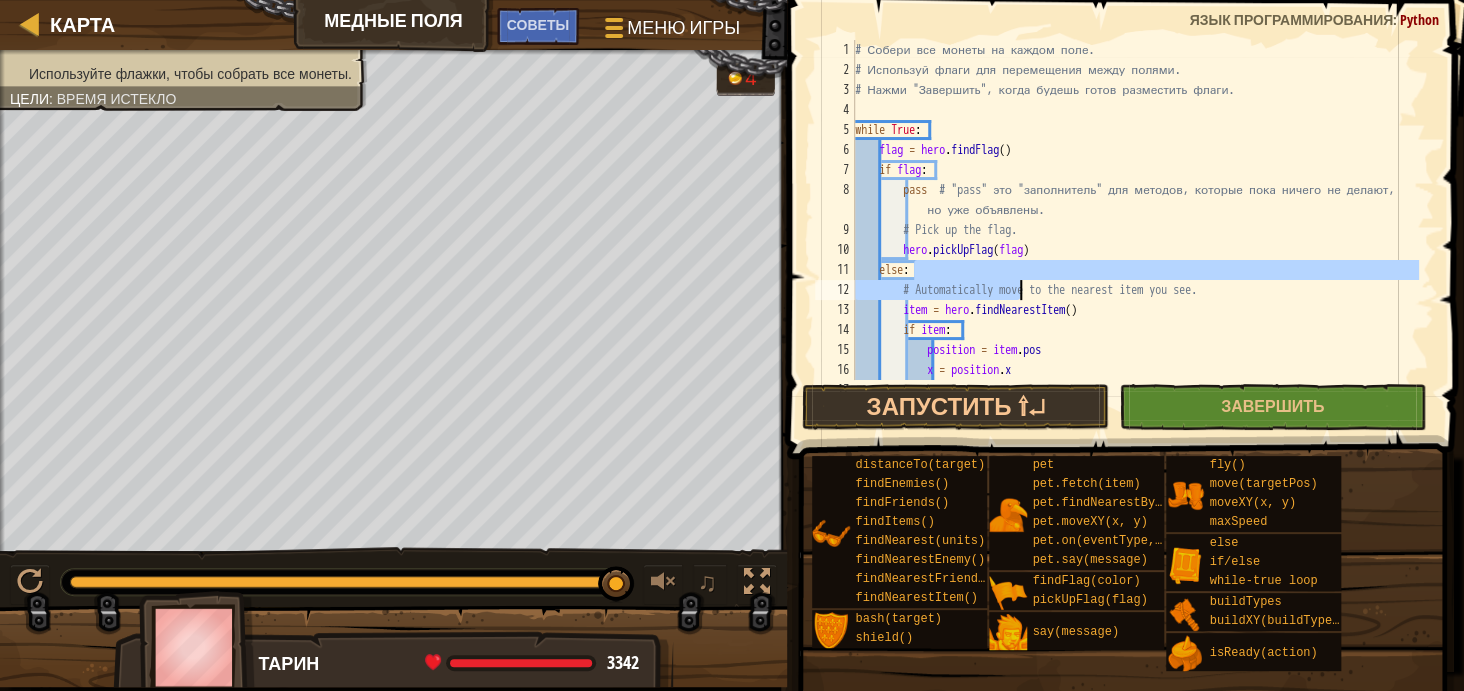 drag, startPoint x: 1017, startPoint y: 303, endPoint x: 1161, endPoint y: 351, distance: 151.78932 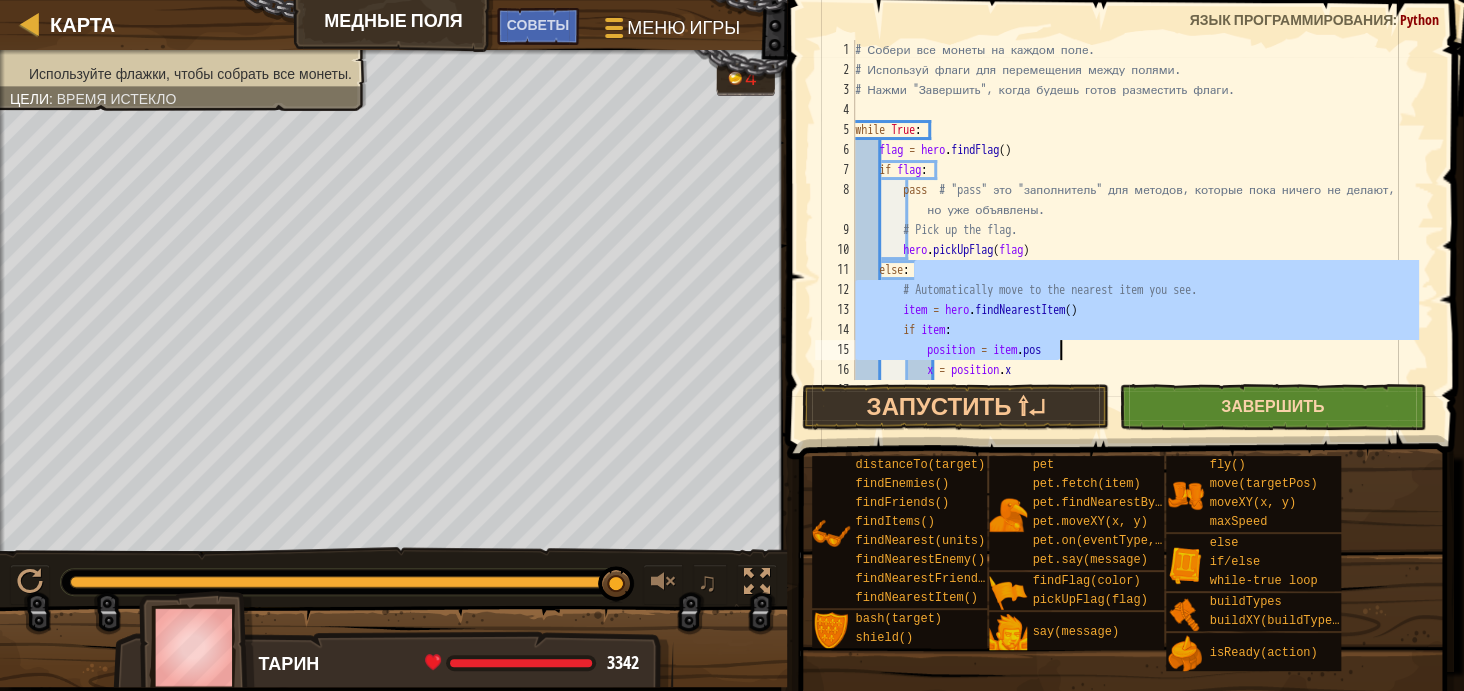 type on "if item:
position = item.pos" 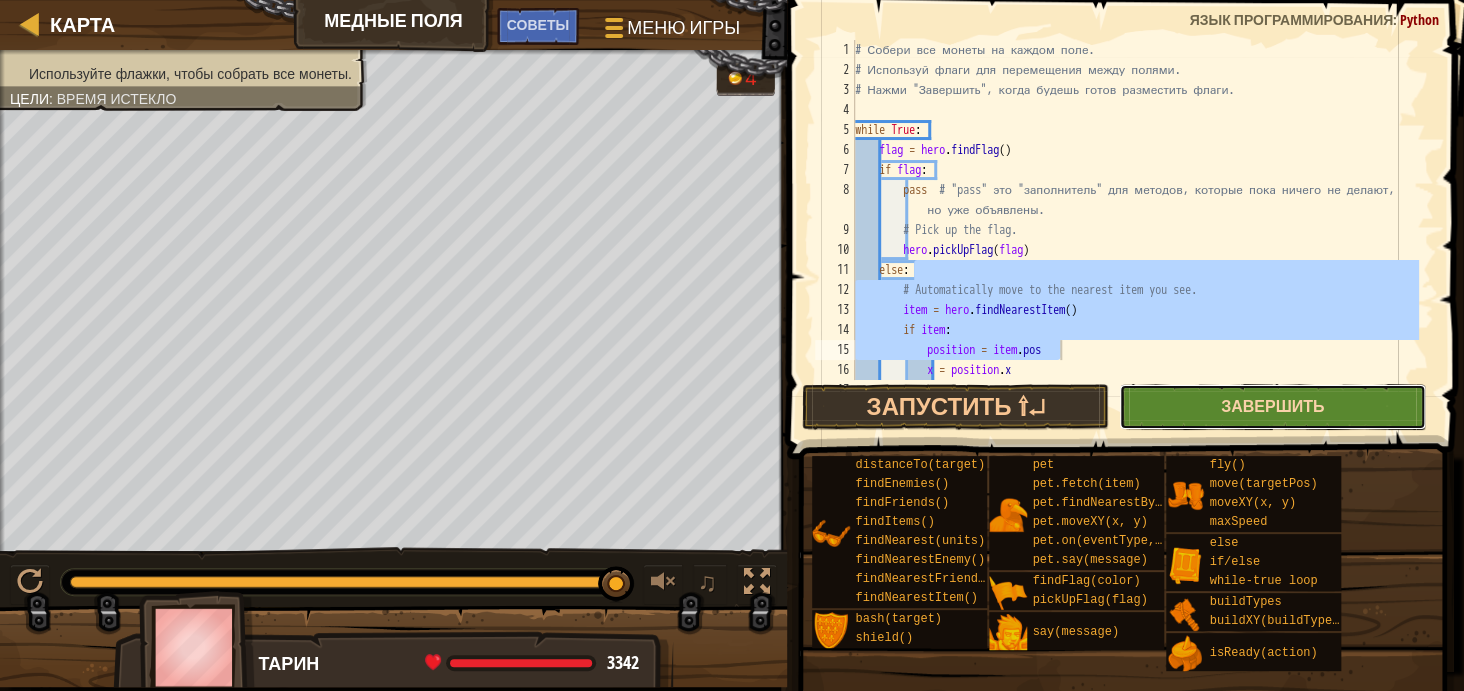 click on "Завершить" at bounding box center [1272, 406] 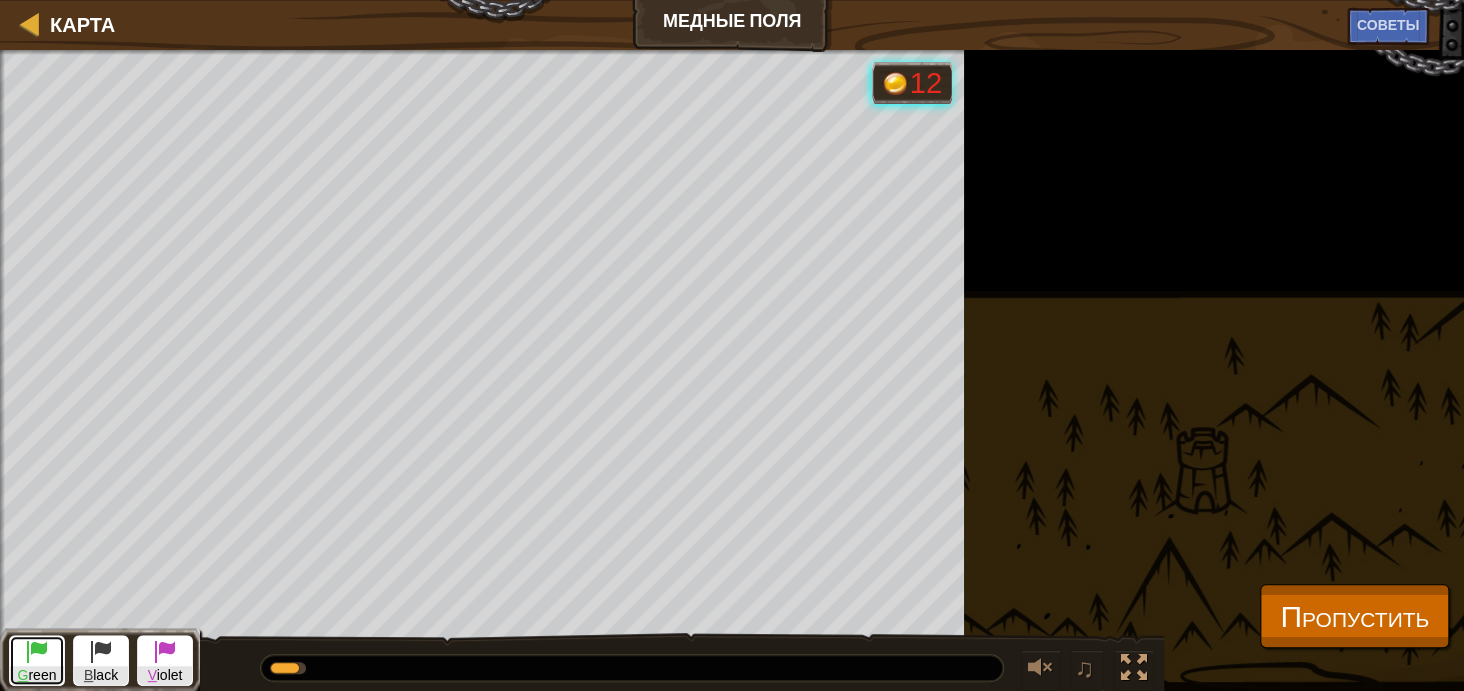 click at bounding box center (37, 651) 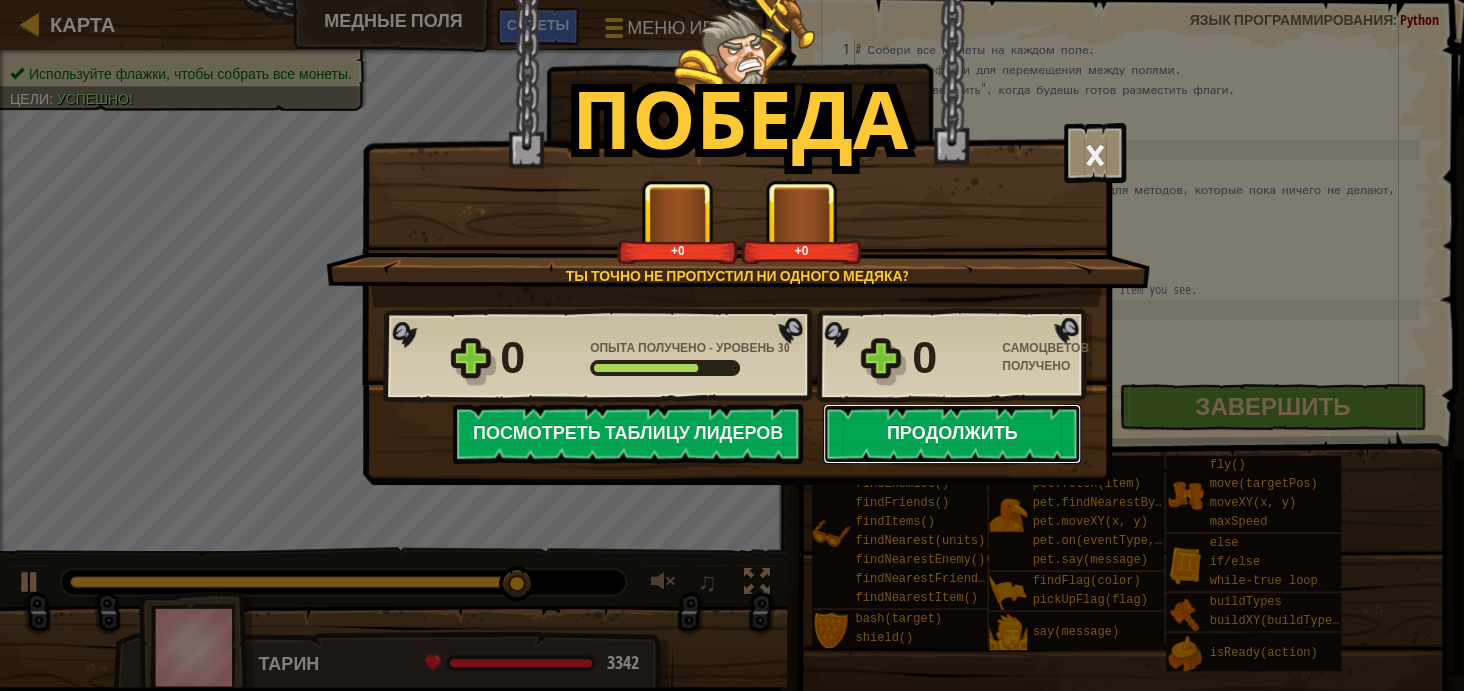 click on "Продолжить" at bounding box center [952, 434] 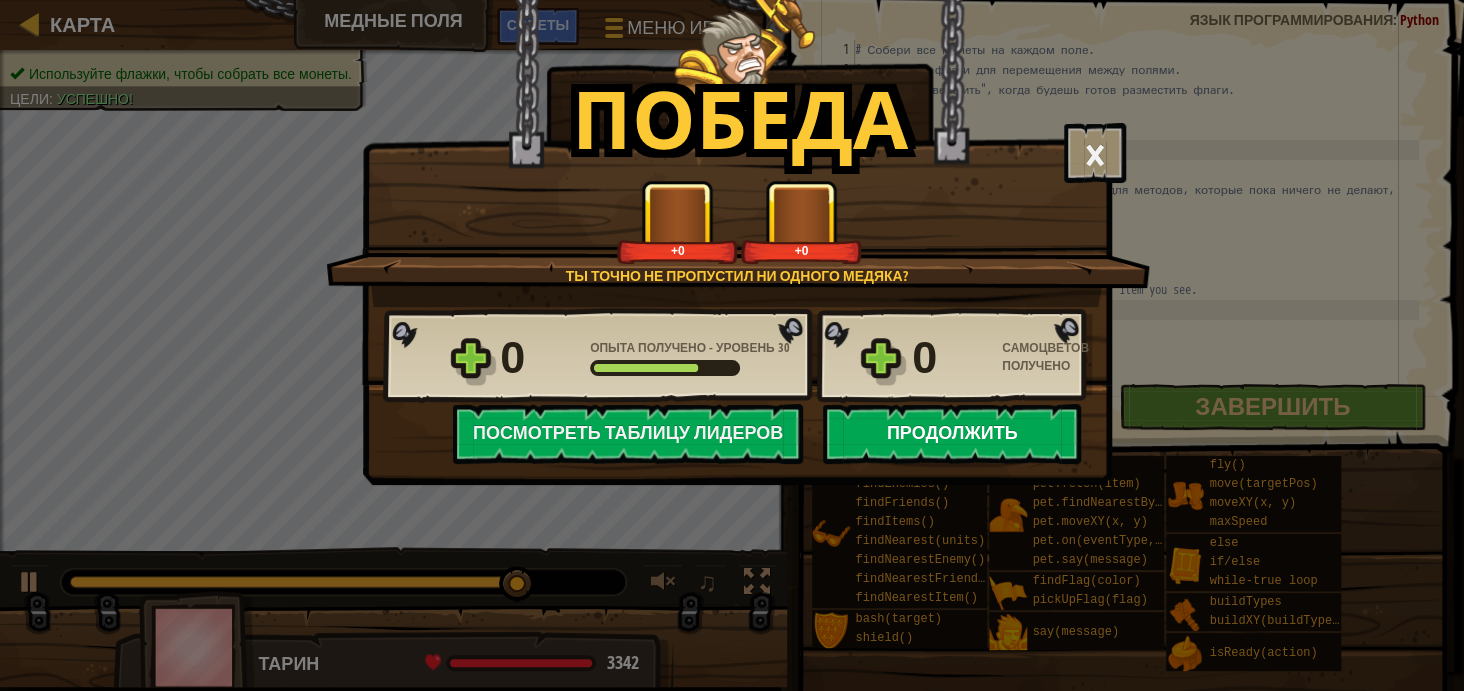 select on "ru" 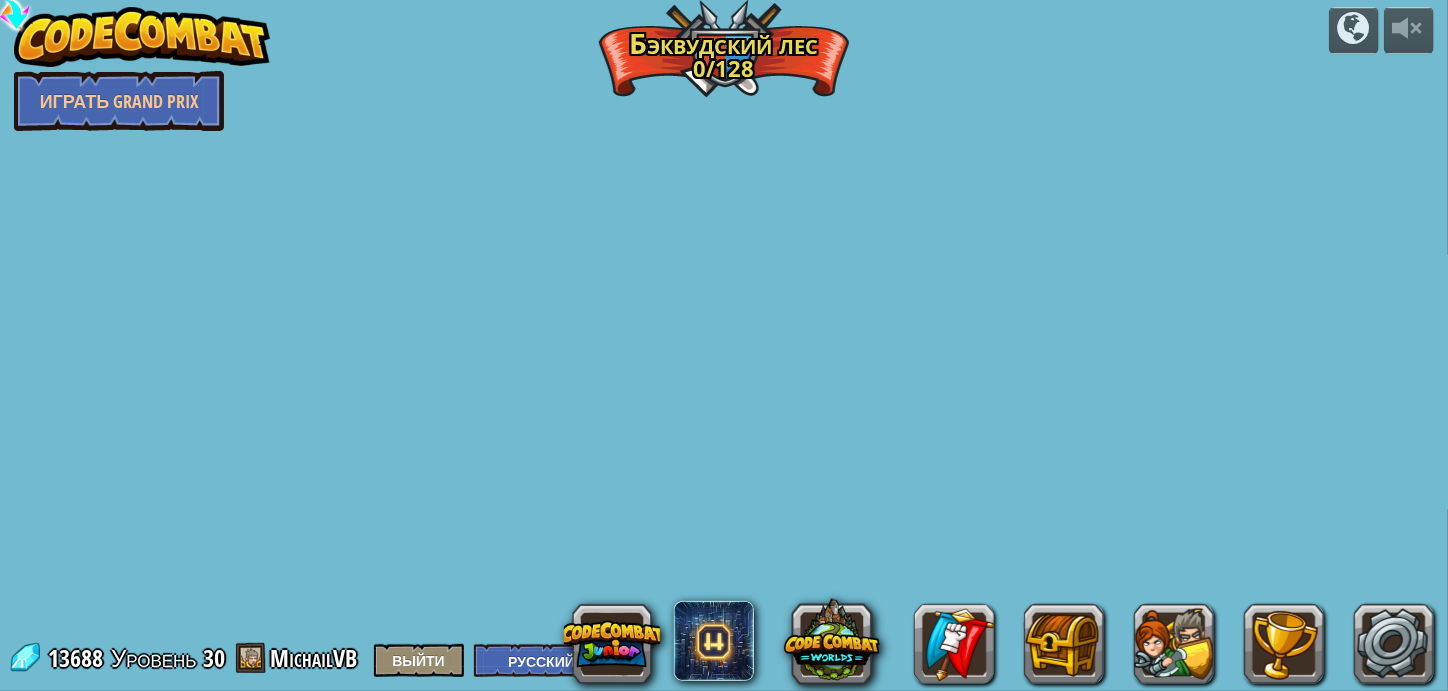 select on "ru" 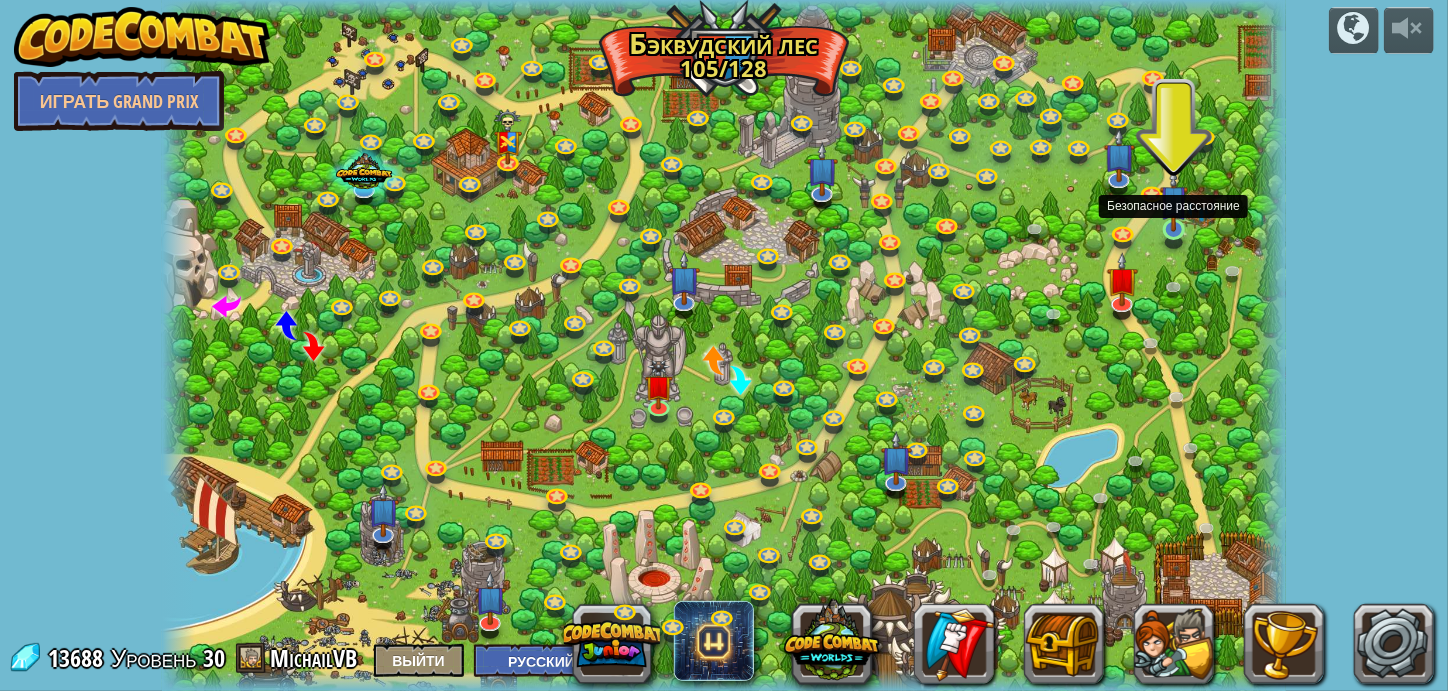 click at bounding box center [1174, 199] 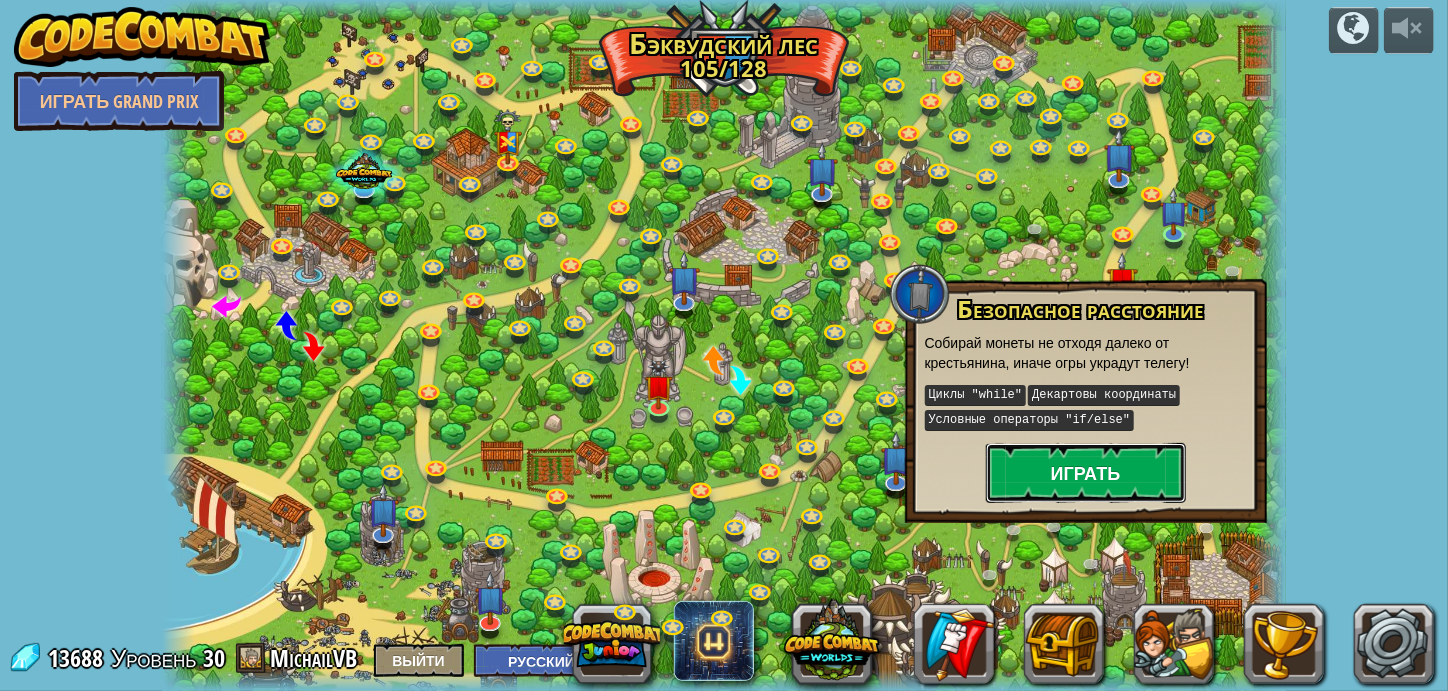 click on "Играть" at bounding box center [1086, 473] 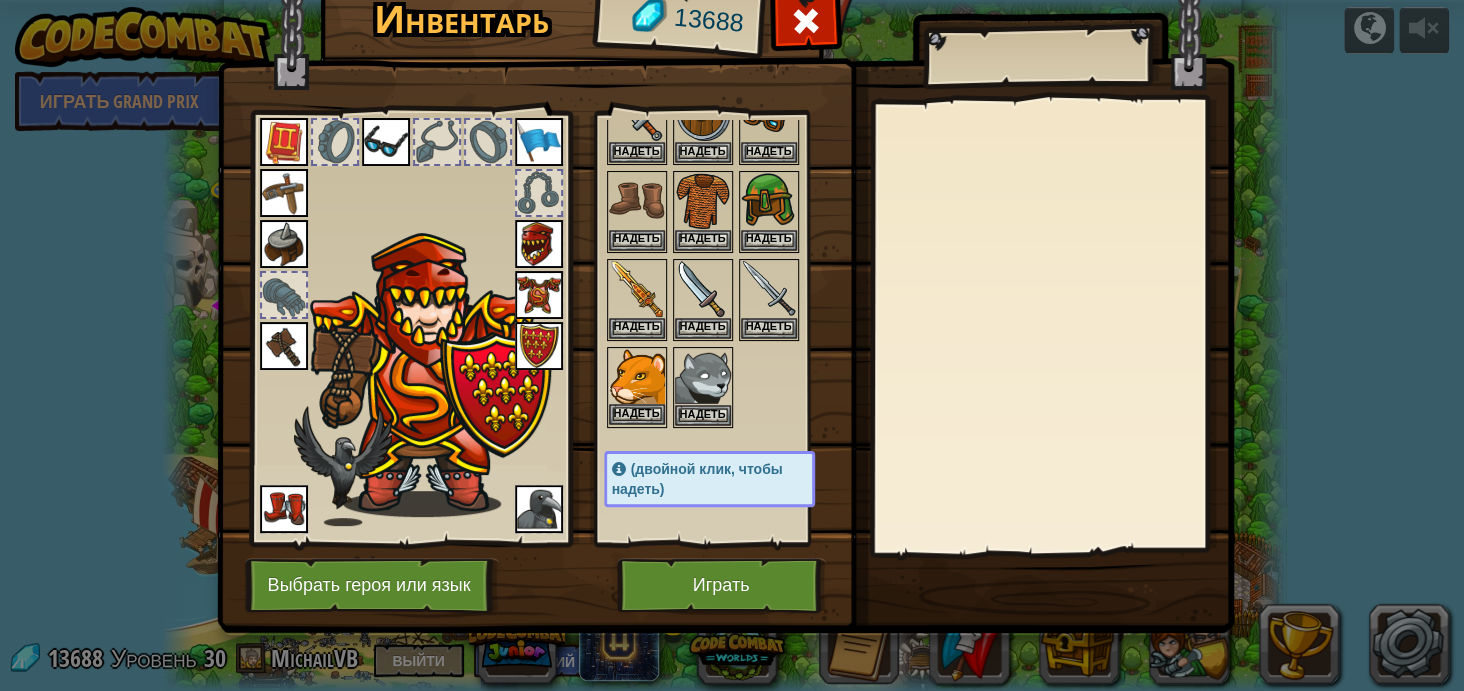 scroll, scrollTop: 200, scrollLeft: 0, axis: vertical 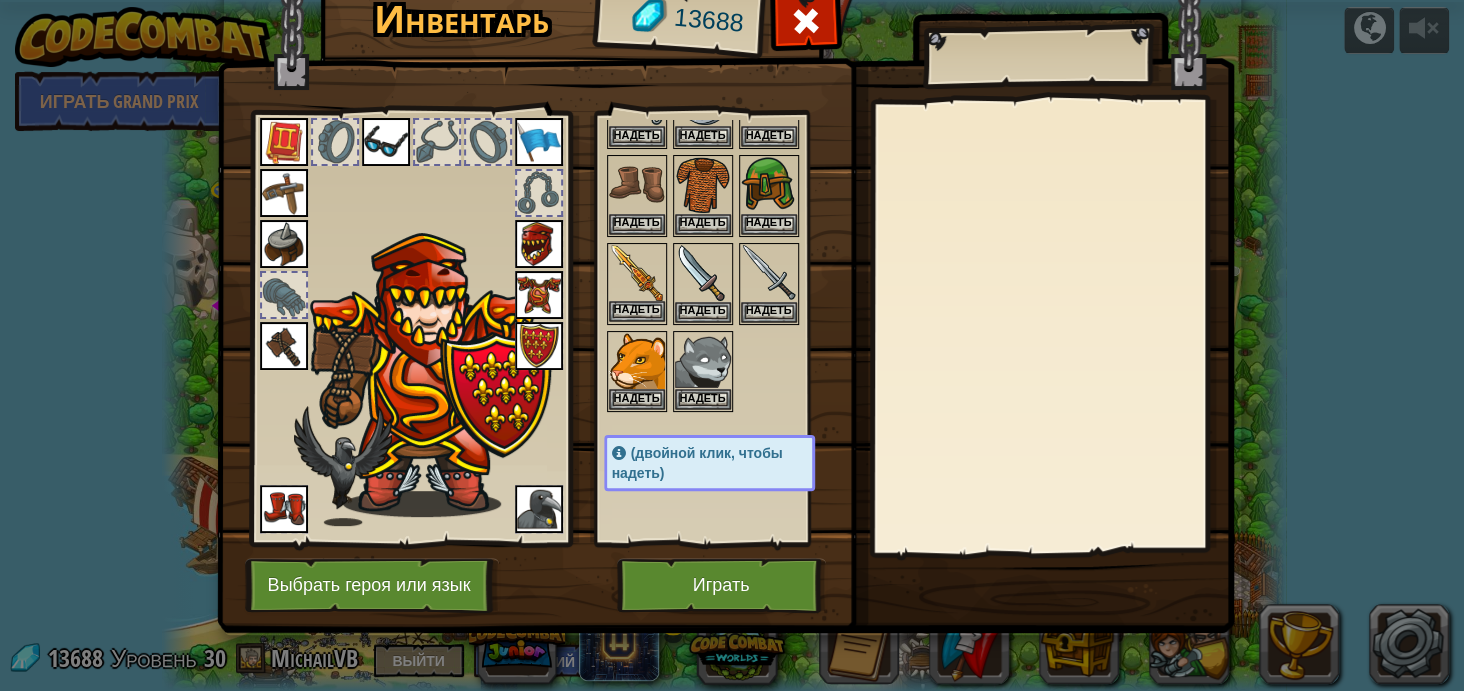 click at bounding box center (637, 273) 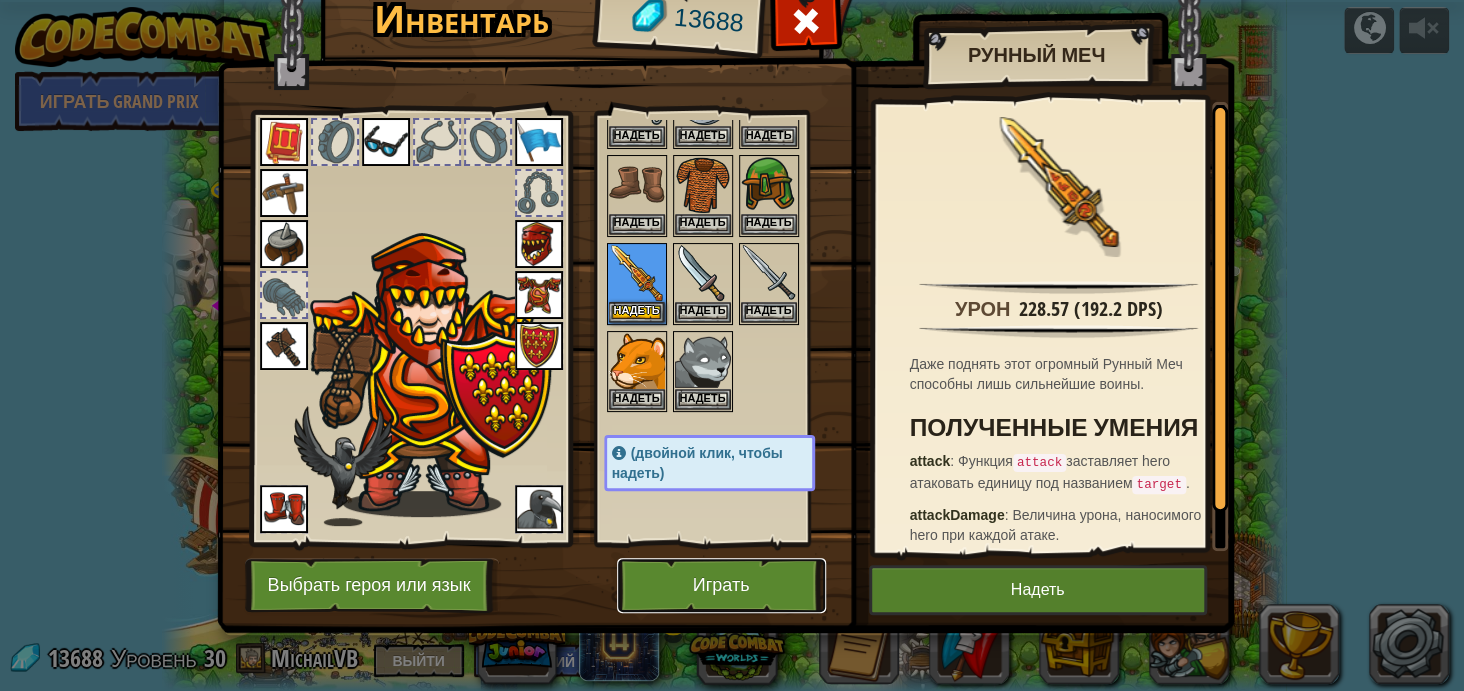 click on "Играть" at bounding box center (721, 585) 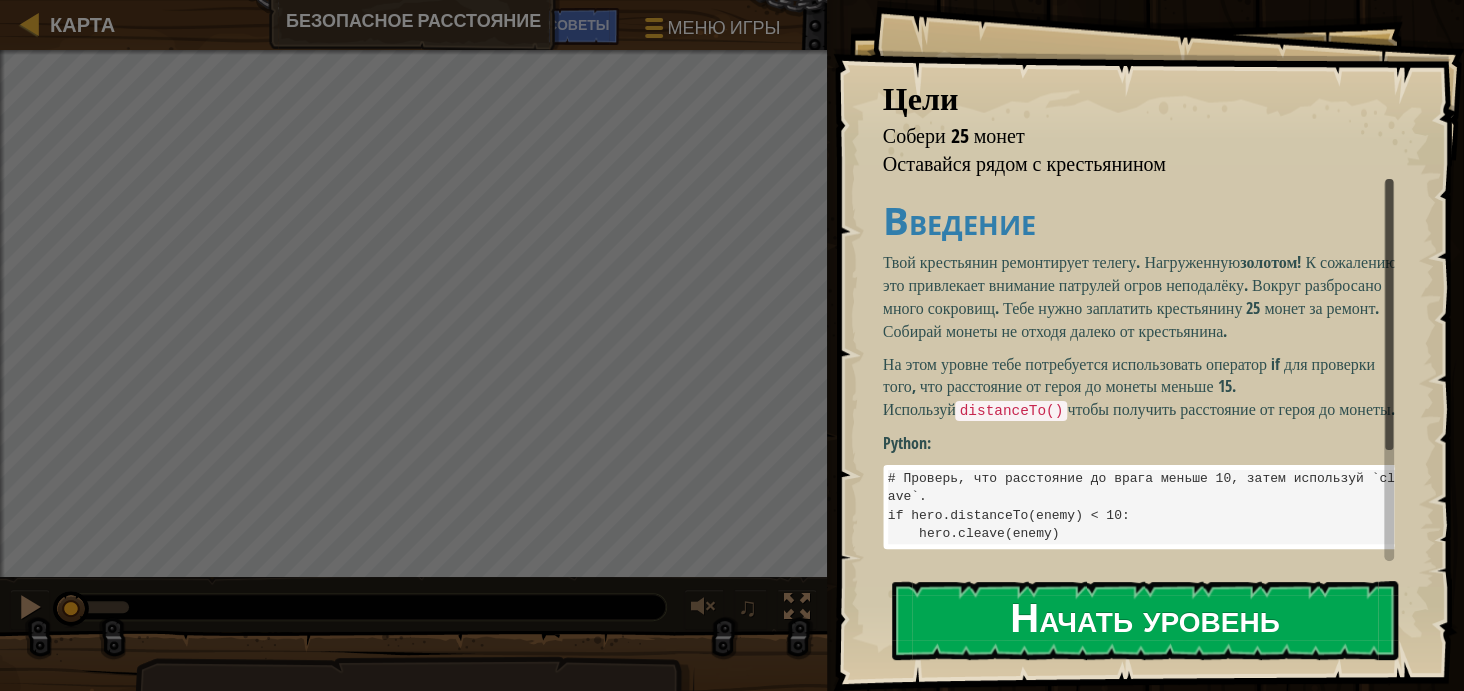 click on "Начать уровень" at bounding box center [1145, 620] 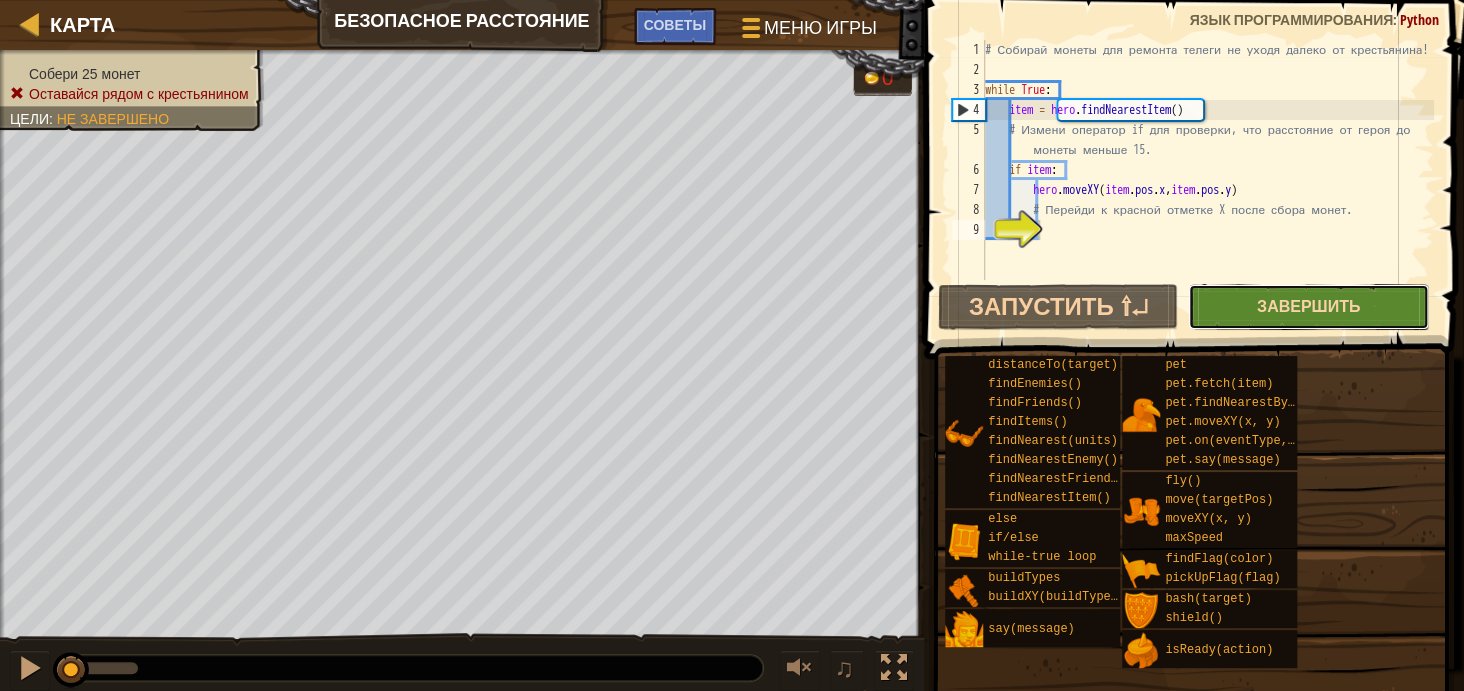 click on "Завершить" at bounding box center [1308, 306] 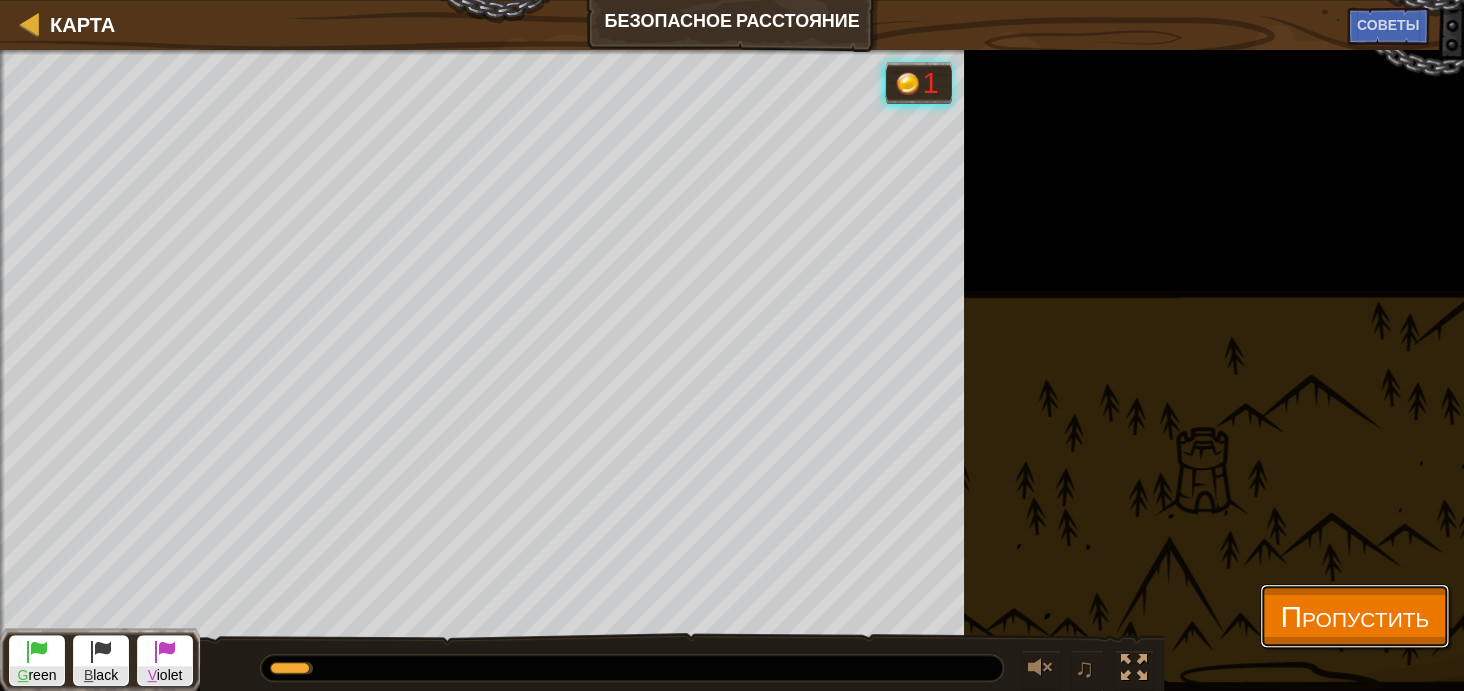 click on "Пропустить" at bounding box center [1354, 615] 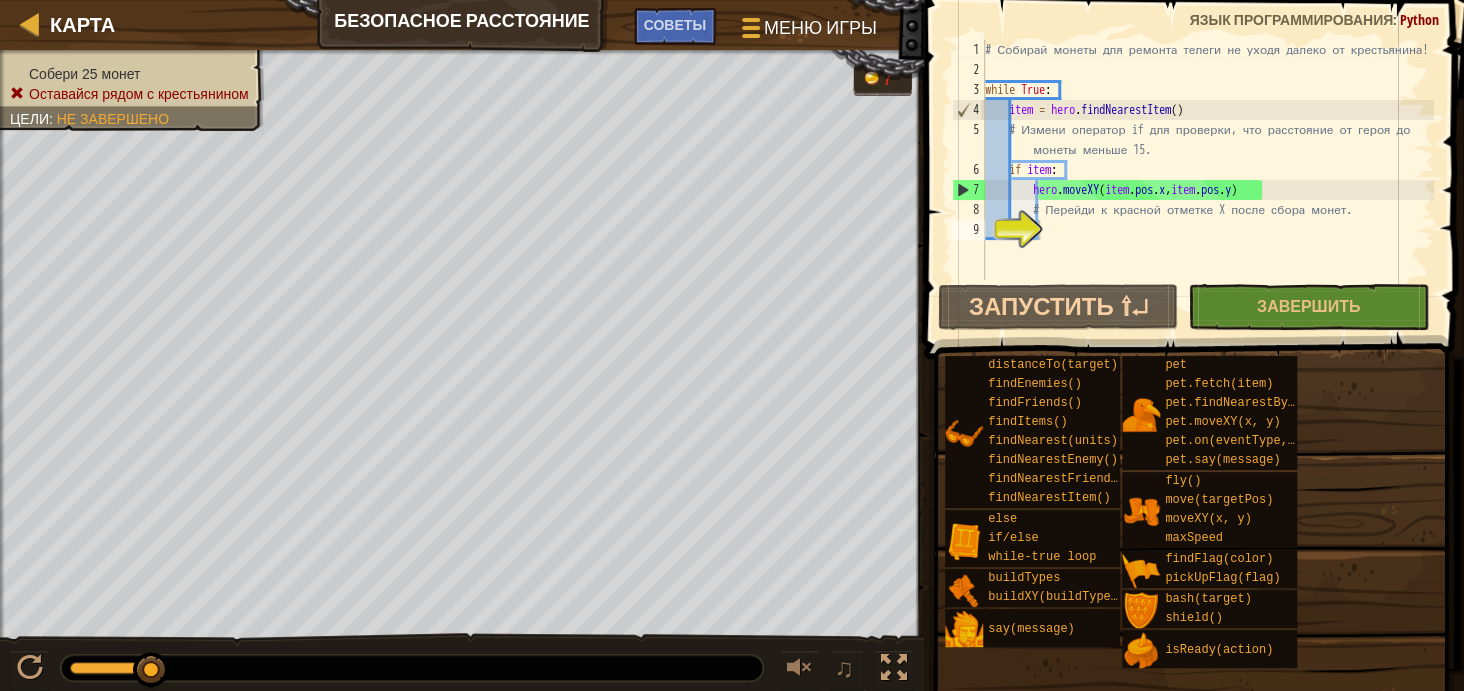 click on "# Собирай монеты для ремонта телеги не уходя далеко от крестьянина! while   True :      item   =   hero . findNearestItem ( )      # Измени оператор if для проверки, что расстояние от героя до           монеты меньше 15.      if   item :          hero . moveXY ( item . pos . x , item . pos . y )          # Перейди к красной отметке X после сбора монет." at bounding box center [1207, 180] 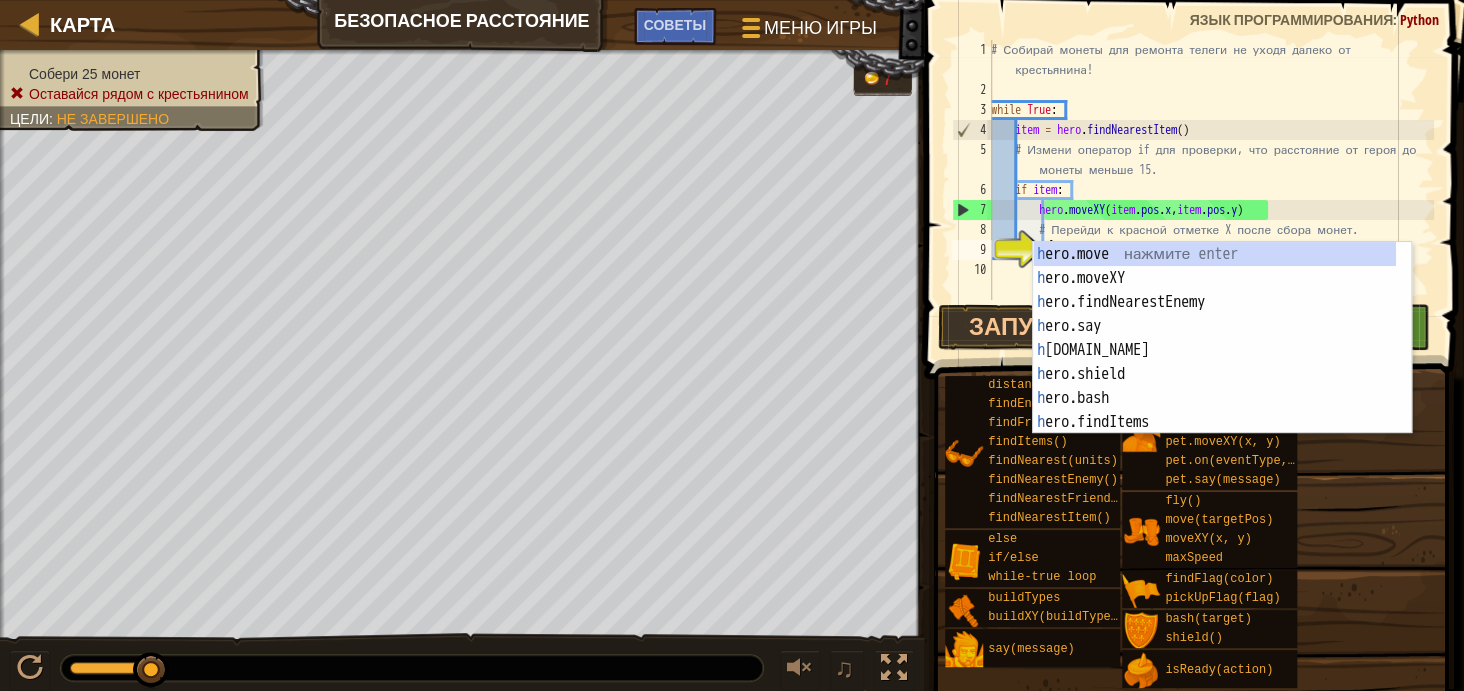 scroll, scrollTop: 9, scrollLeft: 3, axis: both 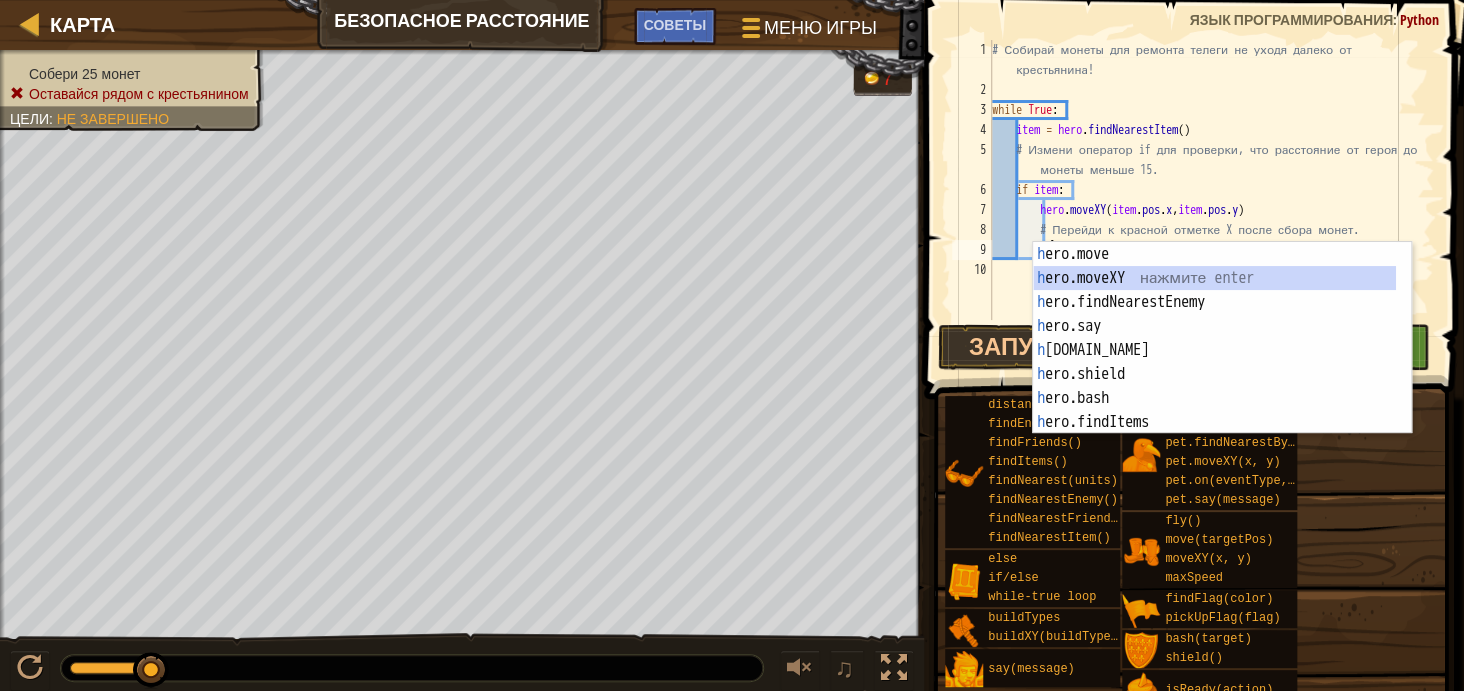 click on "h ero.move нажмите enter h ero.moveXY нажмите enter h ero.findNearestEnemy нажмите enter h ero.say нажмите enter h [DOMAIN_NAME] нажмите enter h ero.shield нажмите enter h ero.bash нажмите enter h ero.findItems нажмите enter h ero.isReady нажмите enter" at bounding box center (1214, 362) 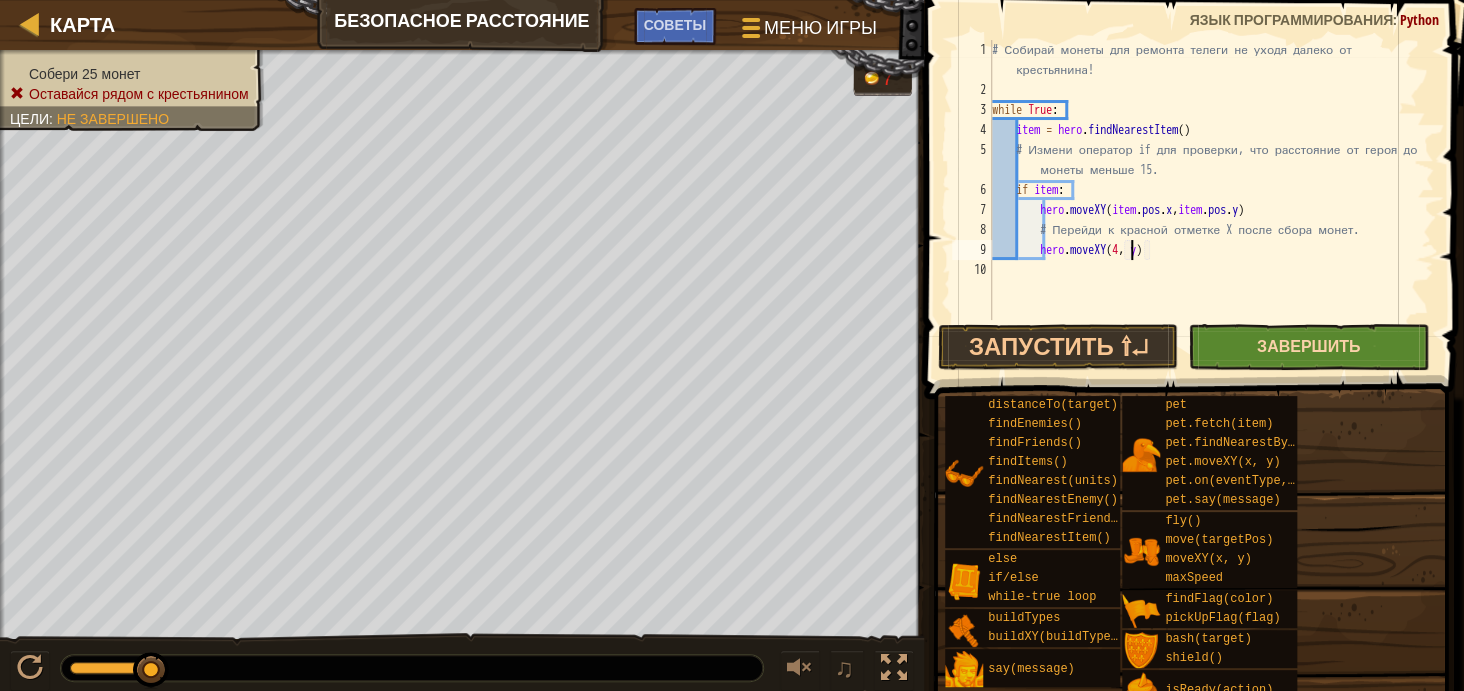 scroll, scrollTop: 9, scrollLeft: 11, axis: both 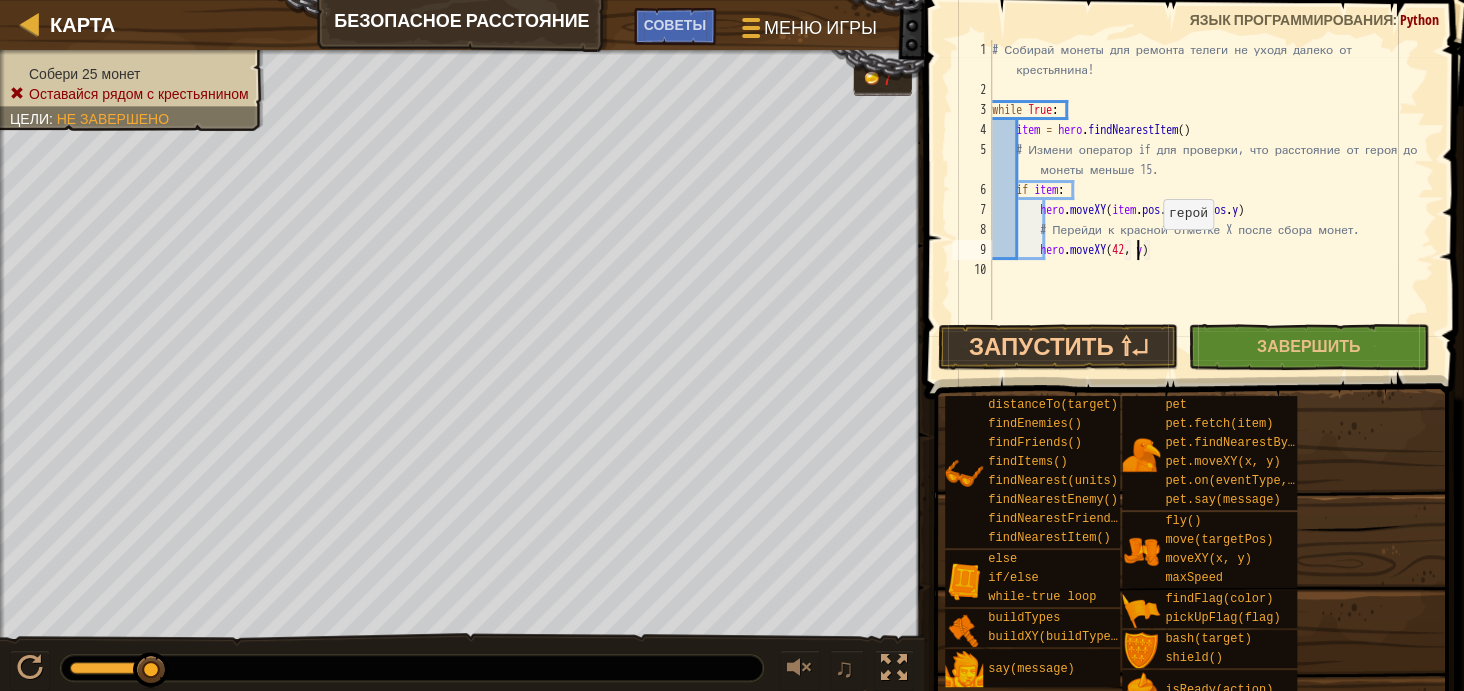 click on "# Собирай монеты для ремонта телеги не уходя далеко от       крестьянина! while   True :      item   =   hero . findNearestItem ( )      # Измени оператор if для проверки, что расстояние от героя до           монеты меньше 15.      if   item :          hero . moveXY ( item . pos . x , item . pos . y )          # Перейди к красной отметке X после сбора монет.          hero . moveXY ( 42 ,   y )" at bounding box center [1211, 210] 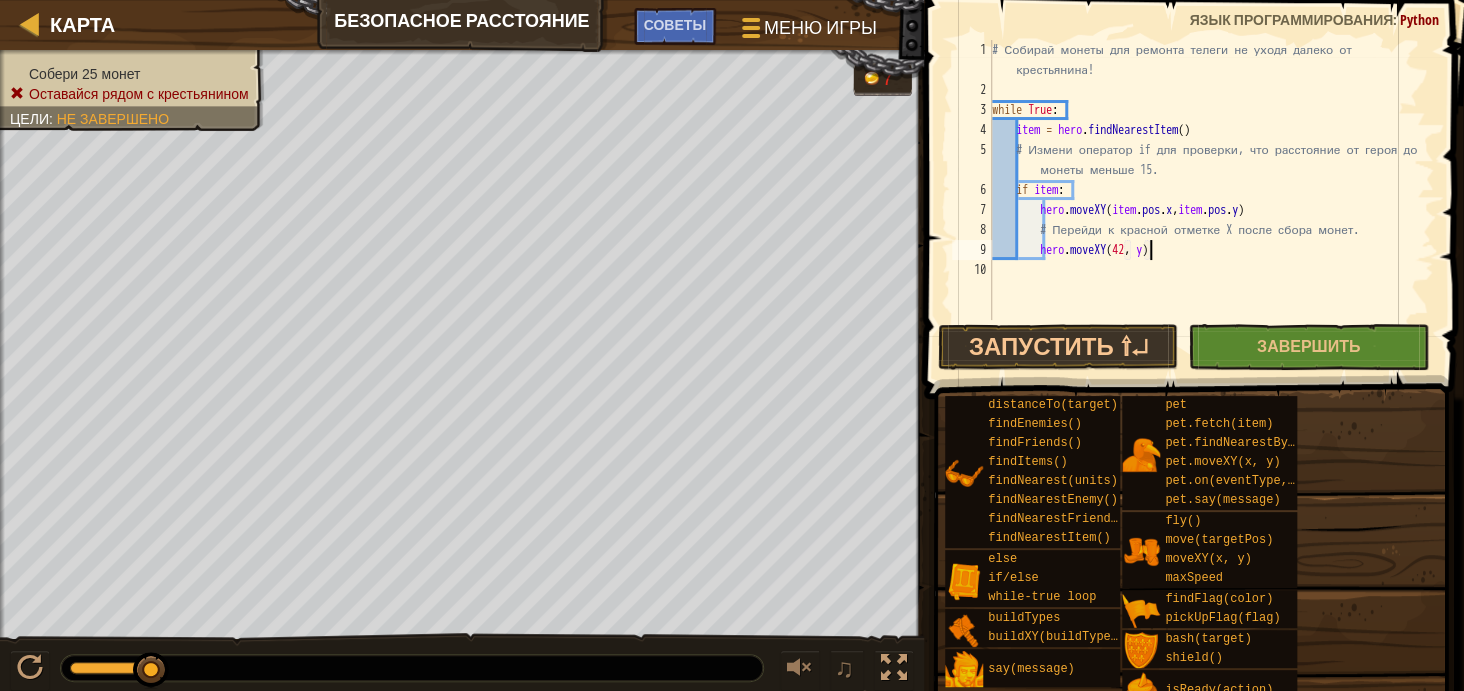 click on "# Собирай монеты для ремонта телеги не уходя далеко от       крестьянина! while   True :      item   =   hero . findNearestItem ( )      # Измени оператор if для проверки, что расстояние от героя до           монеты меньше 15.      if   item :          hero . moveXY ( item . pos . x , item . pos . y )          # Перейди к красной отметке X после сбора монет.          hero . moveXY ( 42 ,   y )" at bounding box center [1211, 210] 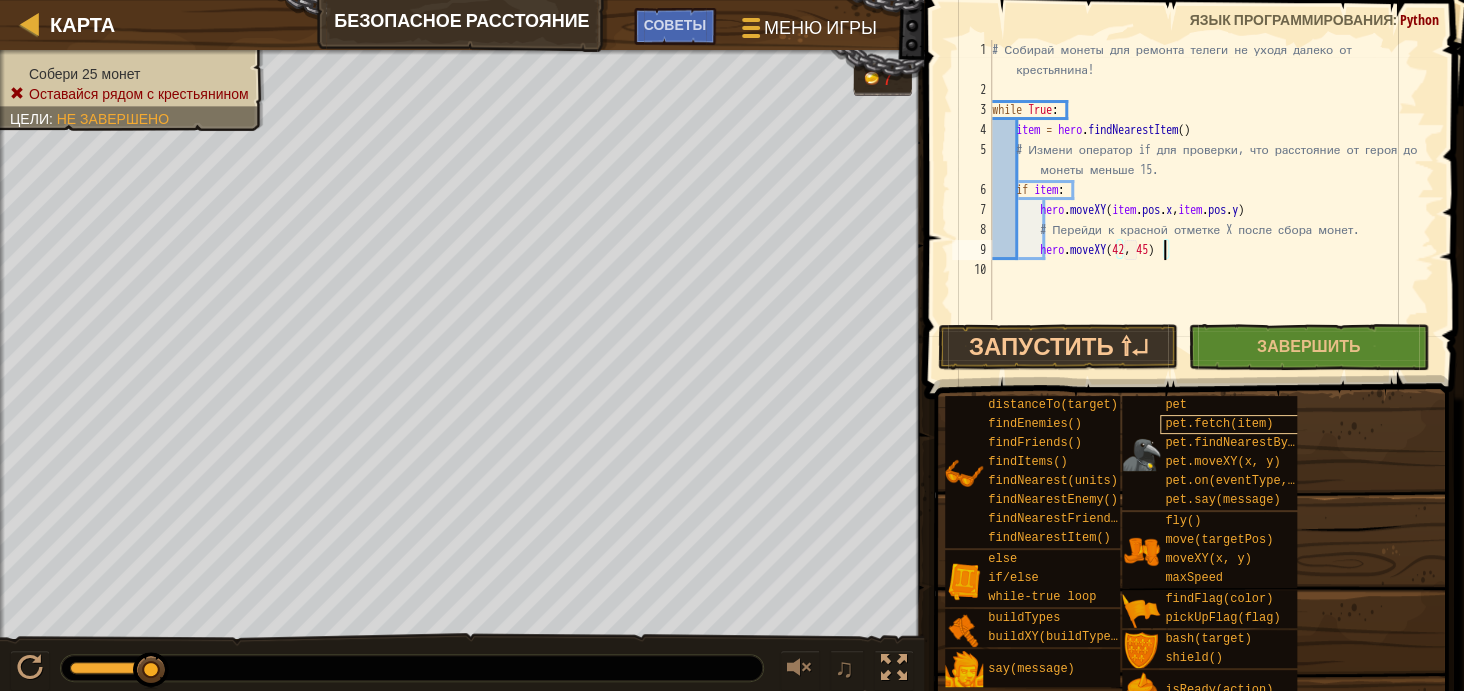 scroll, scrollTop: 9, scrollLeft: 13, axis: both 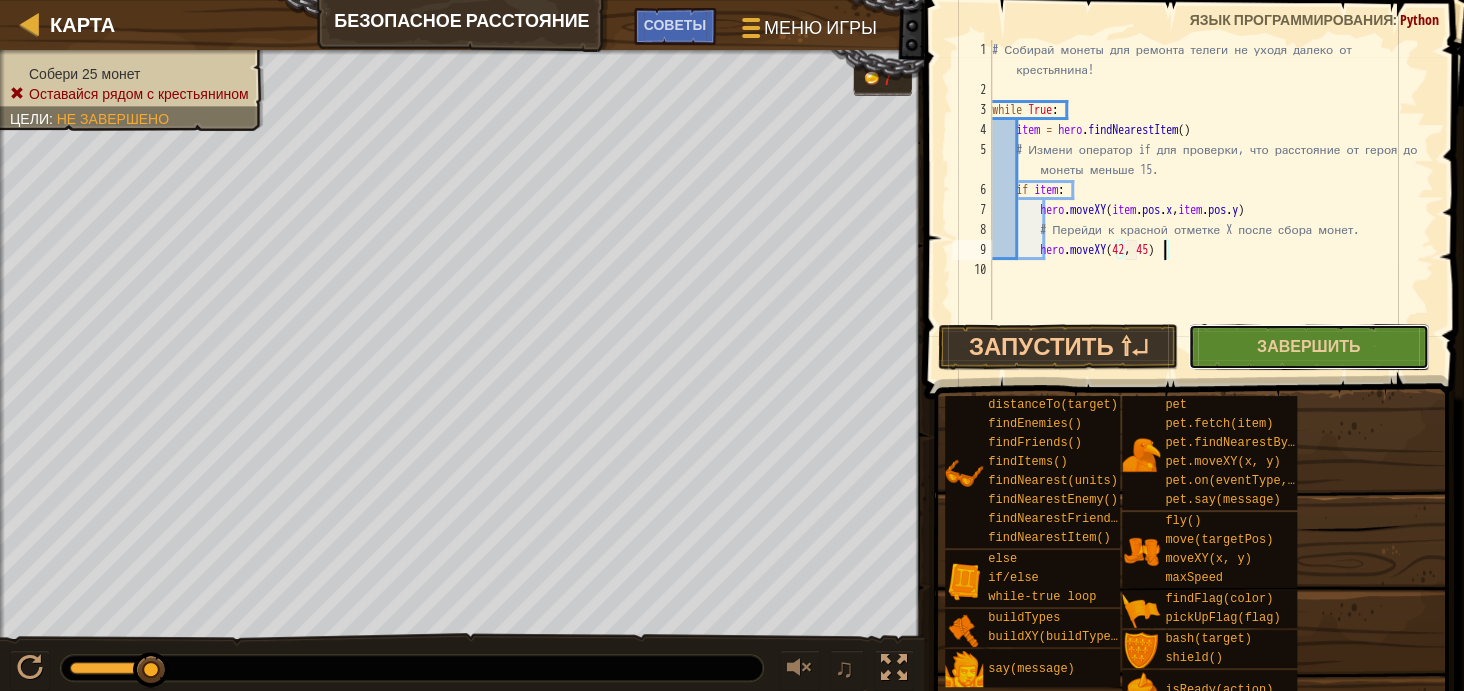 click on "Завершить" at bounding box center (1308, 347) 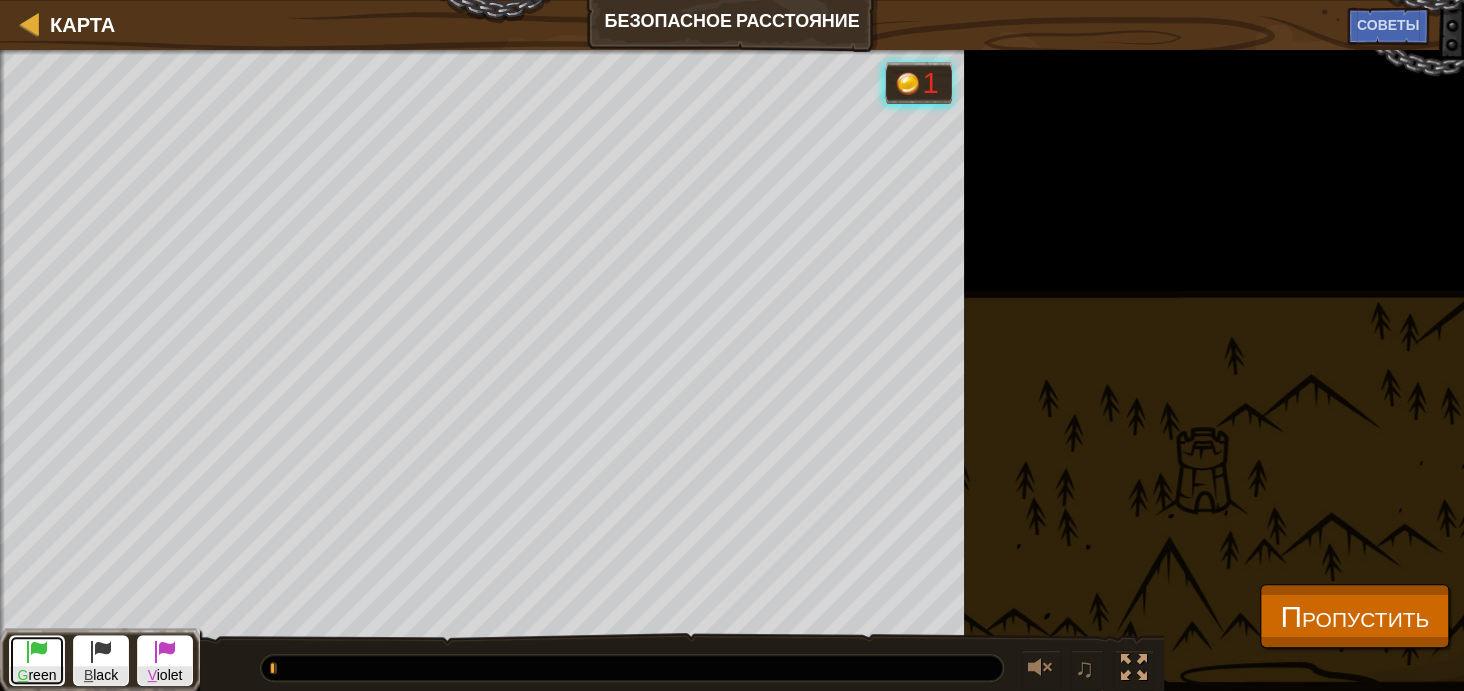 click on "G reen" at bounding box center (37, 675) 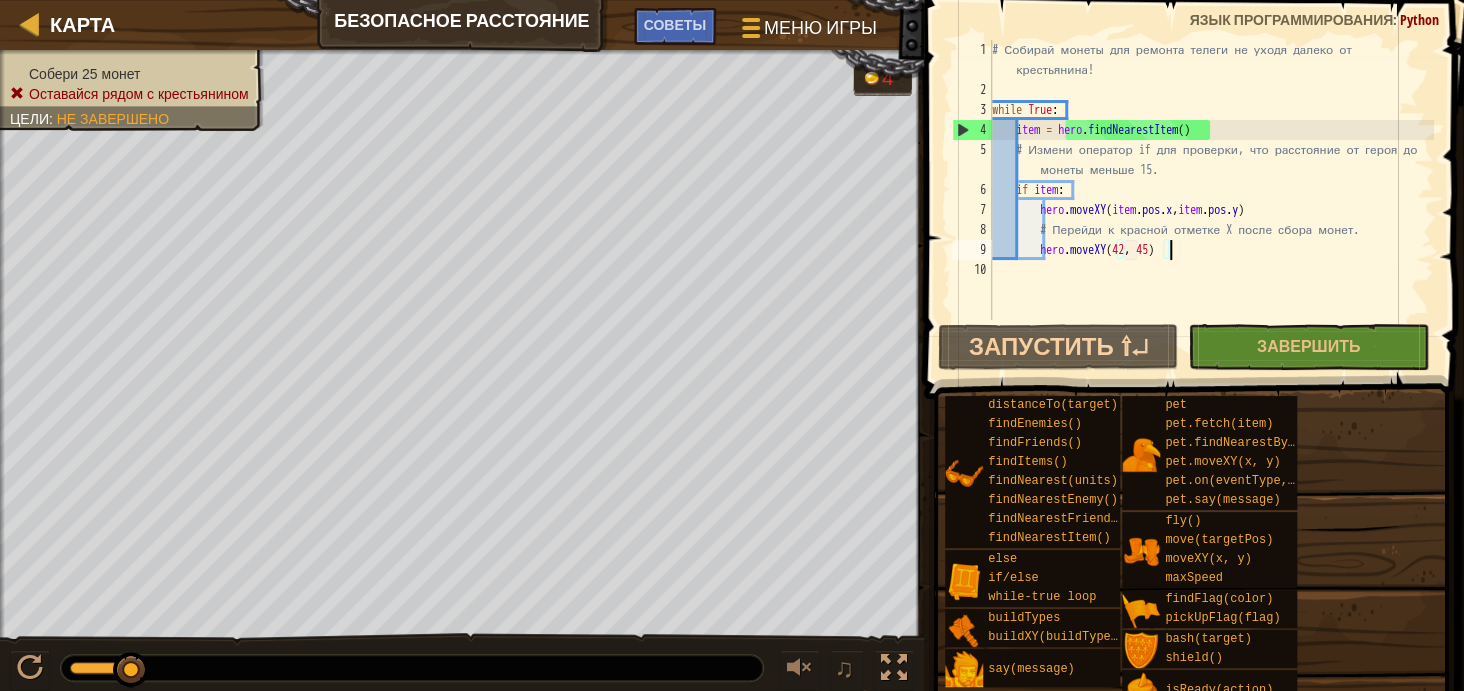 click on "# Собирай монеты для ремонта телеги не уходя далеко от       крестьянина! while   True :      item   =   hero . findNearestItem ( )      # Измени оператор if для проверки, что расстояние от героя до           монеты меньше 15.      if   item :          hero . moveXY ( item . pos . x , item . pos . y )          # Перейди к красной отметке X после сбора монет.          hero . moveXY ( 42 ,   45 )" at bounding box center (1211, 210) 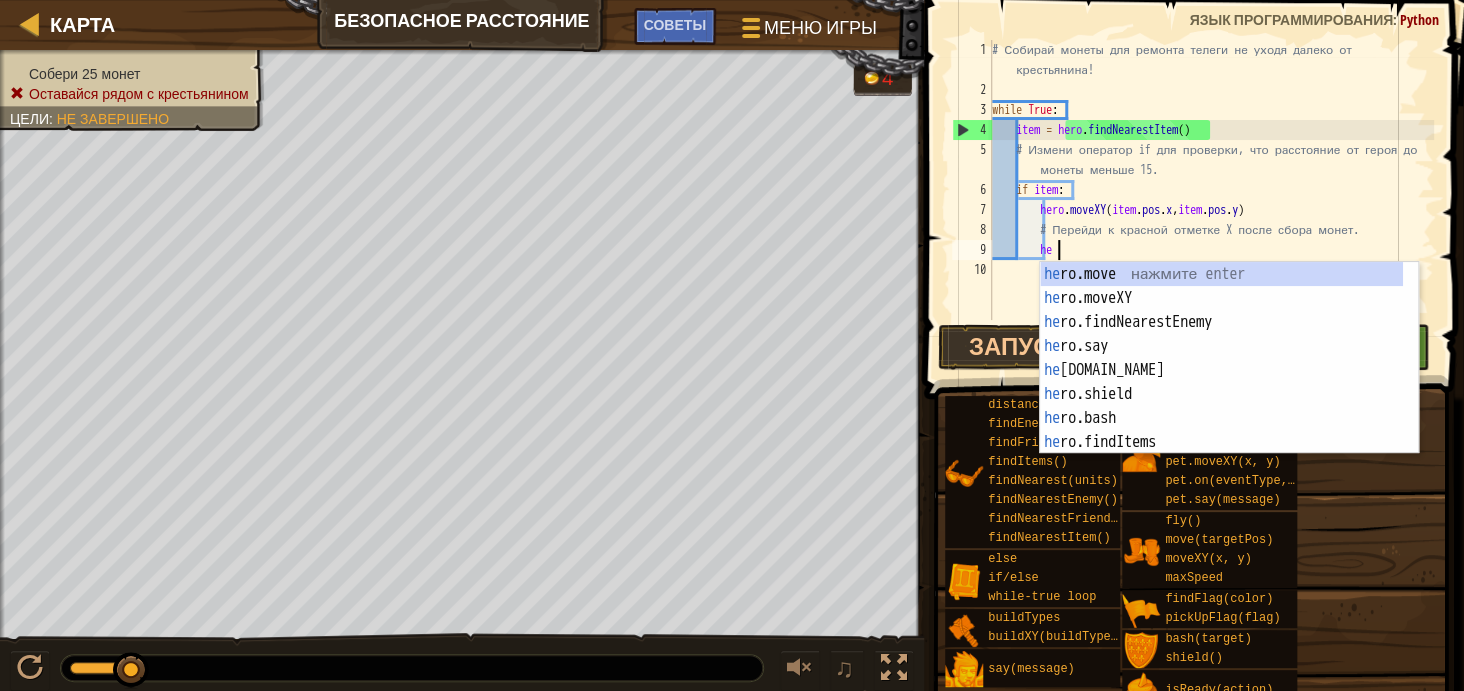 type on "h" 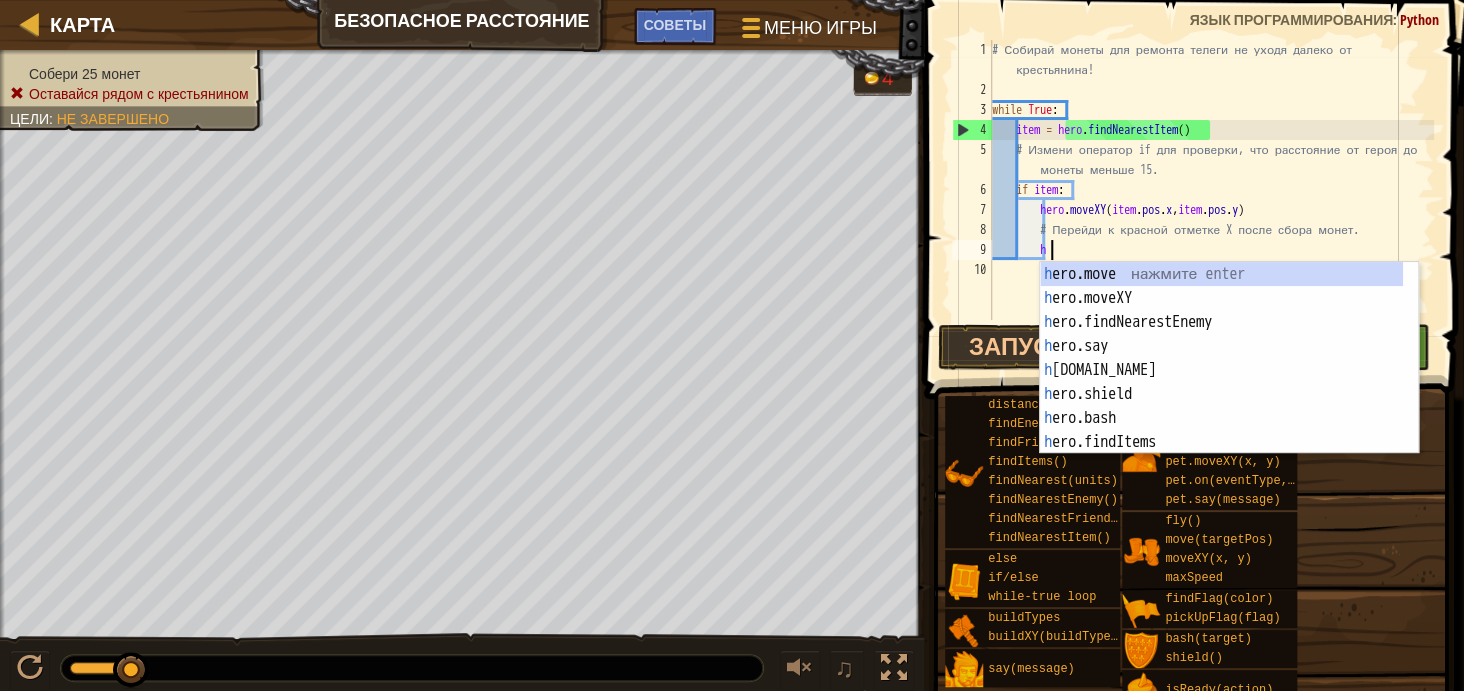 scroll, scrollTop: 9, scrollLeft: 3, axis: both 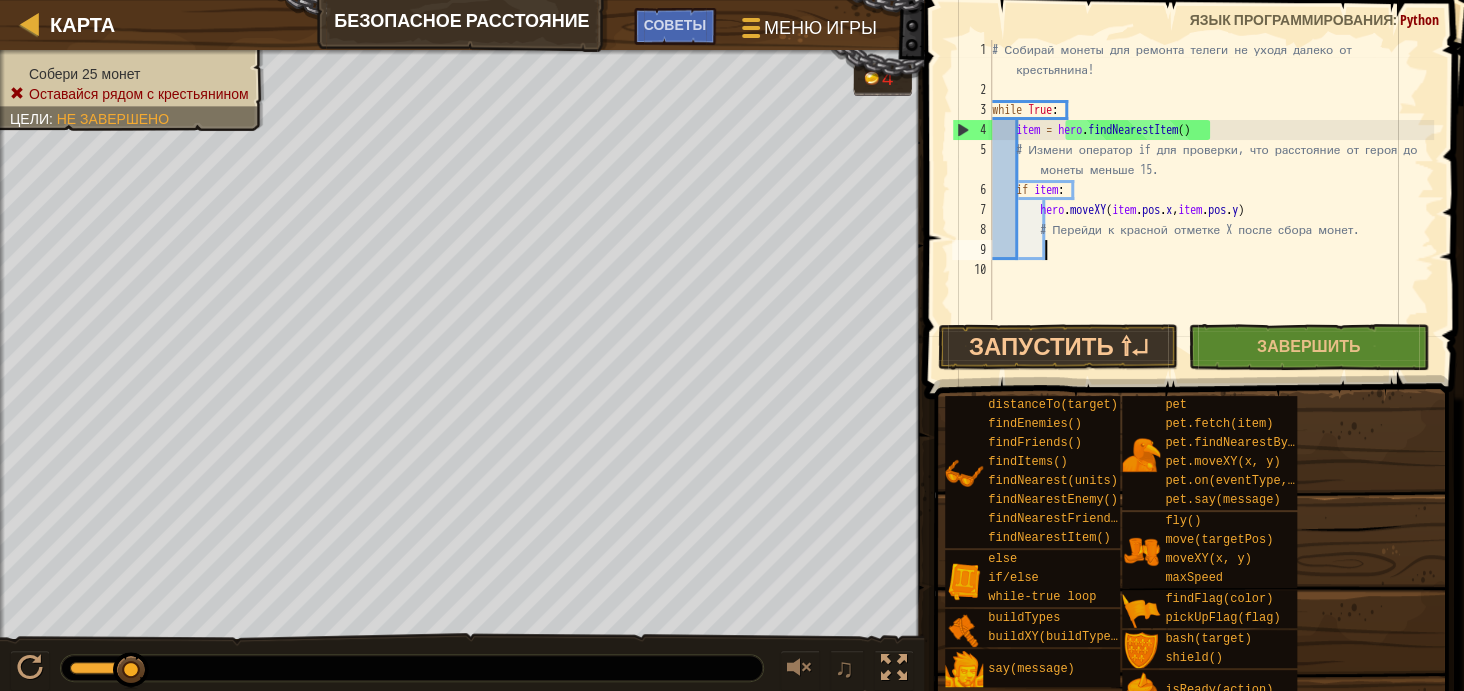 click on "# Собирай монеты для ремонта телеги не уходя далеко от       крестьянина! while   True :      item   =   hero . findNearestItem ( )      # Измени оператор if для проверки, что расстояние от героя до           монеты меньше 15.      if   item :          hero . moveXY ( item . pos . x , item . pos . y )          # Перейди к красной отметке X после сбора монет." at bounding box center (1211, 210) 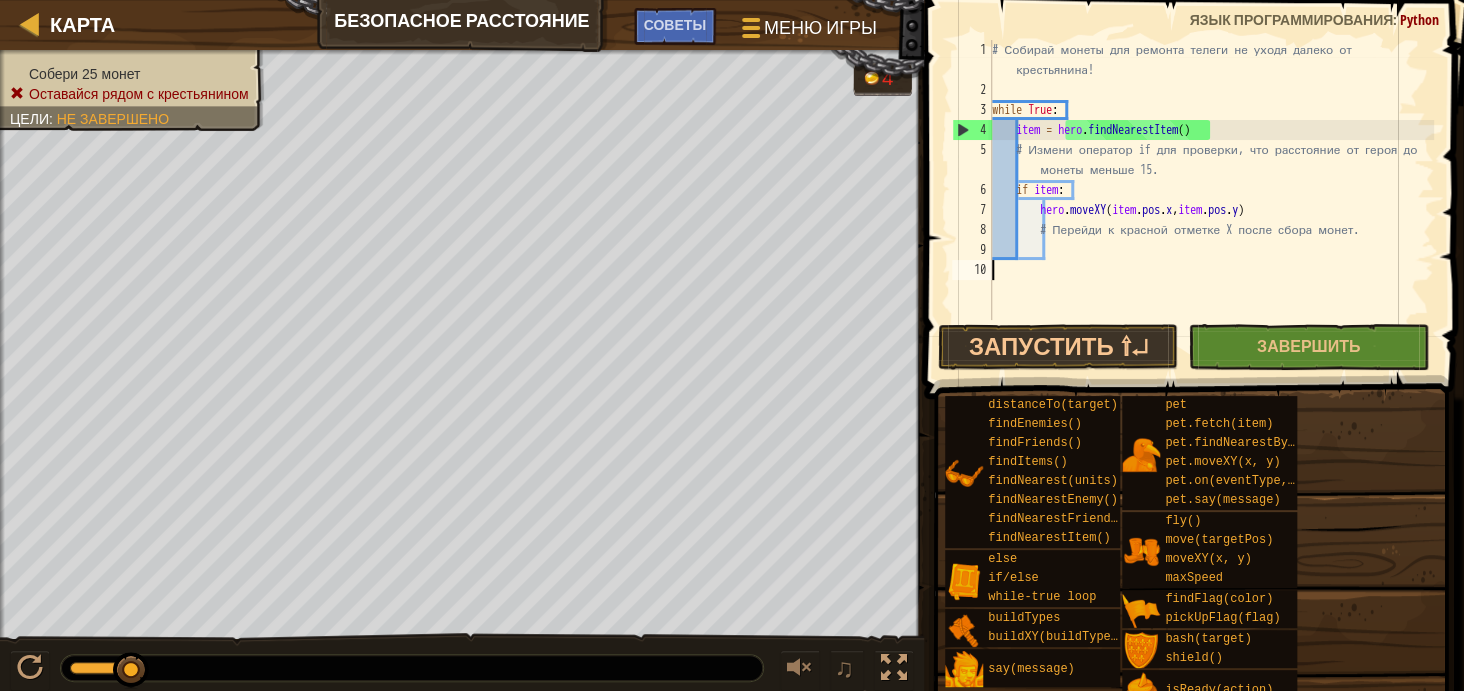 click on "# Собирай монеты для ремонта телеги не уходя далеко от       крестьянина! while   True :      item   =   hero . findNearestItem ( )      # Измени оператор if для проверки, что расстояние от героя до           монеты меньше 15.      if   item :          hero . moveXY ( item . pos . x , item . pos . y )          # Перейди к красной отметке X после сбора монет." at bounding box center [1211, 210] 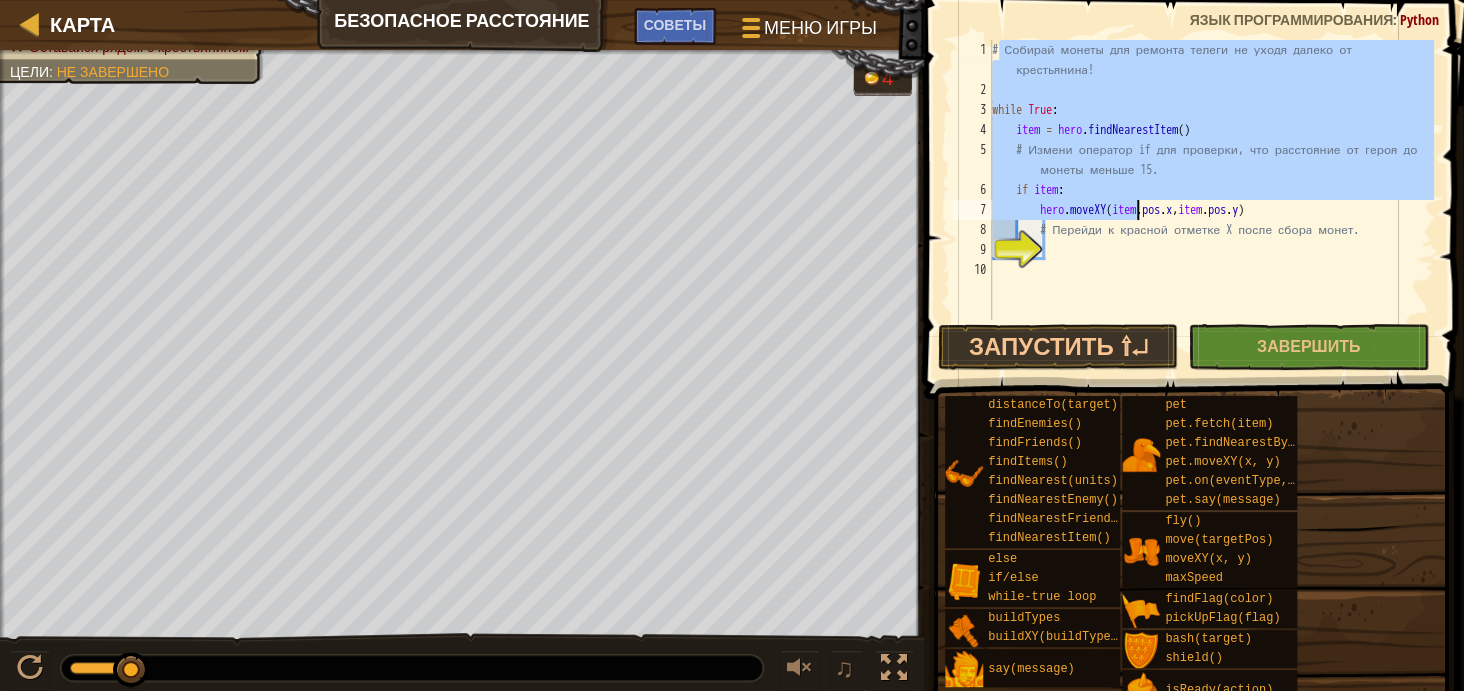 drag, startPoint x: 995, startPoint y: 47, endPoint x: 1002, endPoint y: 69, distance: 23.086792 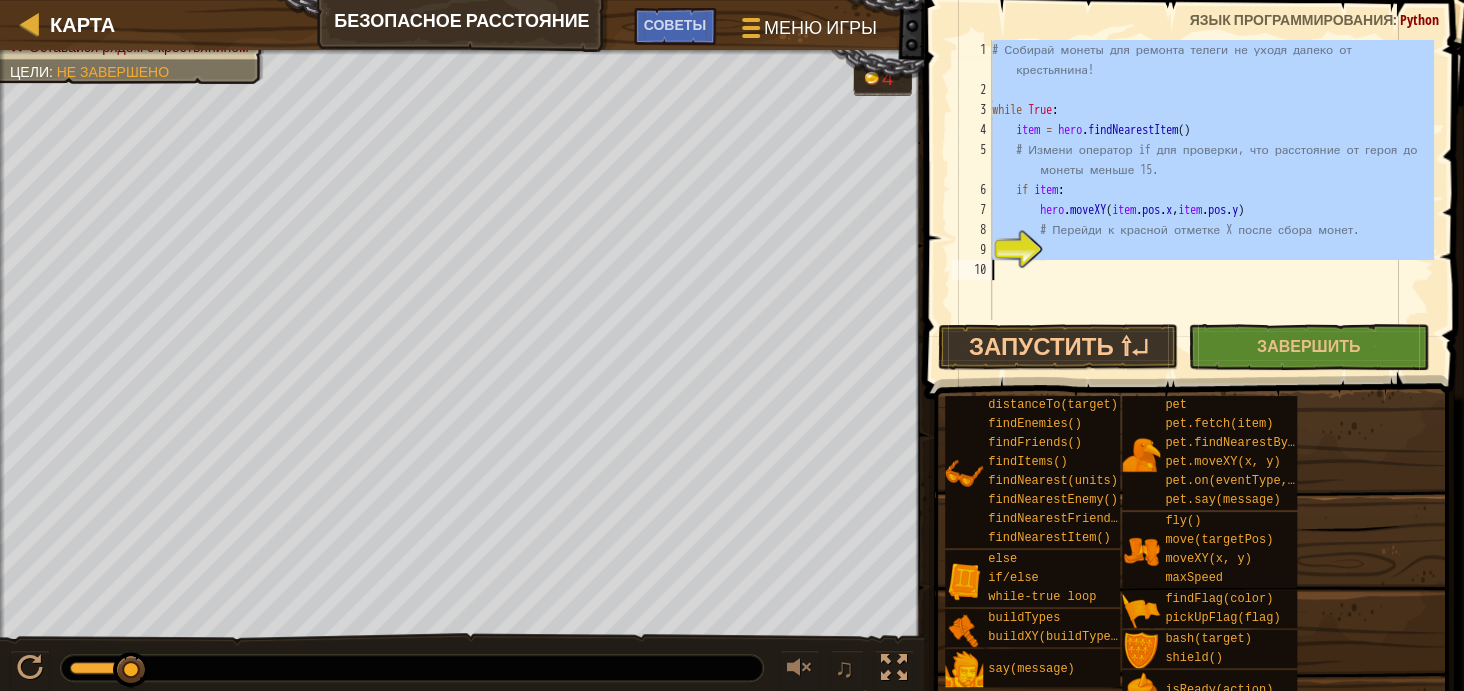 drag, startPoint x: 992, startPoint y: 46, endPoint x: 1062, endPoint y: 262, distance: 227.05946 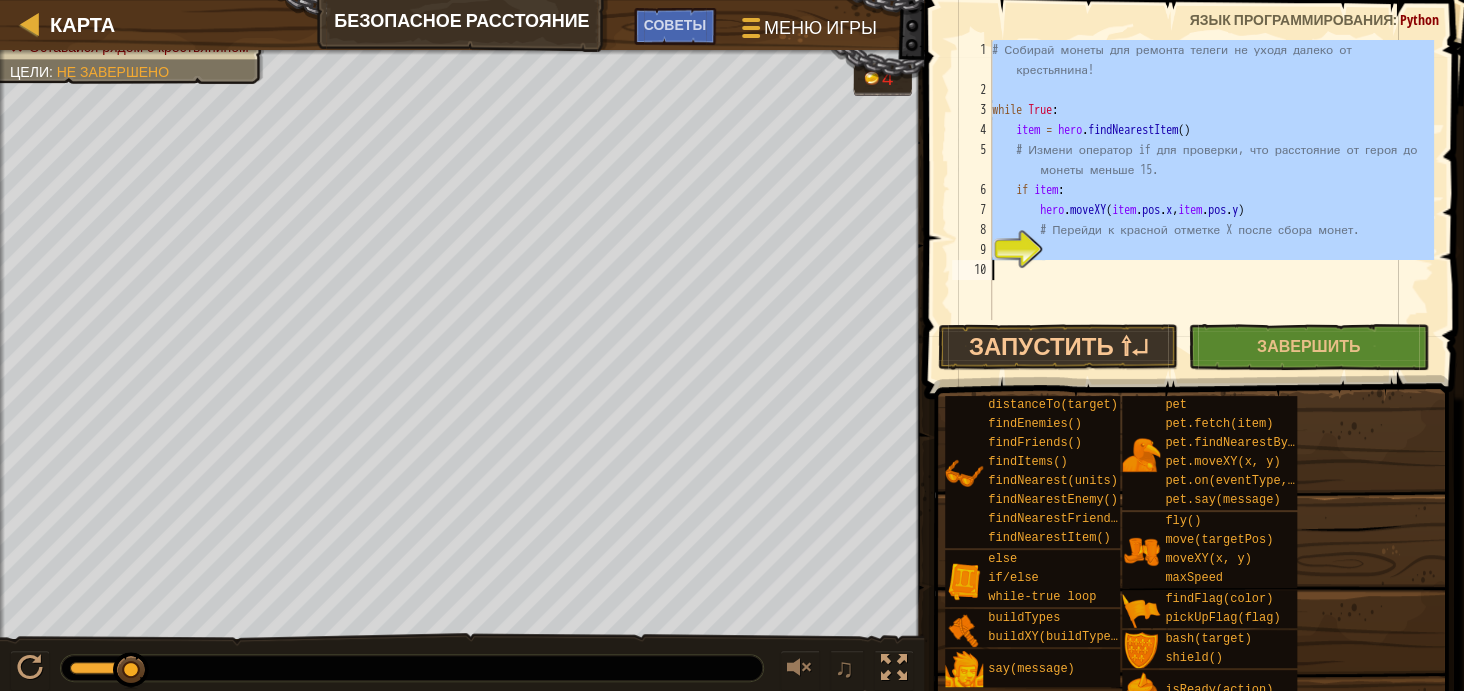 type on "hero.moveXY(42, 44)" 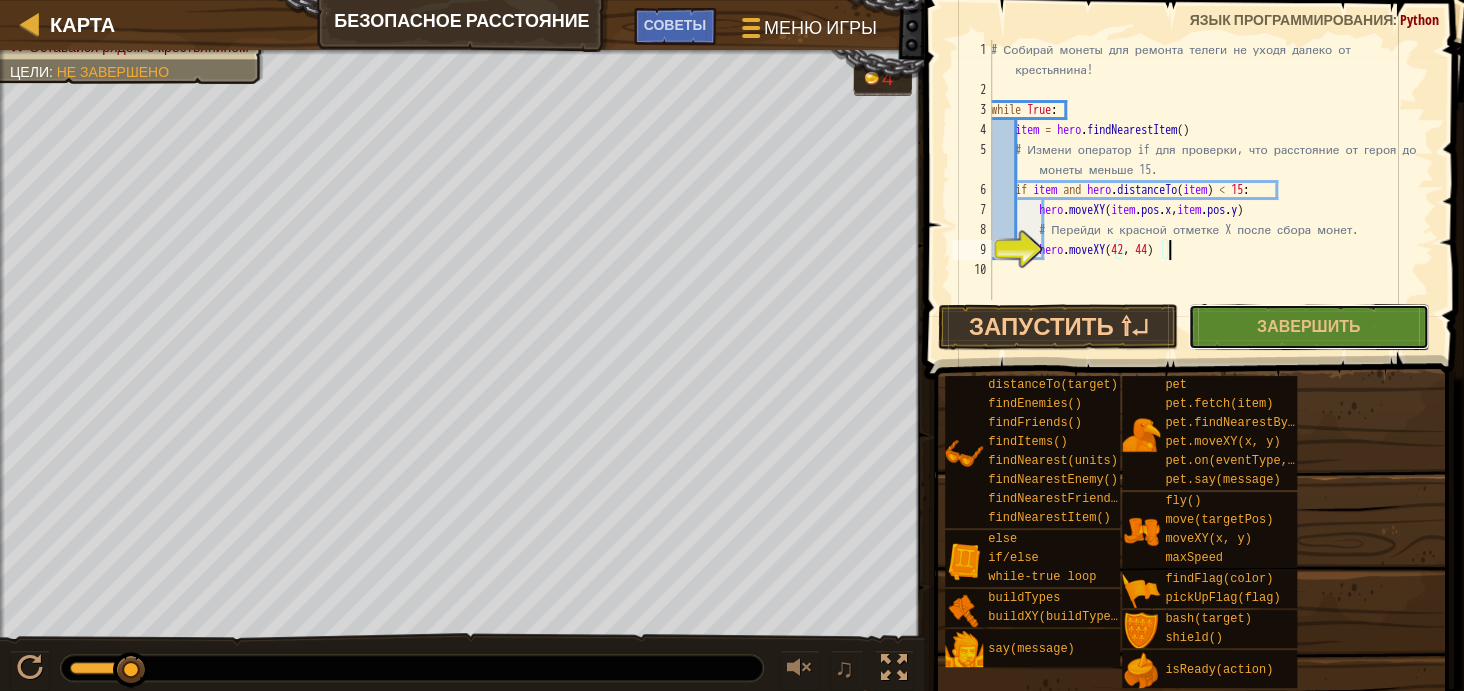 click on "hero.moveXY(42, 44) 1 2 3 4 5 6 7 8 9 10 # Собирай монеты для ремонта телеги не уходя далеко от       крестьянина! while   True :      item   =   hero . findNearestItem ( )      # Измени оператор if для проверки, что расстояние от героя до           монеты меньше 15.      if   item   and   hero . distanceTo ( item )   <   15 :          hero . moveXY ( item . pos . x , item . pos . y )          # Перейди к красной отметке X после сбора монет.          hero . moveXY ( 42 ,   44 )     XXXXXXXXXXXXXXXXXXXXXXXXXXXXXXXXXXXXXXXXXXXXXXXXXXXXXXXXXXXXXXXXXXXXXXXXXXXXXXXXXXXXXXXXXXXXXXXXXXXXXXXXXXXXXXXXXXXXXXXXXXXXXXXXXXXXXXXXXXXXXXXXXXXXXXXXXXXXXXXXXXXXXXXXXXXXXXXXXXXXXXXXXXXXXXXXXXXXXXXXXXXXXXXXXXXXXXXXXXXXXXXXXXXXXXXXXXXXXXXXXXXXXXXXXXXXXXXX Код сохранён Язык программирования : Python Запустить ⇧↵ [PERSON_NAME]" at bounding box center (1191, 229) 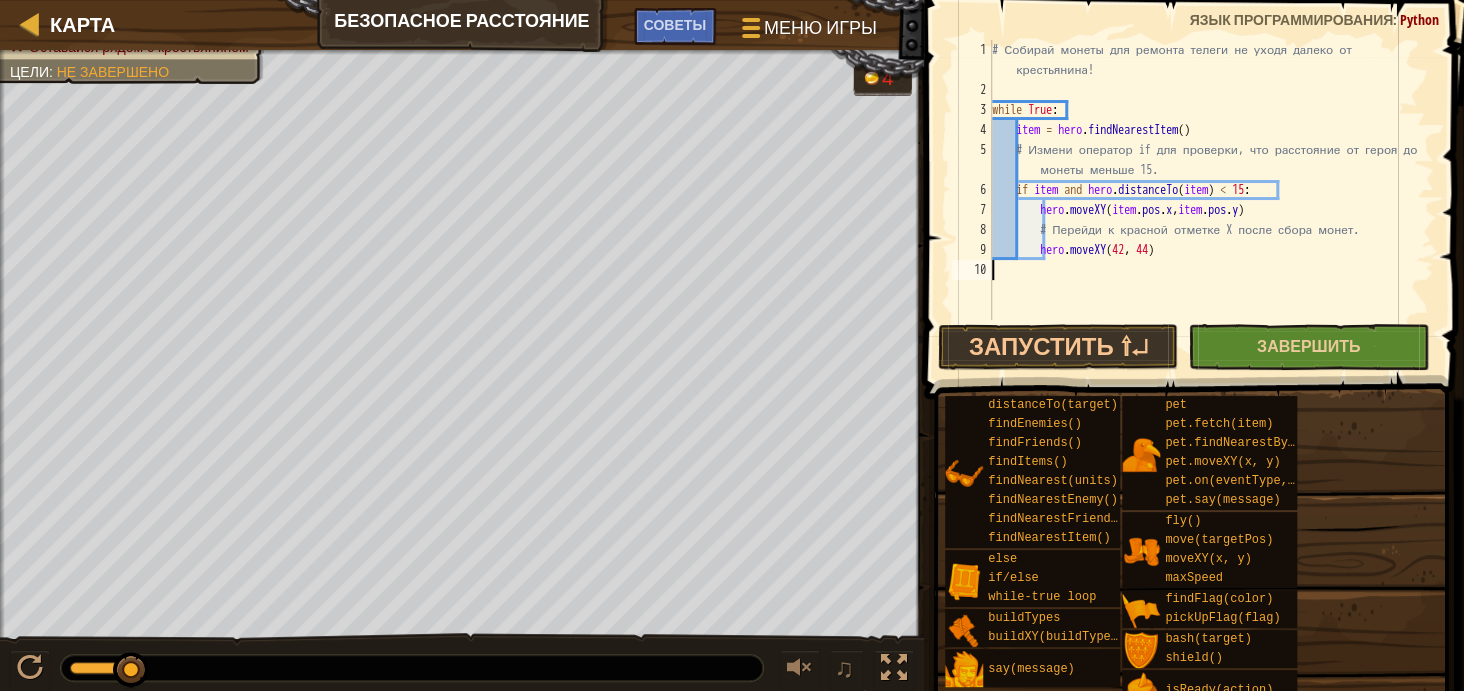 click on "hero.moveXY(42, 44) 1 2 3 4 5 6 7 8 9 10 # Собирай монеты для ремонта телеги не уходя далеко от       крестьянина! while   True :      item   =   hero . findNearestItem ( )      # Измени оператор if для проверки, что расстояние от героя до           монеты меньше 15.      if   item   and   hero . distanceTo ( item )   <   15 :          hero . moveXY ( item . pos . x , item . pos . y )          # Перейди к красной отметке X после сбора монет.          hero . moveXY ( 42 ,   44 )     XXXXXXXXXXXXXXXXXXXXXXXXXXXXXXXXXXXXXXXXXXXXXXXXXXXXXXXXXXXXXXXXXXXXXXXXXXXXXXXXXXXXXXXXXXXXXXXXXXXXXXXXXXXXXXXXXXXXXXXXXXXXXXXXXXXXXXXXXXXXXXXXXXXXXXXXXXXXXXXXXXXXXXXXXXXXXXXXXXXXXXXXXXXXXXXXXXXXXXXXXXXXXXXXXXXXXXXXXXXXXXXXXXXXXXXXXXXXXXXXXXXXXXXXXXXXXXXX Код сохранён Язык программирования : Python Запустить ⇧↵ [PERSON_NAME]" at bounding box center [1191, 239] 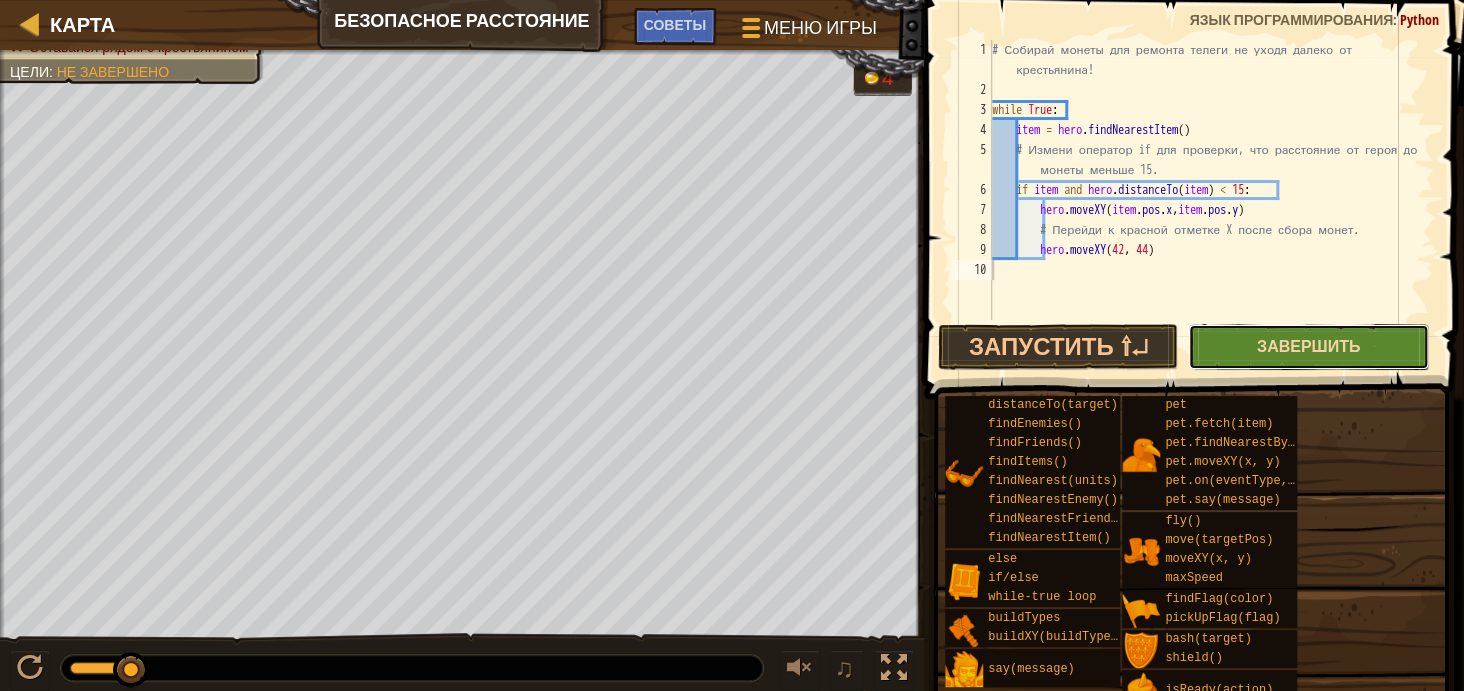 click on "Завершить" at bounding box center [1308, 346] 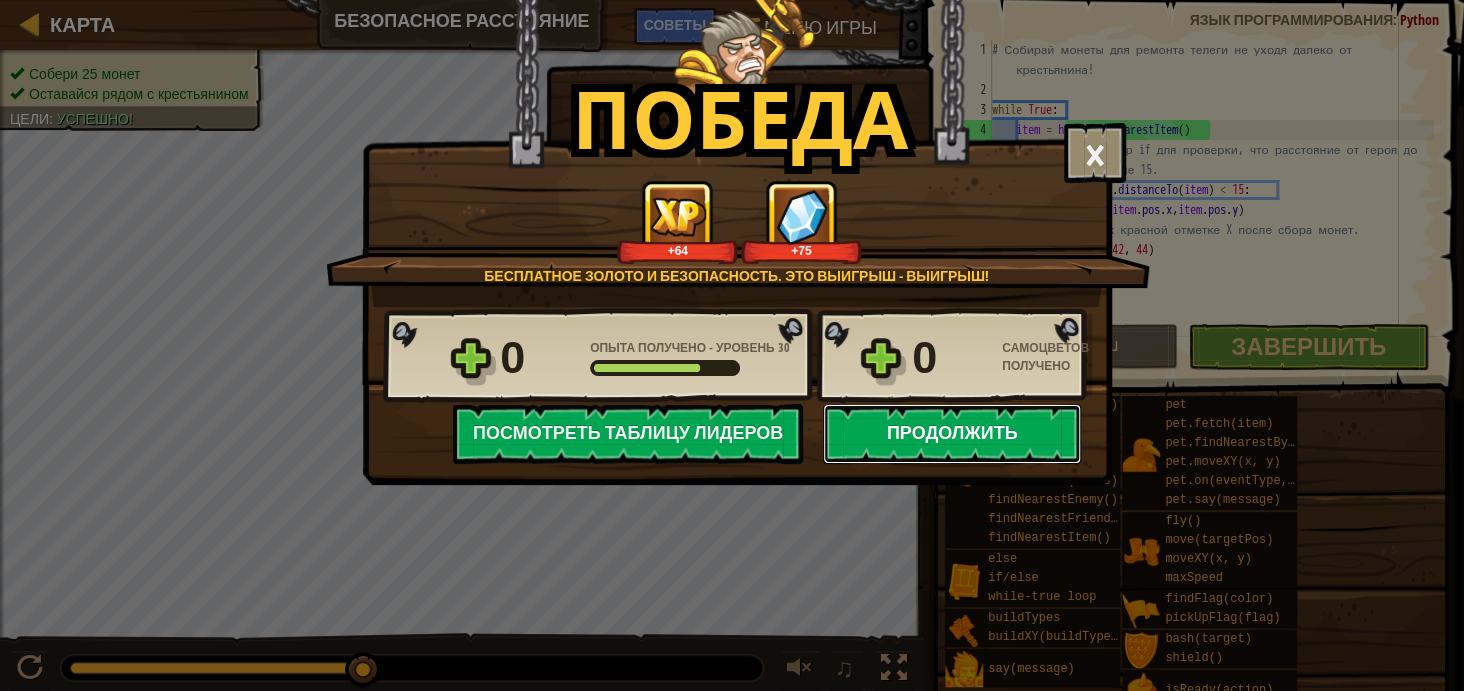 click on "Продолжить" at bounding box center (952, 434) 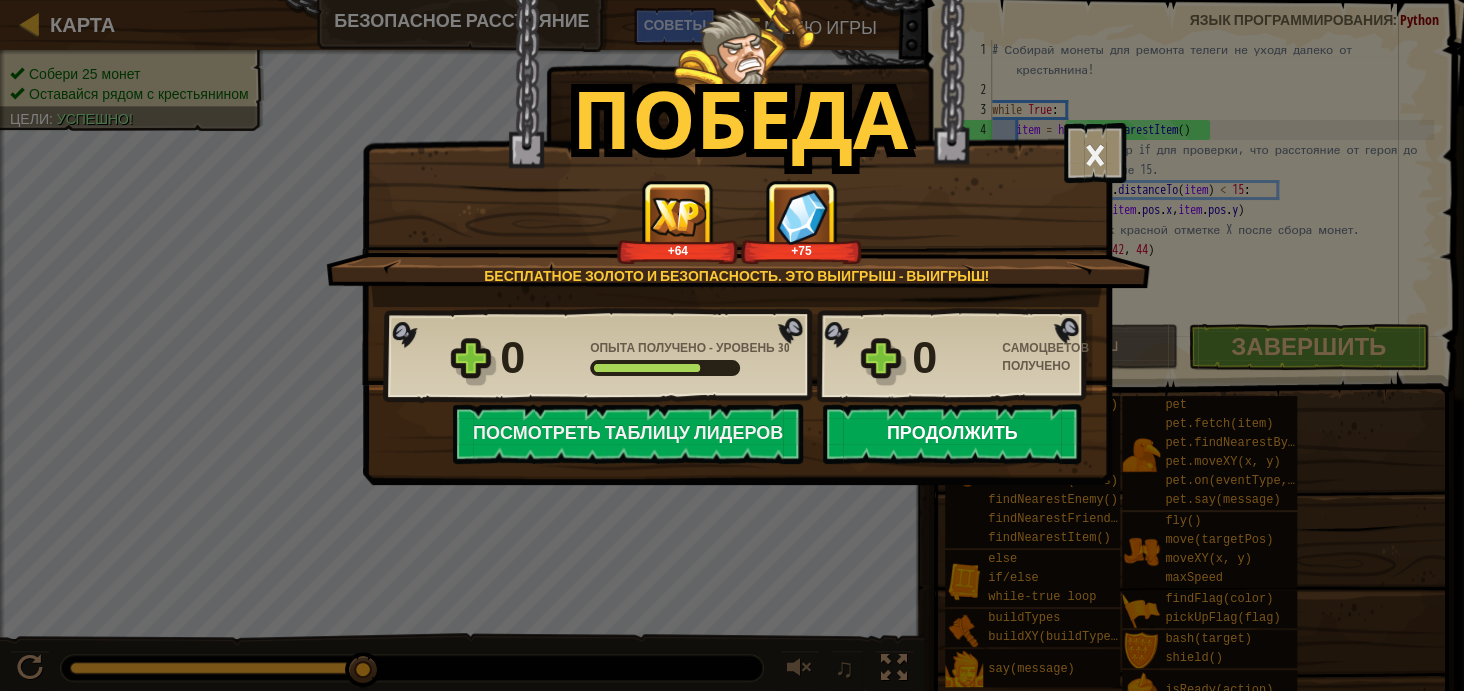 select on "ru" 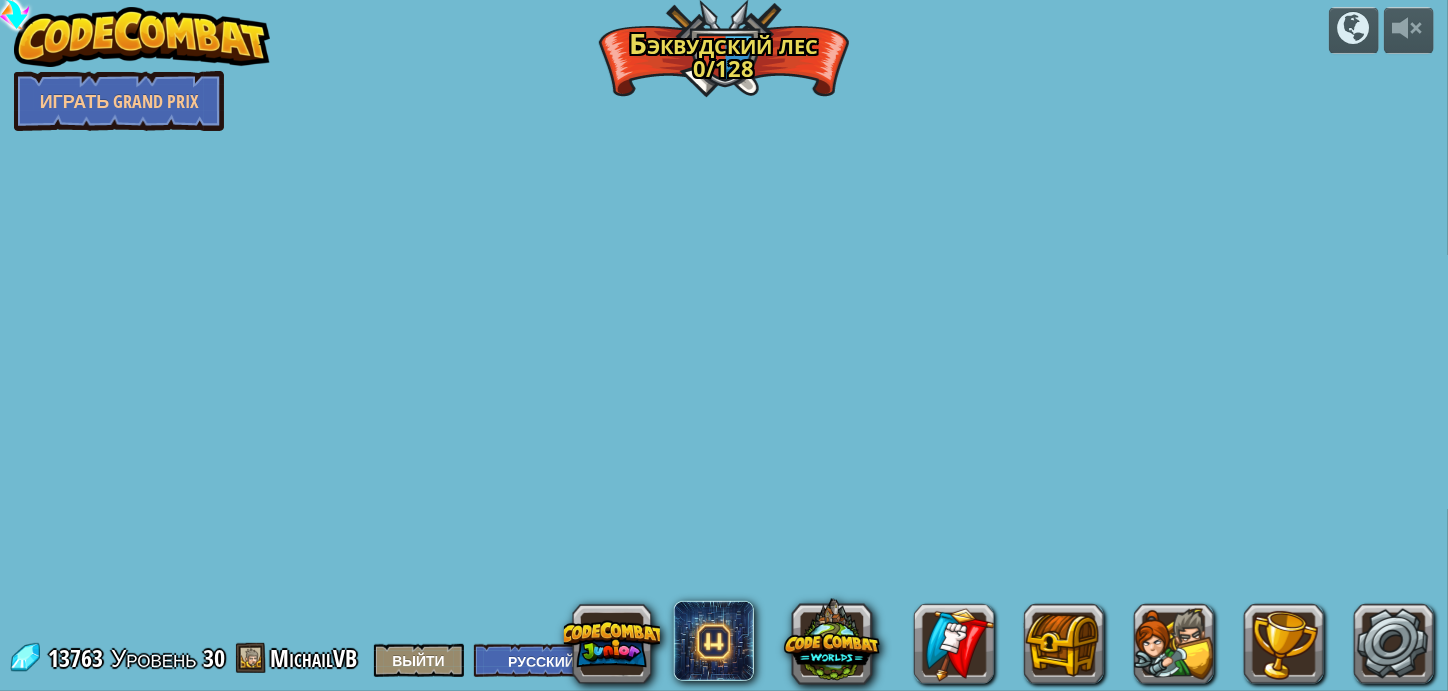 select on "ru" 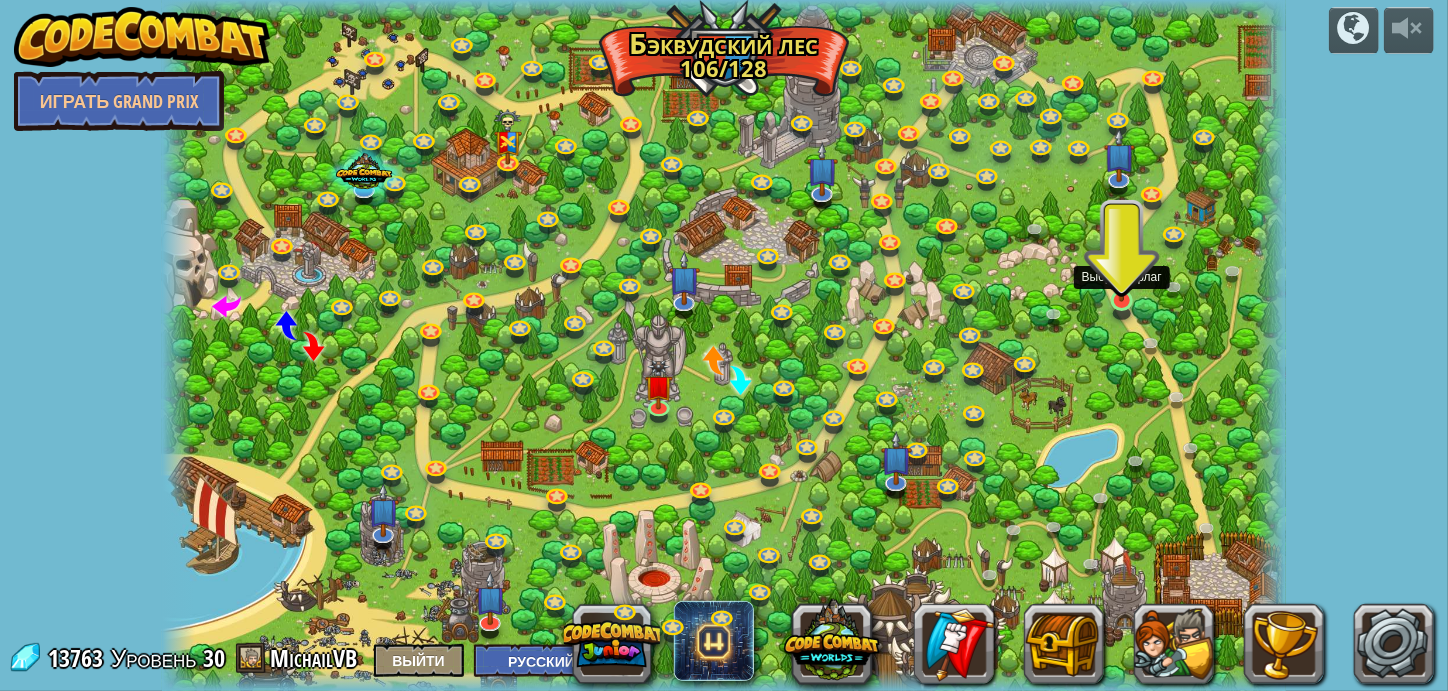 click at bounding box center [1122, 270] 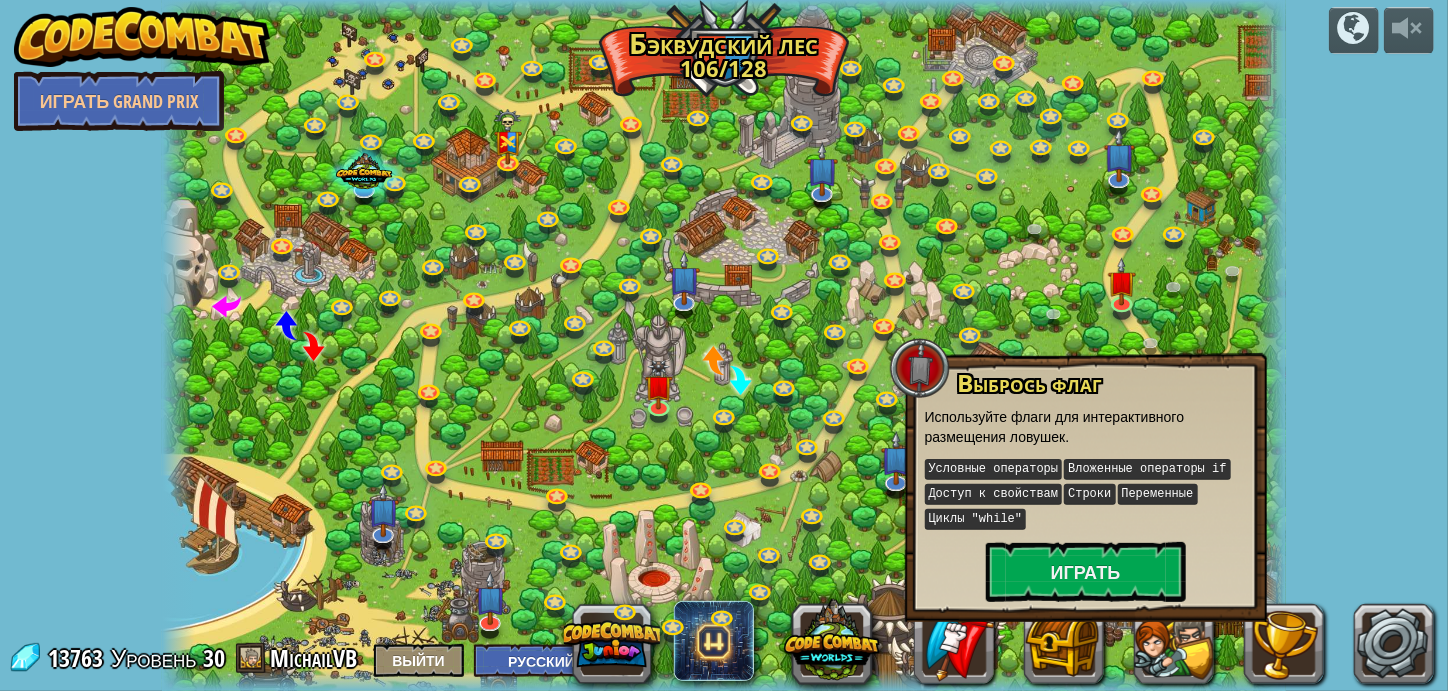 click on "powered by Играть Grand Prix Засада в [GEOGRAPHIC_DATA] (практика) Застань врасплох стражников огров в лесной глуши.
Аргументы Базовый синтаксис Условные операторы Переменные [PERSON_NAME] Играть Лесные закоулки Перейди Бэквудский лес, но проверяй каждый уголок, чтобы убедиться в безопасности.
Аргументы Базовый синтаксис Условные операторы Переменные [PERSON_NAME] Играть Ферма Торнбуш Определите беженцев-крестьян от огров при защите фермы.
Аргументы Базовый синтаксис Условные операторы Строки Переменные Циклы "while" Рейтинг Играть Проход напрямик
Условные операторы" at bounding box center [724, 345] 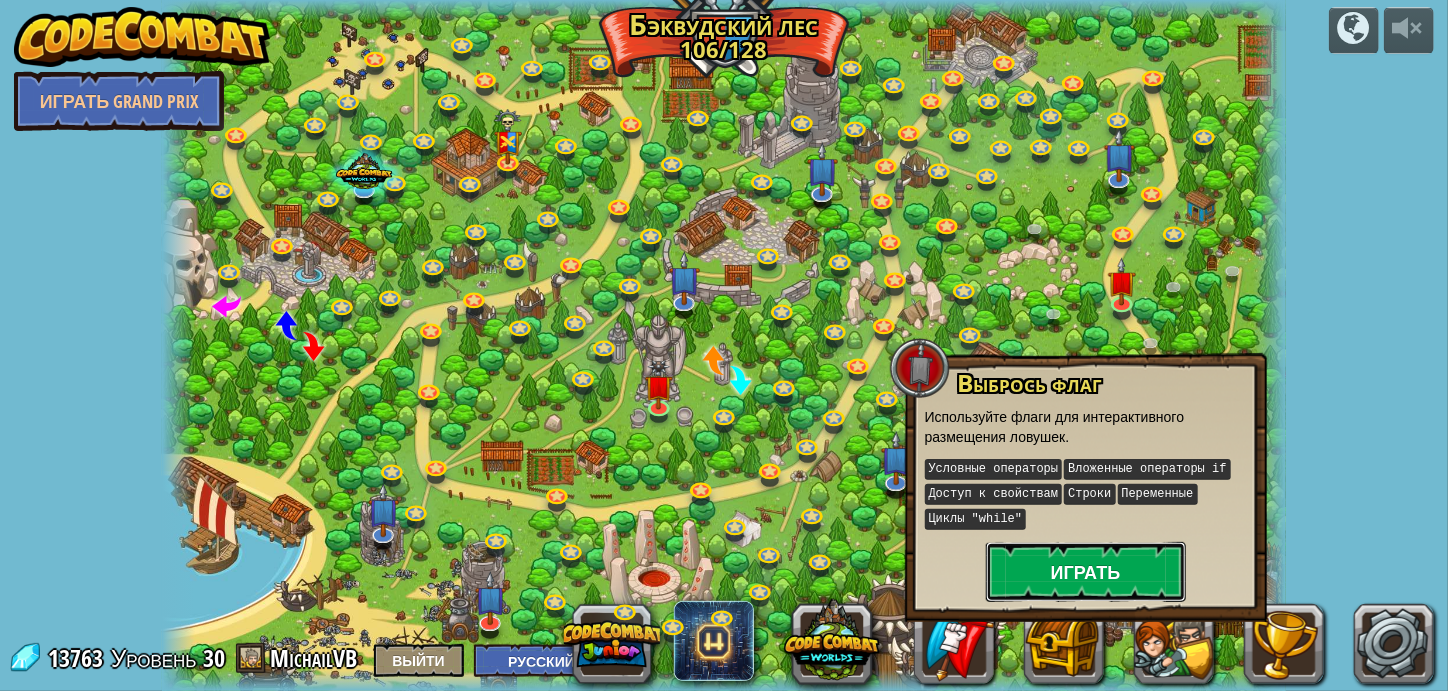 click on "Играть" at bounding box center (1086, 572) 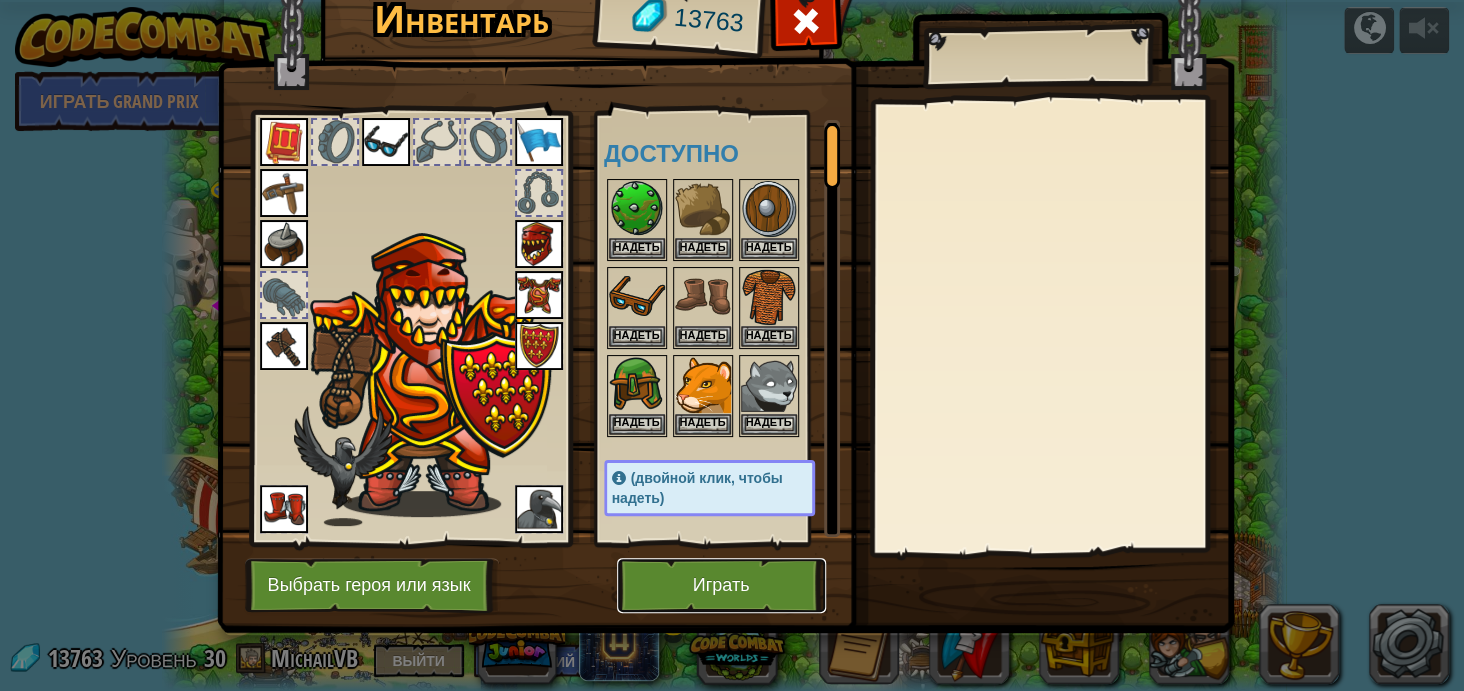 click on "Играть" at bounding box center [721, 585] 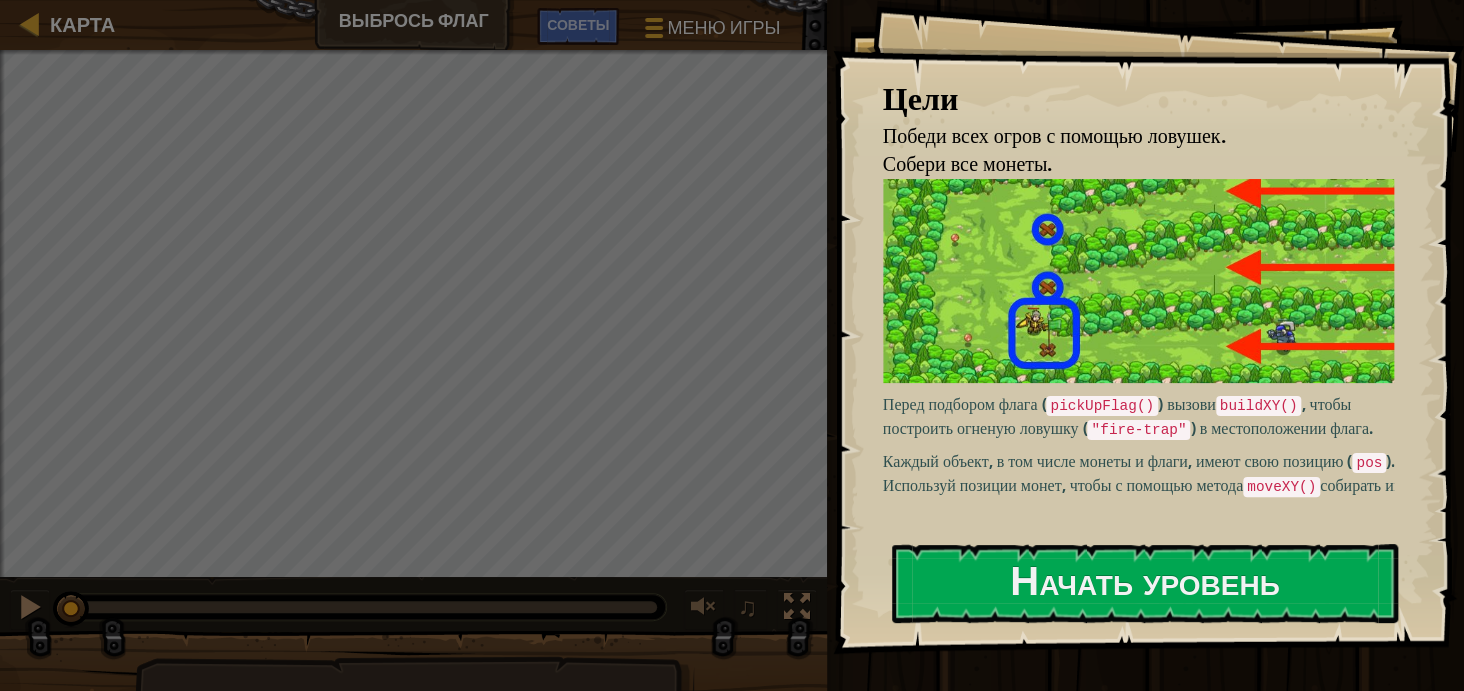 click on "Цели Победи всех огров с помощью ловушек. Собери все монеты.
Перед подбором флага ( pickUpFlag() ) вызови  buildXY() , чтобы построить огненую ловушку ( "fire-trap" ) в местоположении флага.
Каждый объект, в том числе монеты и флаги, имеют свою позицию ( pos ). Используй позиции монет, чтобы с помощью метода  moveXY()  собирать их.
Начать уровень Ошибка загрузки с сервера Чтобы пройти этот уровень, нужна подписка. Подписаться You'll need to join a course to play this level. Назад к моим курсам Попроси своего учителя назначить тебе лицензию для продолжения игры на CodeCombat! Назад к моим курсам" at bounding box center (1148, 327) 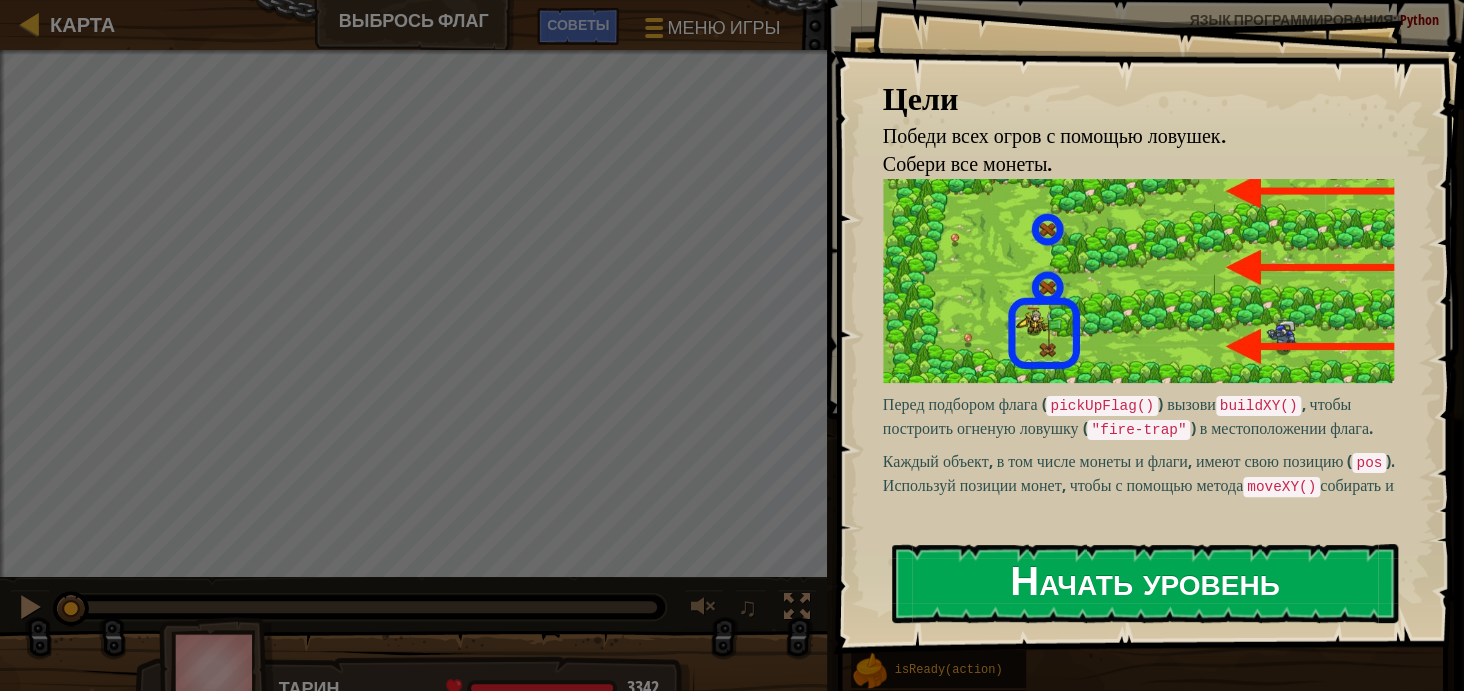 click on "Начать уровень" at bounding box center (1145, 583) 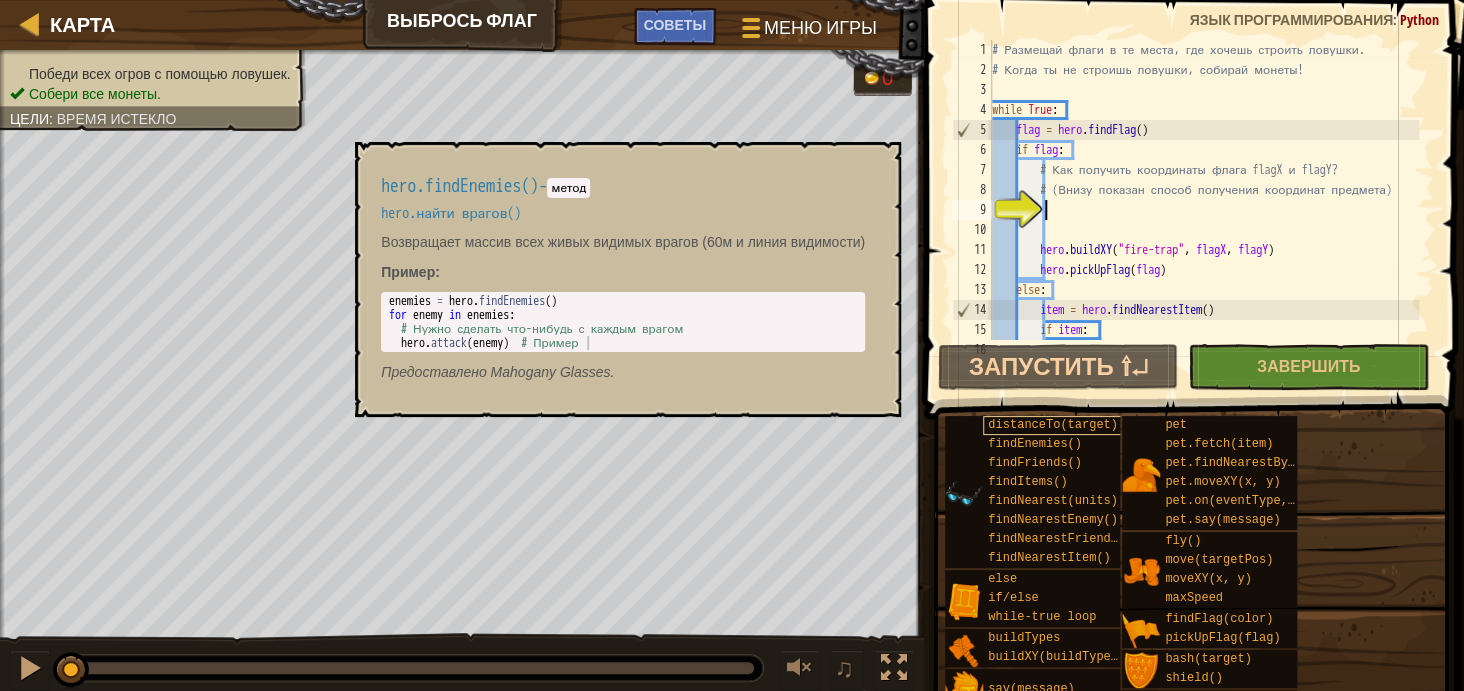 scroll, scrollTop: 9, scrollLeft: 0, axis: vertical 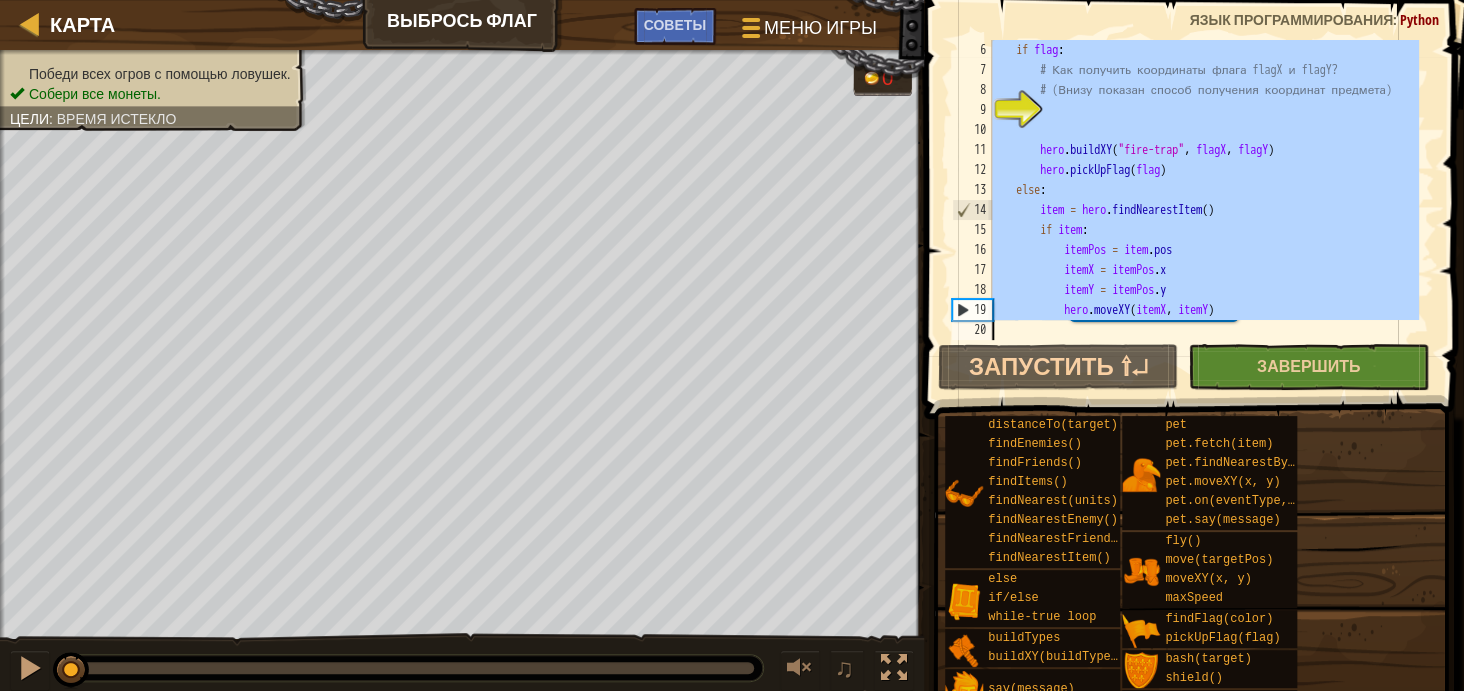 drag, startPoint x: 990, startPoint y: 48, endPoint x: 1200, endPoint y: 351, distance: 368.6584 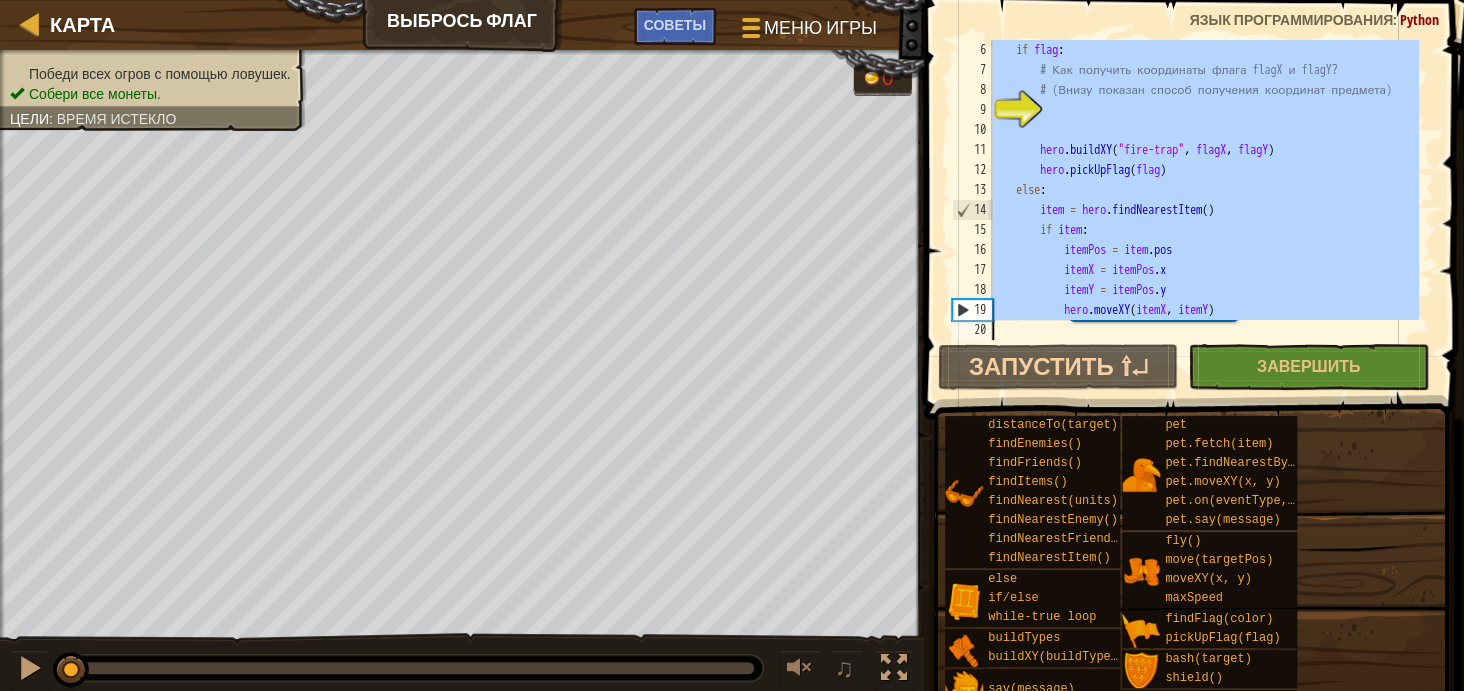 paste 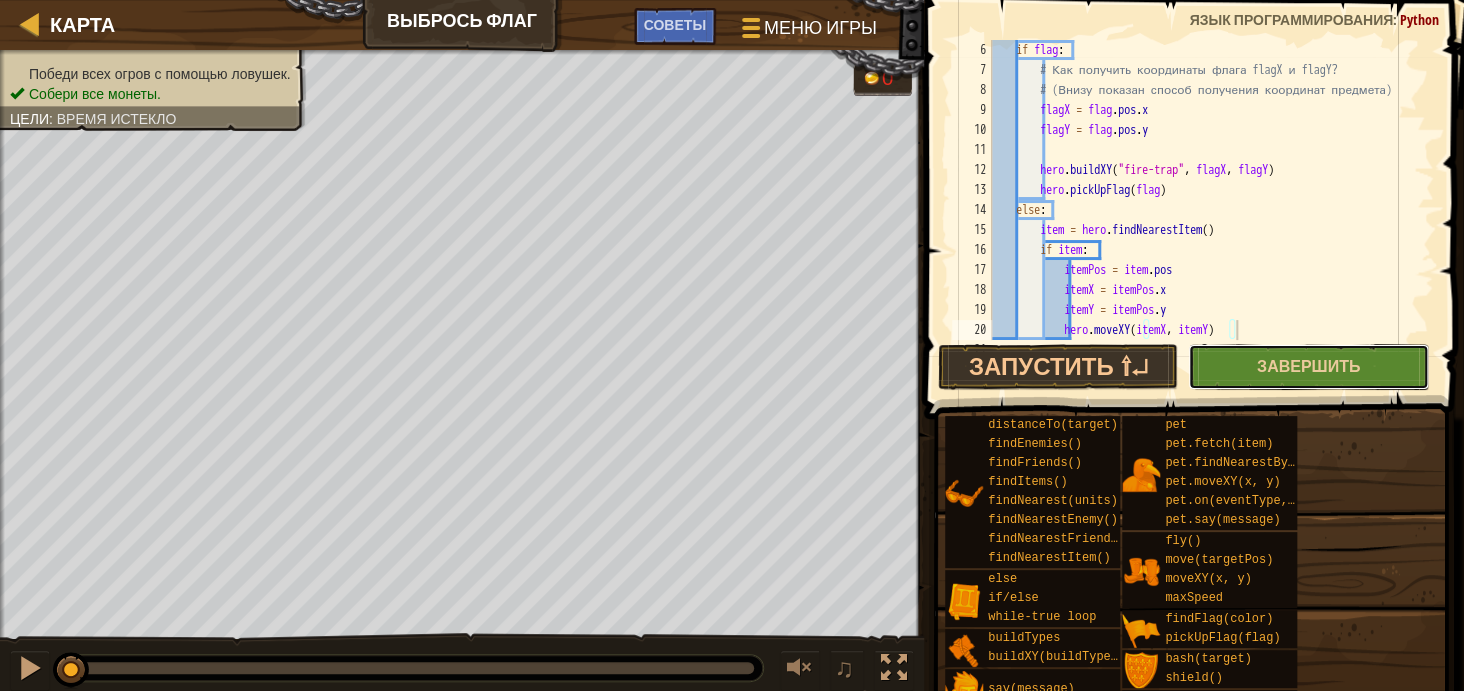 click on "Завершить" at bounding box center (1308, 367) 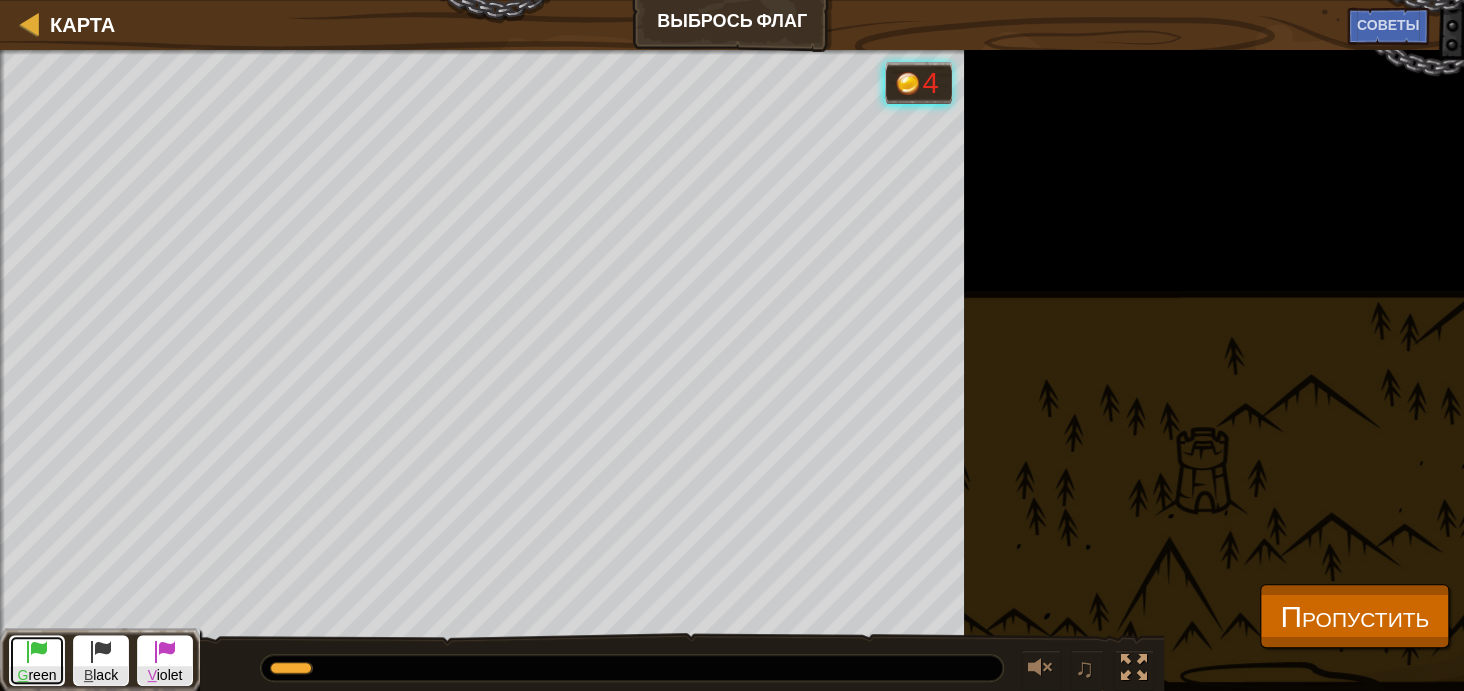 click at bounding box center [37, 651] 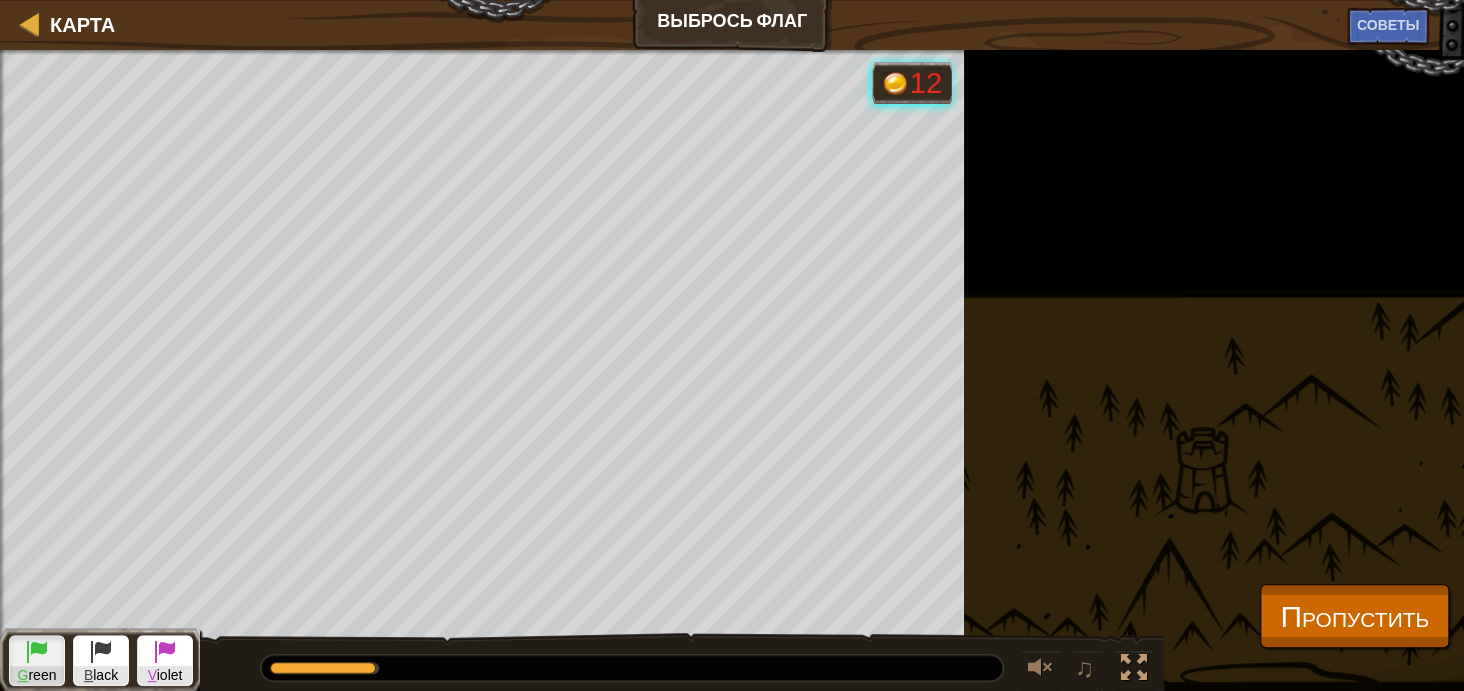 click on "G reen" at bounding box center [37, 675] 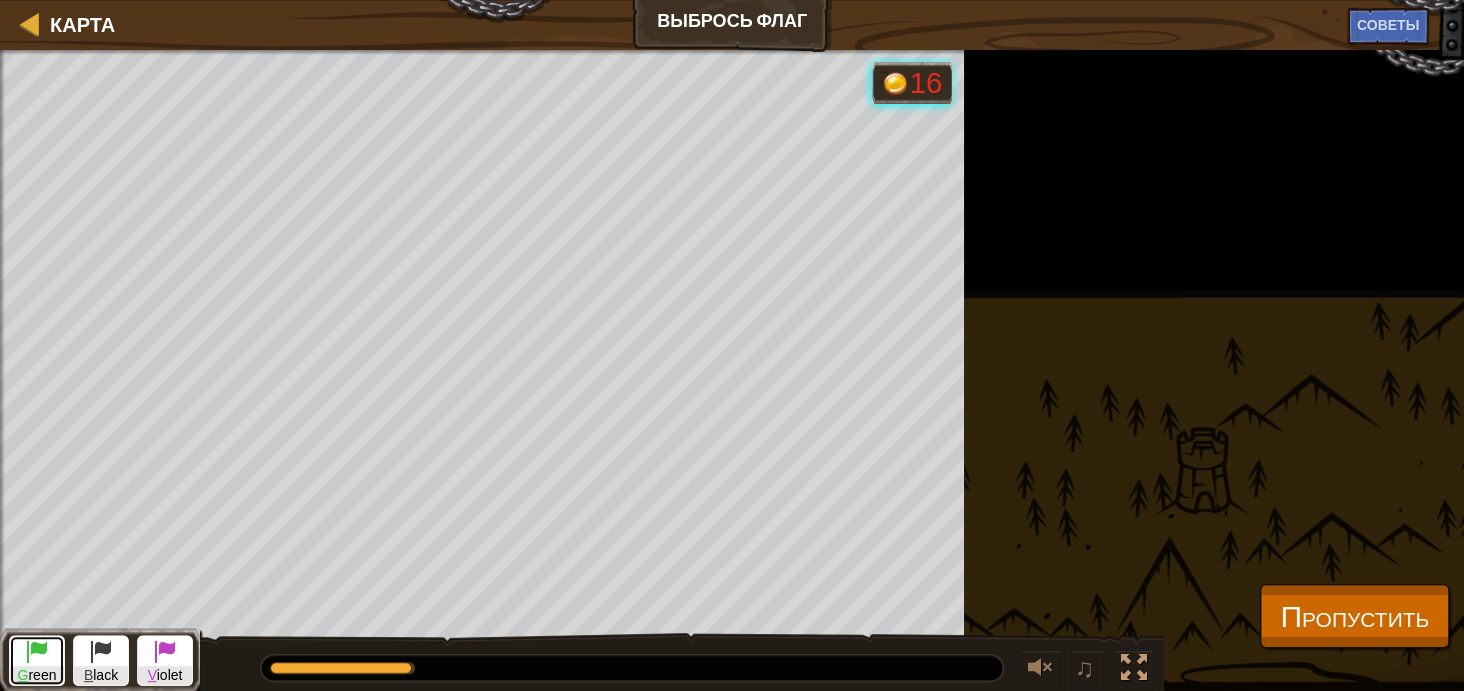 click on "Победи всех огров с помощью ловушек. Собери все монеты. Цели : Выполняется... G reen B lack V iolet 16 ♫ Тарин 3342 x: 27 y: 38 x: 16 y: 40 0" at bounding box center (732, 371) 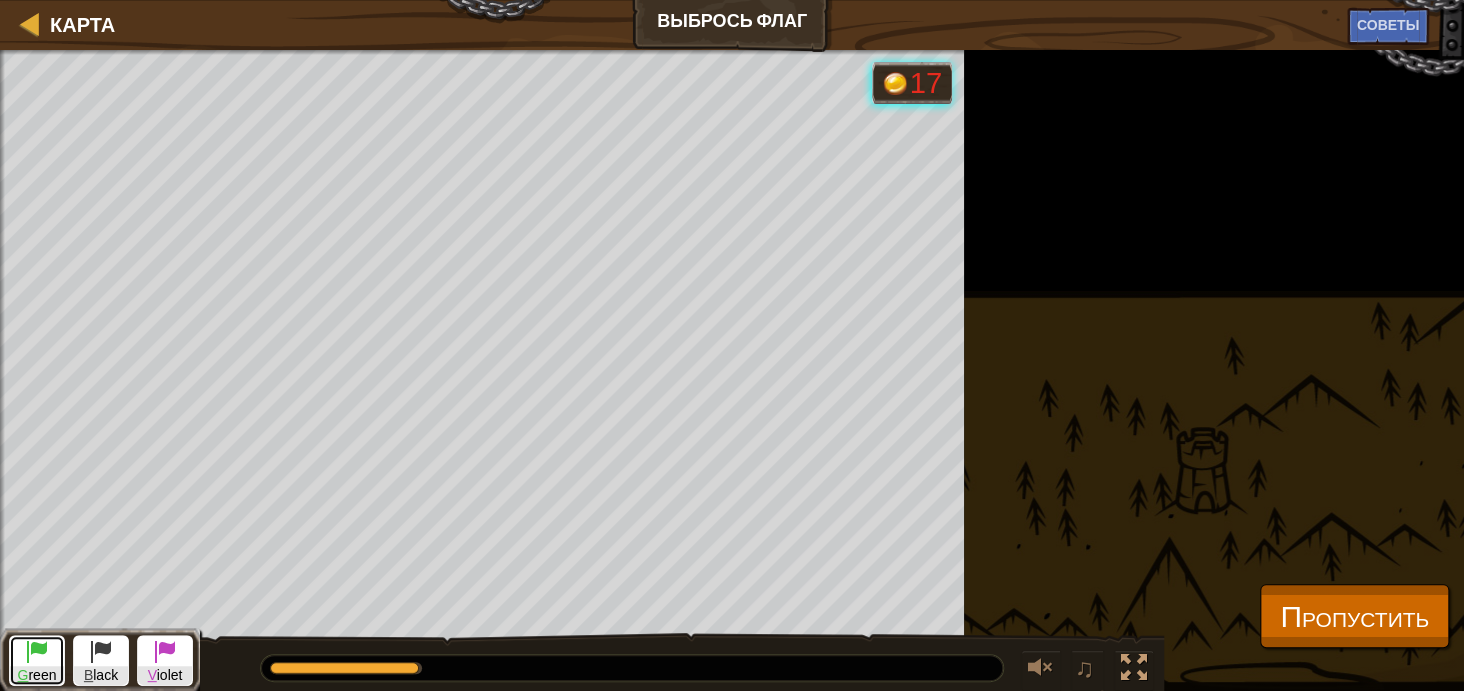 click on "G reen" at bounding box center [37, 660] 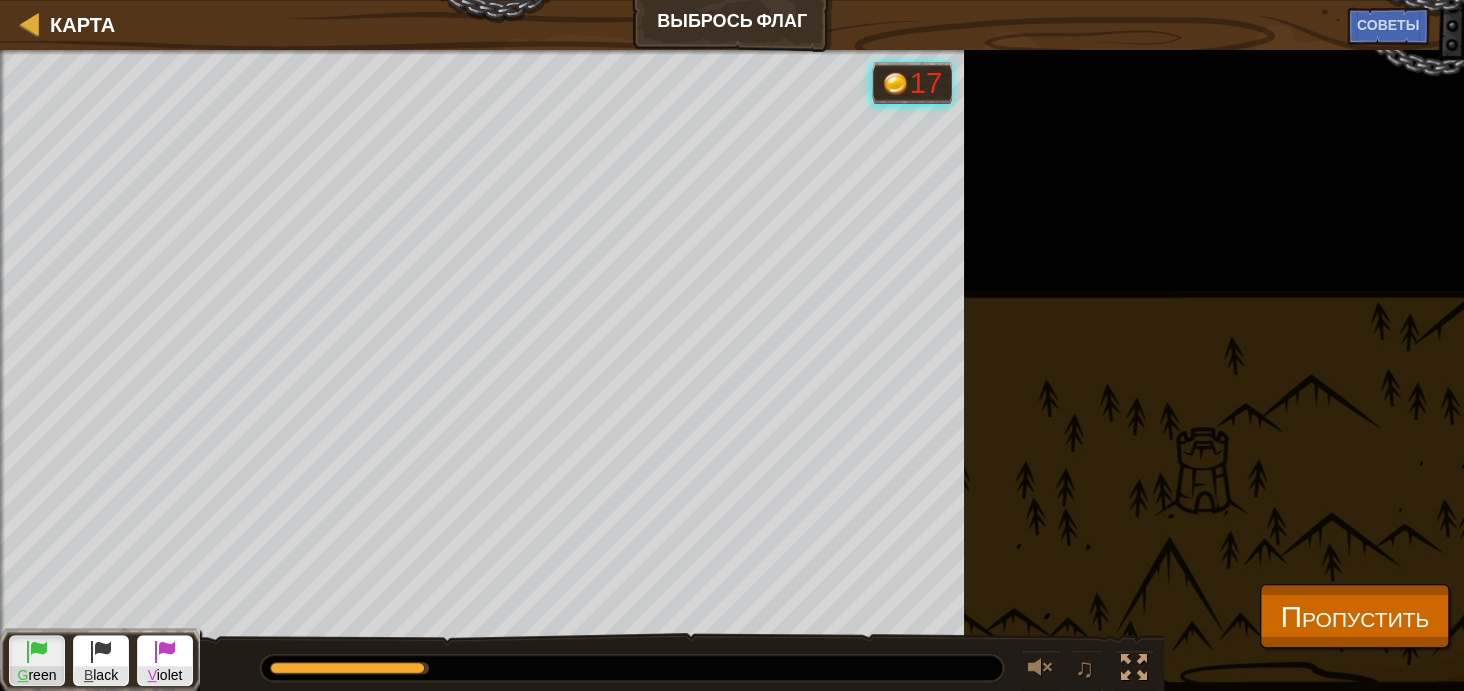 click on "G reen" at bounding box center (37, 660) 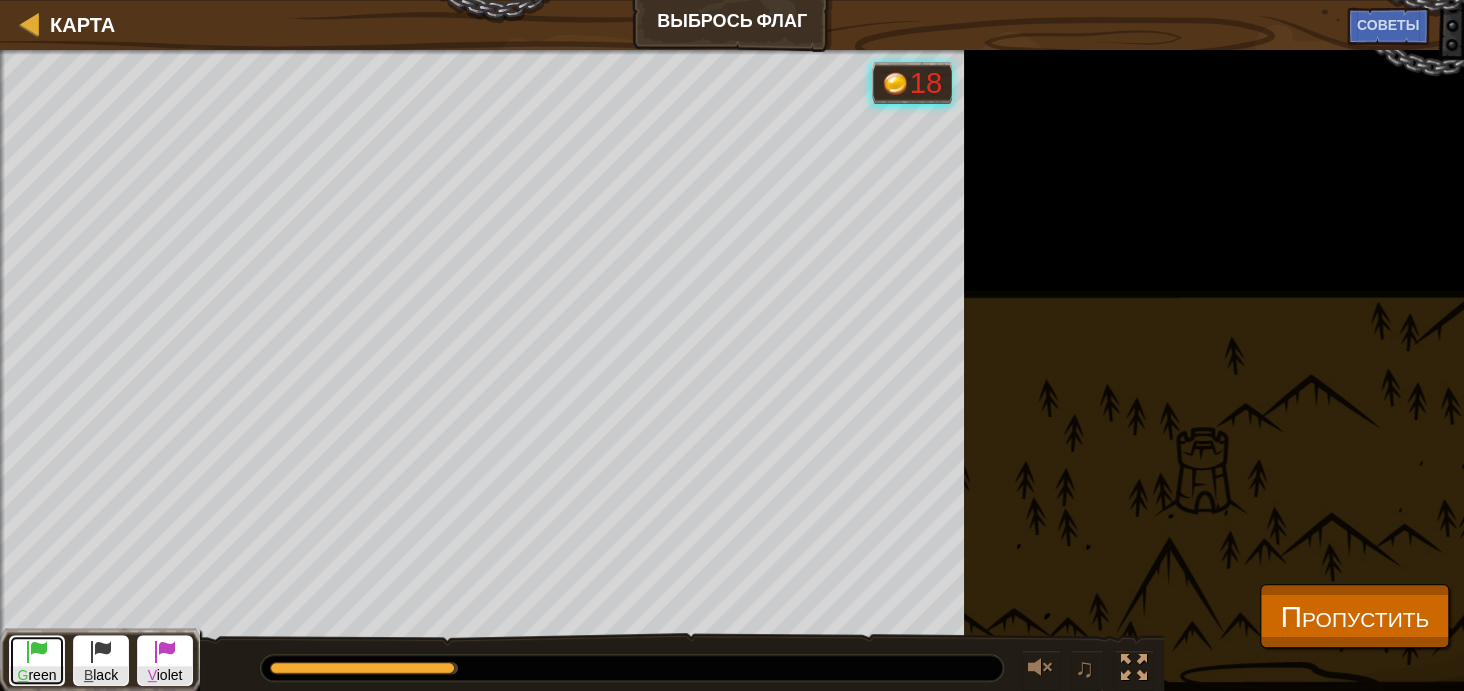 click at bounding box center (37, 651) 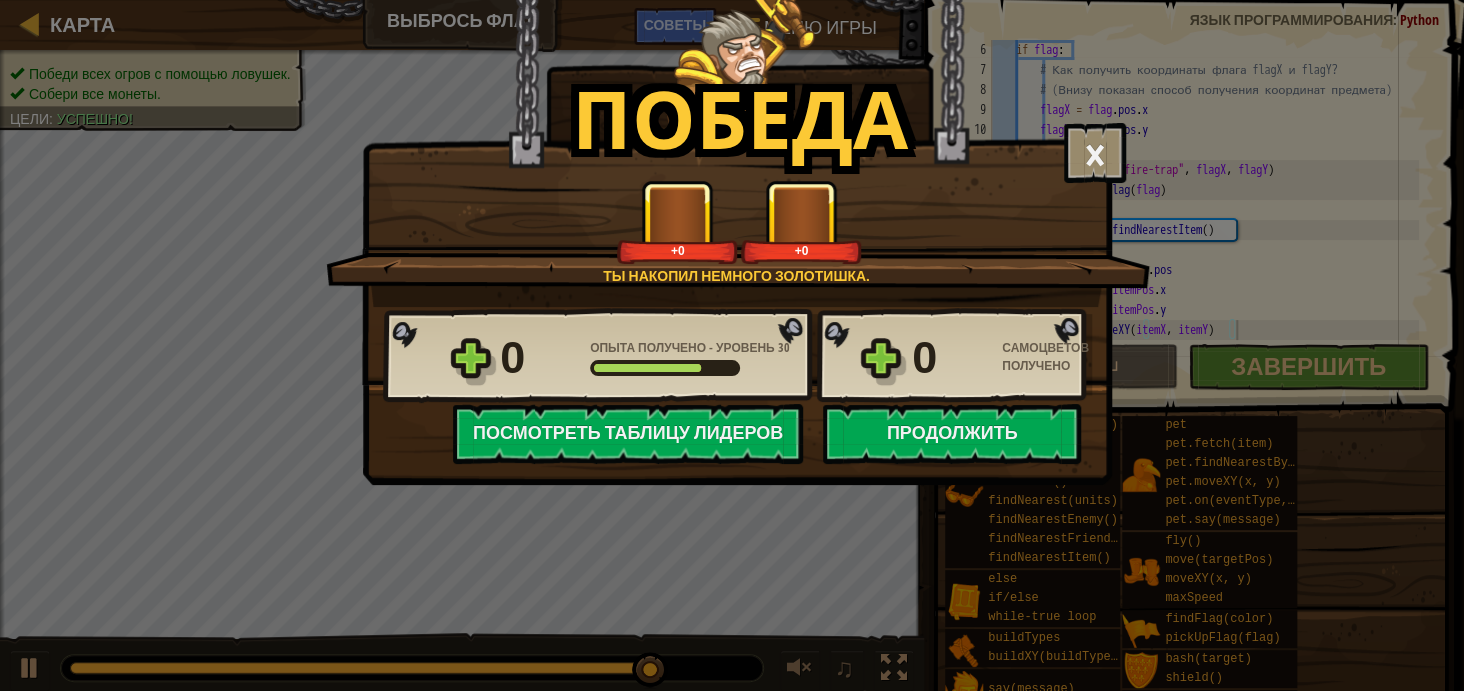 click on "Победа × Вы защитили золото! Насколько интересным был этот уровень? Расскажите нам больше! Ты накопил немного золотишка. +0 +0 Reticulating Splines... 0 Опыта получено - Уровень 30 0 Самоцветов получено Сохранить прогресс Продолжить Посмотреть Таблицу лидеров" at bounding box center [732, 345] 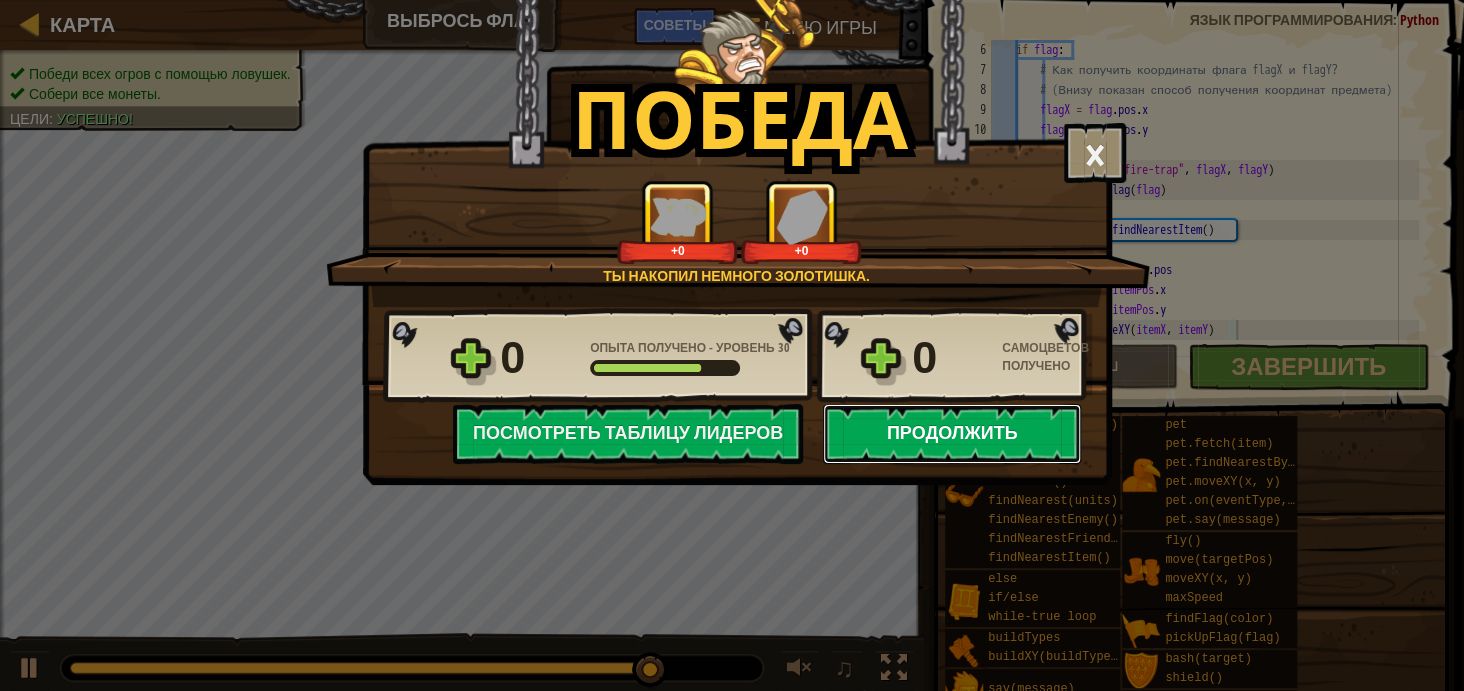 click on "Продолжить" at bounding box center [952, 434] 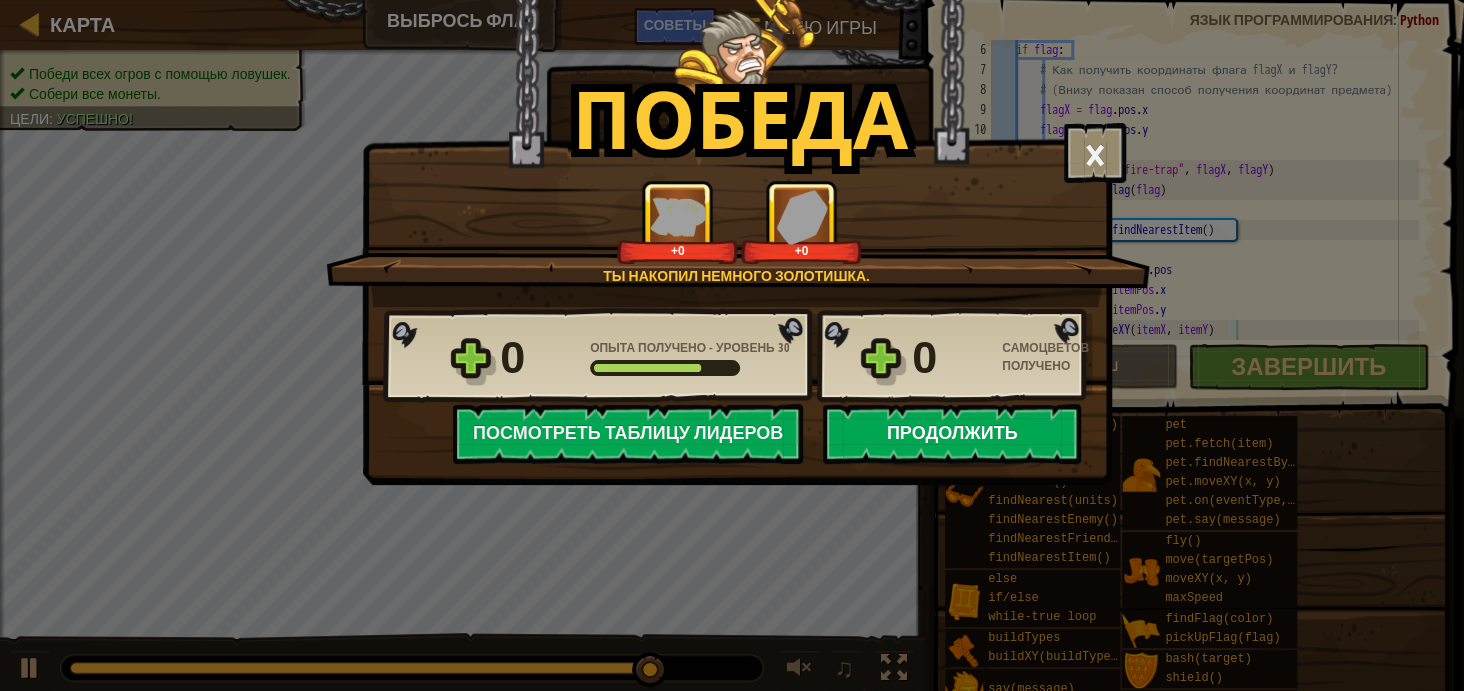 select on "ru" 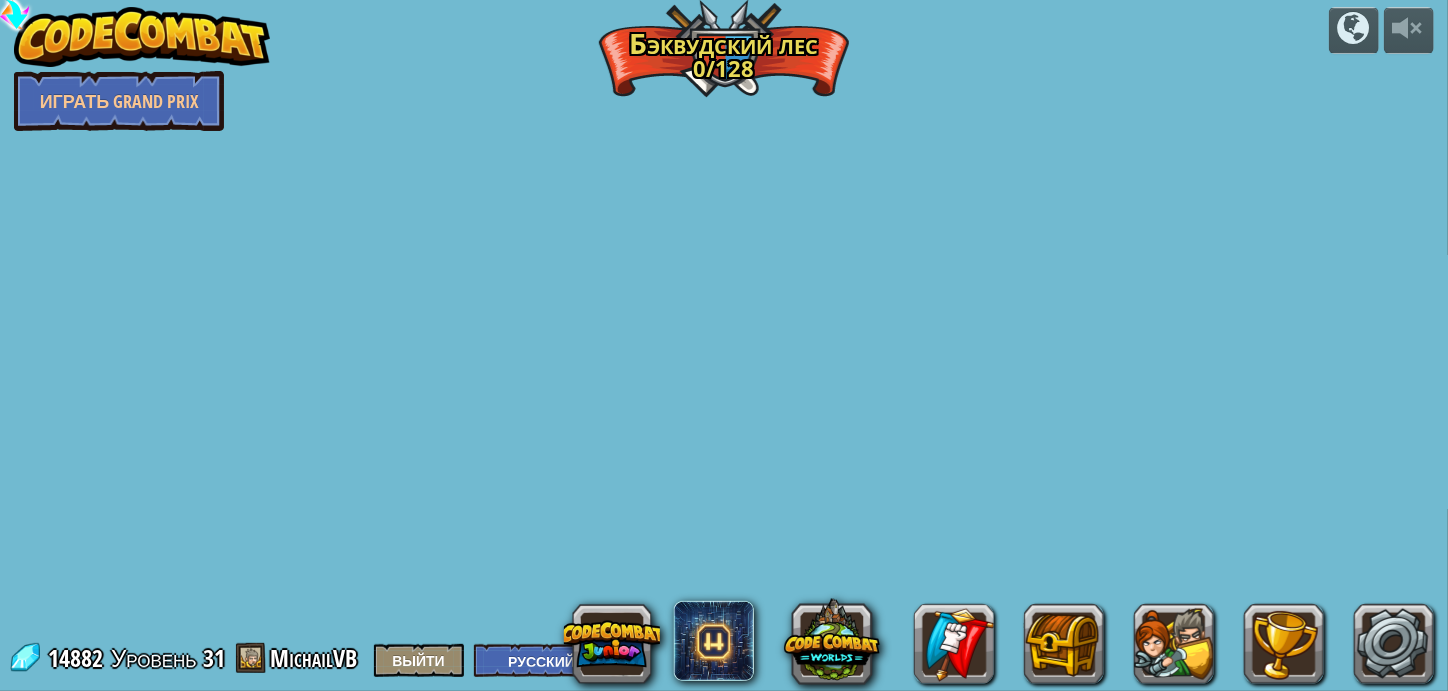 select on "ru" 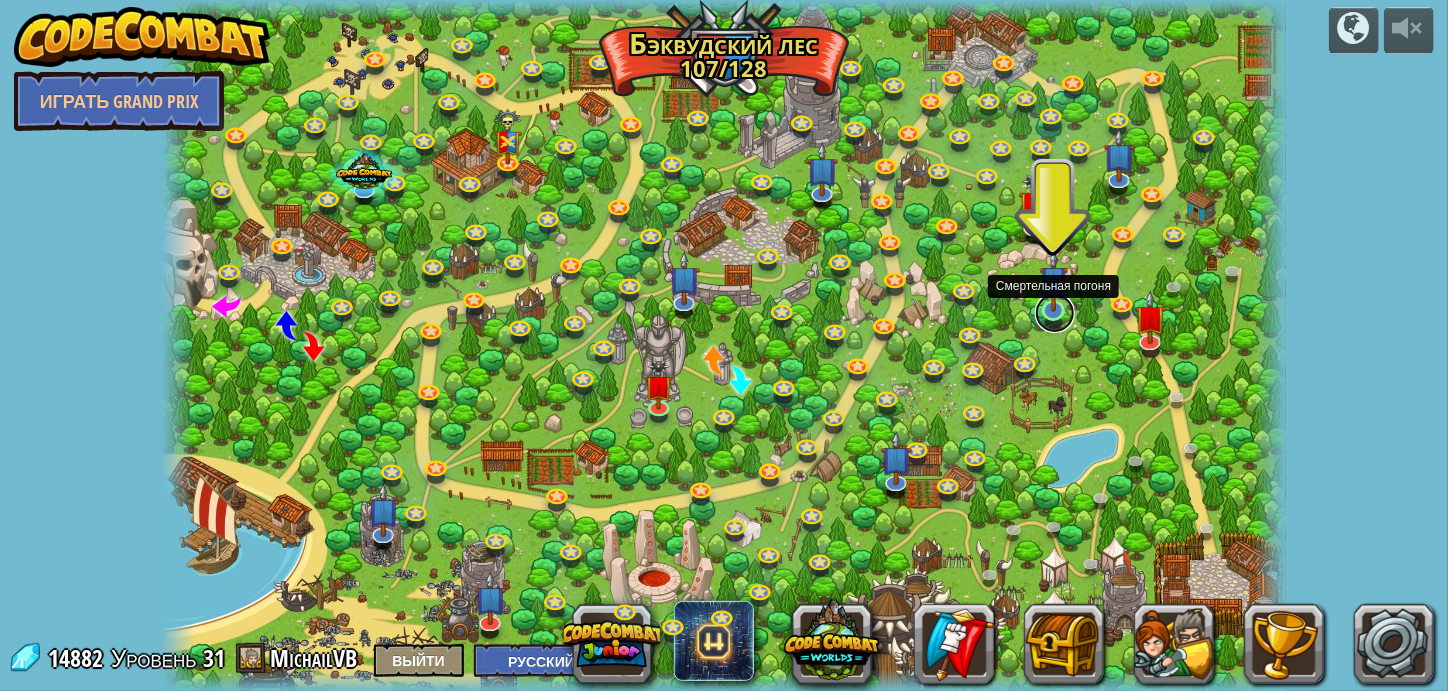 click at bounding box center (1055, 313) 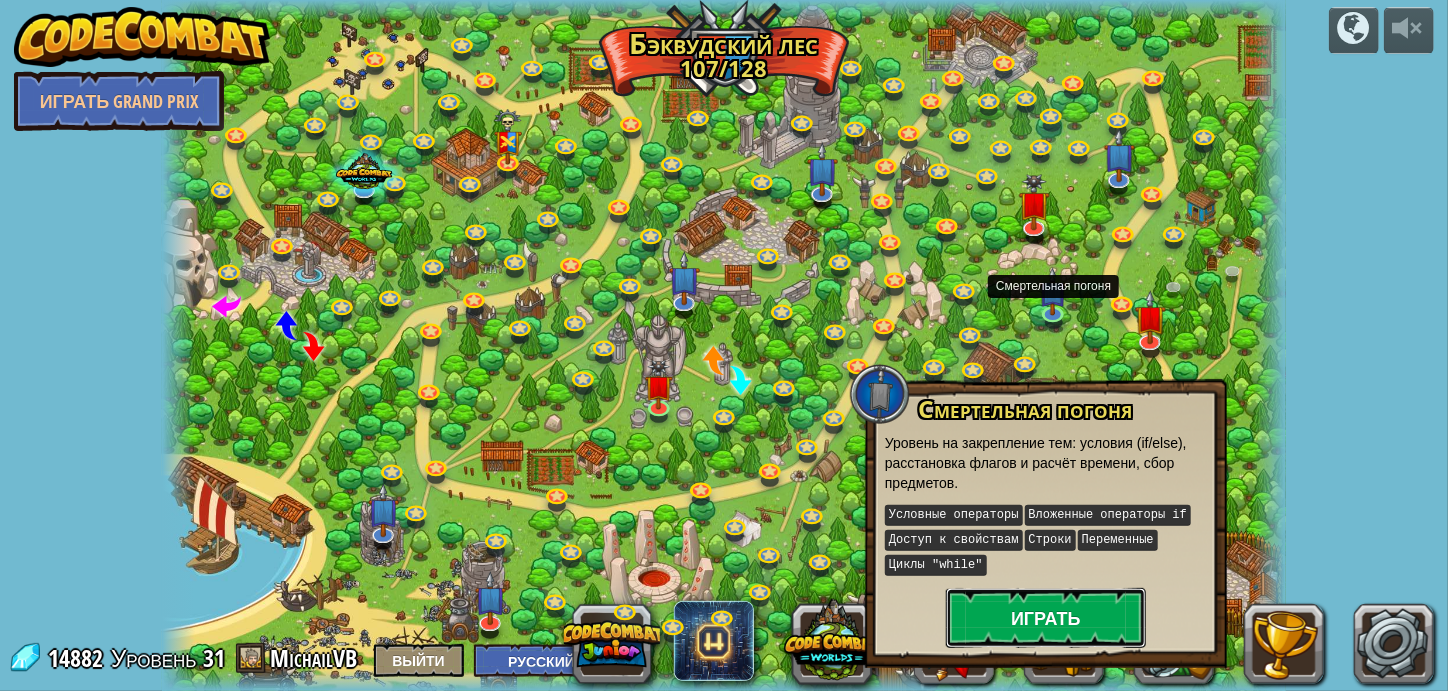 click on "Играть" at bounding box center (1046, 618) 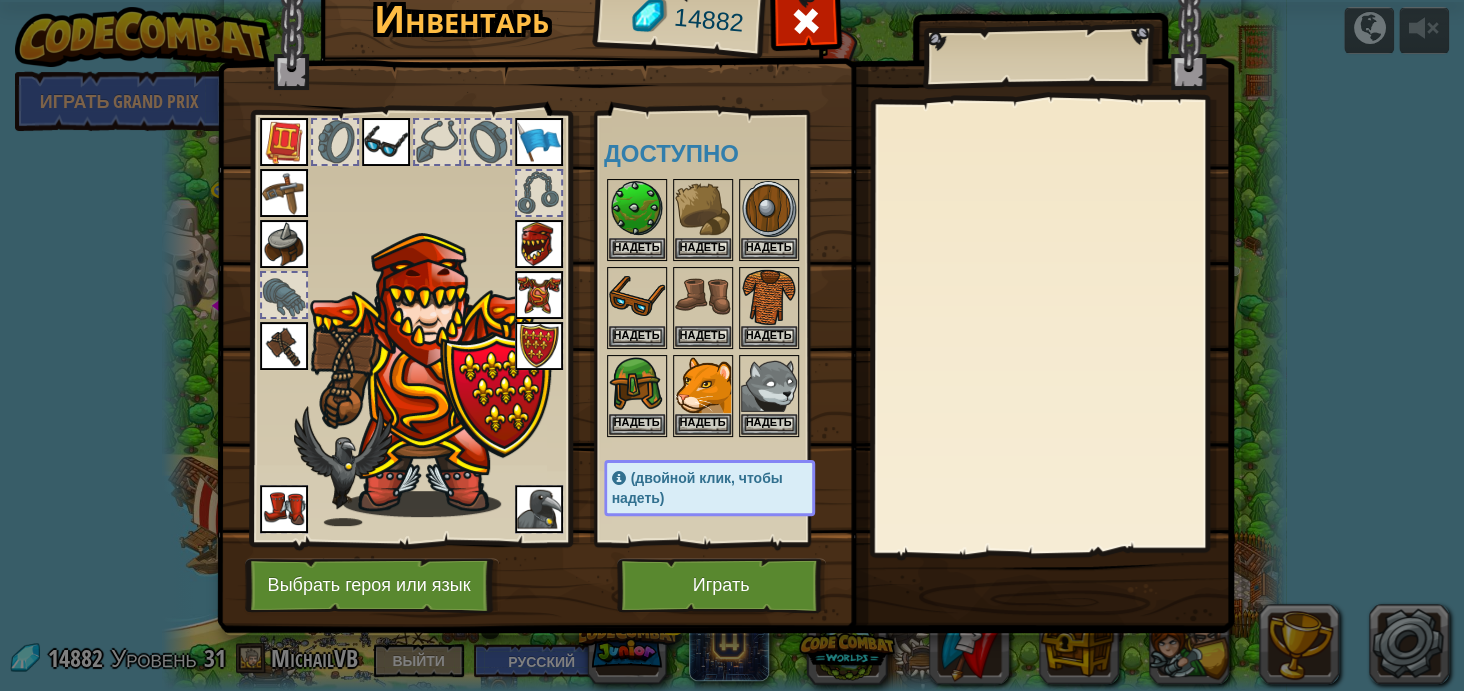 click on "Инвентарь 14882 Доступно Надеть Надеть Надеть Надеть Надеть Надеть Надеть Надеть Надеть Надеть Надеть Надеть Надеть Надеть Надеть Надеть Надеть Надеть Надеть (двойной клик, чтобы надеть) Ограничено Заблокировано Надеть Снять Подписаться для разблокировки! (запрещён на этом уровне) Выбрать героя или язык Играть" at bounding box center [732, 360] 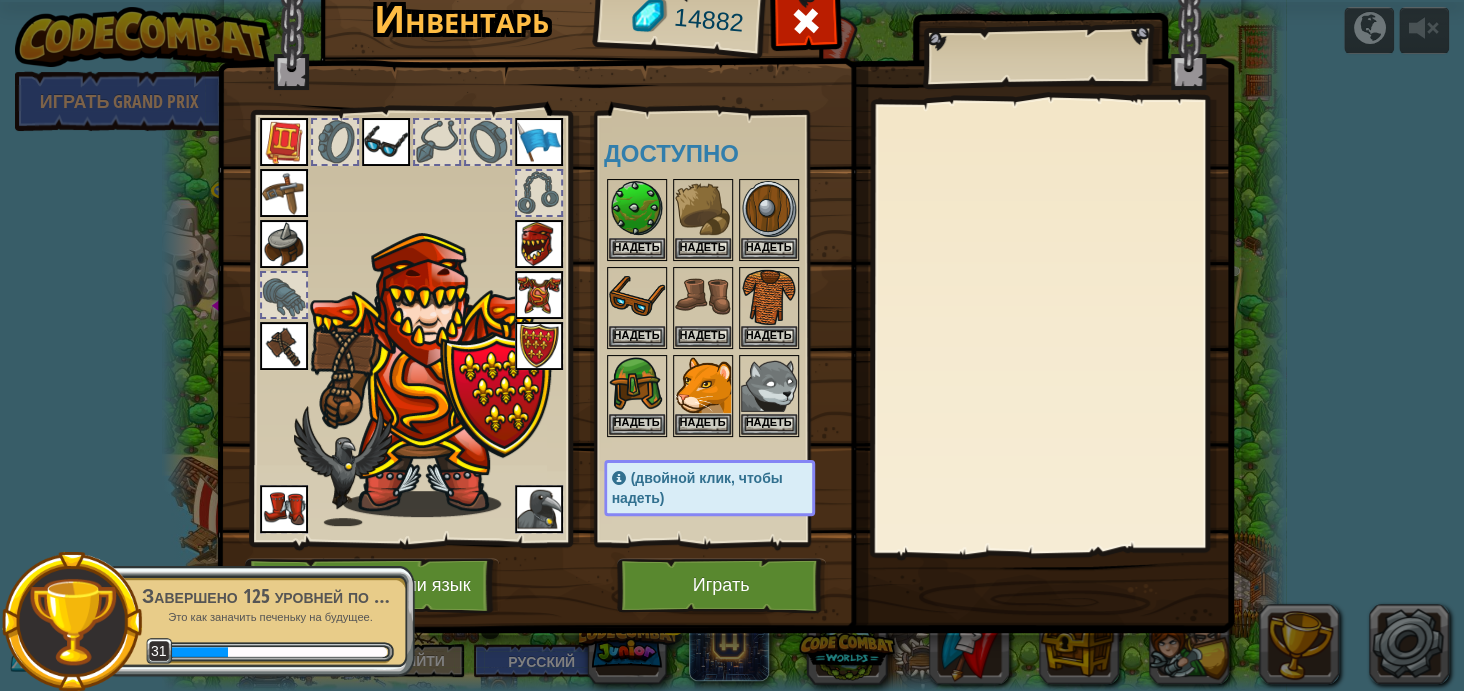 click at bounding box center (725, 270) 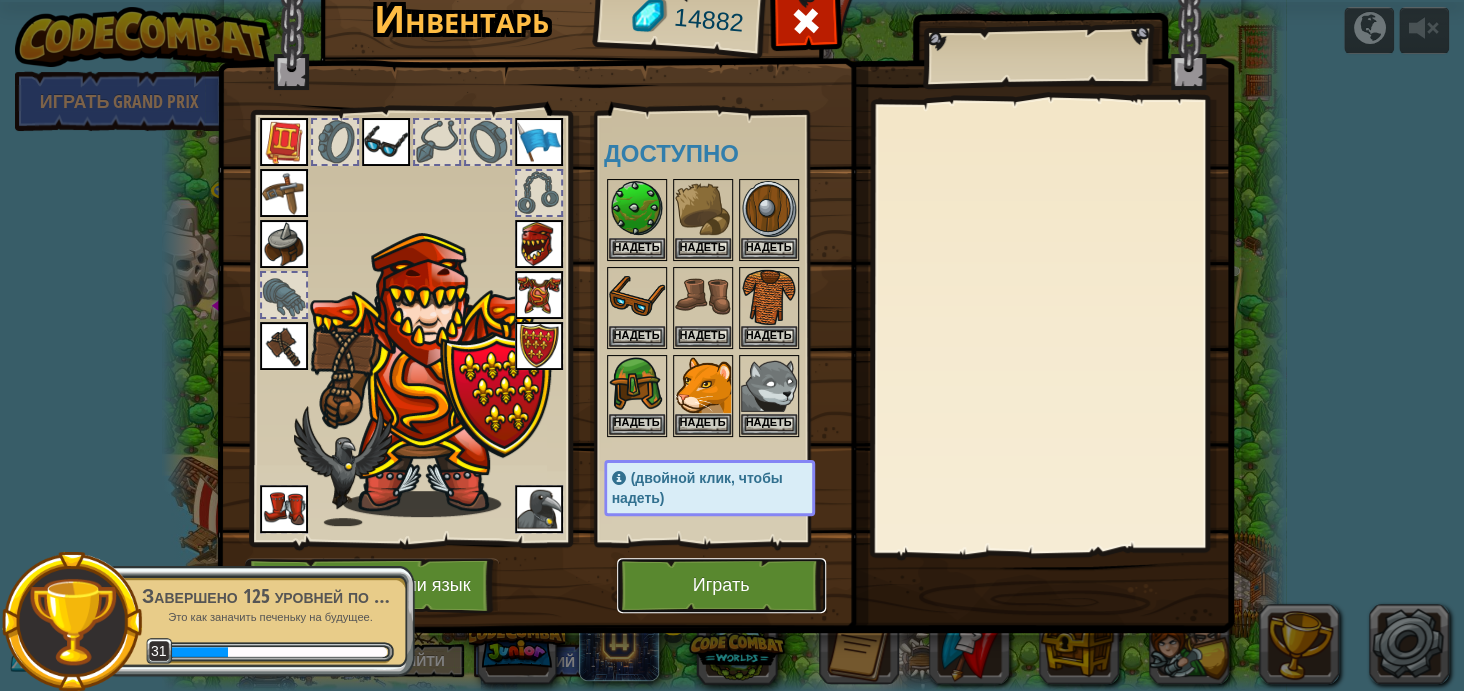 click on "Играть" at bounding box center (721, 585) 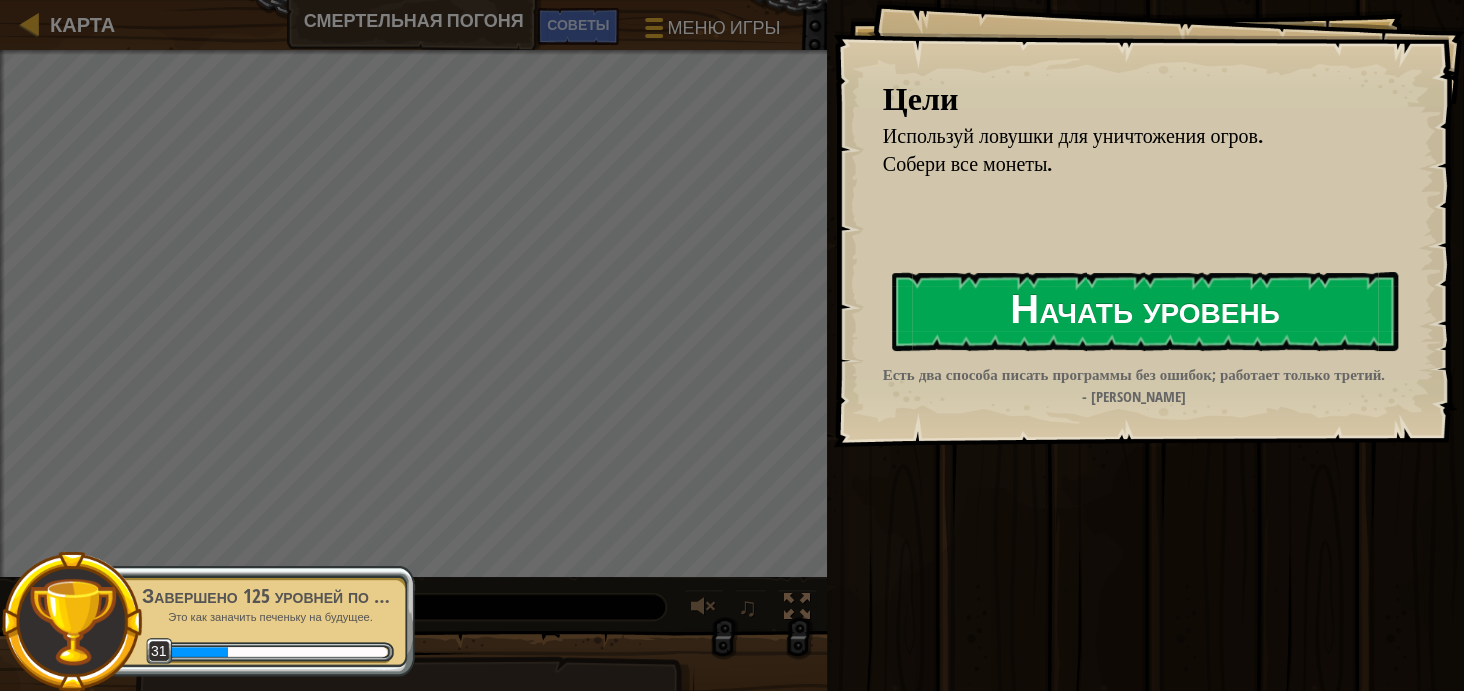 click on "Начать уровень" at bounding box center [1145, 311] 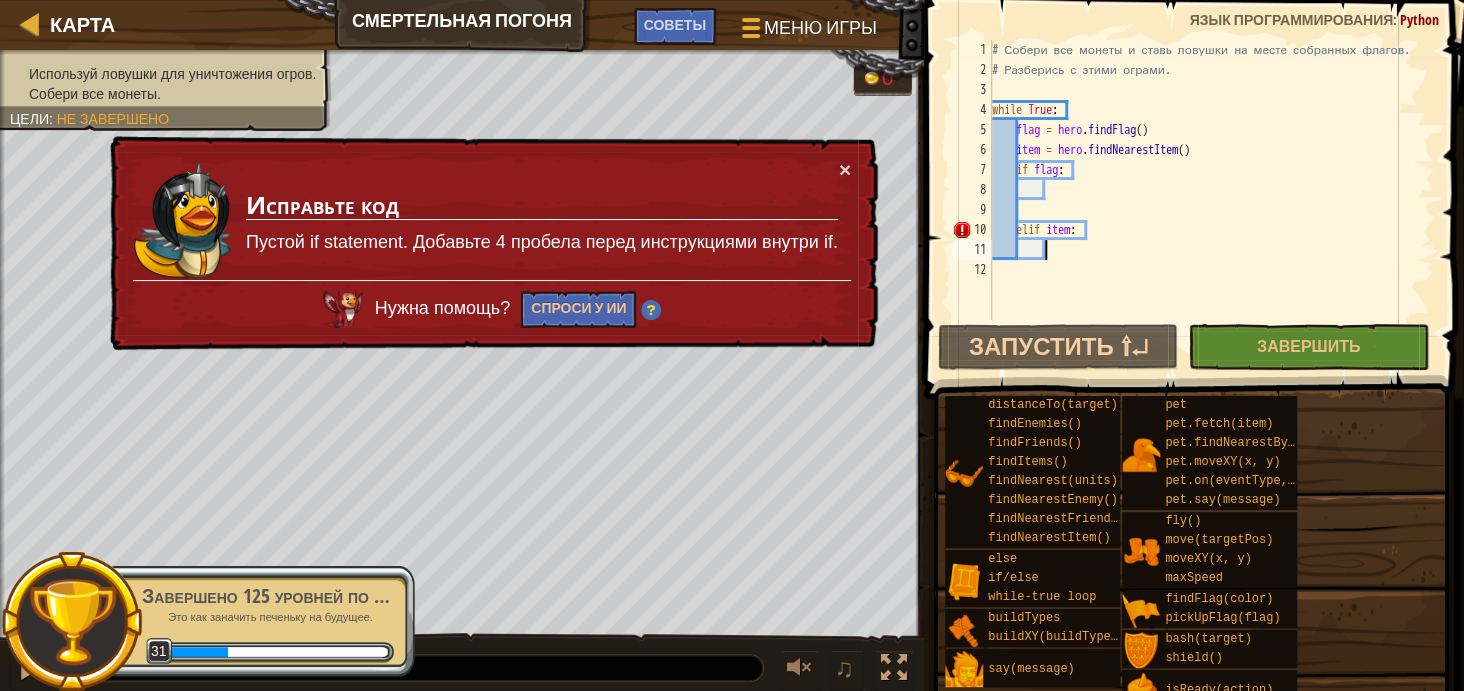 click on "# Собери все монеты и ставь ловушки на месте собранных флагов. # Разберись с этими ограми. while   True :      flag   =   hero . findFlag ( )      item   =   hero . findNearestItem ( )      if   flag :                        elif   item :" at bounding box center [1211, 200] 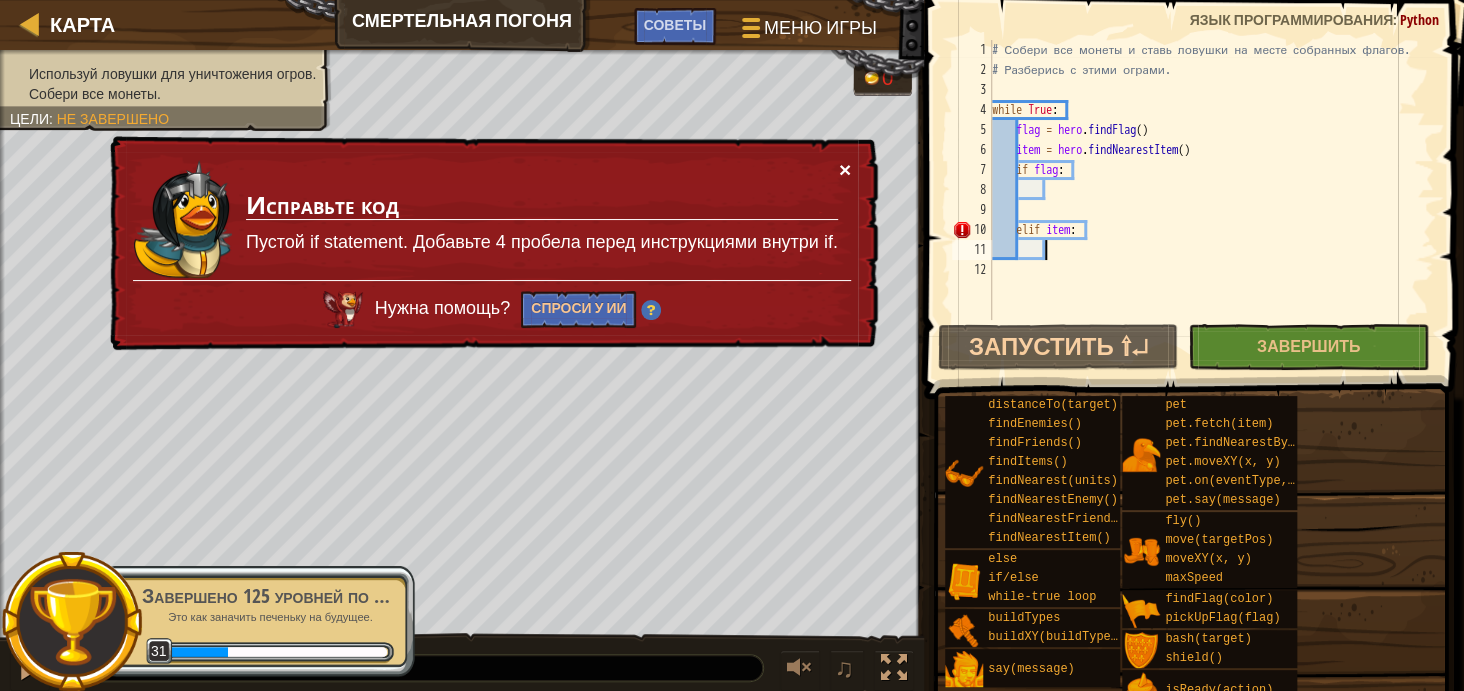 click on "×" at bounding box center (845, 171) 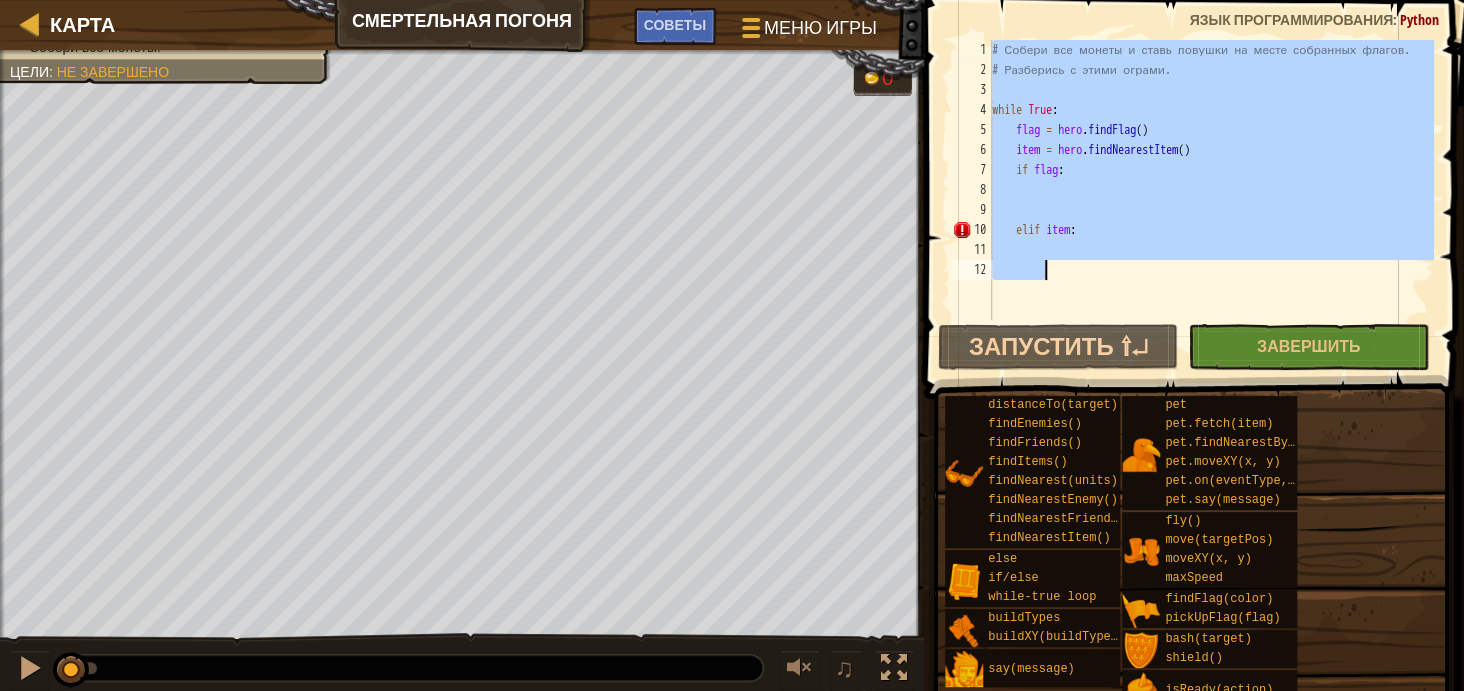 drag, startPoint x: 992, startPoint y: 49, endPoint x: 1150, endPoint y: 261, distance: 264.4012 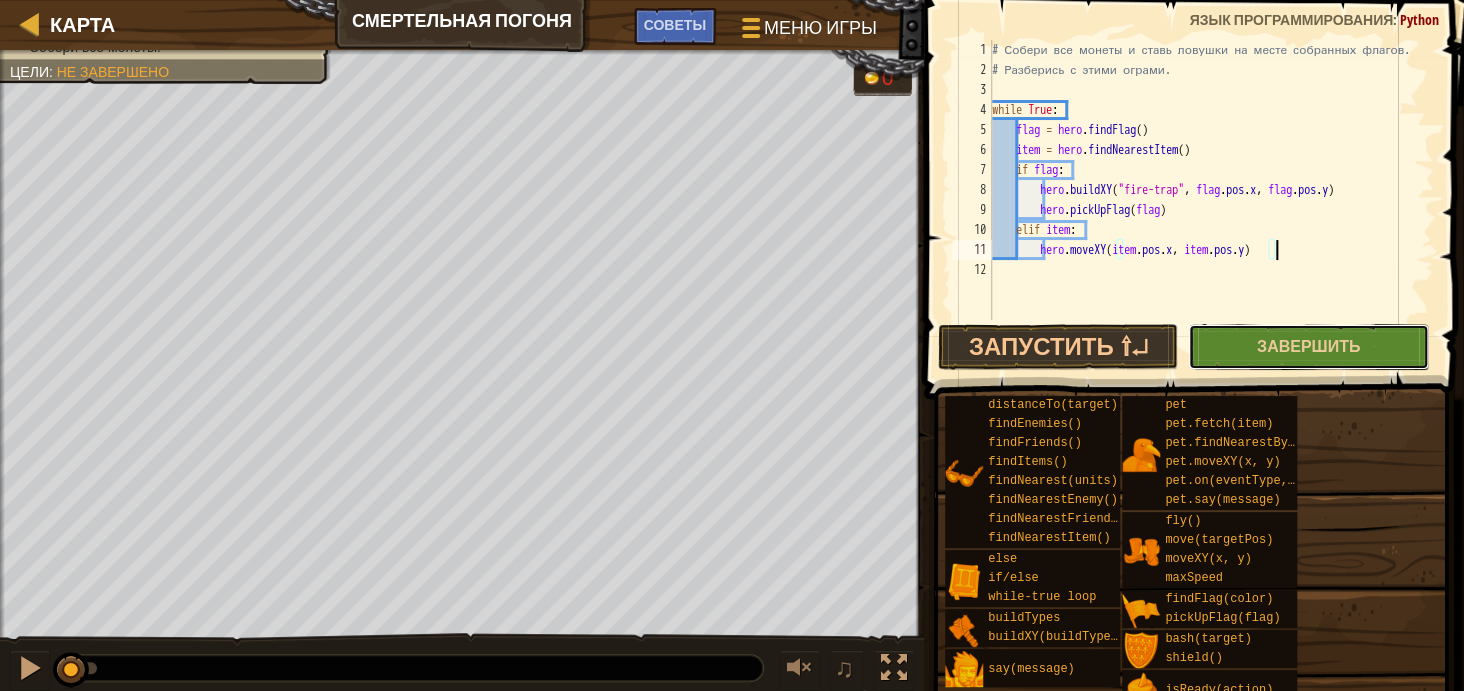click on "Завершить" at bounding box center [1308, 347] 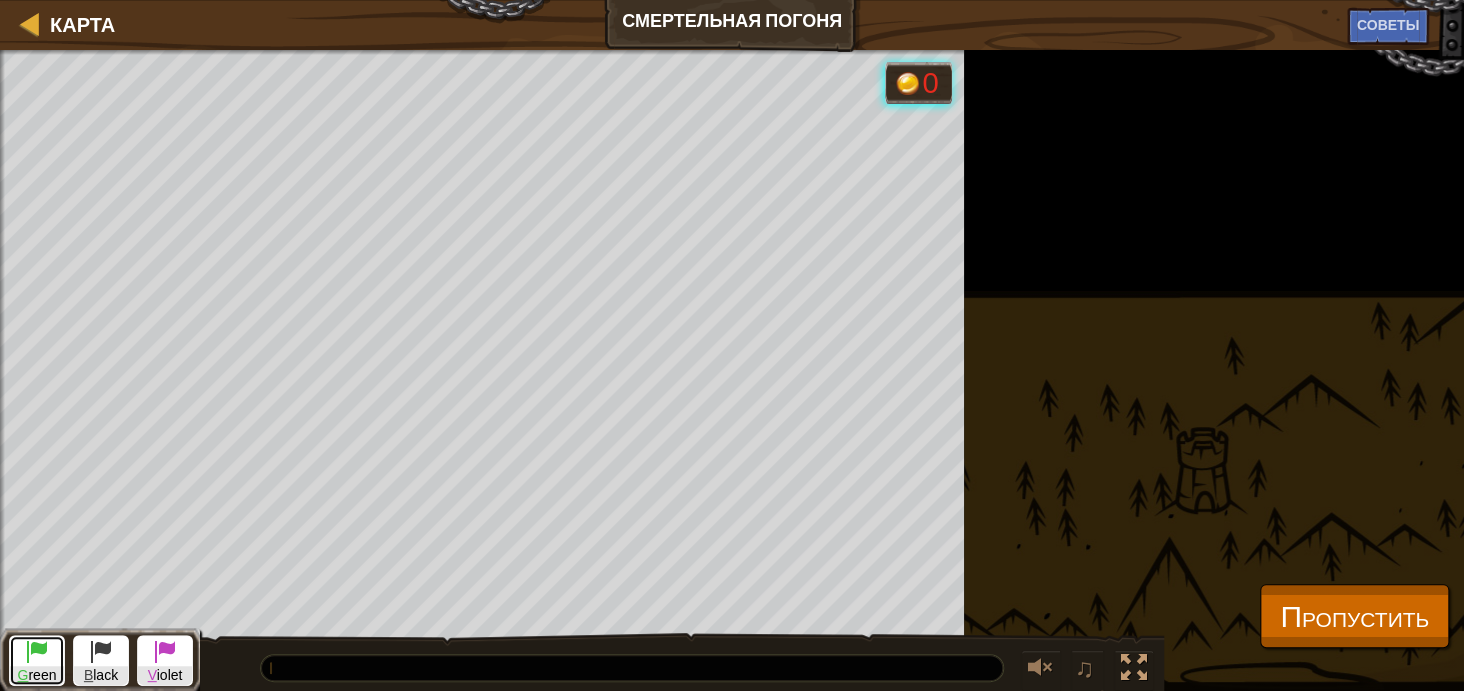 click at bounding box center (37, 651) 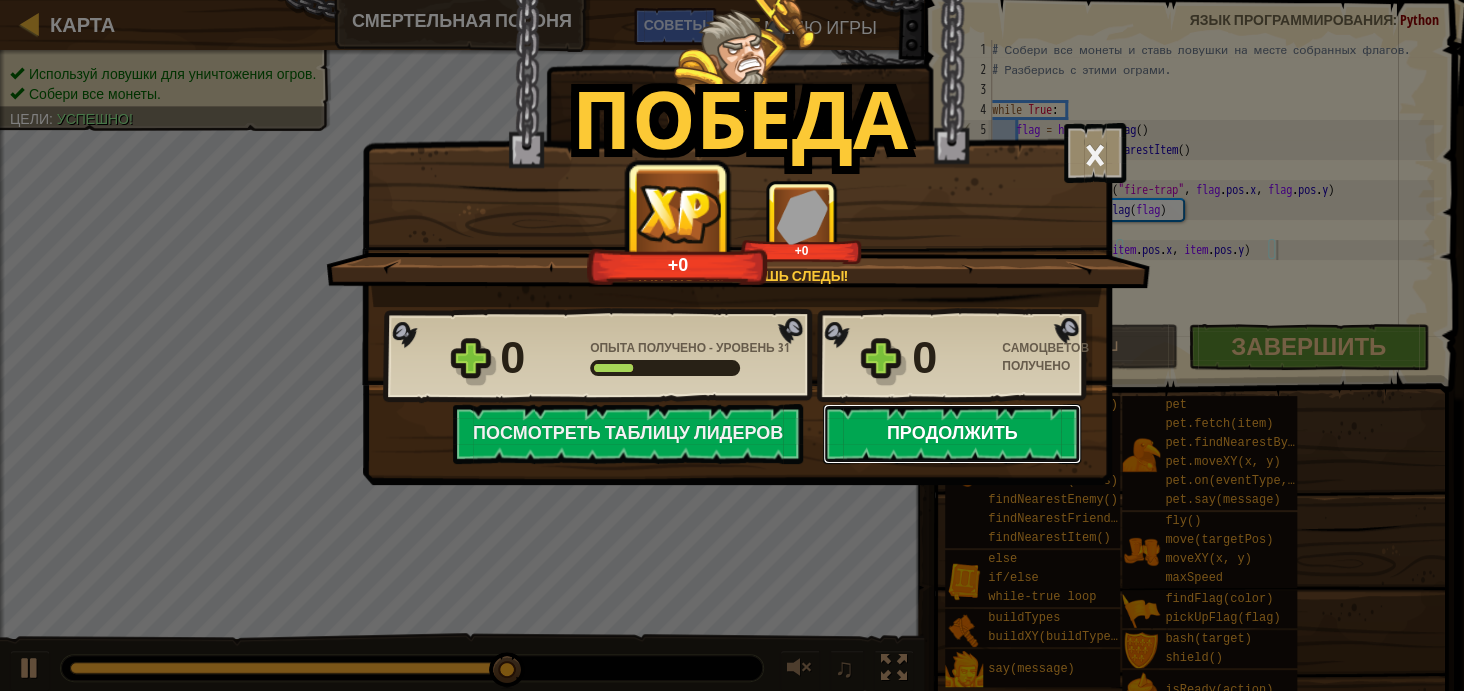 click on "Продолжить" at bounding box center (952, 434) 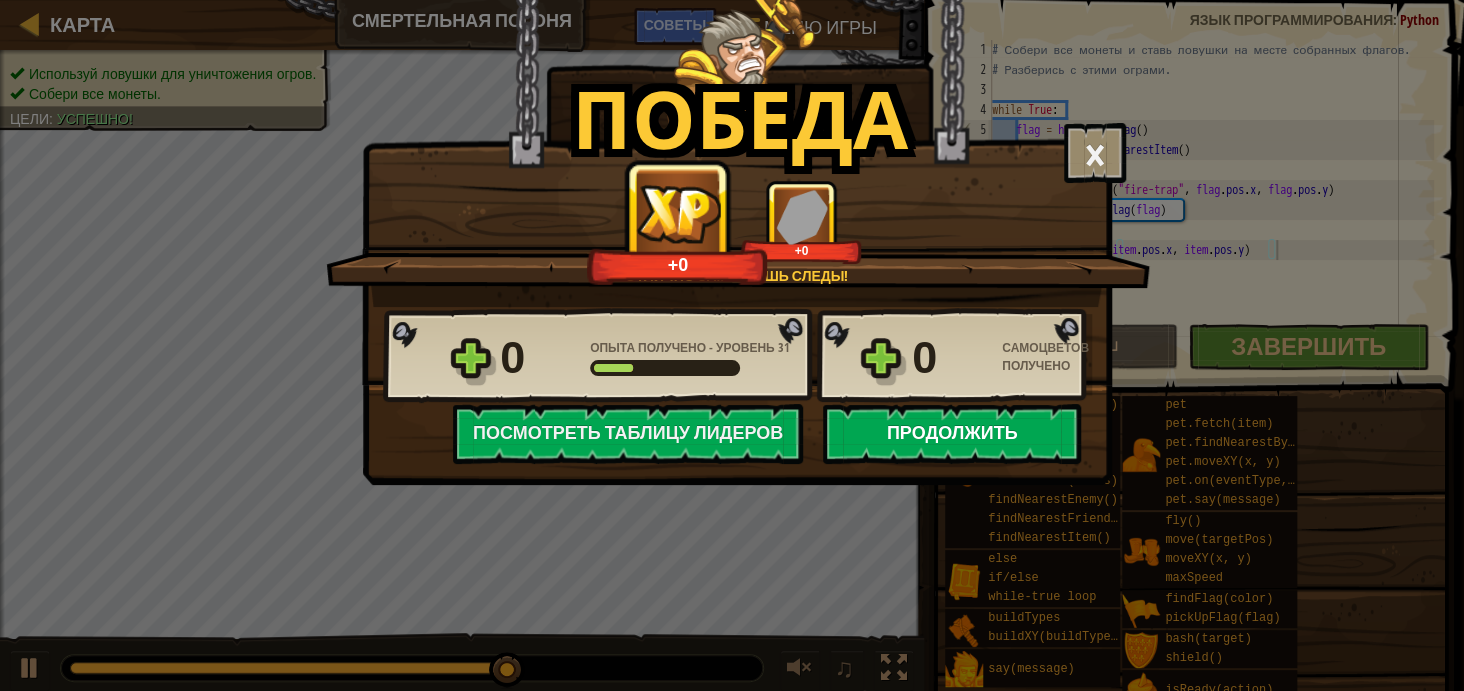 select on "ru" 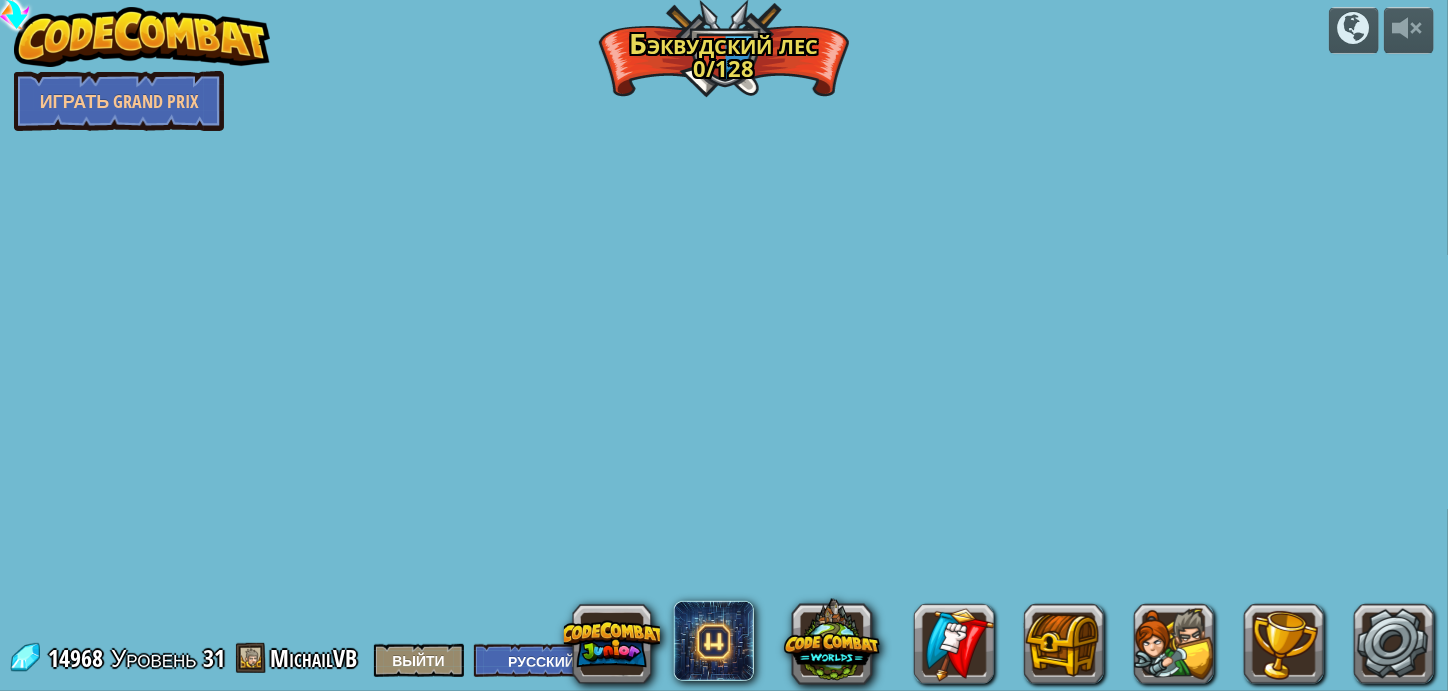 select on "ru" 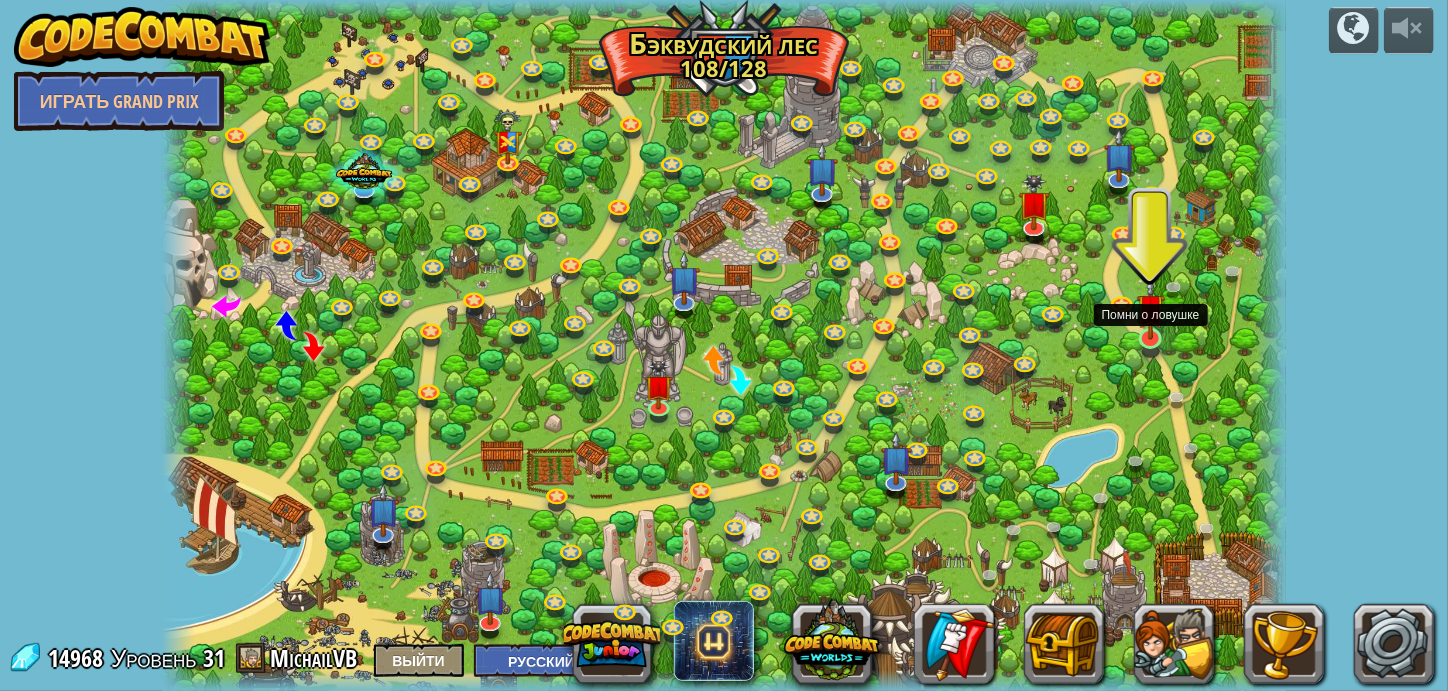 click at bounding box center [1151, 308] 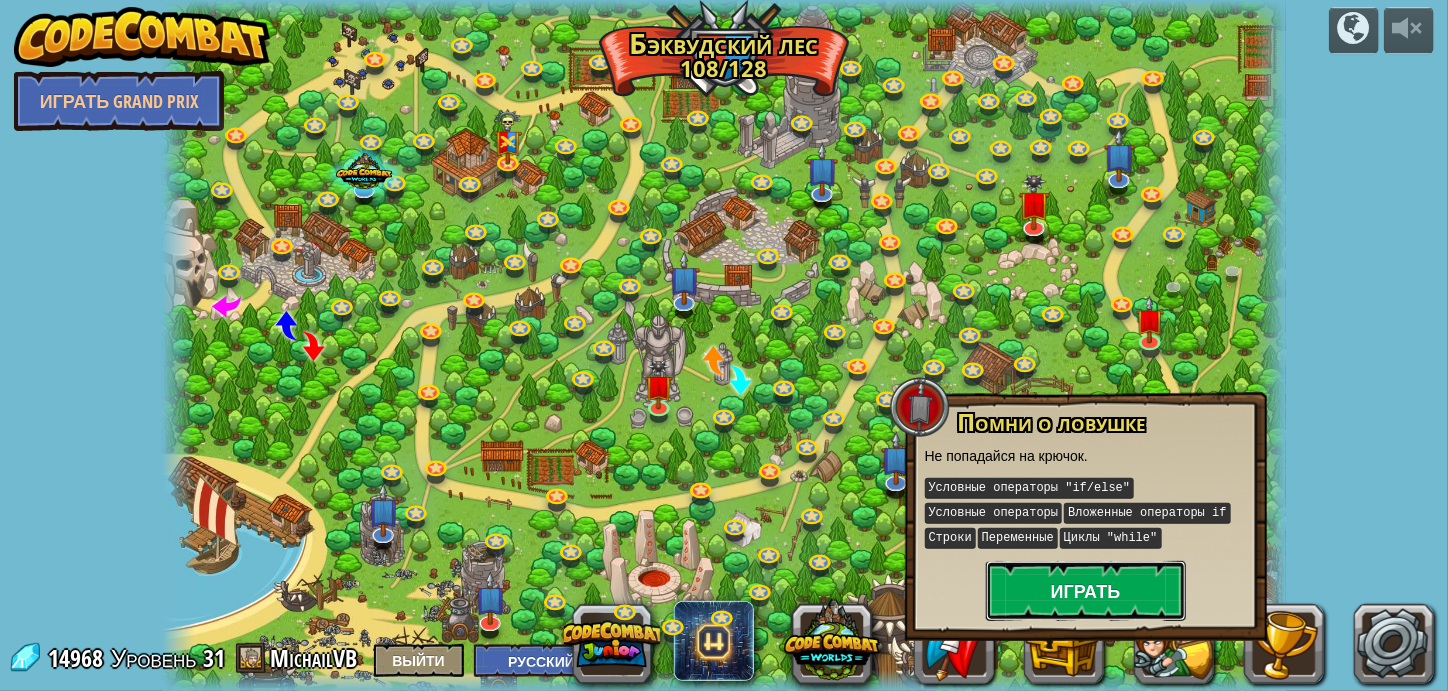 click on "Играть" at bounding box center [1086, 591] 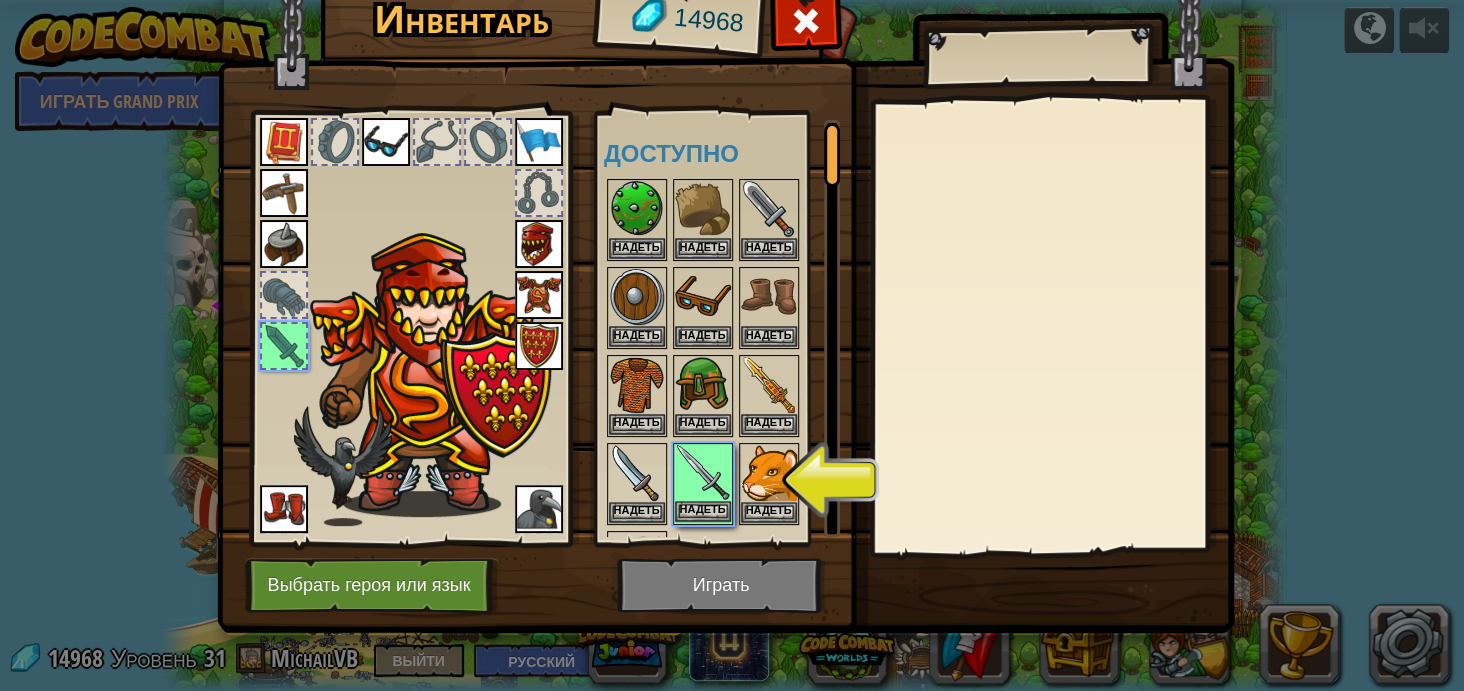 click at bounding box center (703, 473) 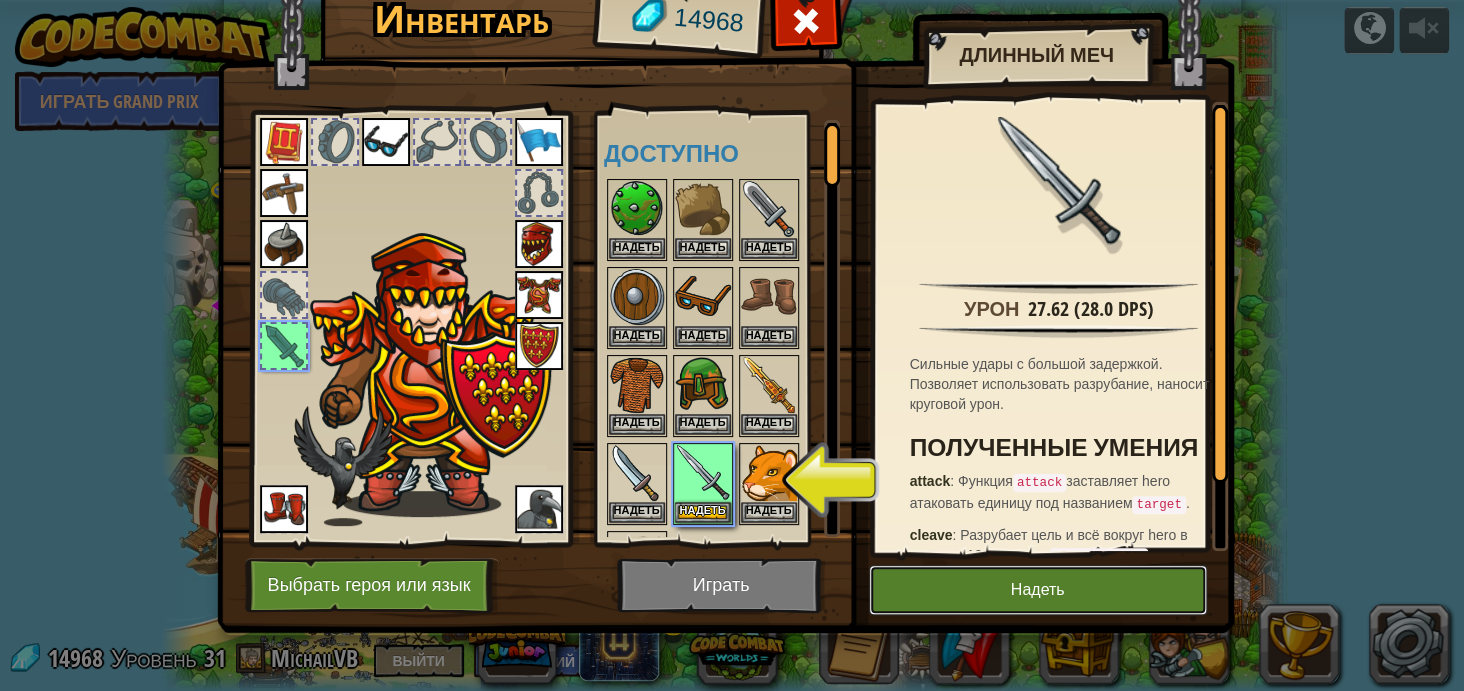 click on "Надеть" at bounding box center [1038, 590] 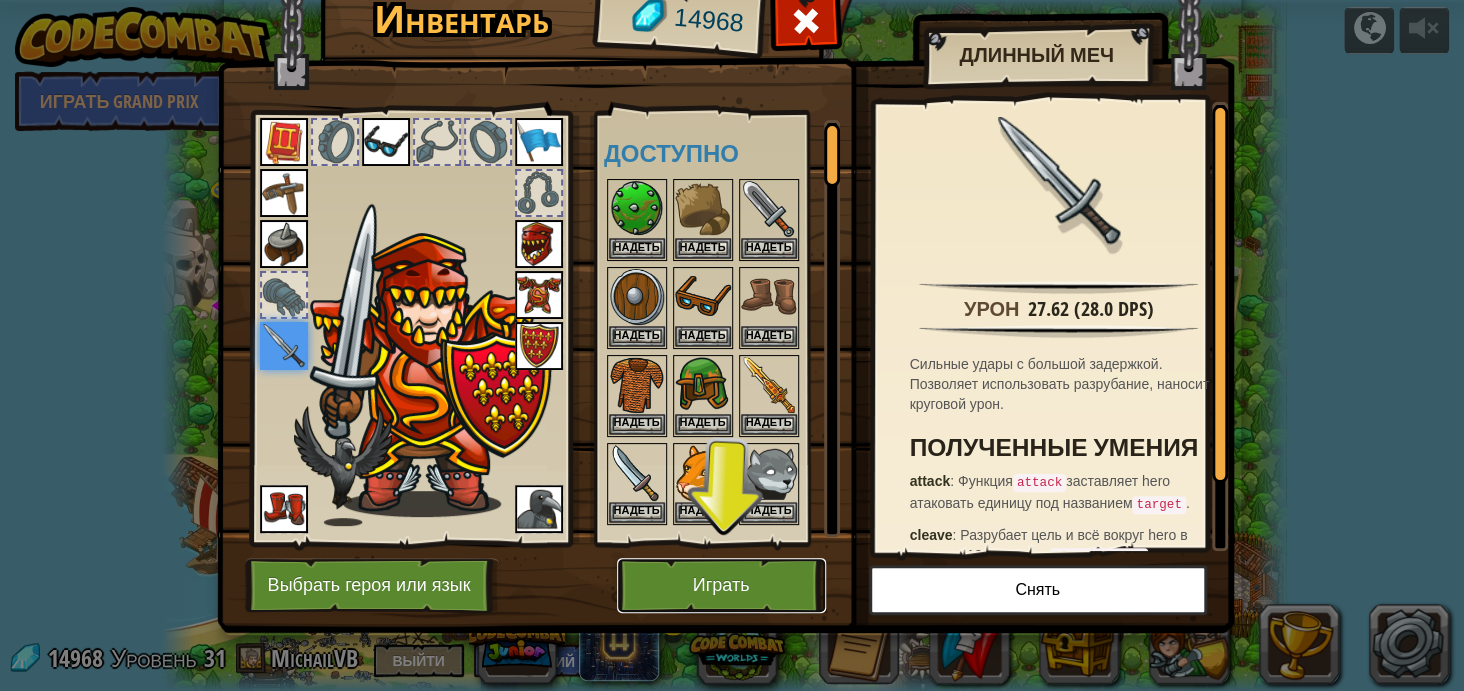 click on "Играть" at bounding box center (721, 585) 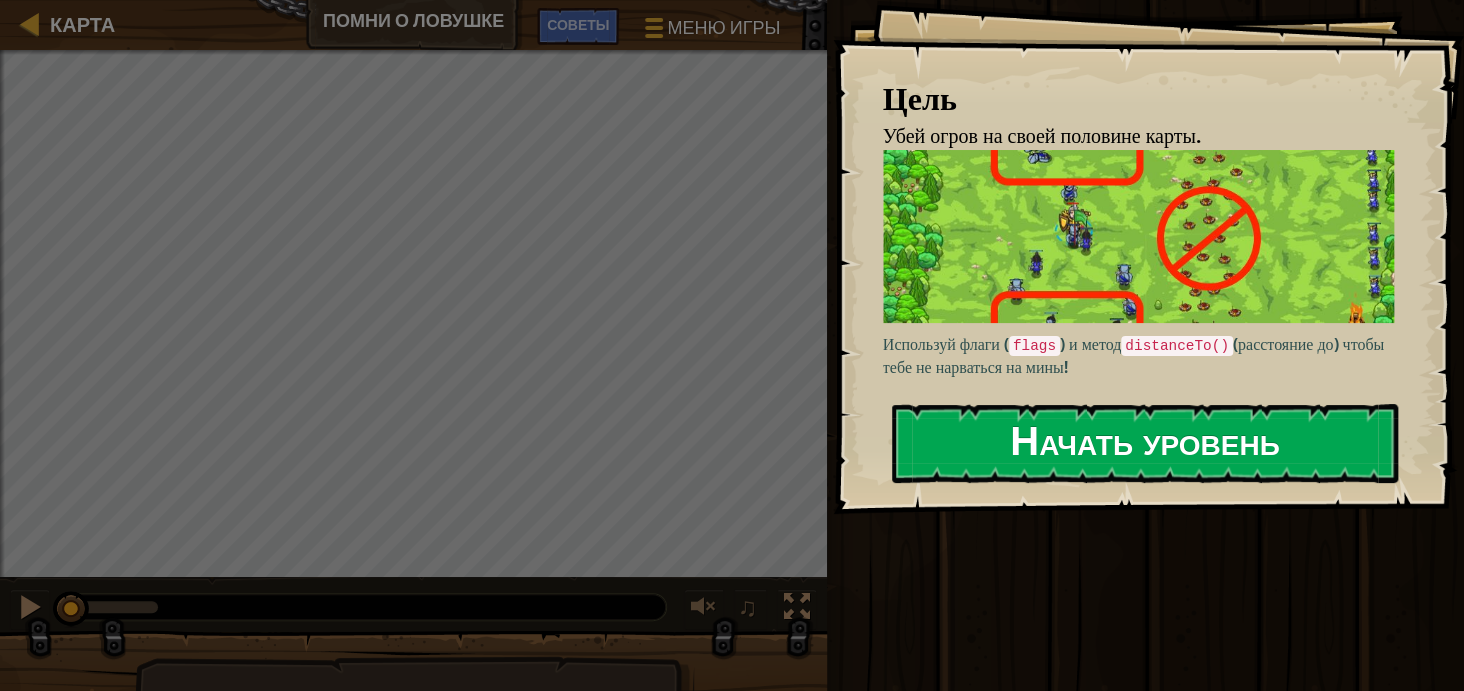 click on "Начать уровень" at bounding box center [1145, 443] 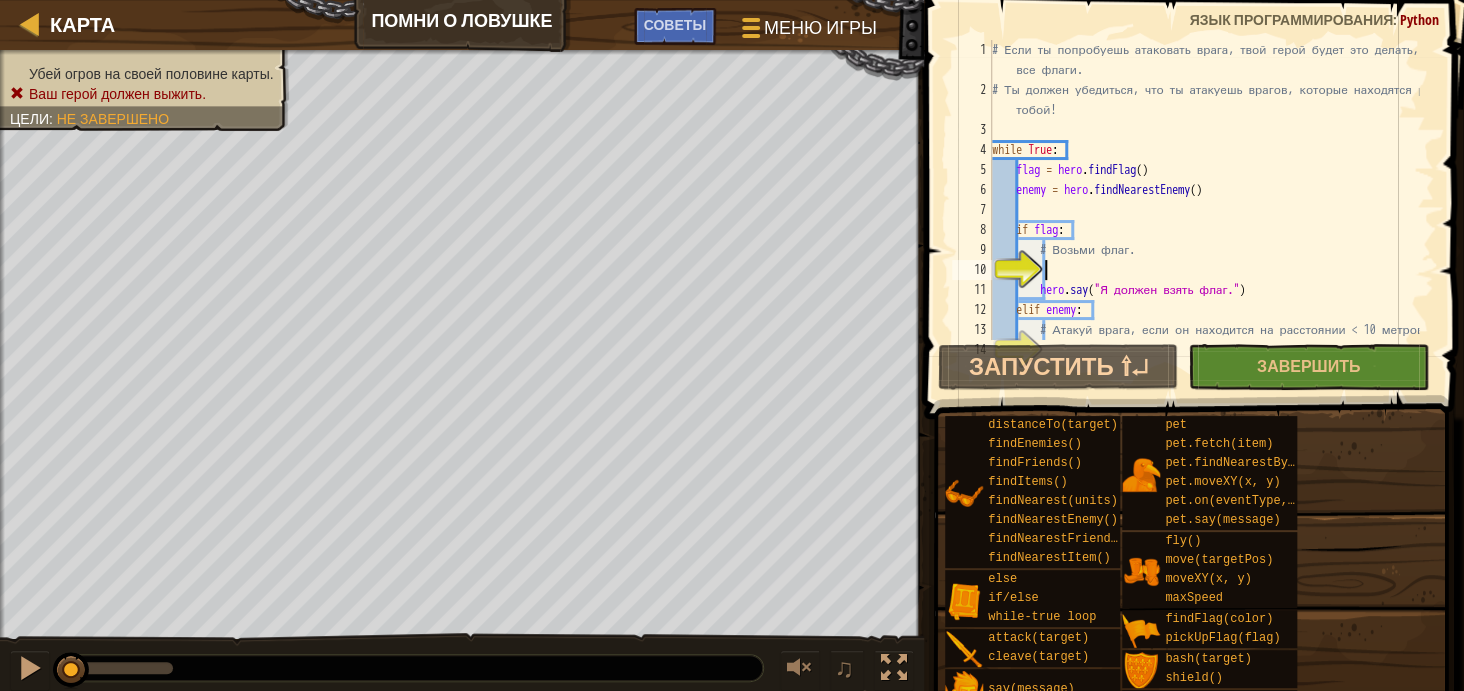 scroll, scrollTop: 70, scrollLeft: 0, axis: vertical 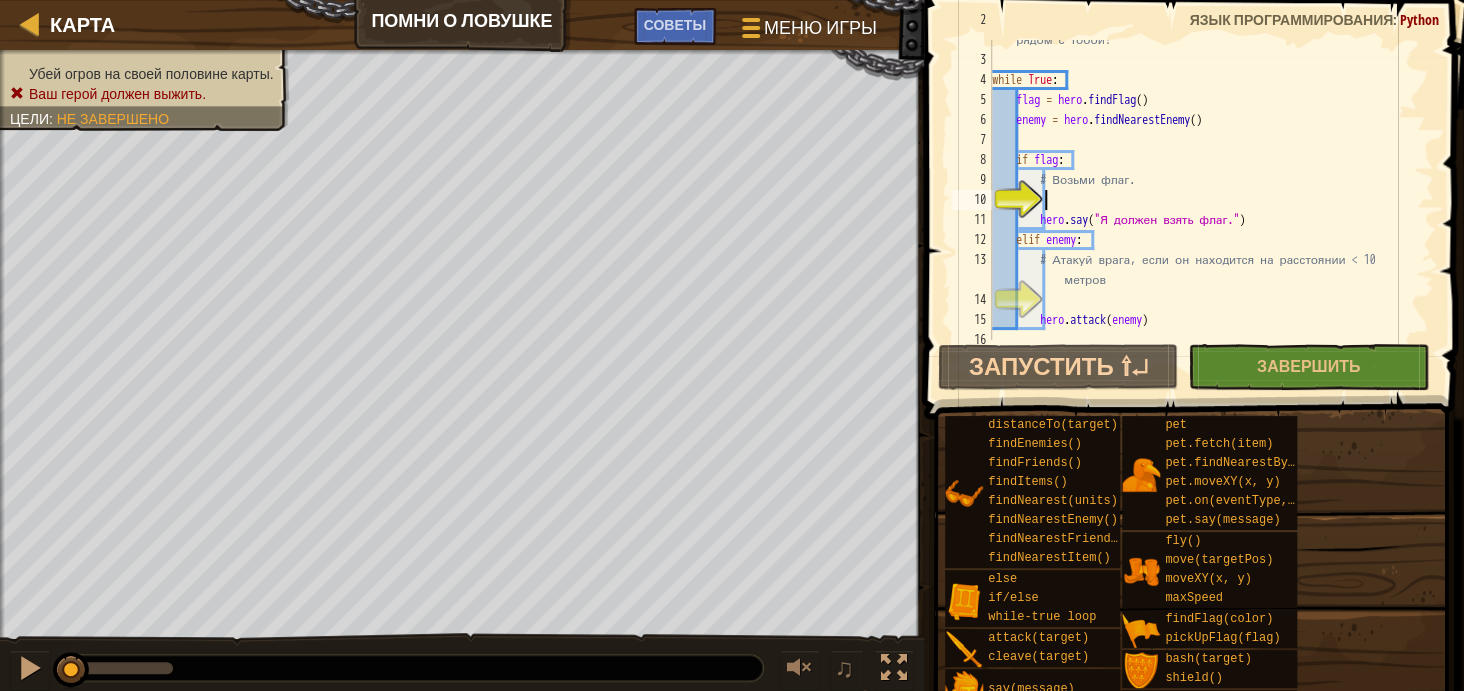 type on "h" 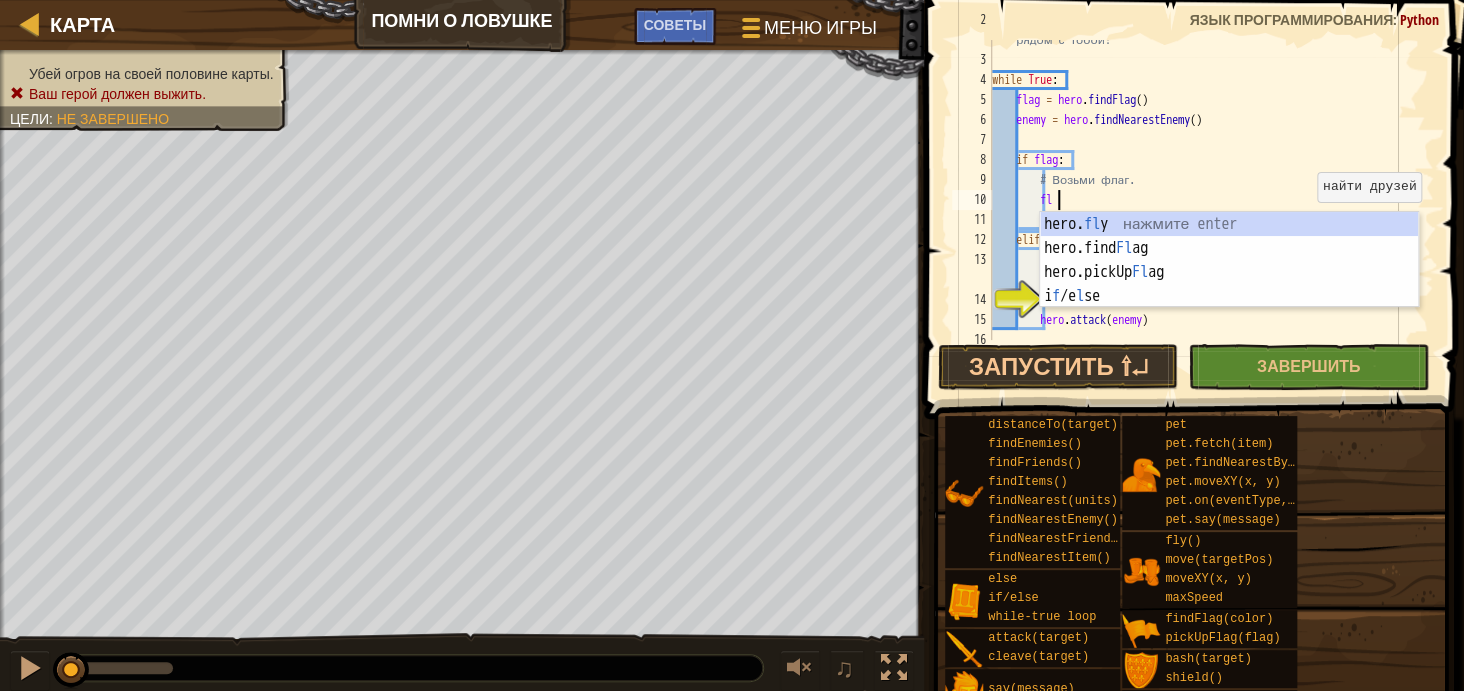 scroll, scrollTop: 8, scrollLeft: 4, axis: both 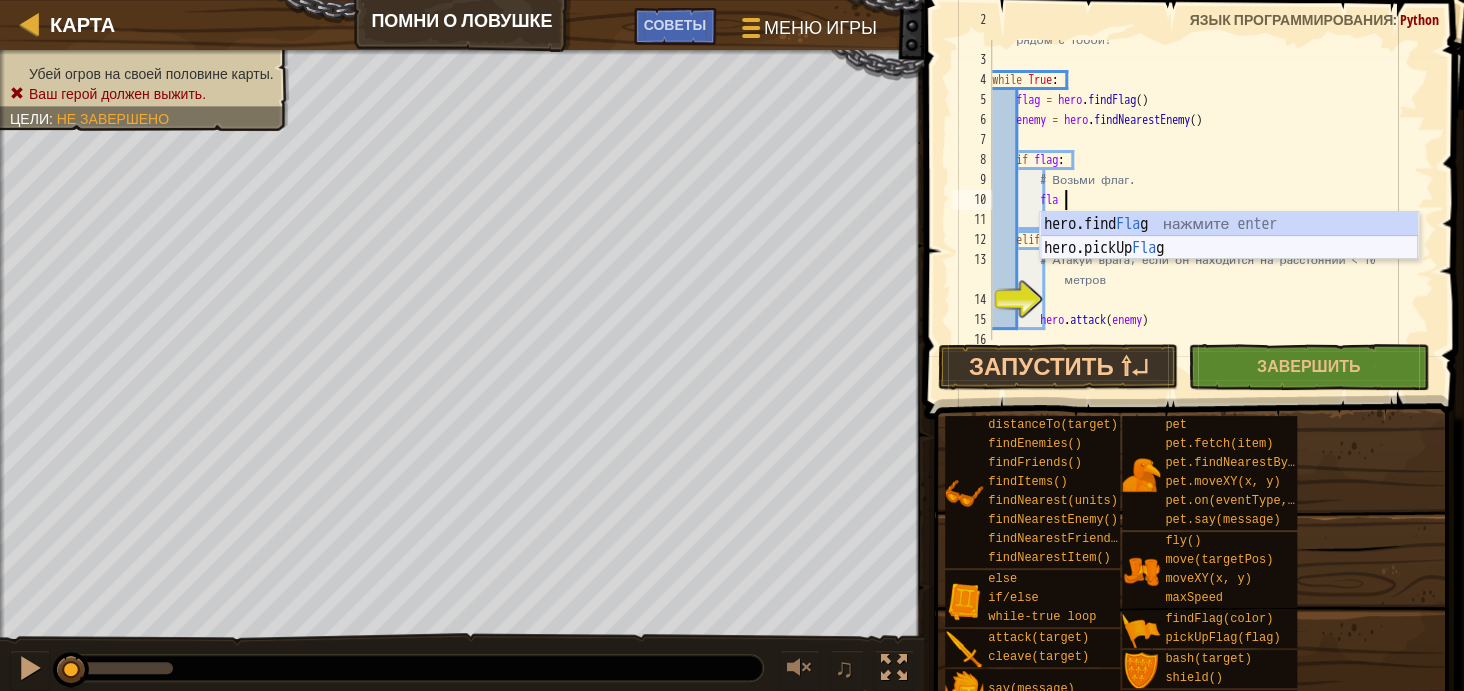 click on "hero.find Fla g нажмите enter hero.pickUp Fla g нажмите enter" at bounding box center (1229, 260) 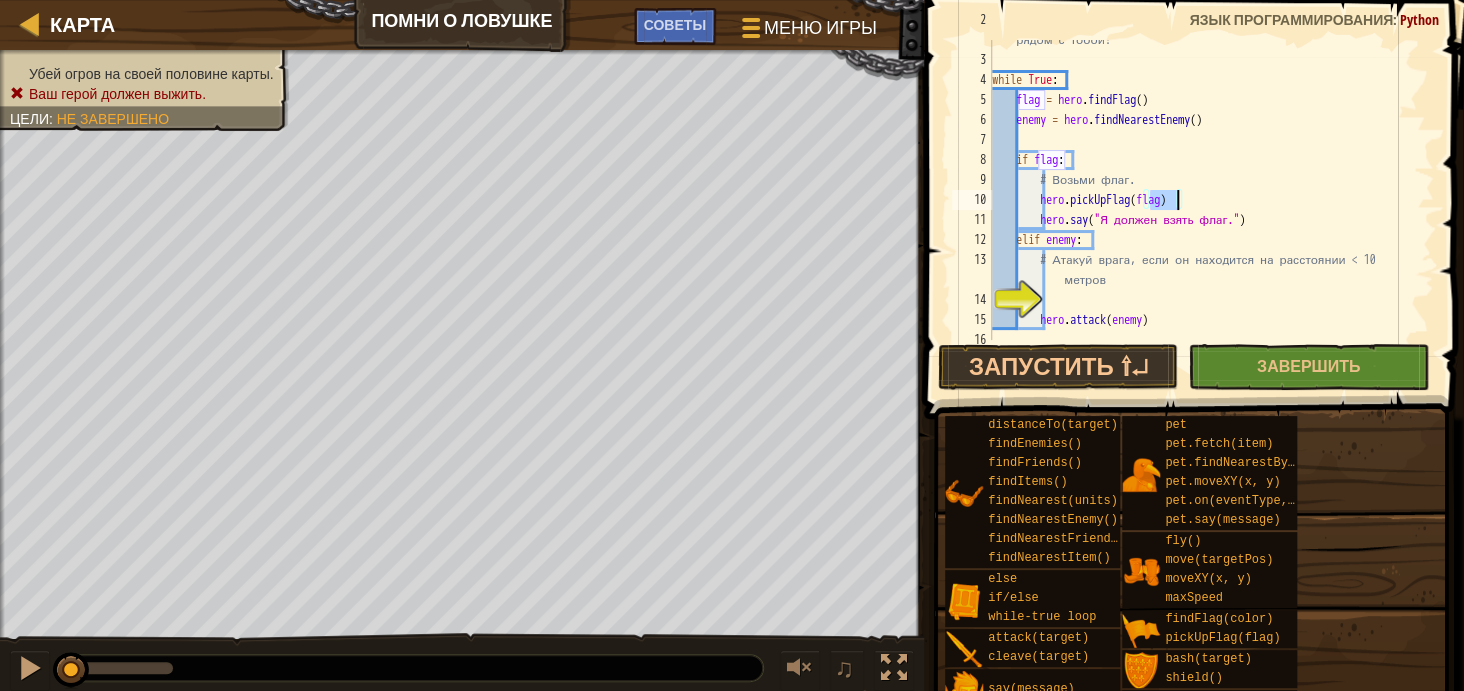 click on "# Ты должен убедиться, что ты атакуешь врагов, которые находятся       рядом с тобой! while   True :      flag   =   hero . findFlag ( )      enemy   =   hero . findNearestEnemy ( )           if   flag :          # Возьми флаг.          hero . pickUpFlag ( flag )          hero . say ( "Я должен взять флаг." )      elif   enemy :          # Атакуй врага, если он находится на расстоянии < 10               метров                   hero . attack ( enemy )" at bounding box center (1203, 190) 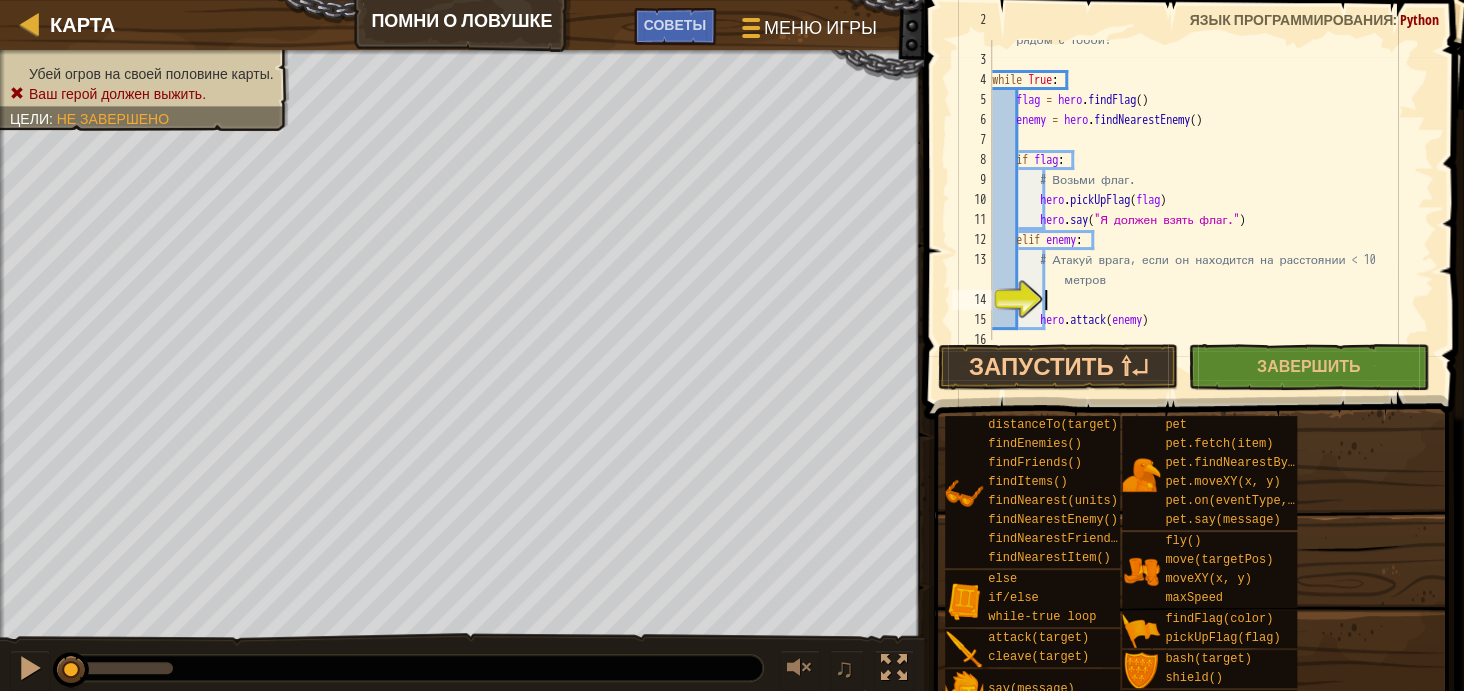 scroll, scrollTop: 8, scrollLeft: 3, axis: both 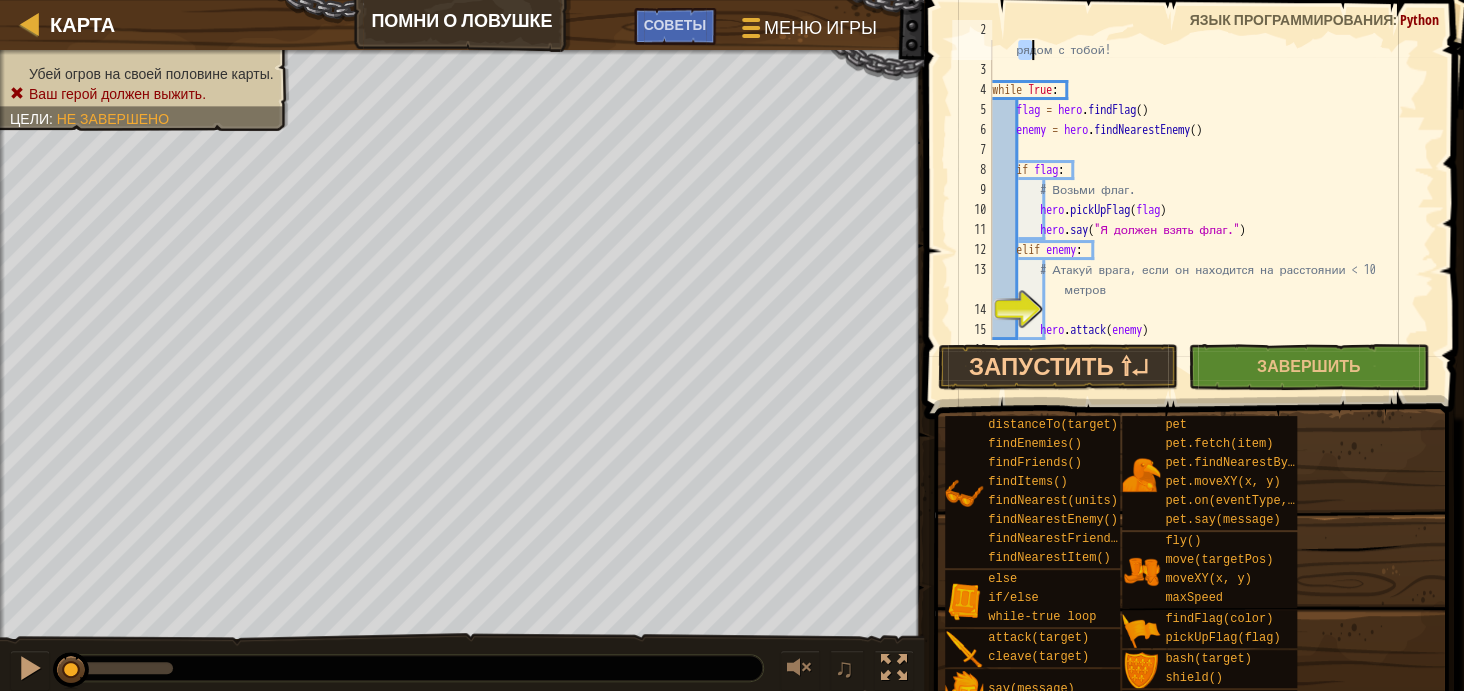 drag, startPoint x: 996, startPoint y: 44, endPoint x: 1019, endPoint y: 52, distance: 24.351591 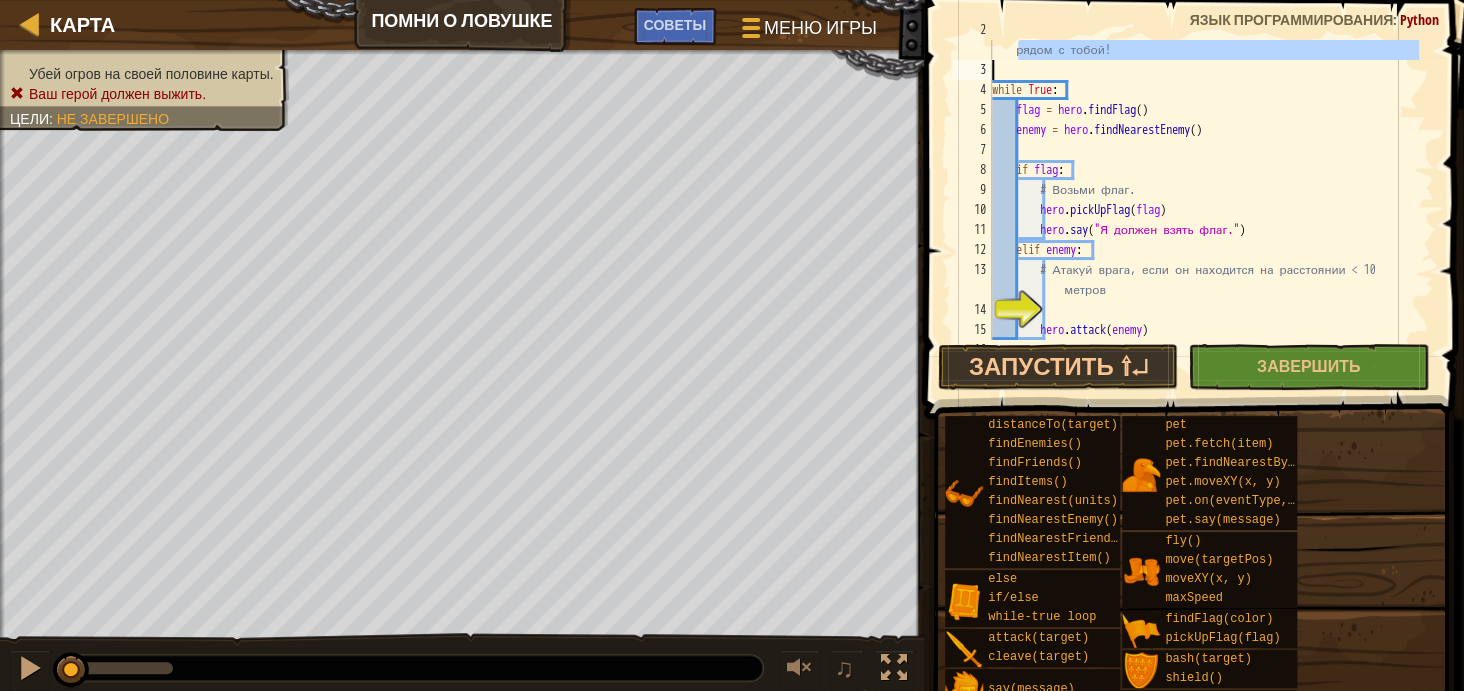 drag, startPoint x: 996, startPoint y: 44, endPoint x: 1027, endPoint y: 50, distance: 31.575306 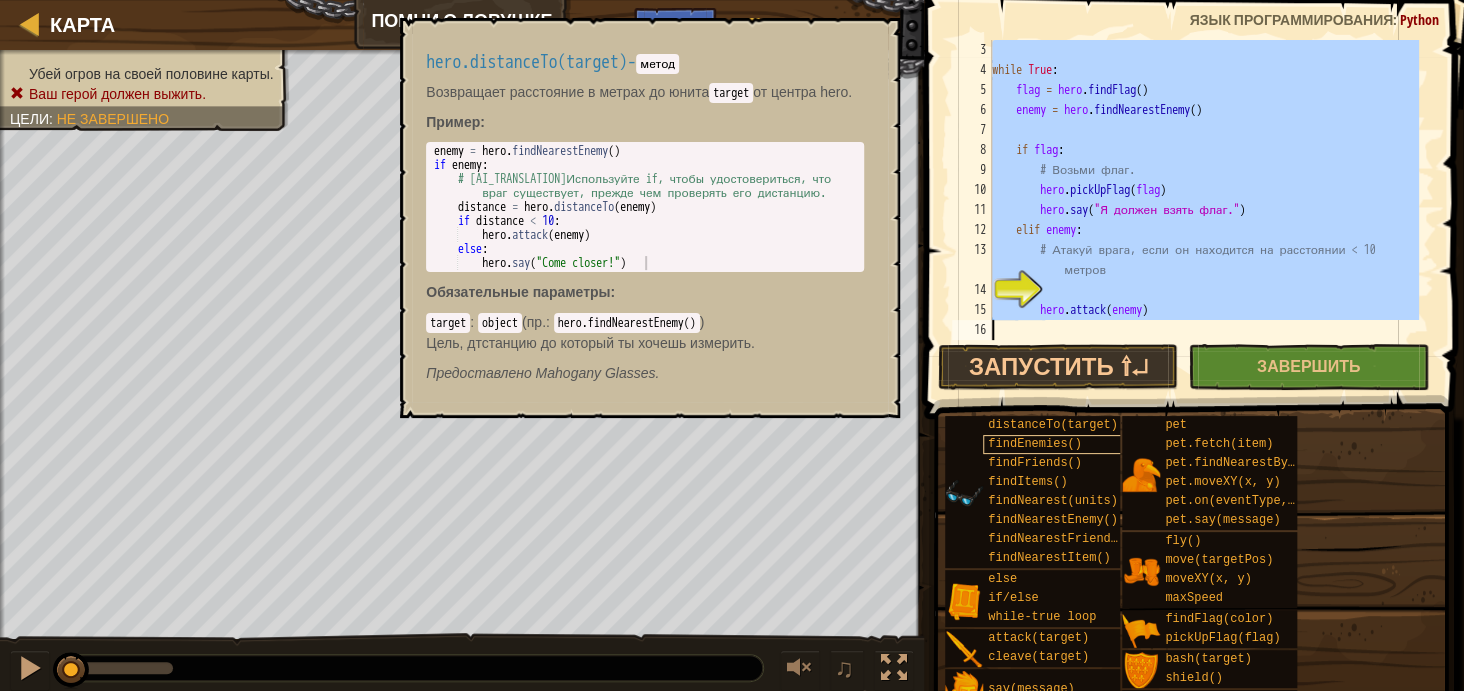 scroll, scrollTop: 80, scrollLeft: 0, axis: vertical 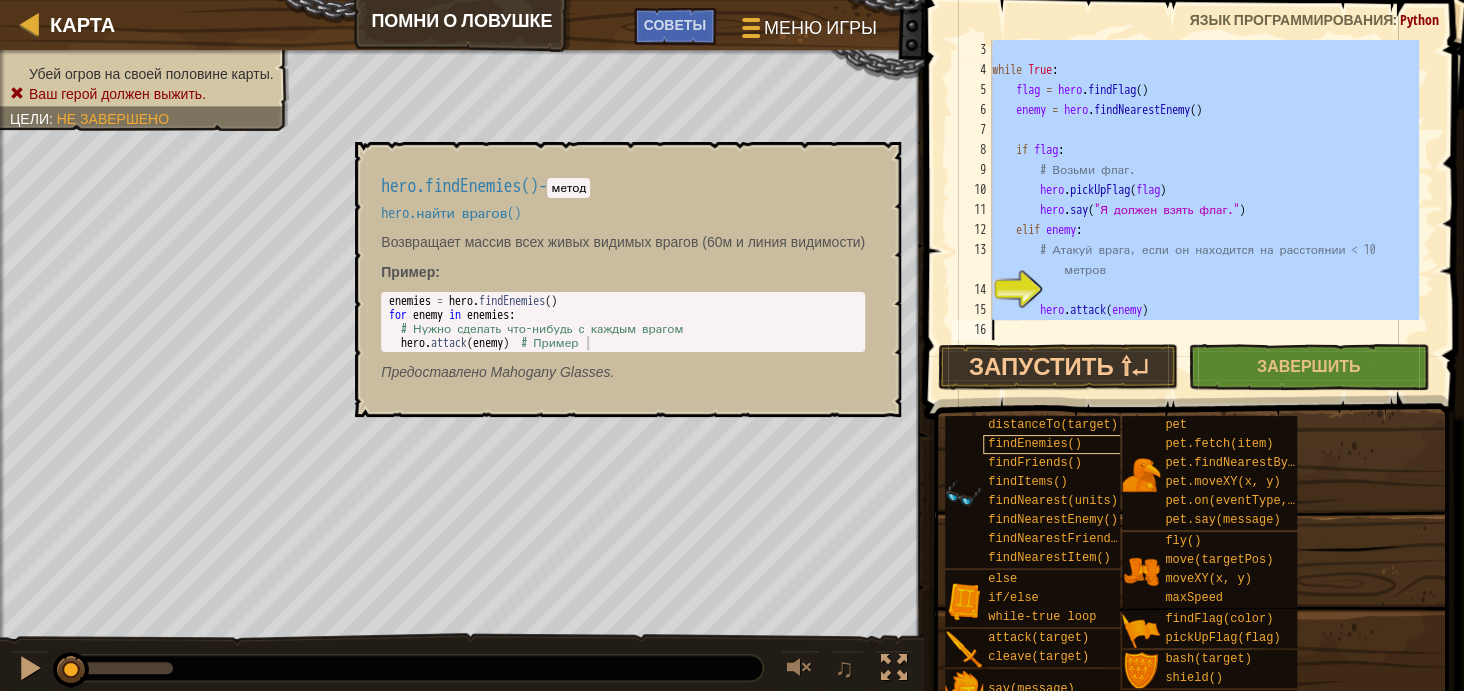 drag, startPoint x: 988, startPoint y: 44, endPoint x: 1116, endPoint y: 436, distance: 412.36877 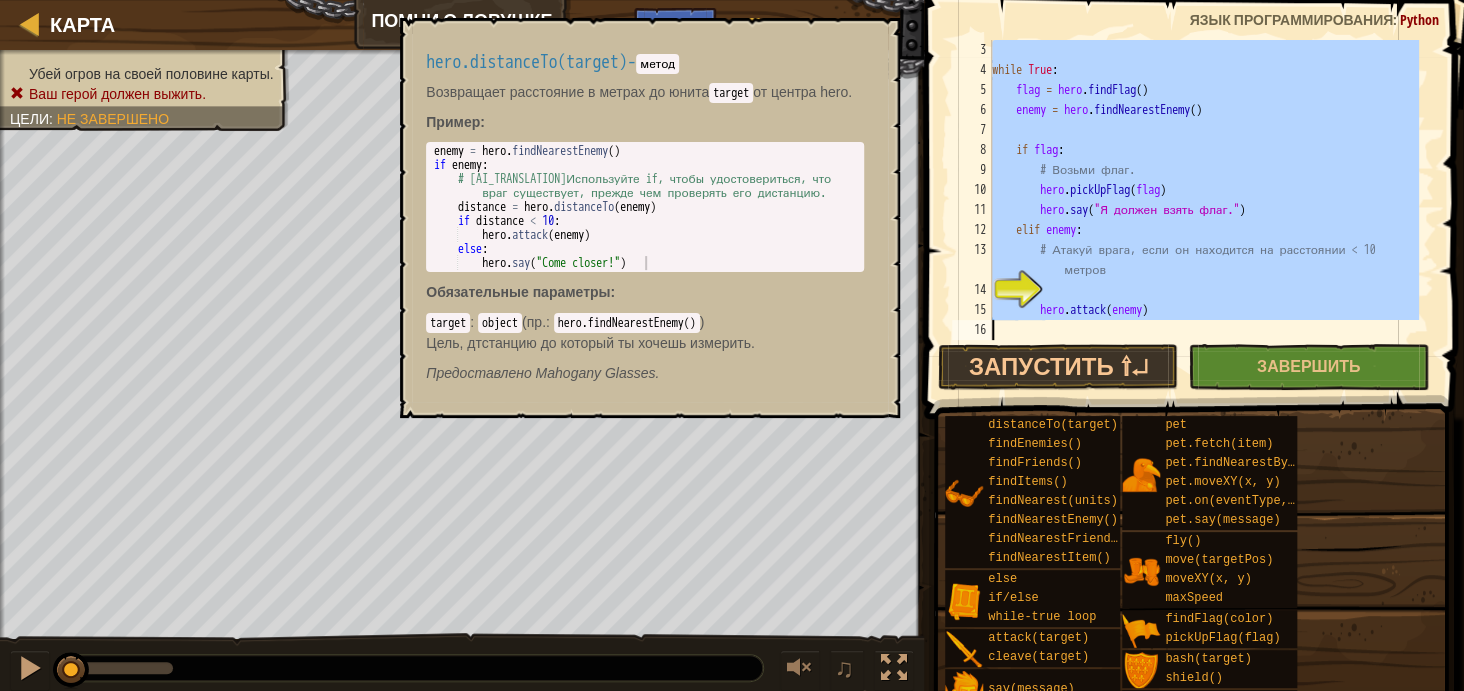 paste on "hero.attack(enemy)" 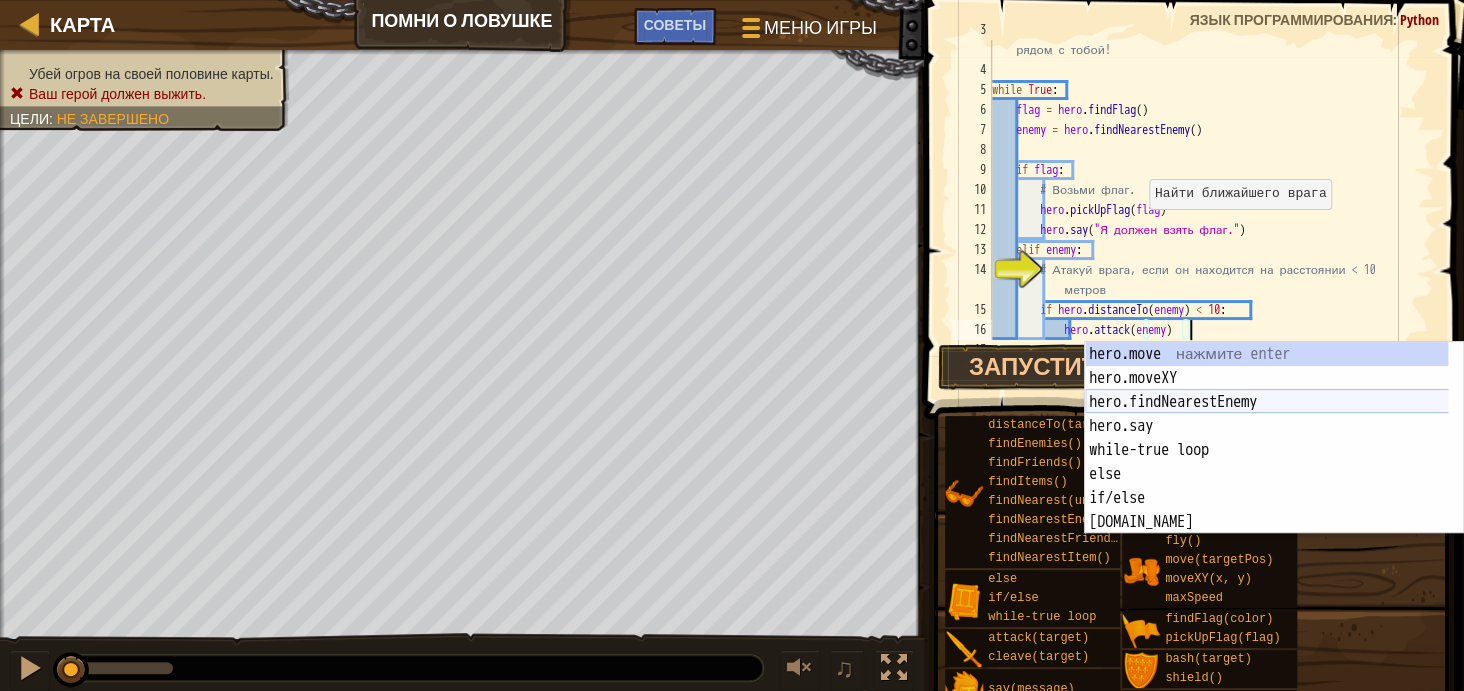 scroll, scrollTop: 99, scrollLeft: 0, axis: vertical 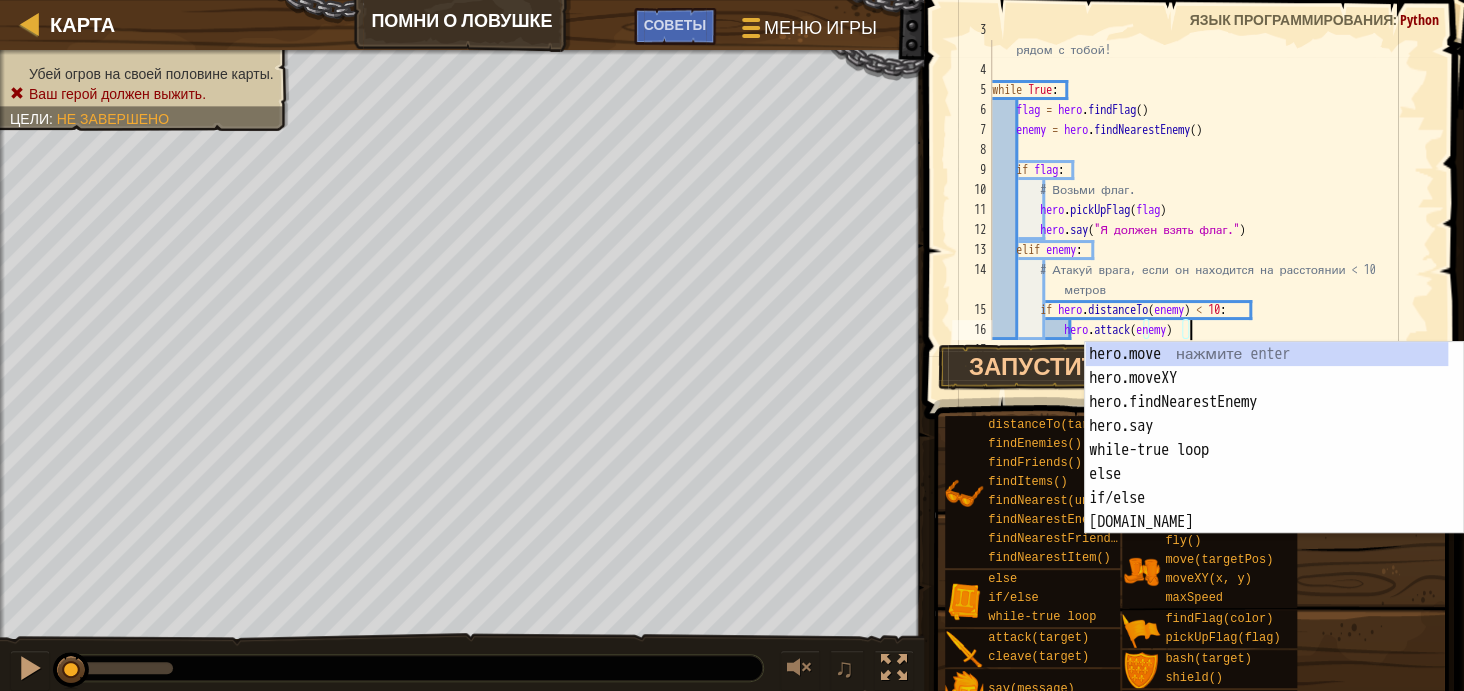 click on "# Ты должен убедиться, что ты атакуешь врагов, которые находятся       рядом с тобой! while   True :      flag   =   hero . findFlag ( )      enemy   =   hero . findNearestEnemy ( )           if   flag :          # Возьми флаг.          hero . pickUpFlag ( flag )          hero . say ( "Я должен взять флаг." )      elif   enemy :          # Атакуй врага, если он находится на расстоянии < 10               метров          if   hero . distanceTo ( enemy )   <   10 :              hero . attack ( enemy )" at bounding box center [1203, 200] 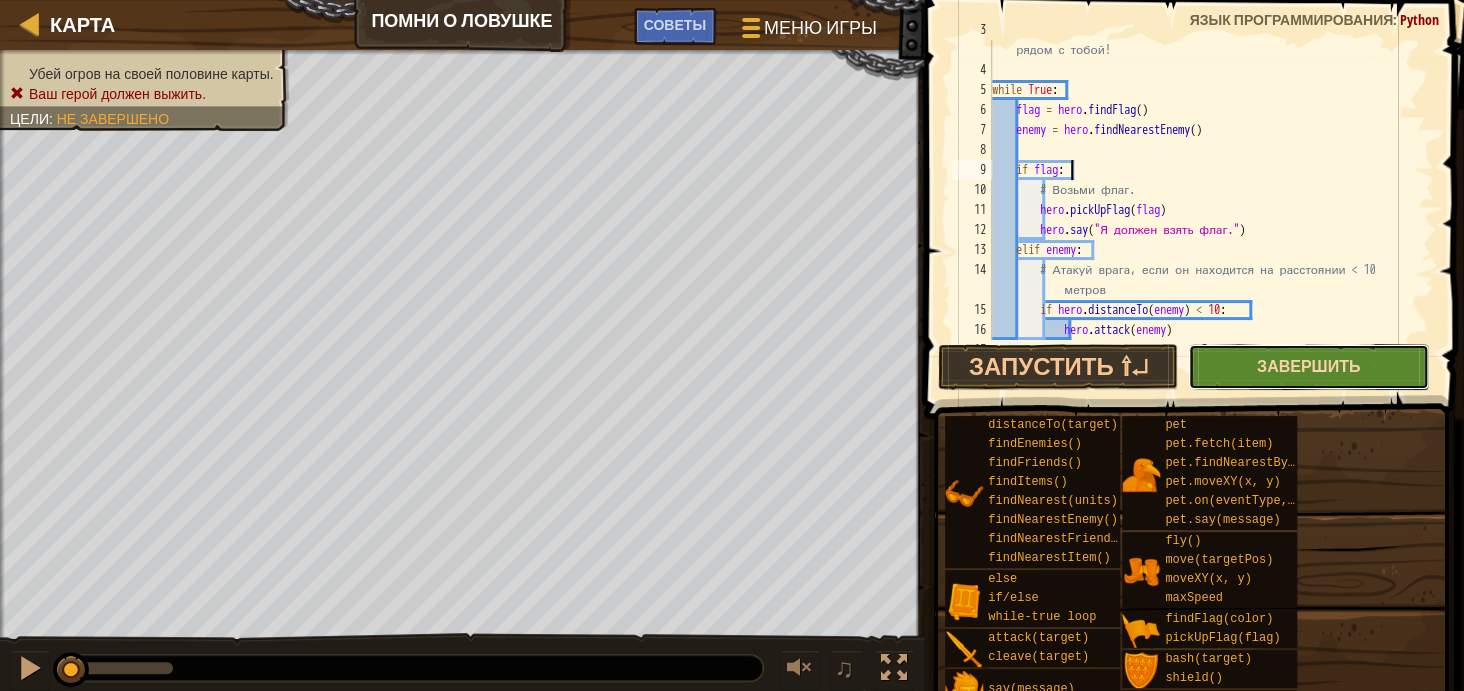 click on "Завершить" at bounding box center [1308, 366] 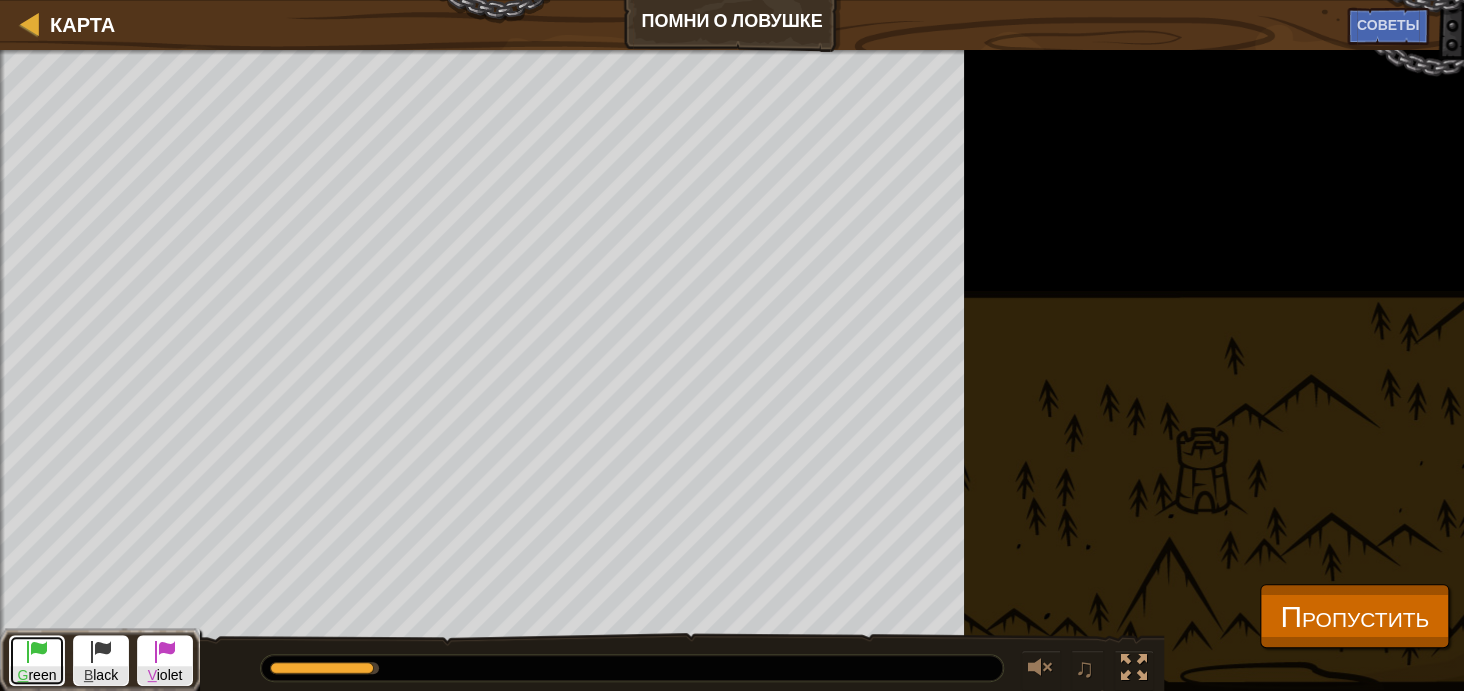 click at bounding box center [37, 651] 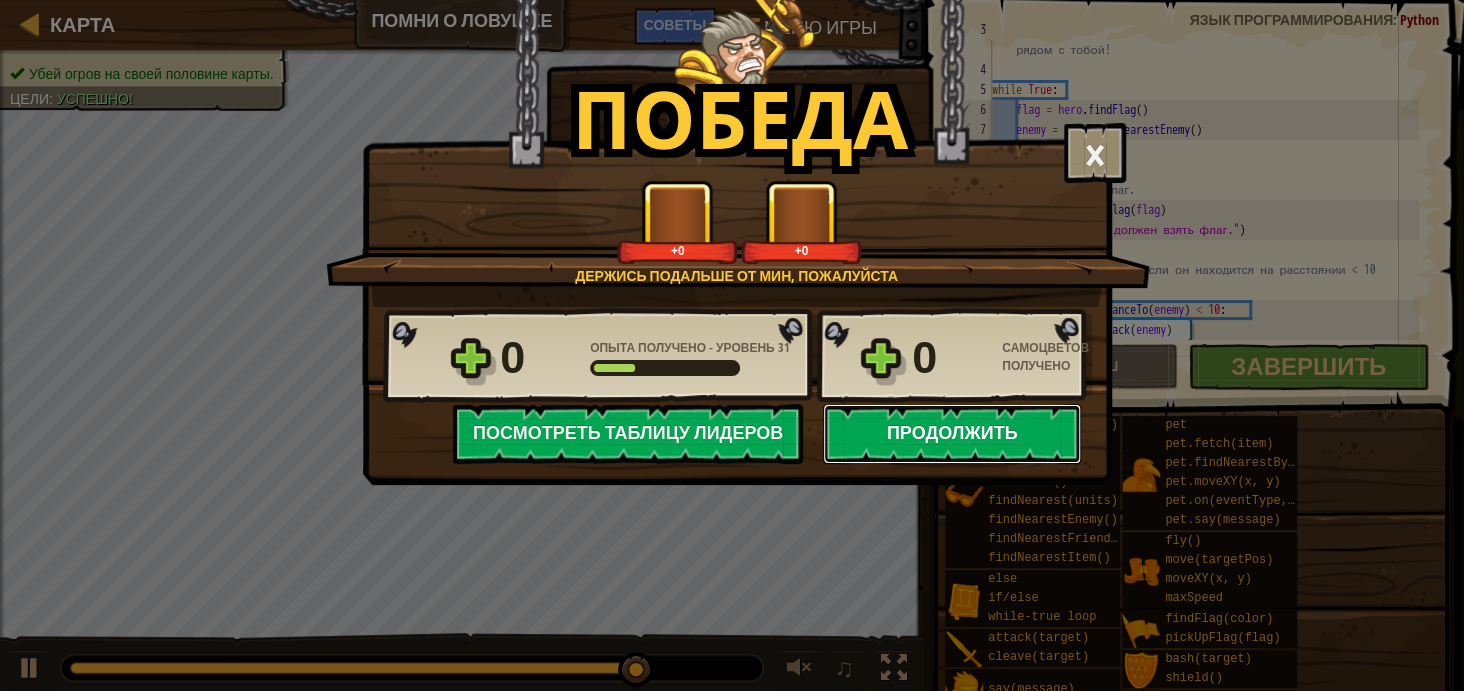 click on "Продолжить" at bounding box center (952, 434) 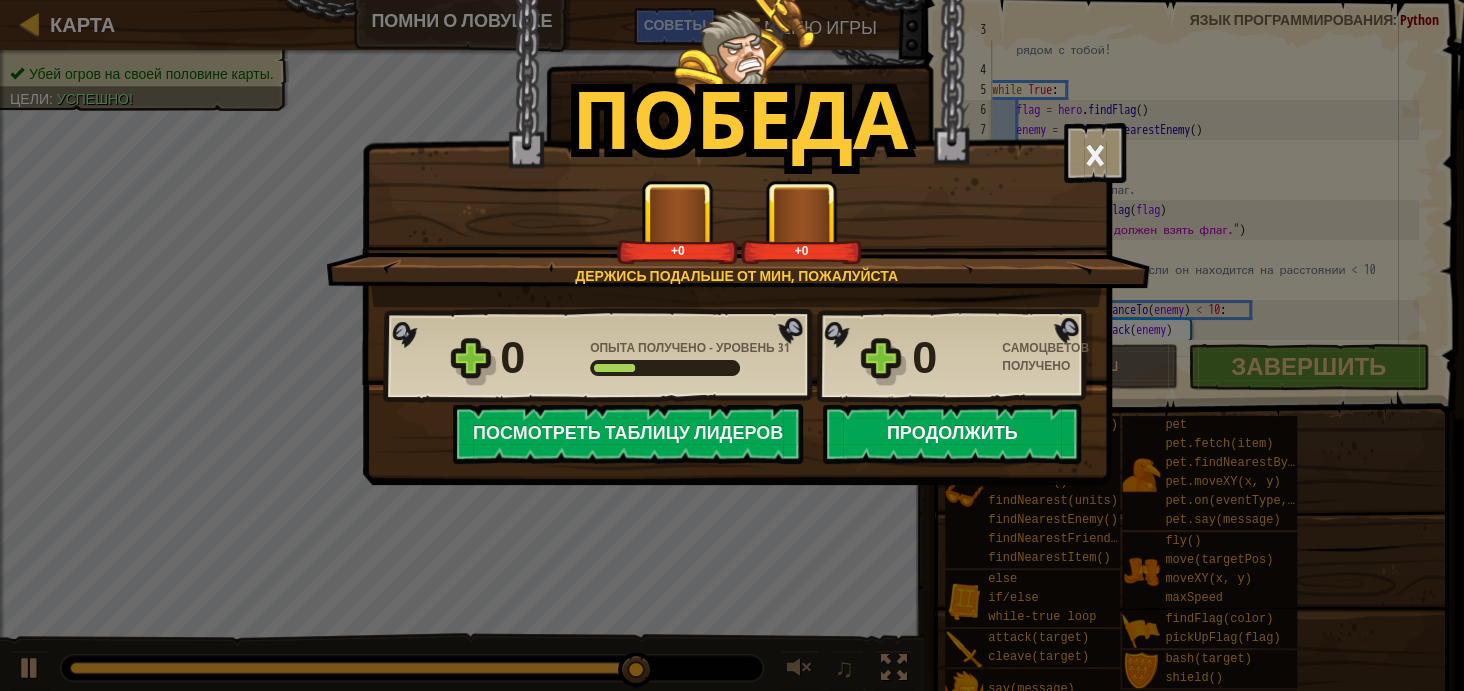 select on "ru" 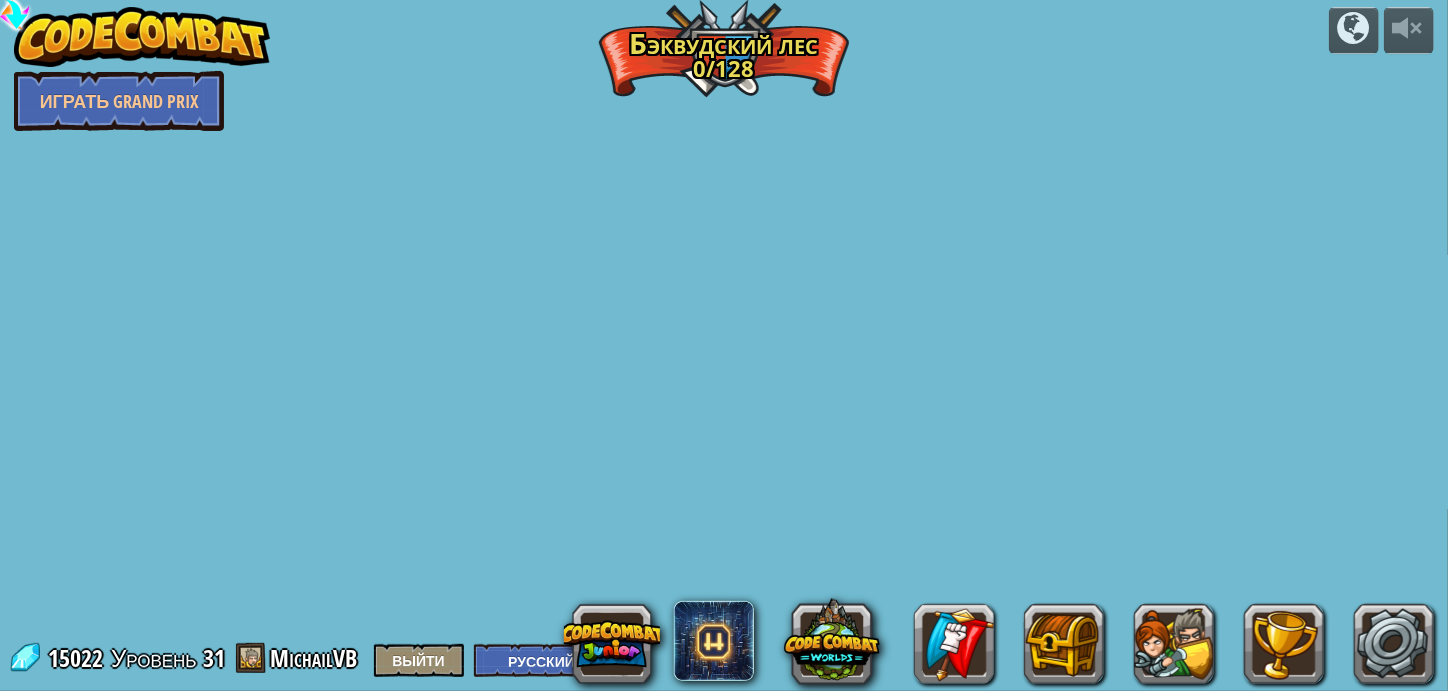 select on "ru" 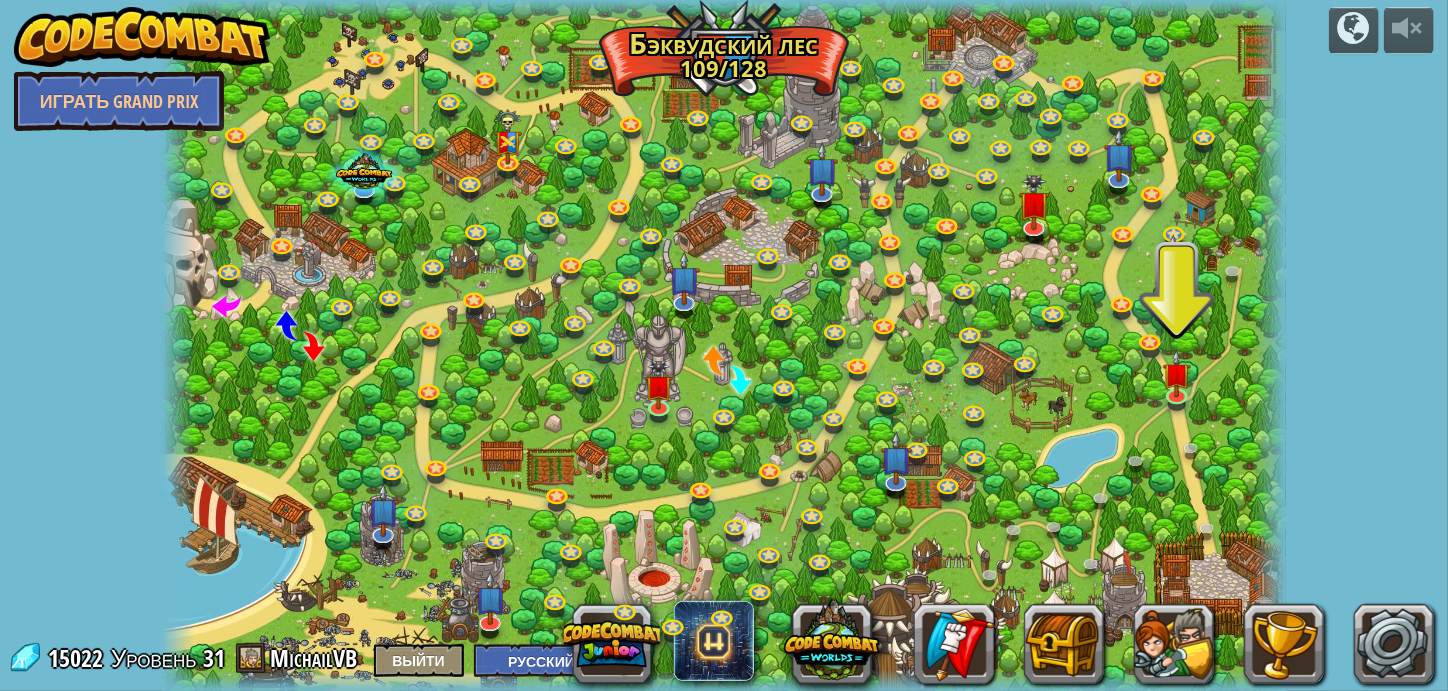 click at bounding box center [724, 345] 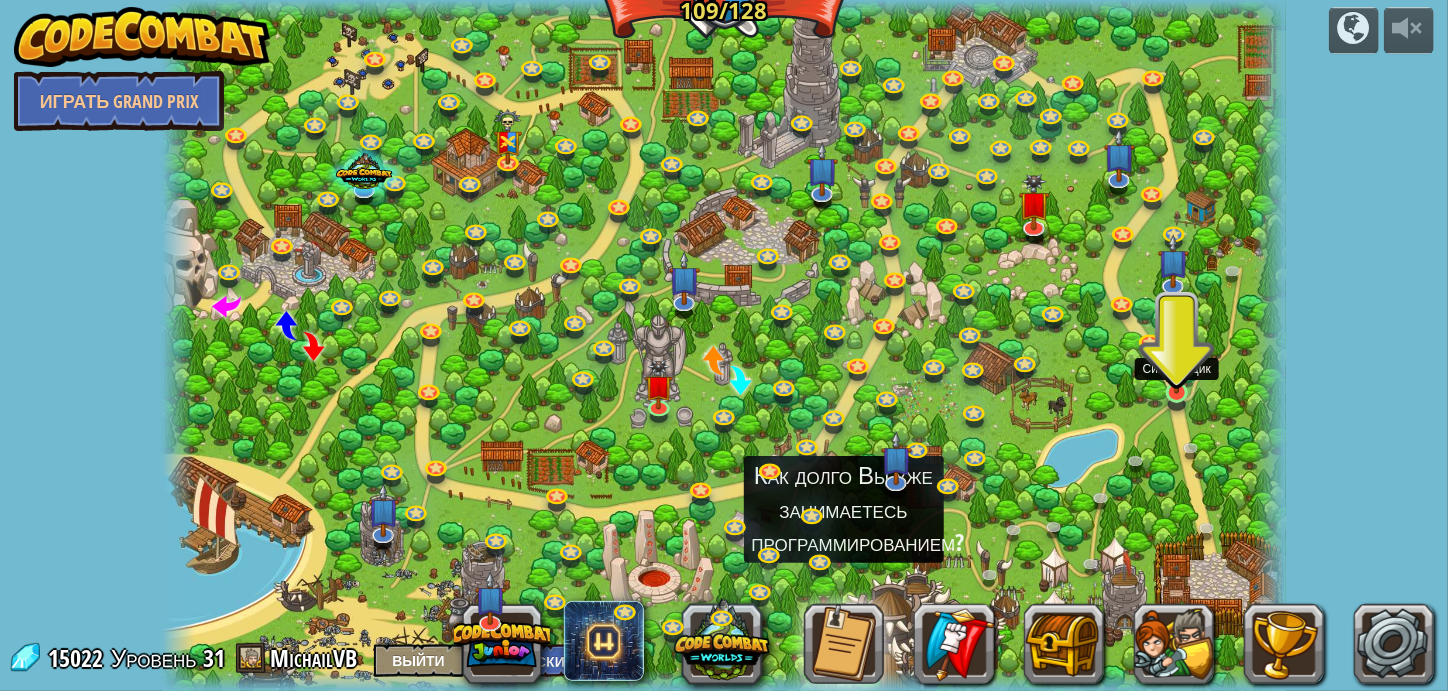 click at bounding box center (1177, 362) 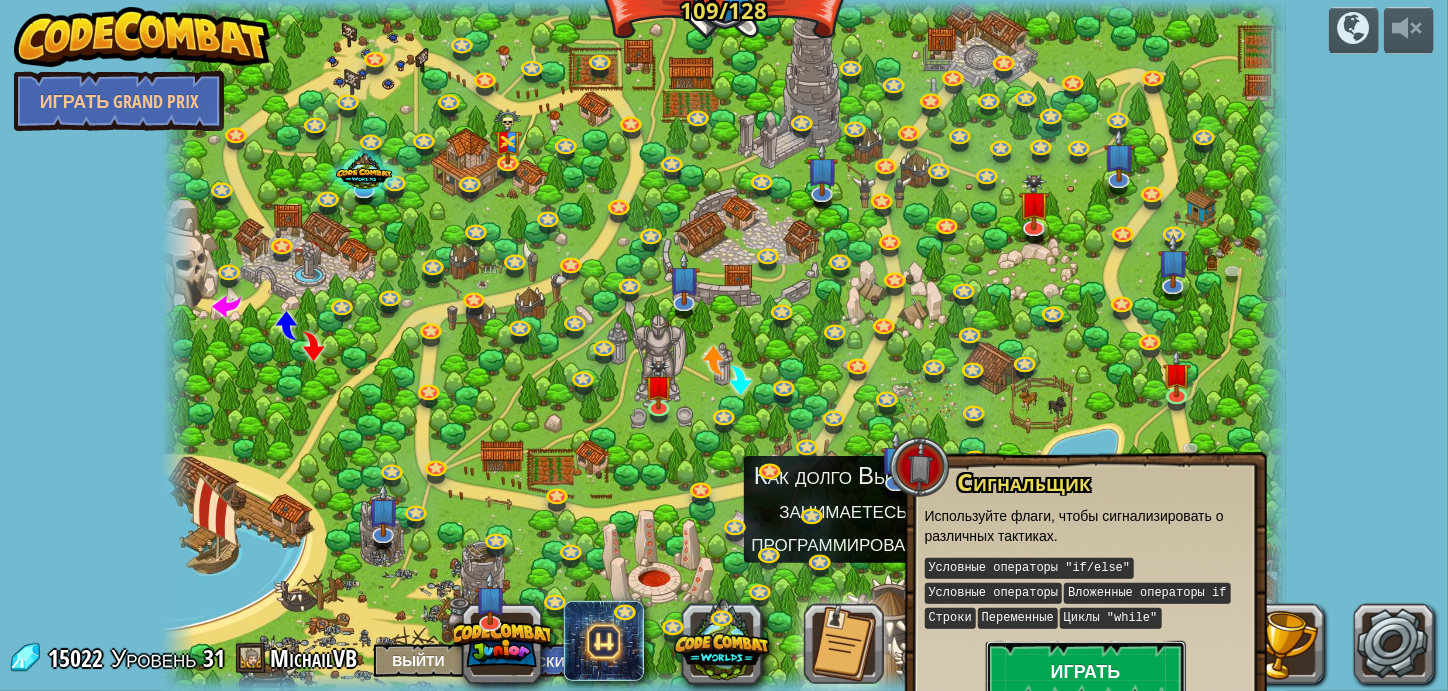 click on "Играть" at bounding box center (1086, 671) 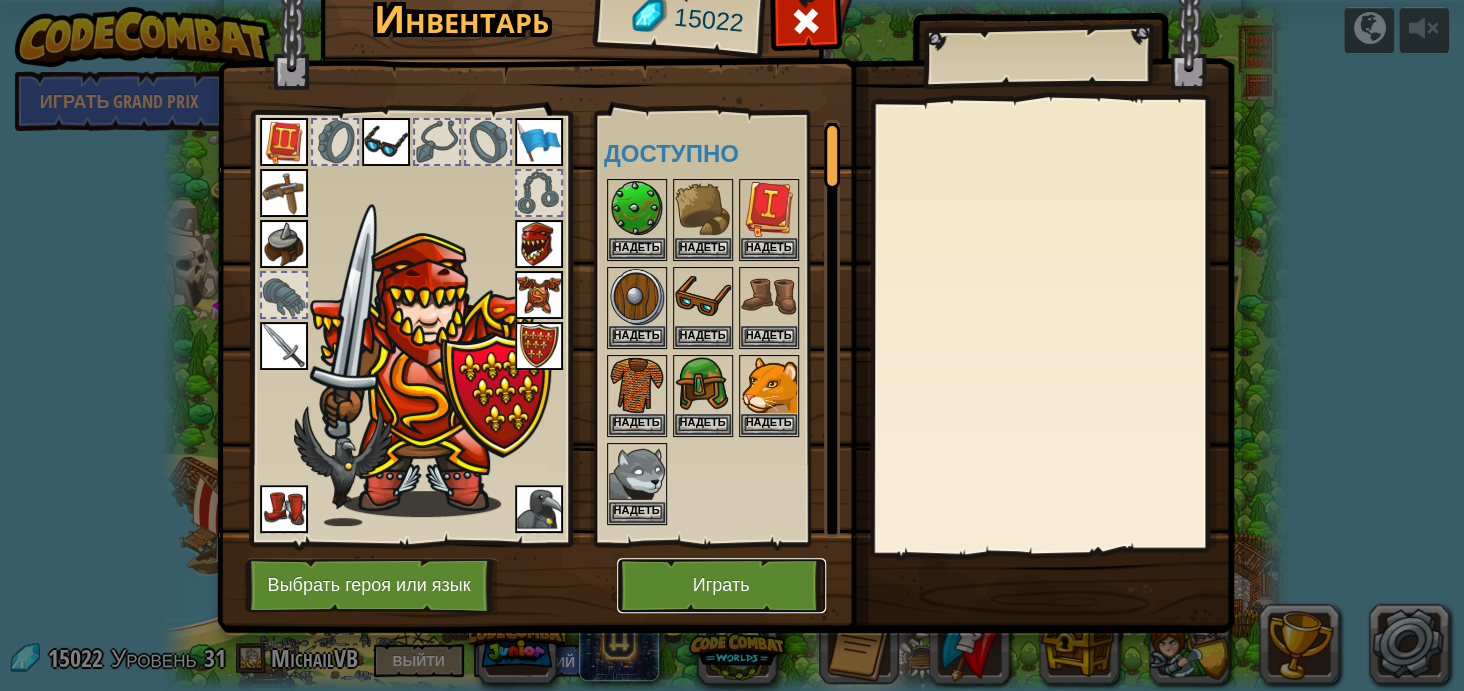 click on "Играть" at bounding box center [721, 585] 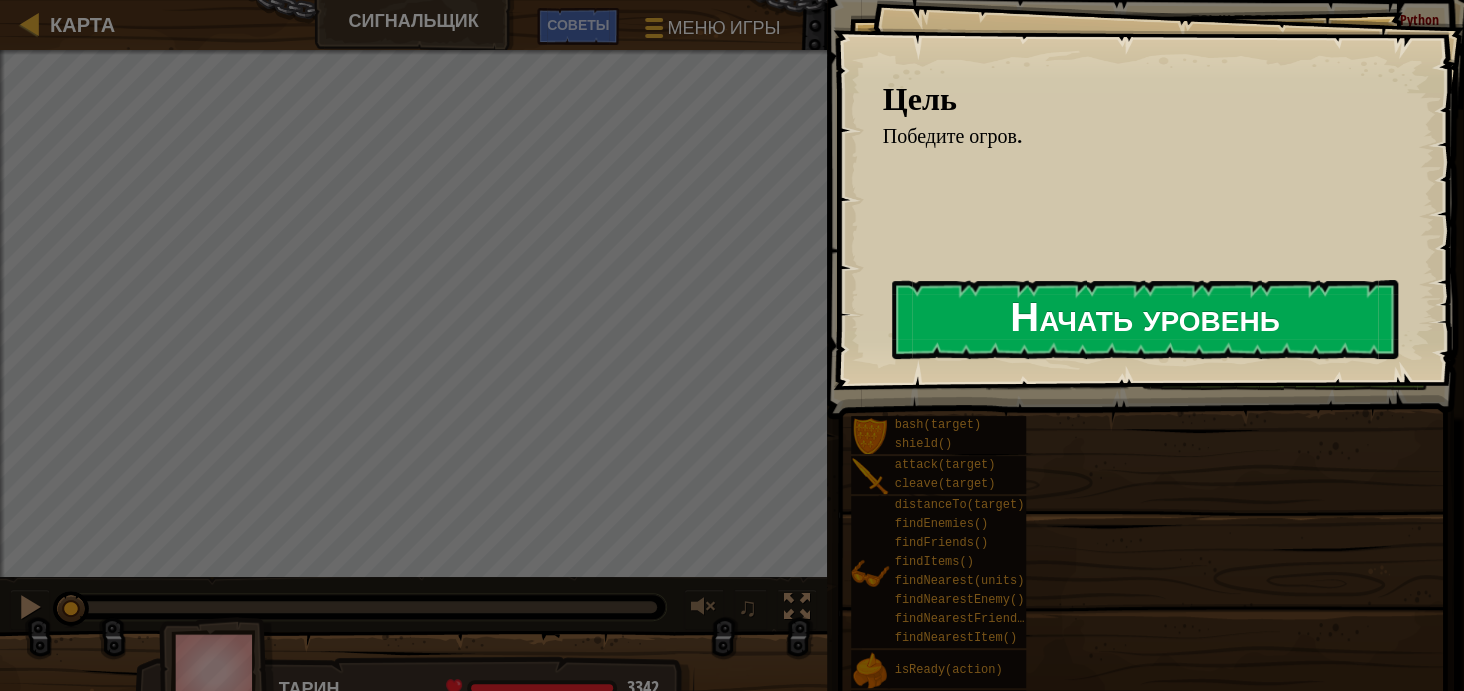 click on "Цель Победите огров. Начать уровень Ошибка загрузки с сервера Чтобы пройти этот уровень, нужна подписка. Подписаться You'll need to join a course to play this level. Назад к моим курсам Попроси своего учителя назначить тебе лицензию для продолжения игры на CodeCombat! Назад к моим курсам Этот уровень закрыт.
Назад к моим курсам" at bounding box center [1148, 195] 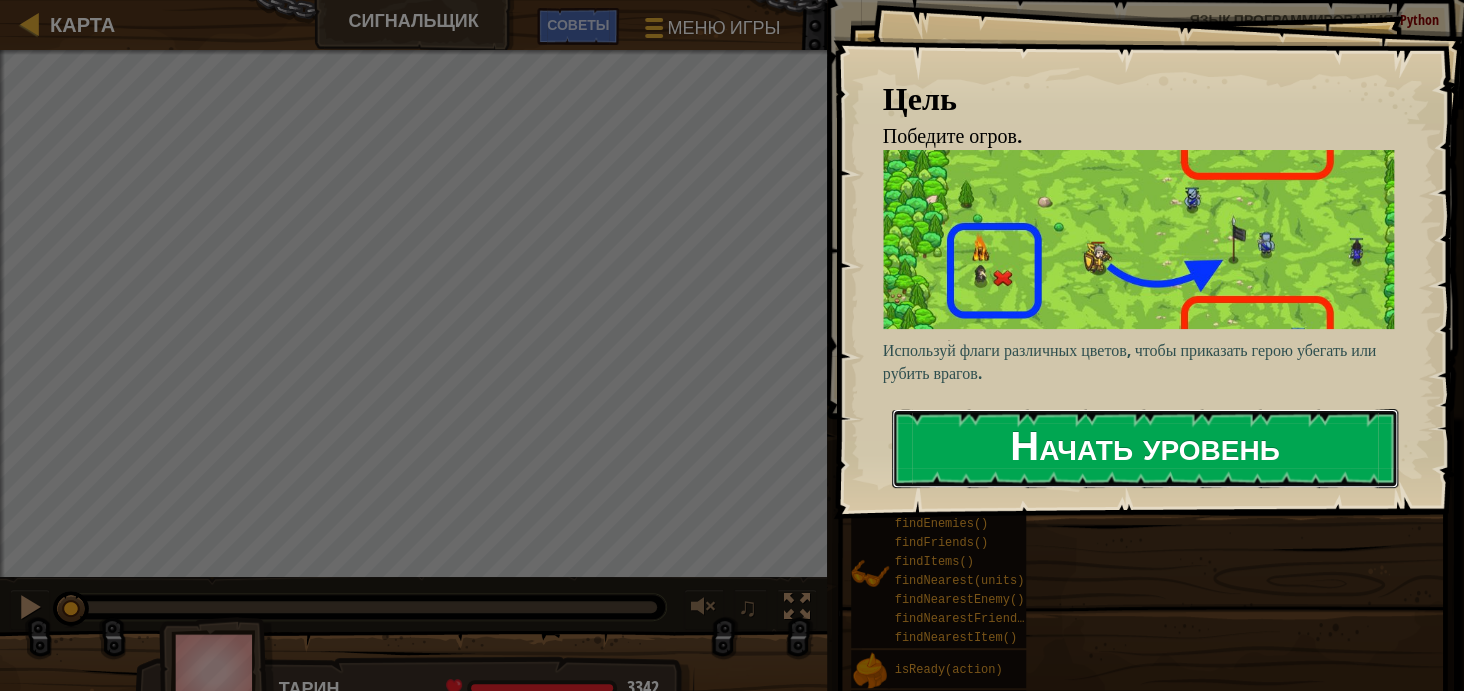 click on "Начать уровень" at bounding box center [1145, 448] 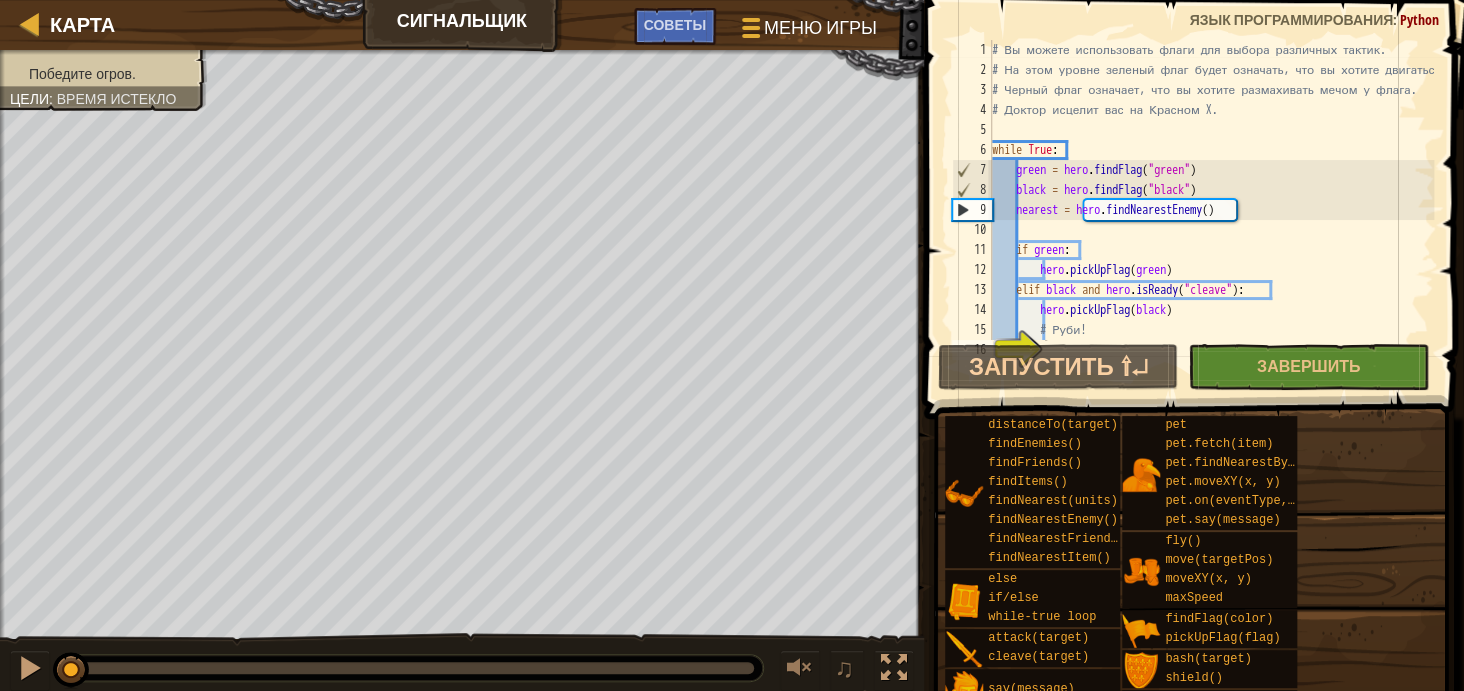 scroll, scrollTop: 140, scrollLeft: 0, axis: vertical 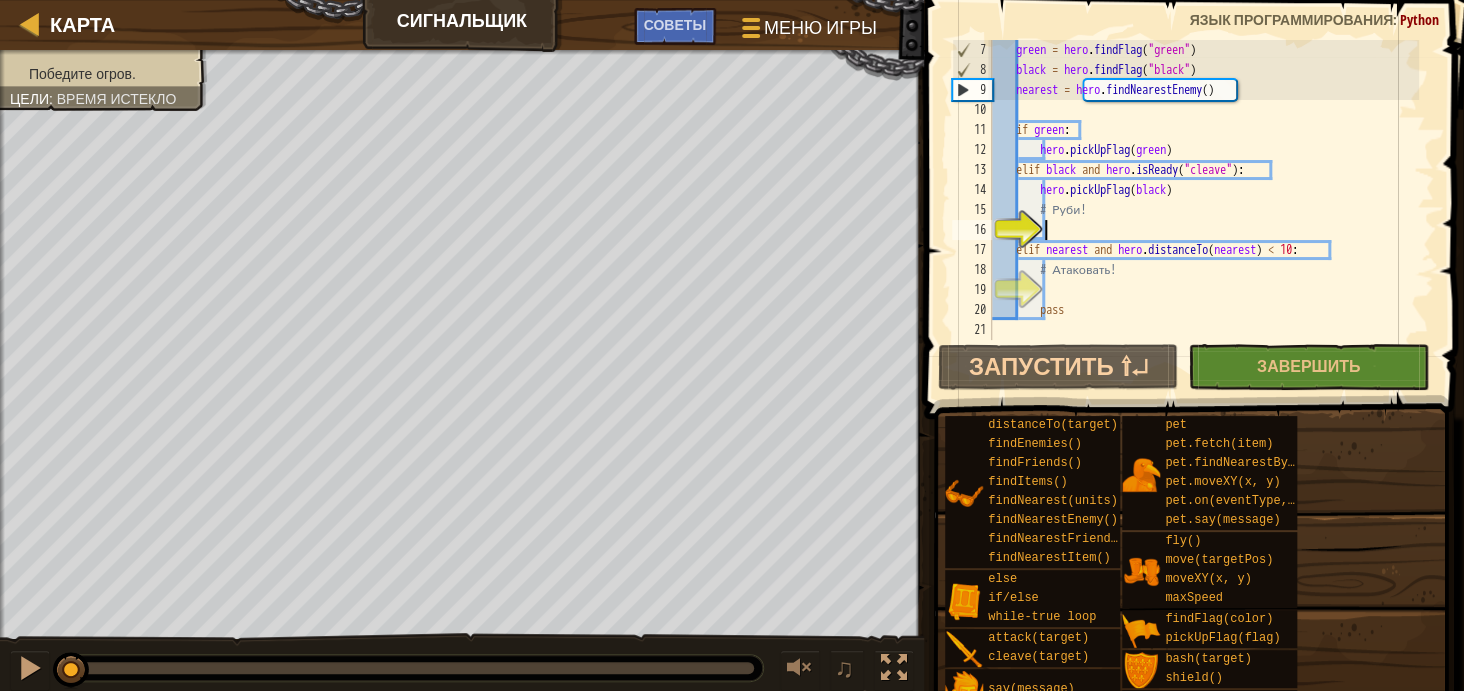 click on "green   =   hero . findFlag ( "green" )      black   =   hero . findFlag ( "black" )      nearest   =   hero . findNearestEnemy ( )           if   green :          hero . pickUpFlag ( green )      [PERSON_NAME]   and   hero . isReady ( "cleave" ) :          hero . pickUpFlag ( black )          # Руби!               elif   nearest   and   hero . distanceTo ( nearest )   <   10 :          # Атаковать!                   pass" at bounding box center (1203, 210) 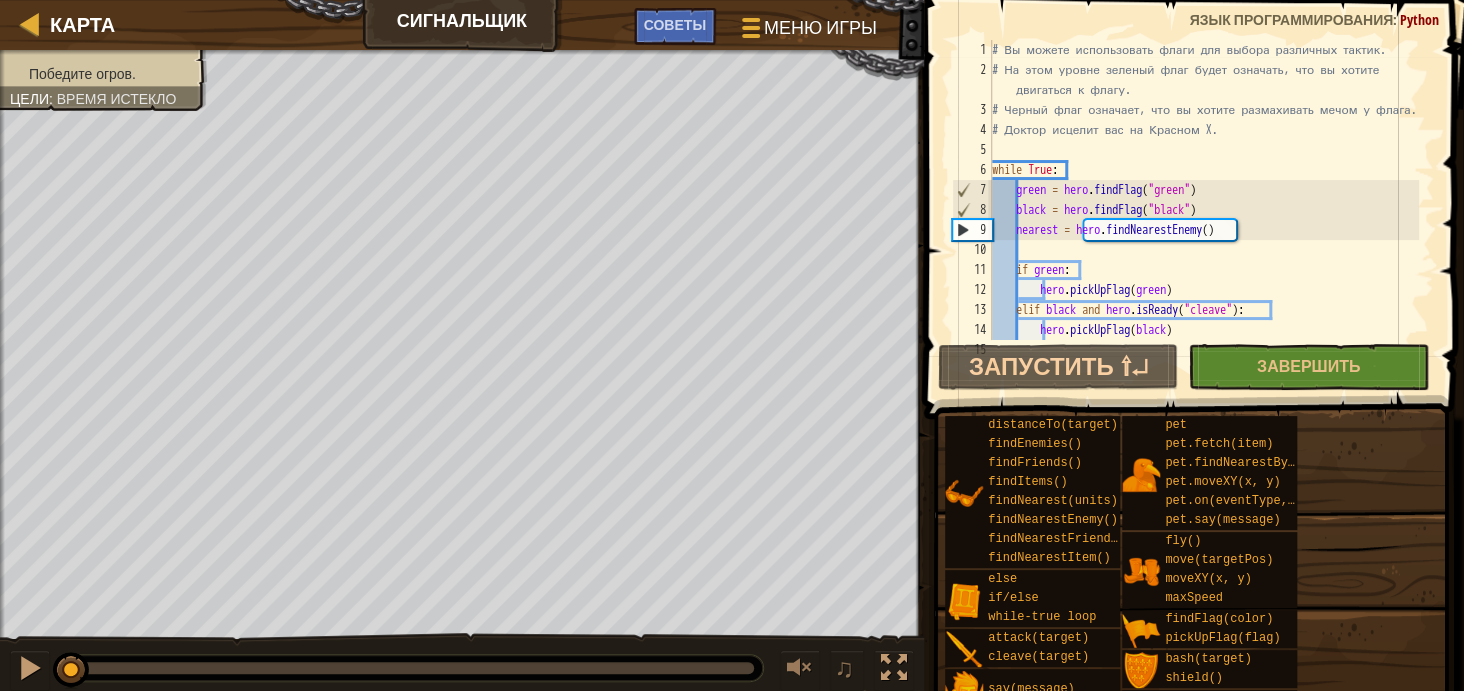 scroll, scrollTop: 0, scrollLeft: 0, axis: both 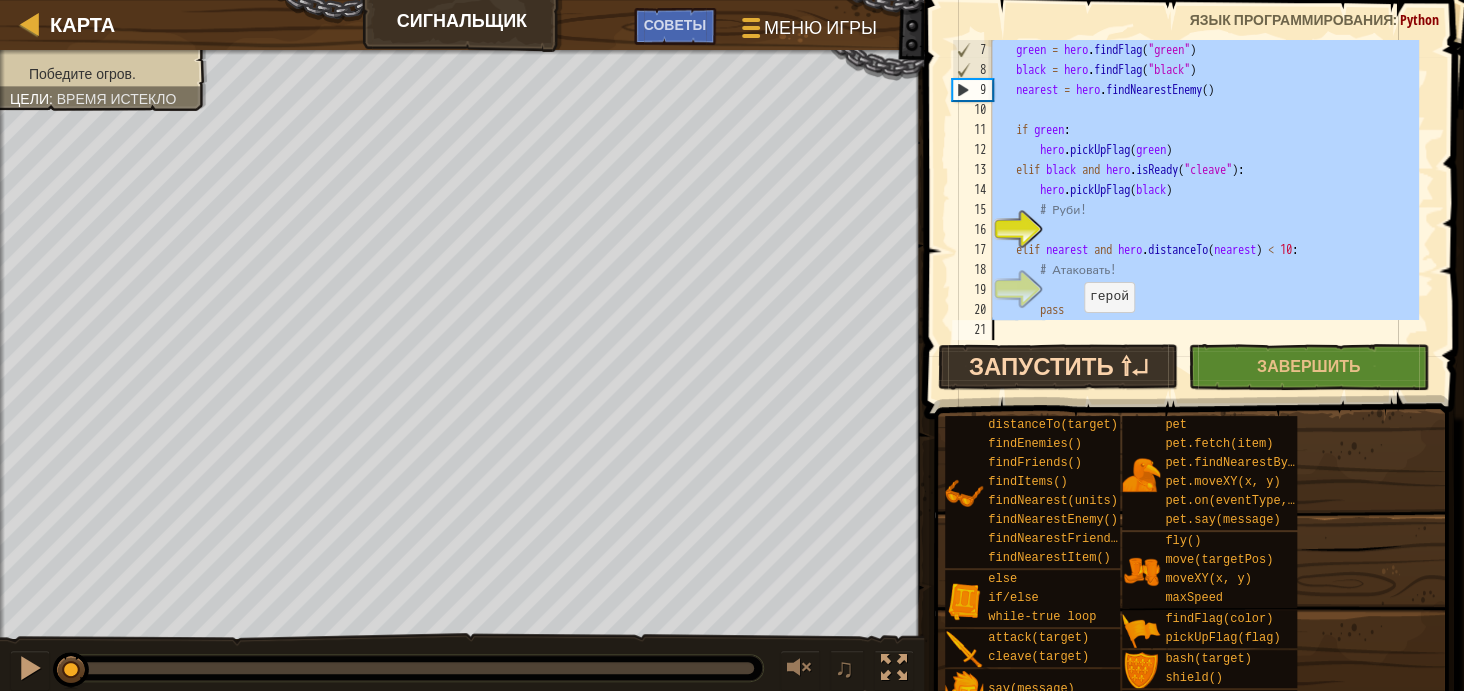 drag, startPoint x: 991, startPoint y: 50, endPoint x: 1079, endPoint y: 365, distance: 327.06116 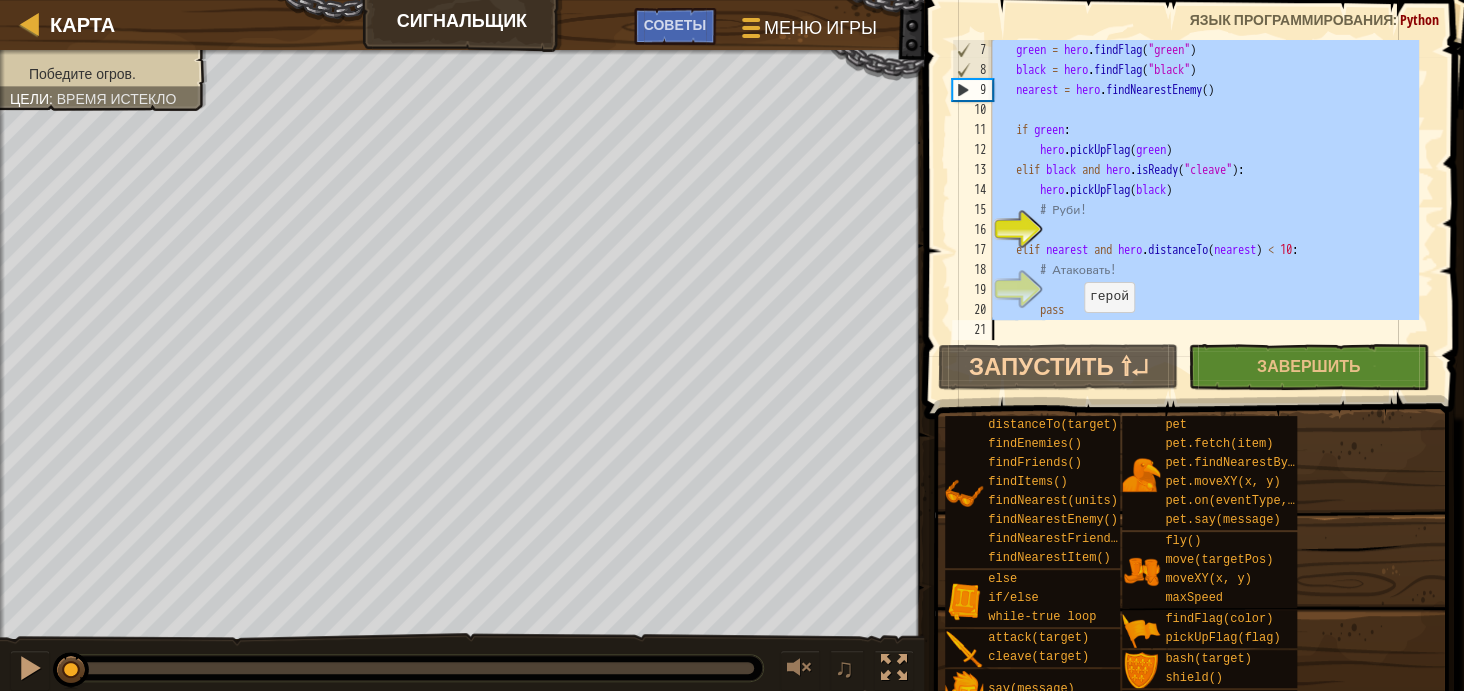 scroll, scrollTop: 119, scrollLeft: 0, axis: vertical 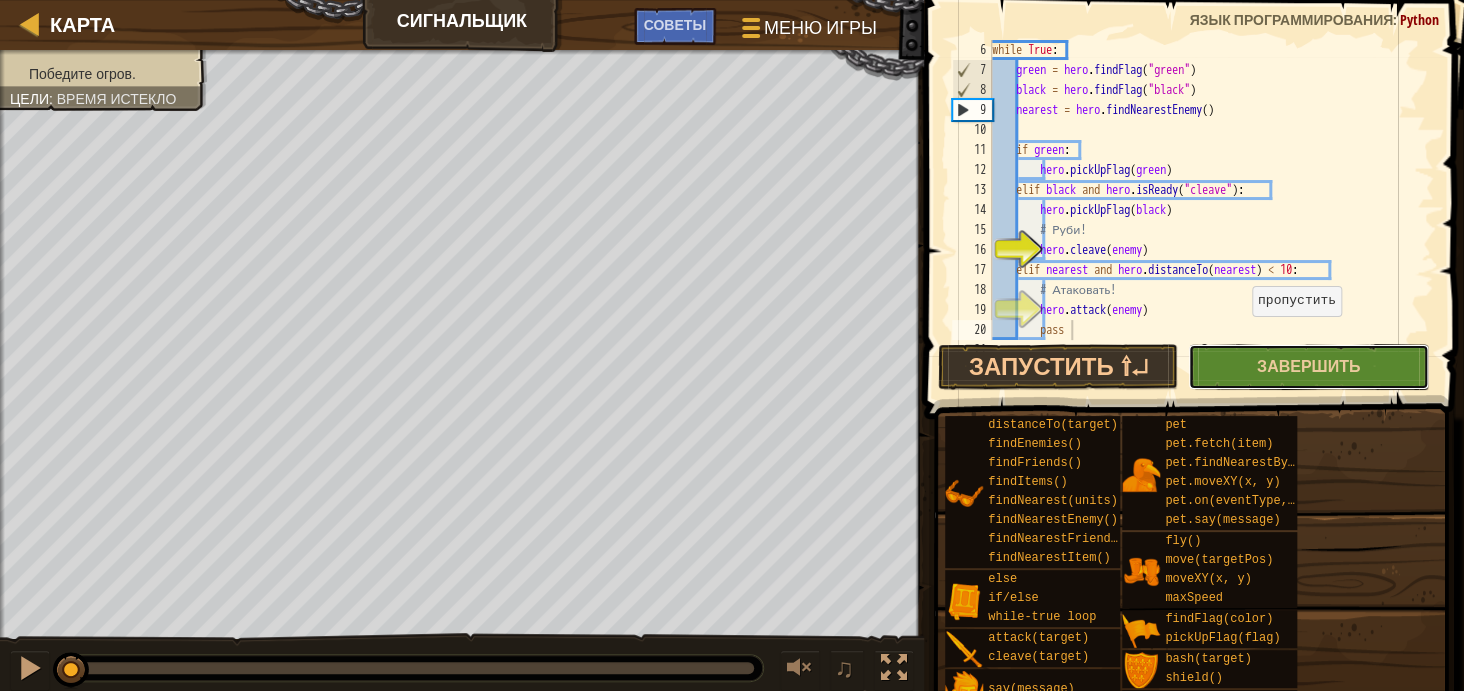 click on "Завершить" at bounding box center (1308, 367) 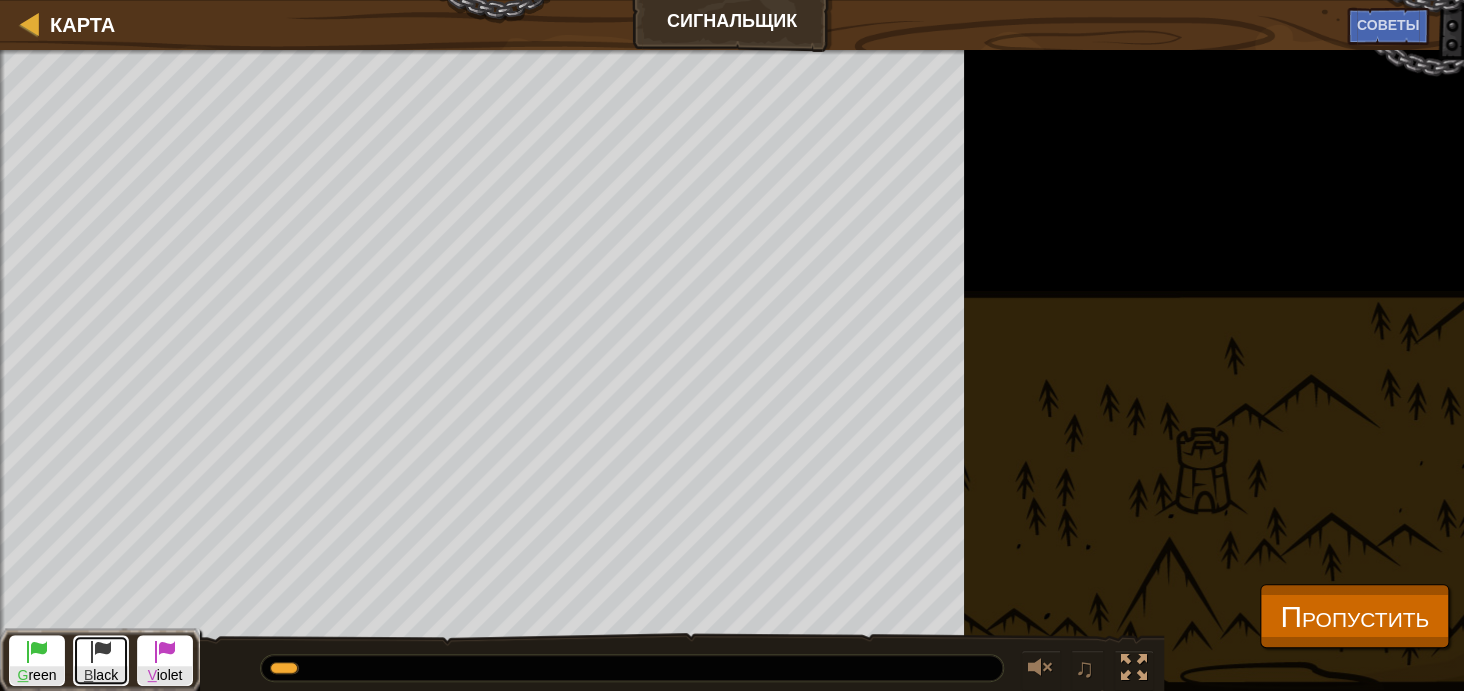 click on "Победите огров. Цели : Выполняется... G reen B lack V iolet ♫ Тарин 3342 x: 33 y: 31 No target" at bounding box center [732, 371] 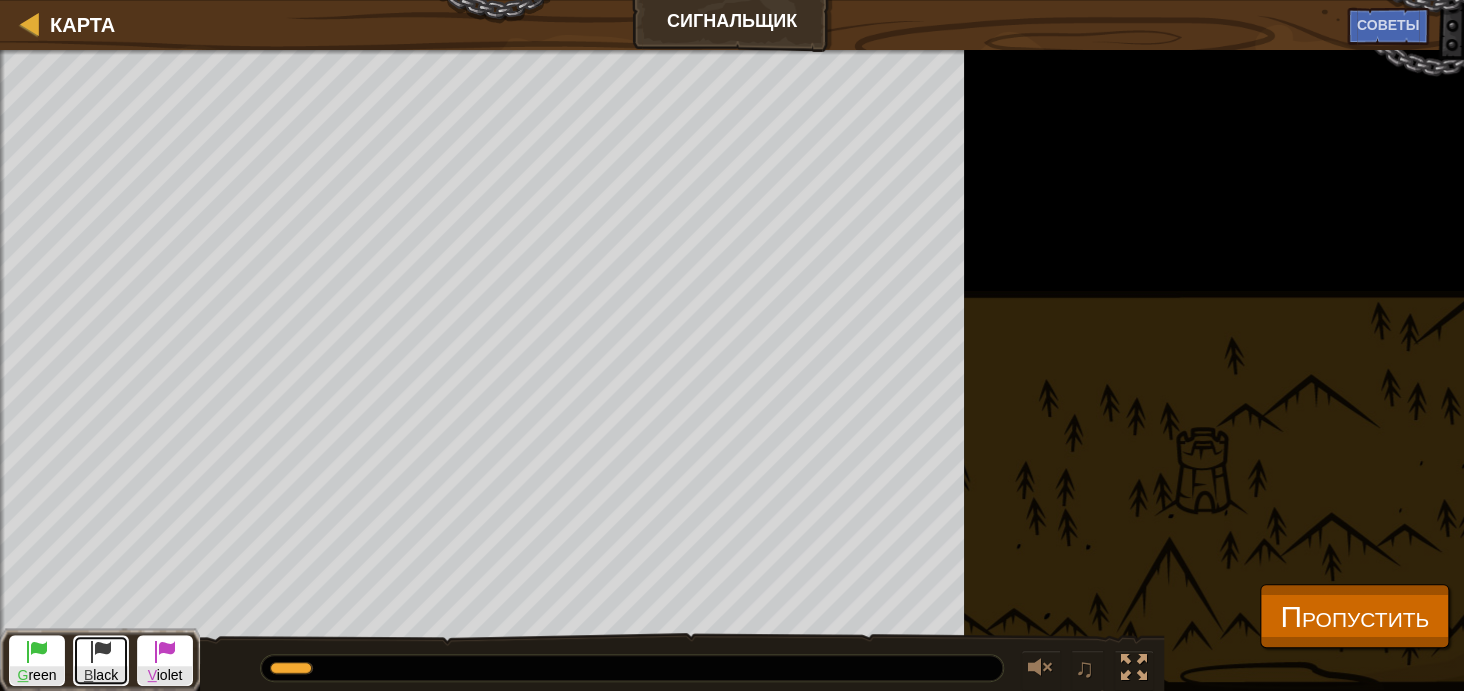 drag, startPoint x: 94, startPoint y: 661, endPoint x: 118, endPoint y: 735, distance: 77.7946 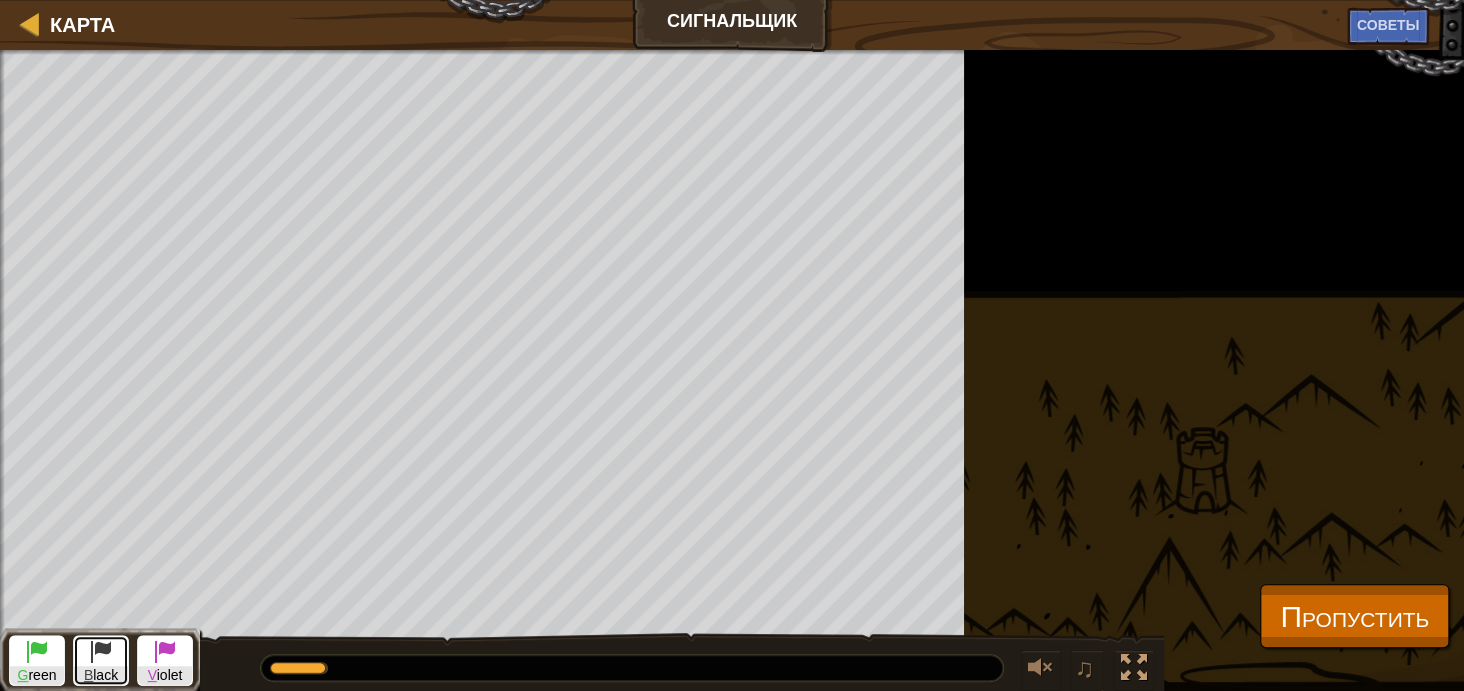 click on "Победите огров. Цели : Выполняется... G reen B lack V iolet ♫ Тарин 3342 x: 33 y: 31 No target" at bounding box center (732, 371) 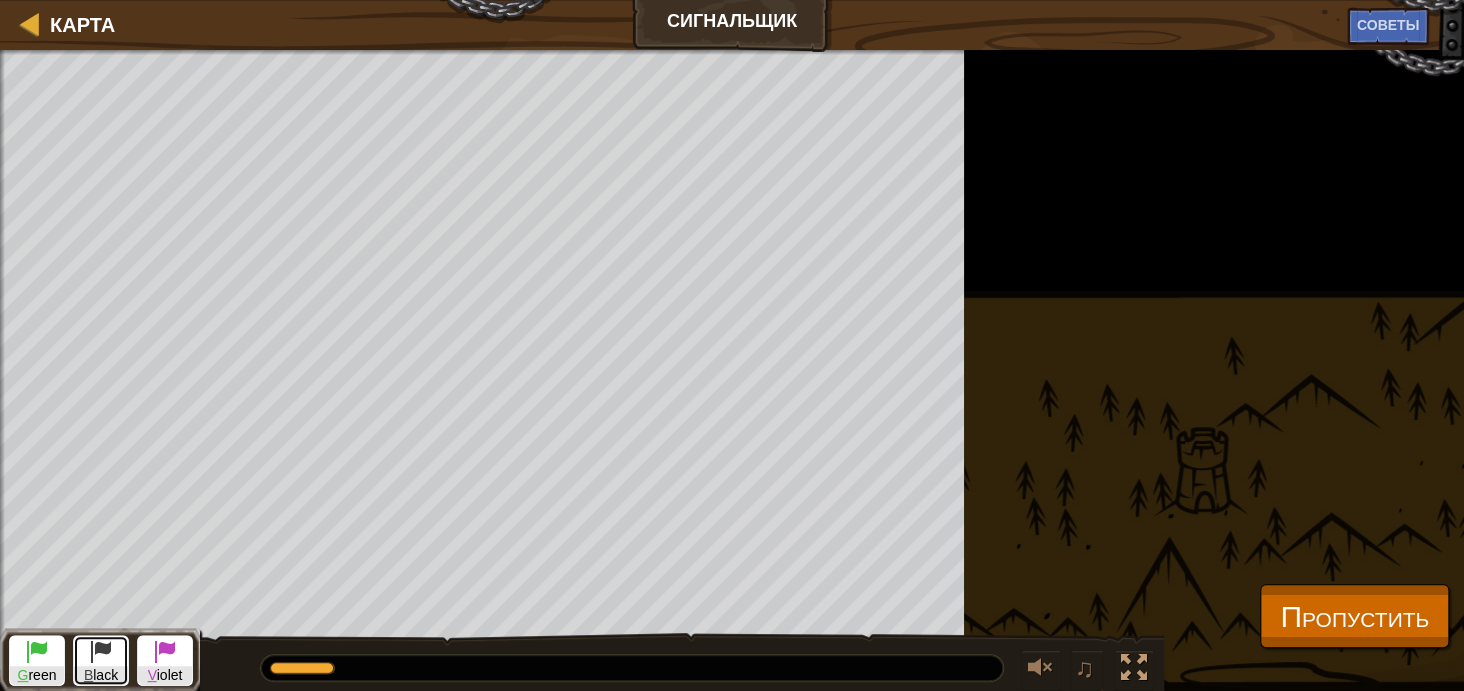 click at bounding box center [101, 651] 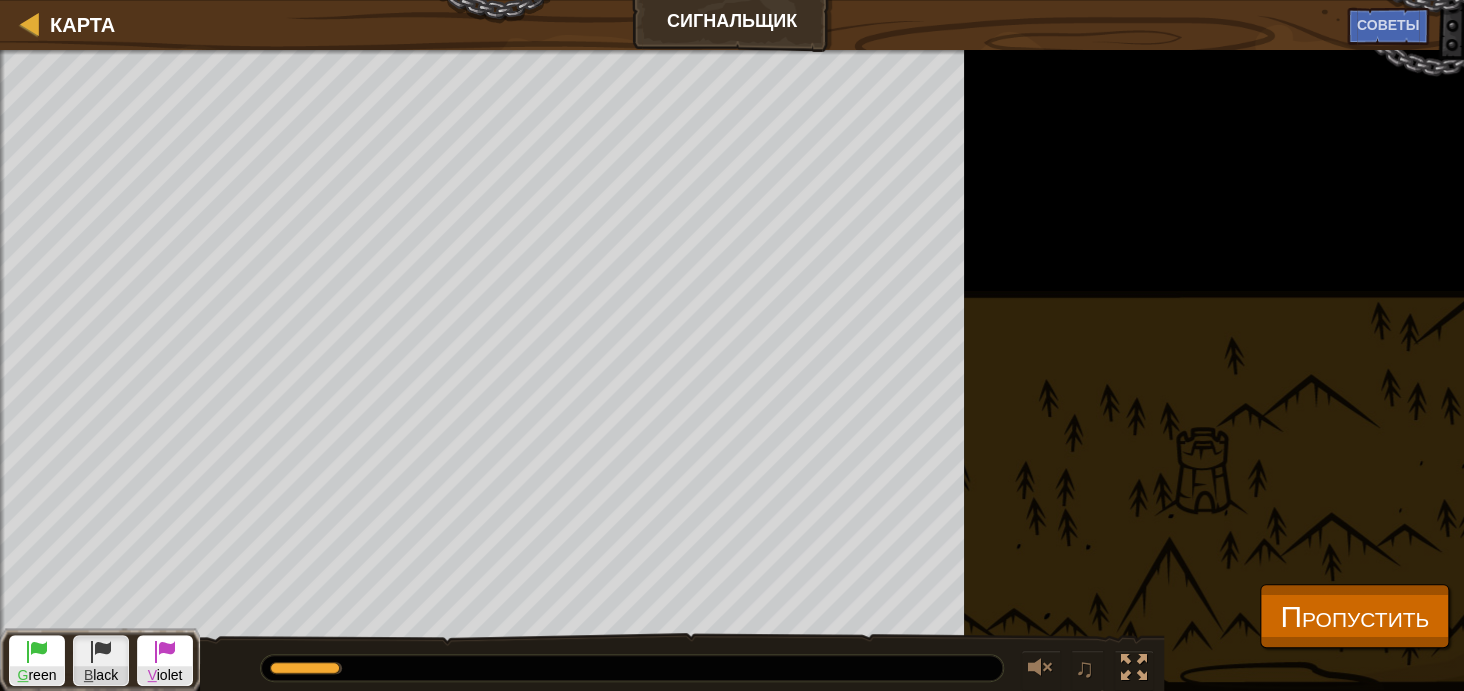drag, startPoint x: 1200, startPoint y: 209, endPoint x: 1101, endPoint y: 201, distance: 99.32271 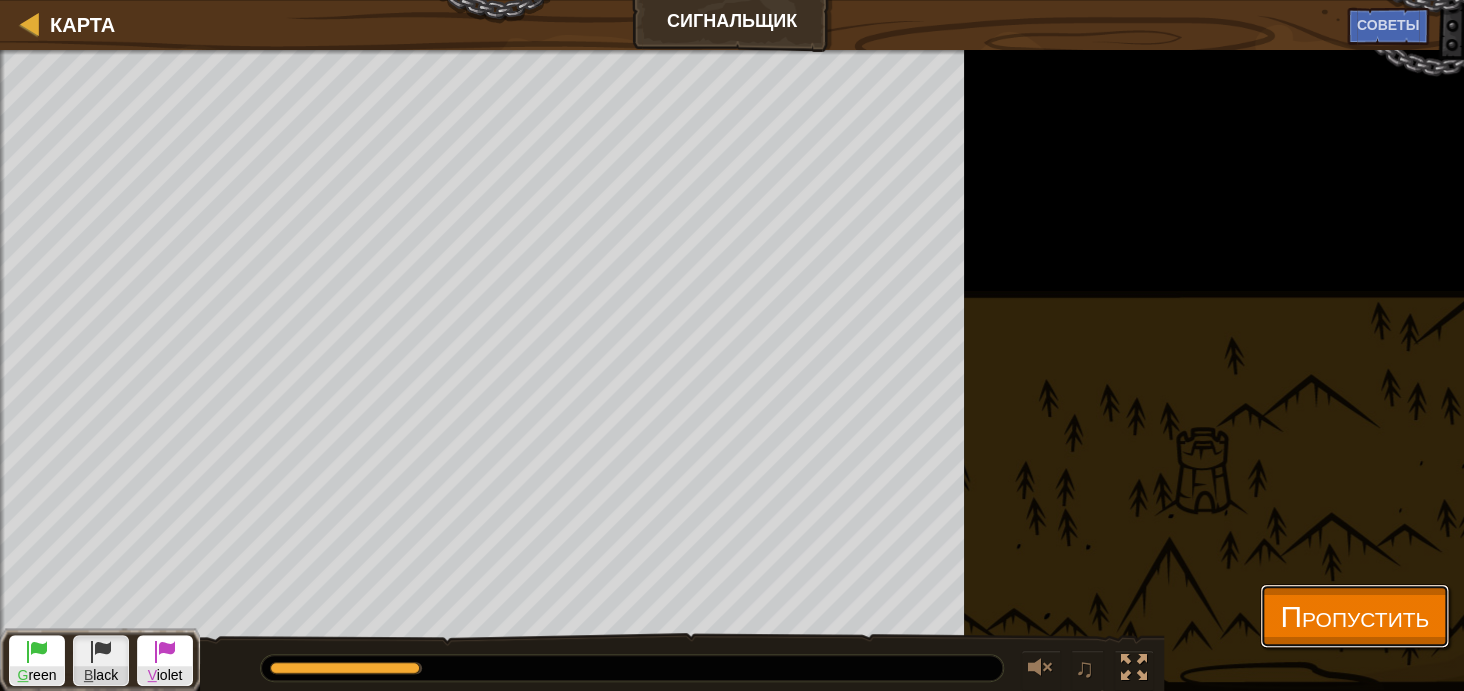 click on "Пропустить" at bounding box center [1354, 615] 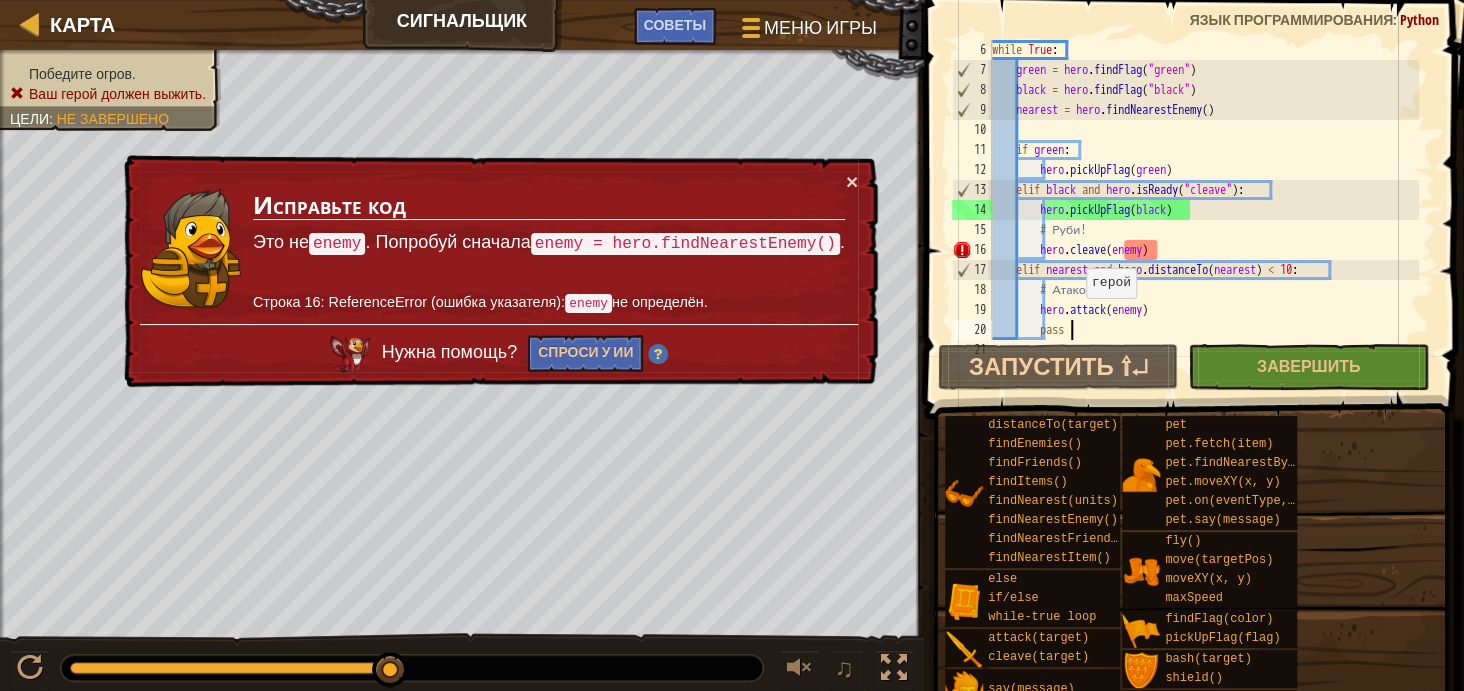 drag, startPoint x: 985, startPoint y: 44, endPoint x: 1002, endPoint y: 104, distance: 62.361847 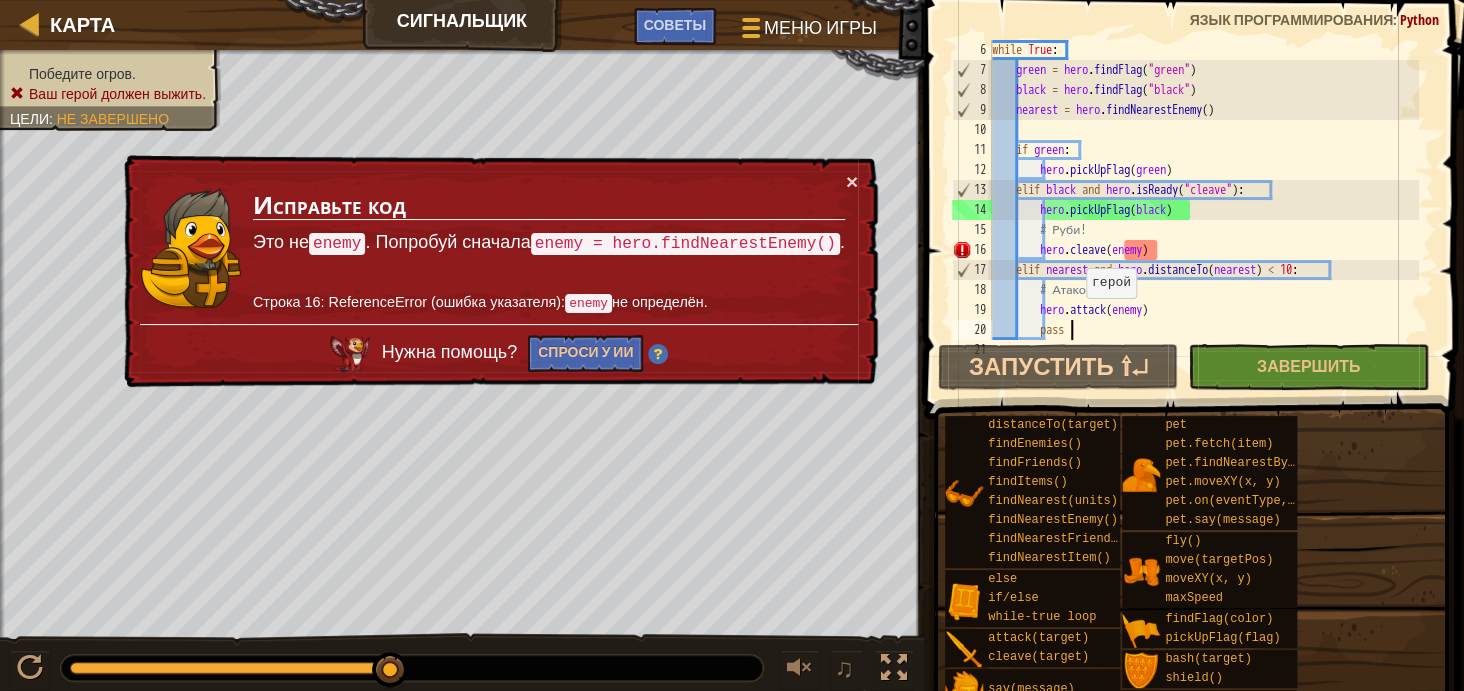 click on "pass 6 7 8 9 10 11 12 13 14 15 16 17 18 19 20 21 while   True :      green   =   hero . findFlag ( "green" )      black   =   hero . findFlag ( "black" )      nearest   =   hero . findNearestEnemy ( )           if   green :          hero . pickUpFlag ( green )      [PERSON_NAME]   and   hero . isReady ( "cleave" ) :          hero . pickUpFlag ( black )          # Руби!          hero . cleave ( enemy )      [PERSON_NAME]   nearest   and   hero . distanceTo ( nearest )   <   10 :          # Атаковать!          hero . attack ( enemy )          pass     XXXXXXXXXXXXXXXXXXXXXXXXXXXXXXXXXXXXXXXXXXXXXXXXXXXXXXXXXXXXXXXXXXXXXXXXXXXXXXXXXXXXXXXXXXXXXXXXXXXXXXXXXXXXXXXXXXXXXXXXXXXXXXXXXXXXXXXXXXXXXXXXXXXXXXXXXXXXXXXXXXXXXXXXXXXXXXXXXXXXXXXXXXXXXXXXXXXXXXXXXXXXXXXXXXXXXXXXXXXXXXXXXXXXXXXXXXXXXXXXXXXXXXXXXXXXXXXX" at bounding box center (1191, 190) 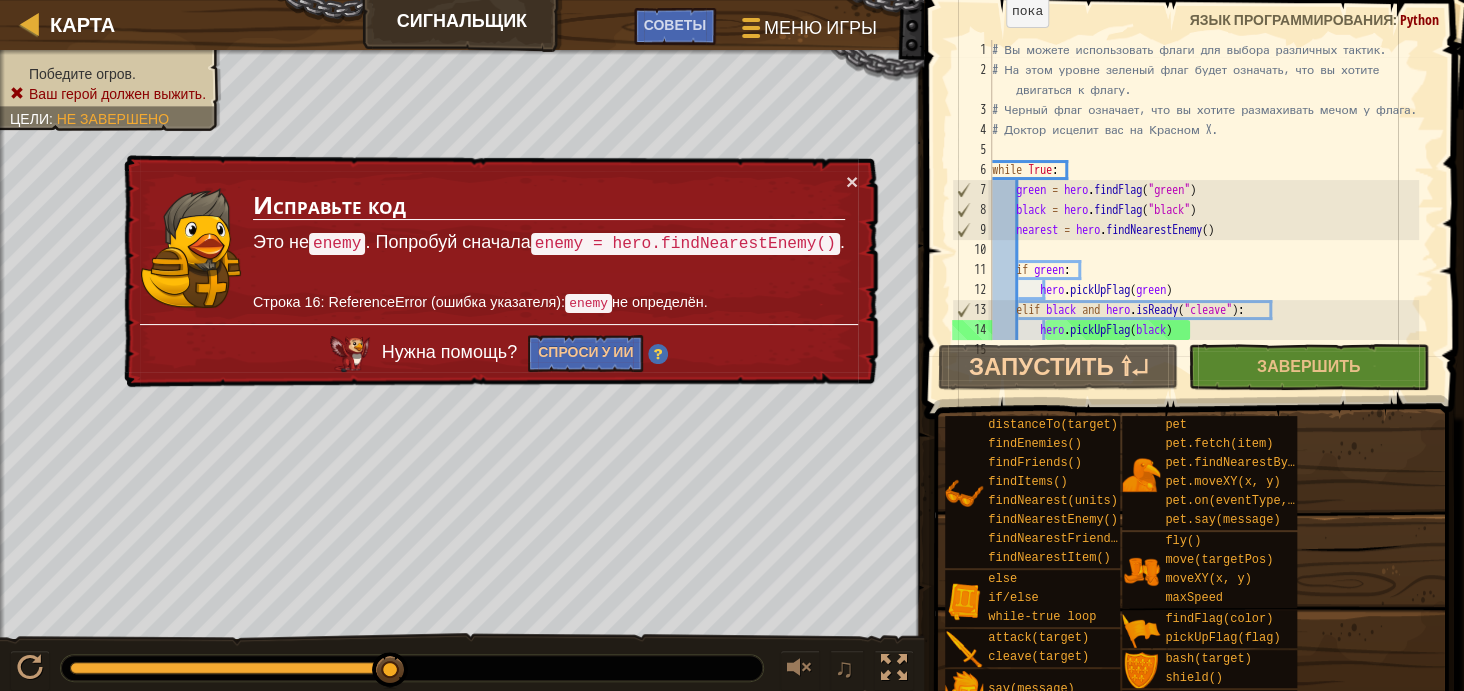 scroll, scrollTop: 0, scrollLeft: 0, axis: both 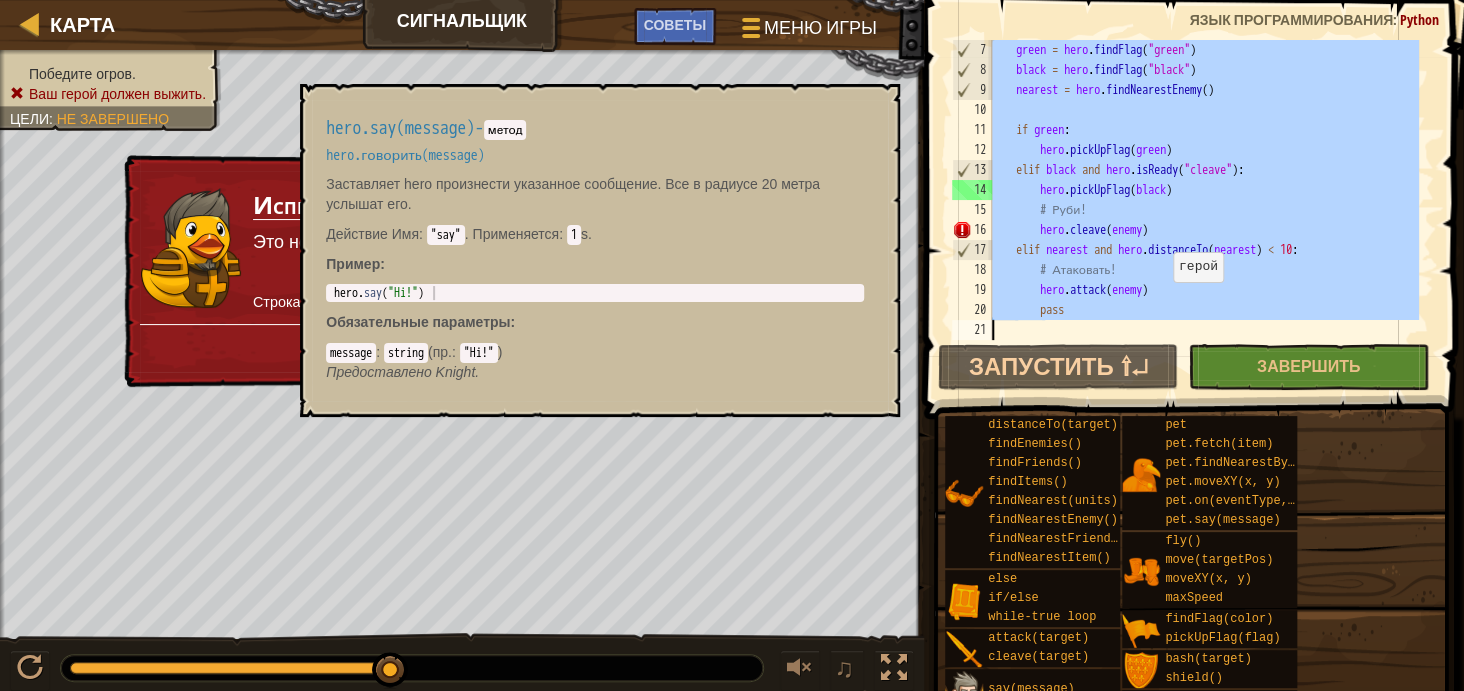 drag, startPoint x: 991, startPoint y: 45, endPoint x: 947, endPoint y: 689, distance: 645.50134 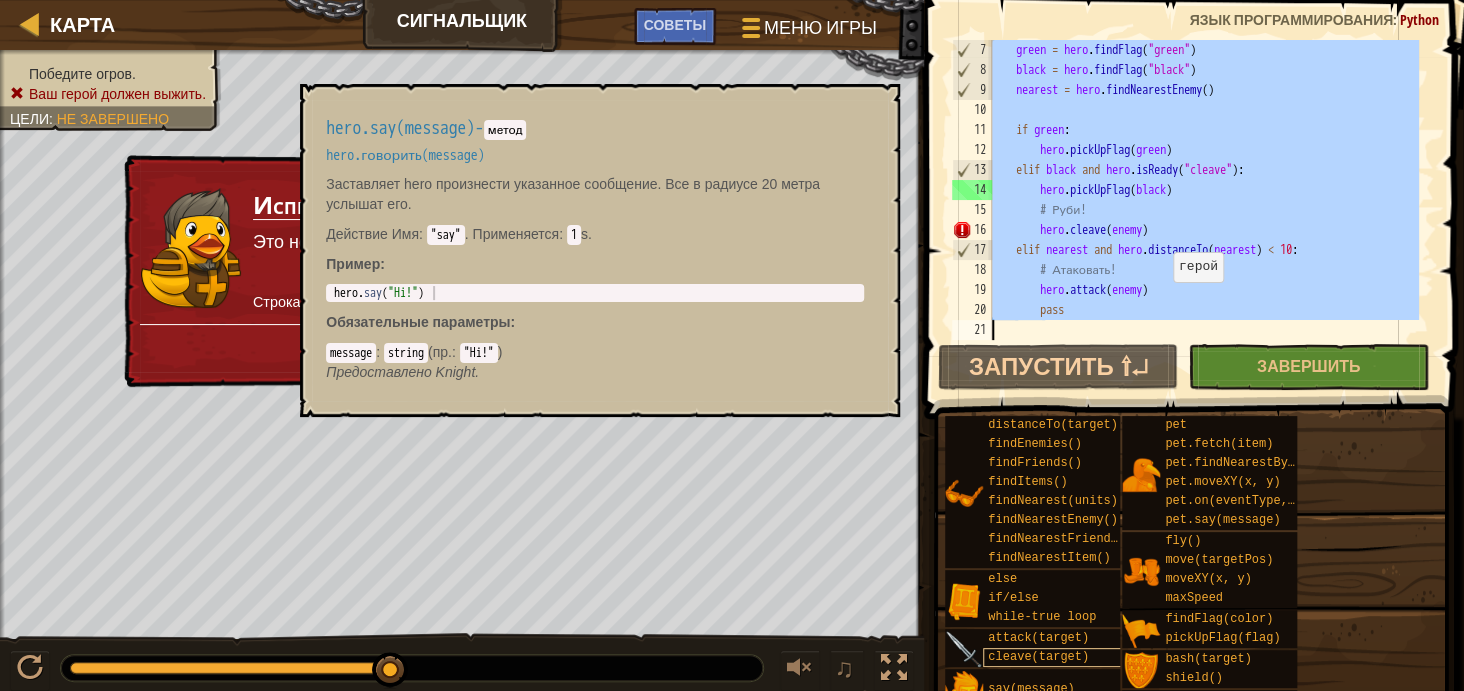 paste 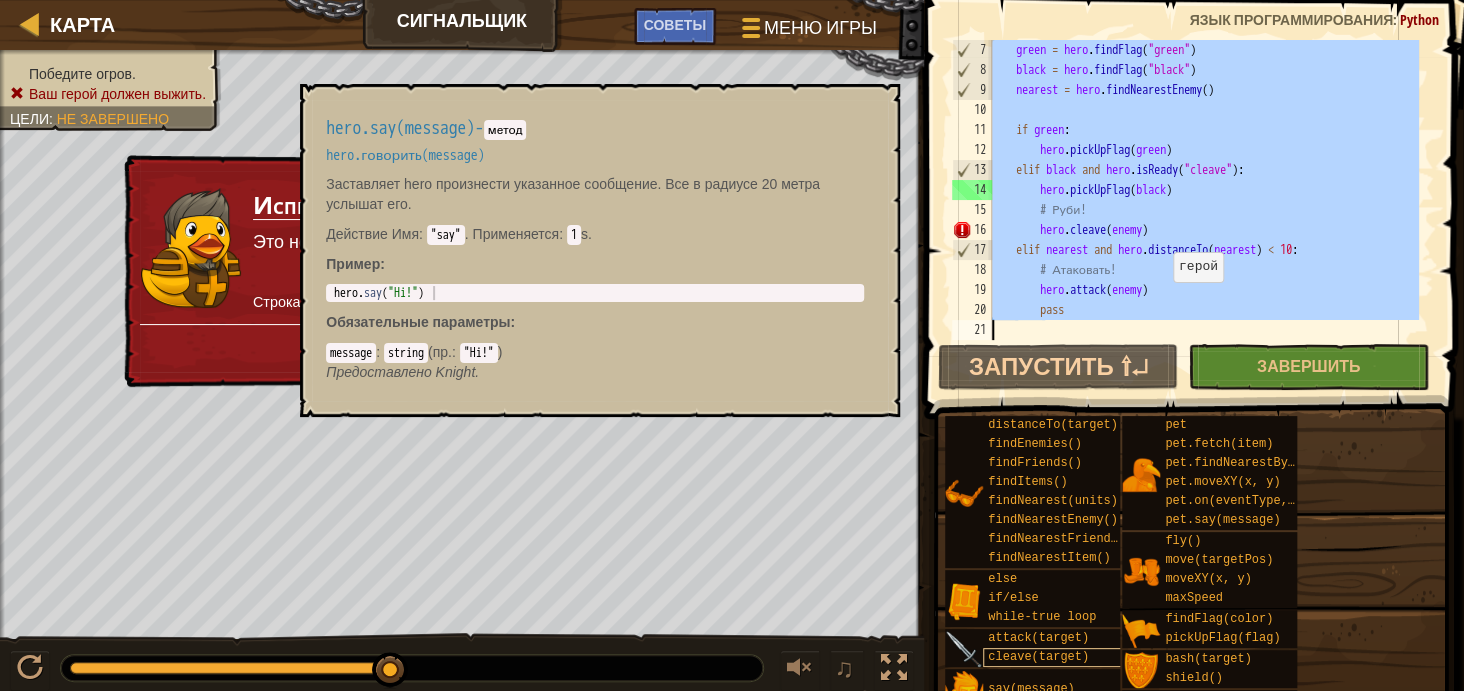 type on "pass" 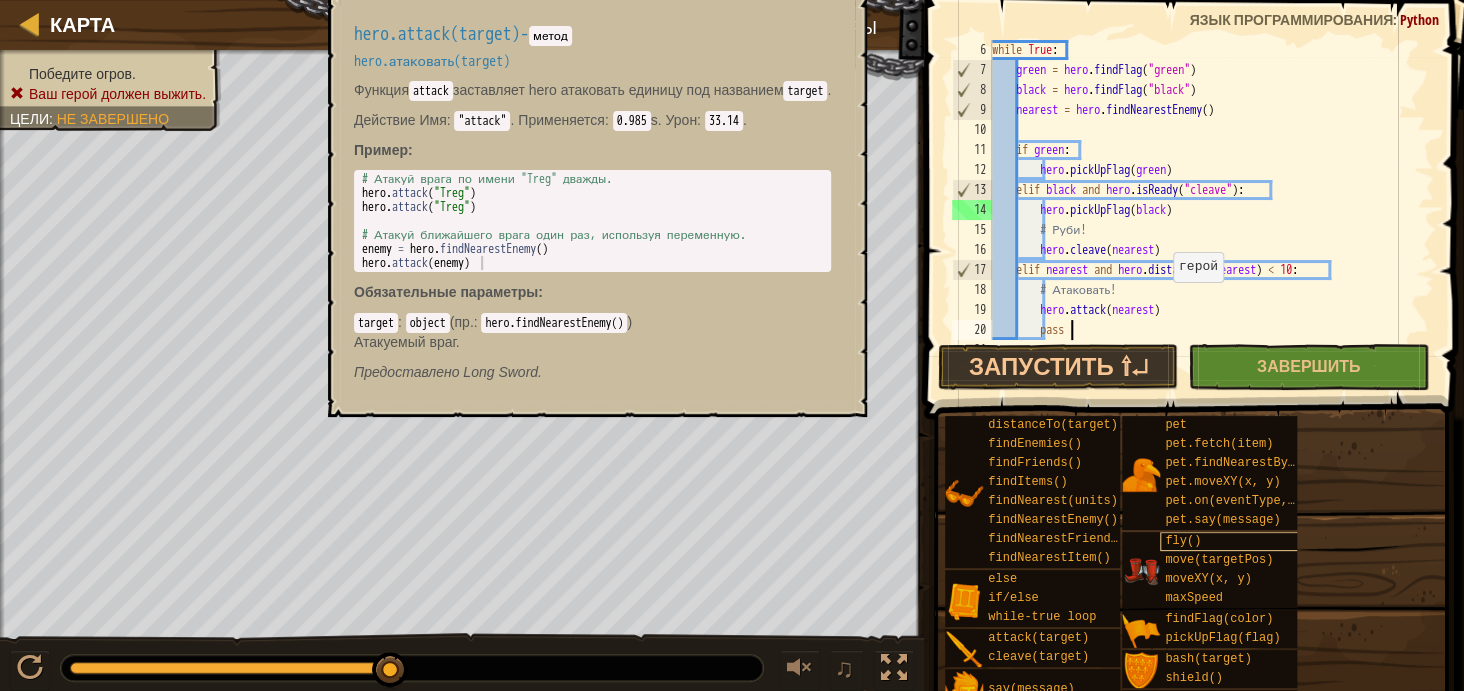 scroll, scrollTop: 119, scrollLeft: 0, axis: vertical 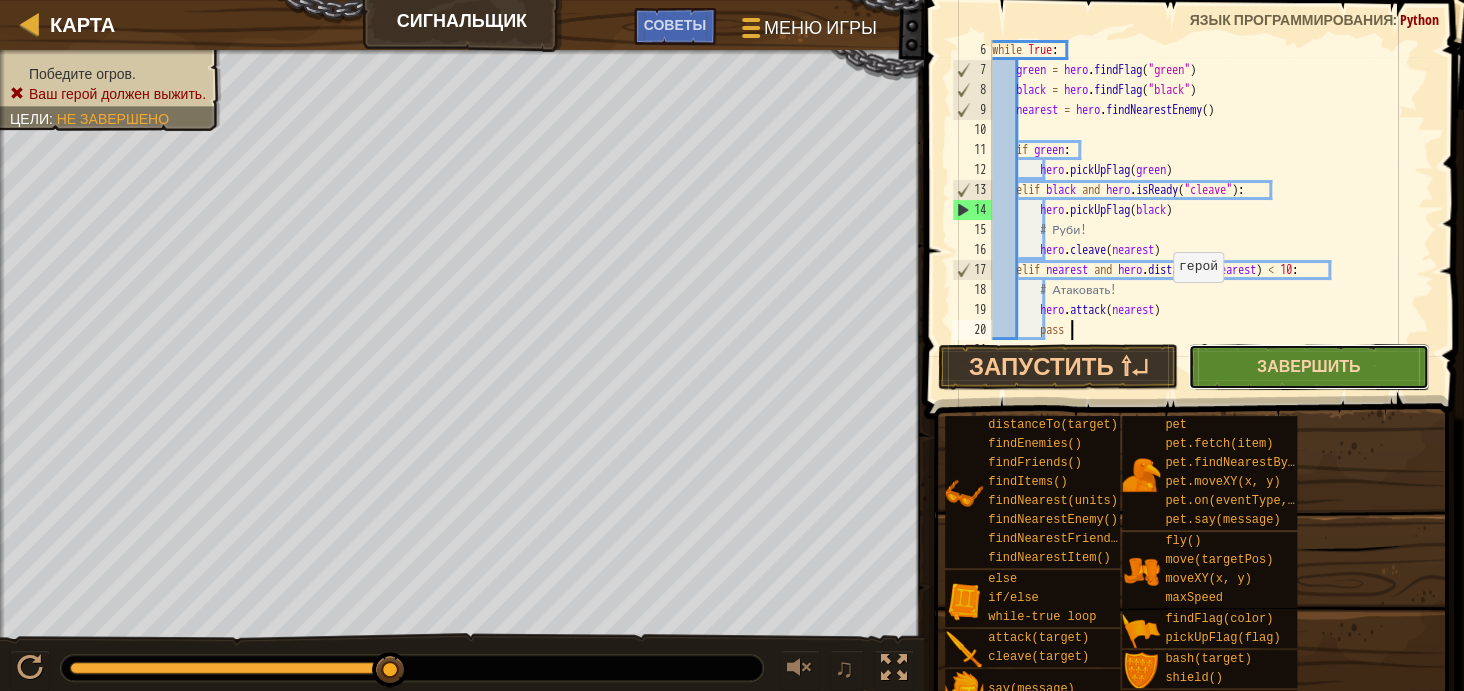 click on "Завершить" at bounding box center (1308, 366) 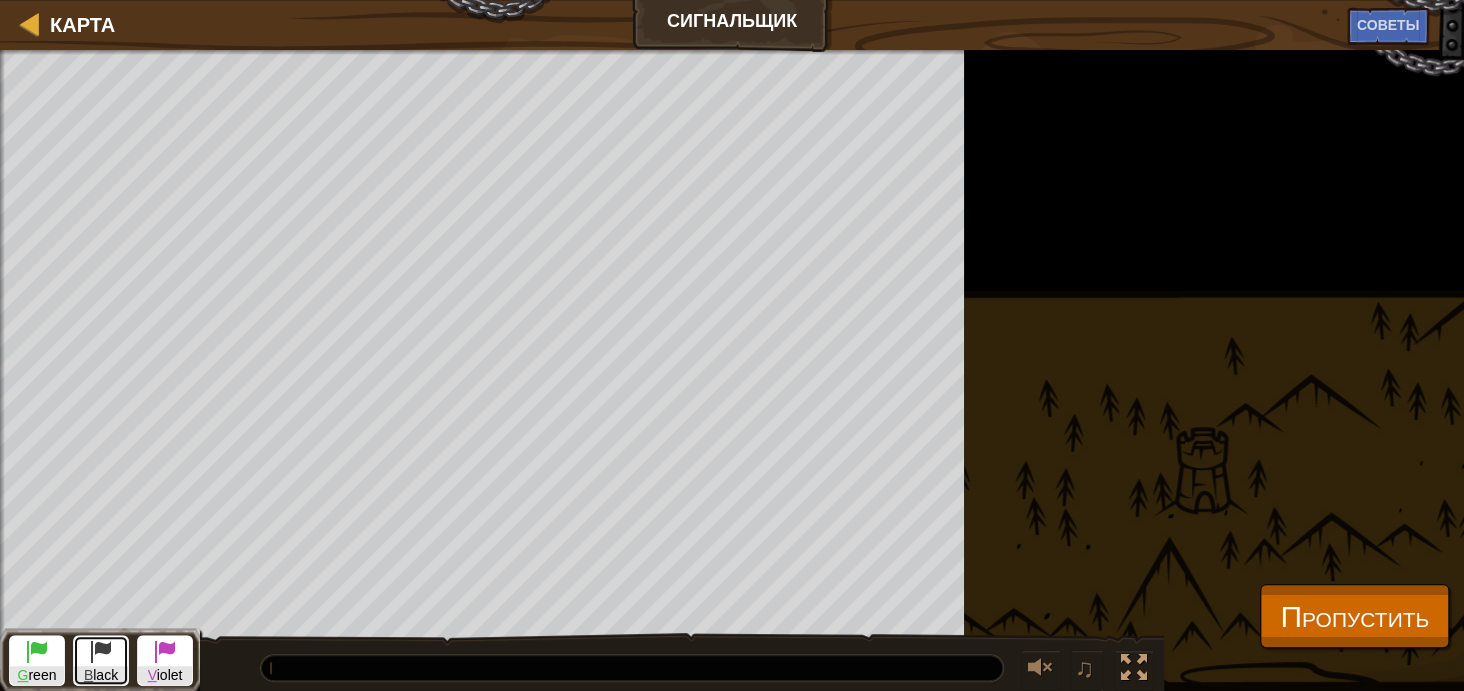 click at bounding box center (101, 651) 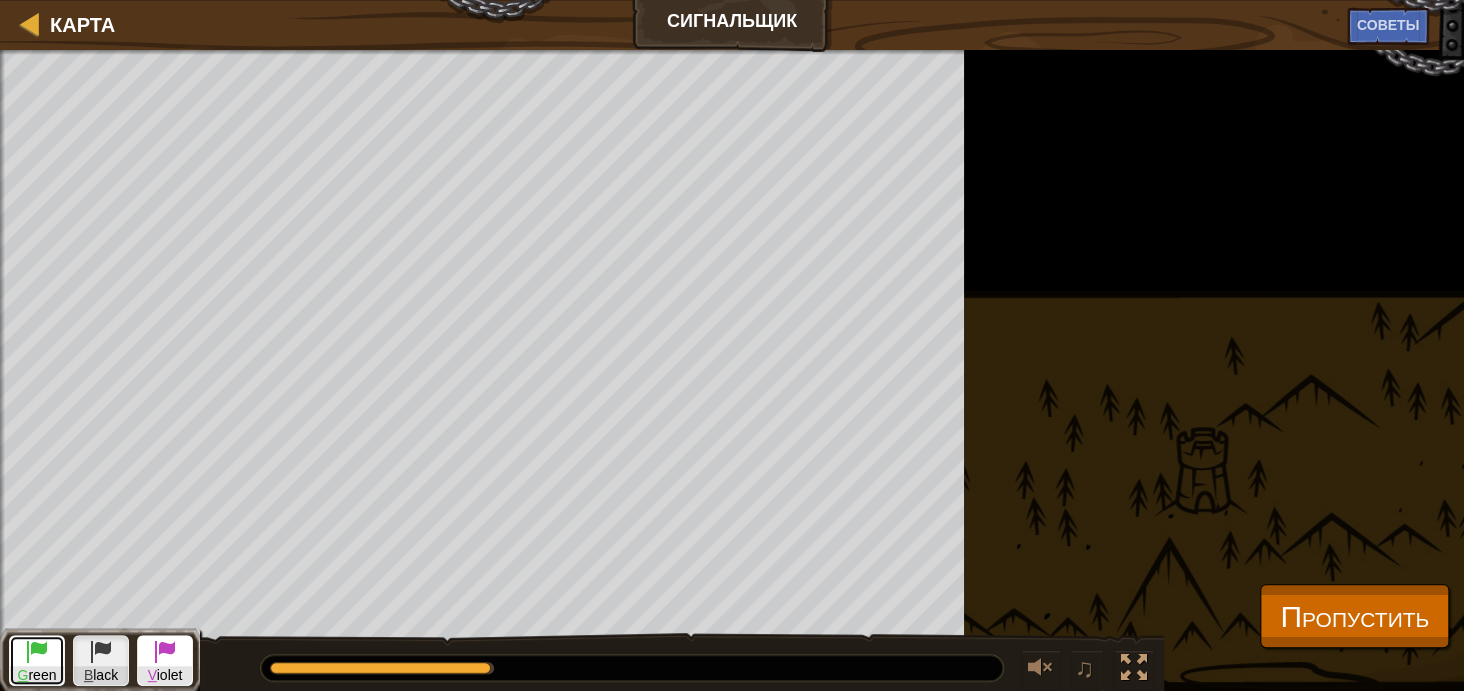click at bounding box center [37, 651] 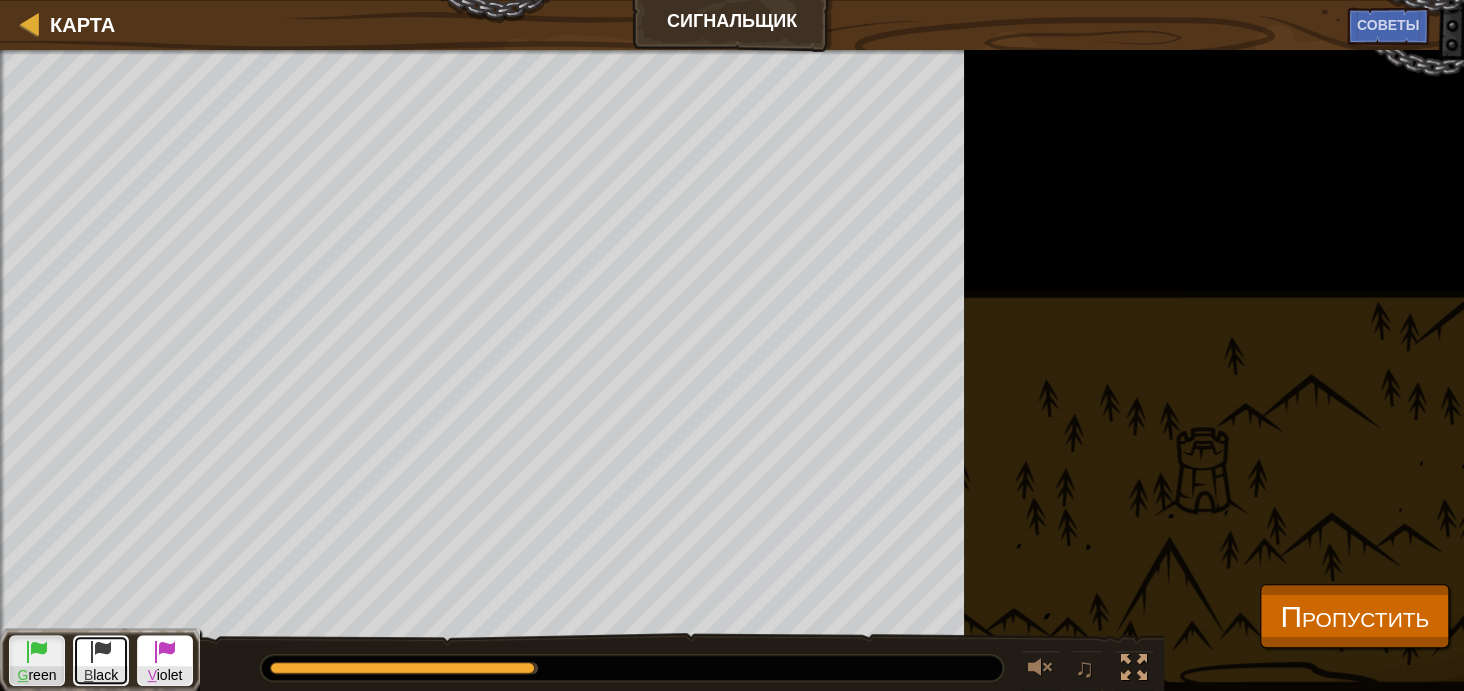 click at bounding box center (101, 651) 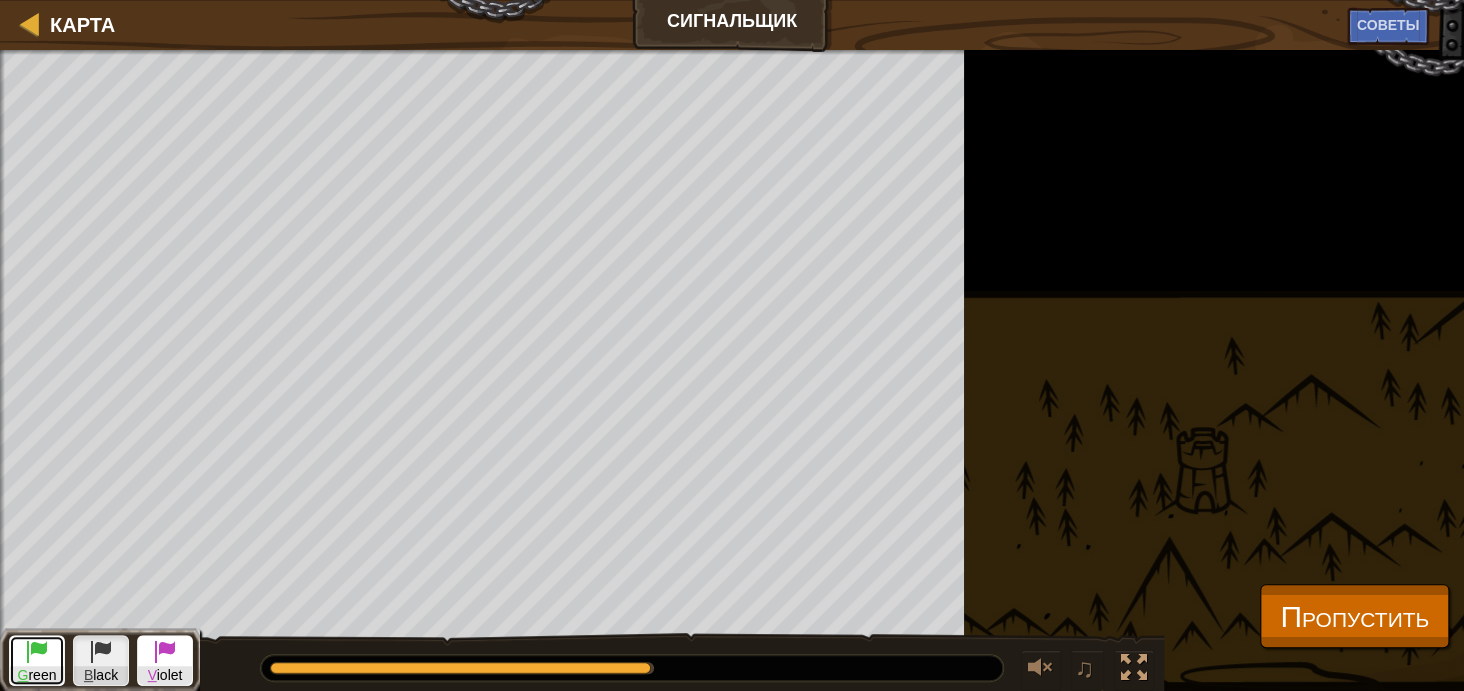 drag, startPoint x: 37, startPoint y: 646, endPoint x: 54, endPoint y: 632, distance: 22.022715 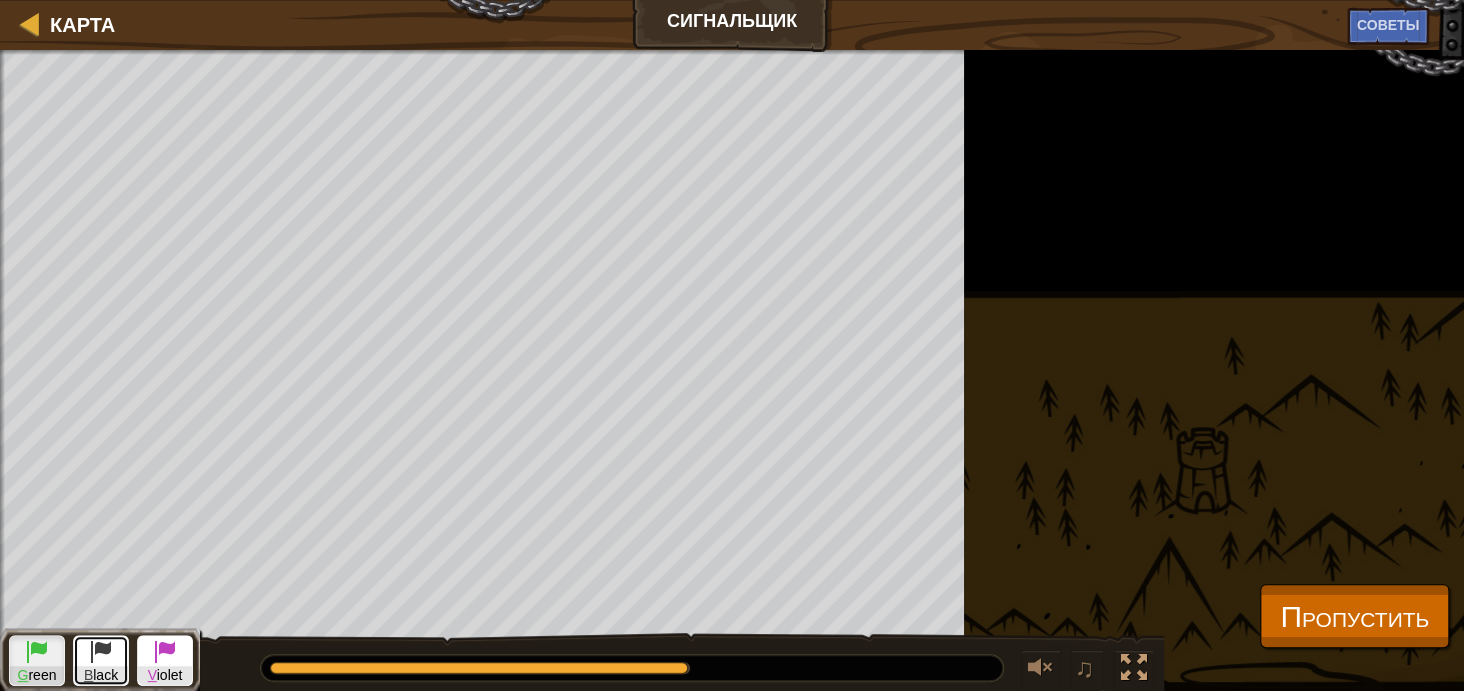 click at bounding box center [101, 651] 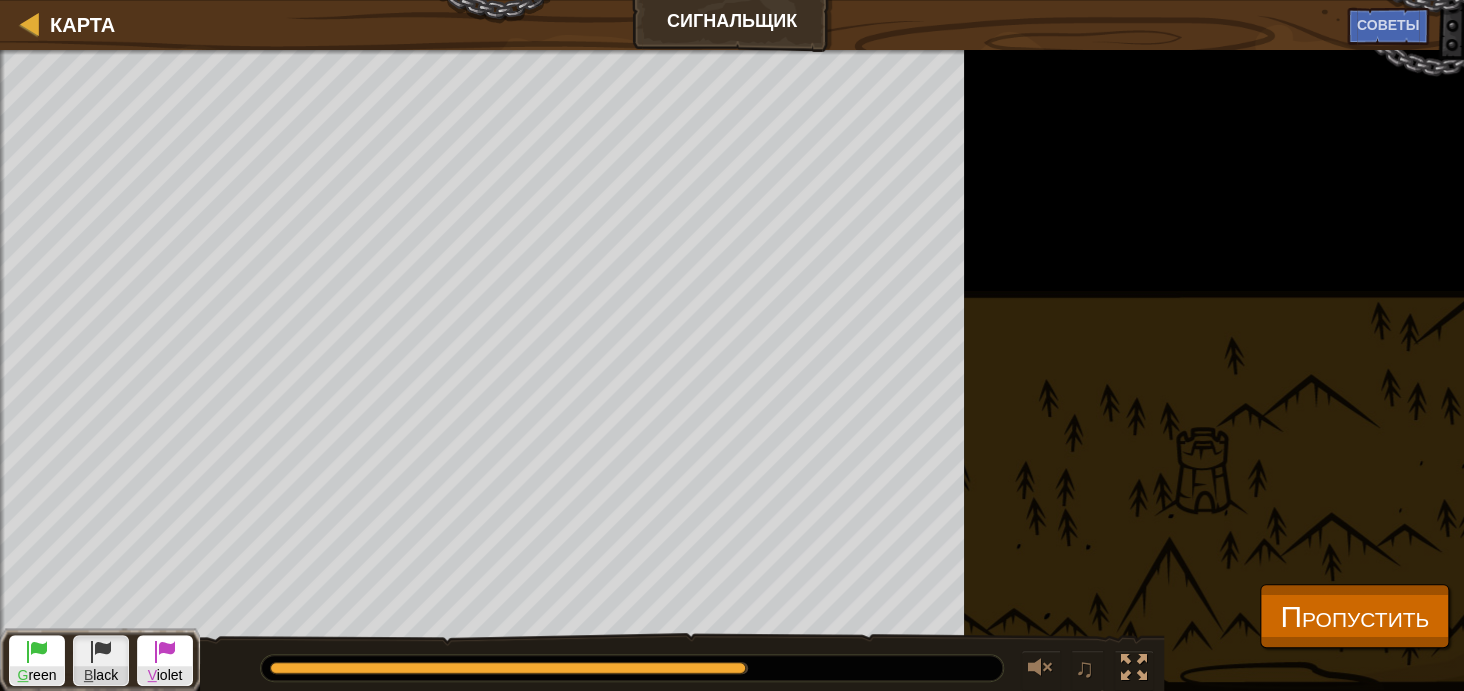 scroll, scrollTop: 120, scrollLeft: 0, axis: vertical 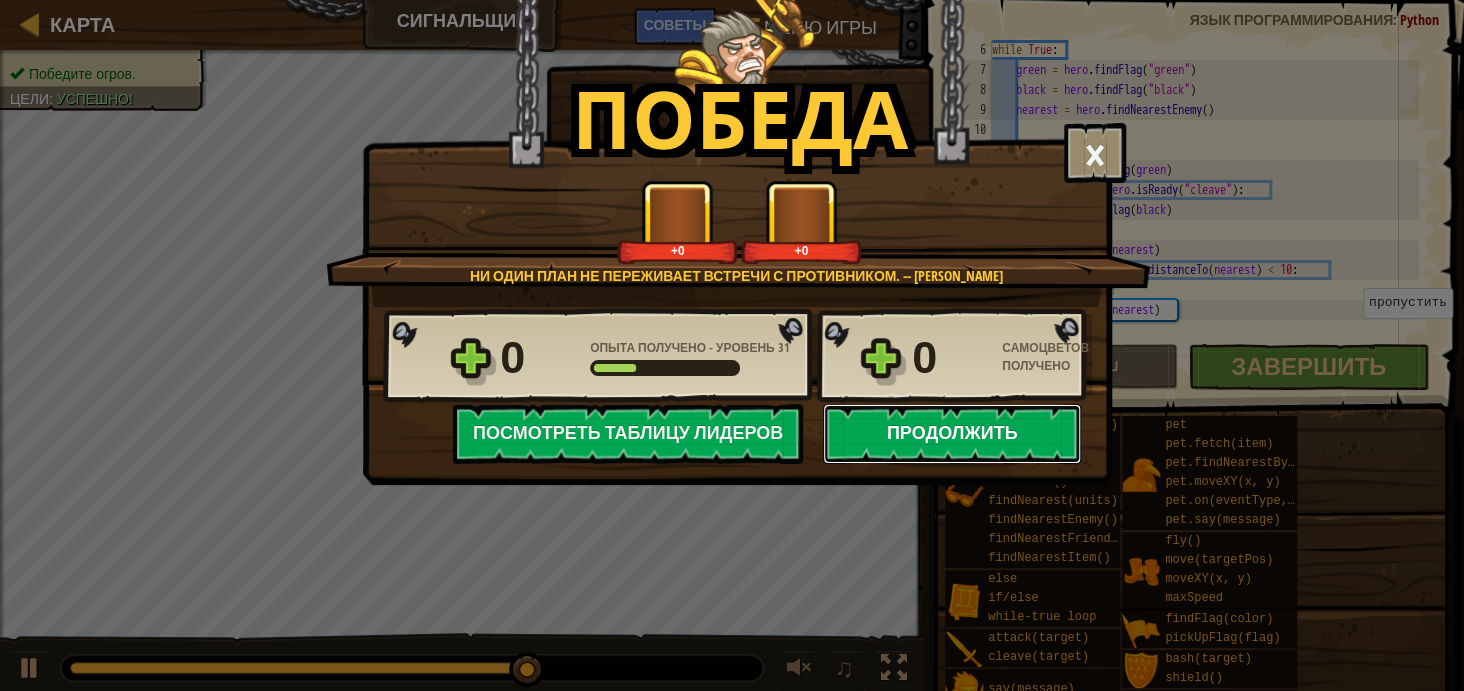 click on "Продолжить" at bounding box center (952, 434) 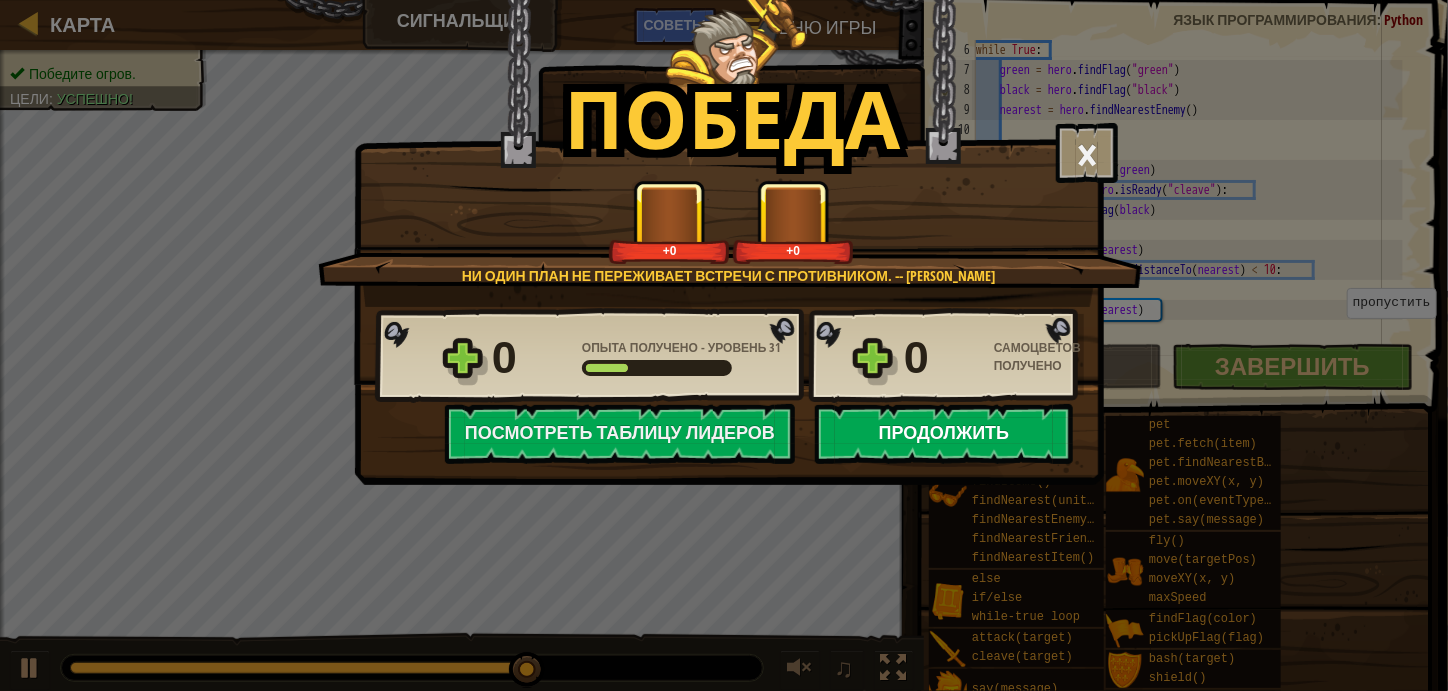 select on "ru" 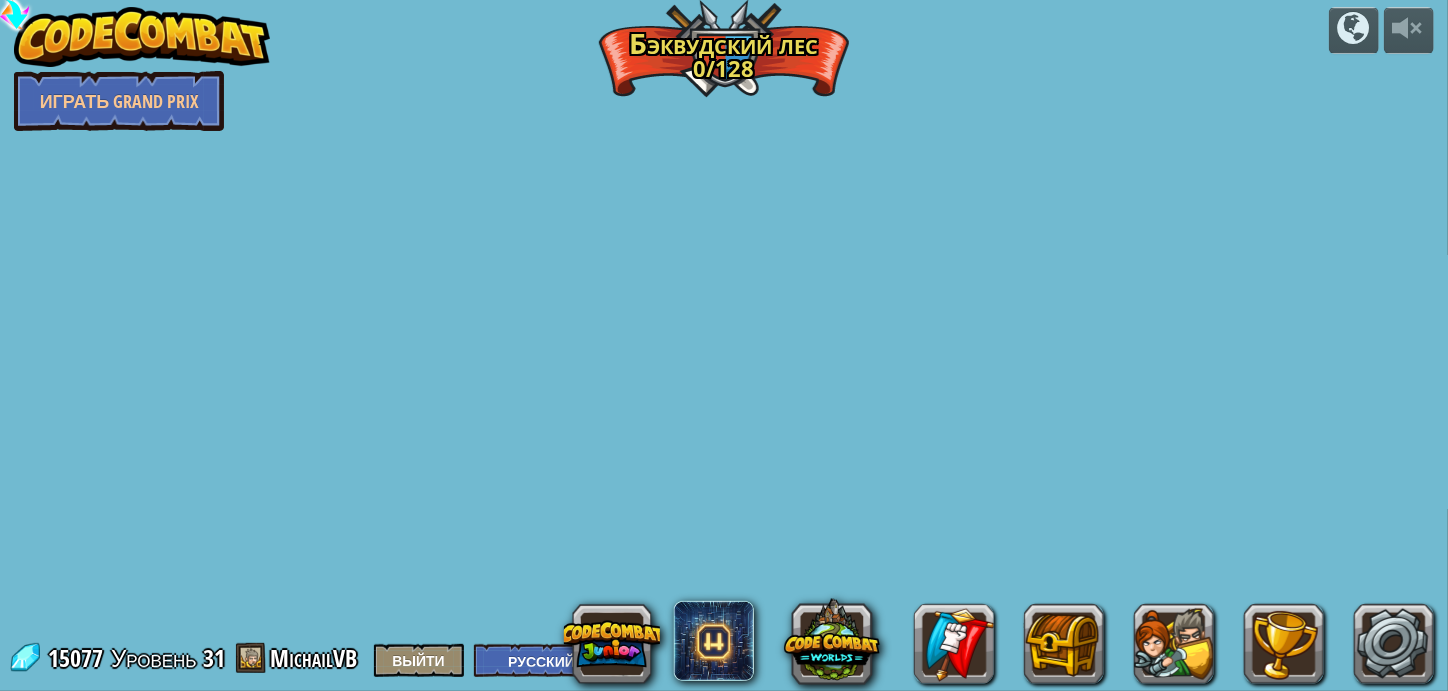 select on "ru" 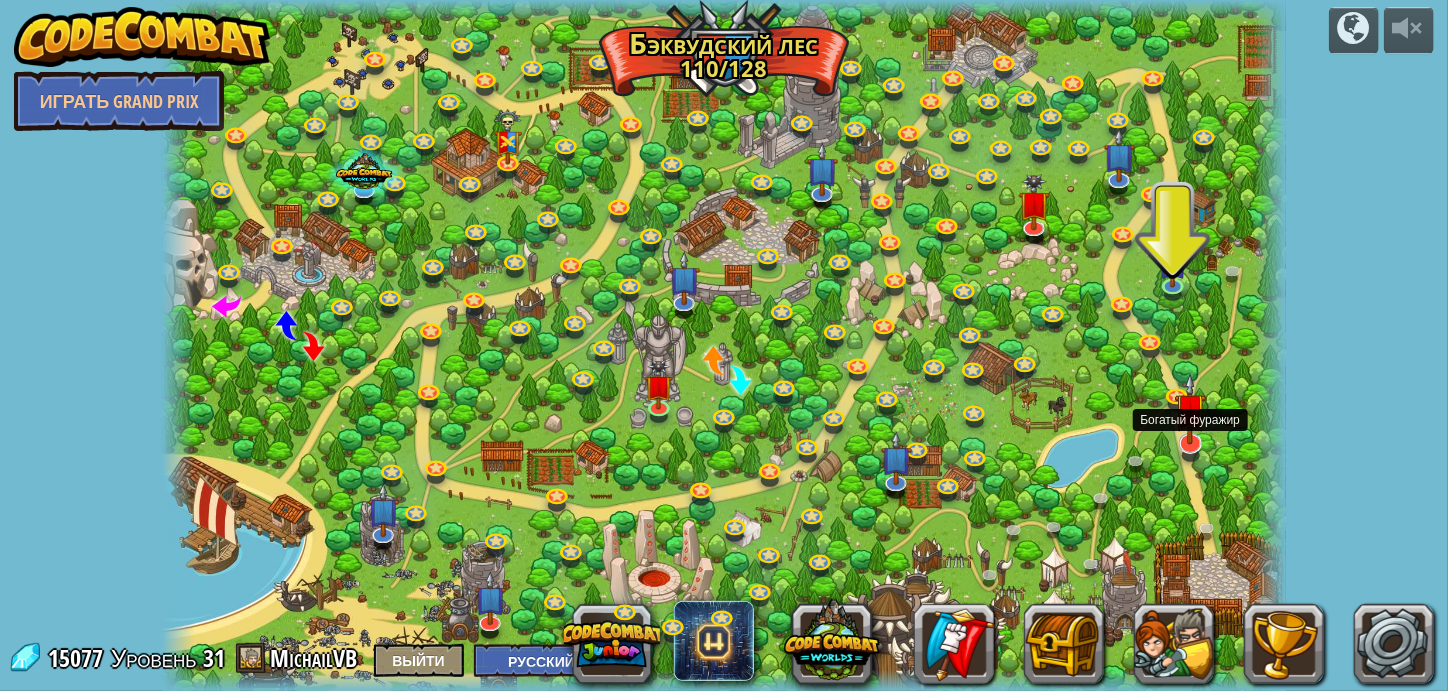 click at bounding box center (1190, 409) 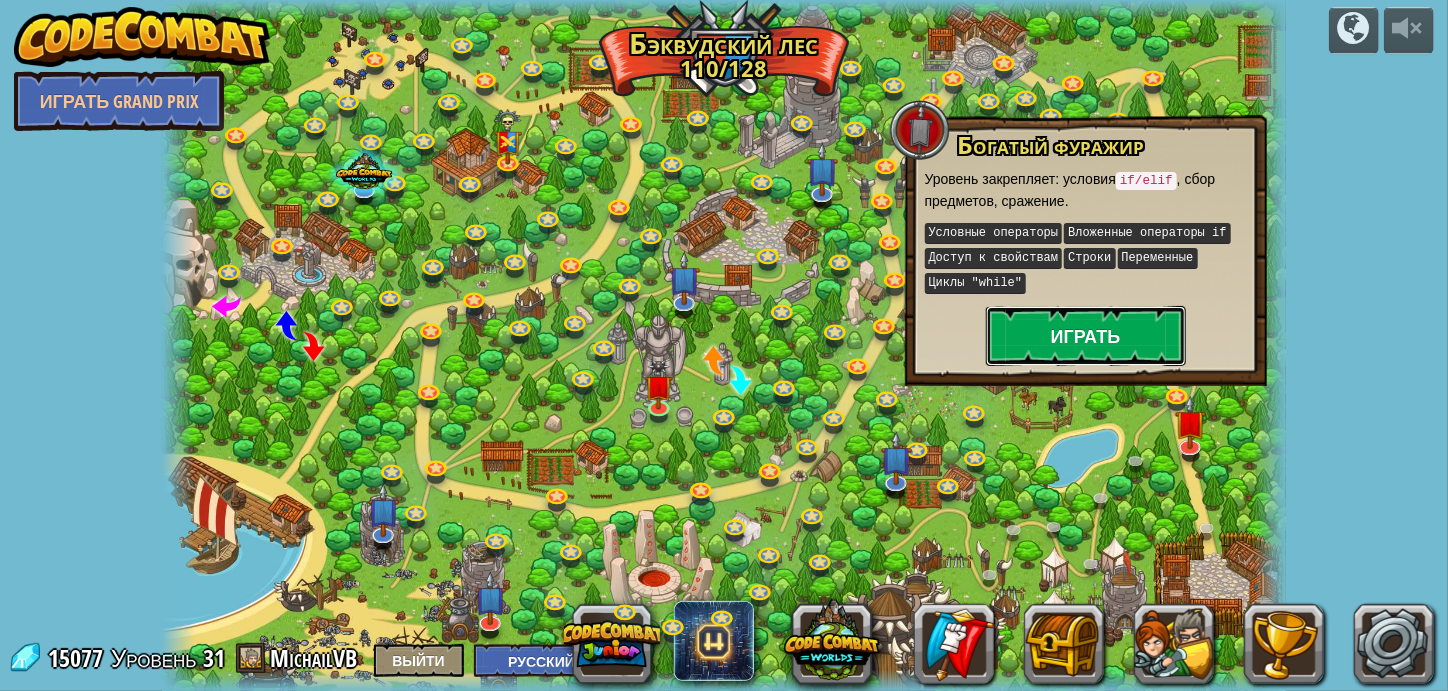click on "Играть" at bounding box center (1086, 336) 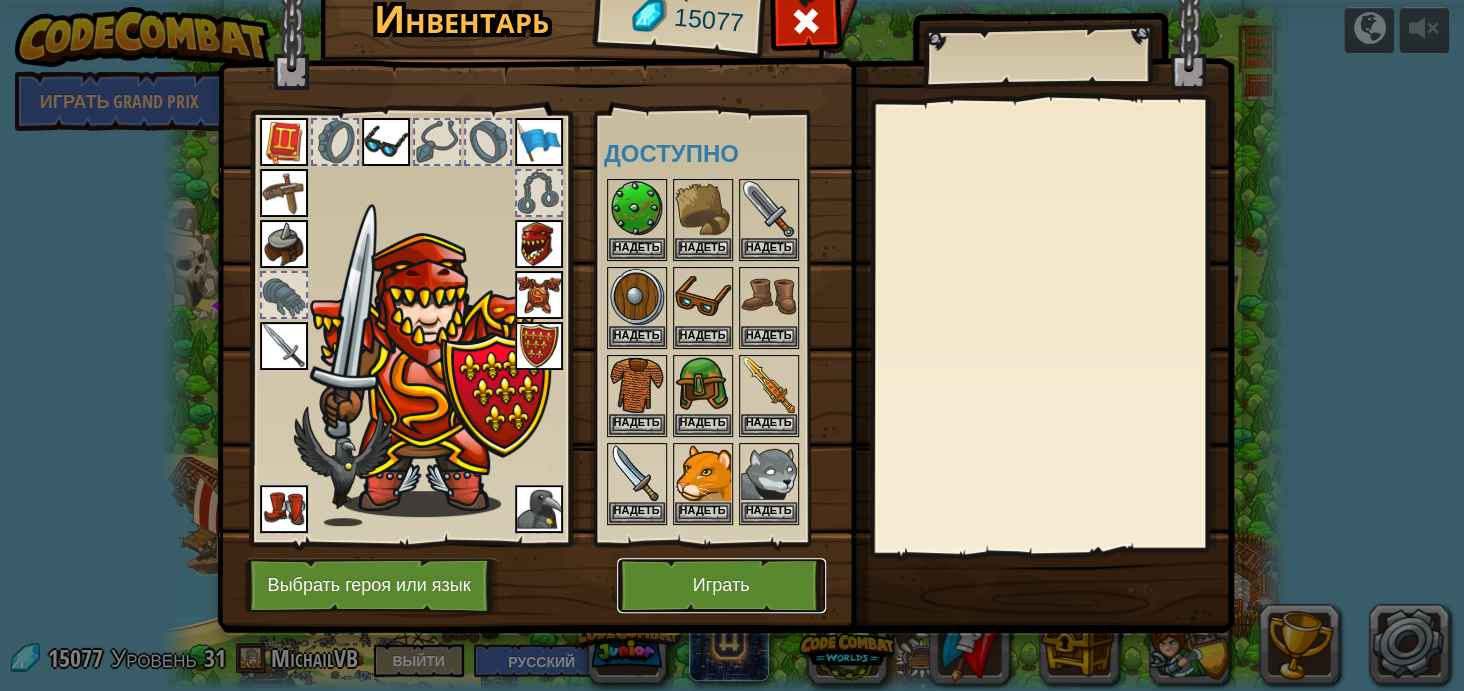 click on "Играть" at bounding box center [721, 585] 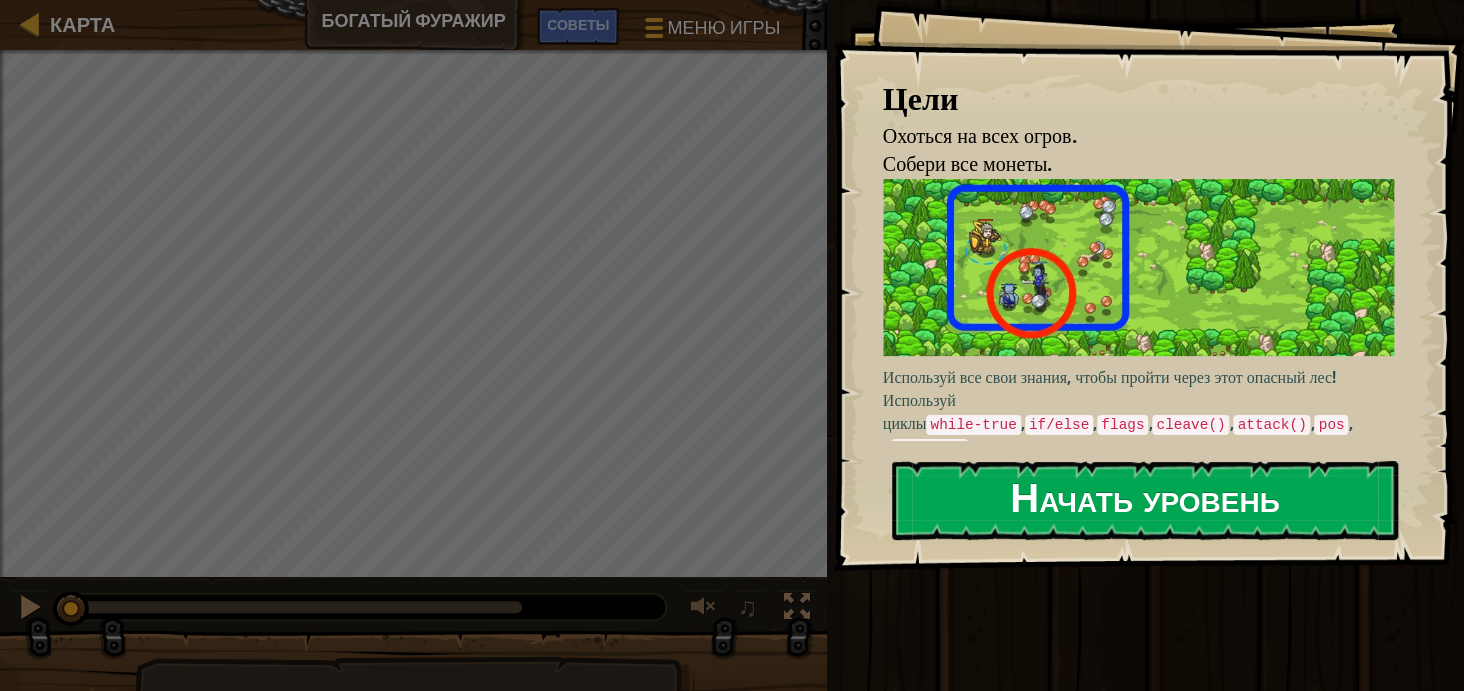 click on "Цели Охоться на всех огров. Собери все монеты.
Используй все свои знания, чтобы пройти через этот опасный лес! Используй циклы  while-true ,  if/else ,  flags ,  cleave() ,  attack() ,  pos , и  moveXY() .
Начать уровень Ошибка загрузки с сервера Чтобы пройти этот уровень, нужна подписка. Подписаться You'll need to join a course to play this level. Назад к моим курсам Попроси своего учителя назначить тебе лицензию для продолжения игры на CodeCombat! Назад к моим курсам Этот уровень закрыт.
Назад к моим курсам" at bounding box center (1148, 285) 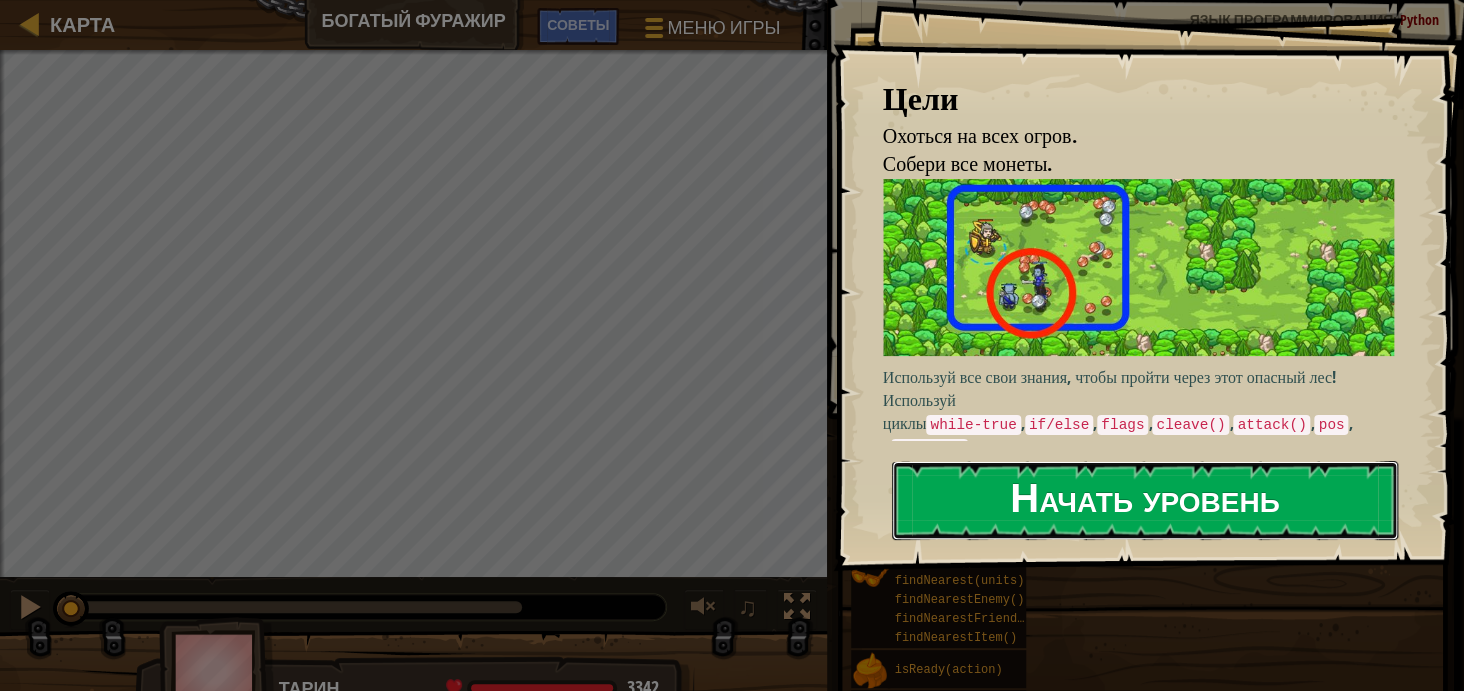 click on "Начать уровень" at bounding box center (1145, 500) 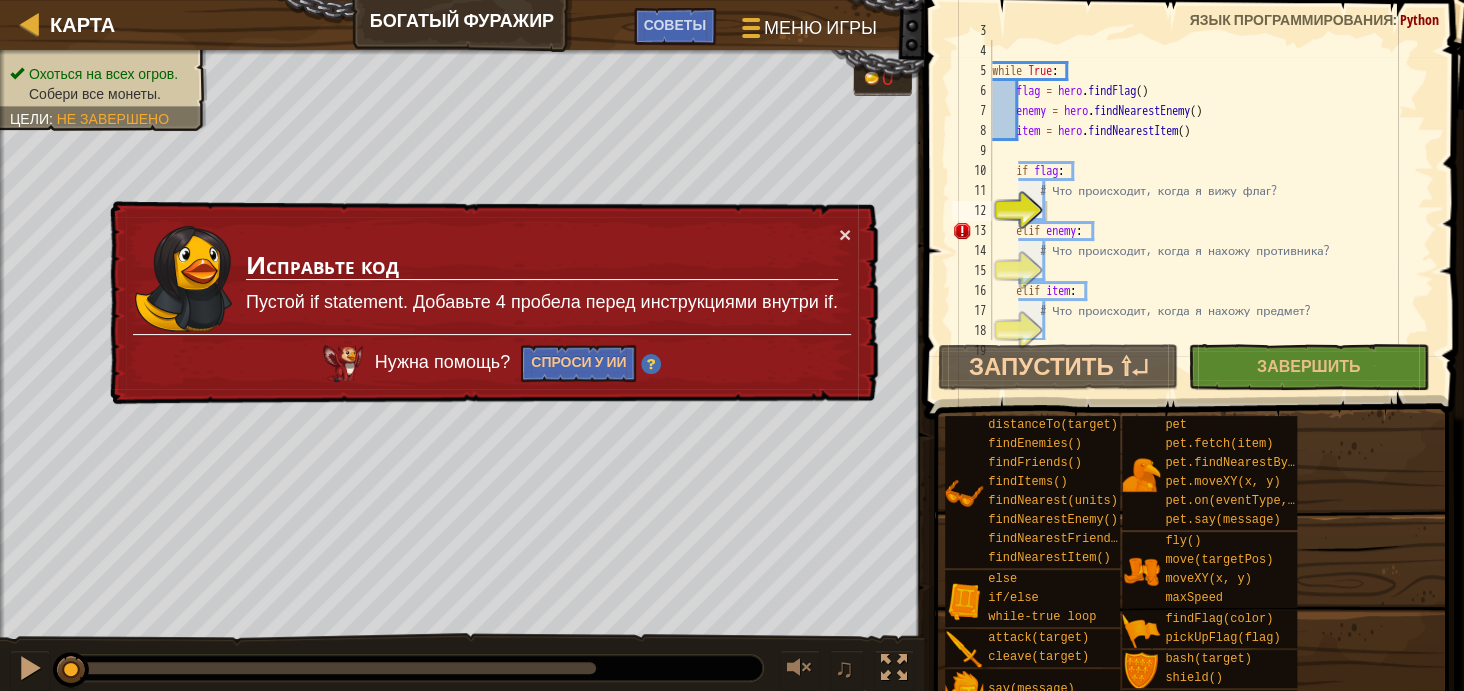 scroll, scrollTop: 89, scrollLeft: 0, axis: vertical 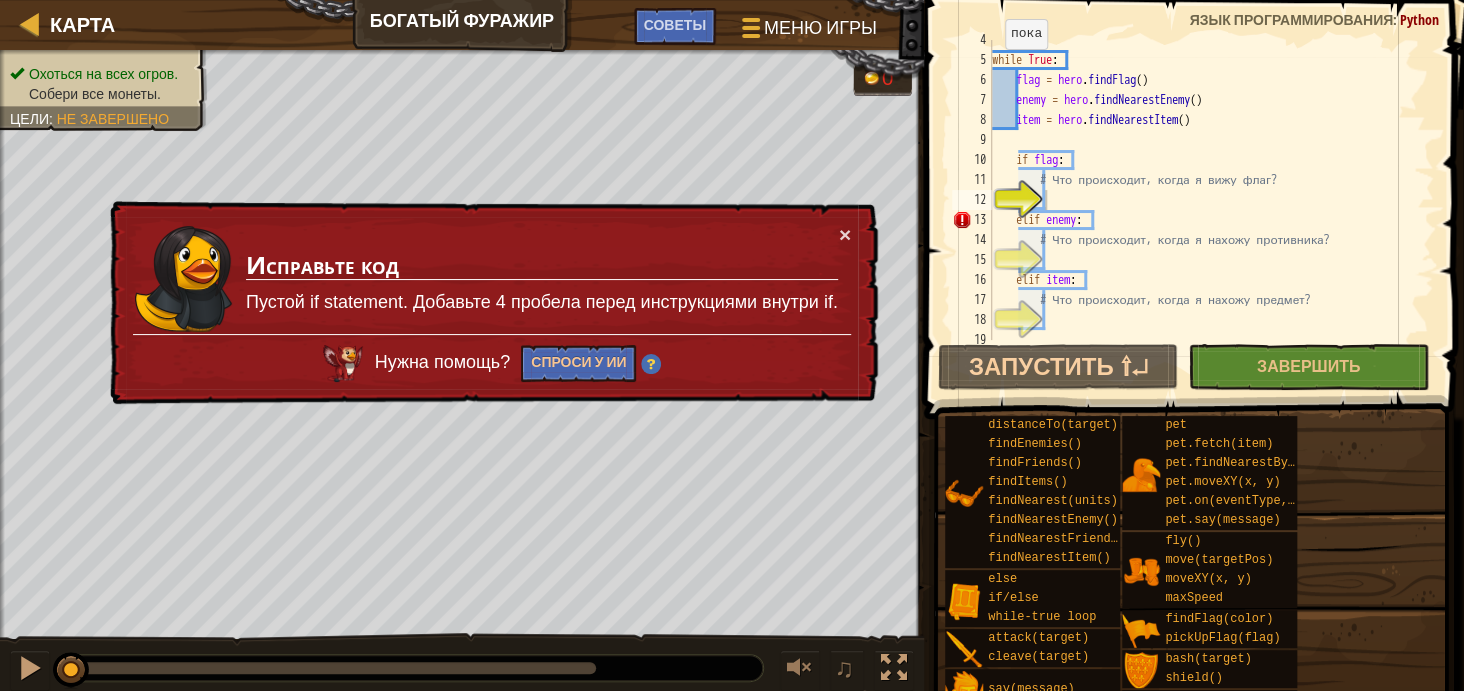 type on "while True:" 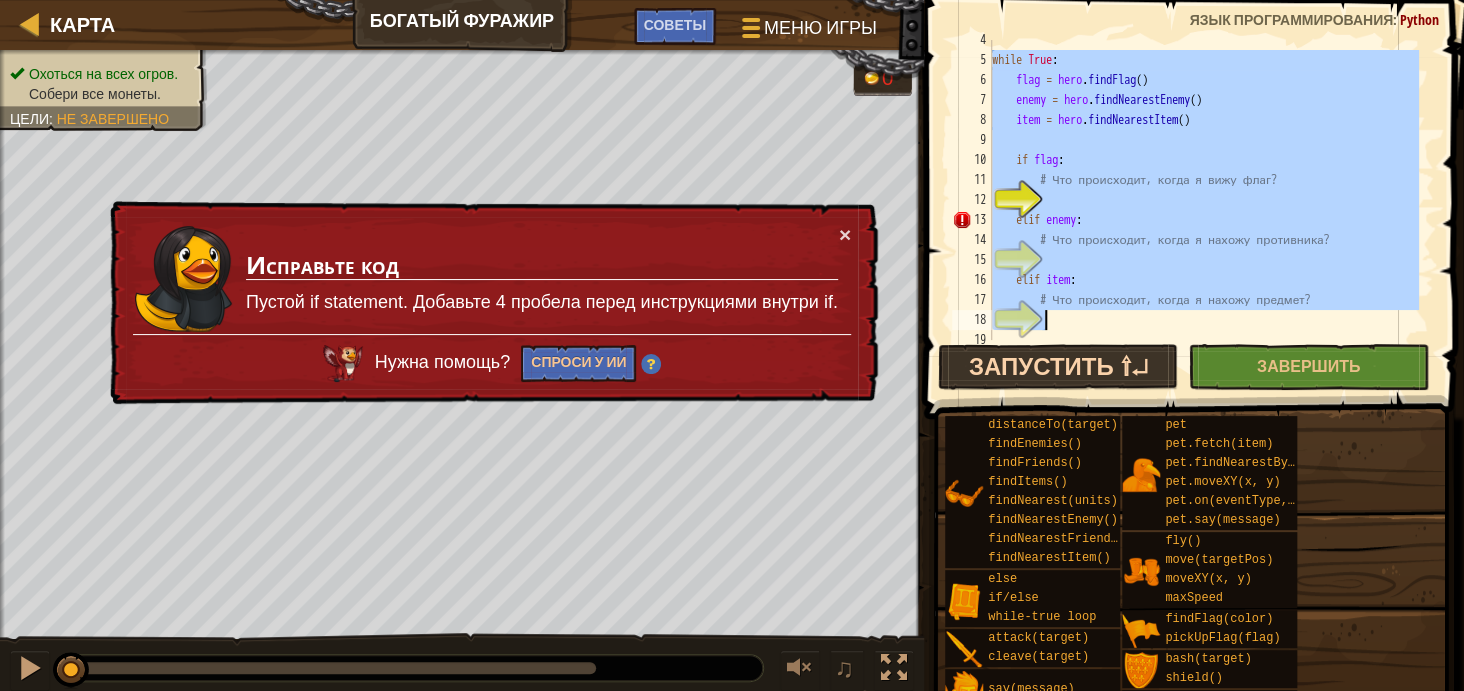 scroll, scrollTop: 99, scrollLeft: 0, axis: vertical 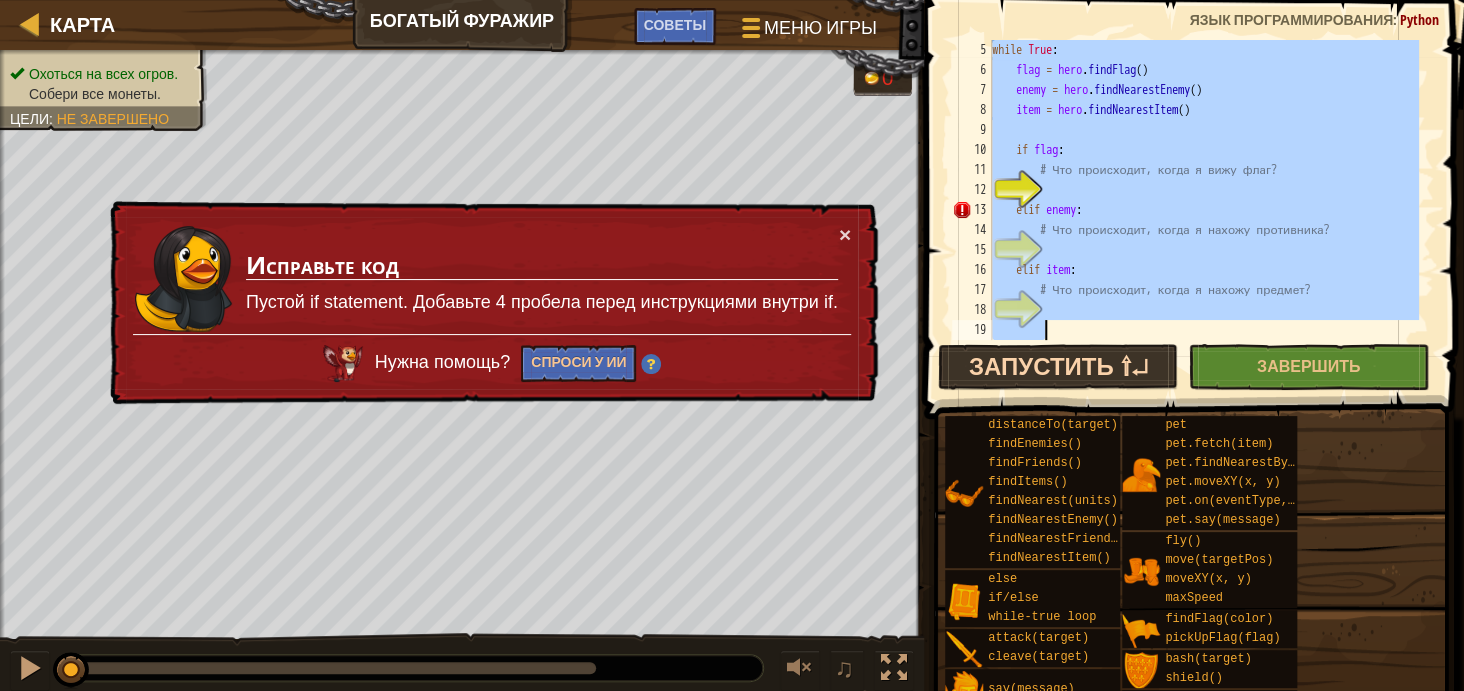 drag, startPoint x: 994, startPoint y: 59, endPoint x: 1065, endPoint y: 381, distance: 329.73474 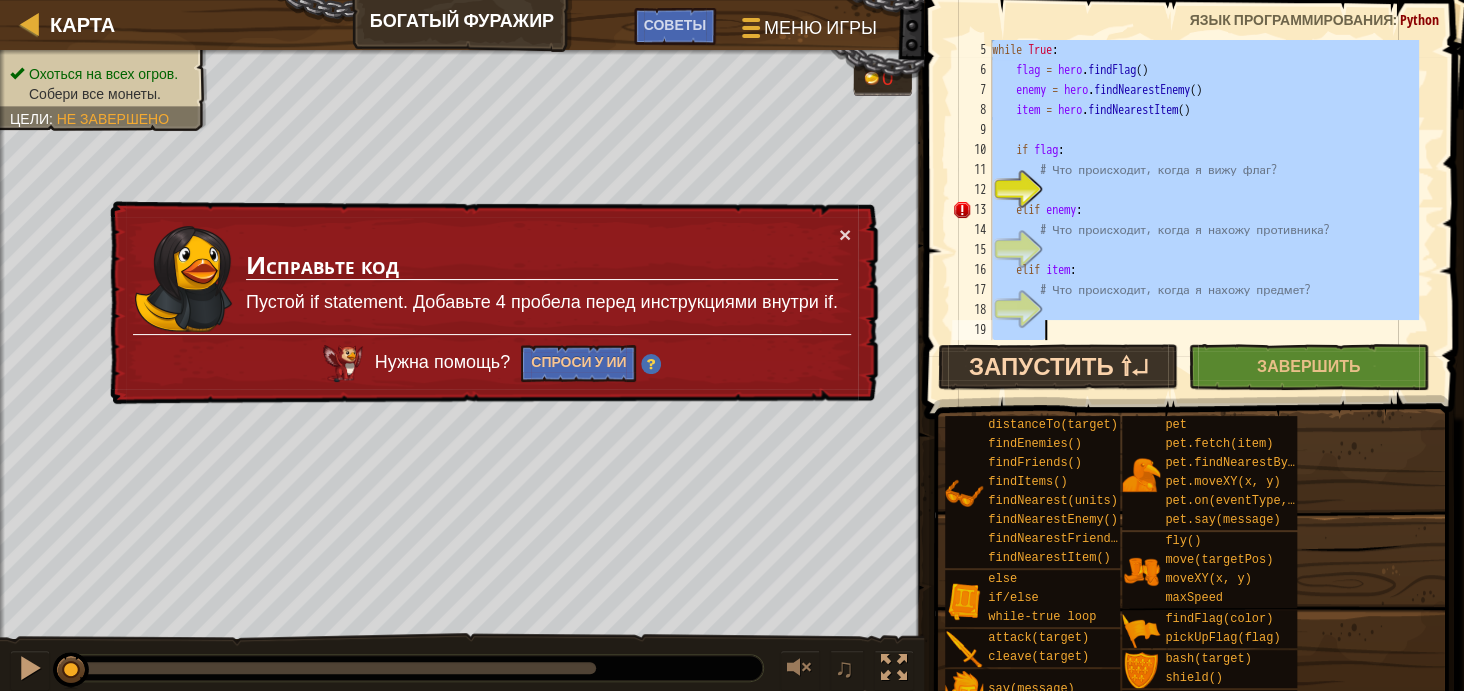 click on "while True: 5 6 7 8 9 10 11 12 13 14 15 16 17 18 19 while   True :      flag   =   hero . findFlag ( )      enemy   =   hero . findNearestEnemy ( )      item   =   hero . findNearestItem ( )      if   flag :          # Что происходит, когда я вижу флаг?               elif   enemy :          # Что происходит, когда я нахожу противника?               elif   item :          # Что происходит, когда я нахожу предмет?                       XXXXXXXXXXXXXXXXXXXXXXXXXXXXXXXXXXXXXXXXXXXXXXXXXXXXXXXXXXXXXXXXXXXXXXXXXXXXXXXXXXXXXXXXXXXXXXXXXXXXXXXXXXXXXXXXXXXXXXXXXXXXXXXXXXXXXXXXXXXXXXXXXXXXXXXXXXXXXXXXXXXXXXXXXXXXXXXXXXXXXXXXXXXXXXXXXXXXXXXXXXXXXXXXXXXXXXXXXXXXXXXXXXXXXXXXXXXXXXXXXXXXXXXXXXXXXXXX Код сохранён Язык программирования : Python Запустить ⇧↵ Завершить Готово Statement   /  Call   /  пока" at bounding box center (1191, 249) 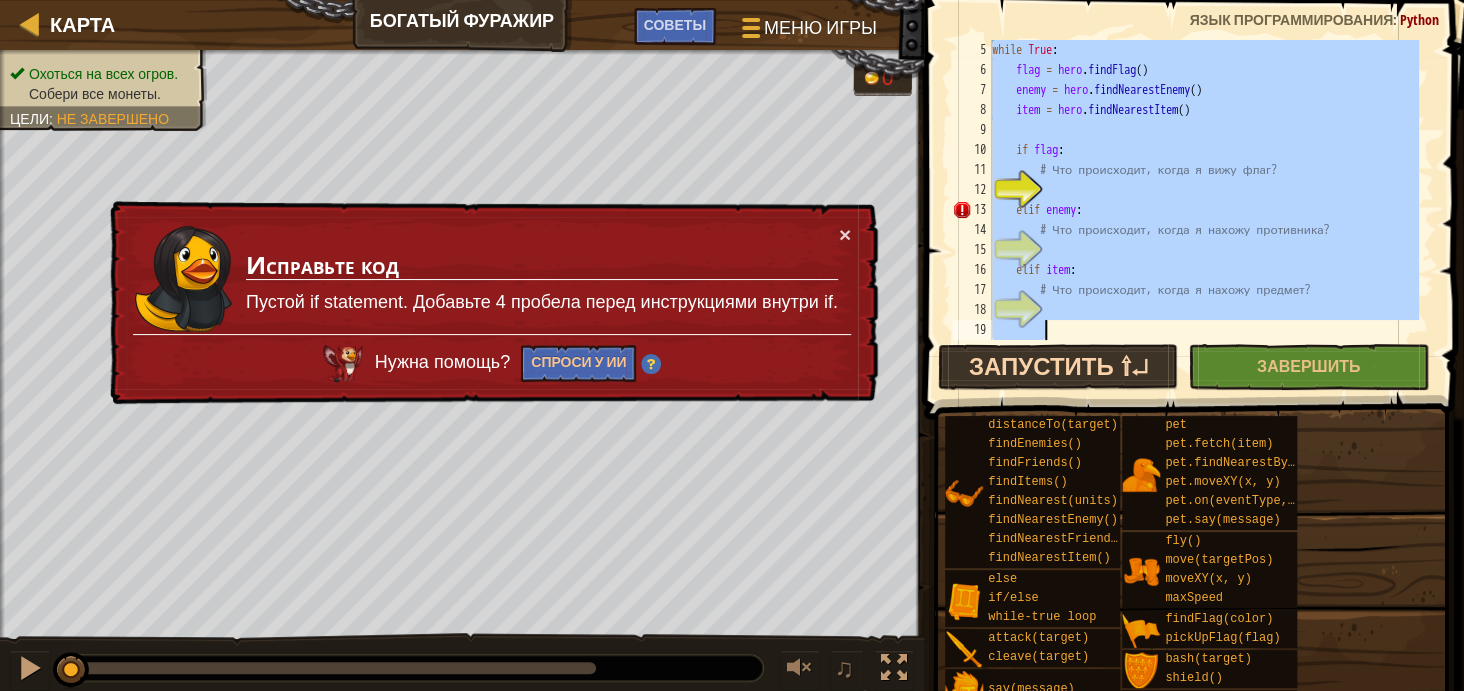 paste on "hero.moveXY(item.pos.x, item.pos.y)" 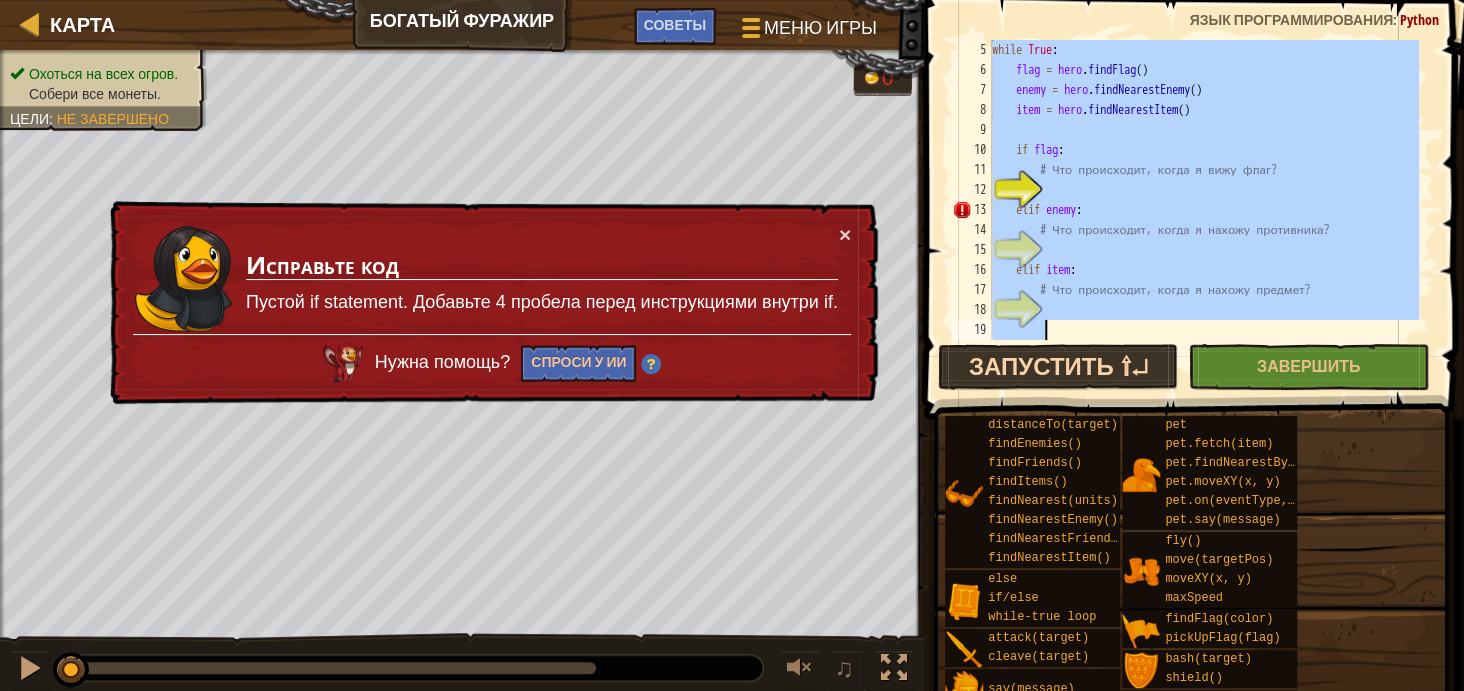 type on "hero.moveXY(item.pos.x, item.pos.y)" 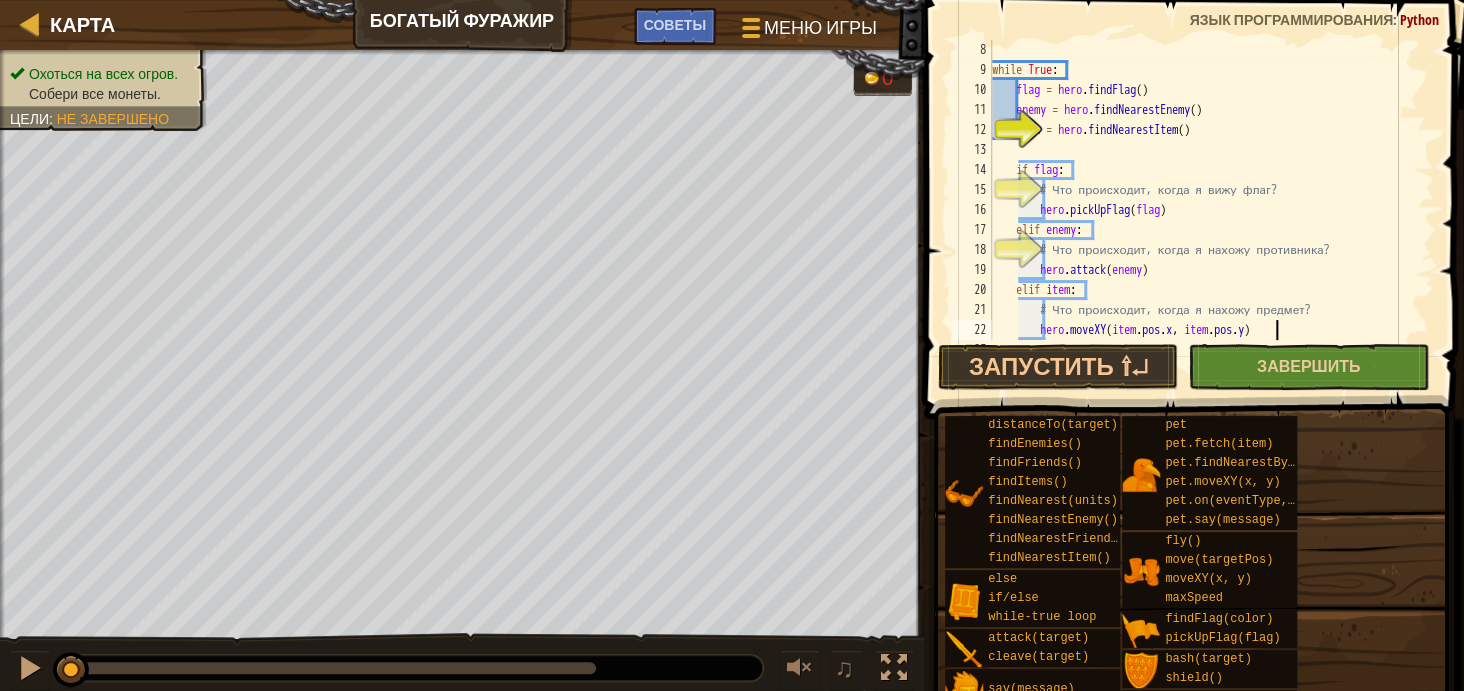 scroll, scrollTop: 179, scrollLeft: 0, axis: vertical 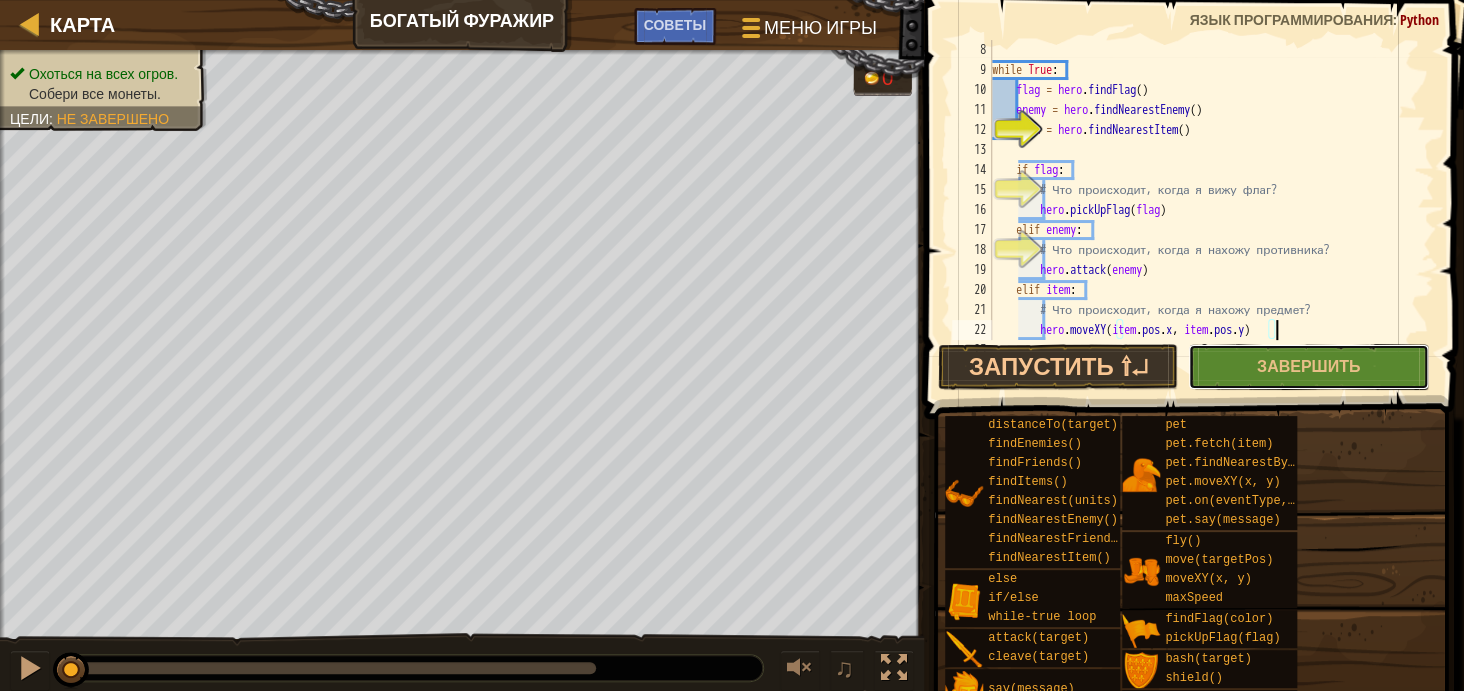 click on "Завершить" at bounding box center [1308, 367] 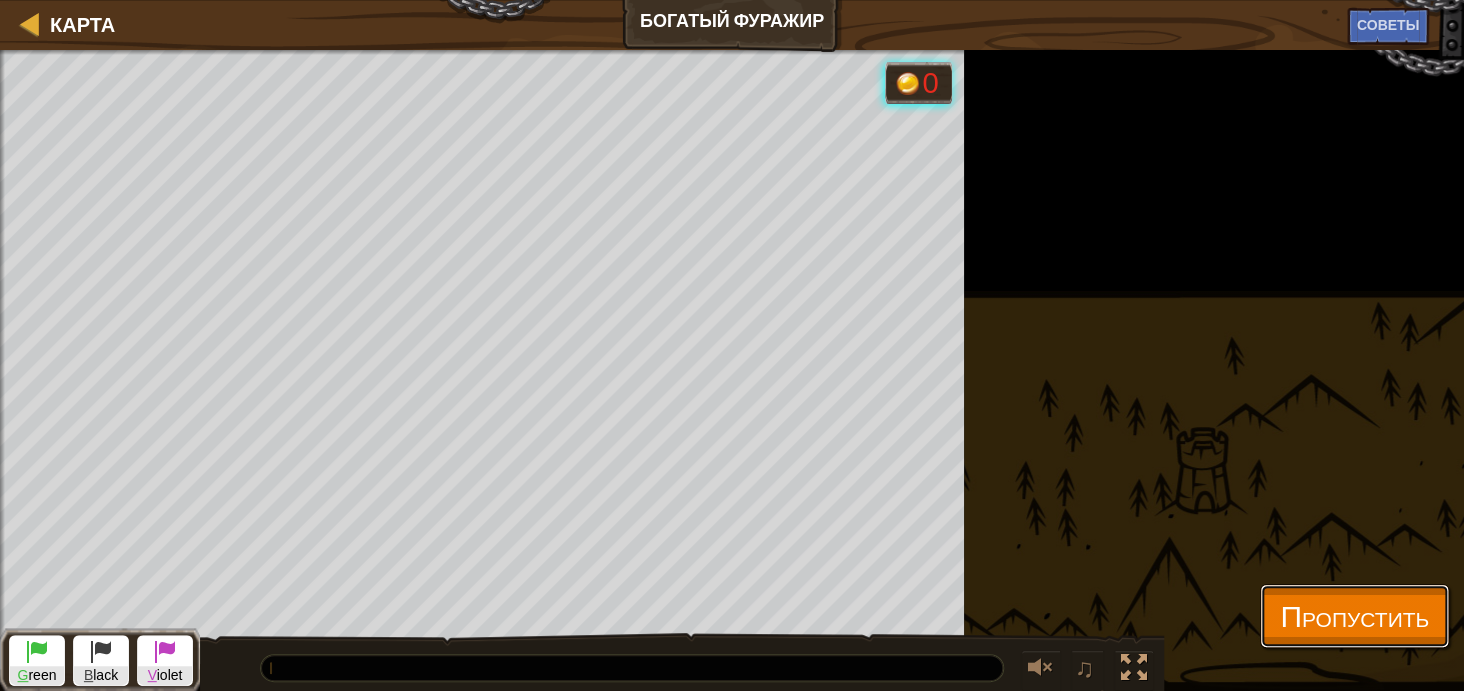 click on "Пропустить" at bounding box center [1354, 616] 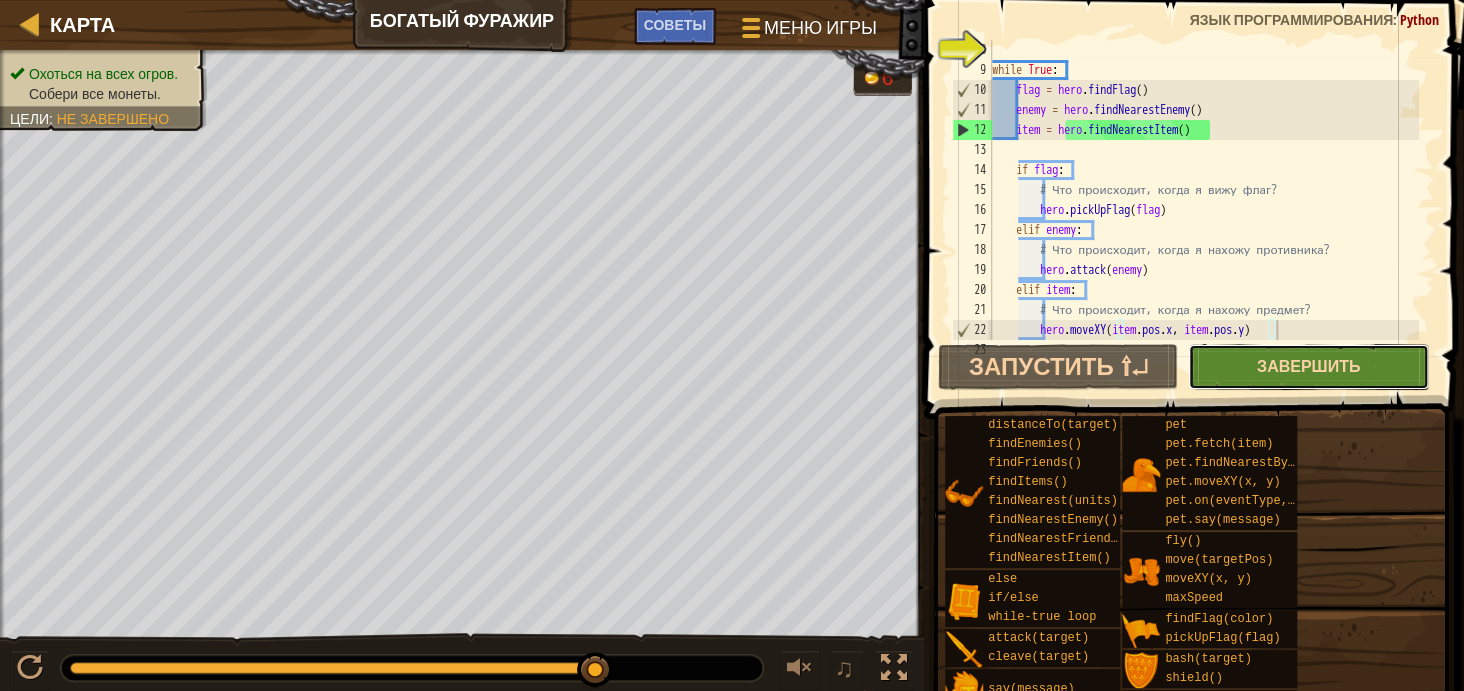 click on "Завершить" at bounding box center [1308, 366] 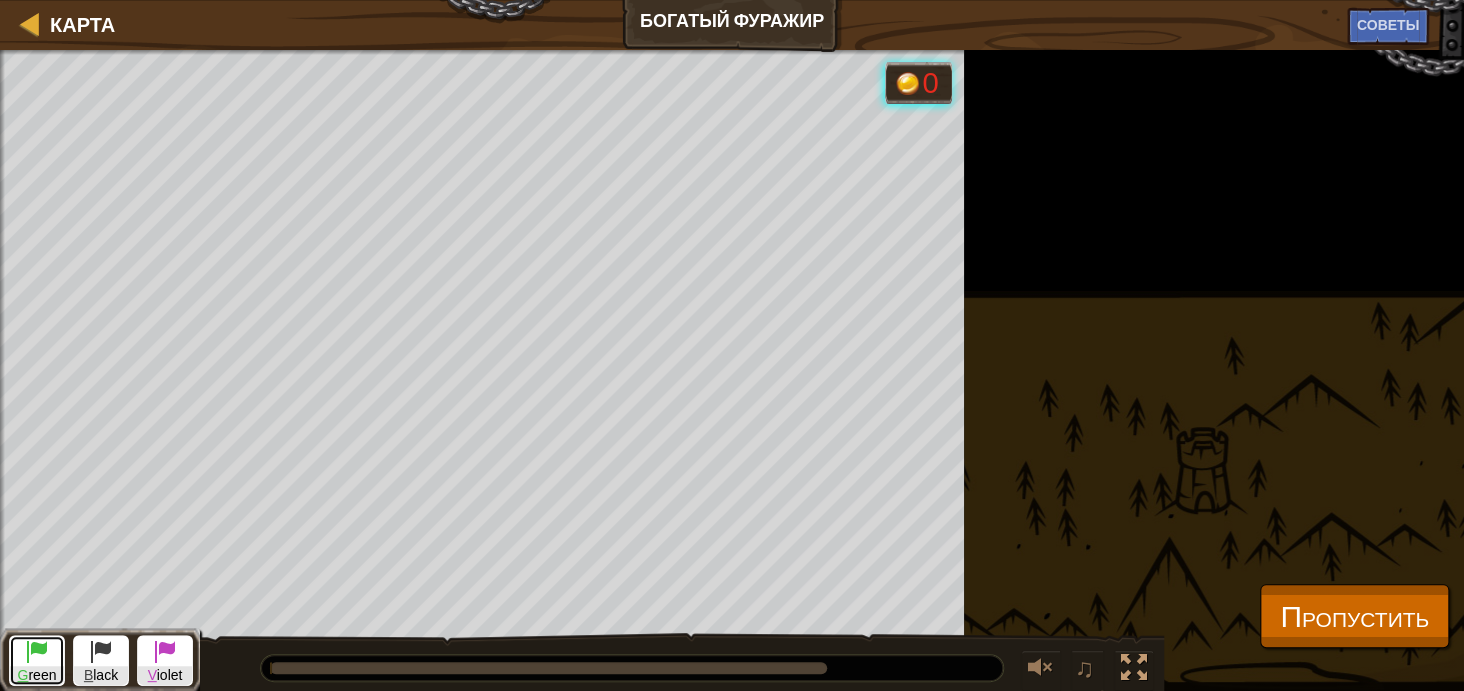 click on "G reen" at bounding box center [37, 660] 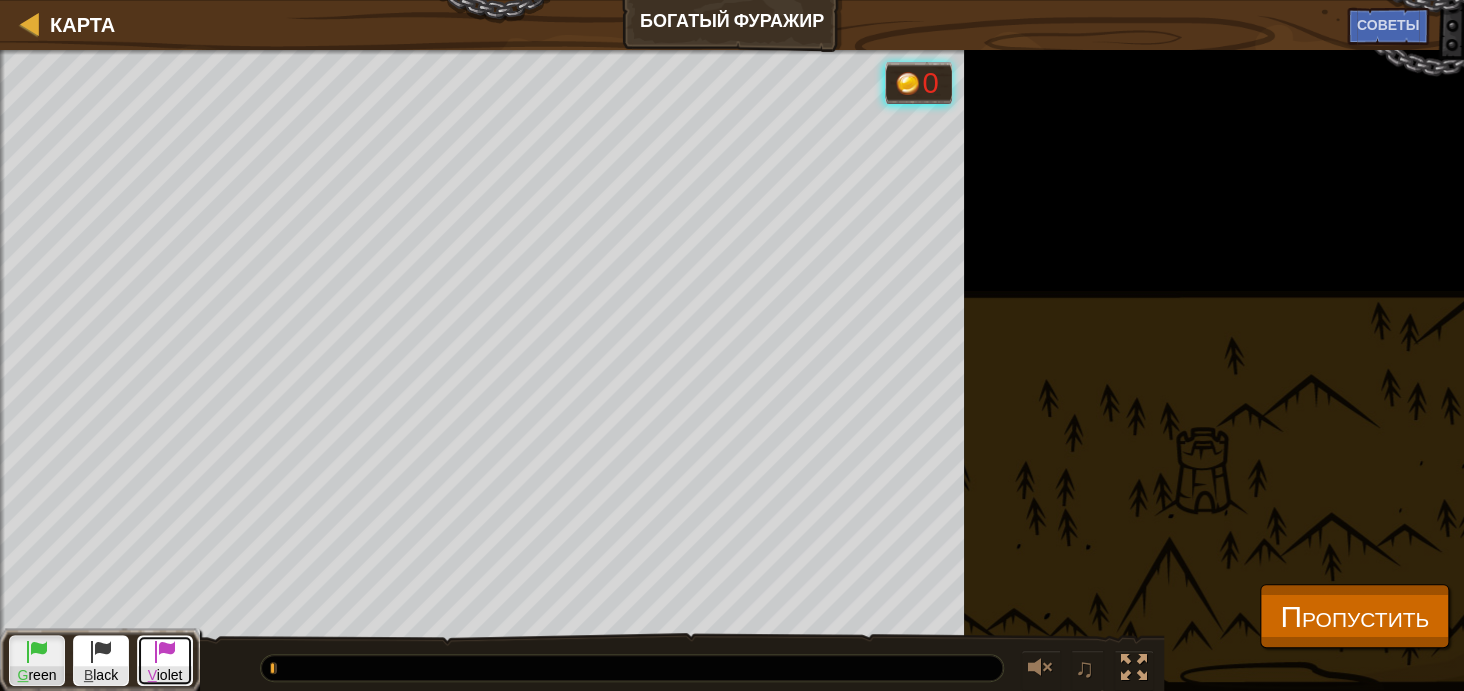 click at bounding box center [165, 651] 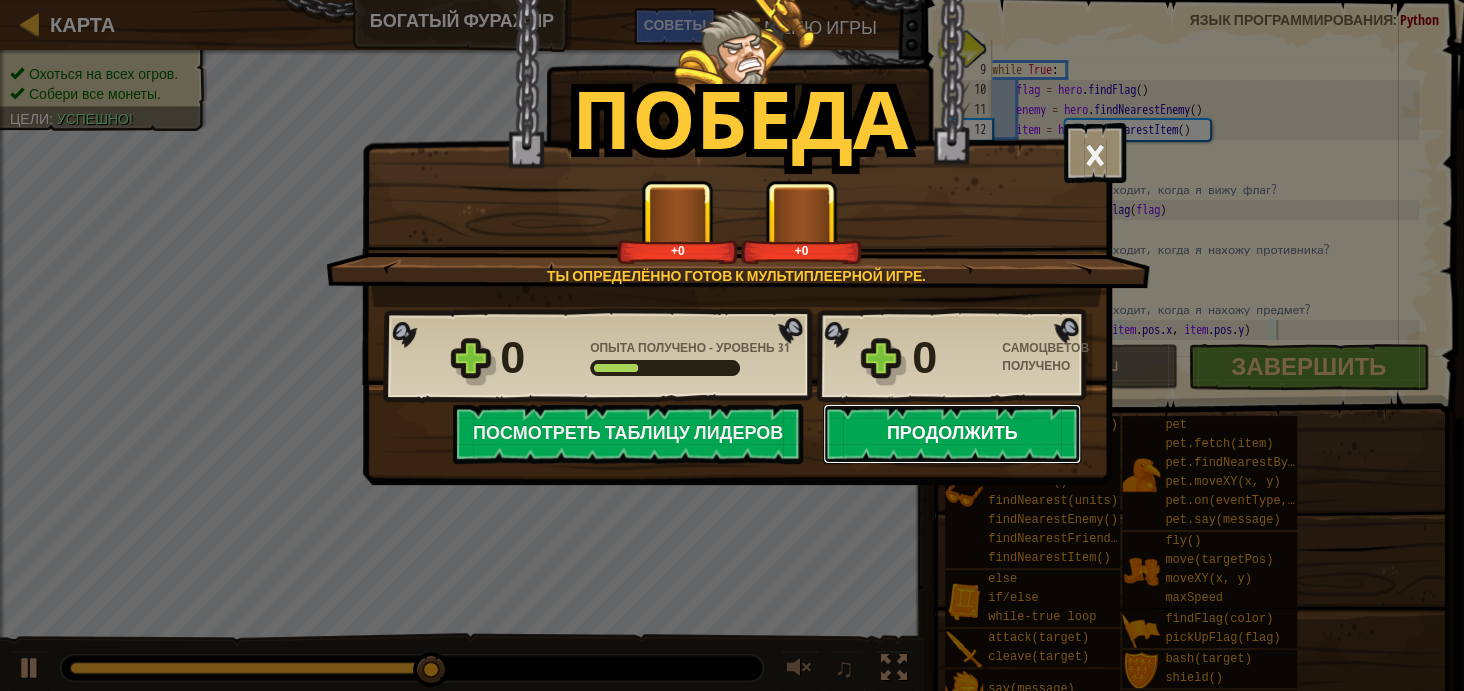 click on "Продолжить" at bounding box center (952, 434) 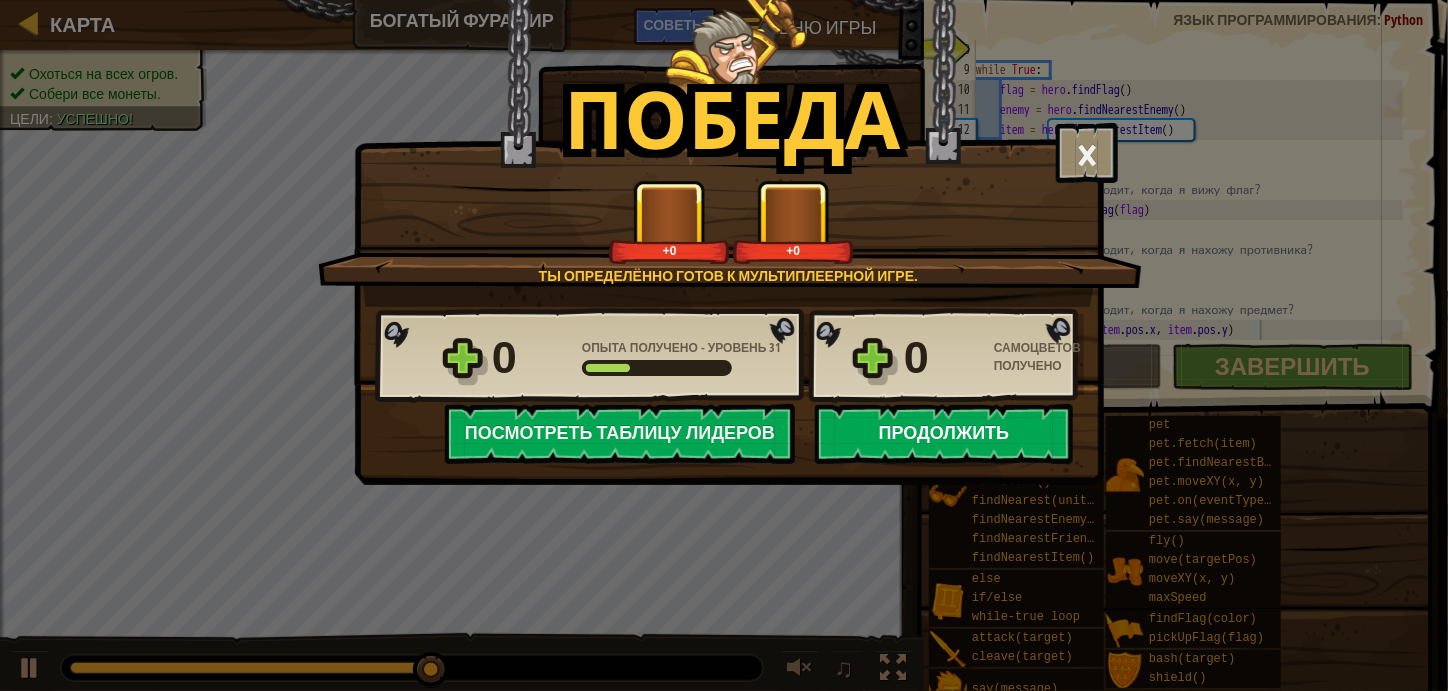 select on "ru" 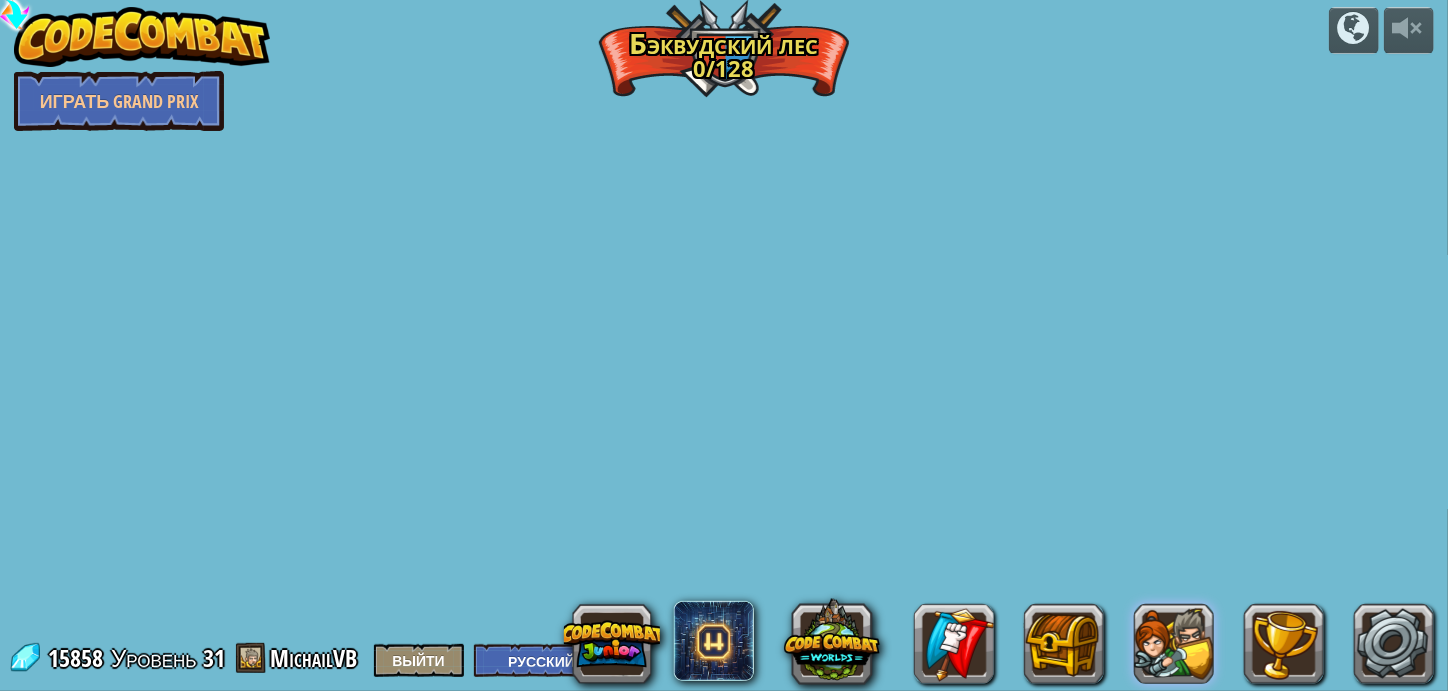 select on "ru" 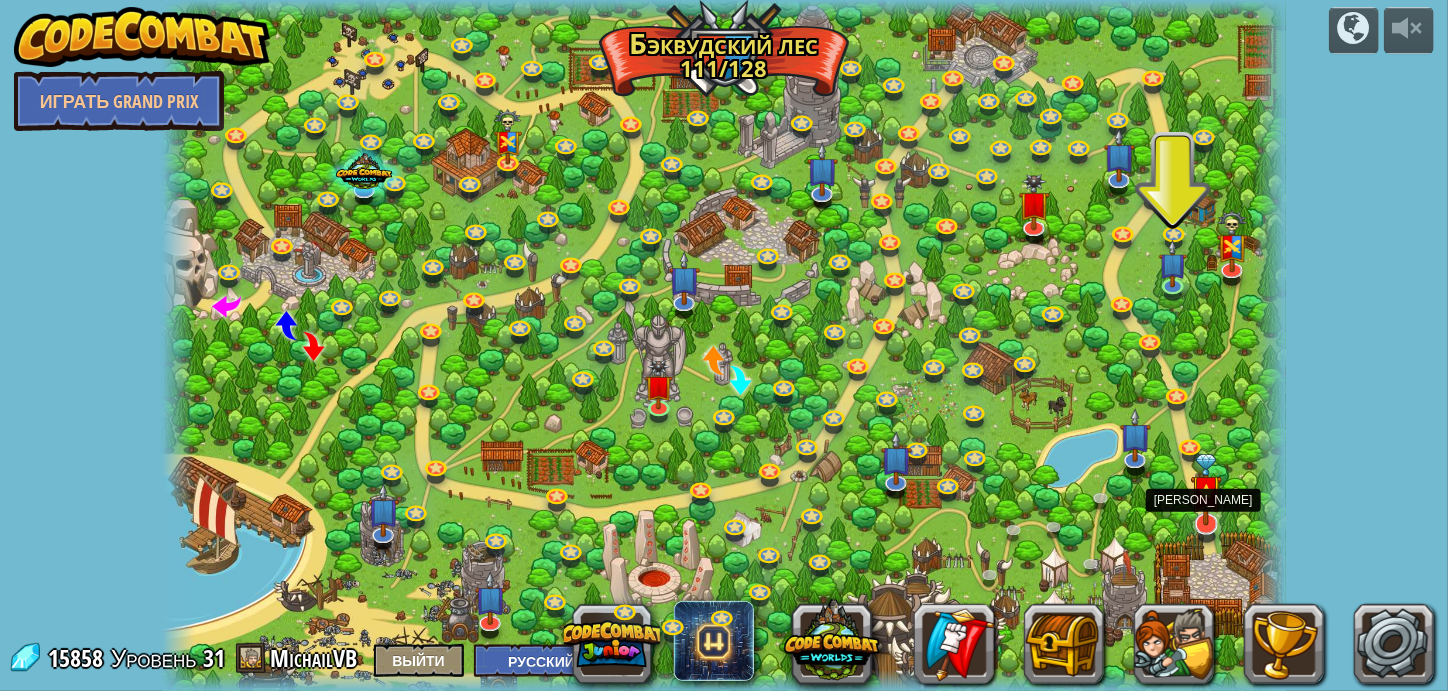 click at bounding box center [1206, 490] 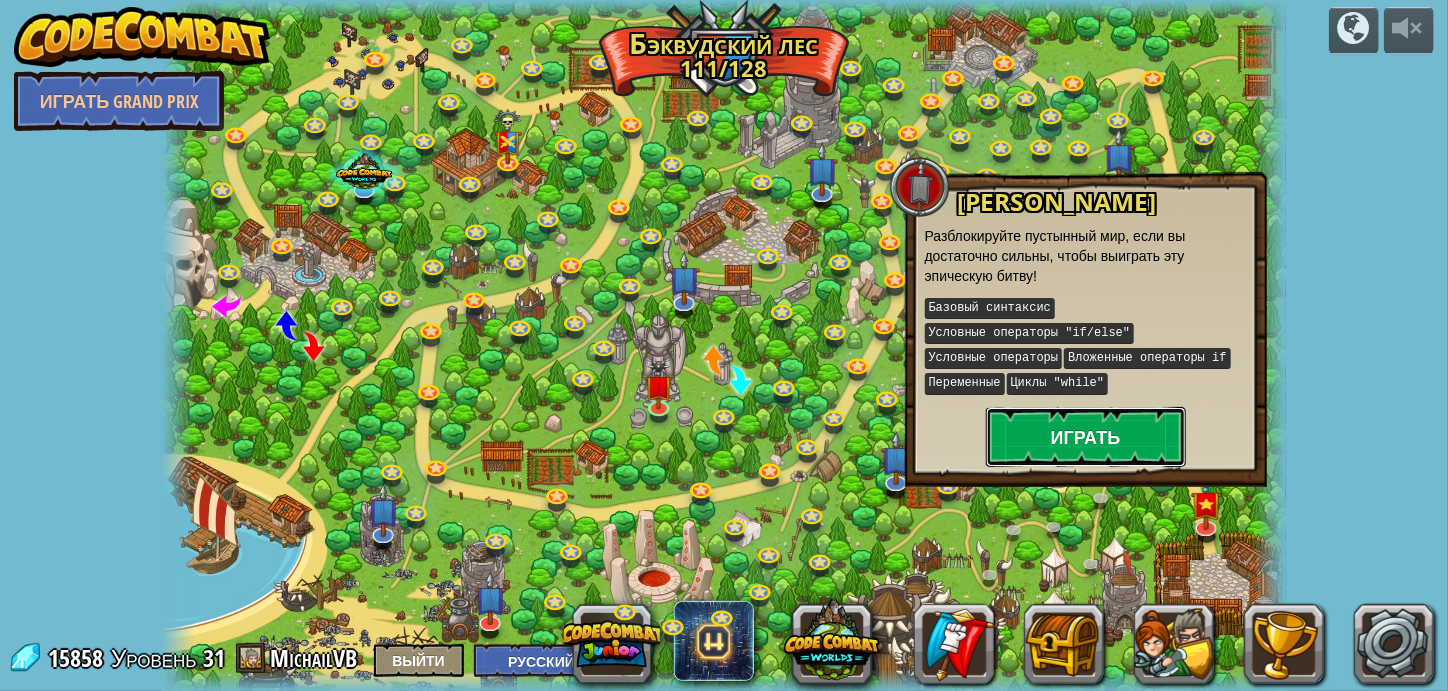 click on "Играть" at bounding box center (1086, 437) 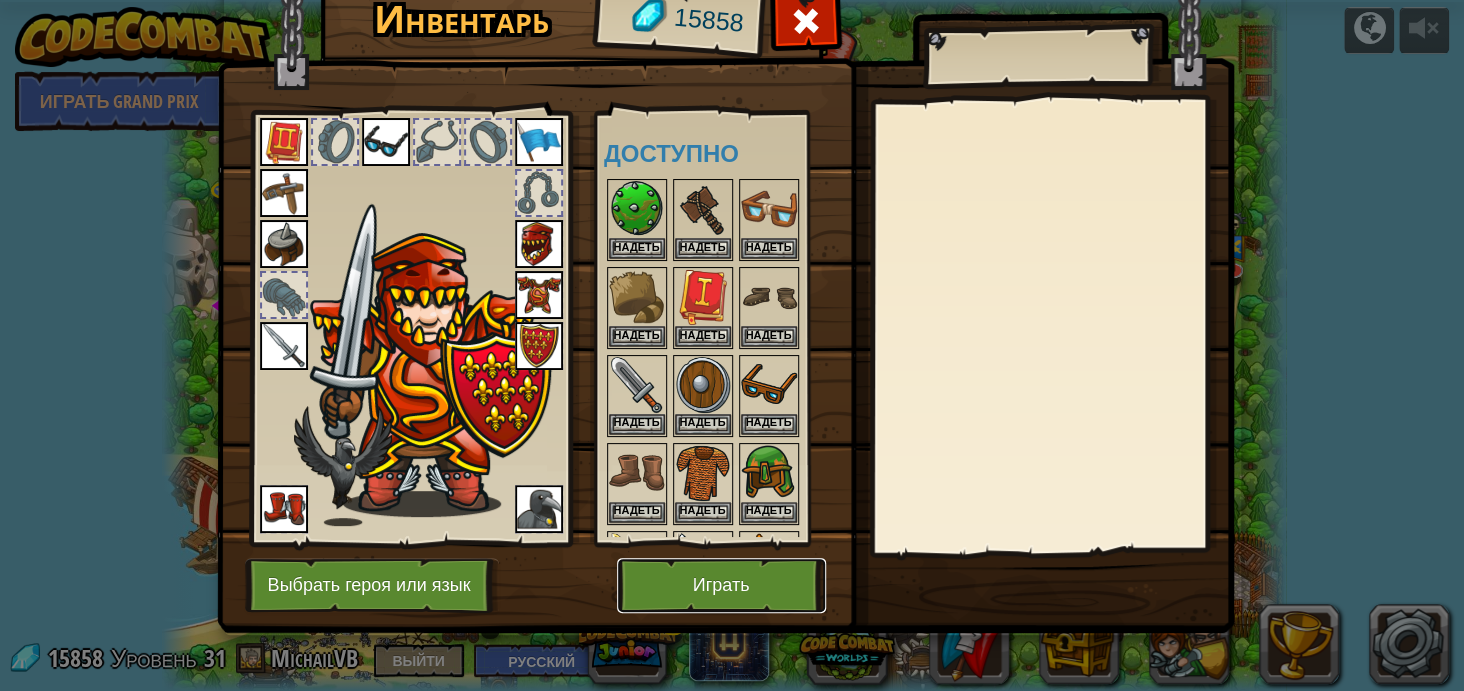 click on "Играть" at bounding box center [721, 585] 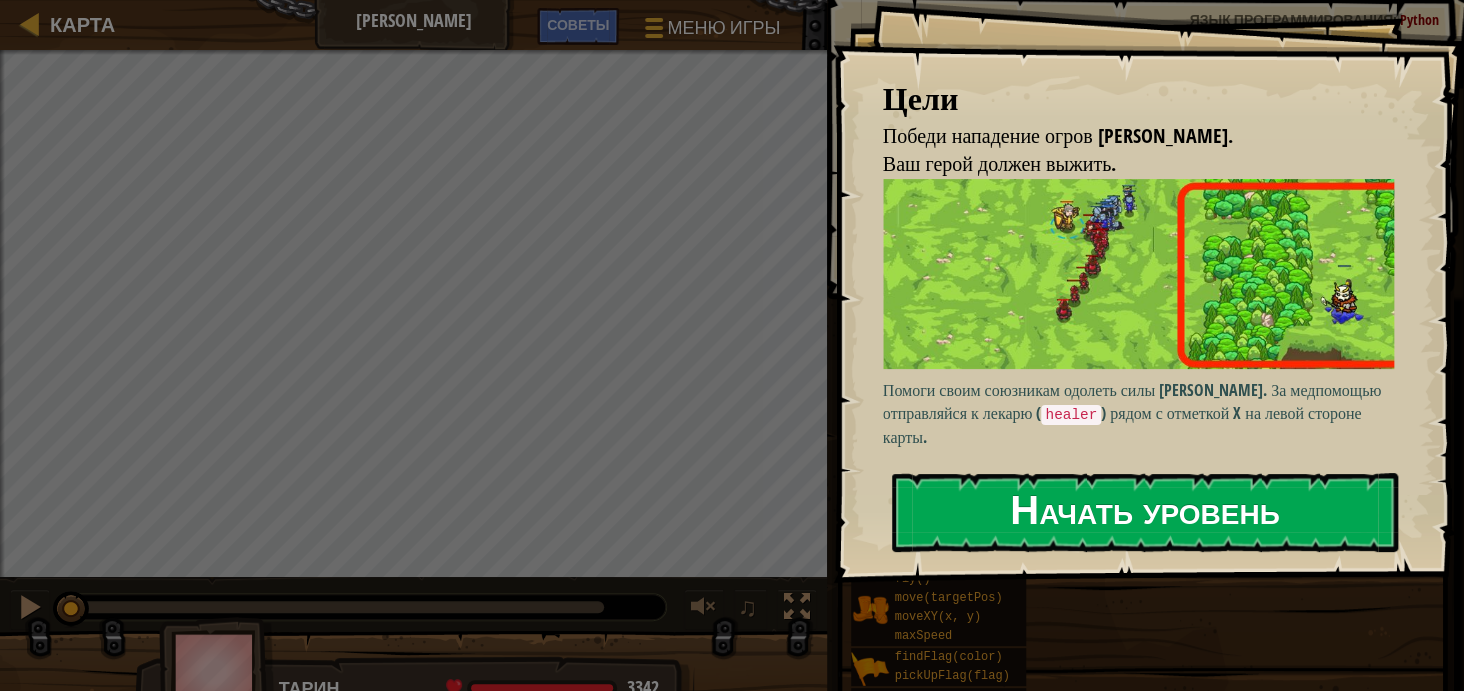 click on "Начать уровень" at bounding box center [1145, 512] 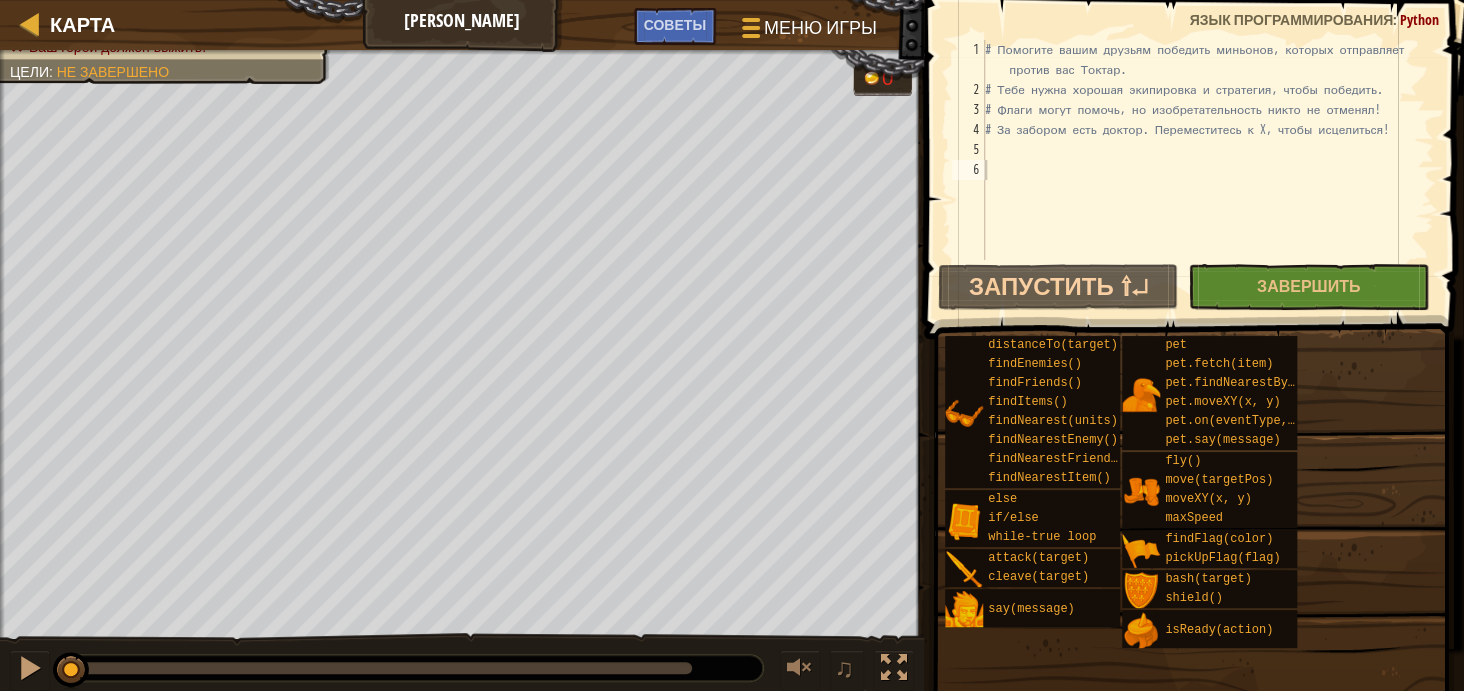 drag, startPoint x: 993, startPoint y: 38, endPoint x: 1008, endPoint y: 51, distance: 19.849434 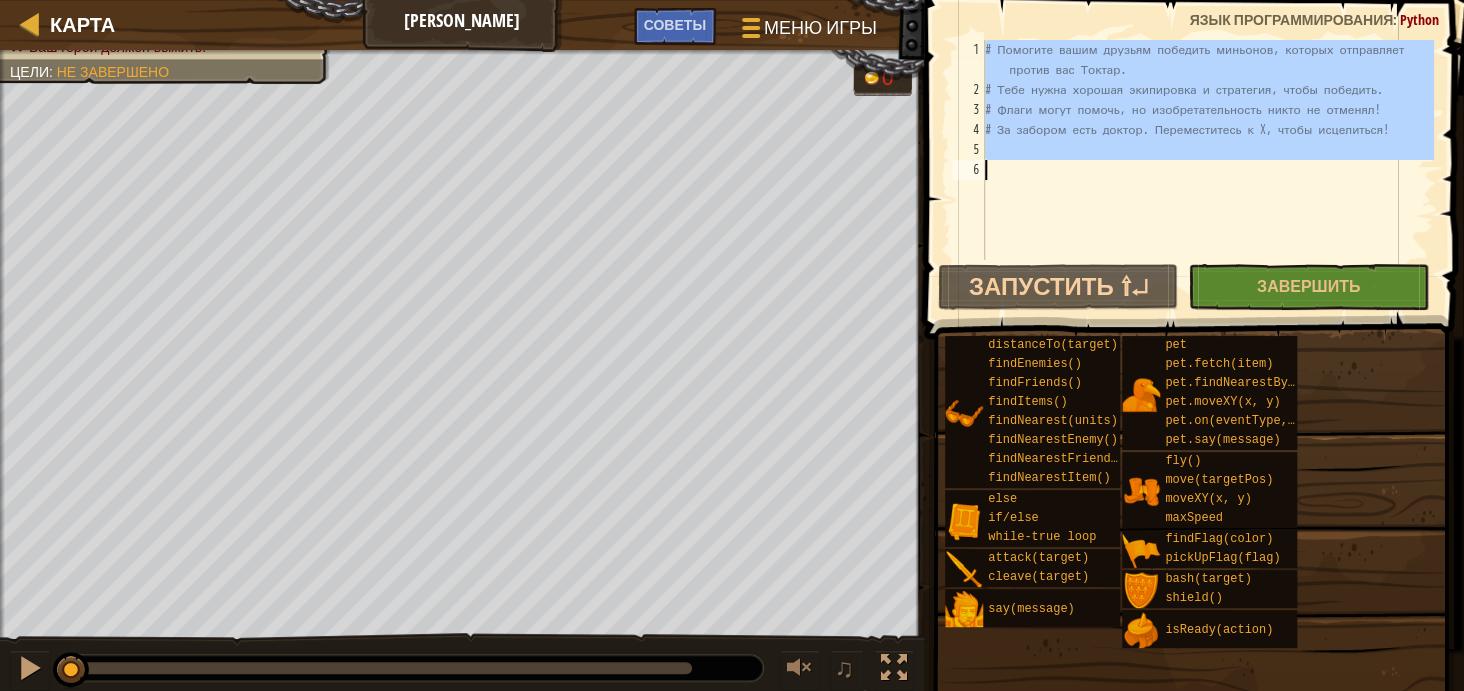 drag, startPoint x: 984, startPoint y: 48, endPoint x: 1087, endPoint y: 215, distance: 196.20908 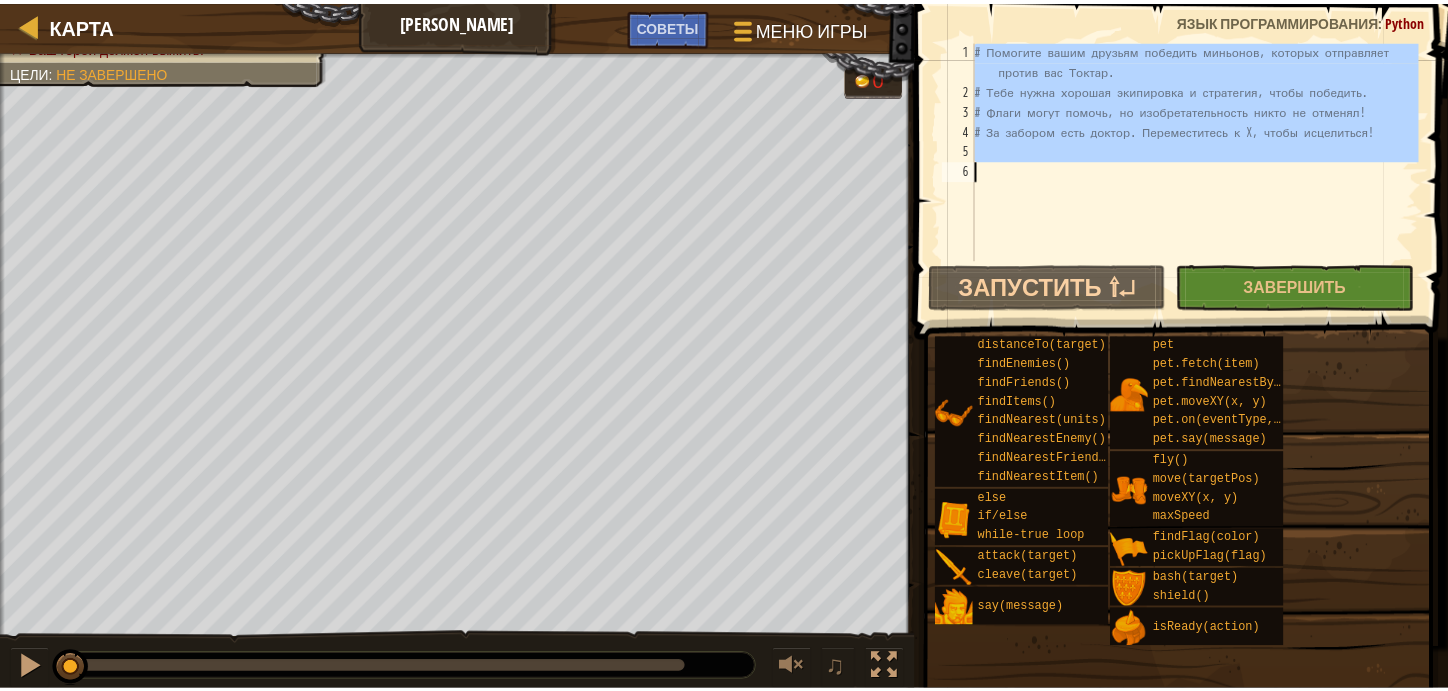 scroll, scrollTop: 179, scrollLeft: 0, axis: vertical 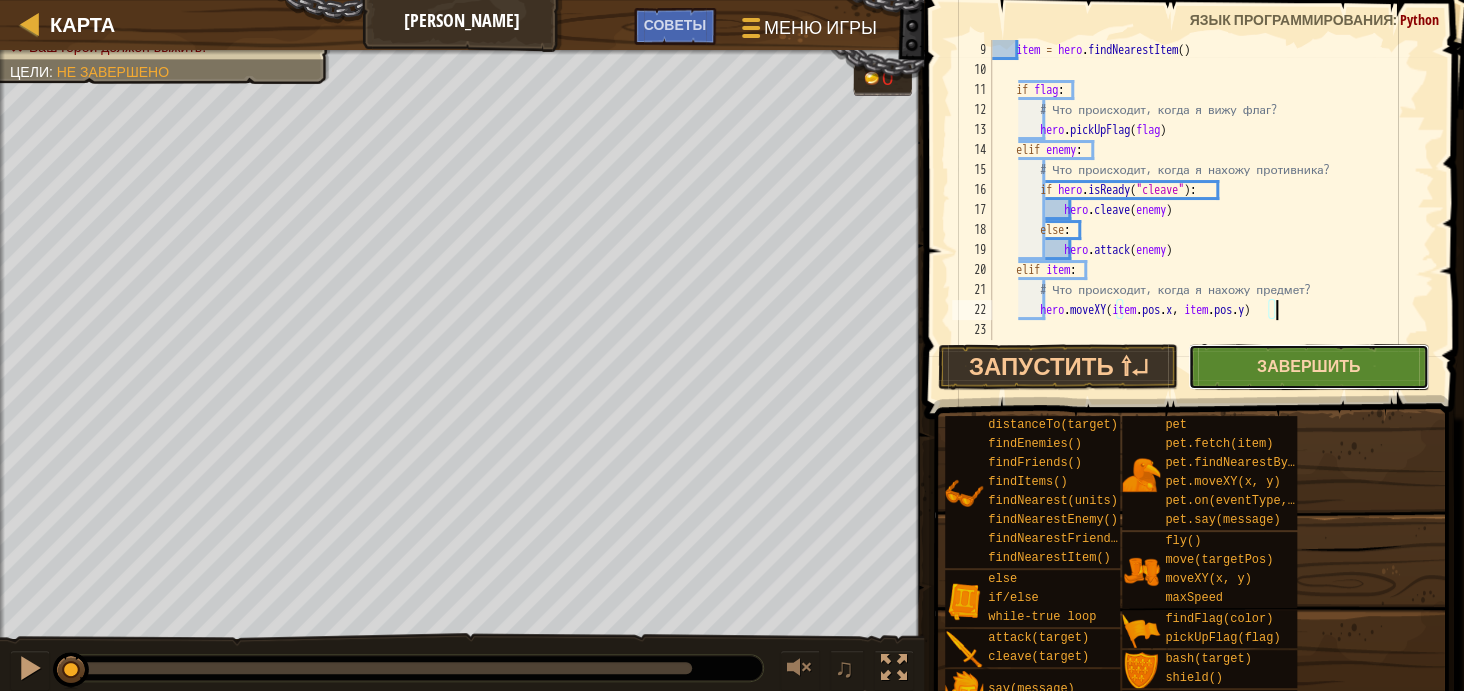 click on "Завершить" at bounding box center [1308, 366] 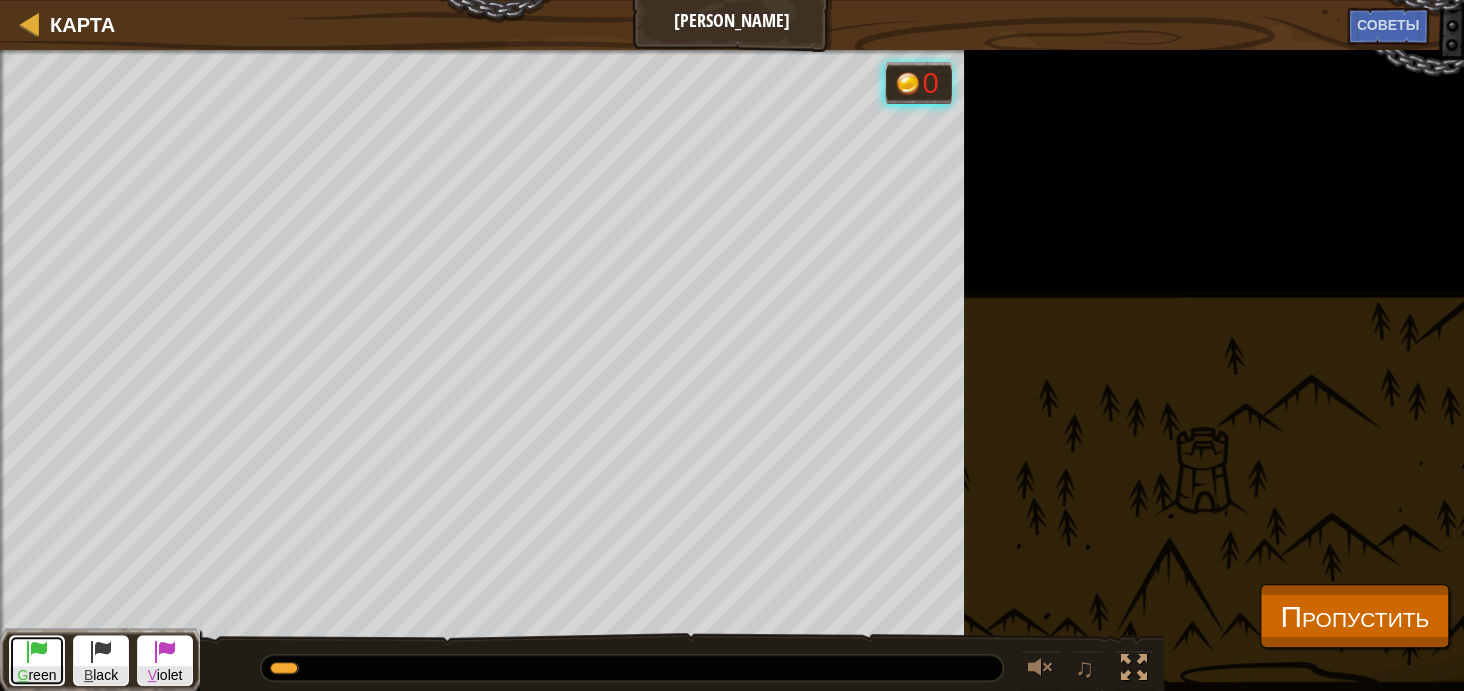 click at bounding box center (37, 651) 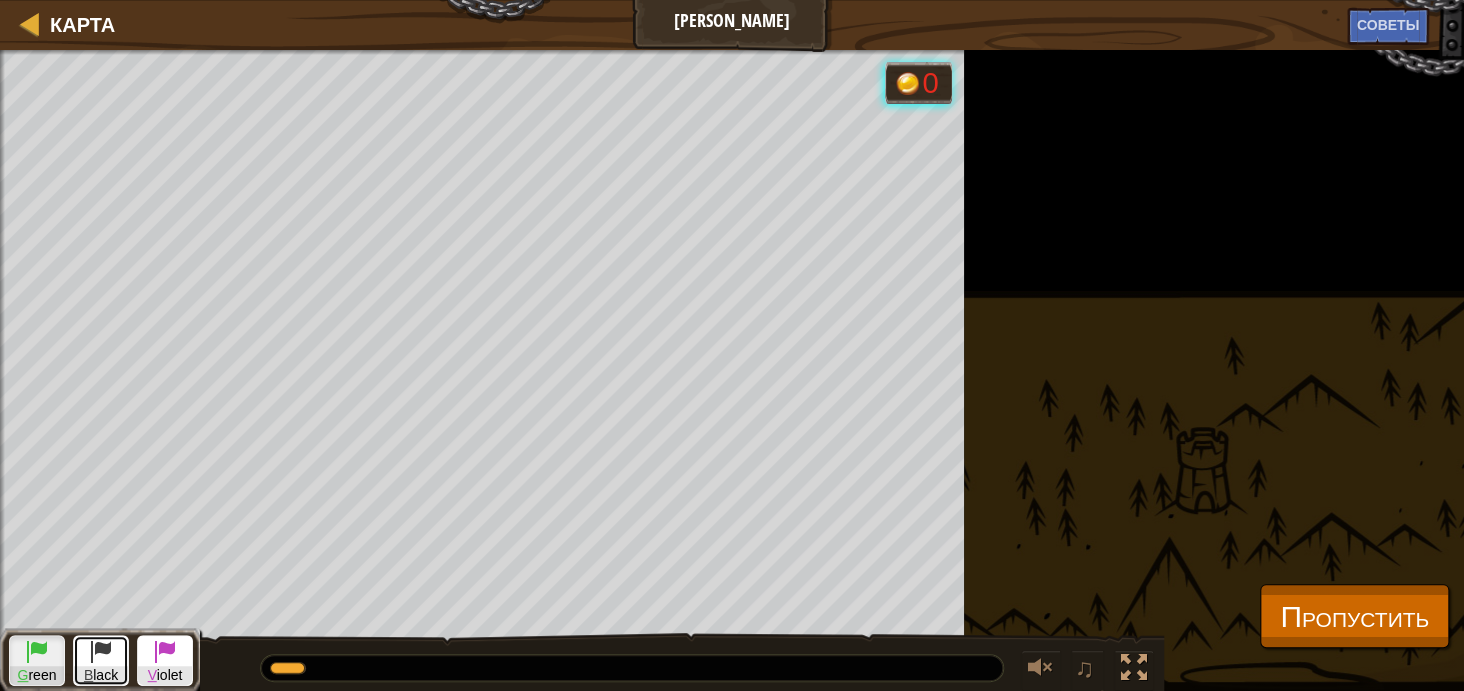 click on "B lack" at bounding box center (101, 660) 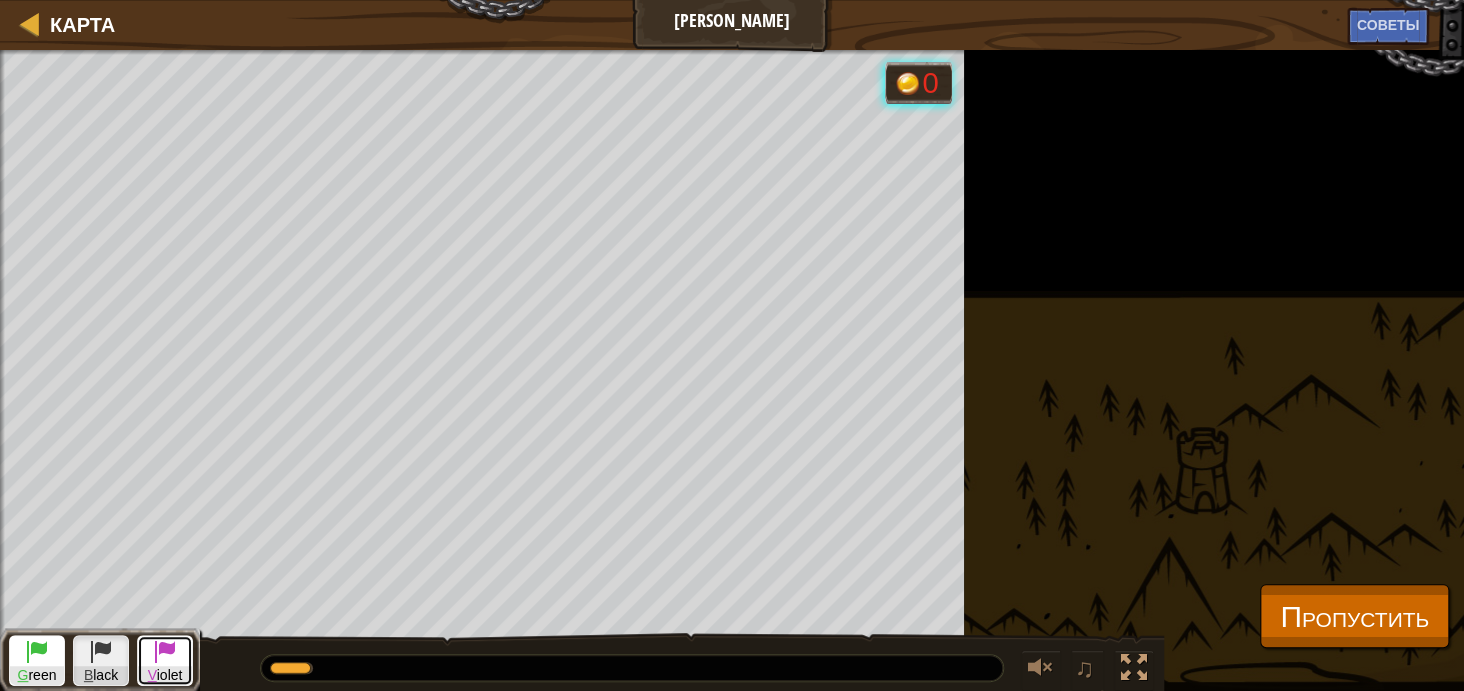 click on "V iolet" at bounding box center (165, 660) 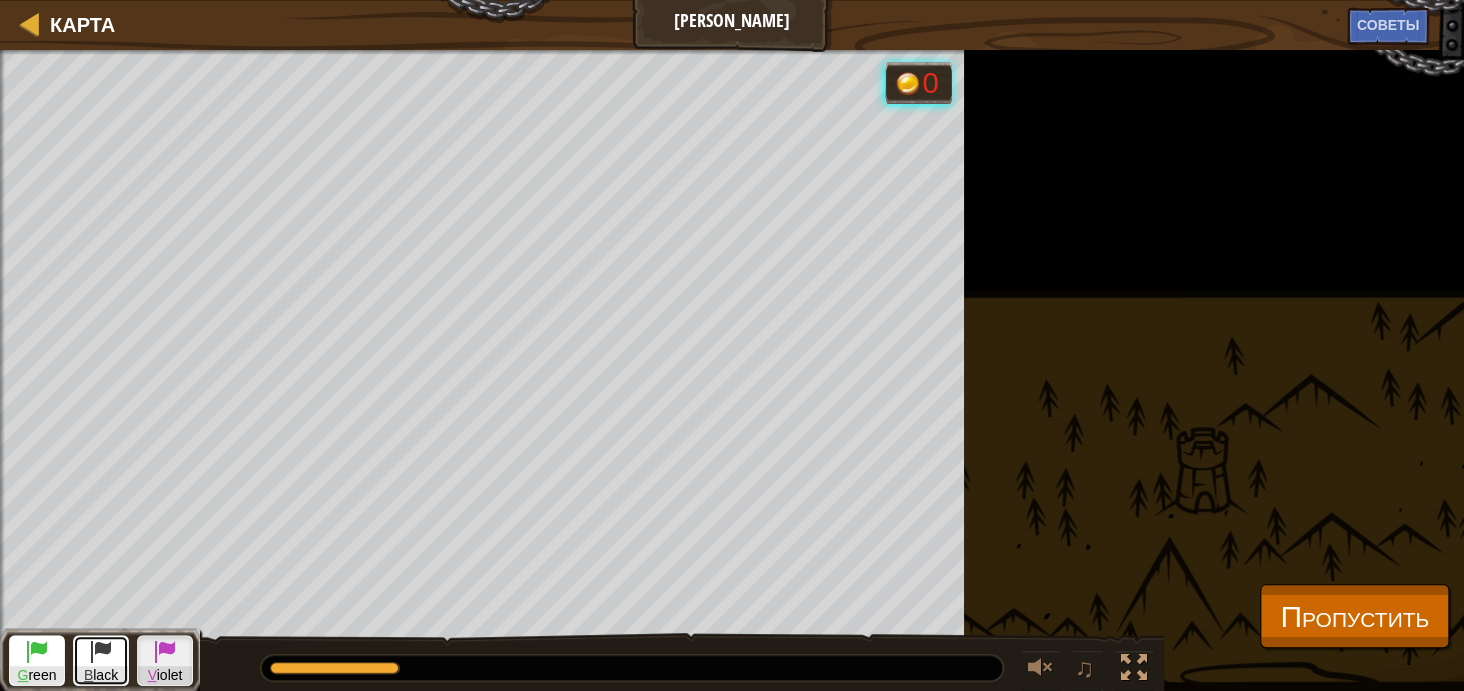 click at bounding box center (101, 651) 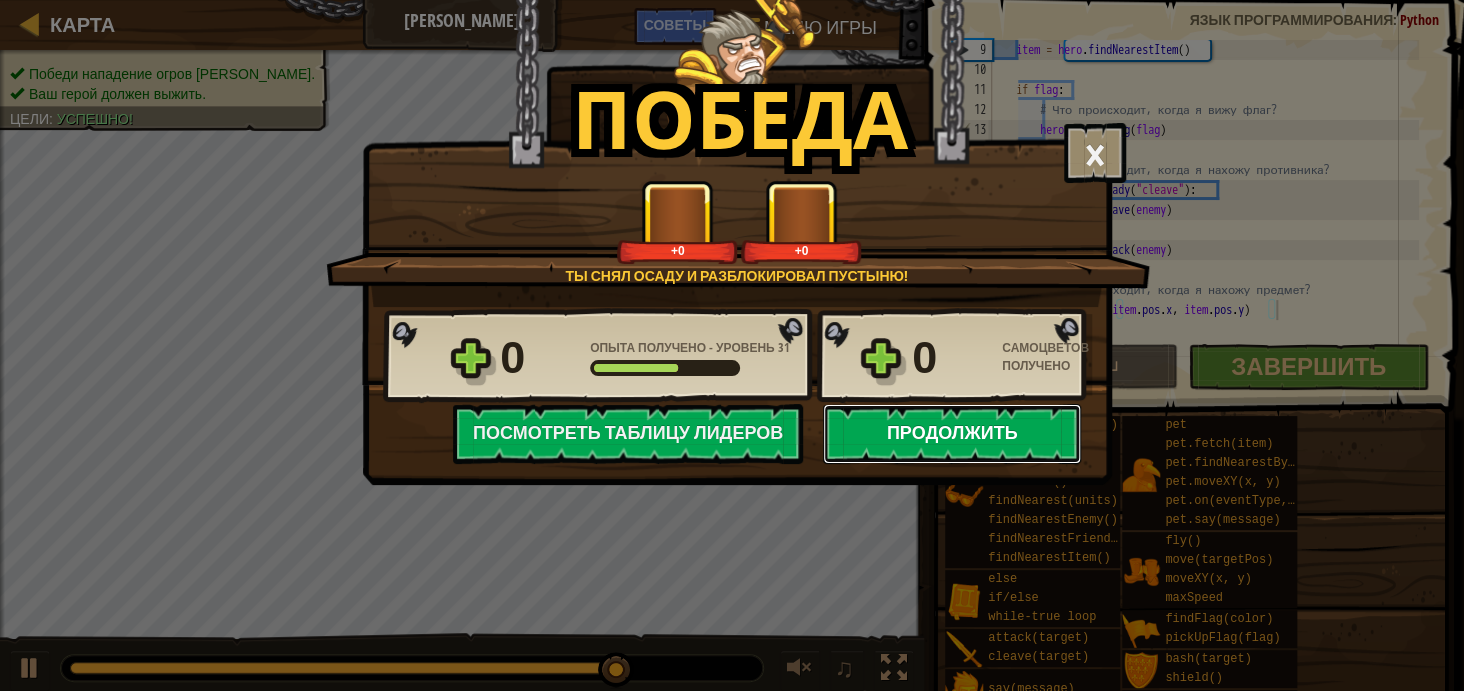 click on "Продолжить" at bounding box center (952, 434) 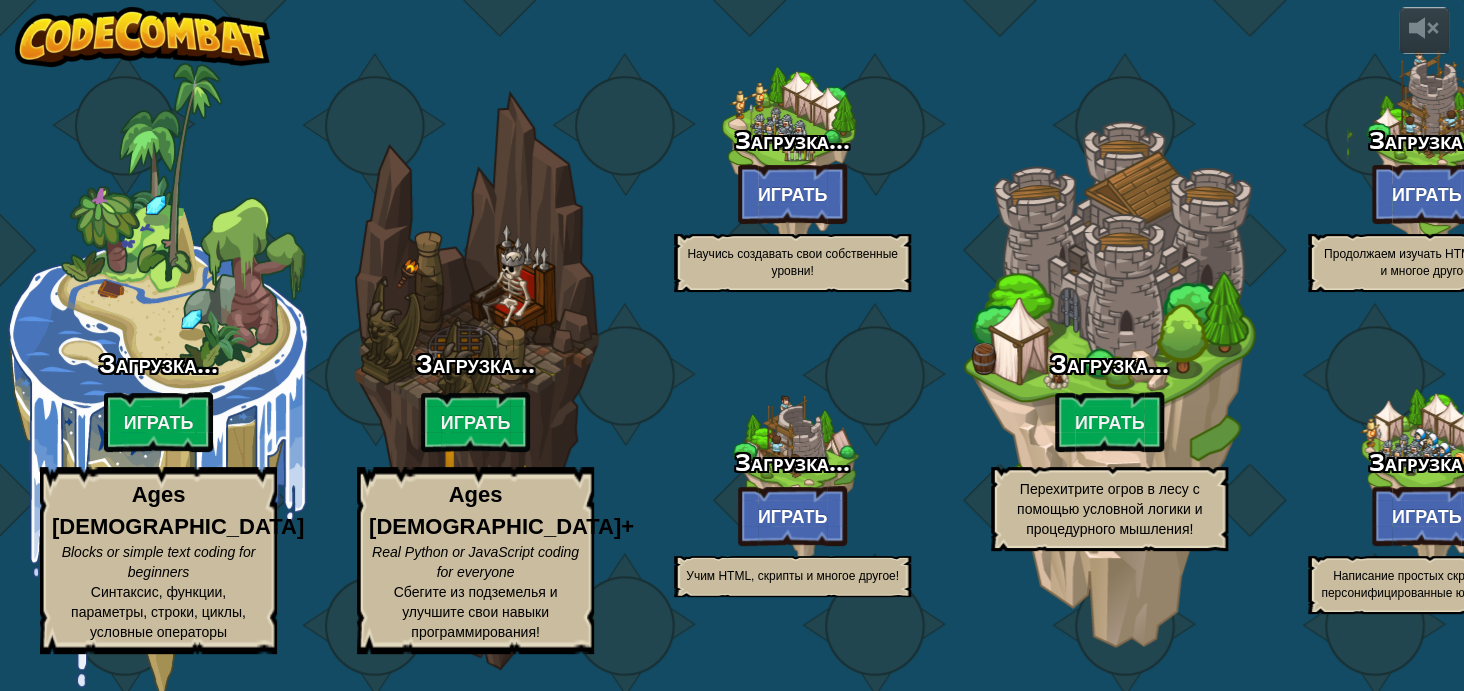 select on "ru" 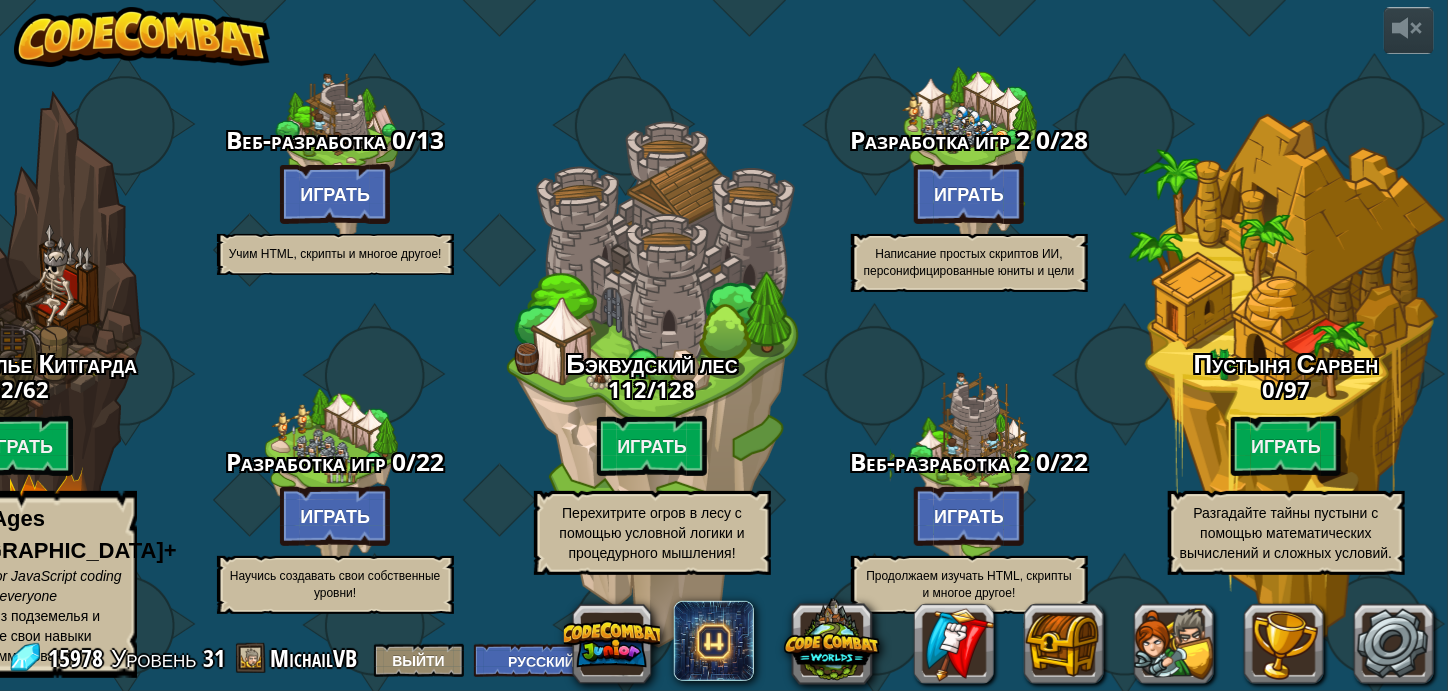 scroll, scrollTop: 0, scrollLeft: 0, axis: both 